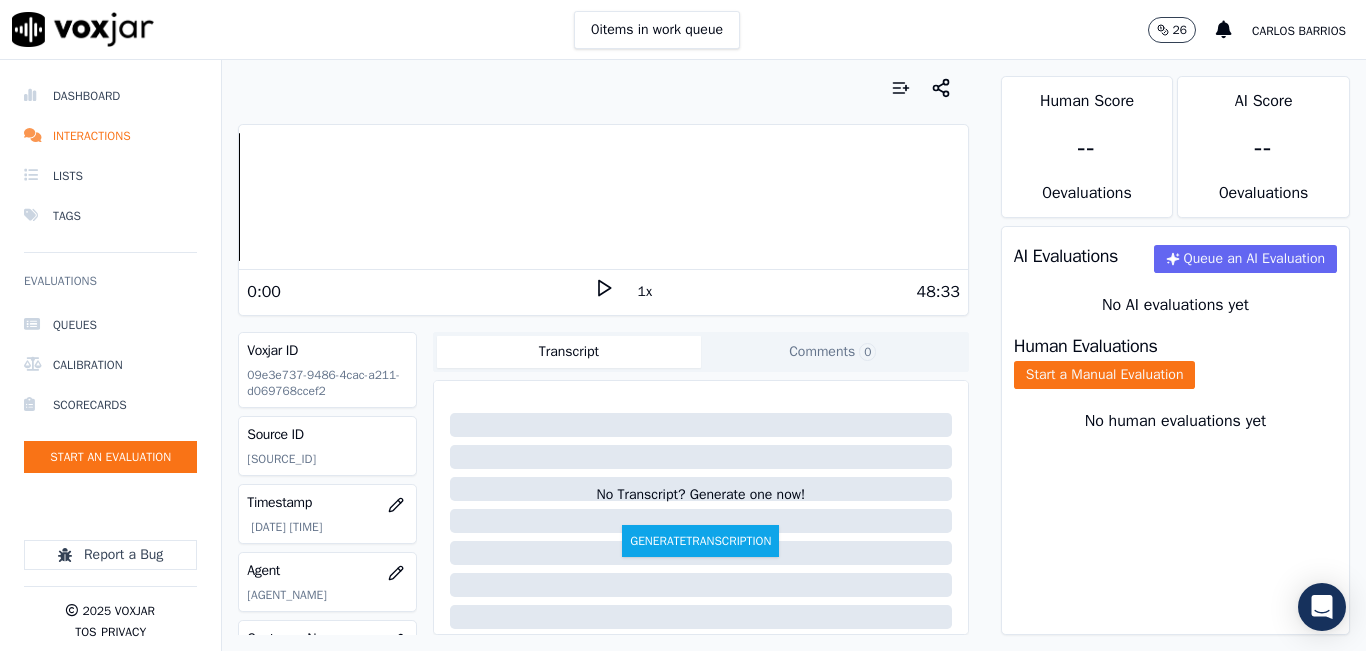 scroll, scrollTop: 0, scrollLeft: 0, axis: both 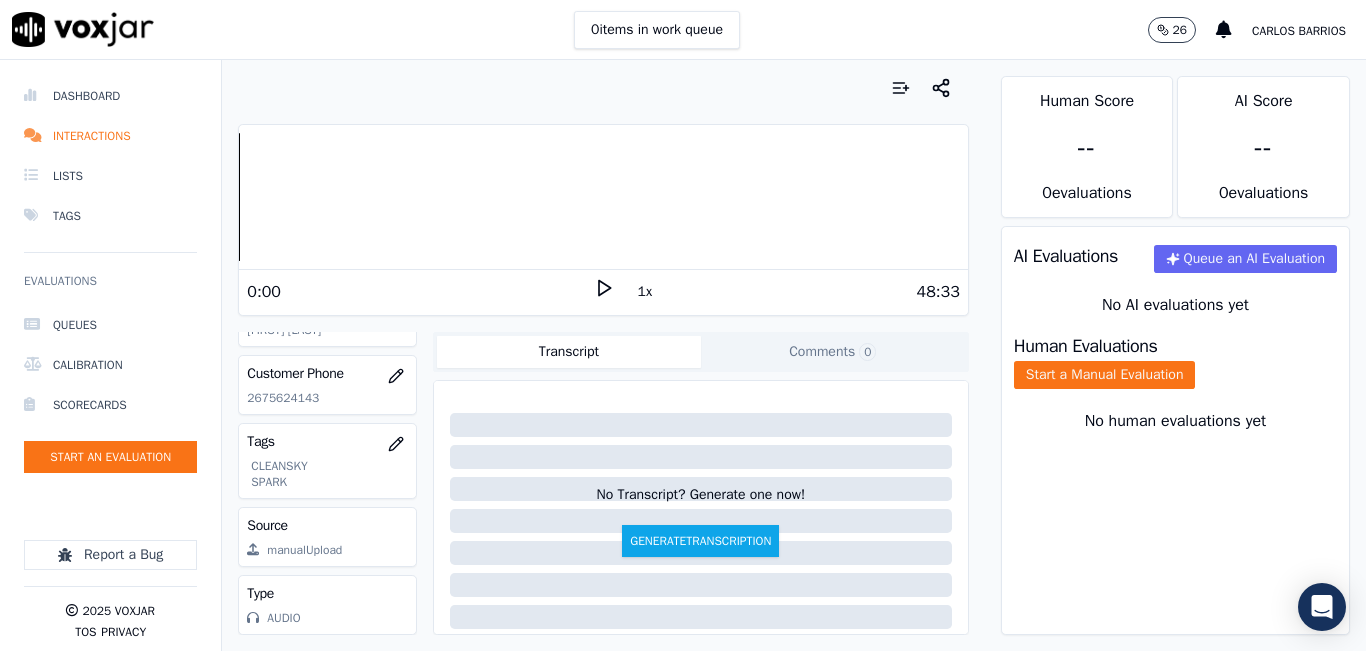 click on "2675624143" 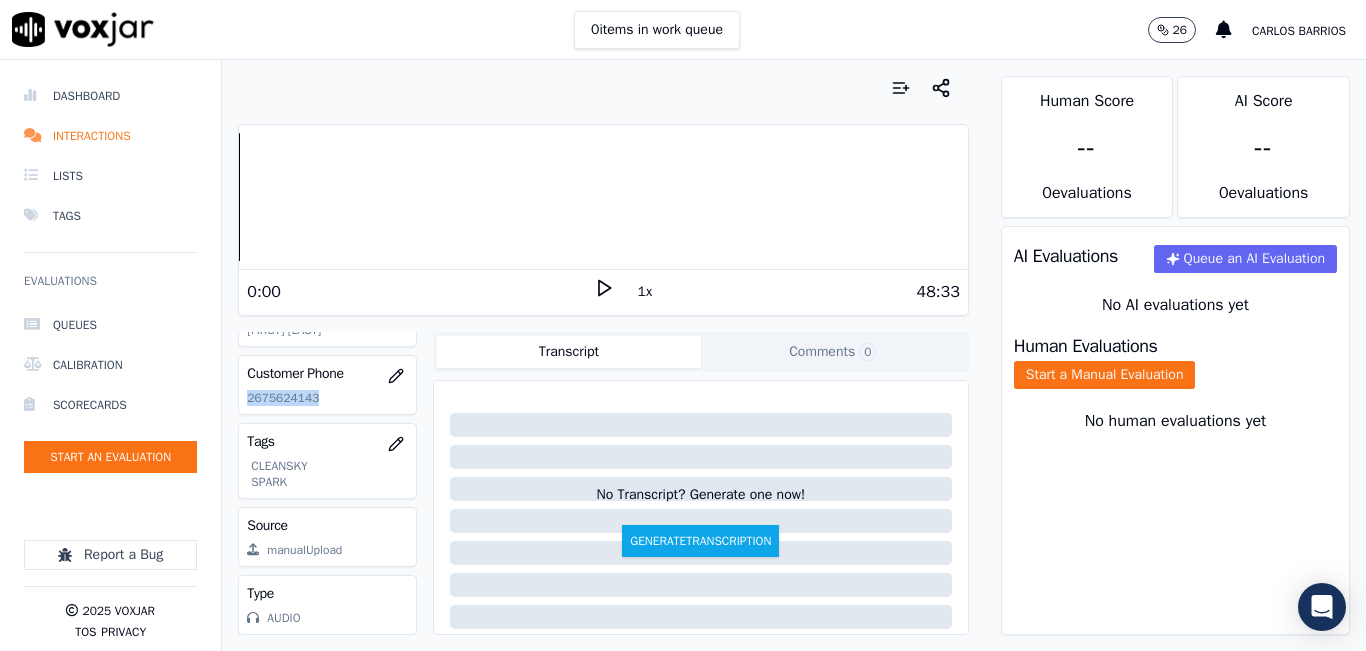 click on "2675624143" 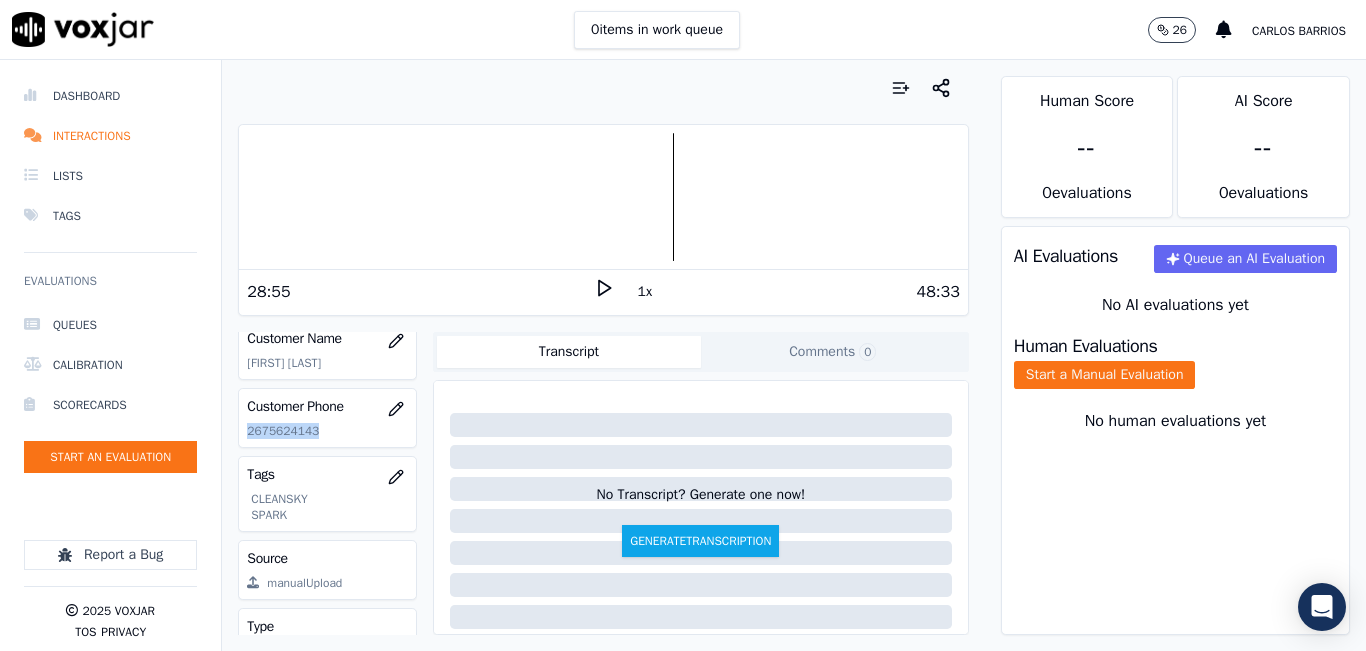 click 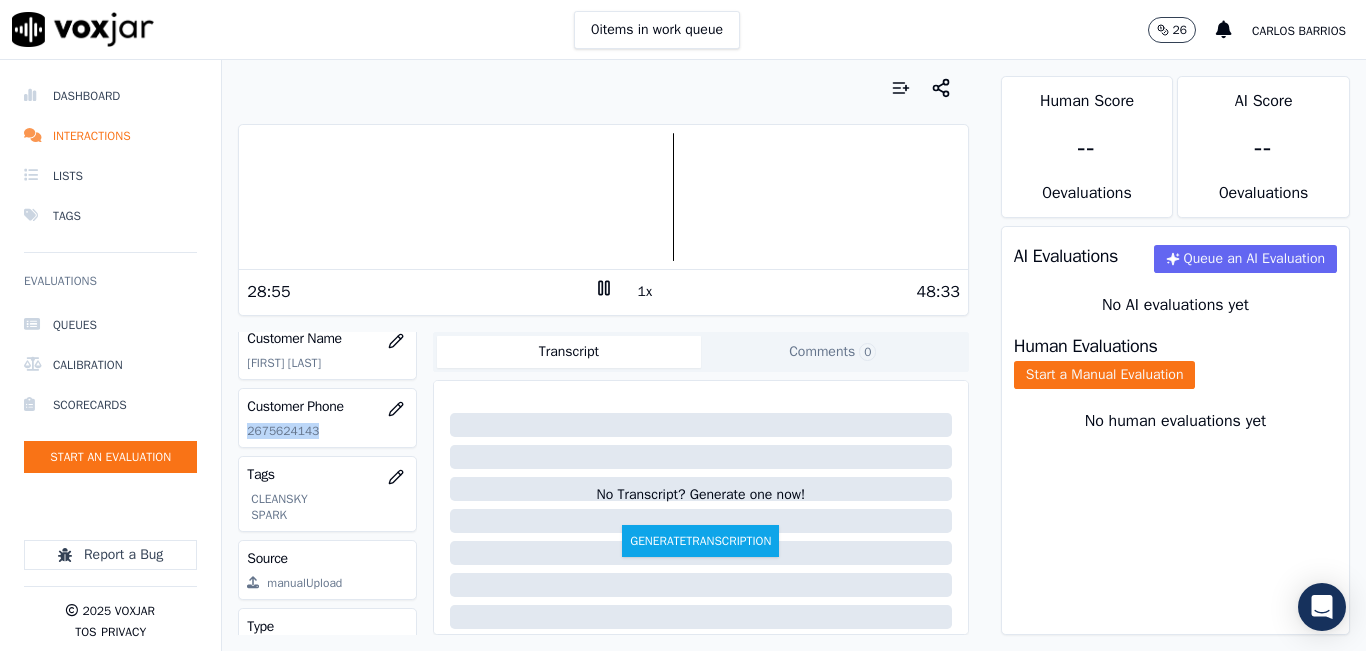 click on "1x" at bounding box center (645, 292) 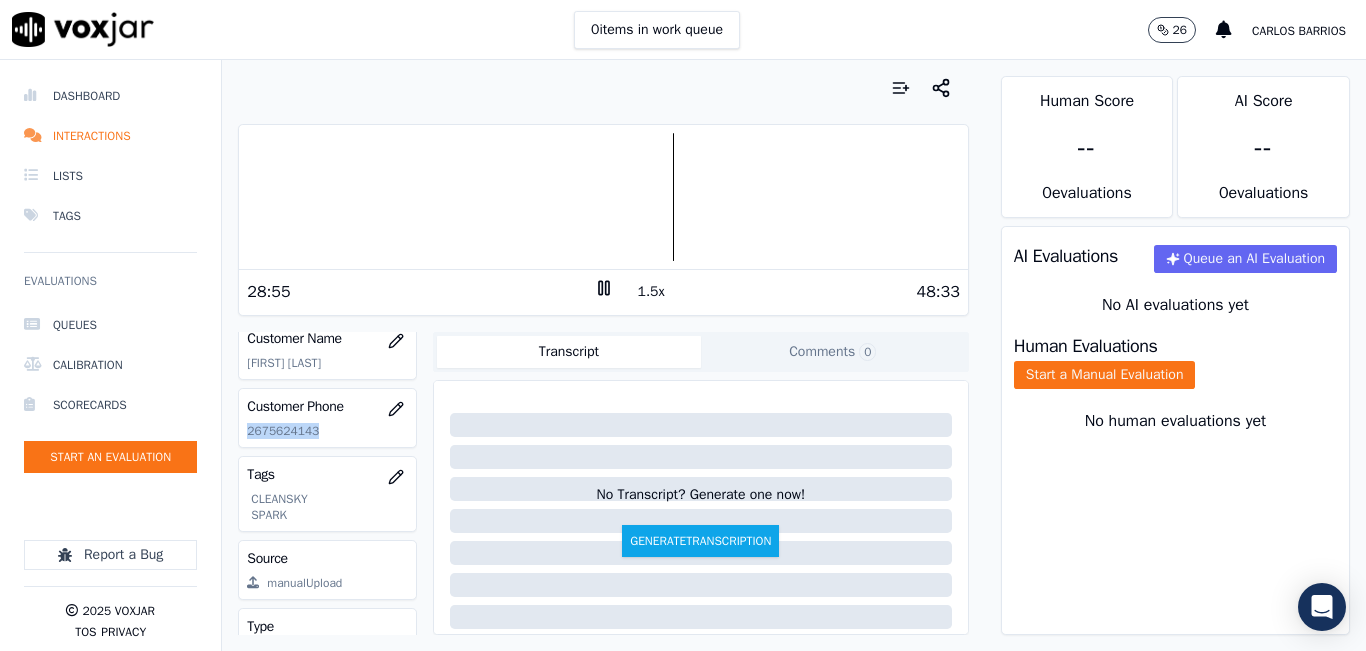 click on "1.5x" at bounding box center (651, 292) 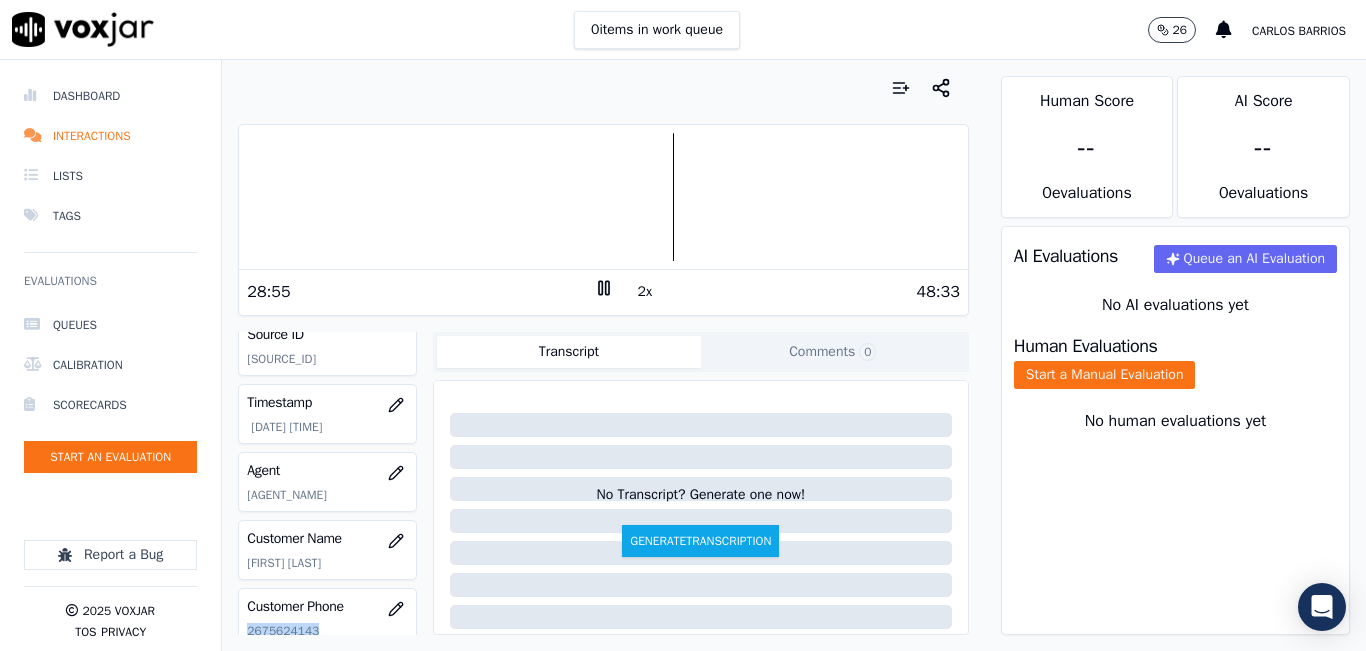 scroll, scrollTop: 300, scrollLeft: 0, axis: vertical 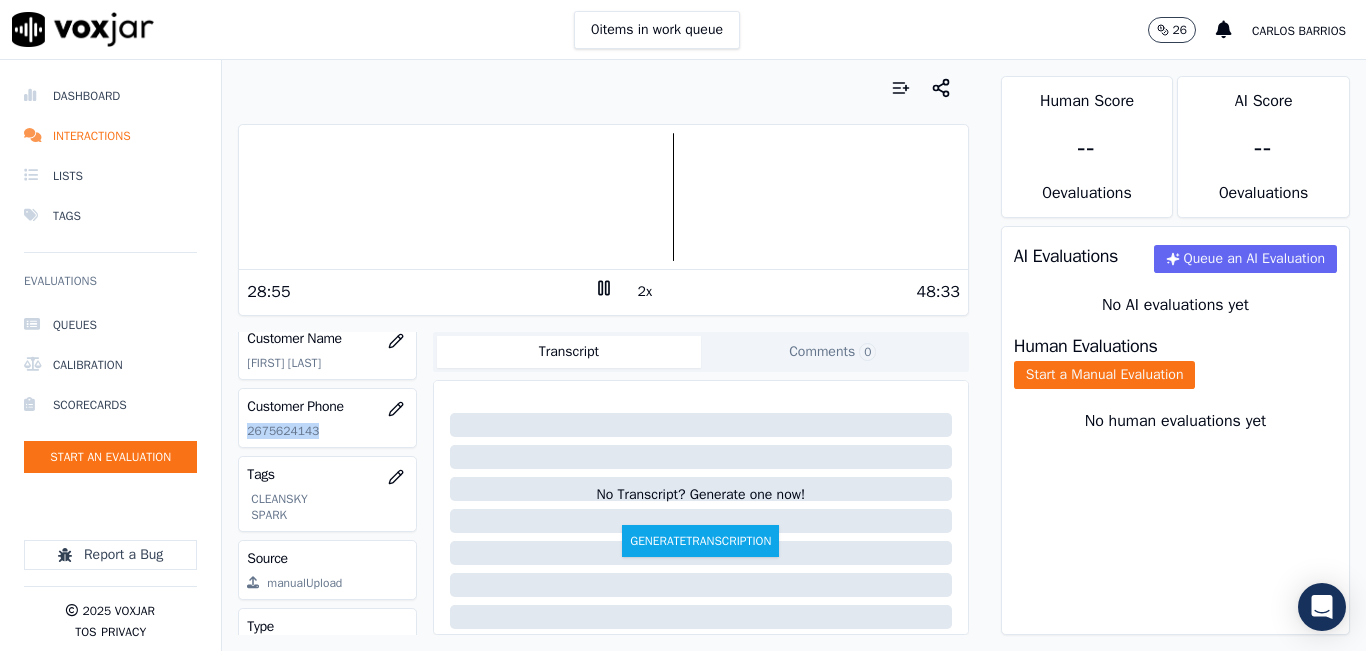 copy on "2675624143" 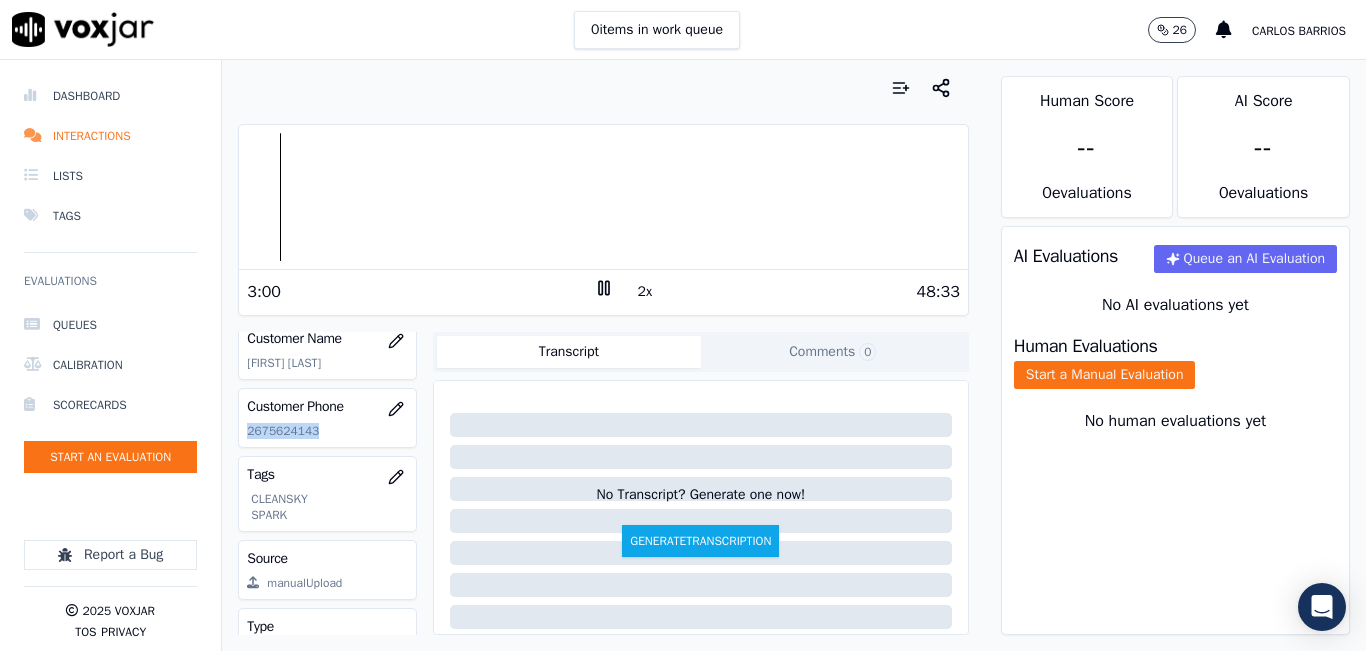 click on "Your browser does not support the audio element.   3:00     2x   48:33   Voxjar ID   09e3e737-9486-4cac-a211-d069768ccef2   Source ID   2675624143-all.mp3   Timestamp
08/06/2025 05:43 pm     Agent
Karina Hernandez_KHernandezNWFG_SPARK     Customer Name     MARIA GONSALVES RIVERA     Customer Phone     2675624143     Tags
CLEANSKY SPARK     Source     manualUpload   Type     AUDIO       Transcript   Comments  0   No Transcript? Generate one now!   Generate  Transcription         Add Comment" at bounding box center [603, 355] 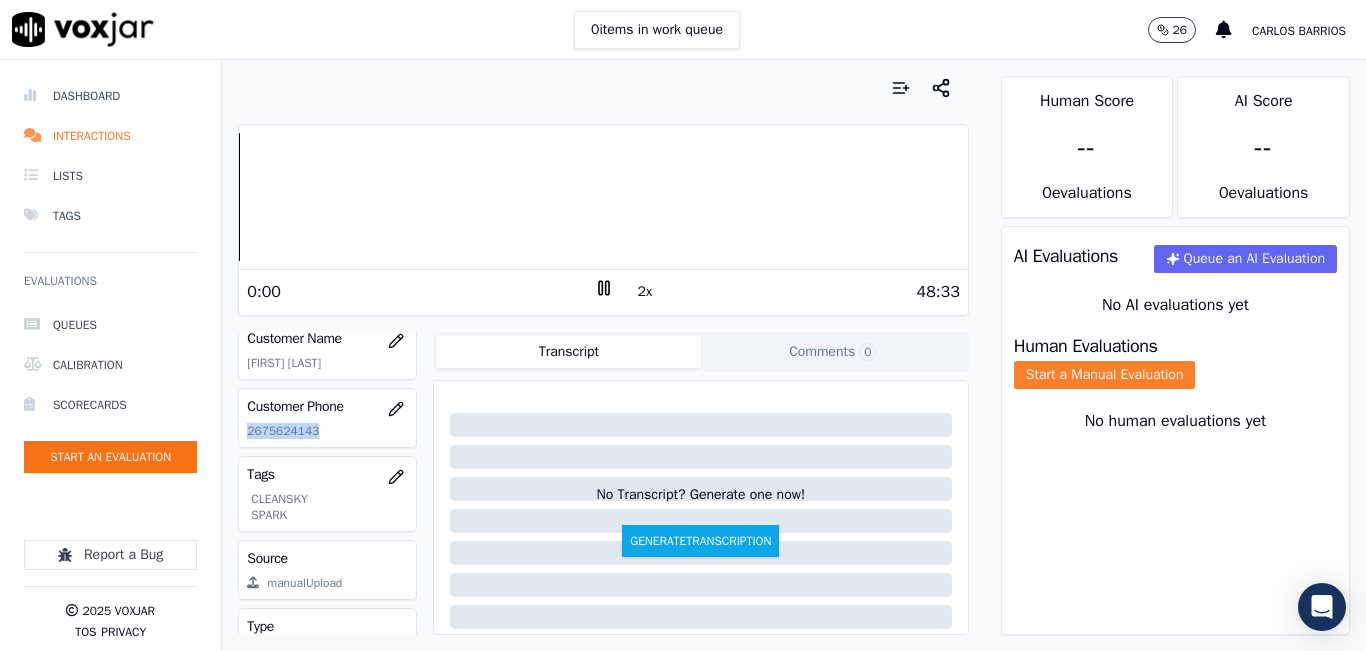 click on "Start a Manual Evaluation" 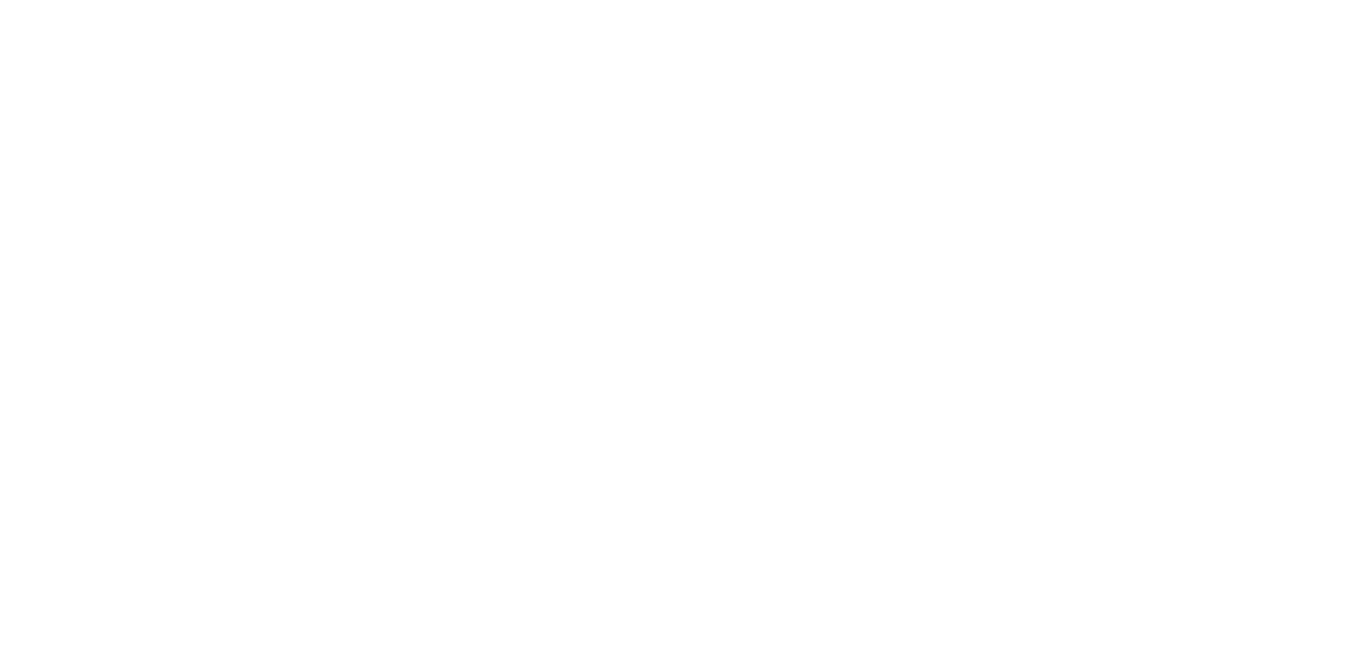 scroll, scrollTop: 0, scrollLeft: 0, axis: both 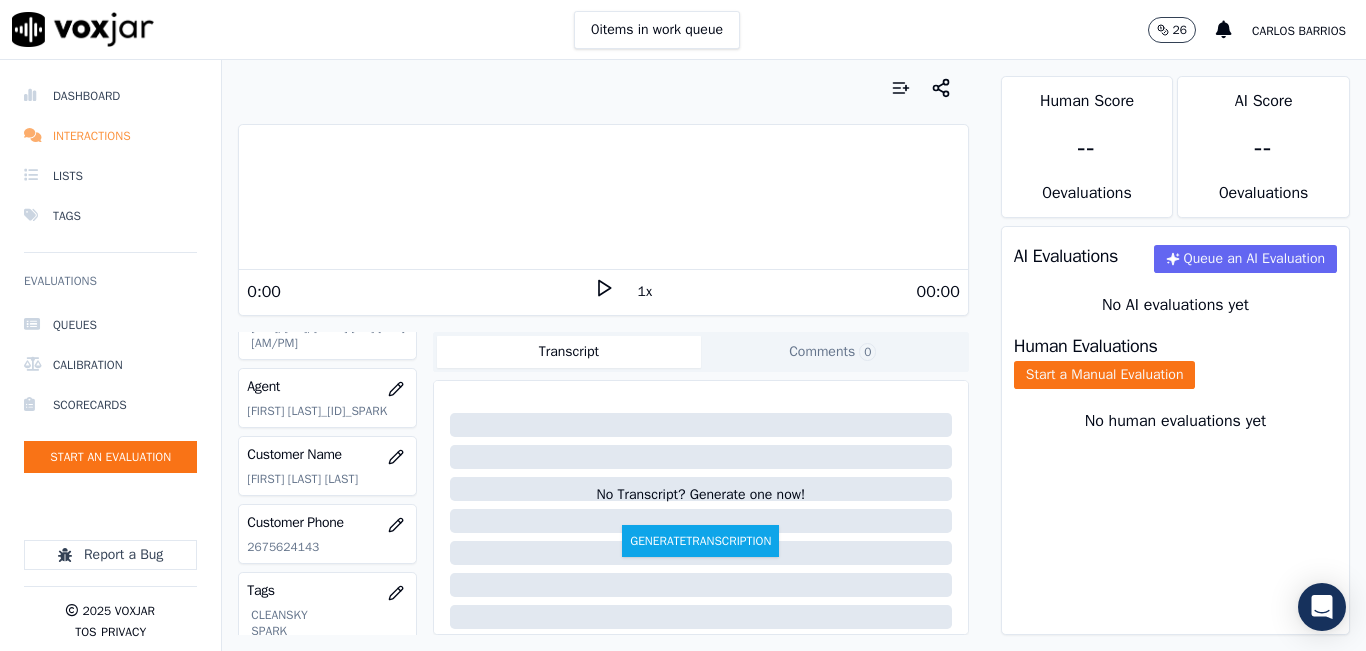 click on "Interactions" at bounding box center (110, 136) 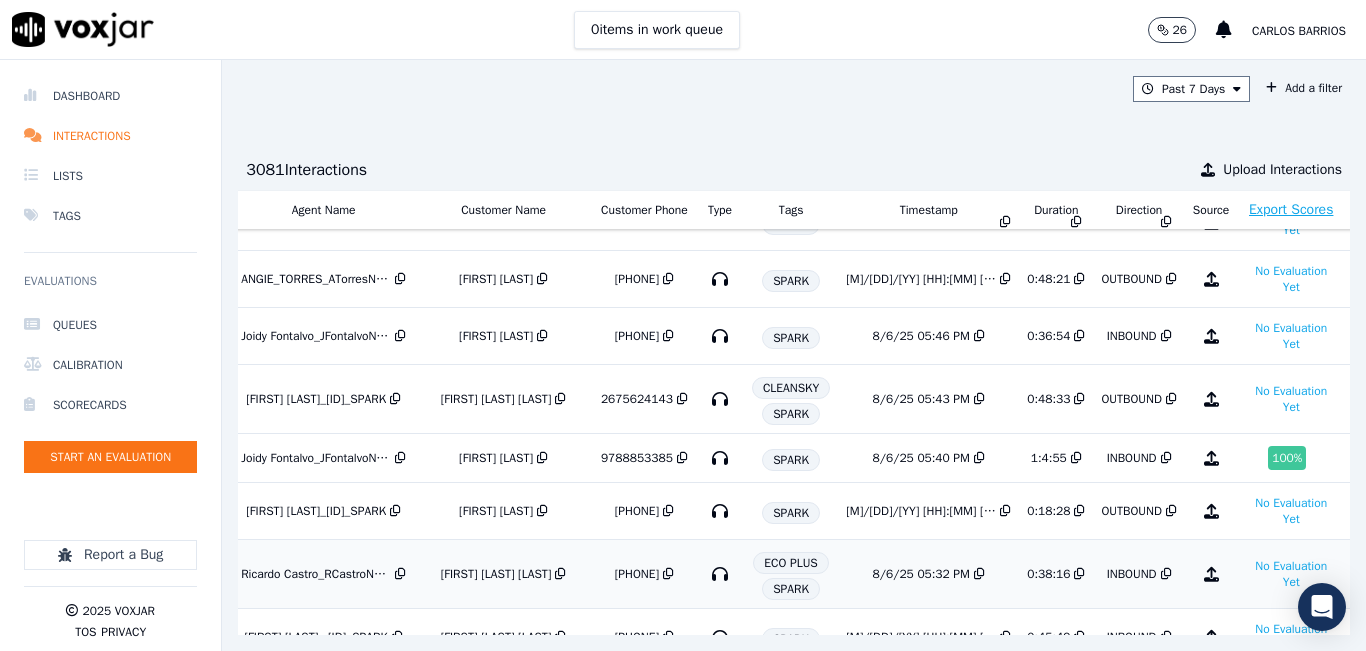 scroll, scrollTop: 0, scrollLeft: 333, axis: horizontal 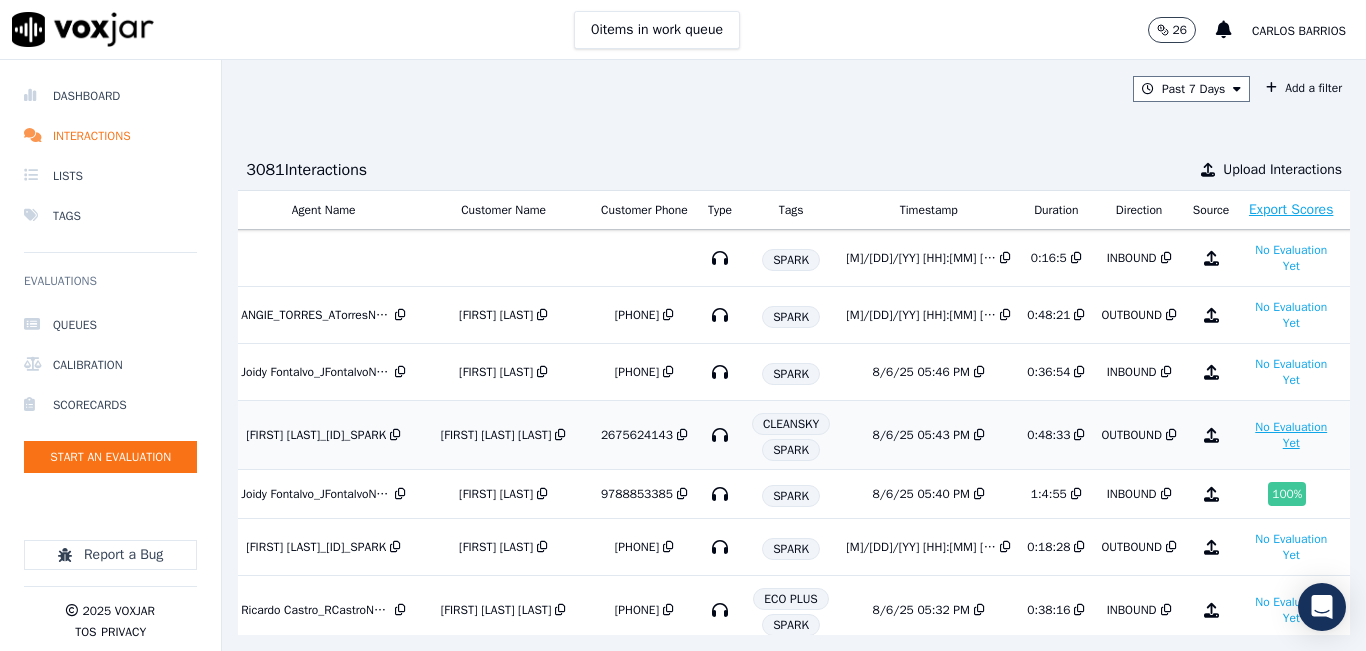 click on "No Evaluation Yet" at bounding box center [1291, 435] 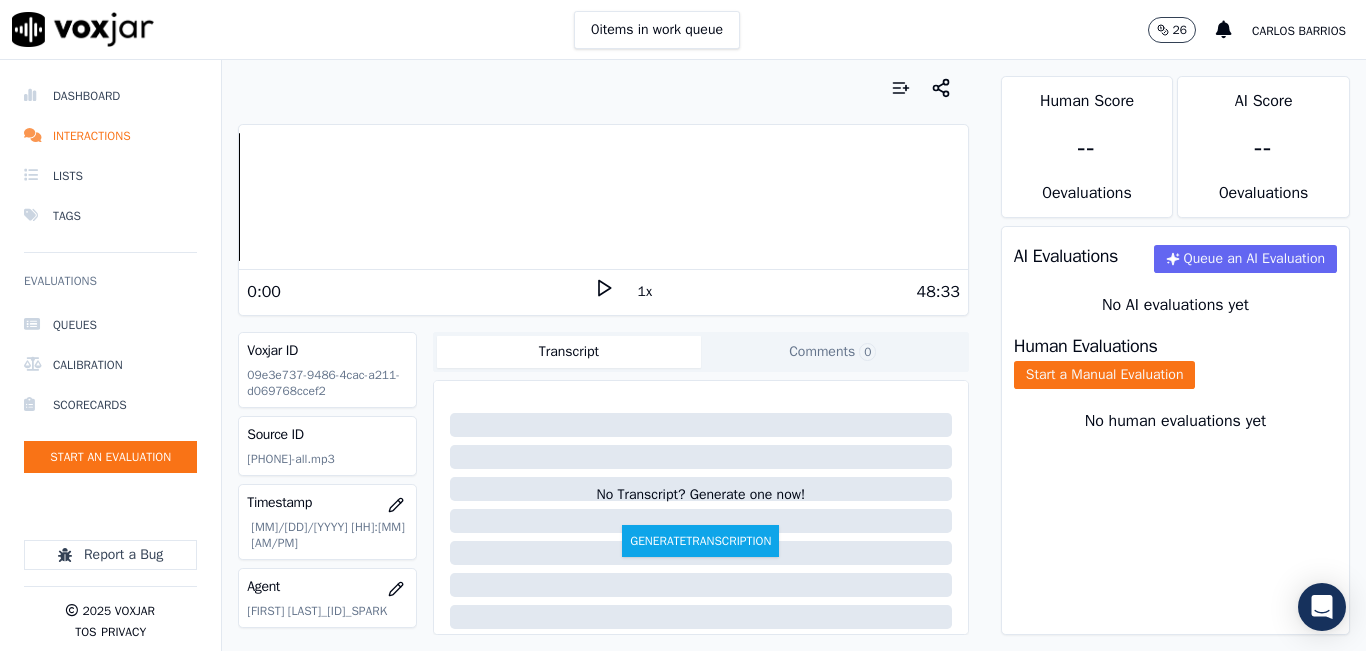 drag, startPoint x: 960, startPoint y: 281, endPoint x: 882, endPoint y: 299, distance: 80.04999 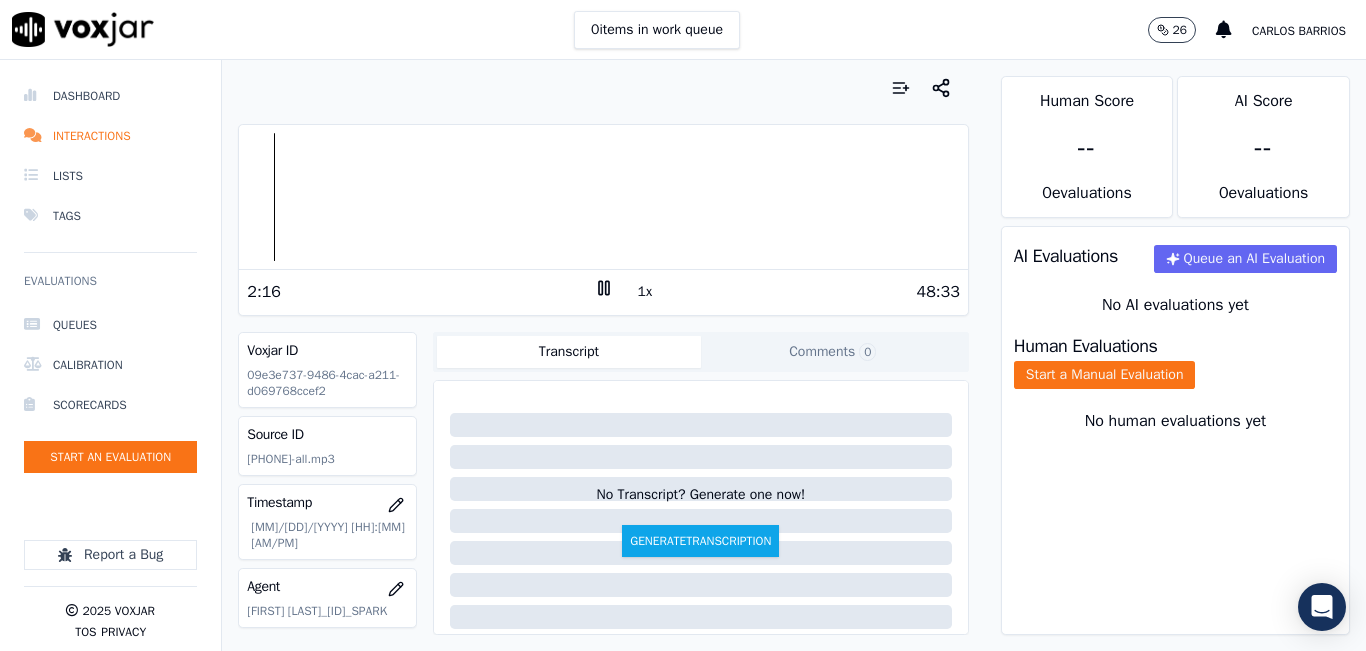 click on "Your browser does not support the audio element.   2:16     1x   48:33   Voxjar ID   09e3e737-9486-4cac-a211-d069768ccef2   Source ID   2675624143-all.mp3   Timestamp
08/06/2025 05:43 pm     Agent
Karina Hernandez_KHernandezNWFG_SPARK     Customer Name     MARIA GONSALVES RIVERA     Customer Phone     2675624143     Tags
CLEANSKY SPARK     Source     manualUpload   Type     AUDIO       Transcript   Comments  0   No Transcript? Generate one now!   Generate  Transcription         Add Comment" at bounding box center (603, 355) 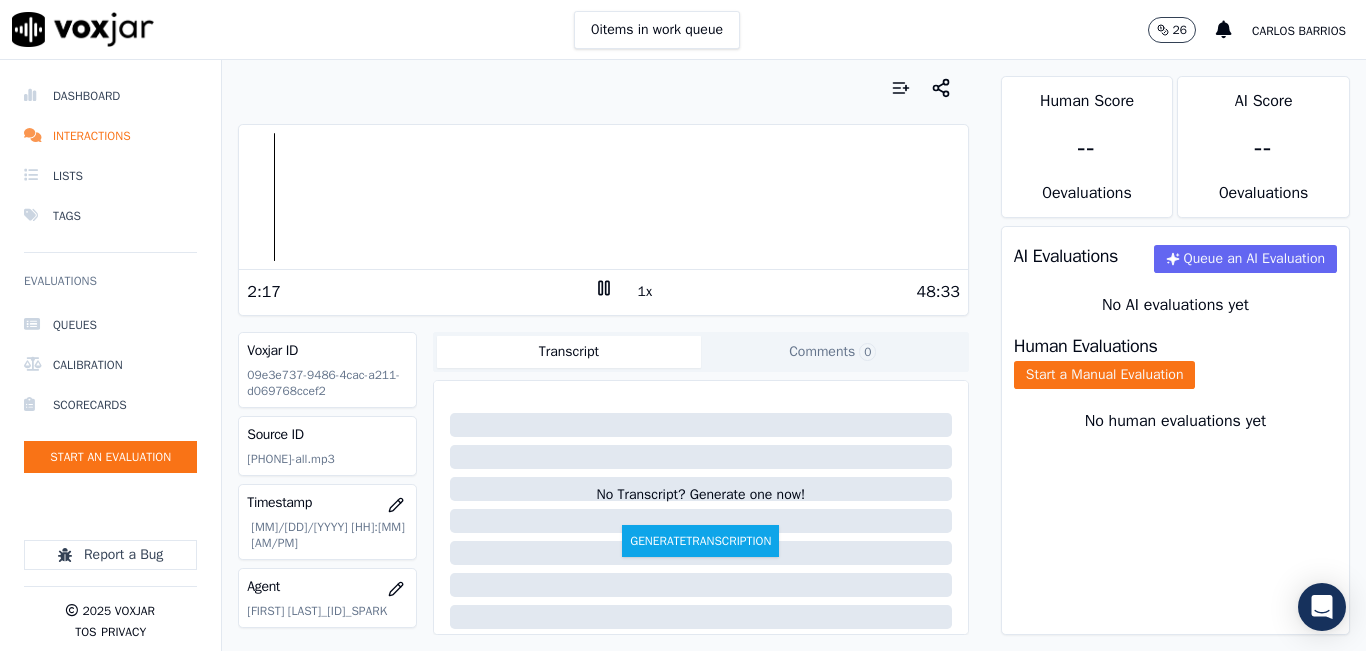 click on "Your browser does not support the audio element.   2:17     1x   48:33" at bounding box center [603, 220] 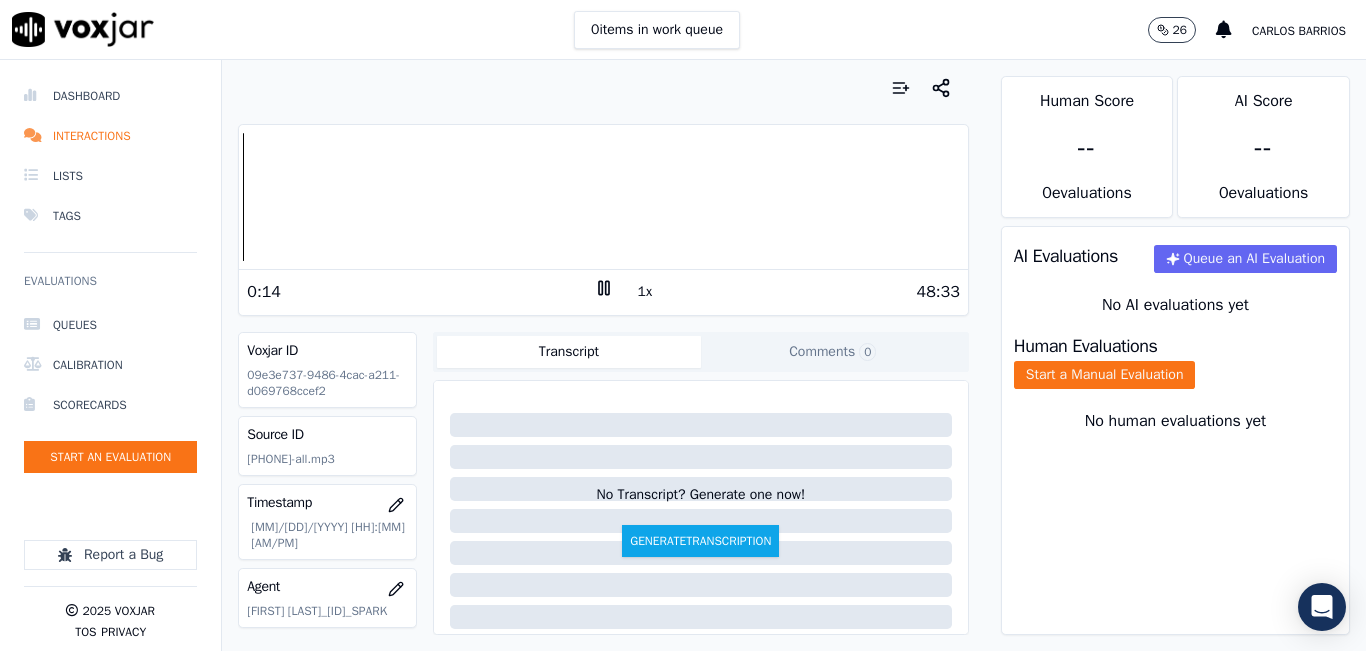 click at bounding box center [603, 88] 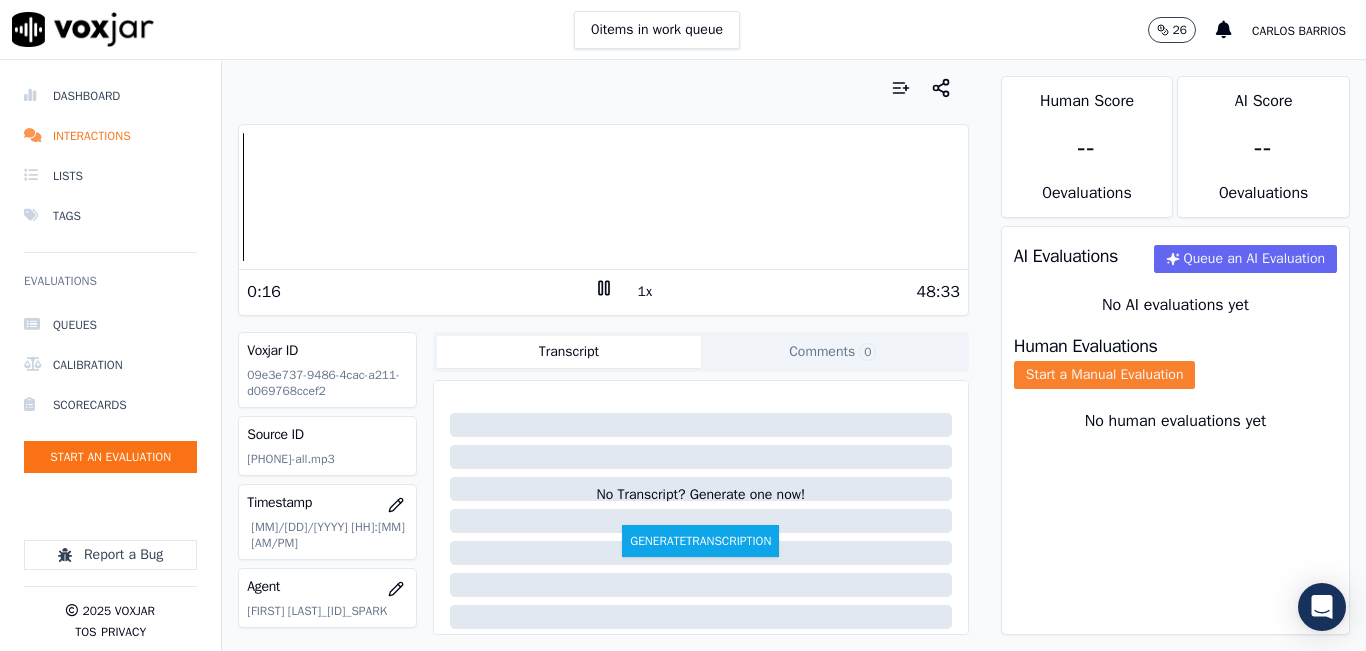 click on "Start a Manual Evaluation" 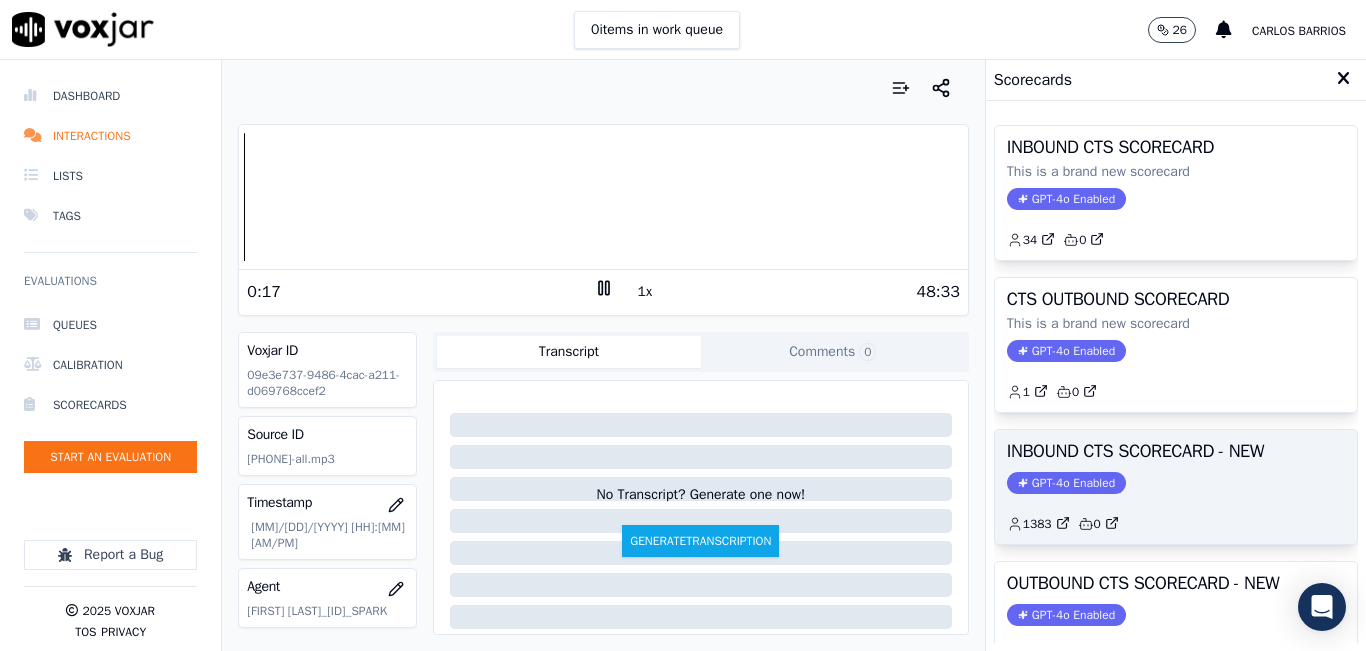 scroll, scrollTop: 100, scrollLeft: 0, axis: vertical 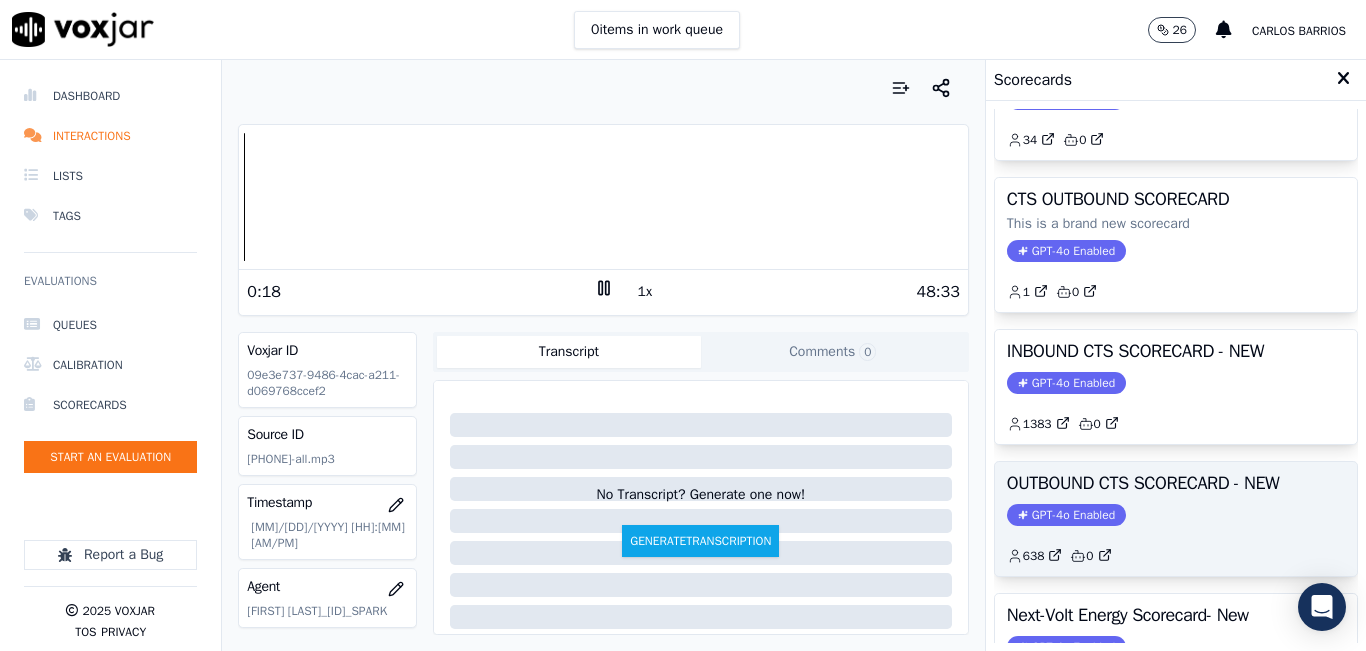 click on "OUTBOUND CTS SCORECARD - NEW" at bounding box center (1176, 483) 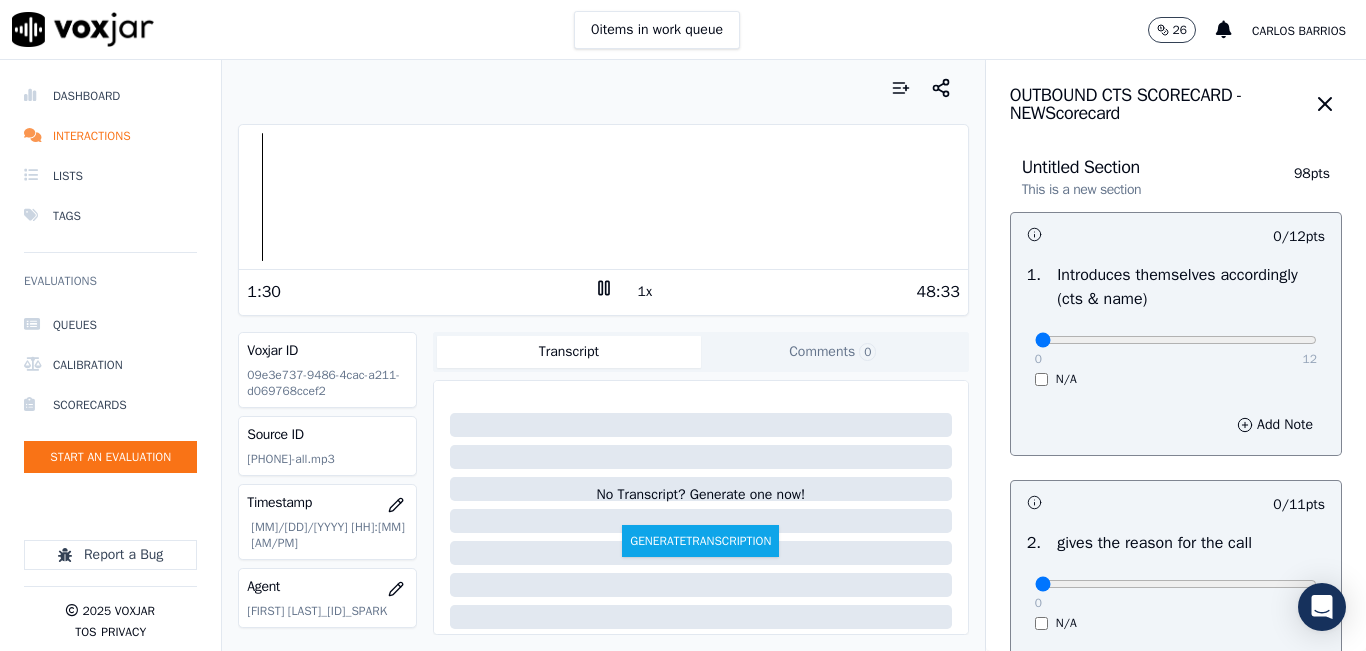 click on "Your browser does not support the audio element.   1:30     1x   48:33   Voxjar ID   09e3e737-9486-4cac-a211-d069768ccef2   Source ID   2675624143-all.mp3   Timestamp
08/06/2025 05:43 pm     Agent
Karina Hernandez_KHernandezNWFG_SPARK     Customer Name     MARIA GONSALVES RIVERA     Customer Phone     2675624143     Tags
CLEANSKY SPARK     Source     manualUpload   Type     AUDIO       Transcript   Comments  0   No Transcript? Generate one now!   Generate  Transcription         Add Comment" at bounding box center (603, 355) 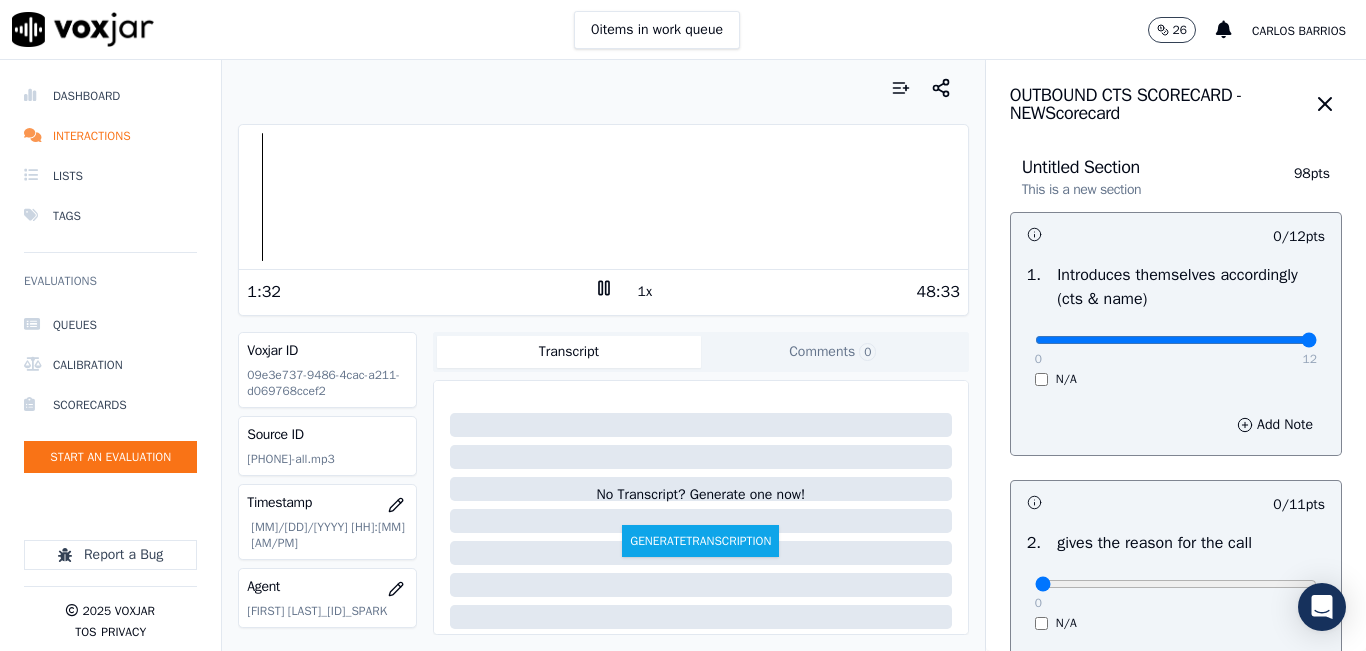 drag, startPoint x: 1221, startPoint y: 333, endPoint x: 1269, endPoint y: 324, distance: 48.83646 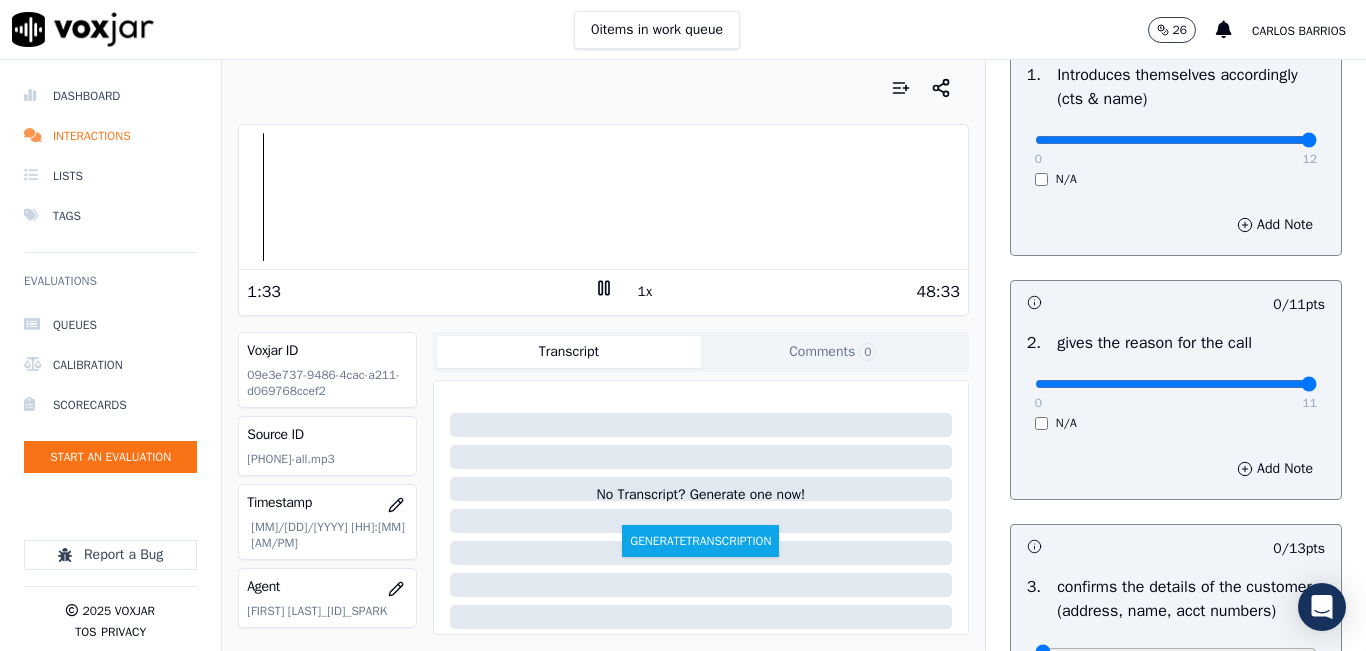 type on "11" 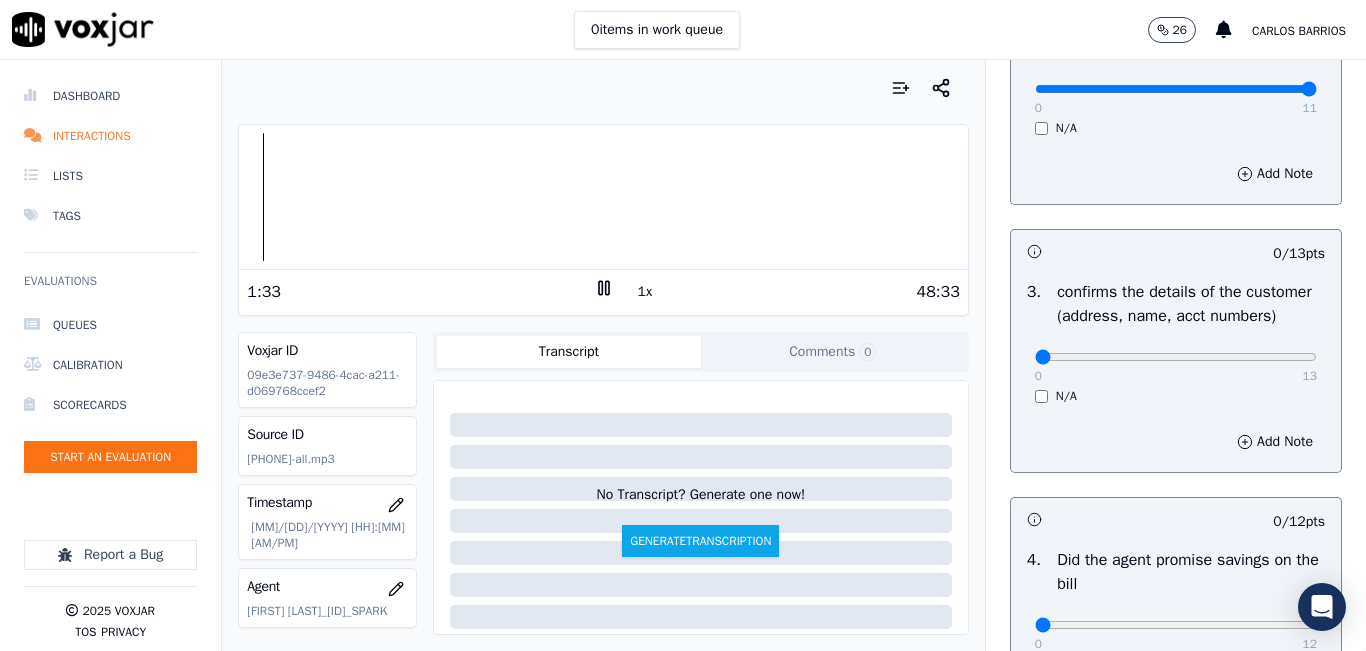 scroll, scrollTop: 500, scrollLeft: 0, axis: vertical 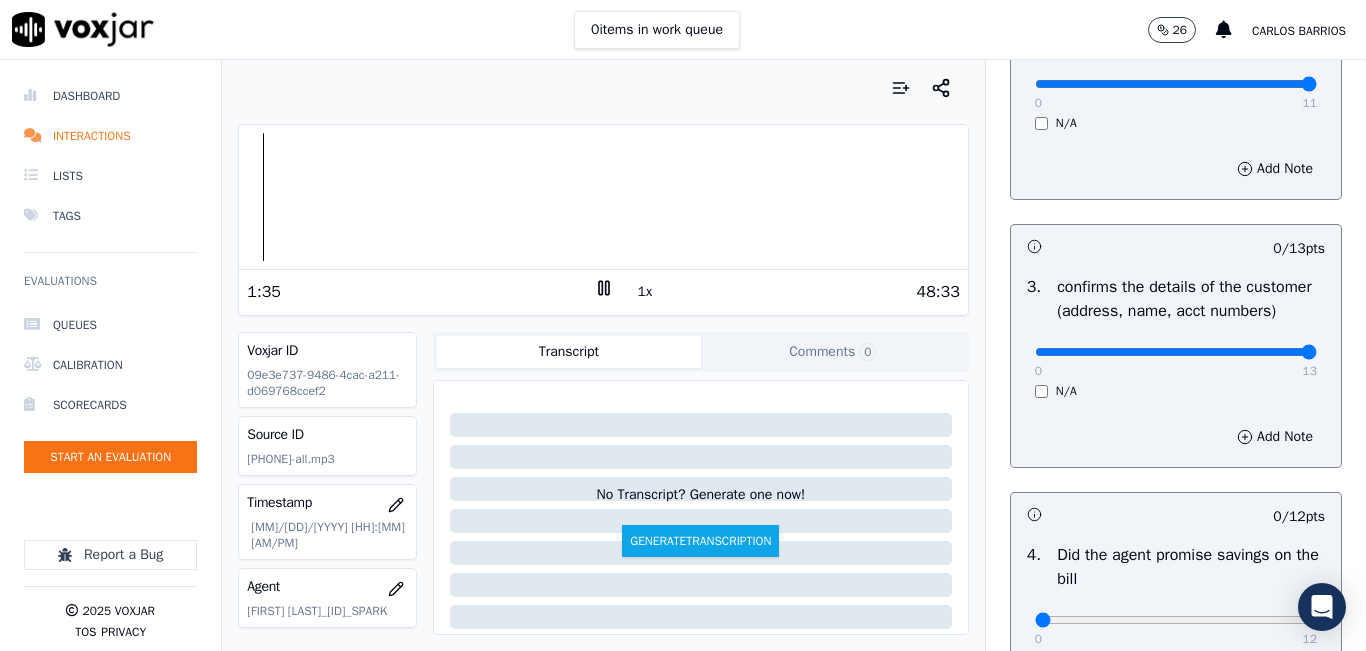 type on "13" 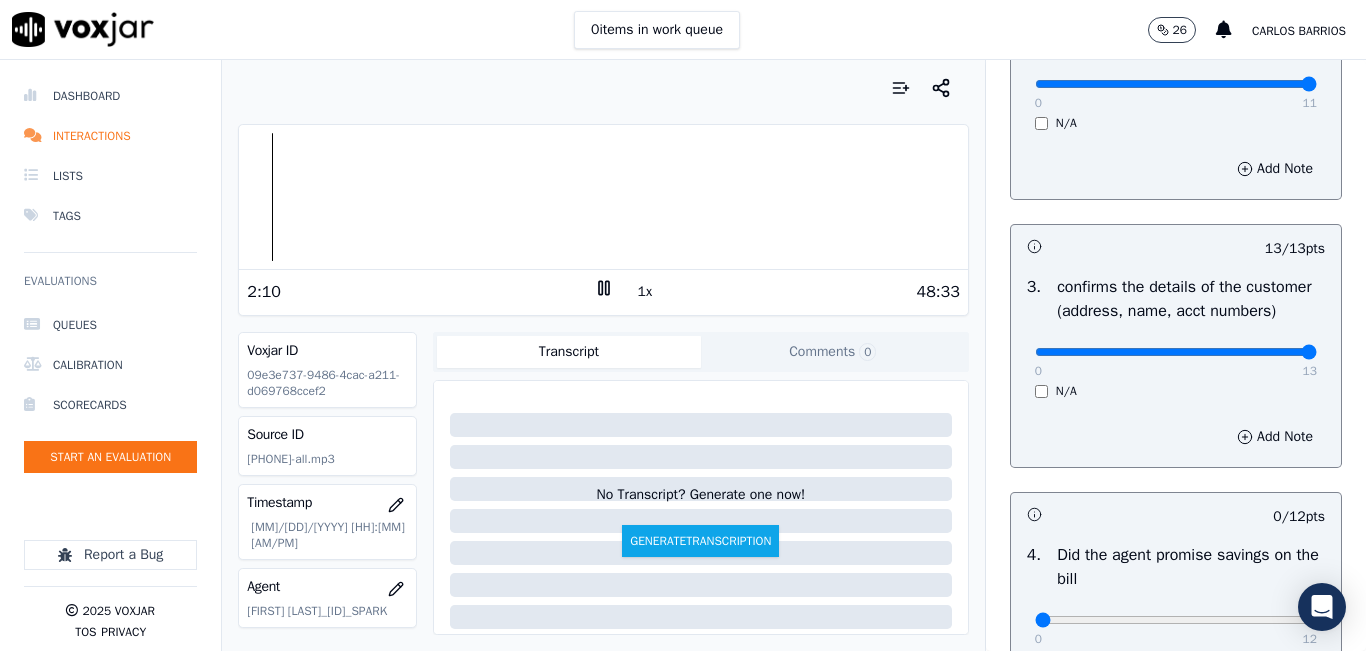 click on "OUTBOUND CTS SCORECARD - NEW   Scorecard       Untitled Section   This is a new section   98  pts                 12 / 12  pts     1 .   Introduces themselves accordingly (cts & name)     0   12     N/A      Add Note                           11 / 11  pts     2 .   gives the reason for the call      0   11     N/A      Add Note                           13 / 13  pts     3 .   confirms the details of the customer (address, name, acct numbers)     0   13     N/A      Add Note                           0 / 12  pts     4 .   Did the agent promise savings on the bill     0   12     N/A      Add Note                           0 / 13  pts     5 .   Agent provides accurate information  (If any misleading information is provided is an automatic failure).     0   13     N/A      Add Note                           0 / 12  pts     6 .   Authorization to access the customers online account (did the agent discuss payment details )     0   12     N/A      Add Note                           0 / 12  pts     7 .       0   12" at bounding box center [1175, 355] 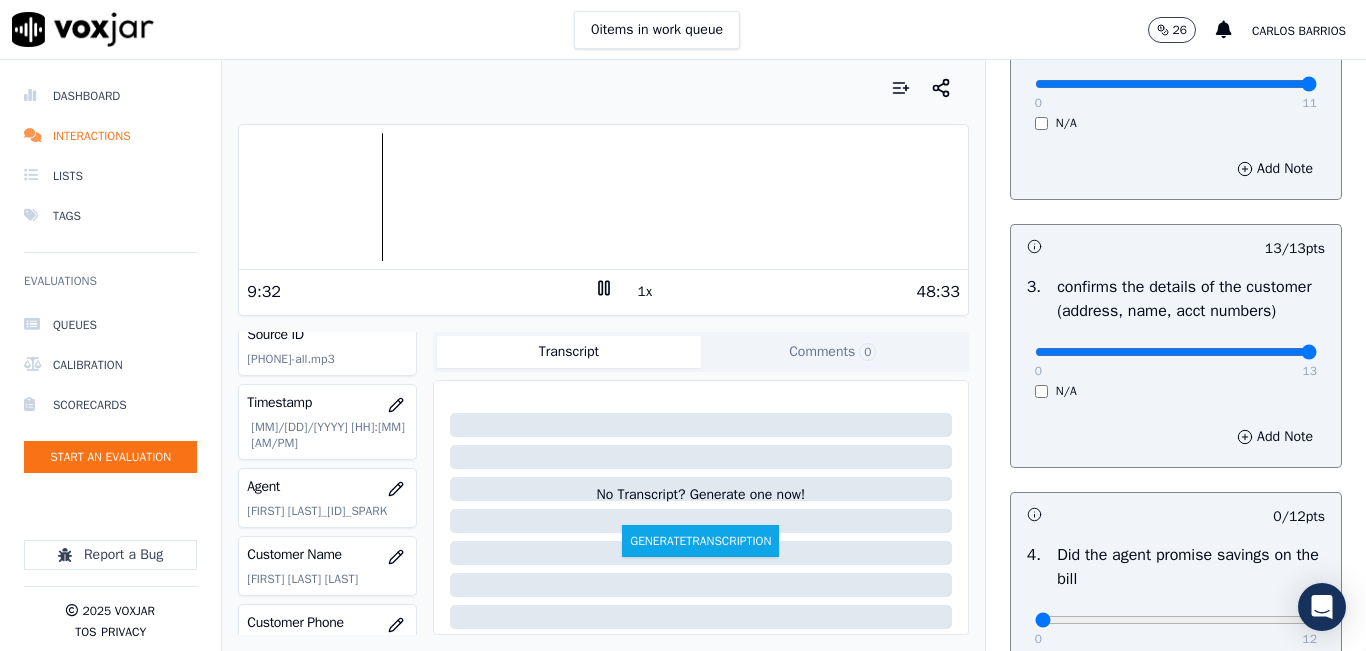 scroll, scrollTop: 200, scrollLeft: 0, axis: vertical 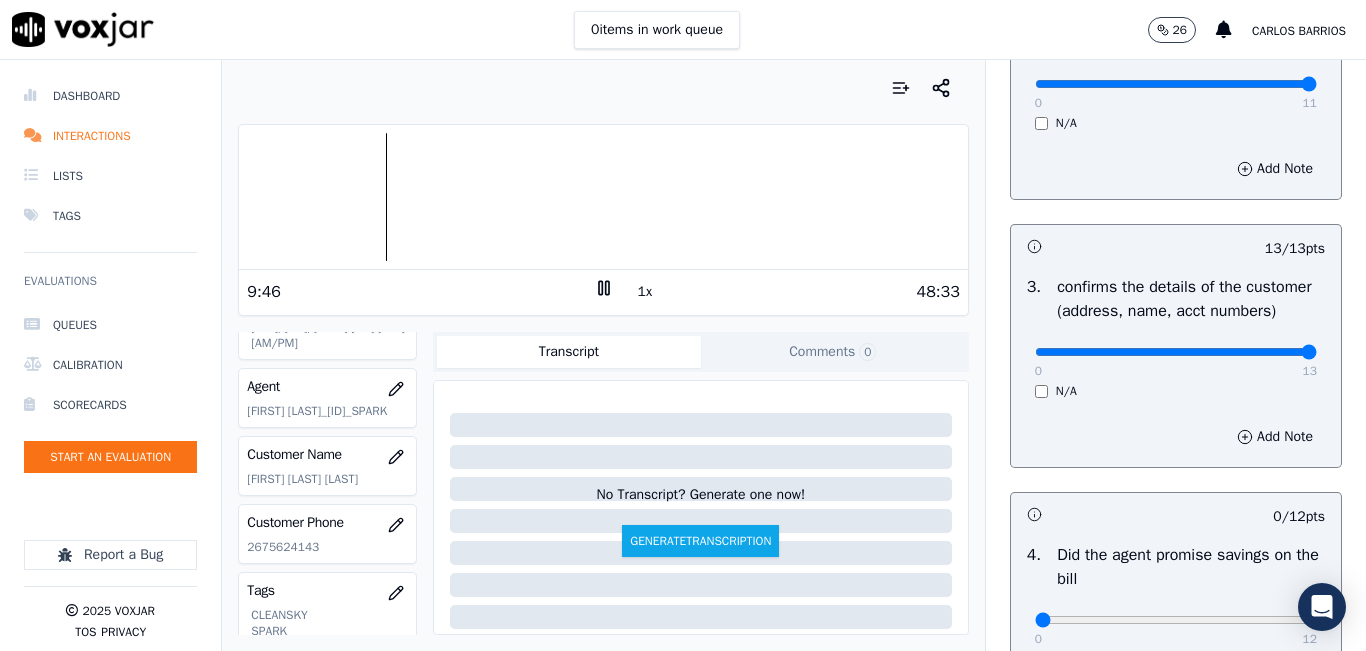 click on "1x" at bounding box center [645, 292] 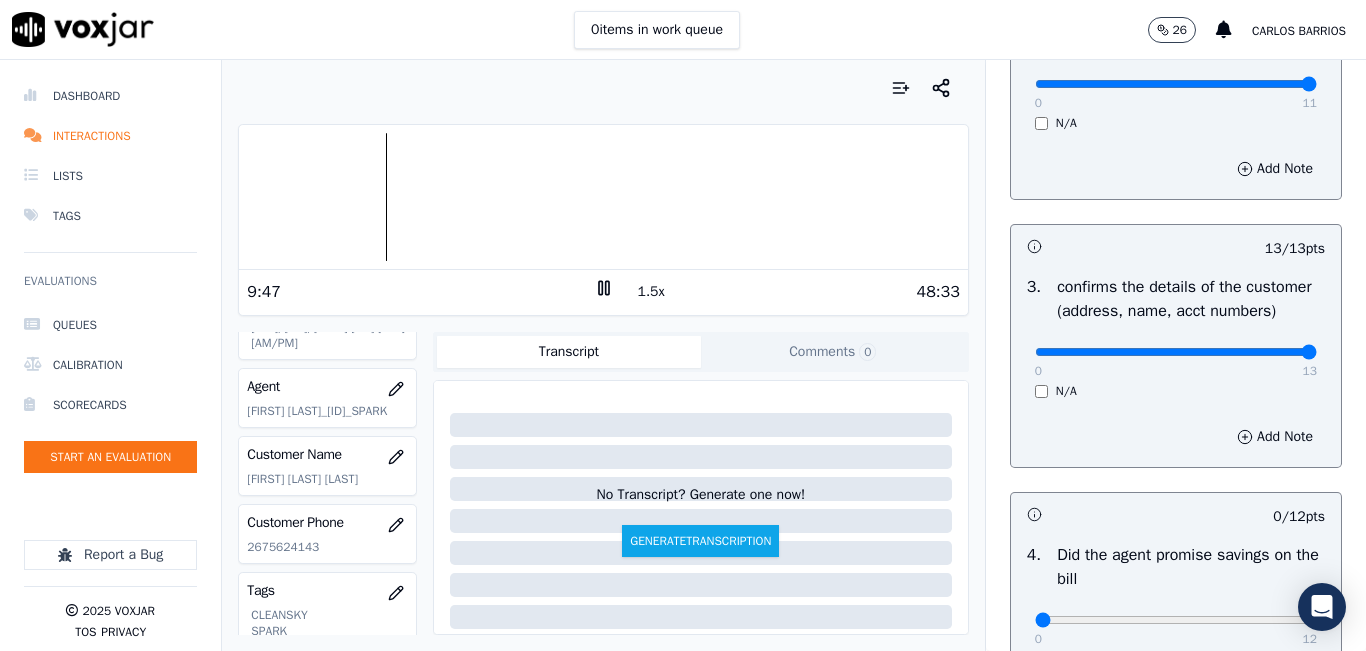 click on "1.5x" at bounding box center [651, 292] 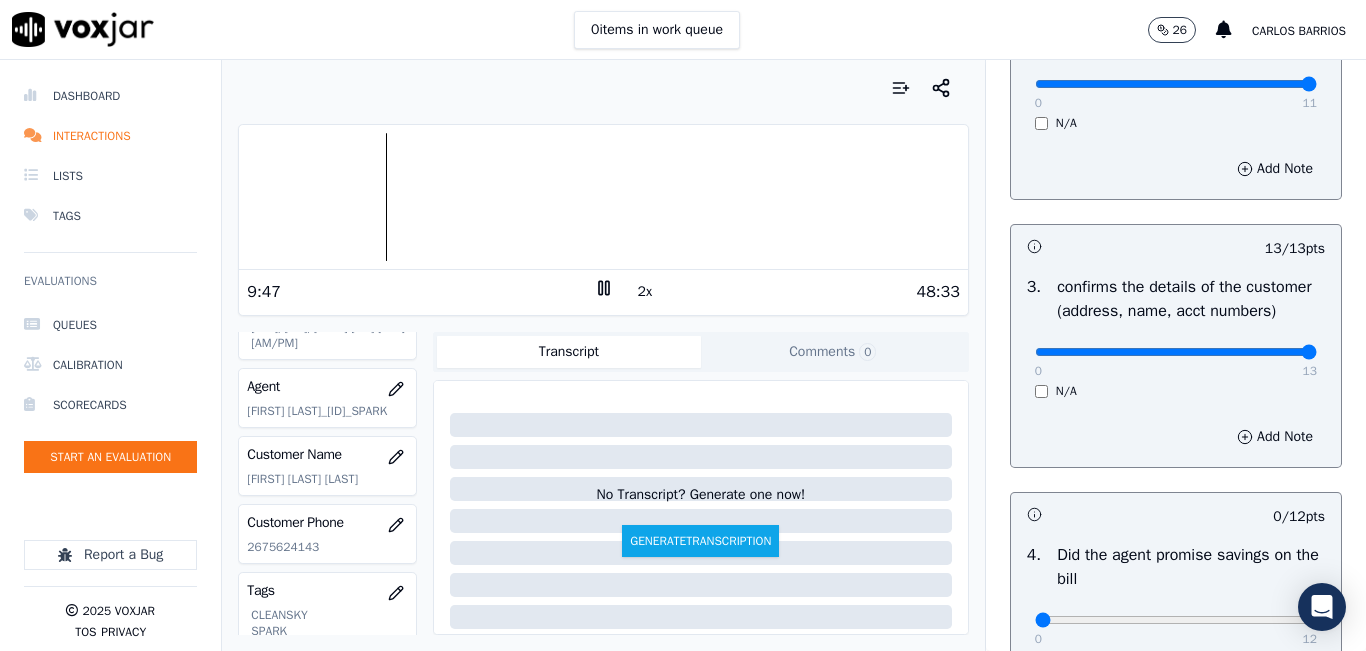click on "2x" at bounding box center (645, 292) 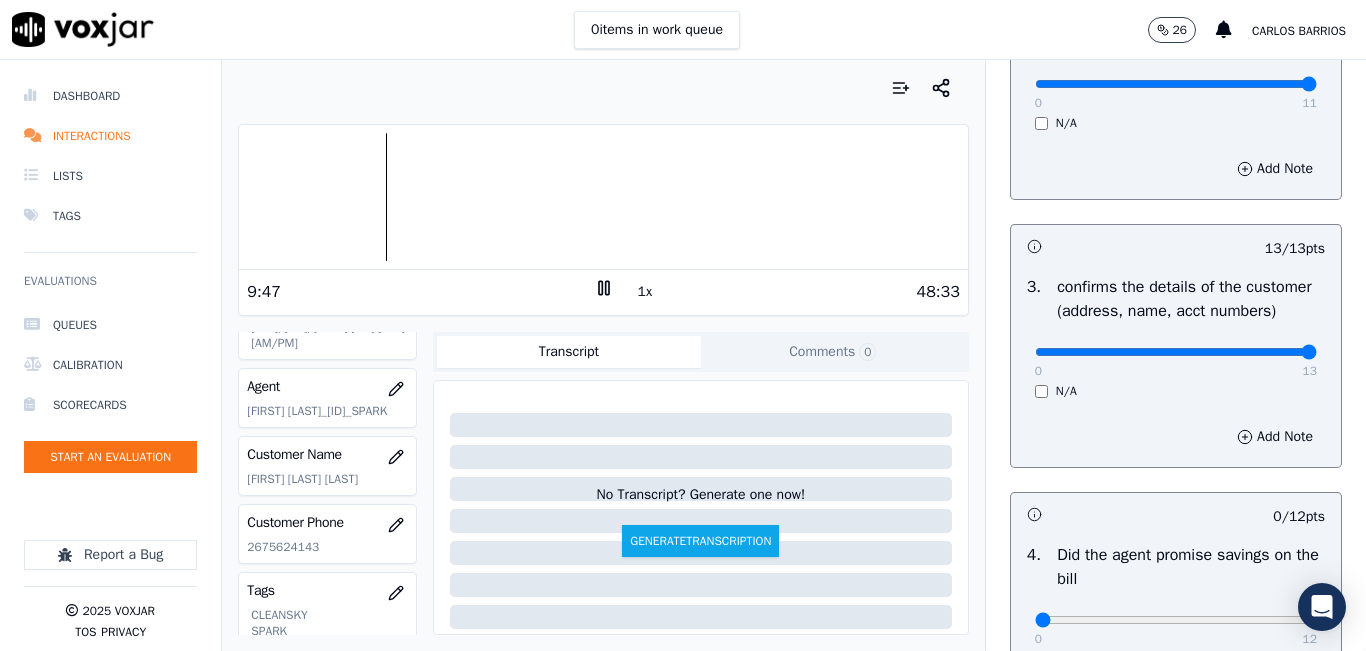 click on "1x" at bounding box center [645, 292] 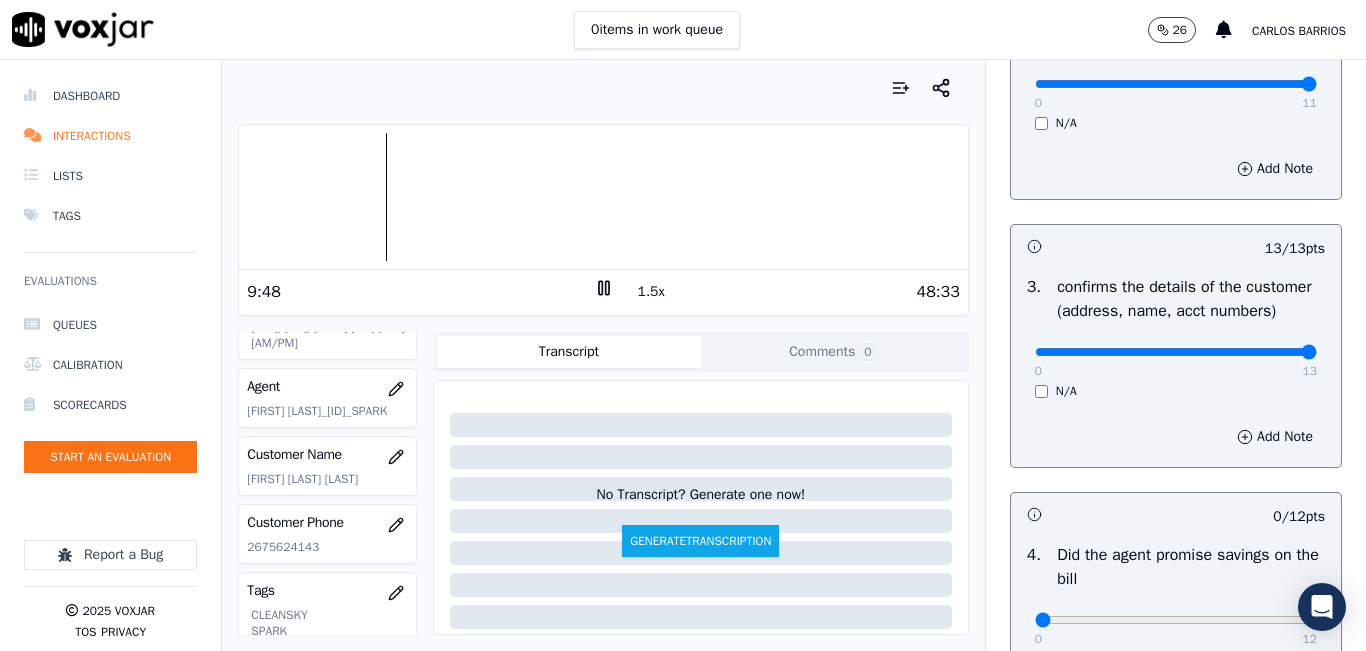 click on "1.5x" at bounding box center (651, 292) 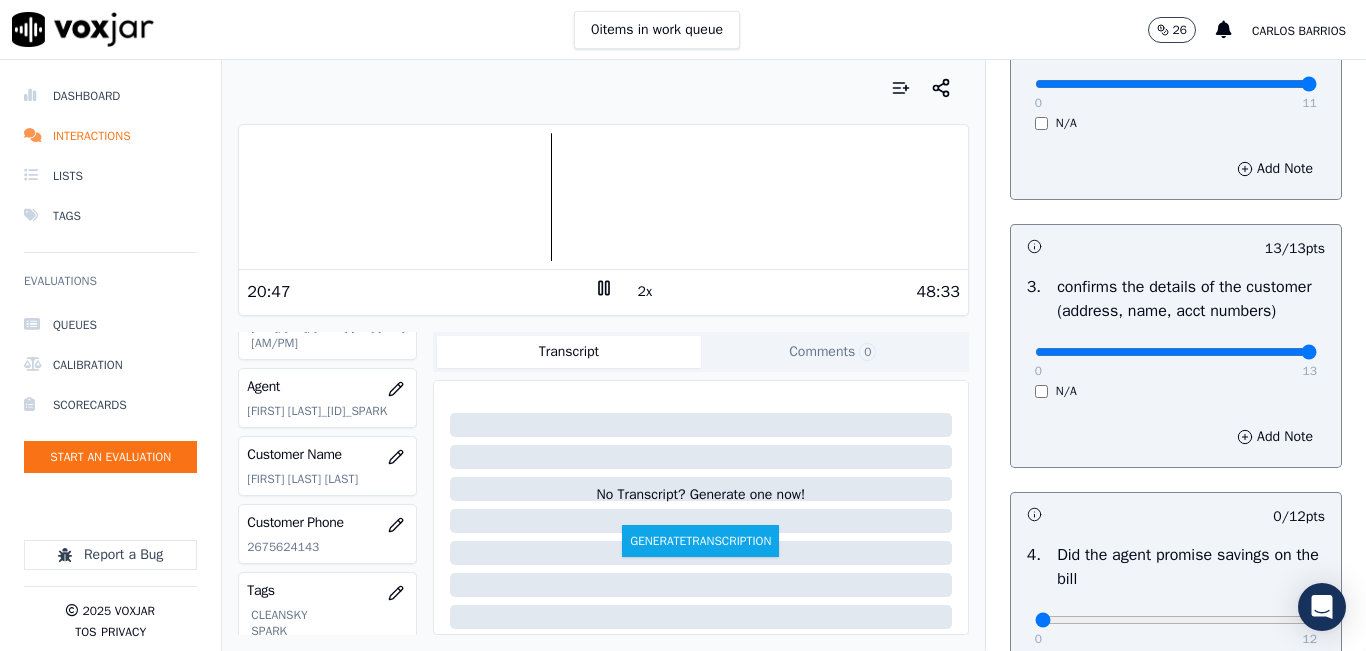 click 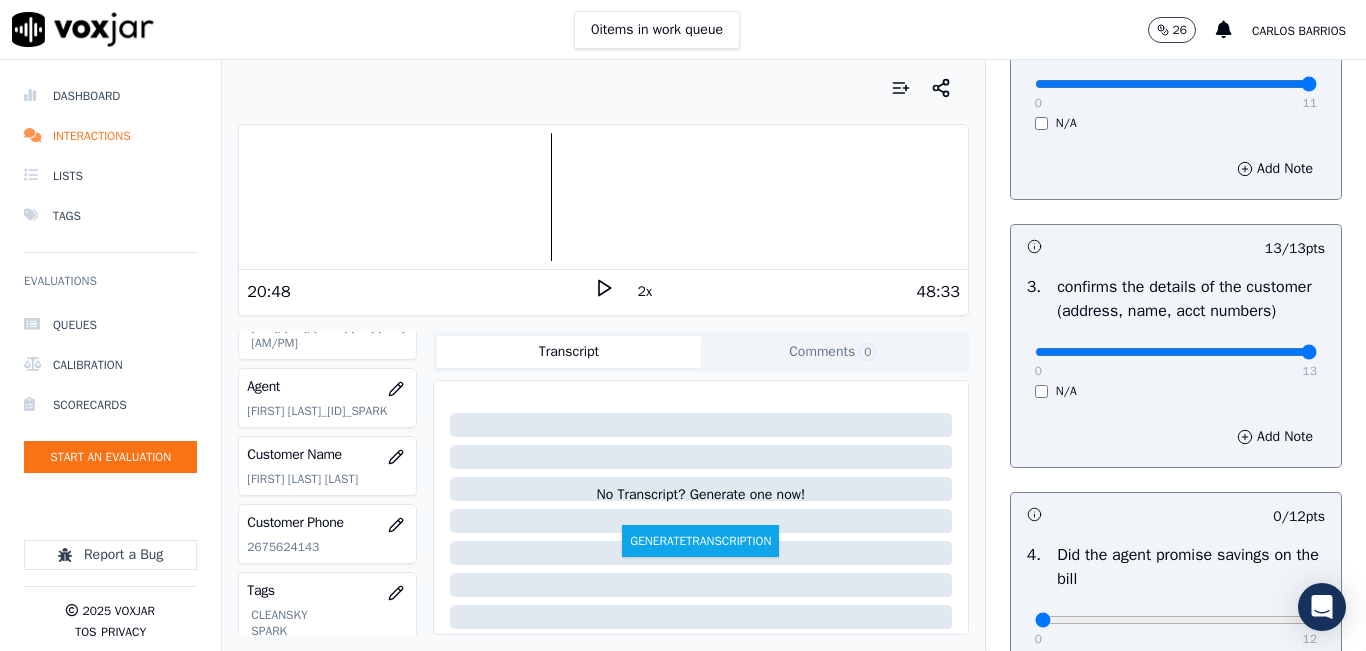 click on "Your browser does not support the audio element.   20:48     2x   48:33   Voxjar ID   09e3e737-9486-4cac-a211-d069768ccef2   Source ID   2675624143-all.mp3   Timestamp
08/06/2025 05:43 pm     Agent
Karina Hernandez_KHernandezNWFG_SPARK     Customer Name     MARIA GONSALVES RIVERA     Customer Phone     2675624143     Tags
CLEANSKY SPARK     Source     manualUpload   Type     AUDIO       Transcript   Comments  0   No Transcript? Generate one now!   Generate  Transcription         Add Comment" at bounding box center [603, 355] 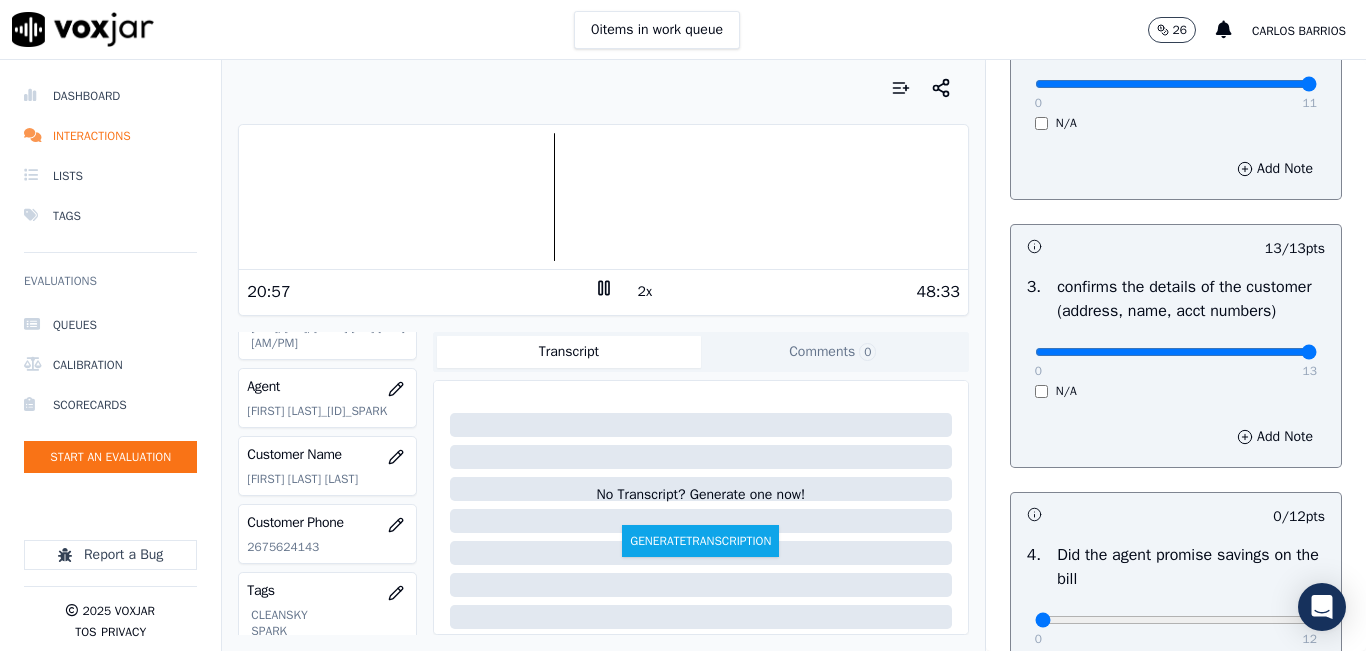 click at bounding box center [603, 88] 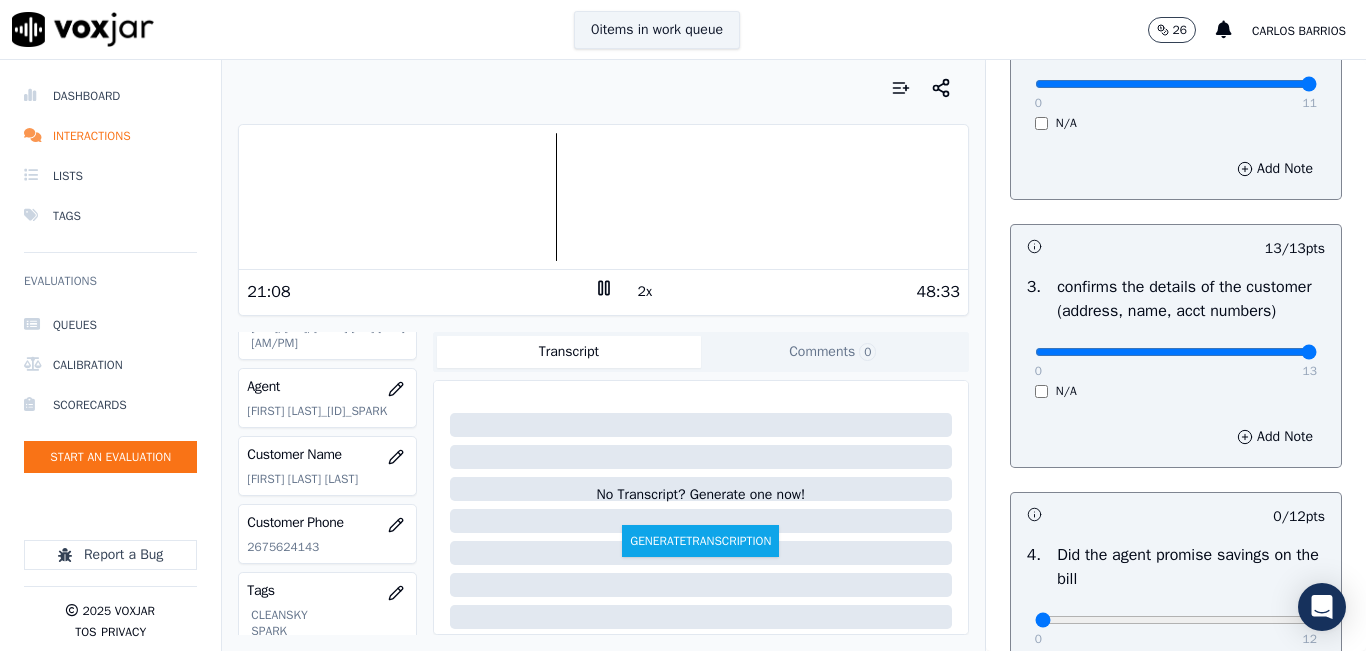 click on "0  items in work queue" at bounding box center [657, 30] 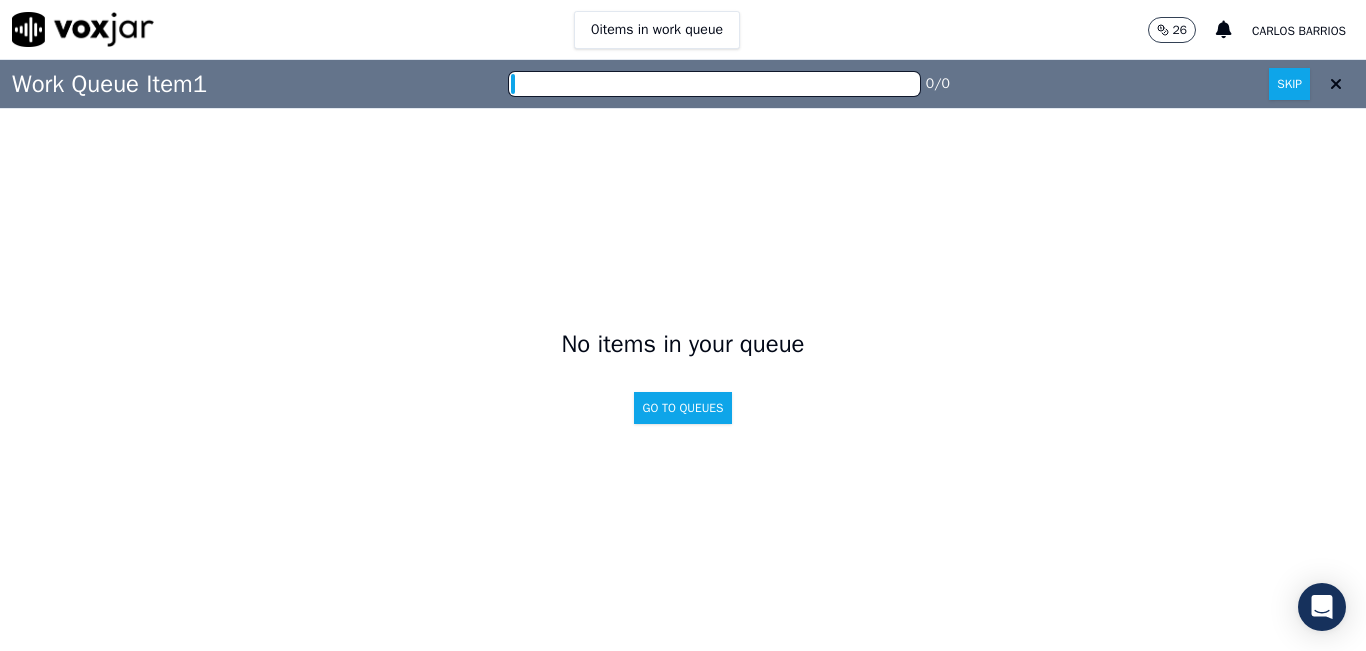 click at bounding box center (1336, 84) 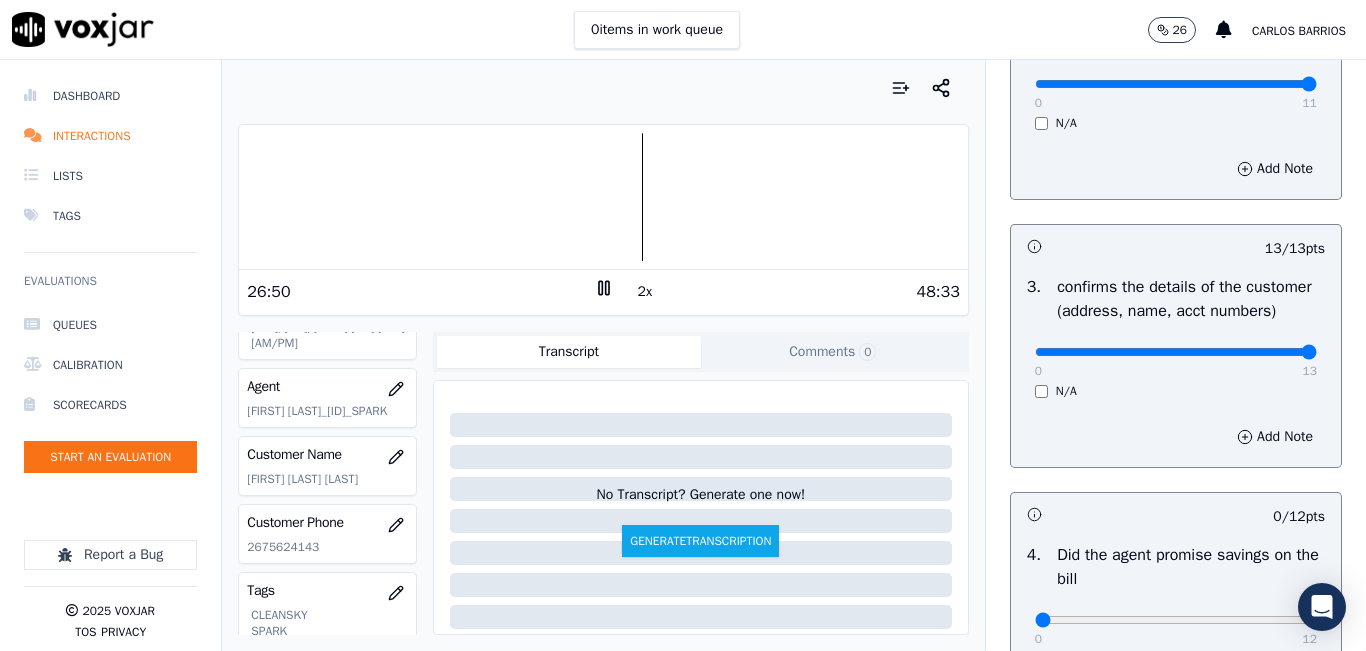 click at bounding box center (603, 88) 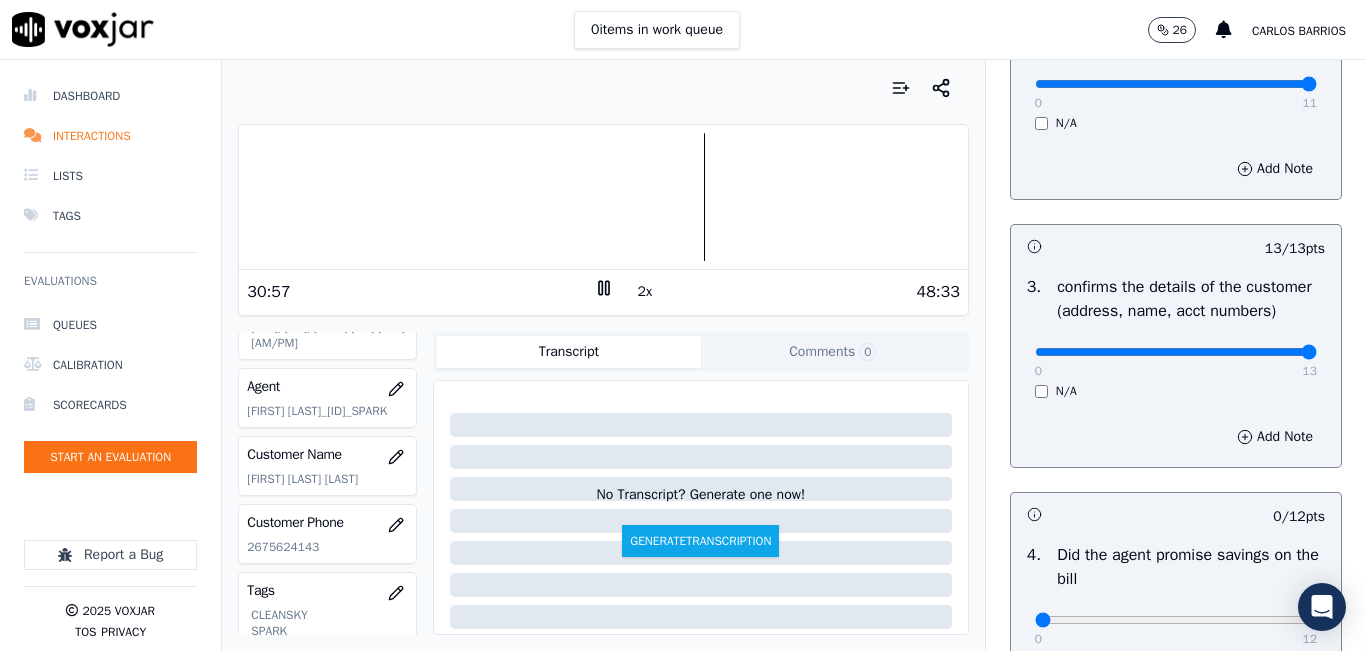 scroll, scrollTop: 300, scrollLeft: 0, axis: vertical 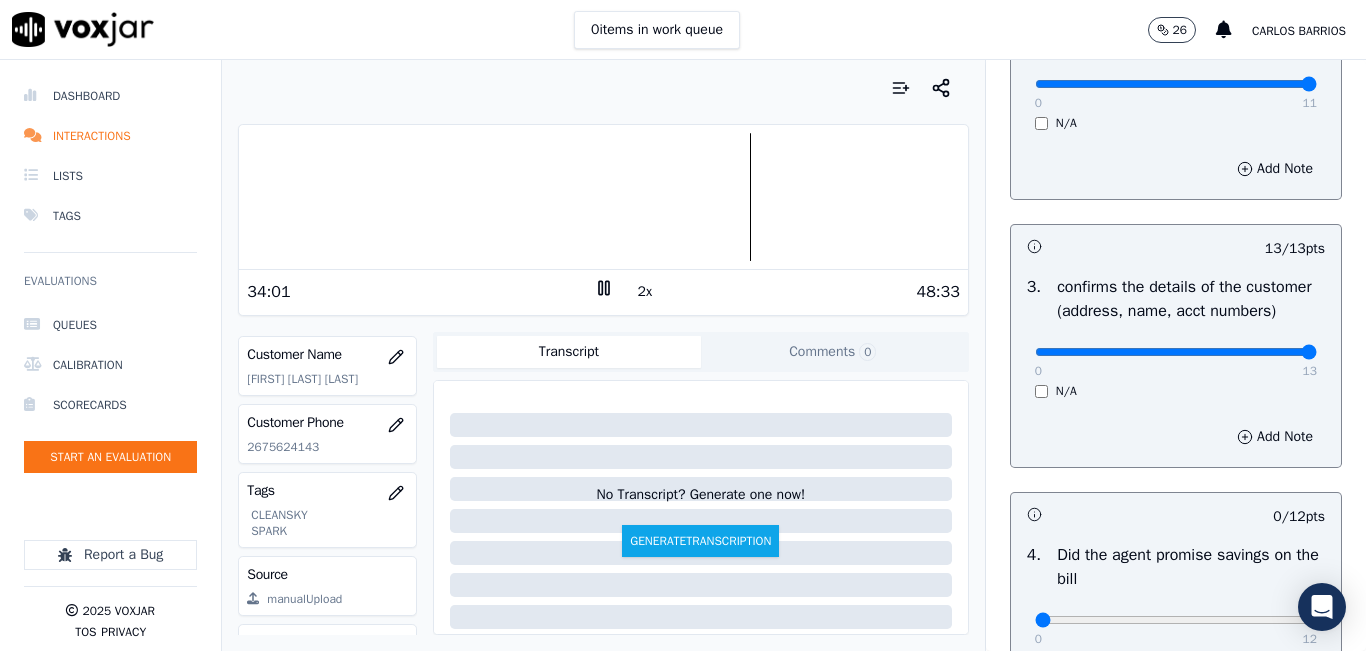 click 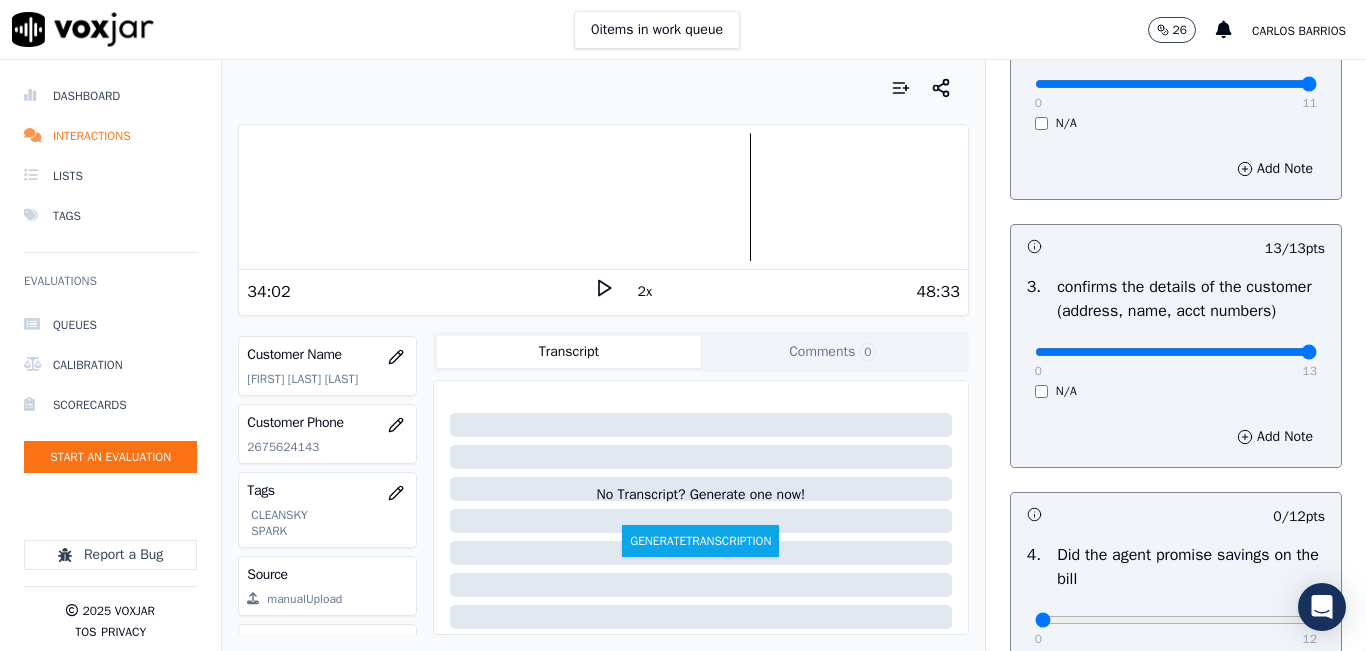 click at bounding box center [603, 88] 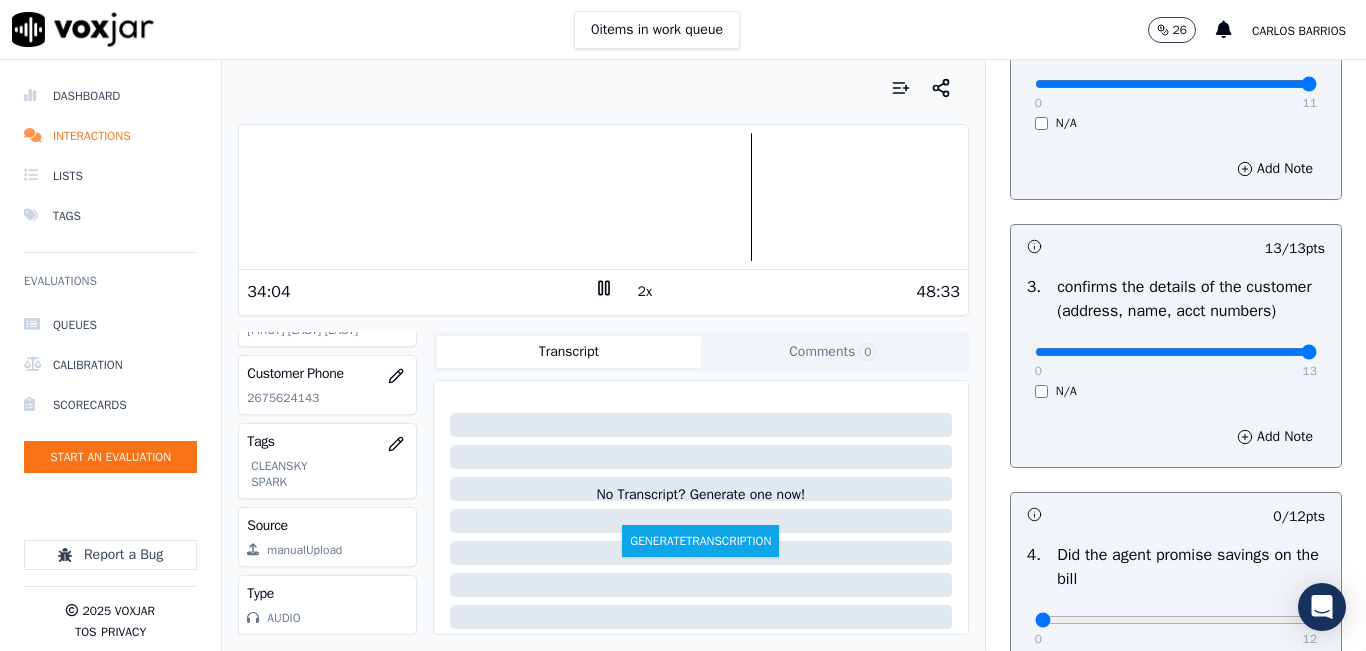 scroll, scrollTop: 410, scrollLeft: 0, axis: vertical 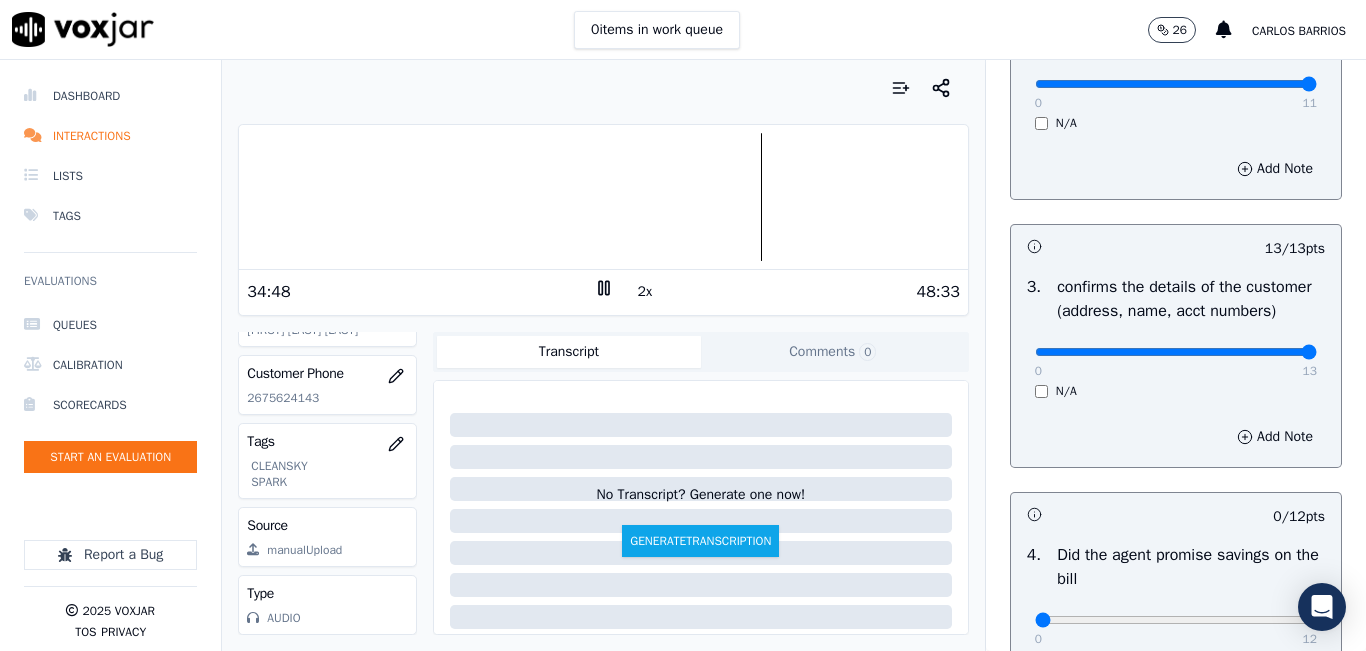 click at bounding box center (603, 197) 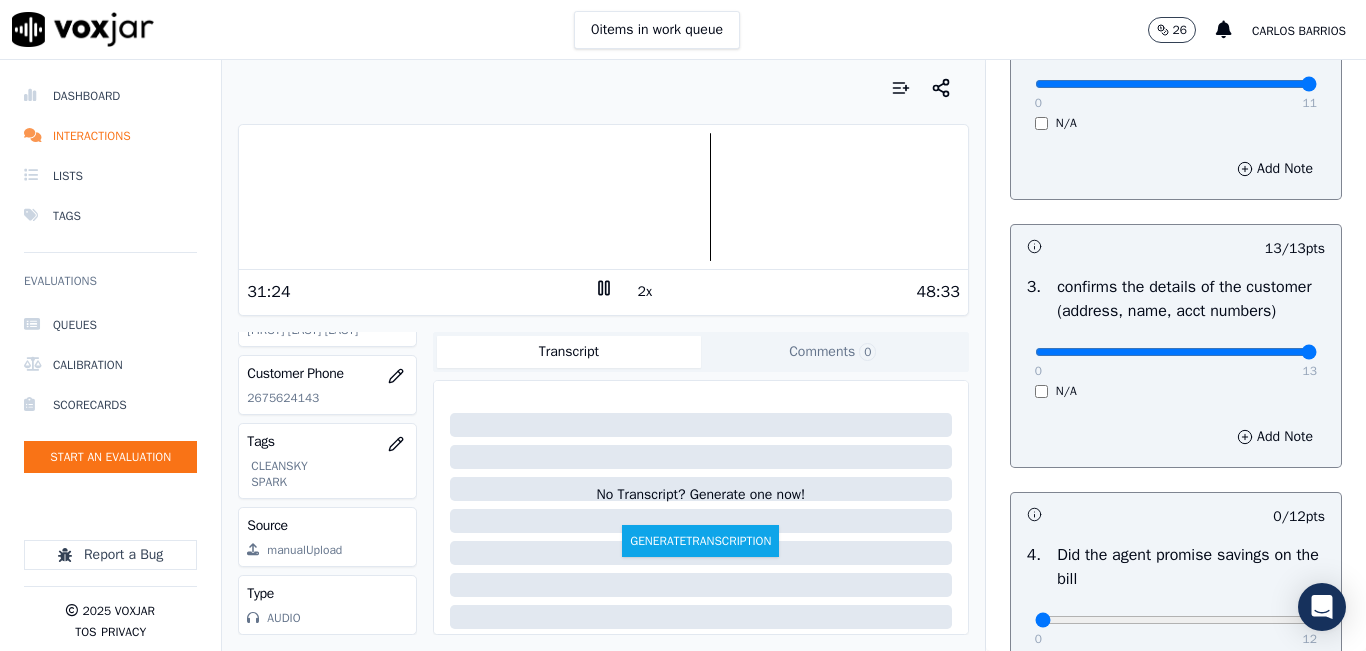 click at bounding box center [603, 197] 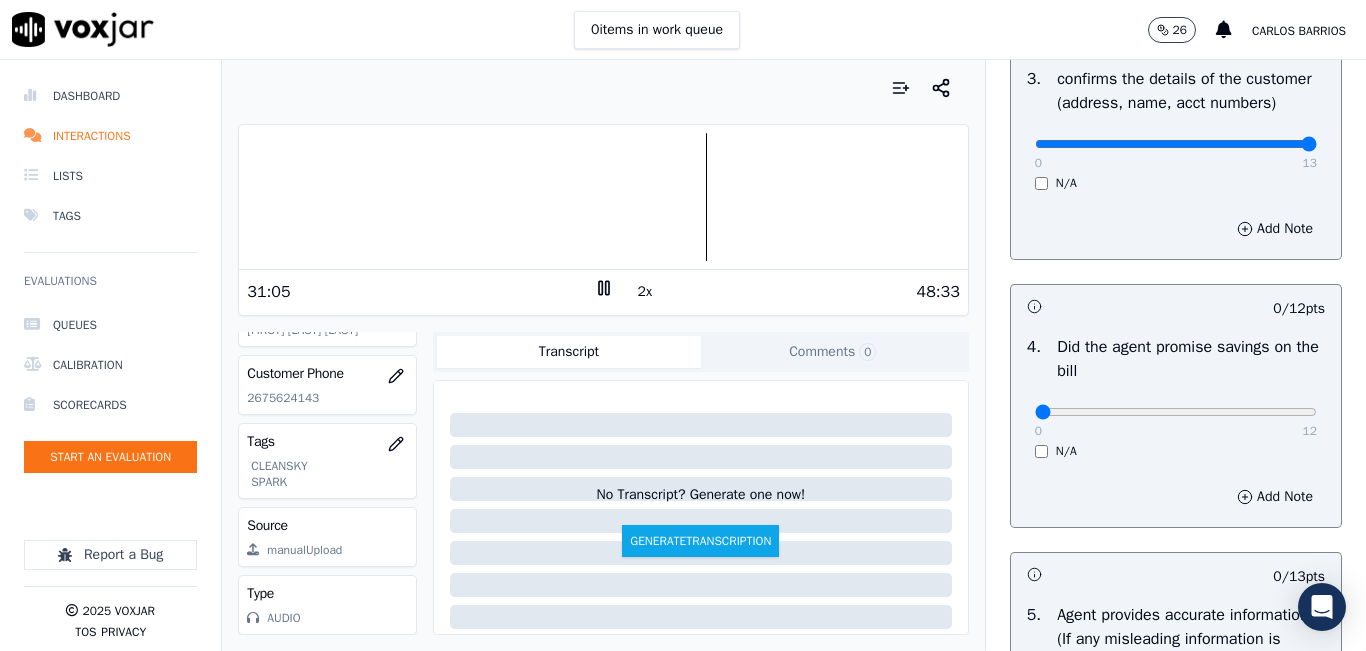 scroll, scrollTop: 900, scrollLeft: 0, axis: vertical 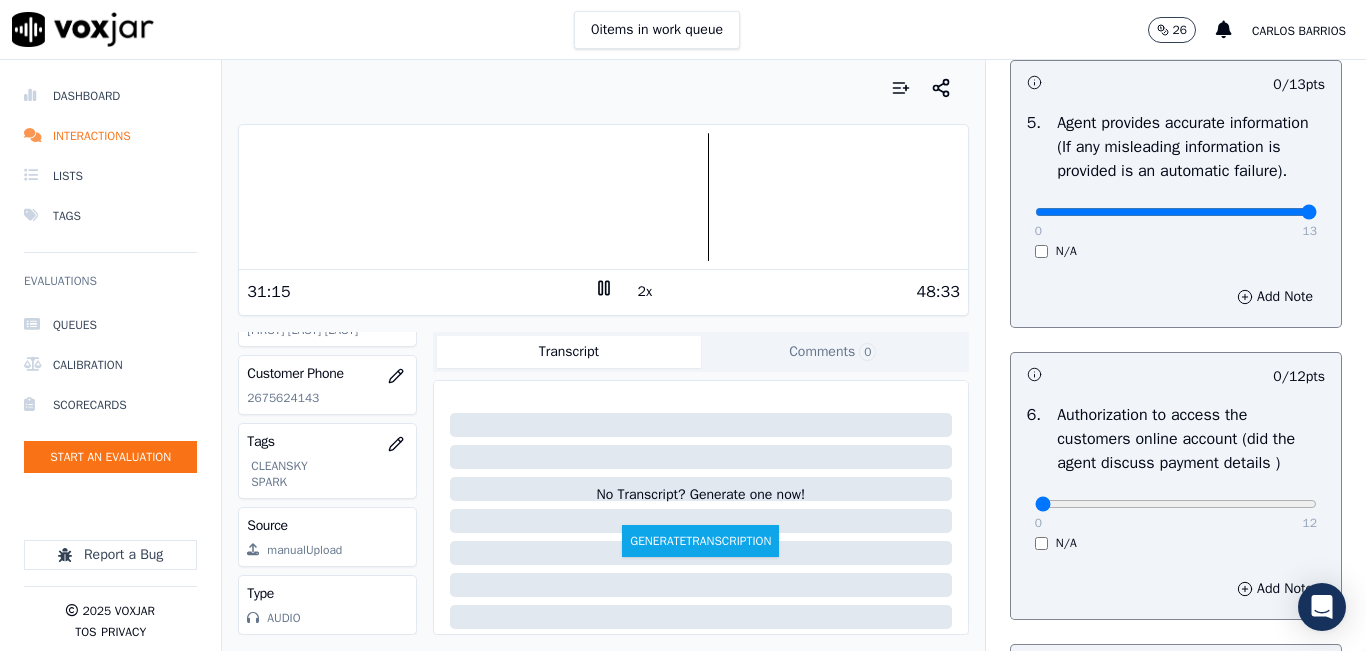 drag, startPoint x: 1243, startPoint y: 261, endPoint x: 1260, endPoint y: 259, distance: 17.117243 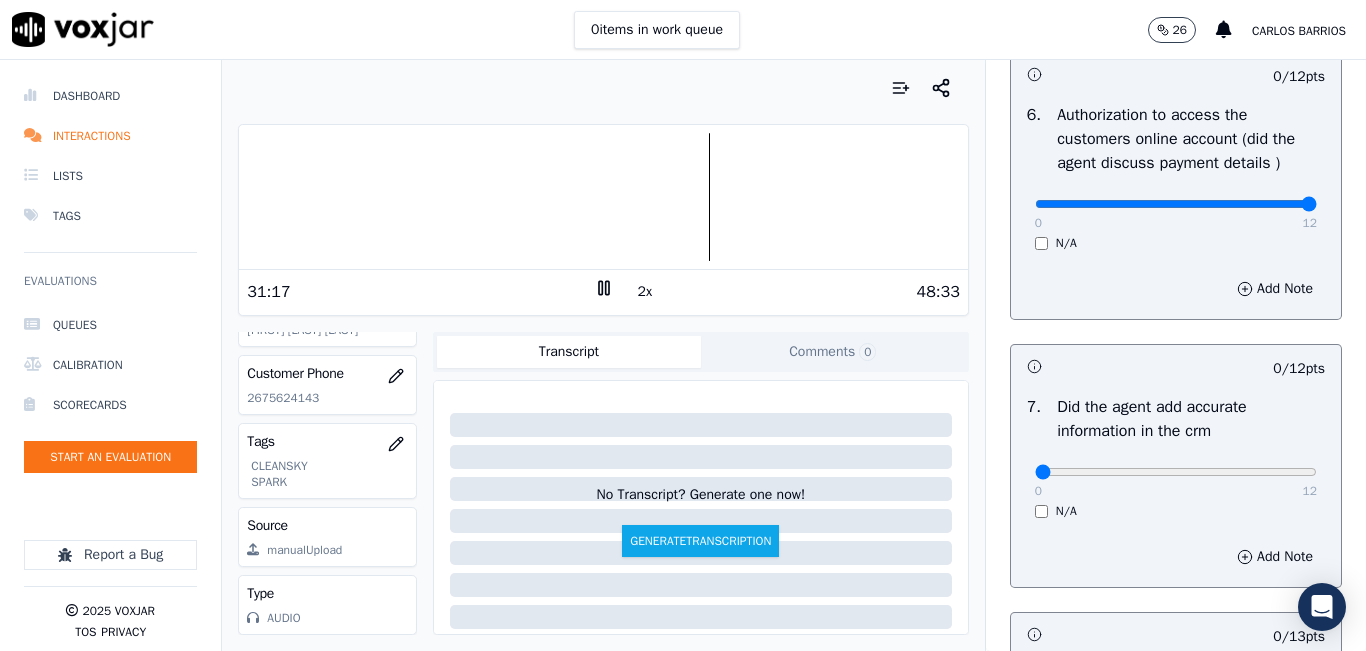 type on "12" 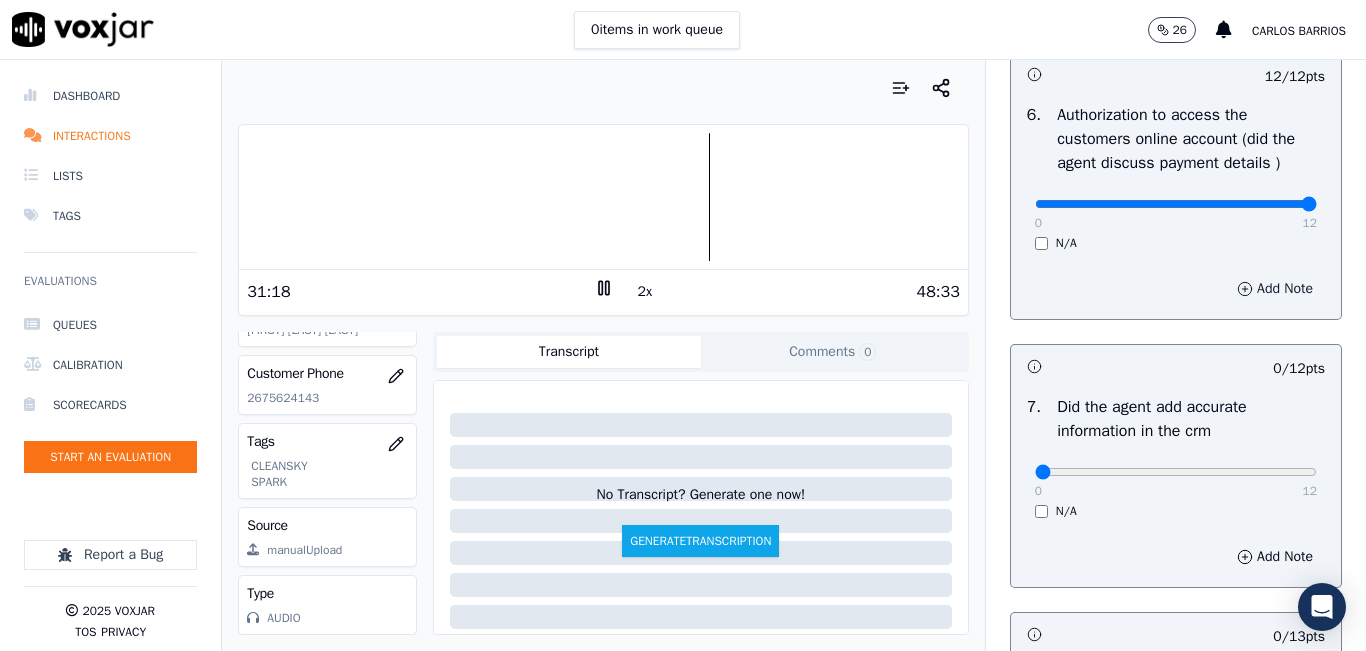 scroll, scrollTop: 1900, scrollLeft: 0, axis: vertical 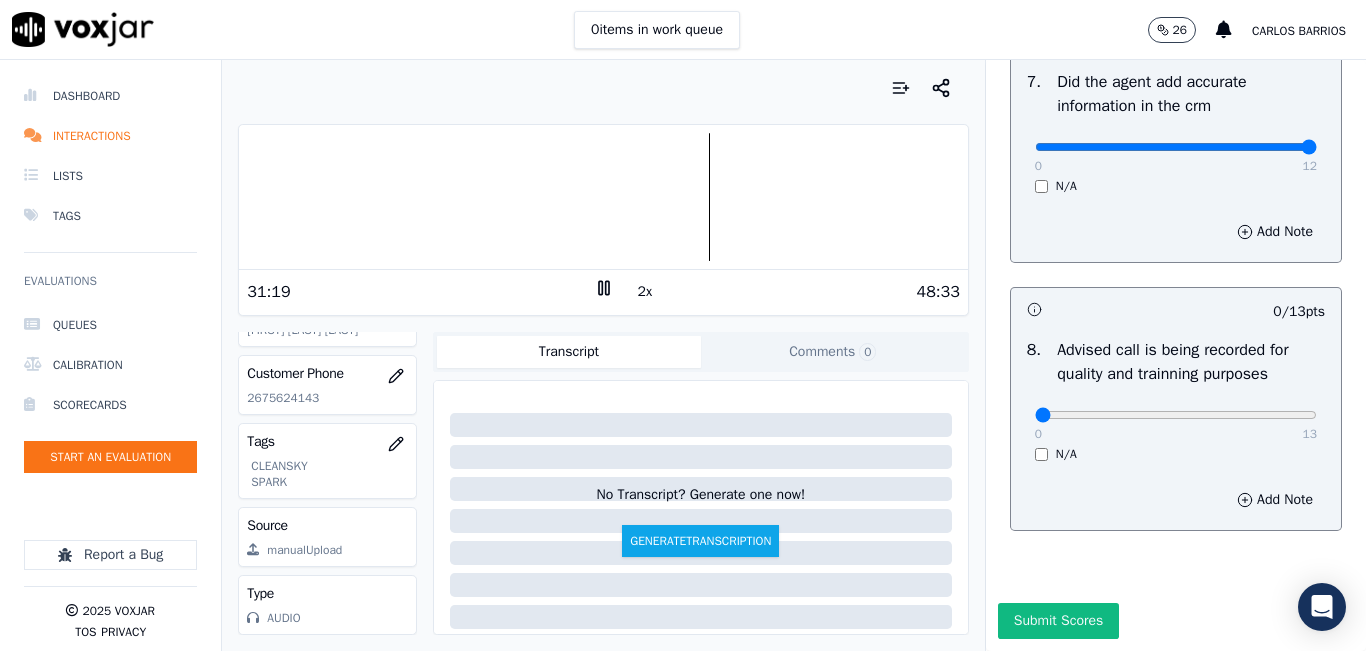 type on "12" 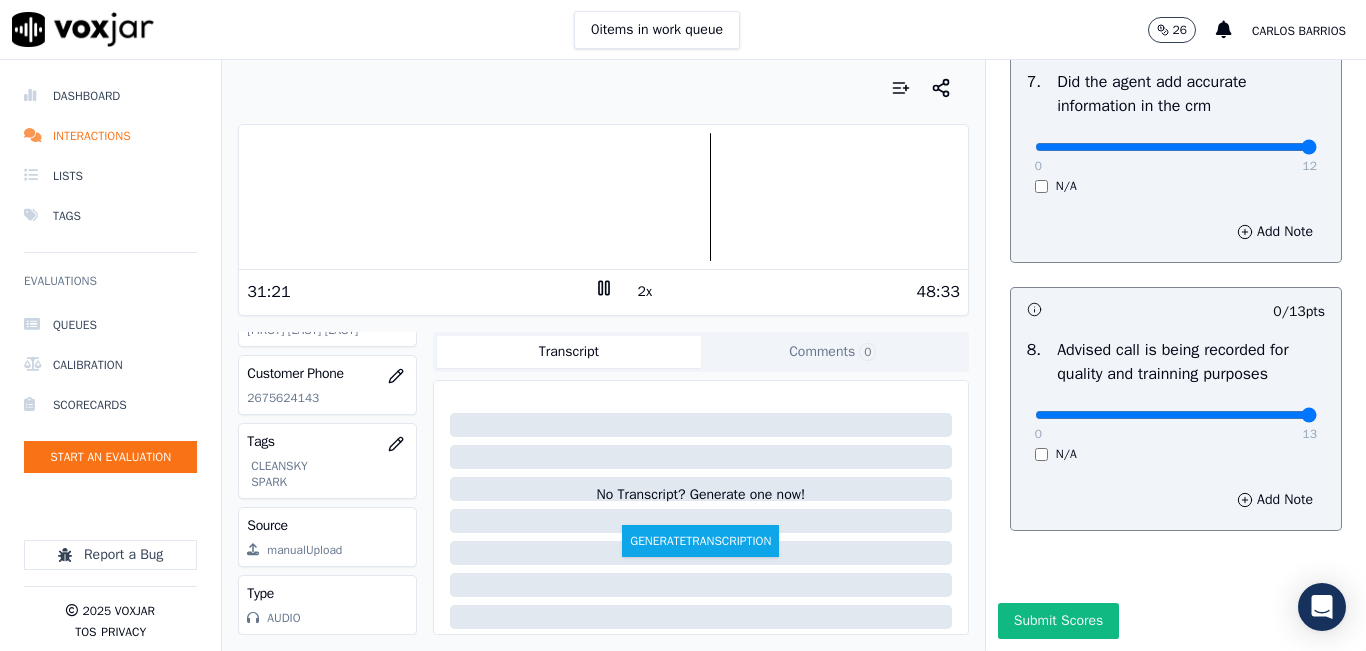 type on "13" 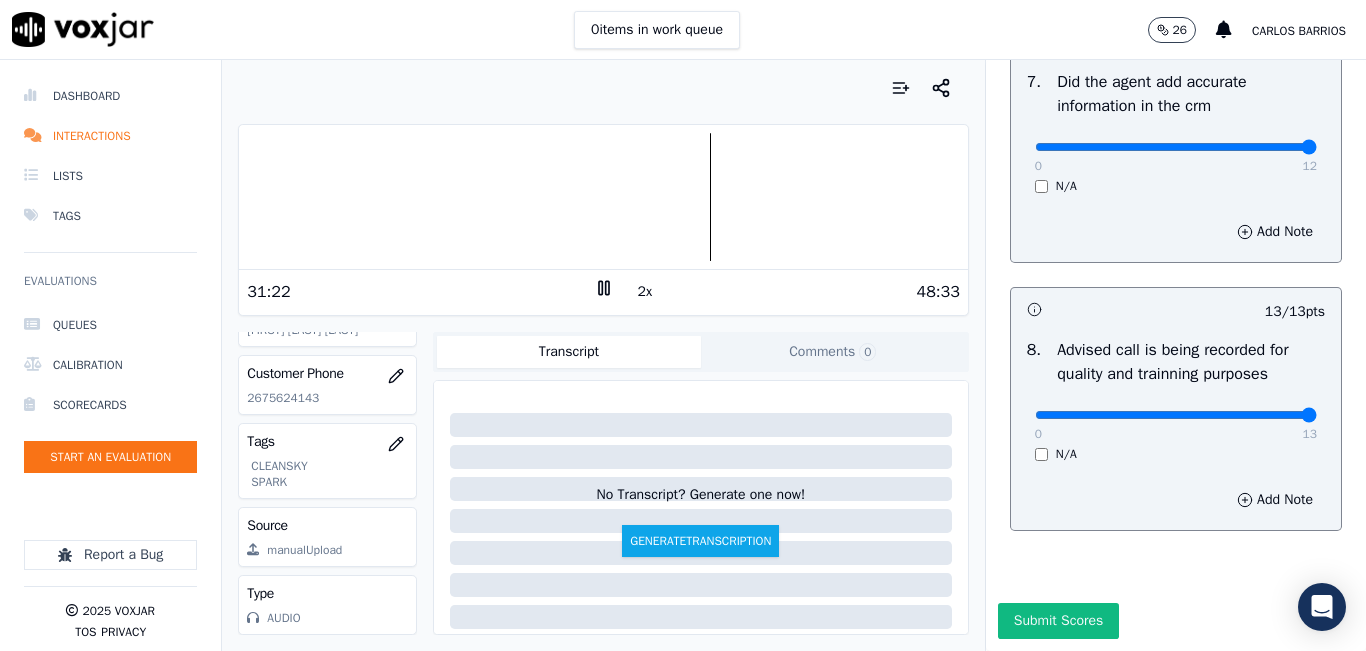 scroll, scrollTop: 1918, scrollLeft: 0, axis: vertical 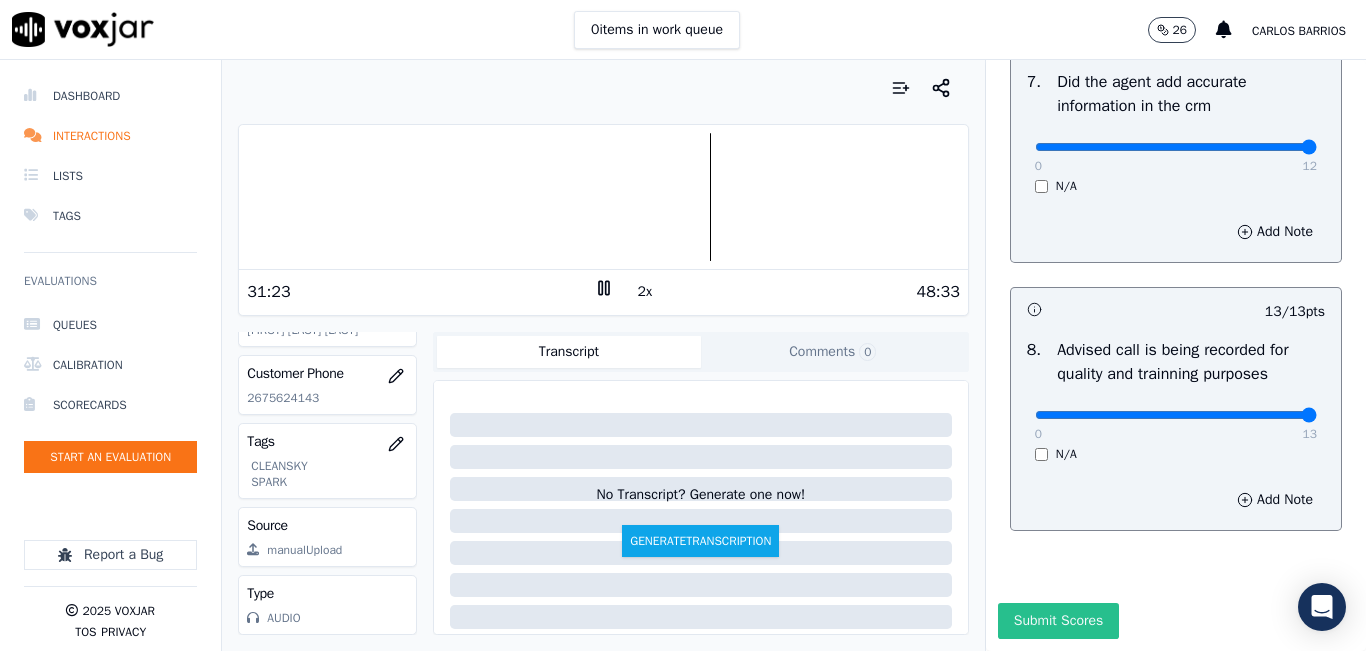click on "Submit Scores" at bounding box center (1058, 621) 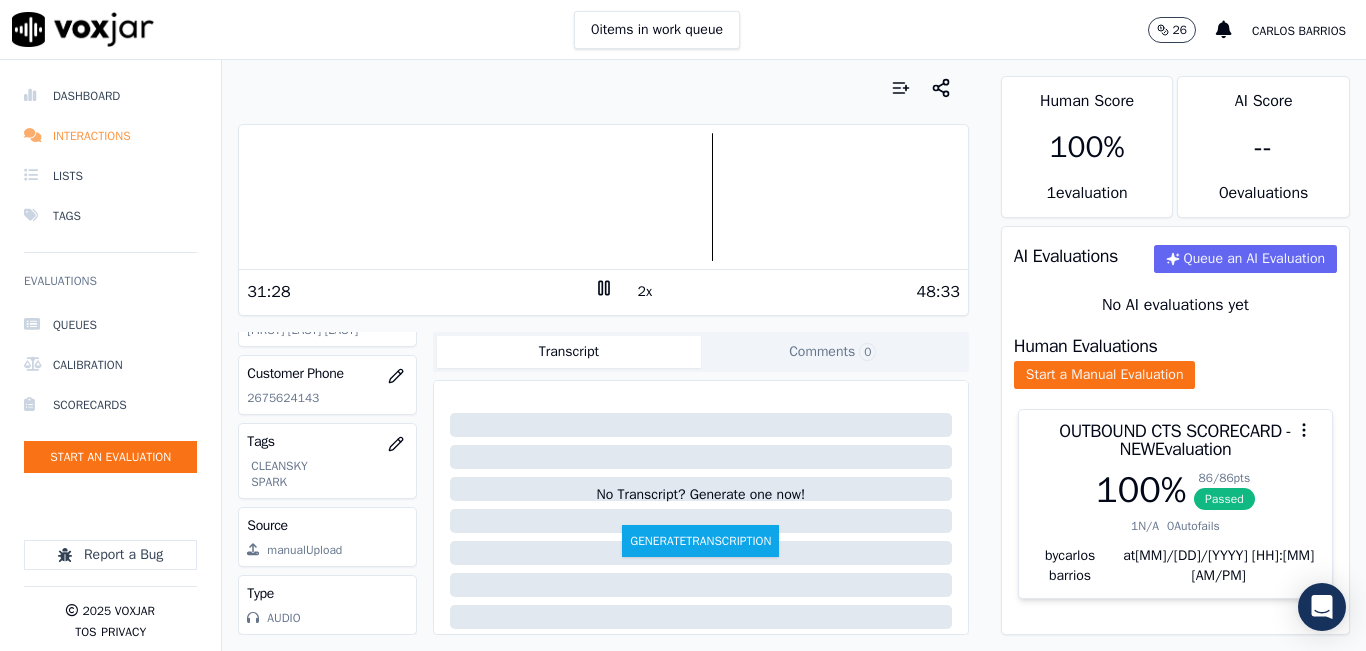 click on "Interactions" at bounding box center [110, 136] 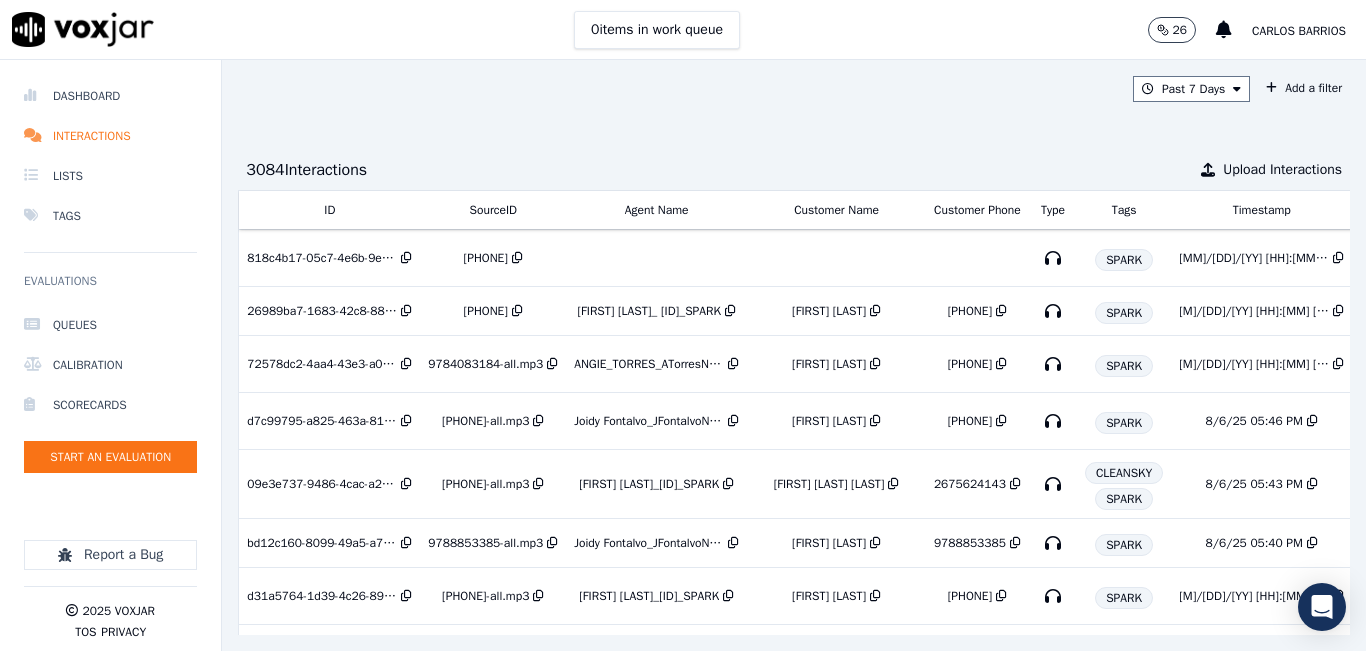 scroll, scrollTop: 0, scrollLeft: 333, axis: horizontal 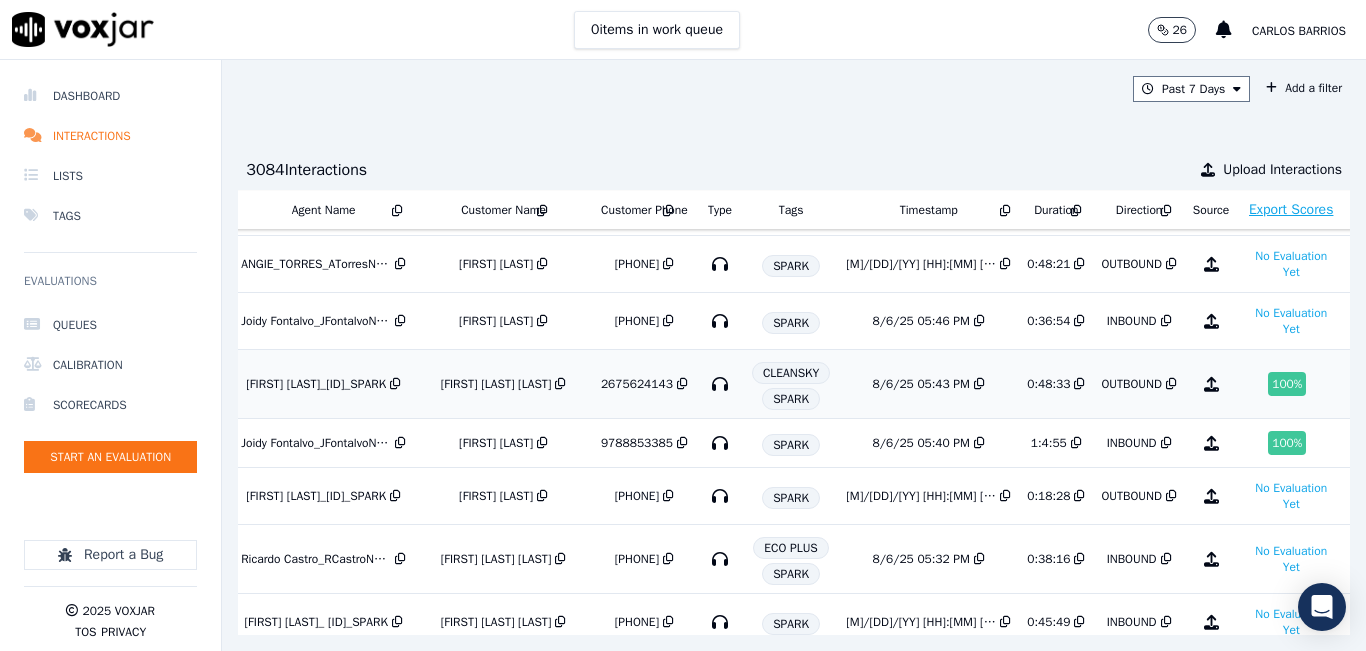 click on "SPARK" 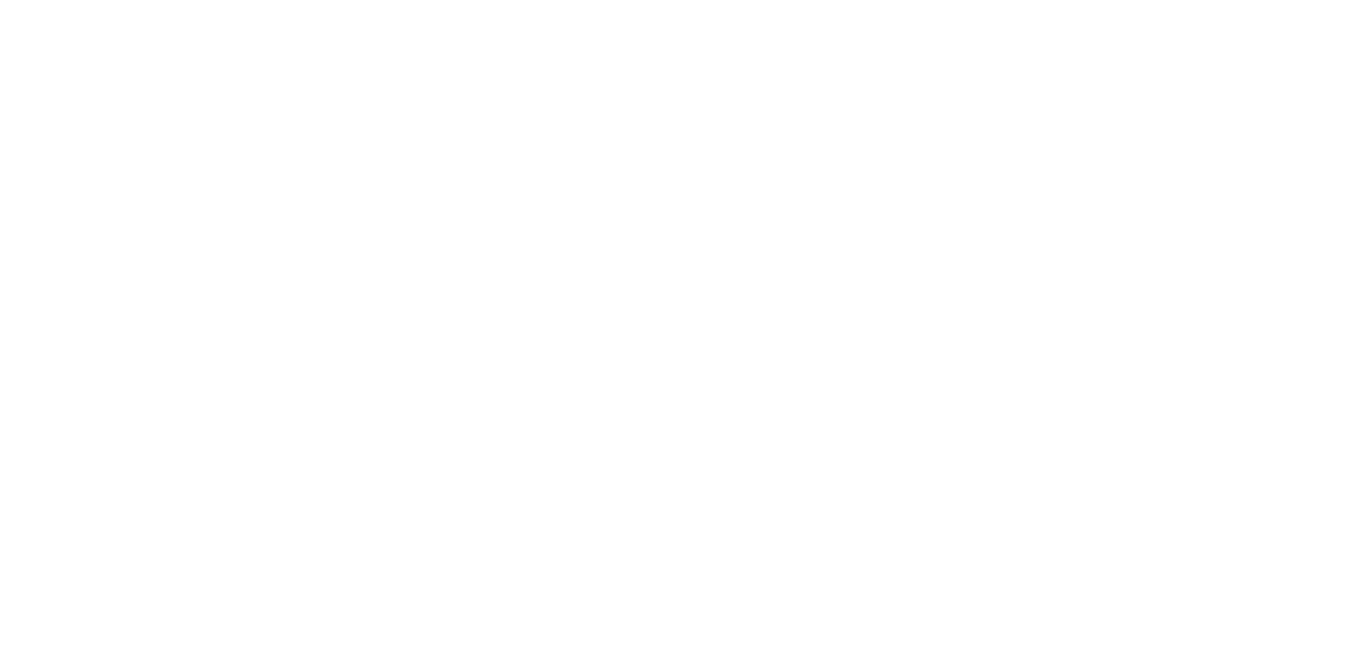 scroll, scrollTop: 0, scrollLeft: 0, axis: both 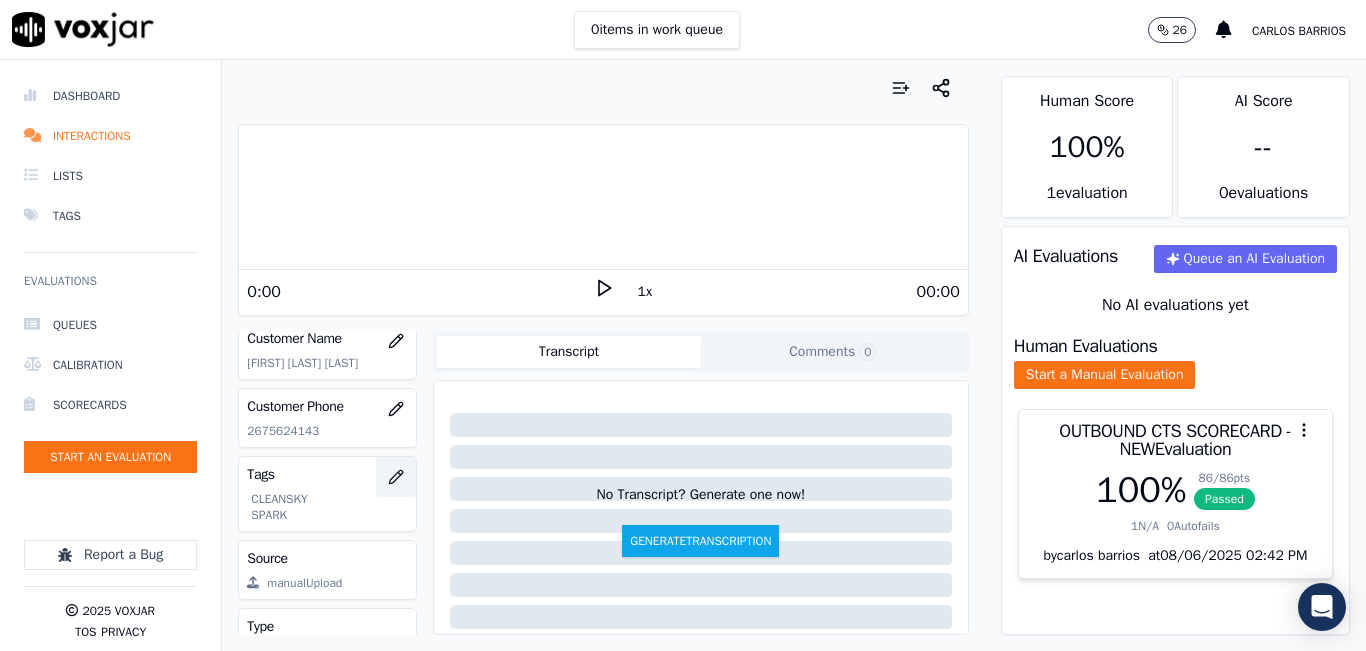 click at bounding box center [396, 477] 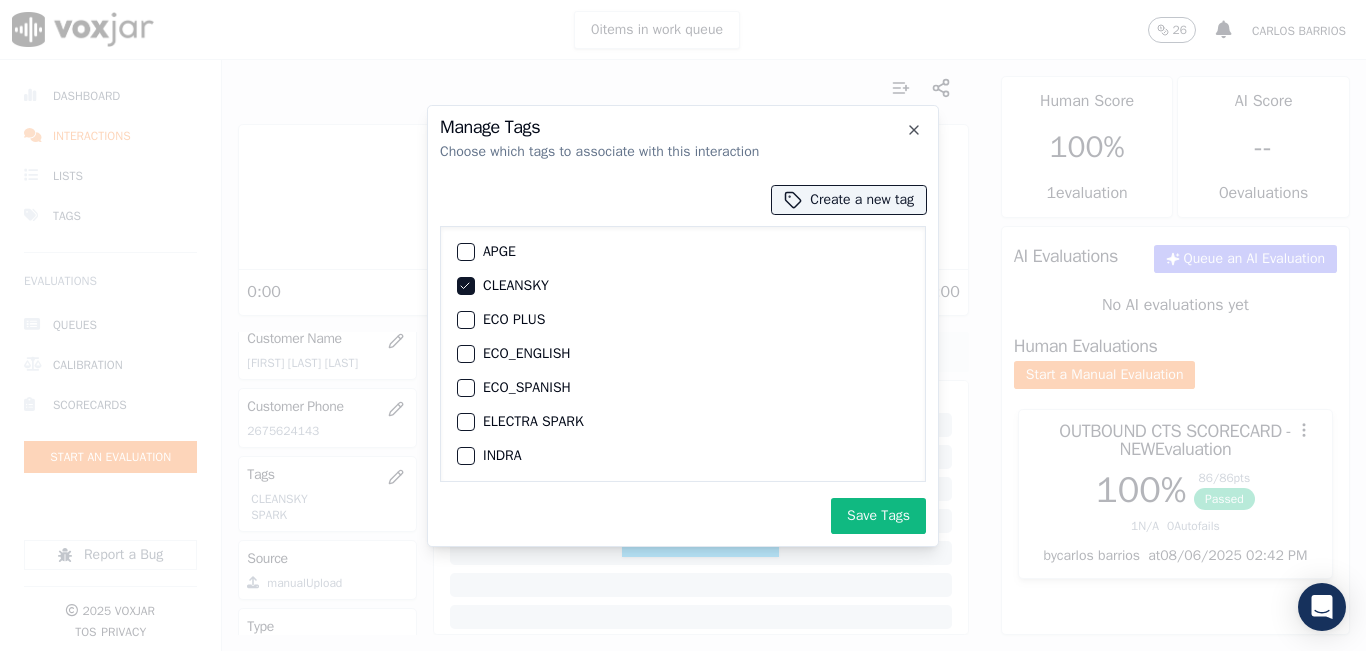 click 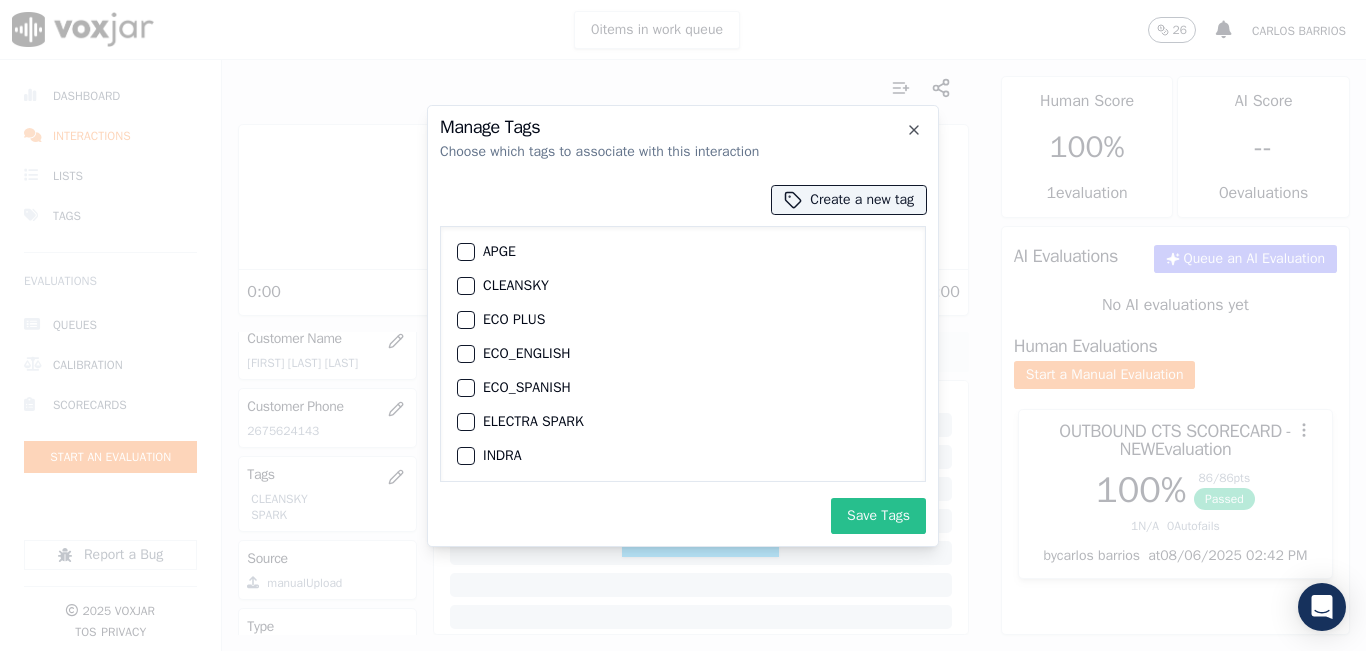 click on "Save Tags" at bounding box center [878, 516] 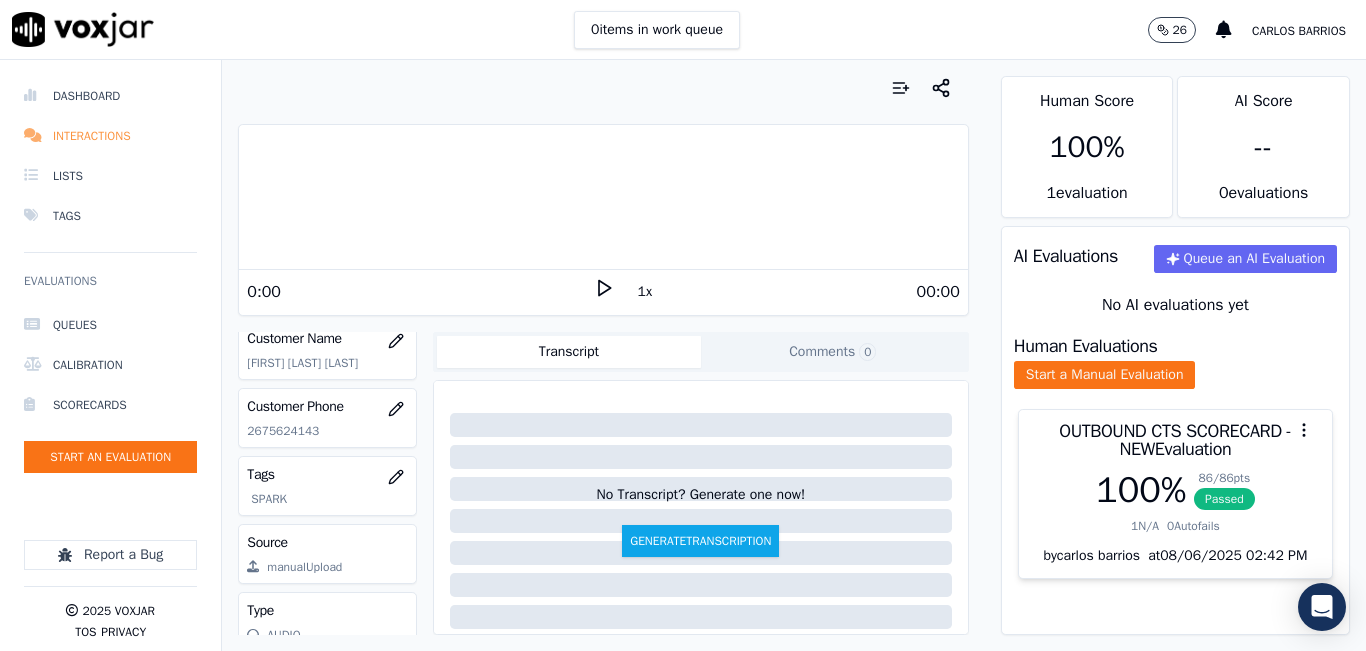 click on "Interactions" at bounding box center [110, 136] 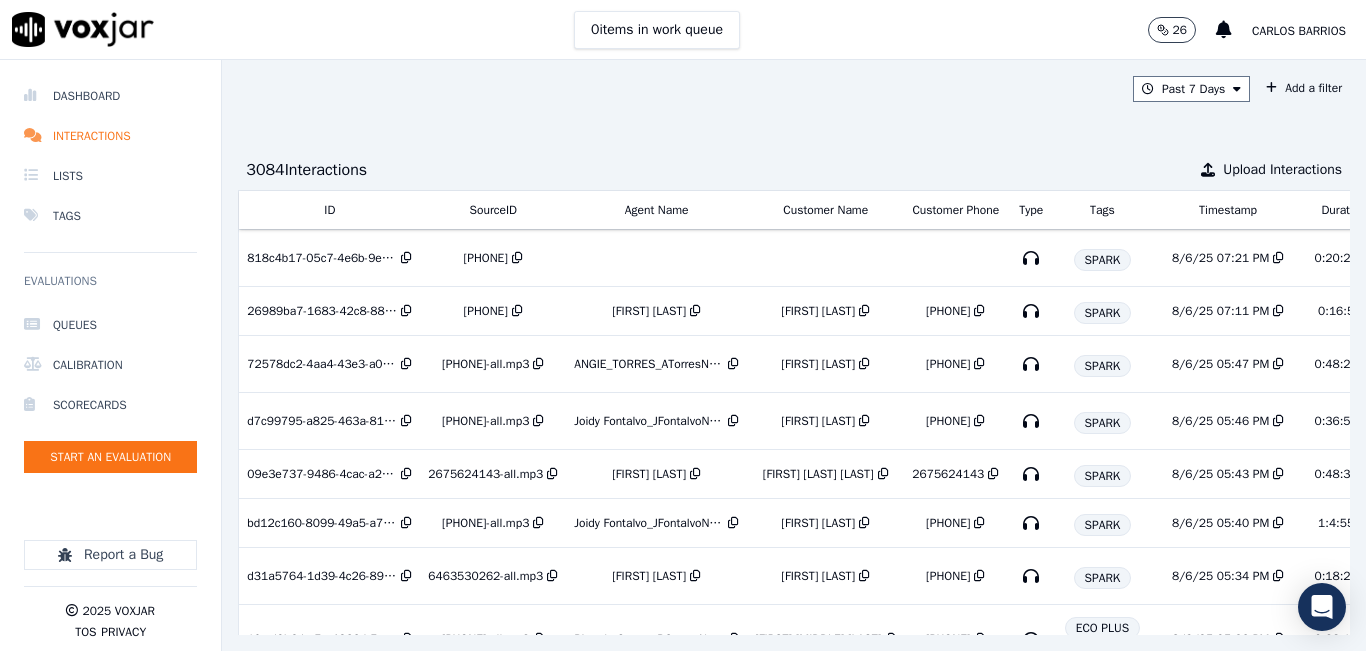 scroll, scrollTop: 0, scrollLeft: 333, axis: horizontal 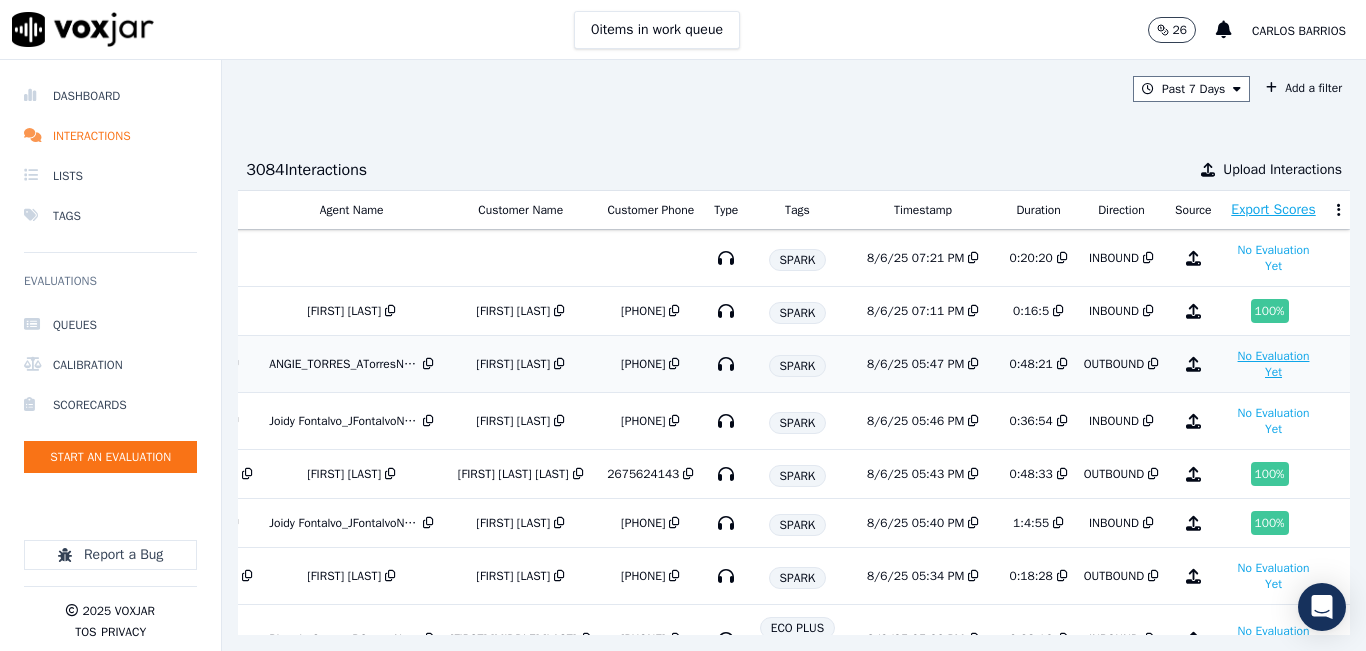 click on "No Evaluation Yet" at bounding box center (1274, 364) 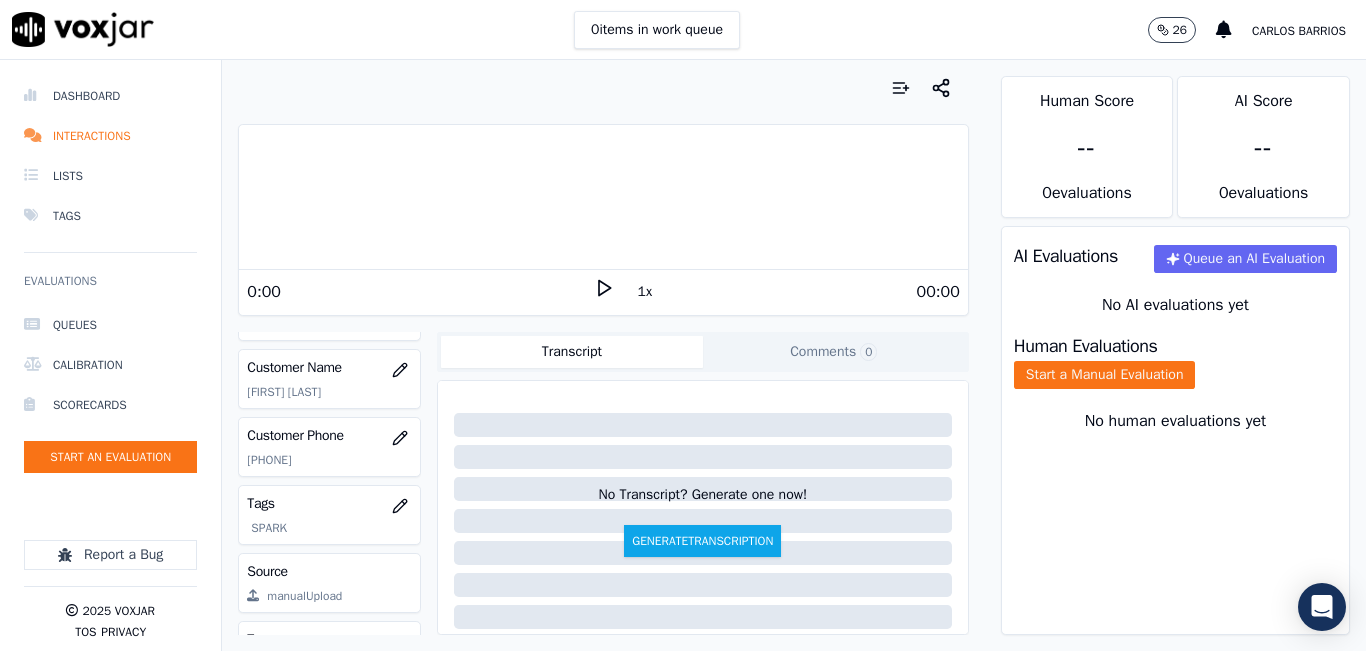 scroll, scrollTop: 300, scrollLeft: 0, axis: vertical 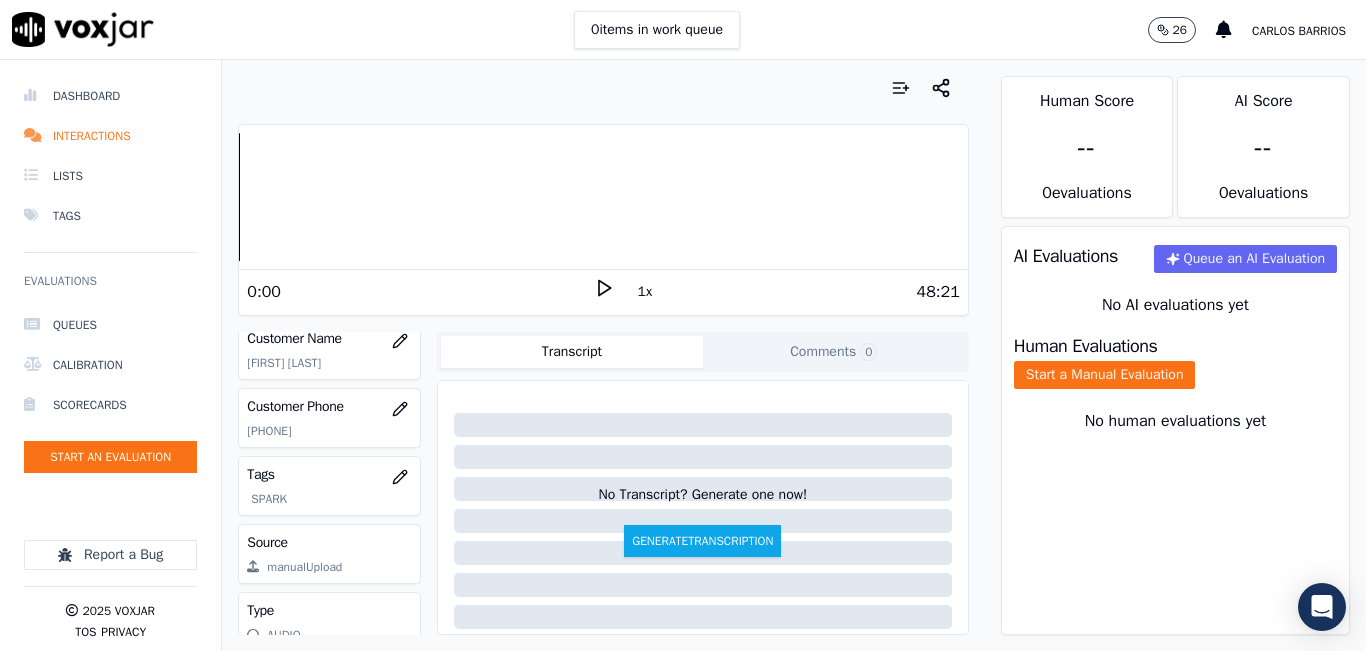 click on "Customer Phone     9784083184" at bounding box center [329, 418] 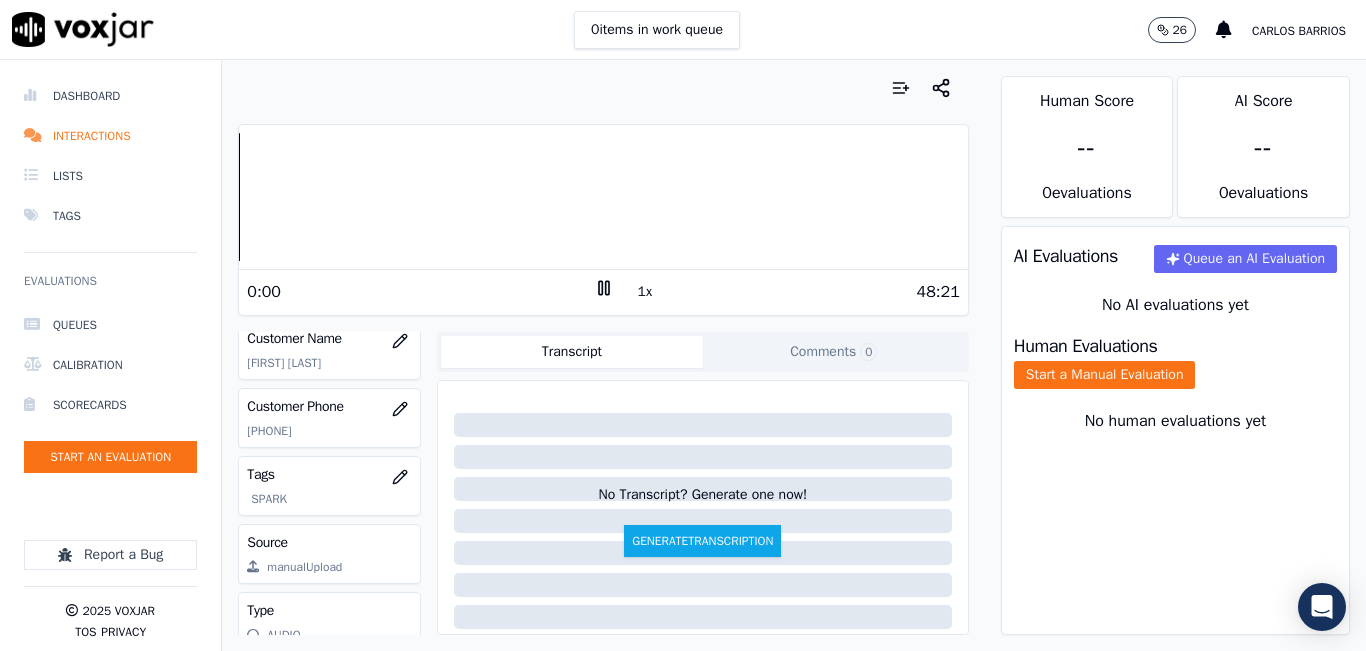 click on "1x" at bounding box center (645, 292) 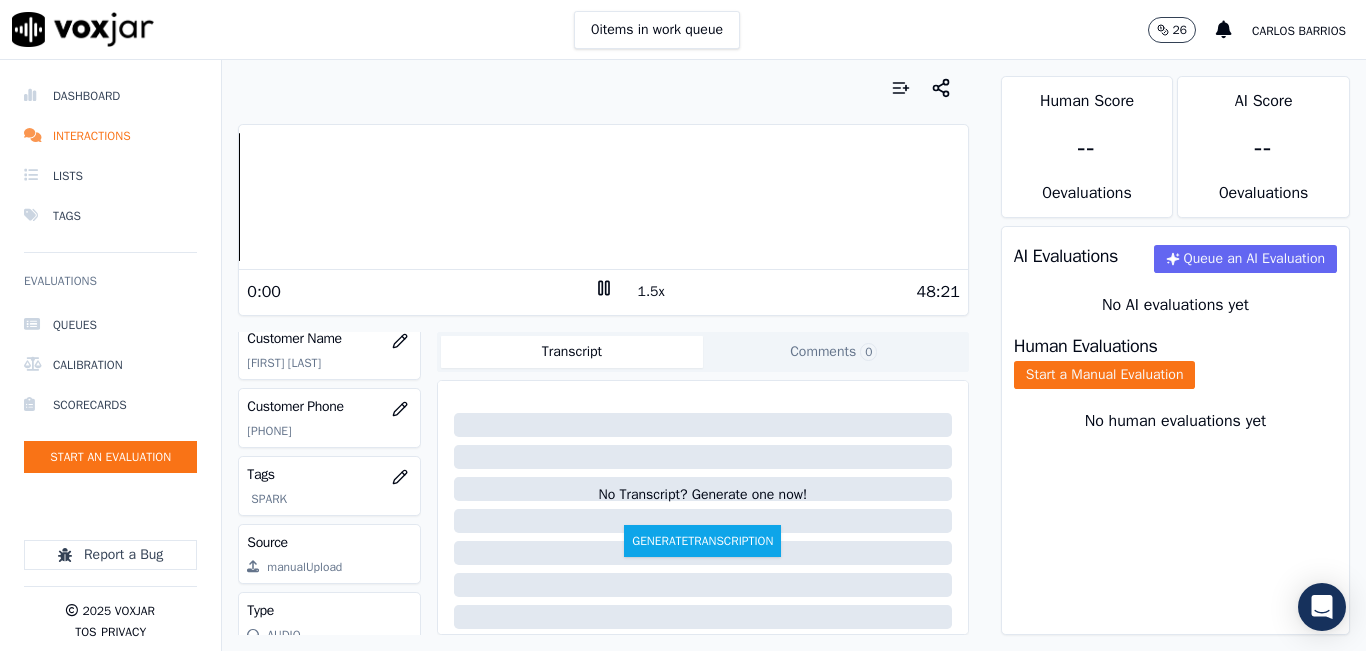 click on "1.5x" at bounding box center [651, 292] 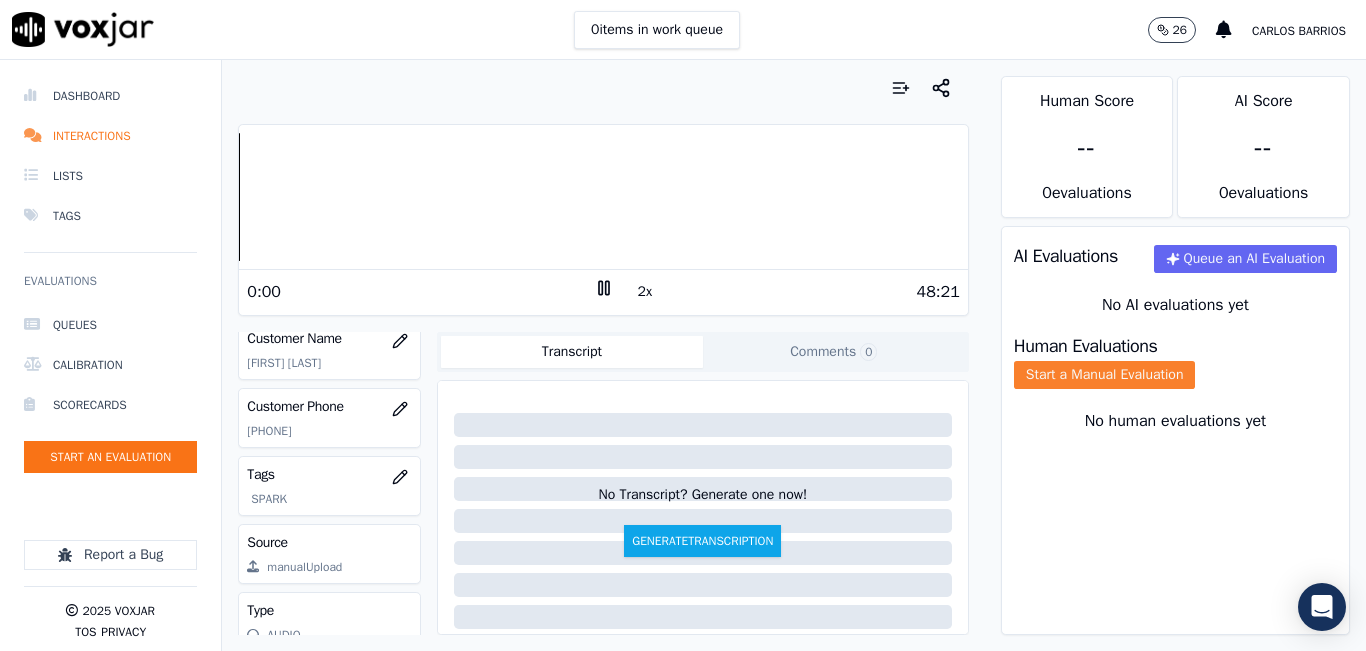 click on "Start a Manual Evaluation" 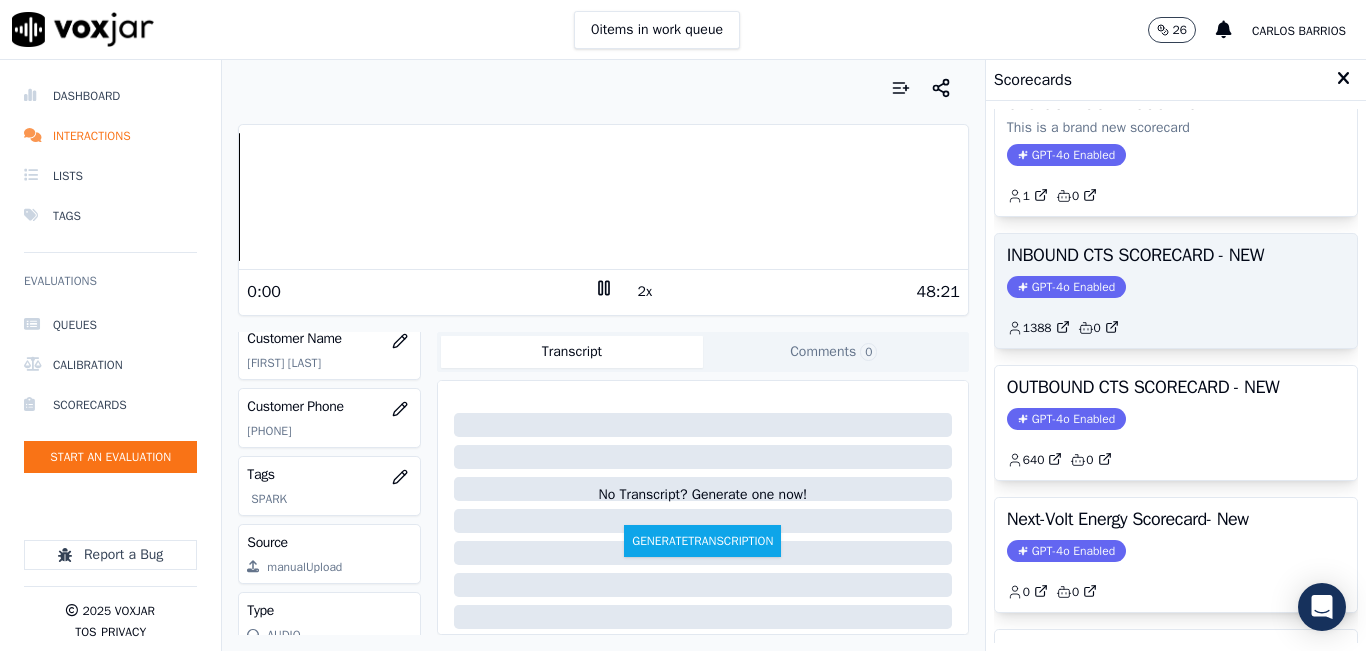 scroll, scrollTop: 200, scrollLeft: 0, axis: vertical 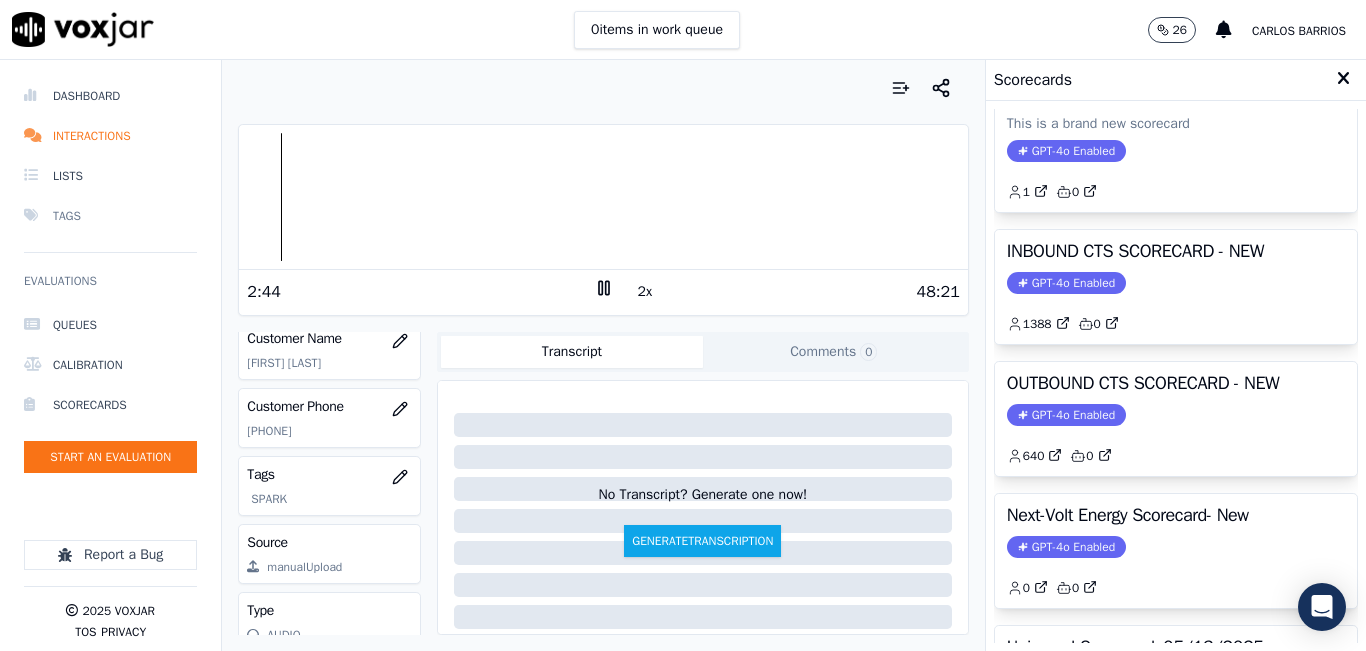 drag, startPoint x: 202, startPoint y: 193, endPoint x: 107, endPoint y: 201, distance: 95.33625 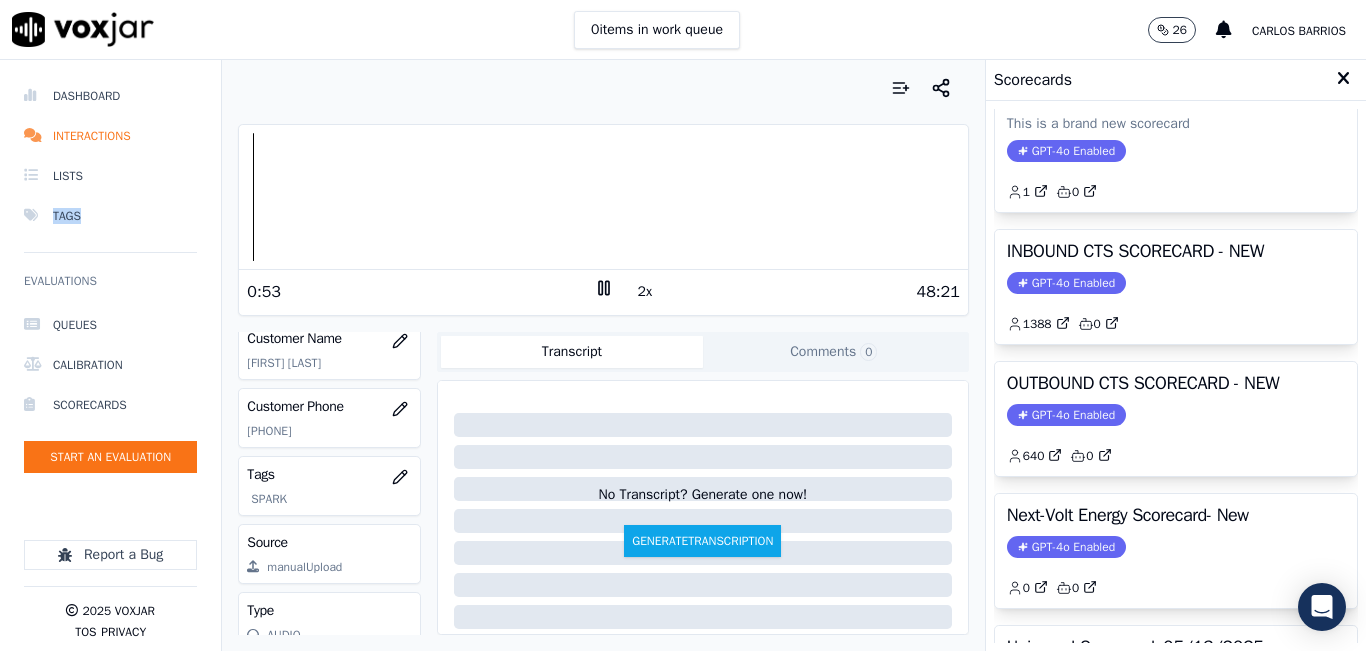 click on "Your browser does not support the audio element.   0:53     2x   48:21   Voxjar ID   72578dc2-4aa4-43e3-a0bd-74b7b55c364f   Source ID   9784083184-all.mp3   Timestamp
08/06/2025 05:47 pm     Agent
ANGIE_TORRES_ATorresNWFG_SPARK     Customer Name     ALISON SAY     Customer Phone     9784083184     Tags
SPARK     Source     manualUpload   Type     AUDIO       Transcript   Comments  0   No Transcript? Generate one now!   Generate  Transcription         Add Comment" at bounding box center (603, 355) 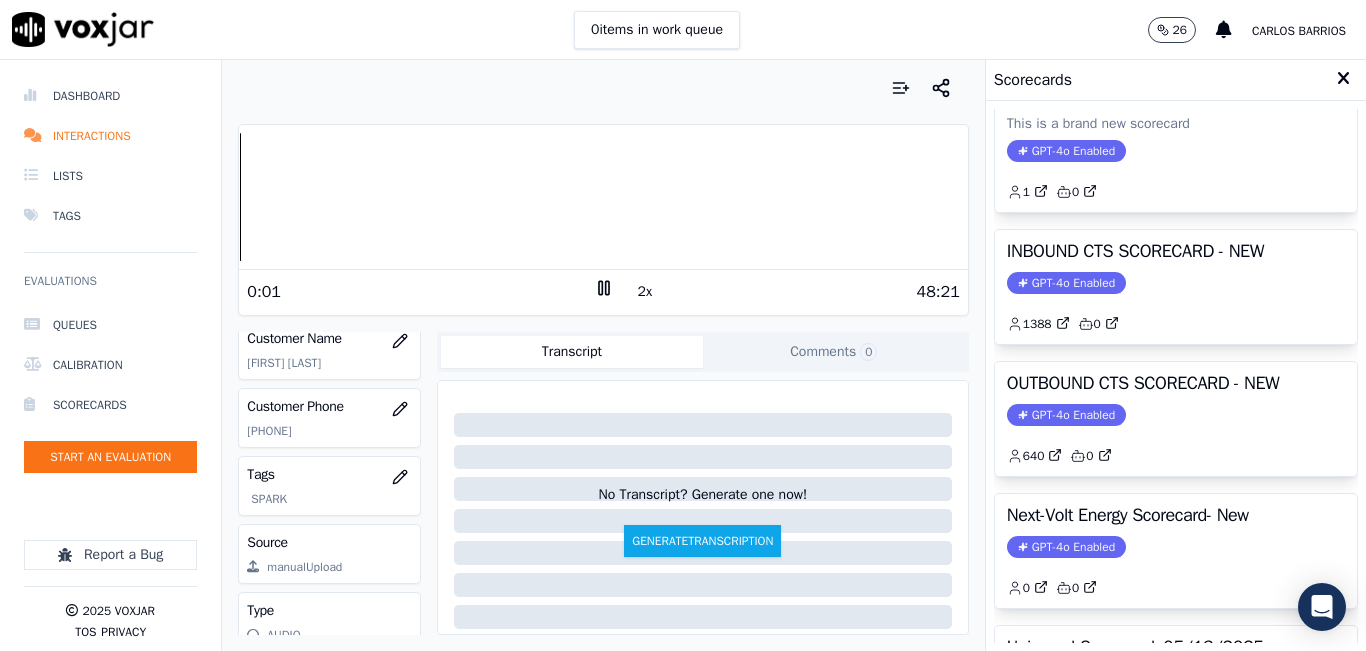 drag, startPoint x: 1146, startPoint y: 407, endPoint x: 876, endPoint y: 322, distance: 283.0636 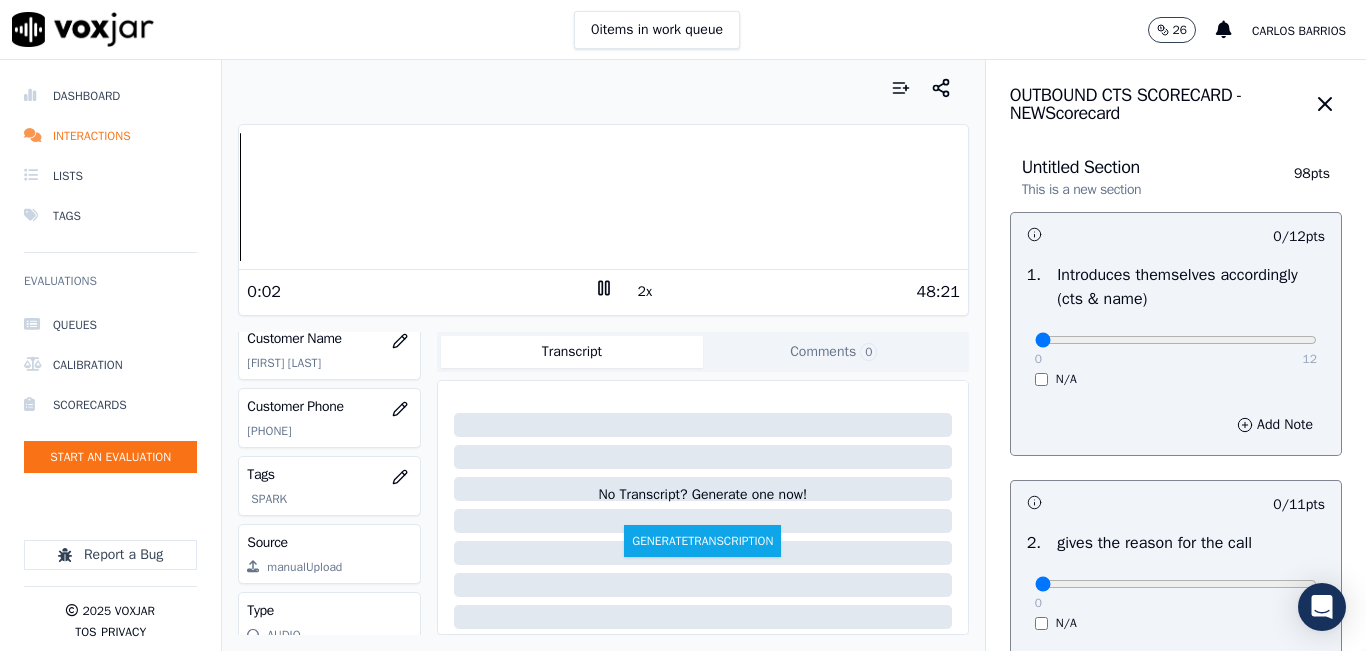 click at bounding box center [603, 88] 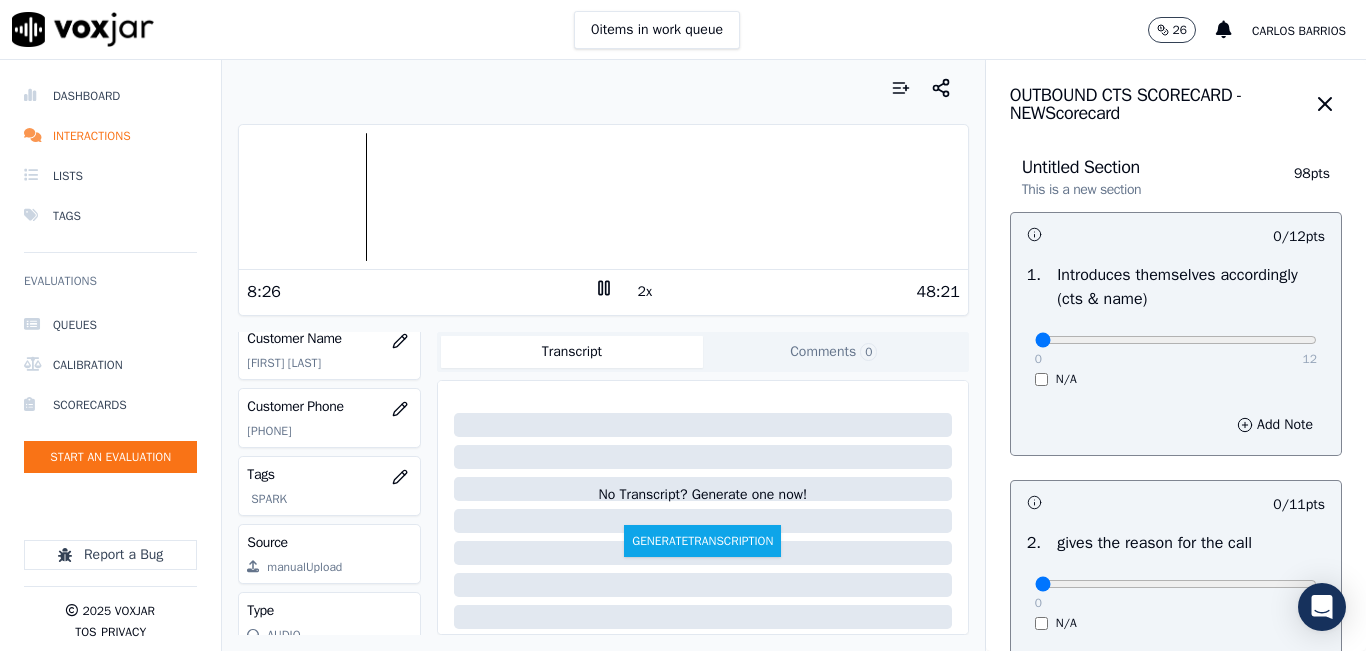 click at bounding box center [603, 88] 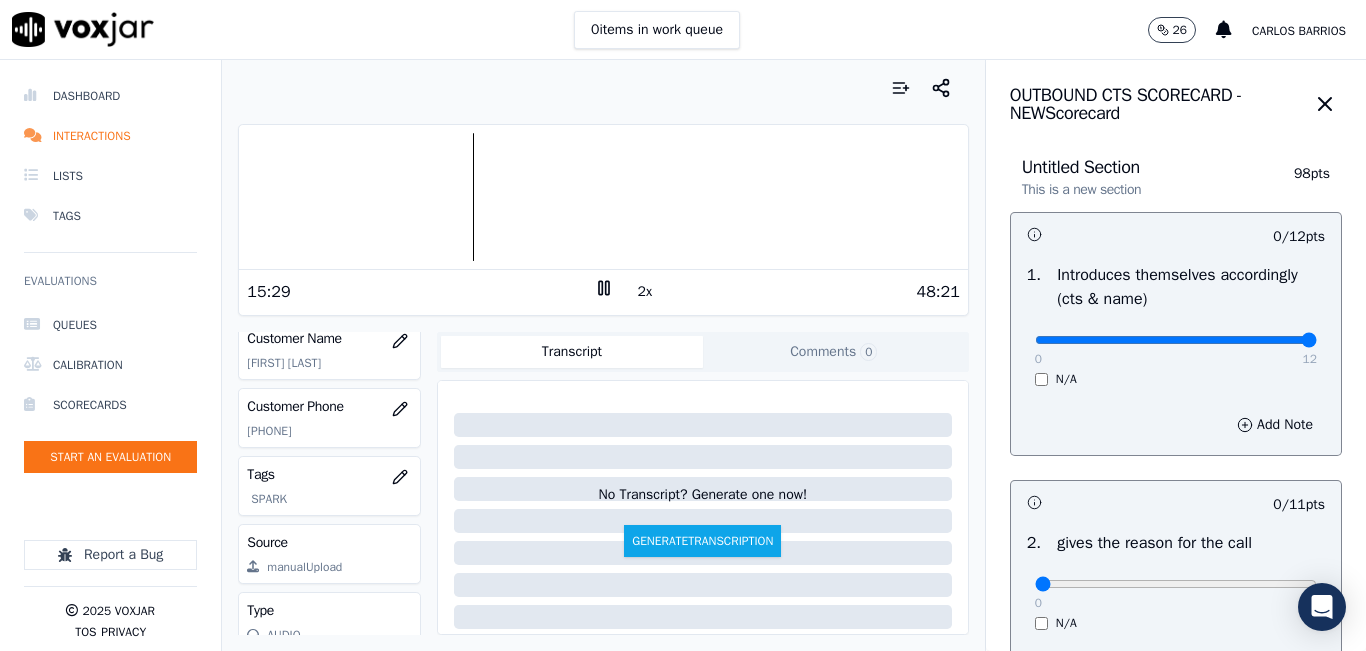 drag, startPoint x: 1258, startPoint y: 344, endPoint x: 1296, endPoint y: 349, distance: 38.327538 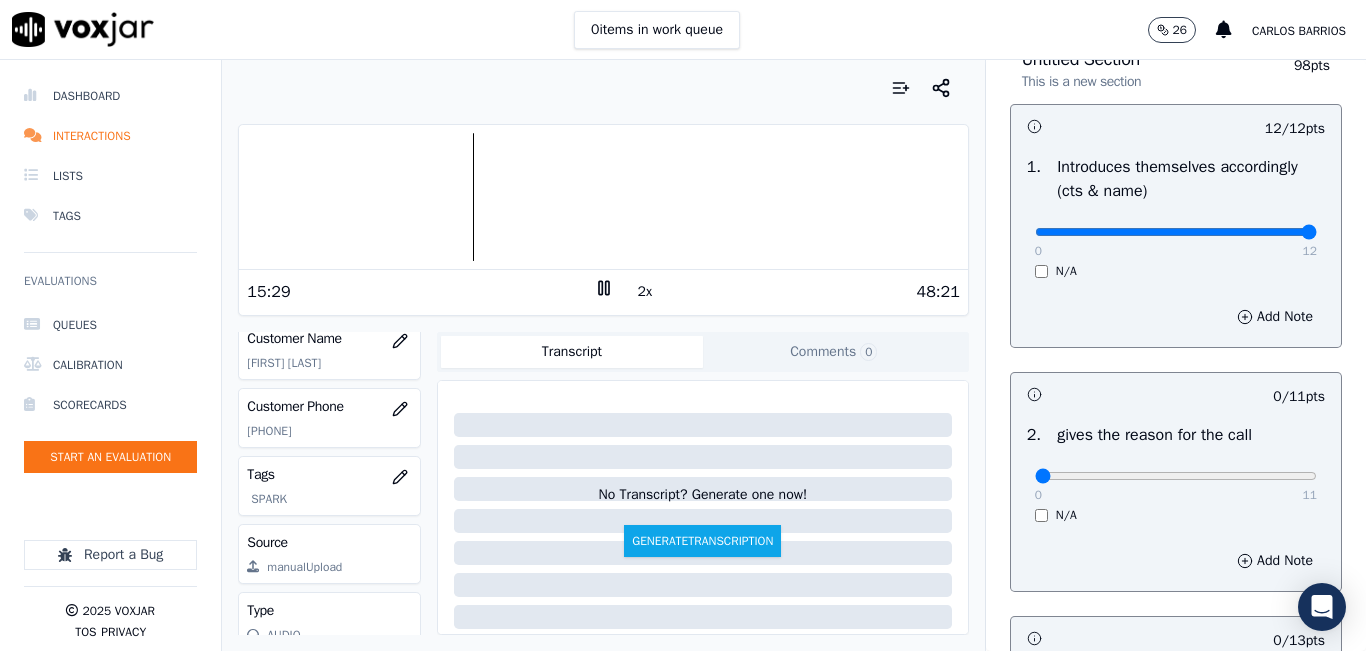 scroll, scrollTop: 300, scrollLeft: 0, axis: vertical 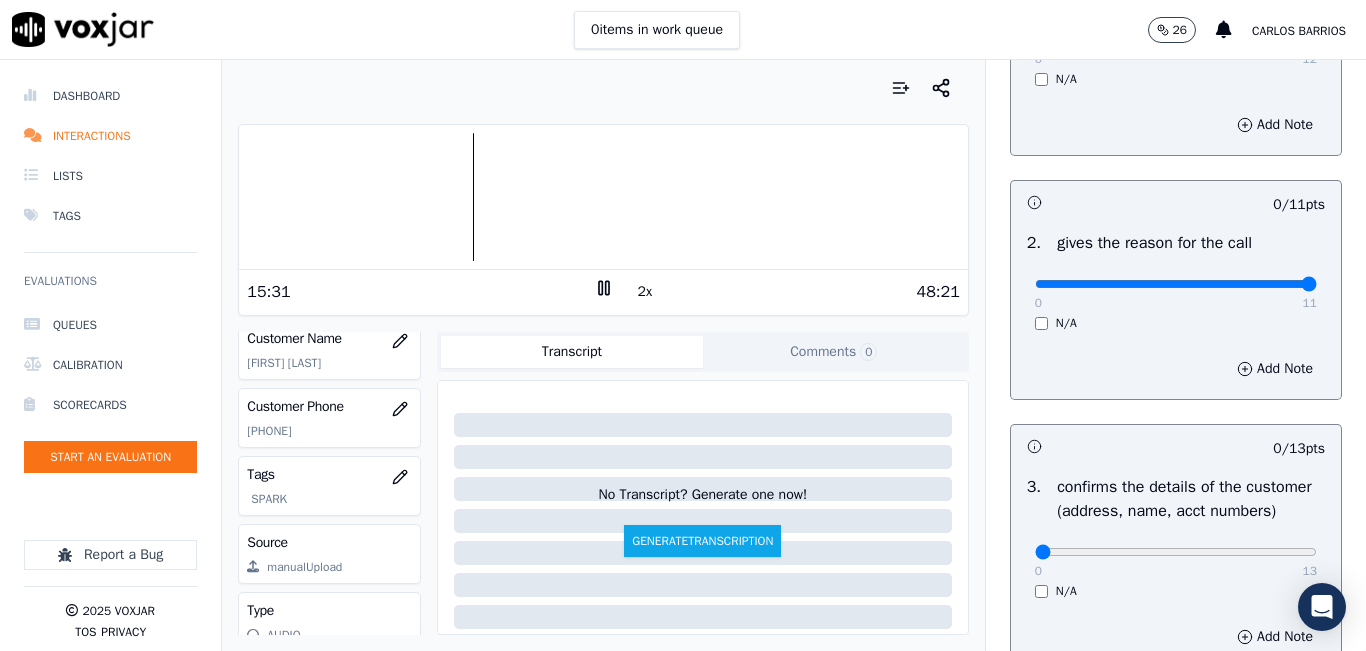 type on "11" 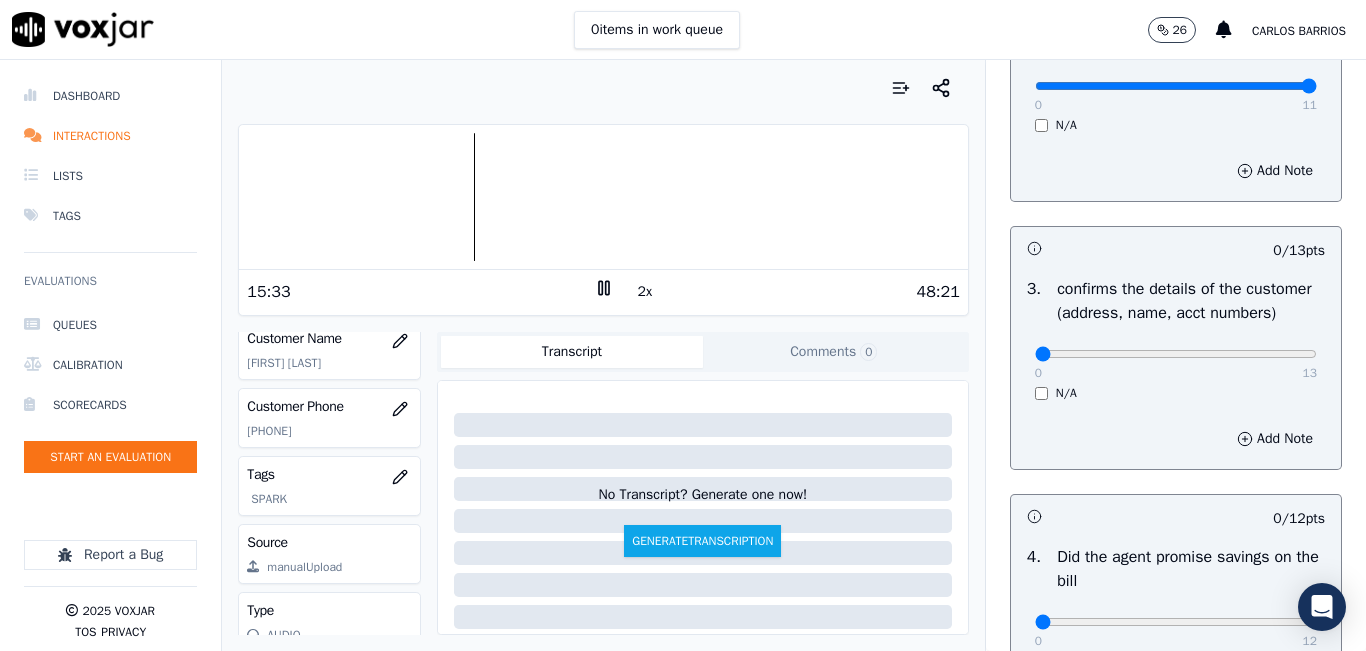 scroll, scrollTop: 500, scrollLeft: 0, axis: vertical 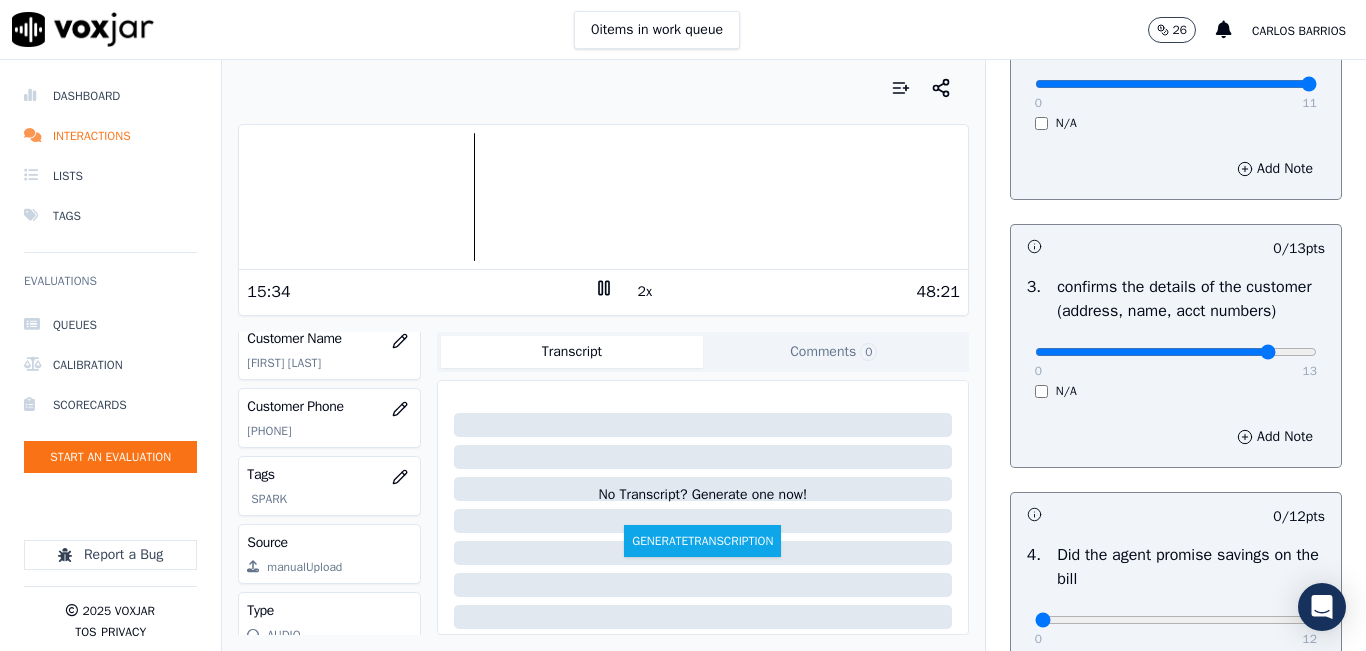 click at bounding box center [1176, -160] 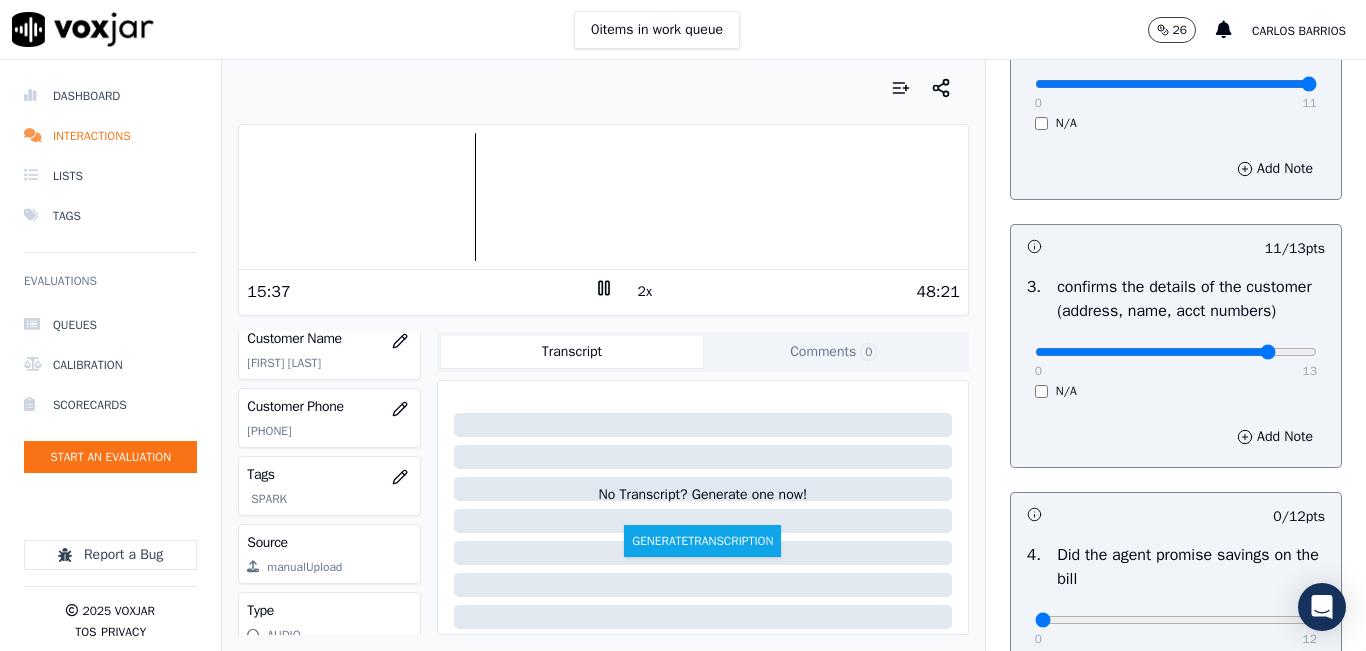 click at bounding box center [603, 197] 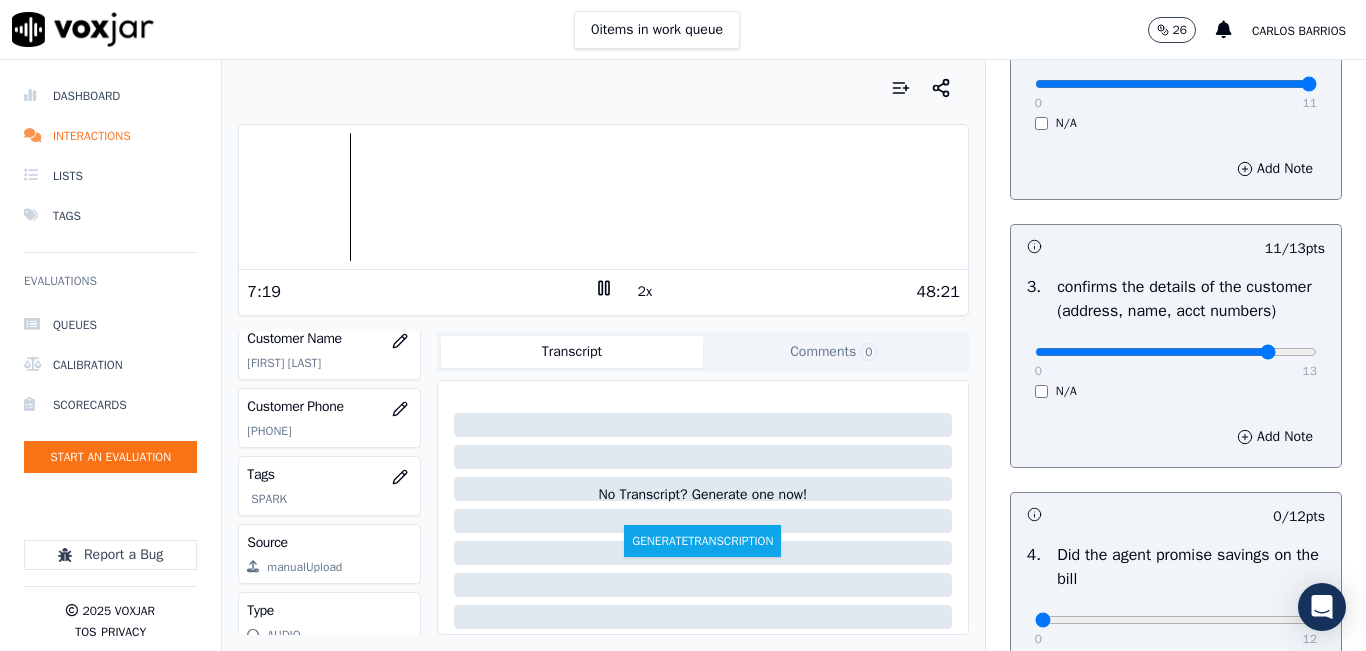 click at bounding box center [603, 197] 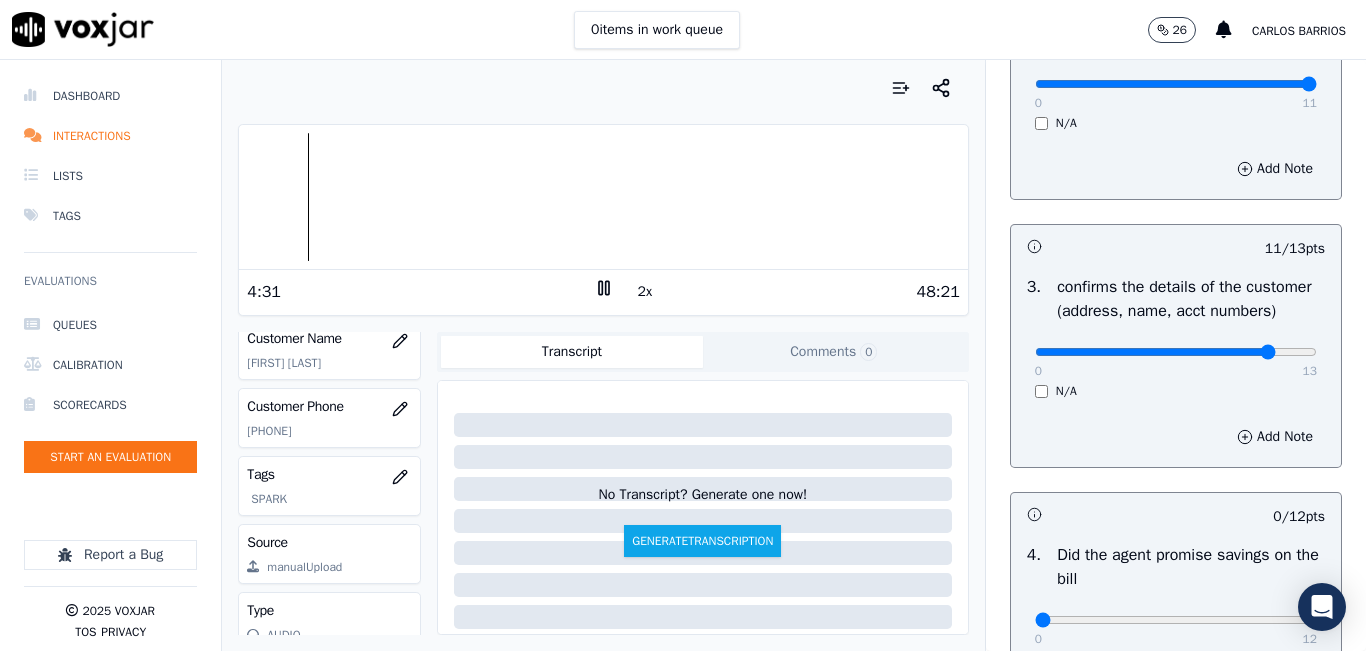 click at bounding box center (603, 197) 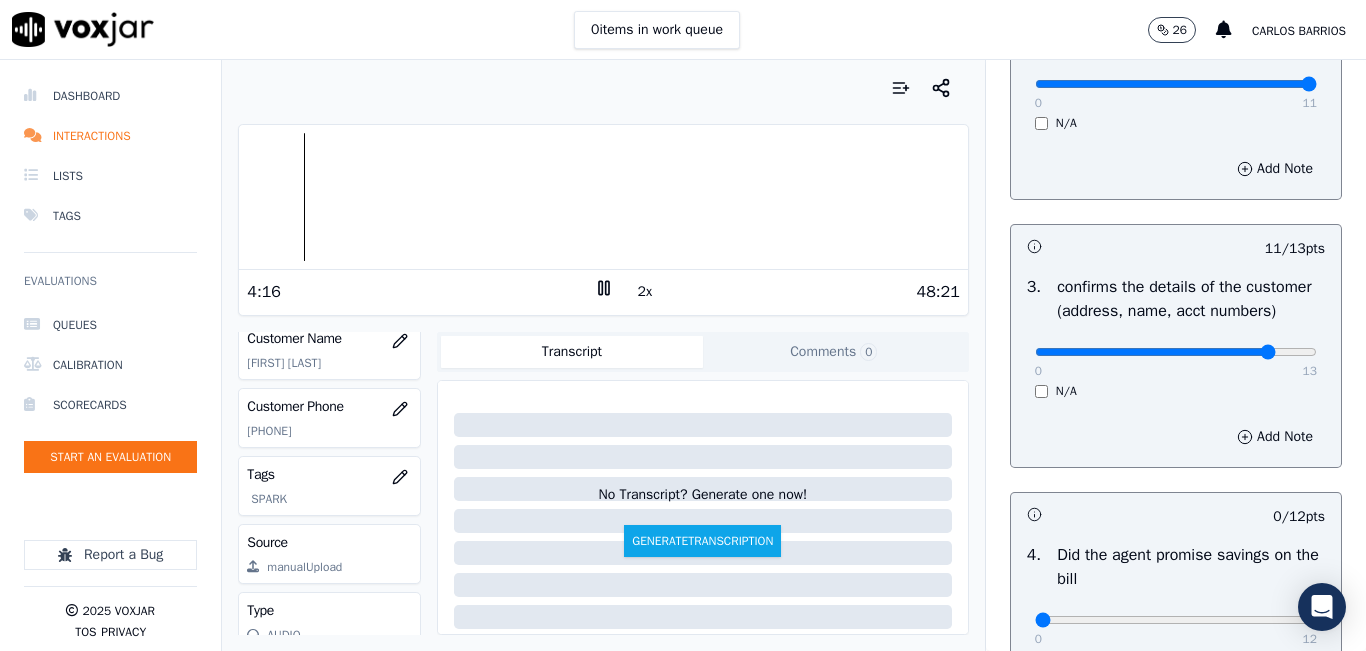 click at bounding box center (603, 197) 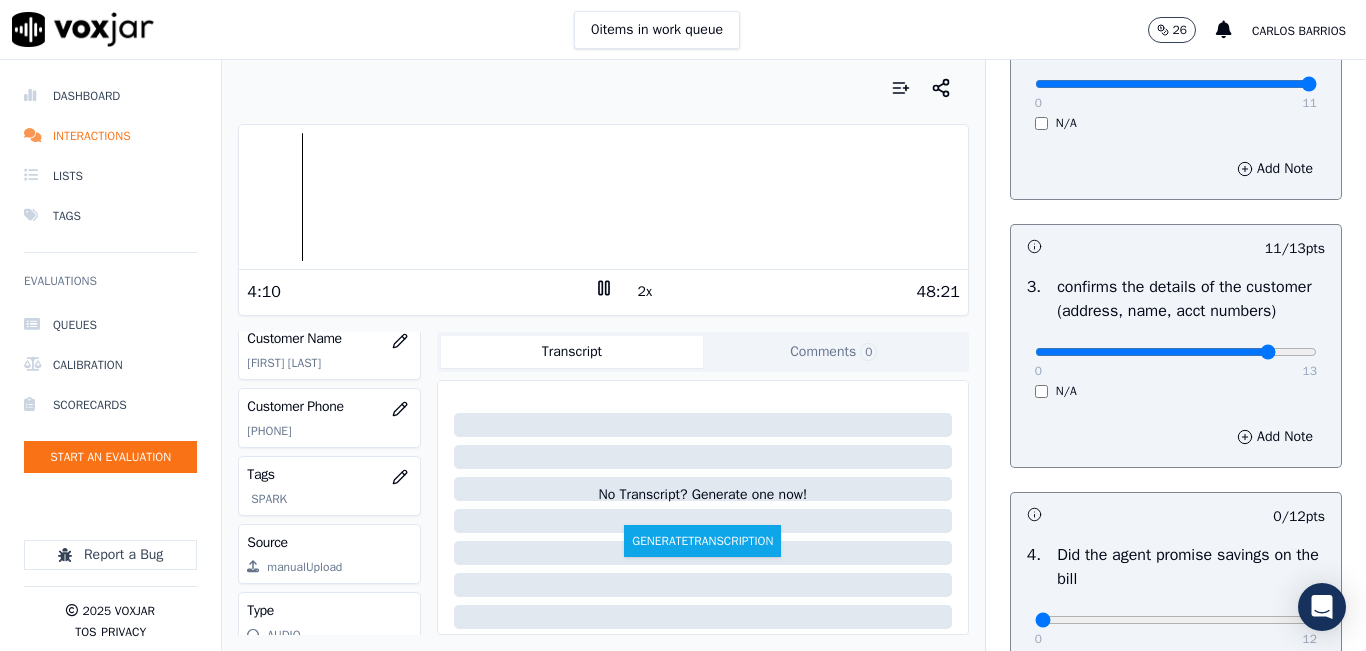 click at bounding box center (603, 197) 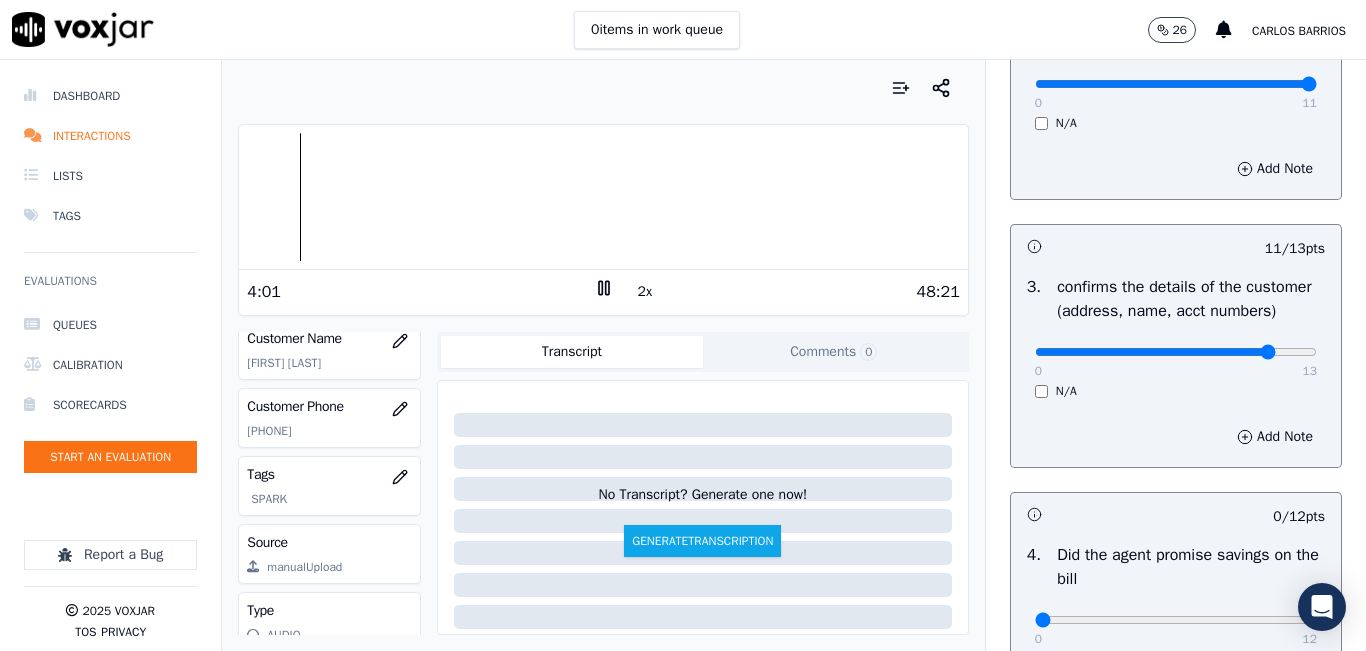 click at bounding box center [603, 197] 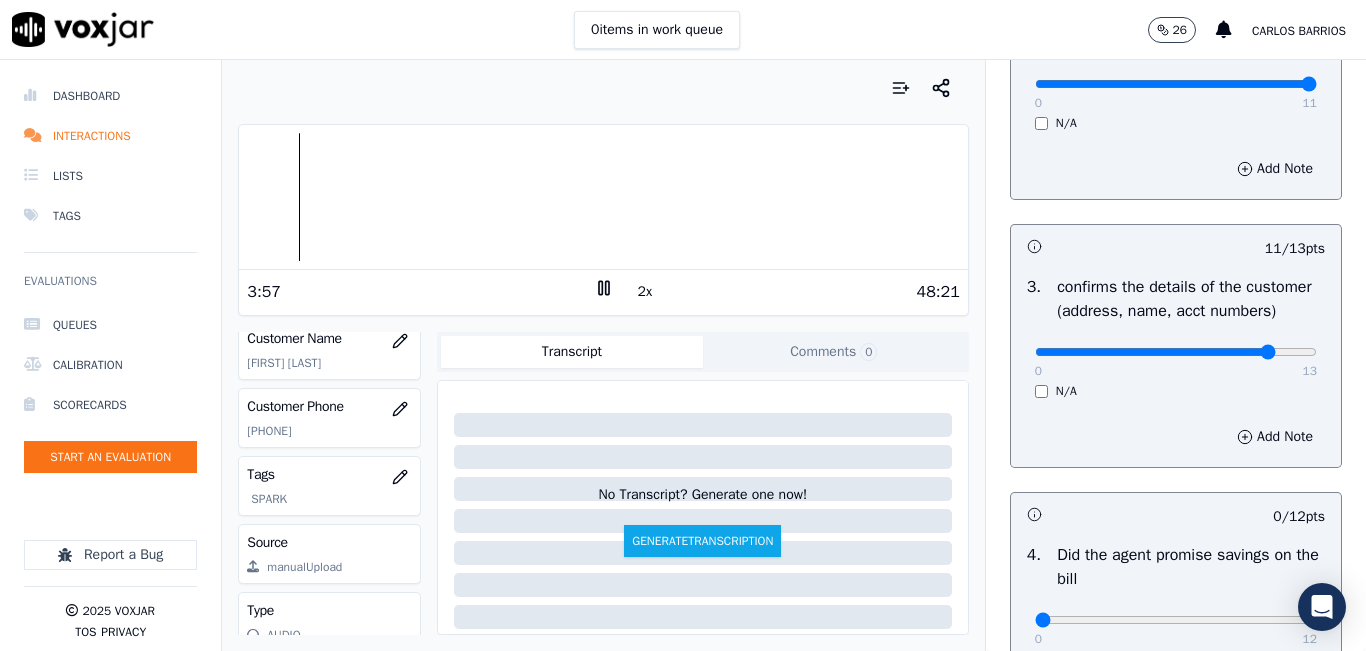 click at bounding box center (603, 197) 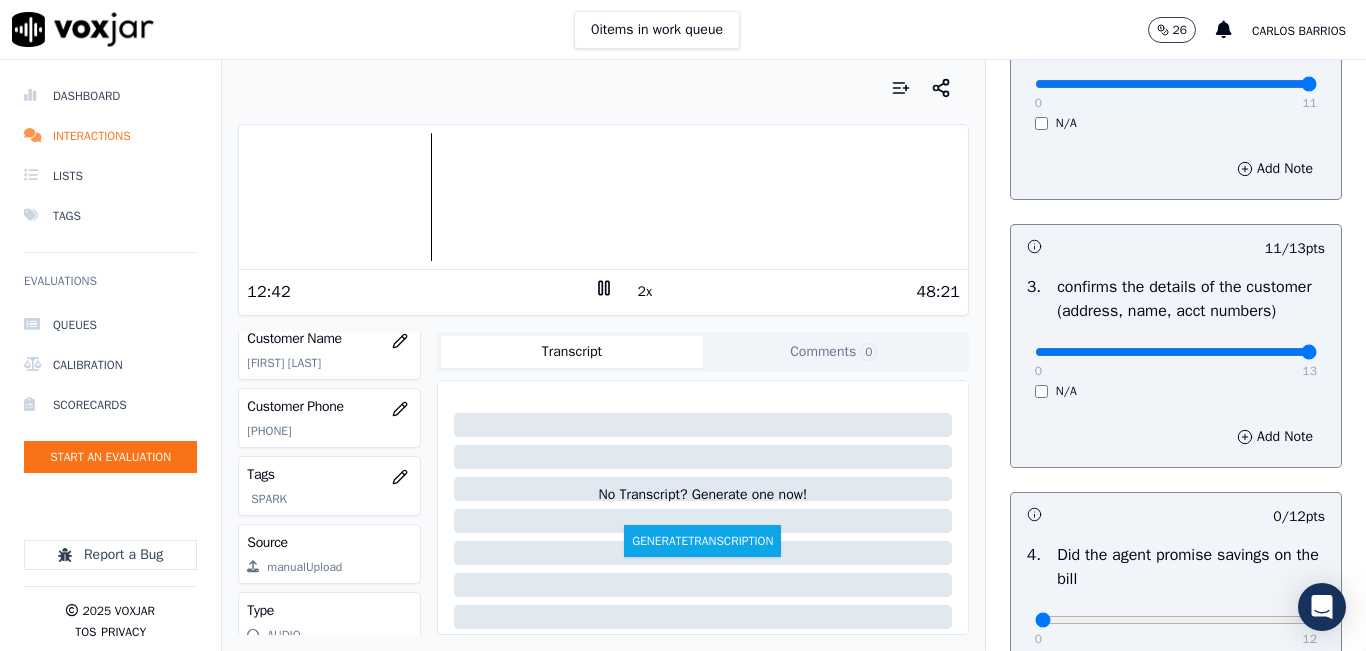 drag, startPoint x: 1253, startPoint y: 374, endPoint x: 1280, endPoint y: 376, distance: 27.073973 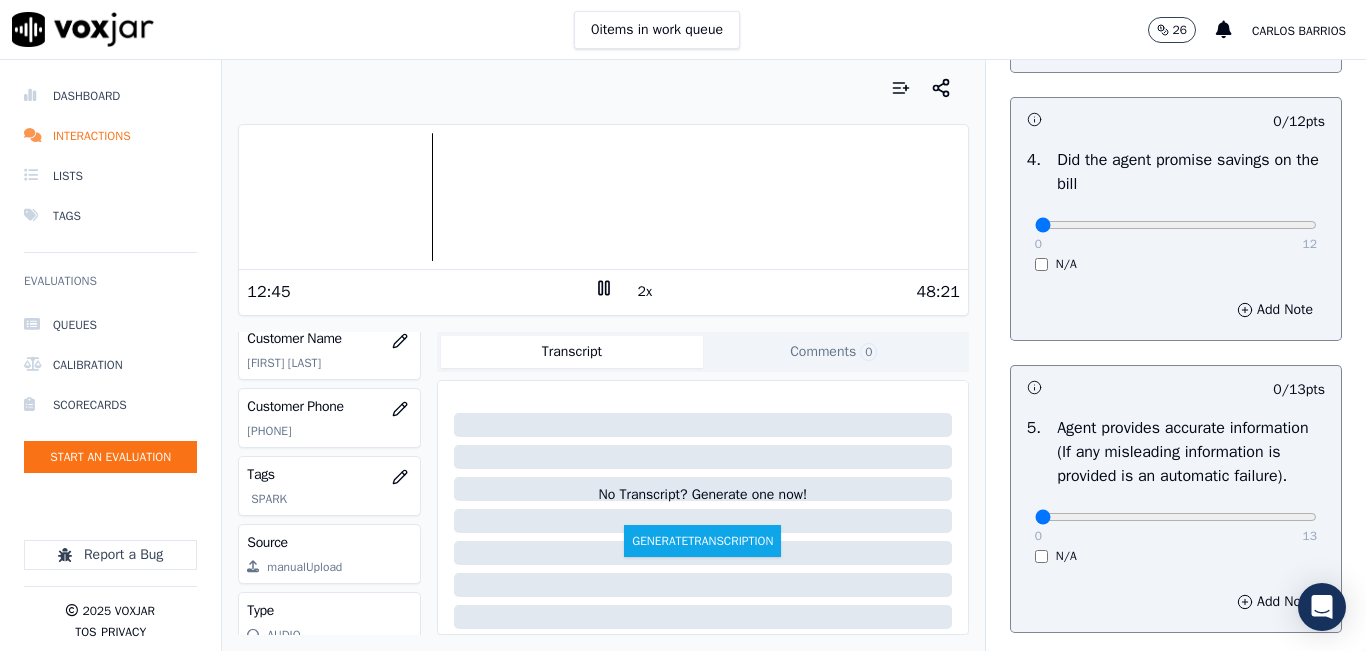scroll, scrollTop: 900, scrollLeft: 0, axis: vertical 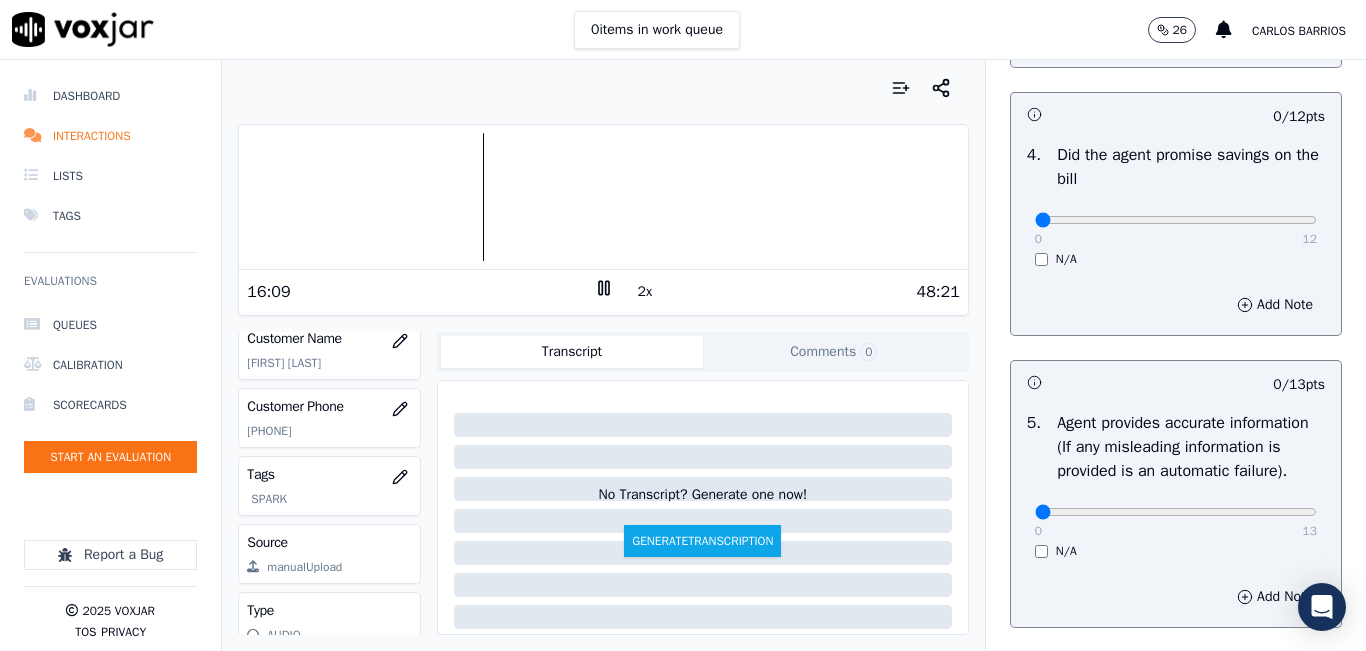click on "0  items in work queue     26         [FIRST] [LAST]             Dashboard   Interactions   Lists   Tags       Evaluations     Queues   Calibration   Scorecards   Start an Evaluation
Report a Bug       2025   Voxjar   TOS   Privacy             Your browser does not support the audio element.   10:11     2x   45:49   Voxjar ID   af1b56e2-6824-46da-af4a-1b0ae934426f   Source ID   8452701155-all.mp3   Timestamp
08/06/2025 05:28 pm     Agent
[FIRST] [LAST]_HSorucoNWFG     Customer Name     [FIRST] [LAST]     Customer Phone     [PHONE]     Tags
SPARK     Source     manualUpload   Type     AUDIO       Transcript   Comments  0   No Transcript? Generate one now!   Generate  Transcription         Add Comment" at bounding box center (683, 30) 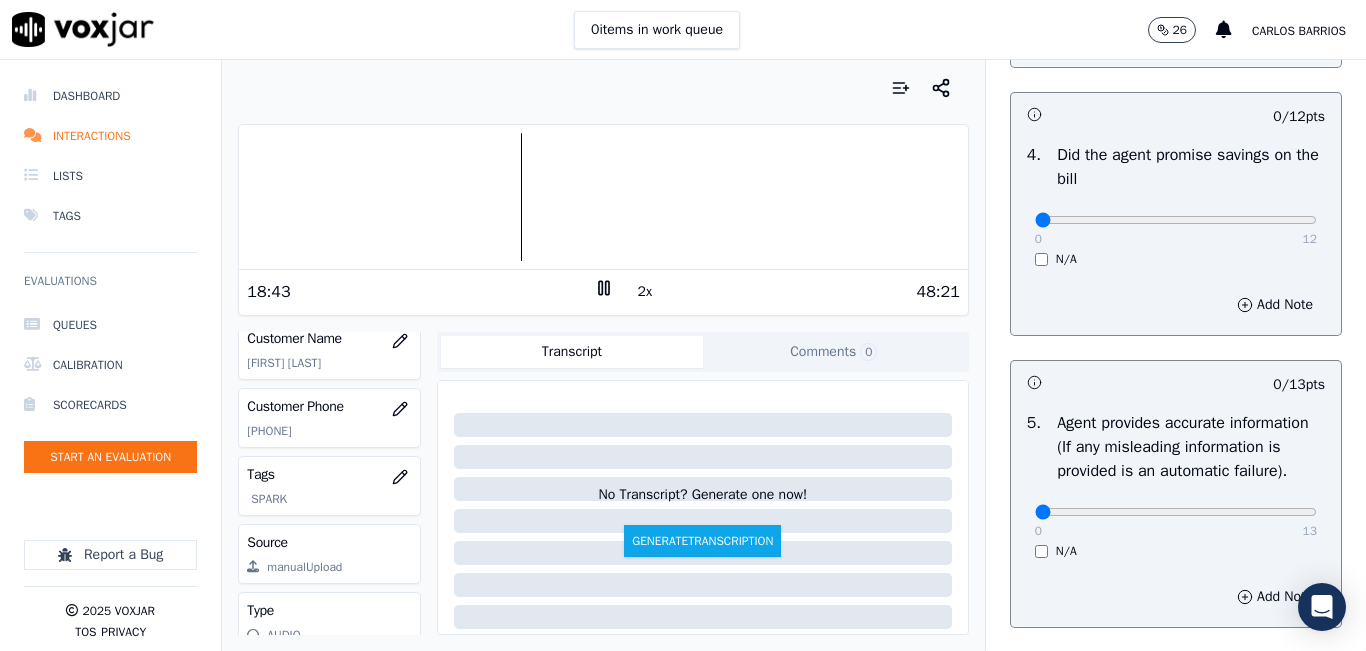click at bounding box center [603, 197] 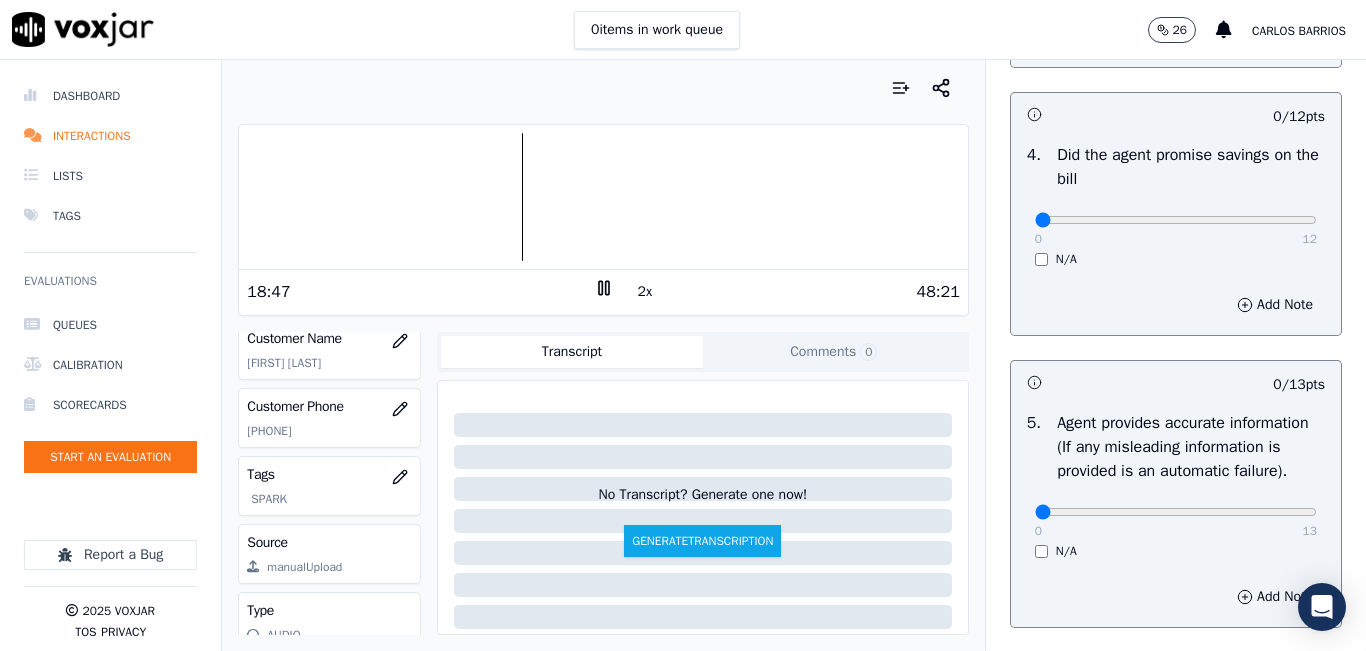 click 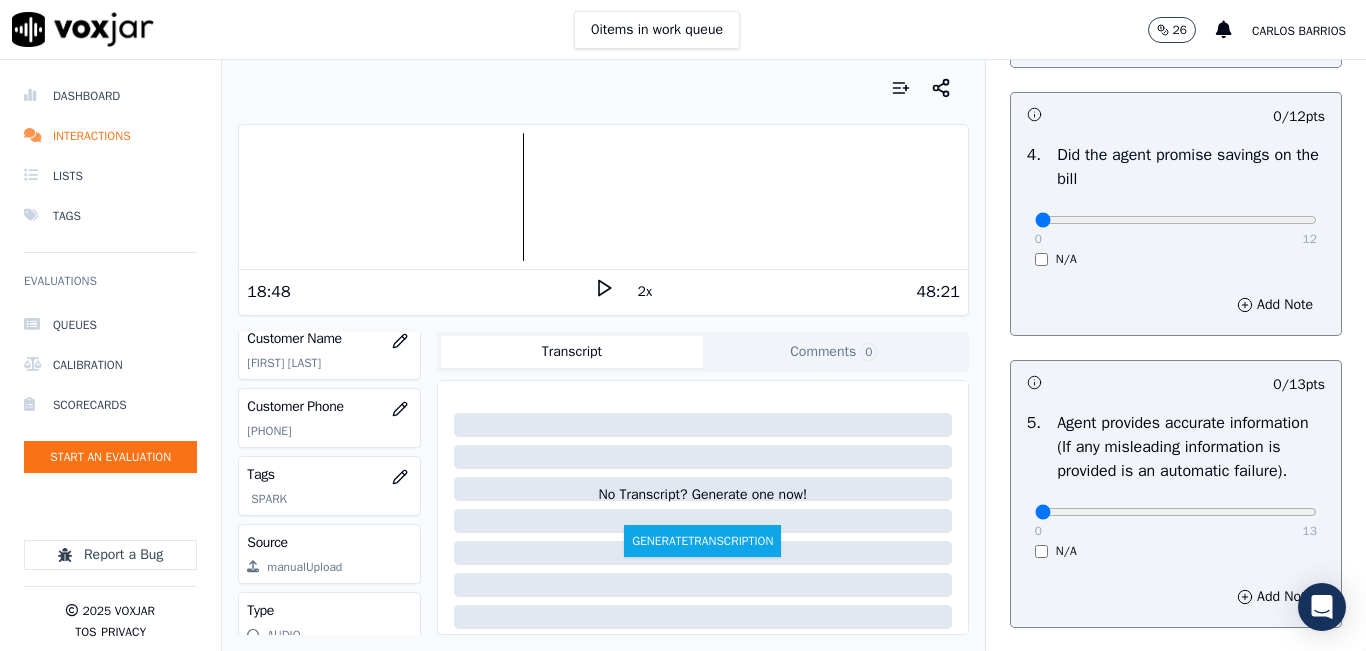 drag, startPoint x: 481, startPoint y: 98, endPoint x: 463, endPoint y: 131, distance: 37.589893 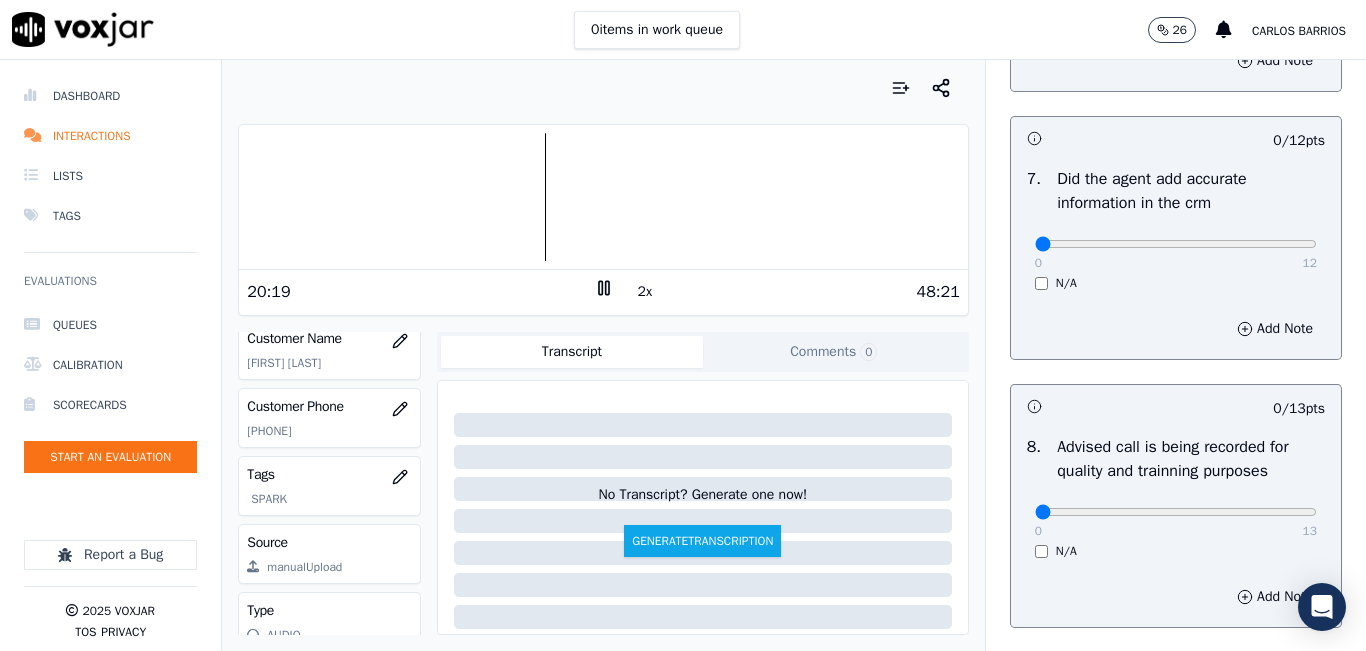 scroll, scrollTop: 1718, scrollLeft: 0, axis: vertical 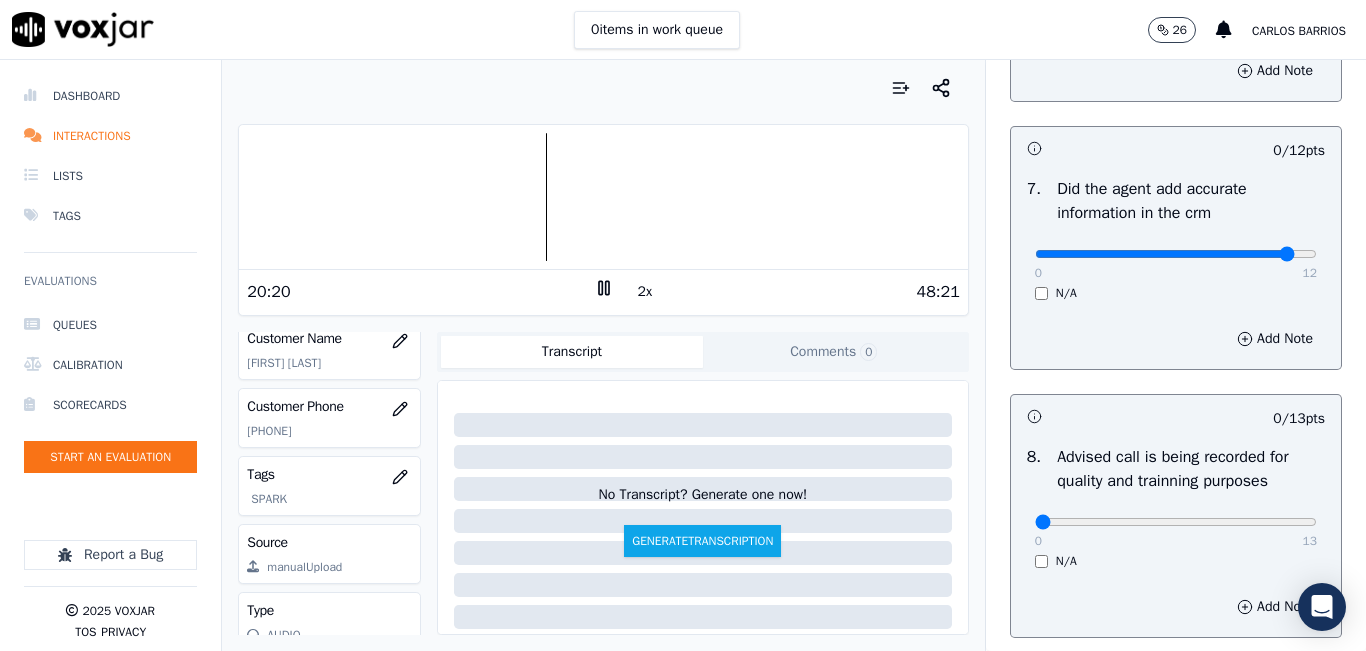 click at bounding box center [1176, -1378] 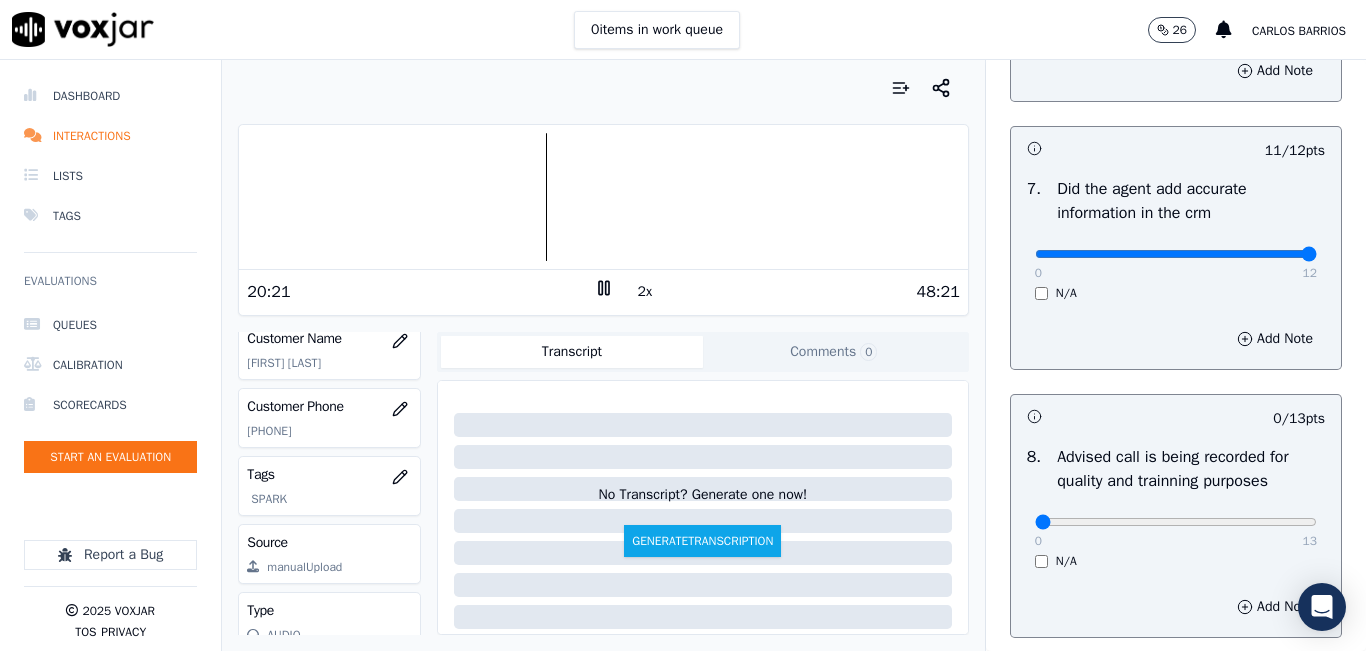 type on "12" 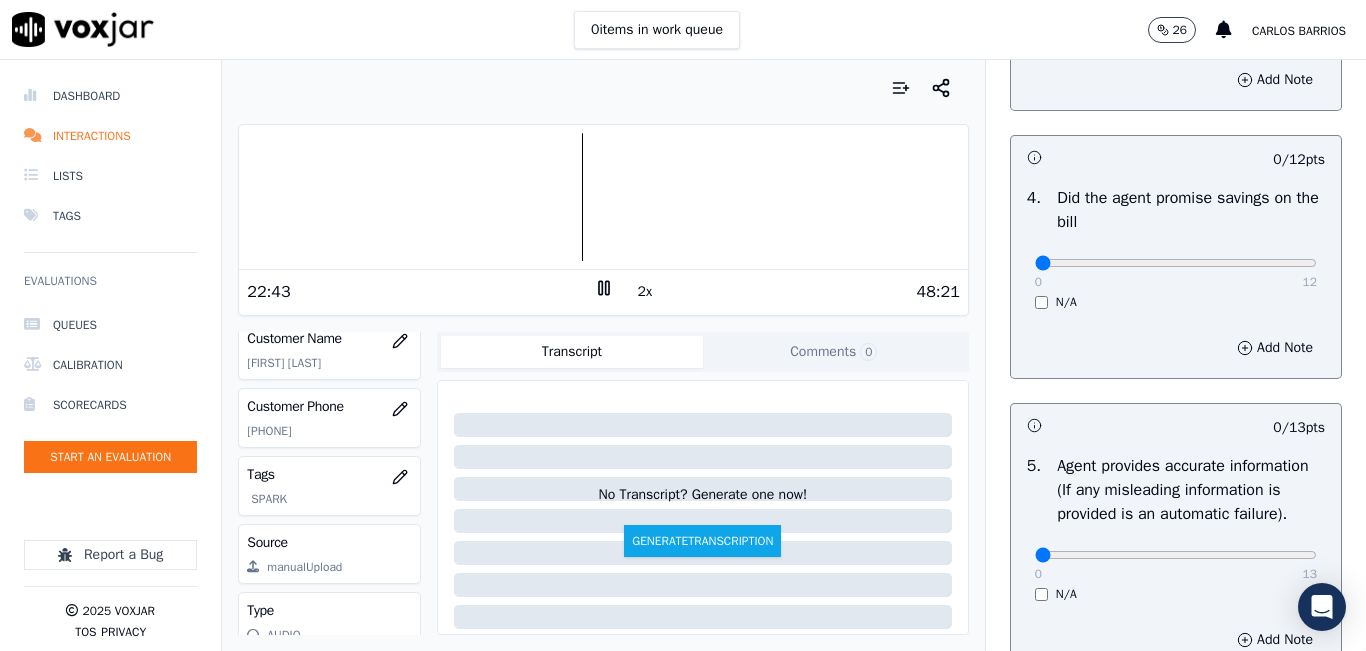 scroll, scrollTop: 818, scrollLeft: 0, axis: vertical 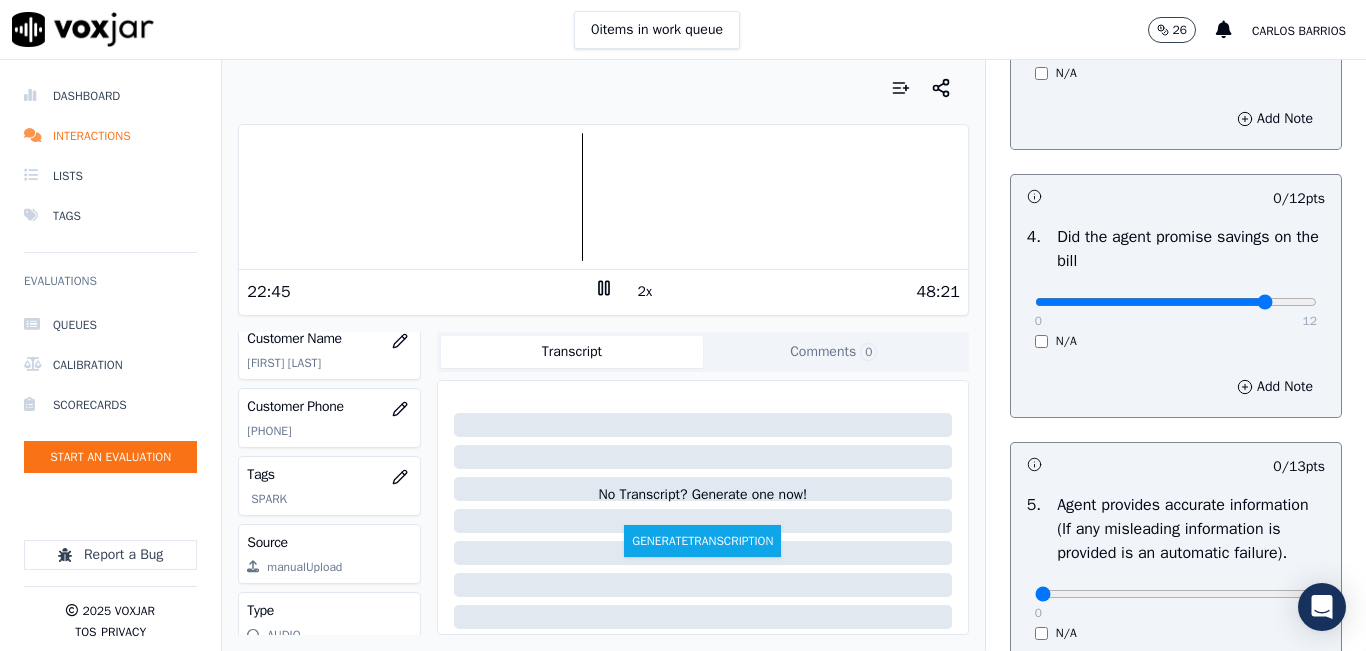 click at bounding box center (1176, -478) 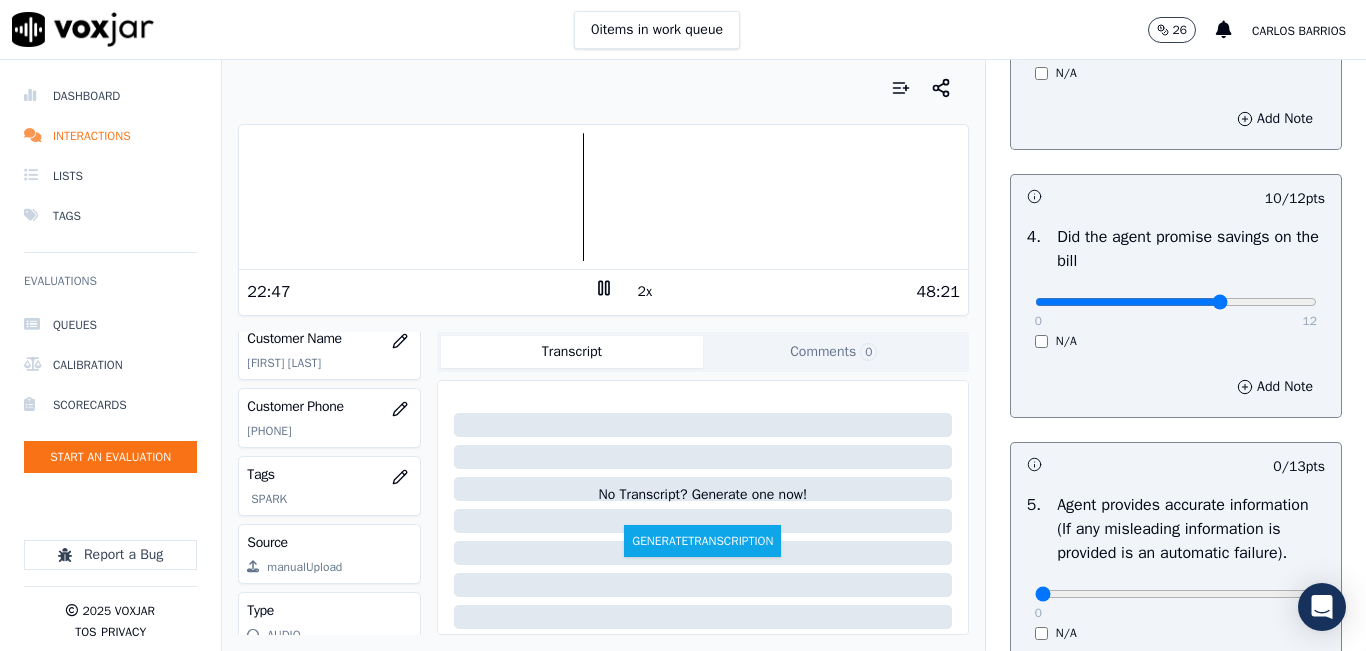 click at bounding box center [1176, -478] 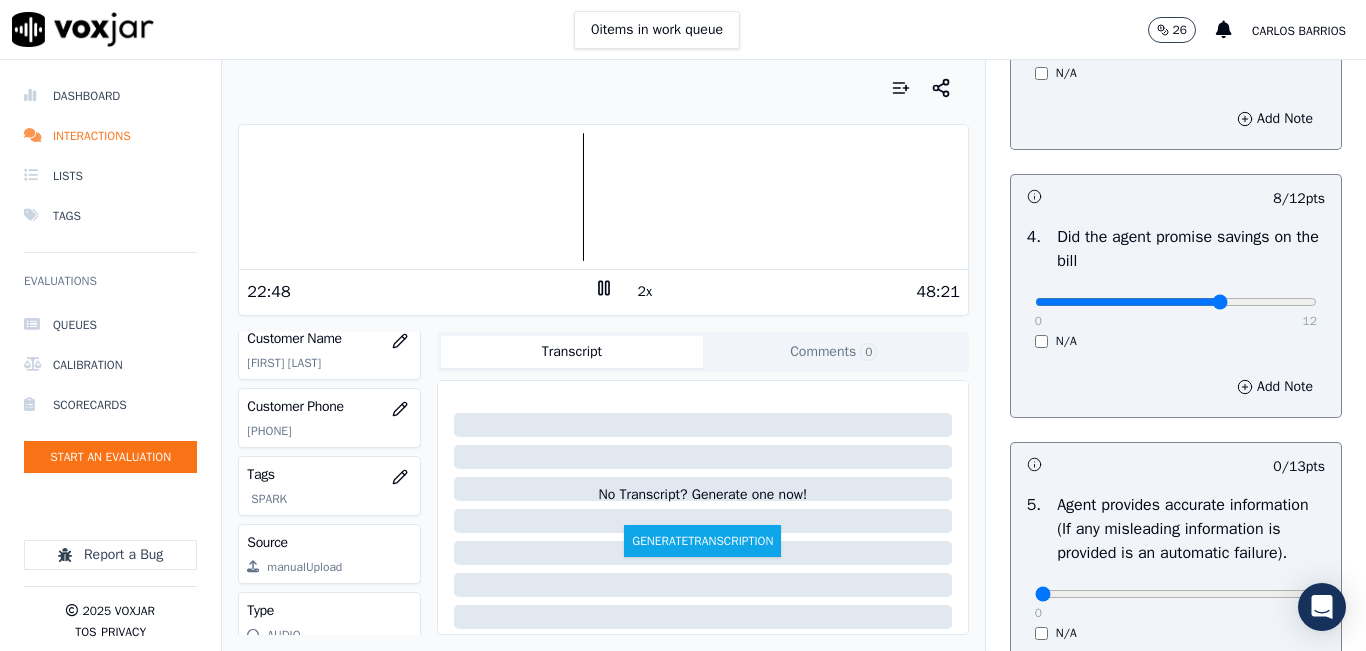 click at bounding box center (1176, -478) 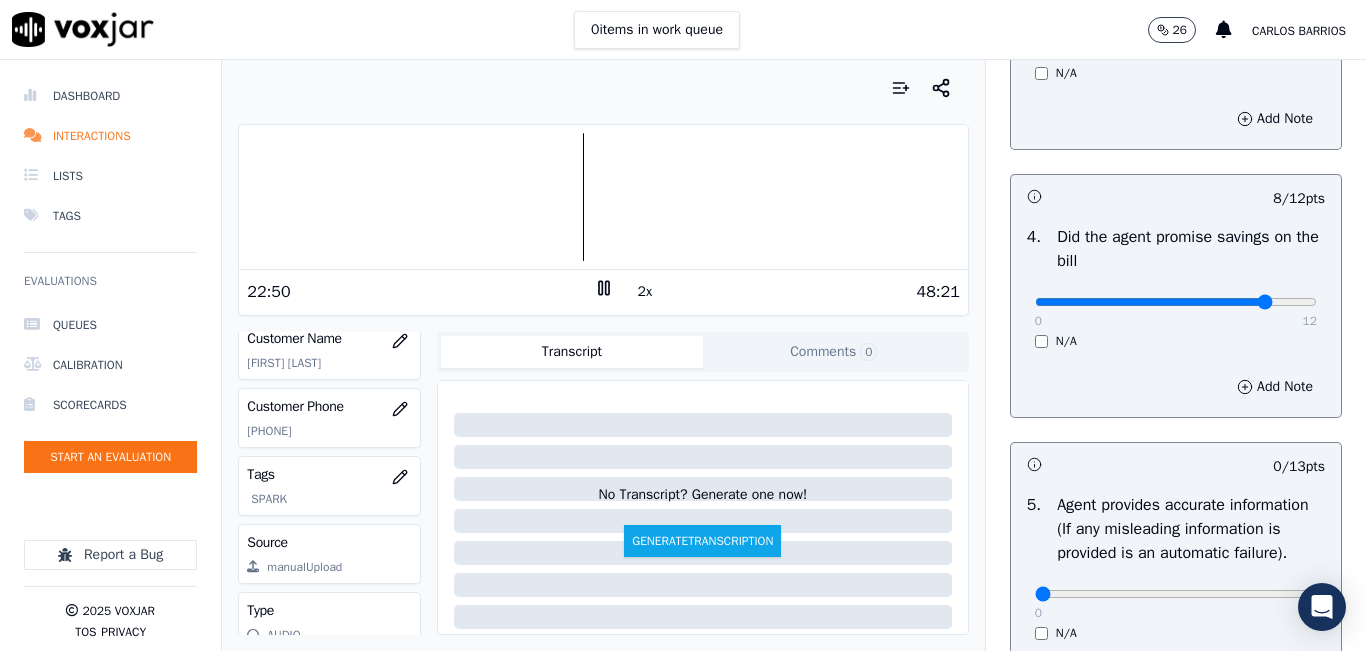 drag, startPoint x: 1192, startPoint y: 321, endPoint x: 1224, endPoint y: 314, distance: 32.75668 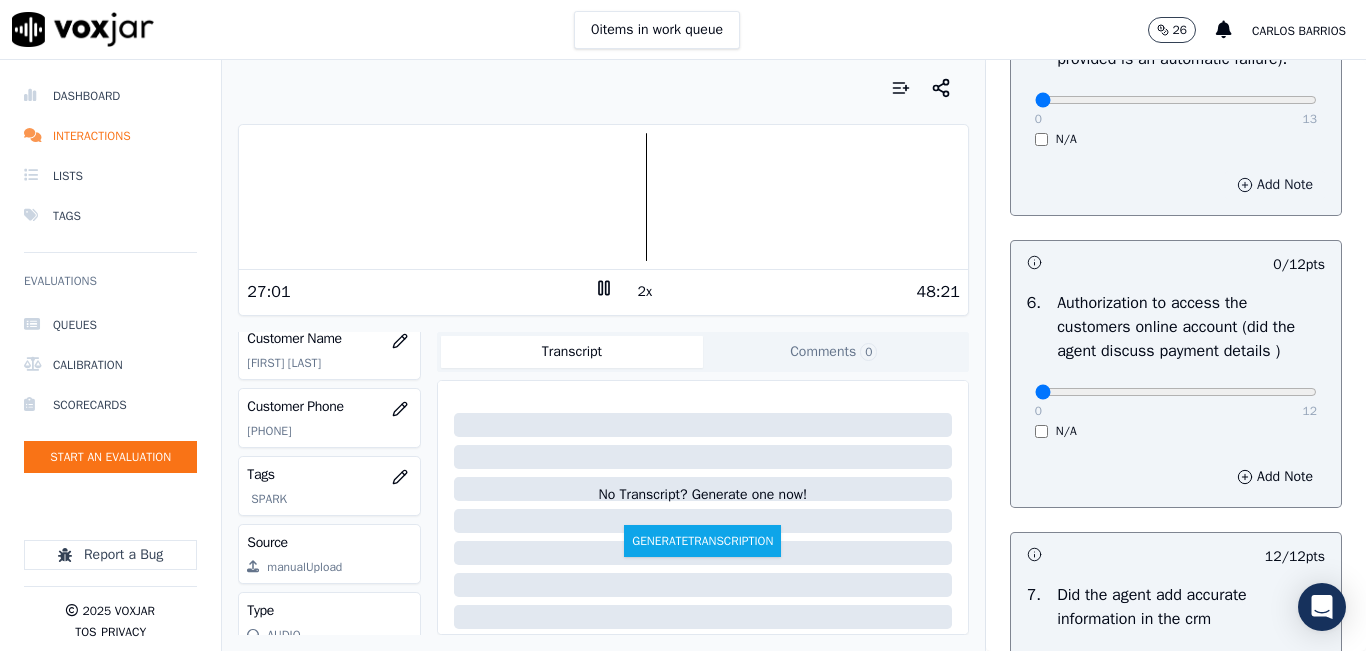 scroll, scrollTop: 1318, scrollLeft: 0, axis: vertical 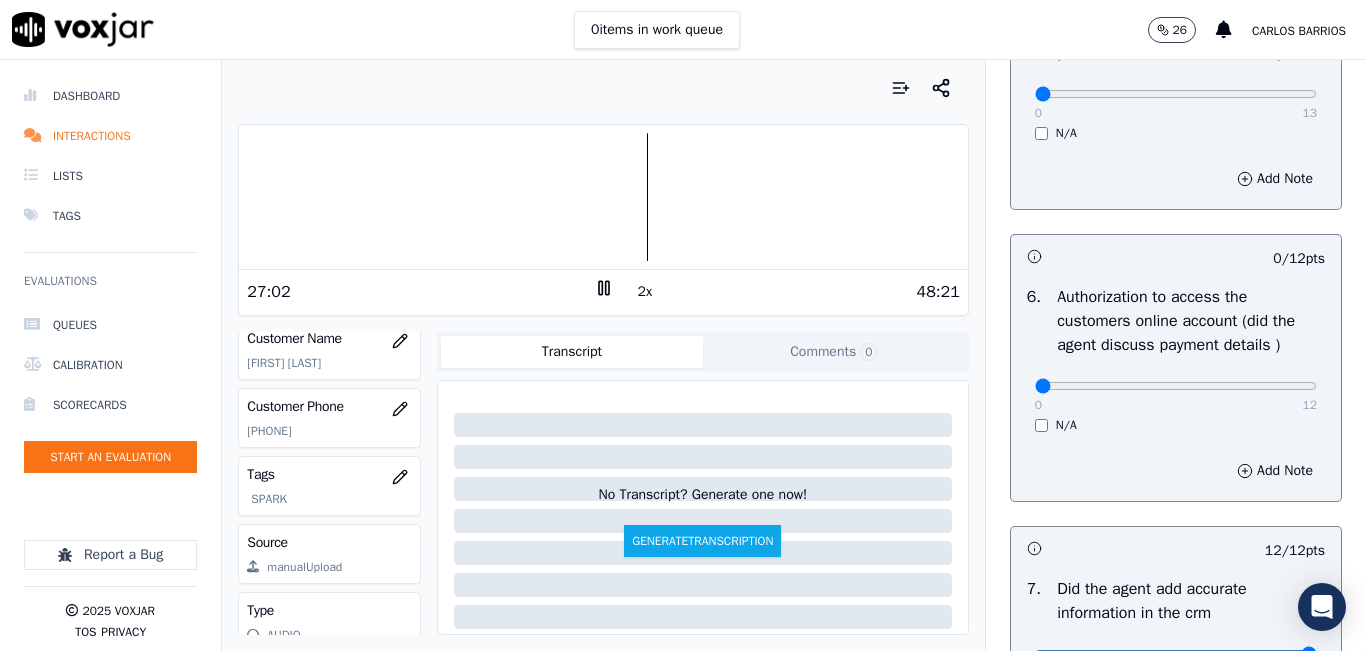 click on "0   13     N/A" at bounding box center (1176, 103) 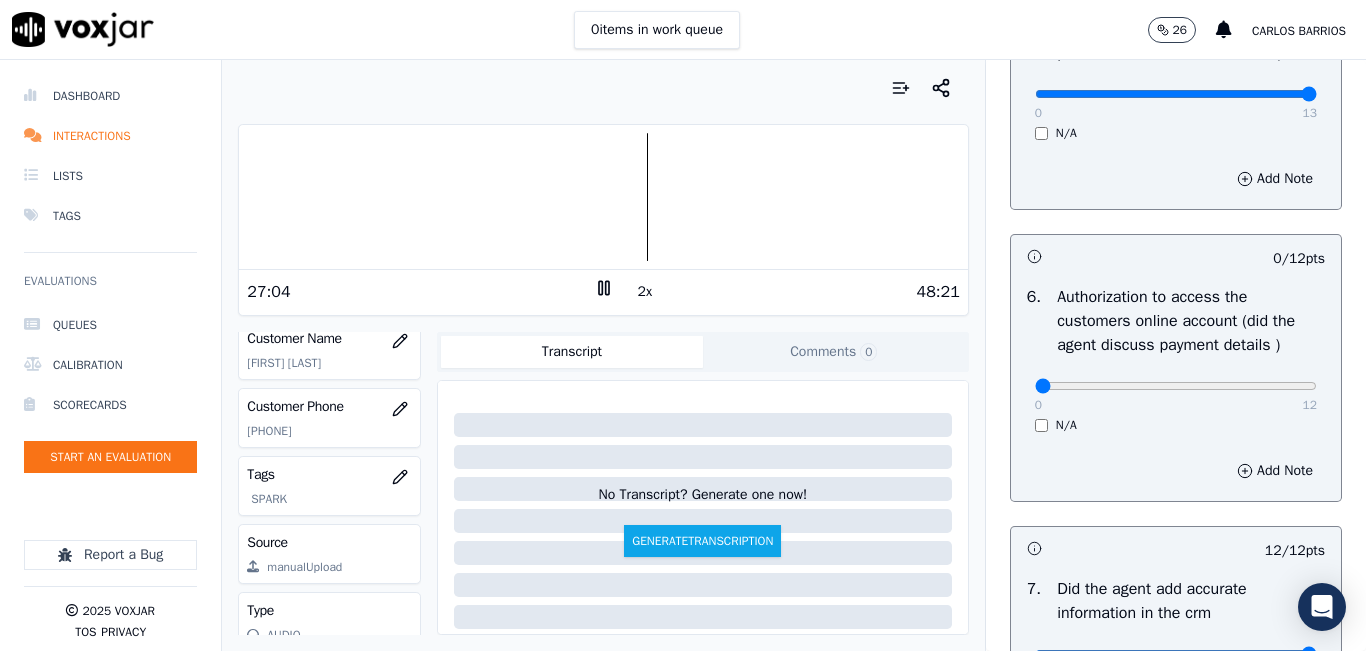 drag, startPoint x: 1259, startPoint y: 139, endPoint x: 1261, endPoint y: 278, distance: 139.01439 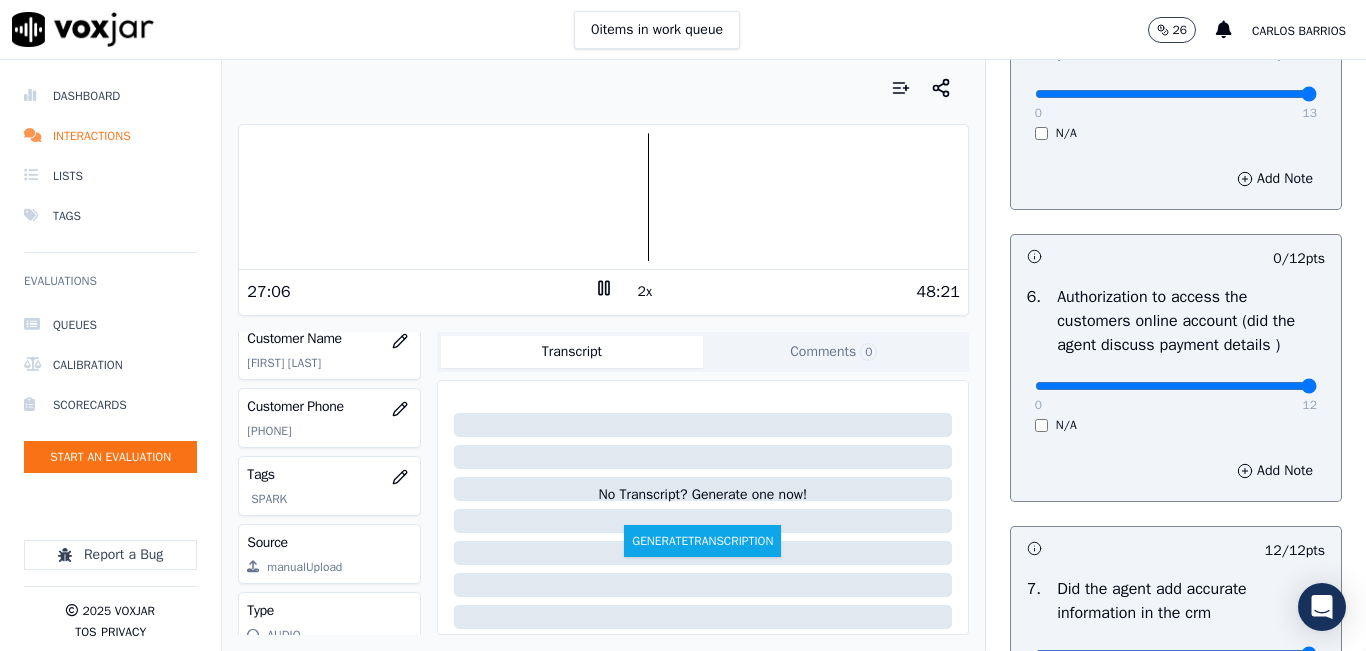 type on "12" 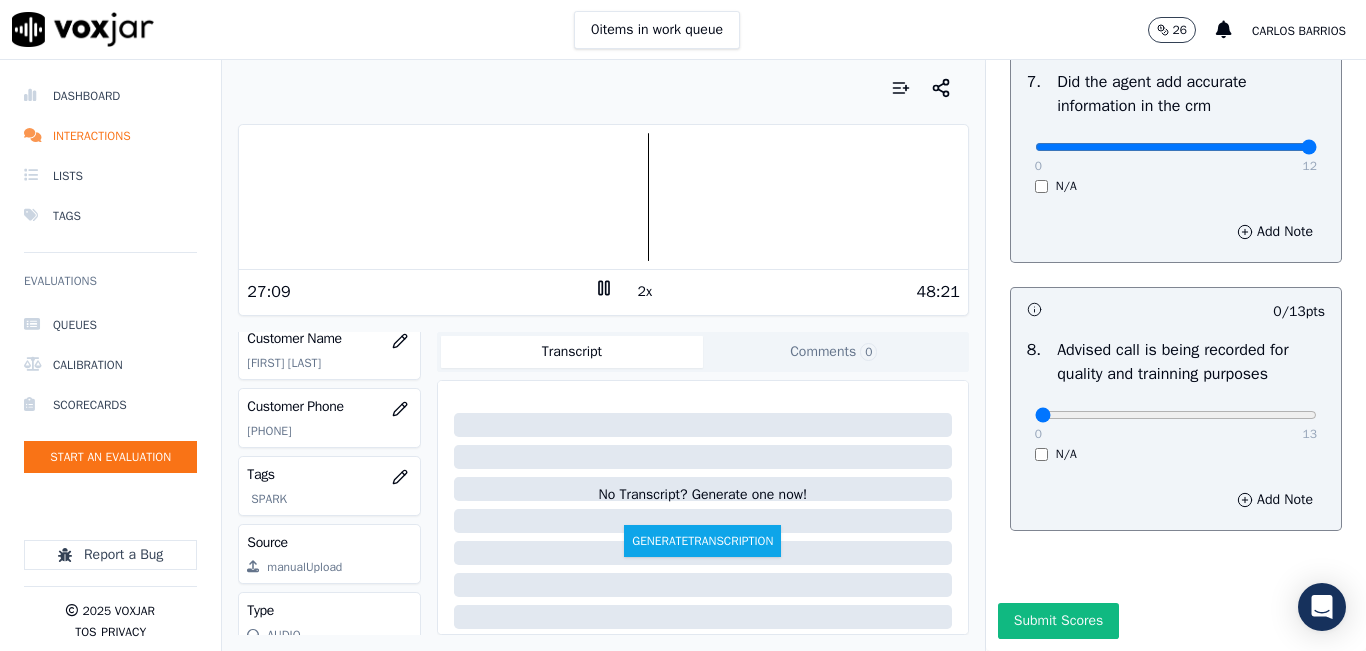 scroll, scrollTop: 1918, scrollLeft: 0, axis: vertical 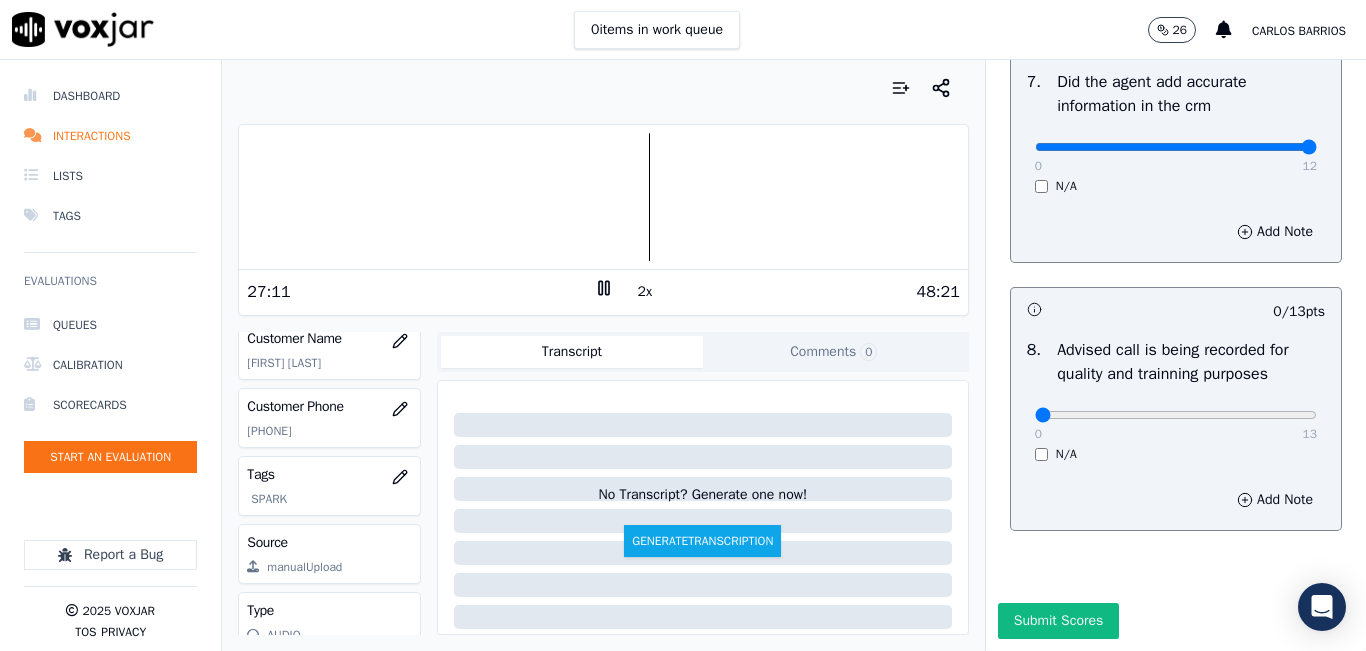 click on "0   13     N/A" at bounding box center [1176, 424] 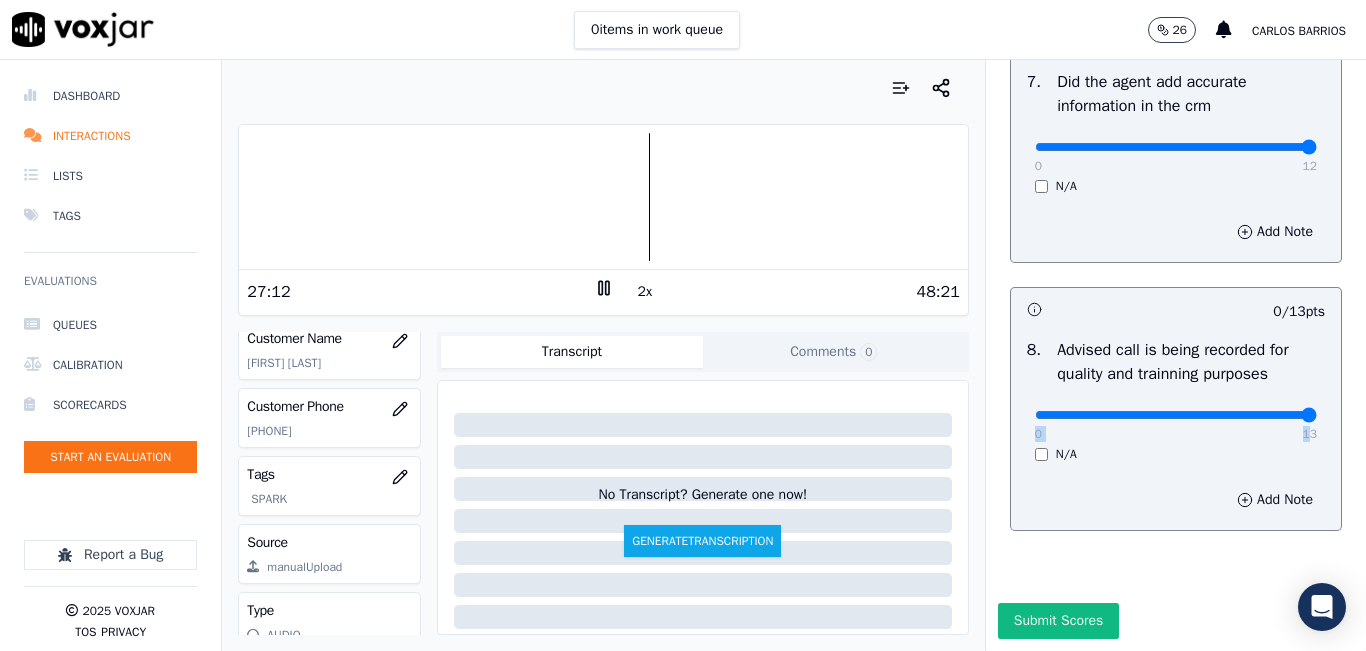 type on "13" 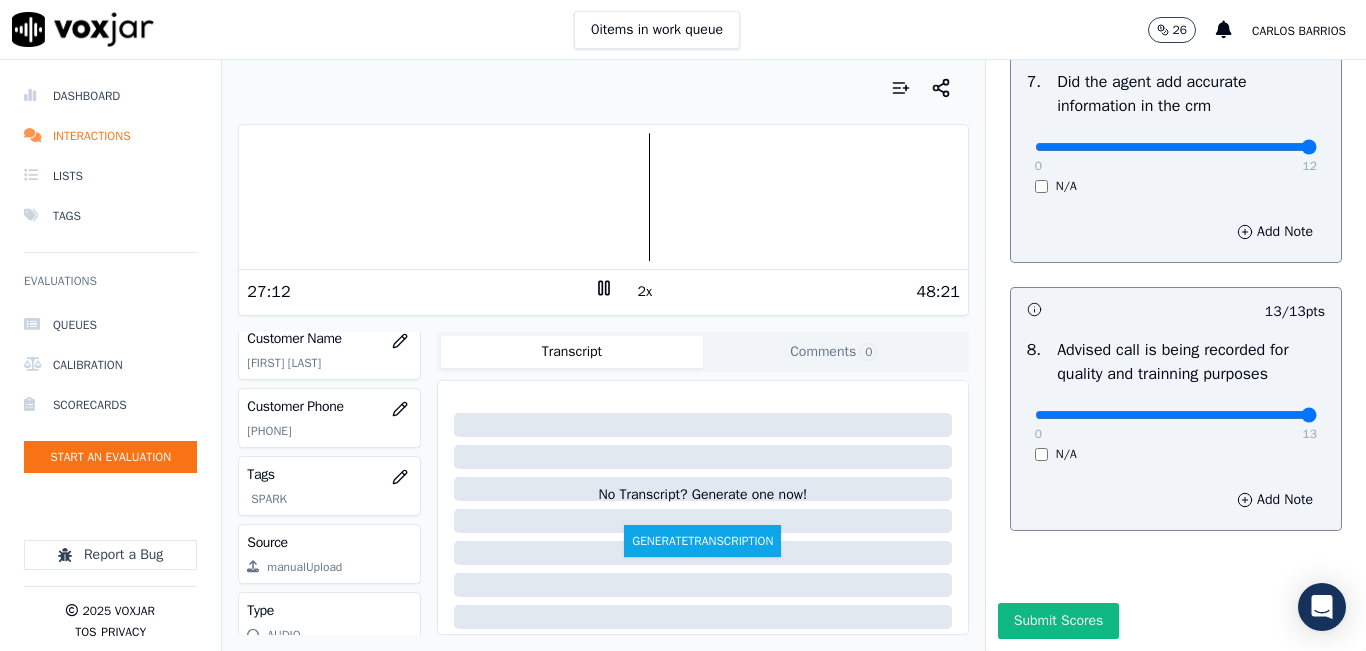 click on "N/A" at bounding box center [1176, 454] 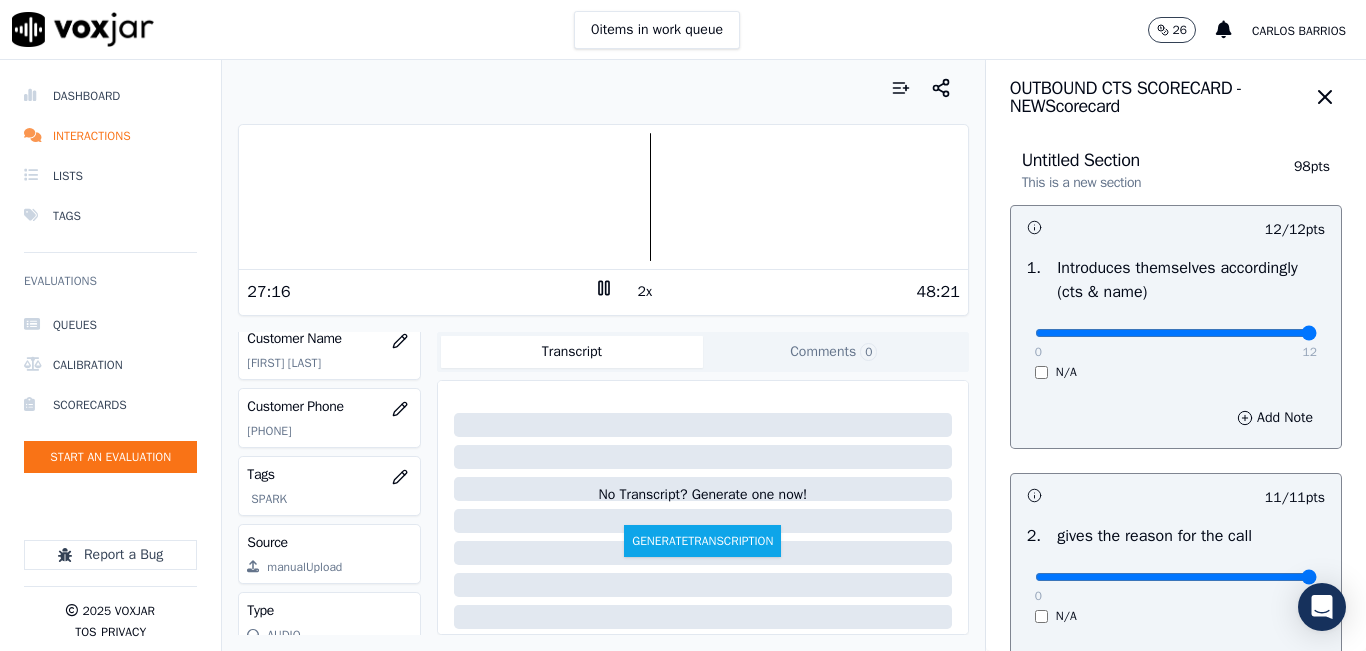 scroll, scrollTop: 0, scrollLeft: 0, axis: both 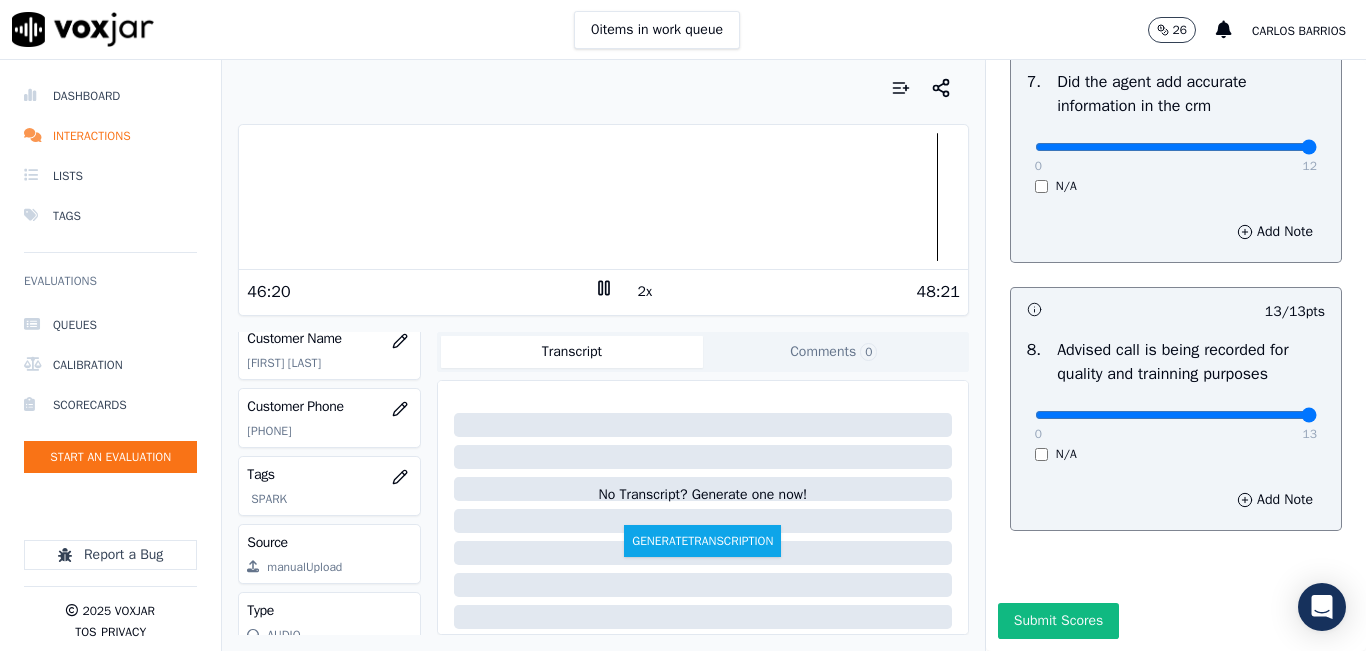 click at bounding box center (603, 88) 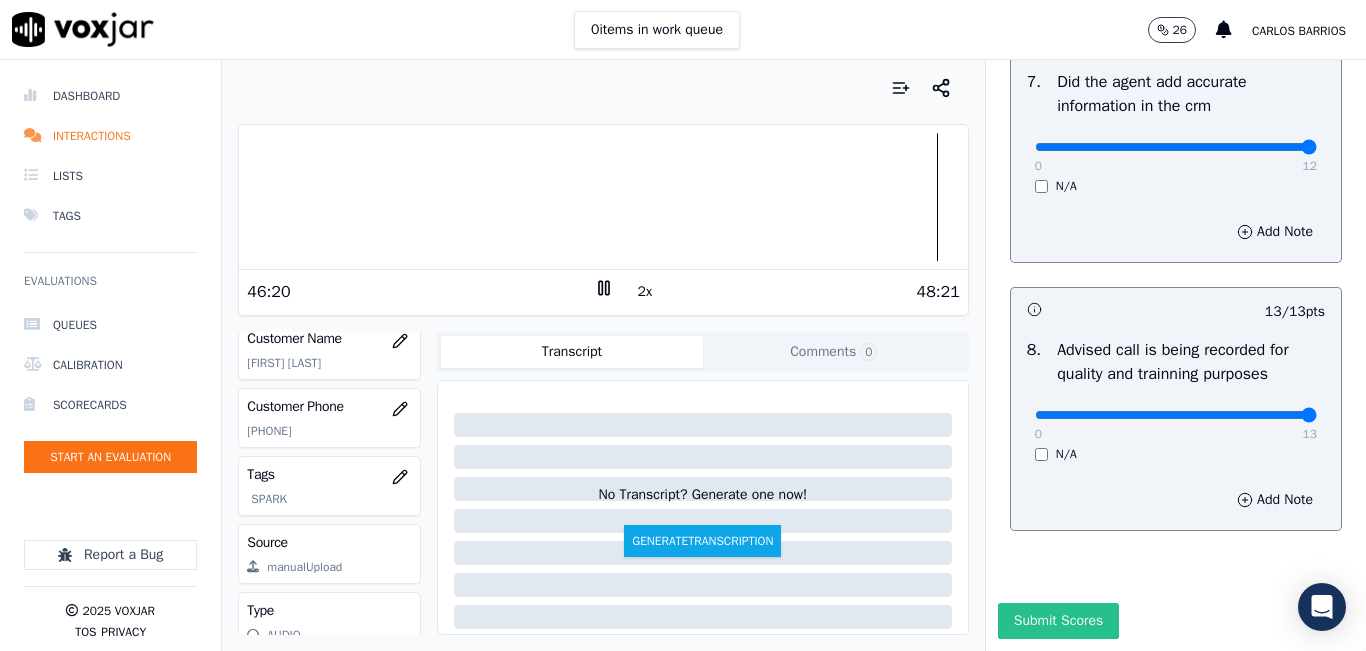 click on "Submit Scores" at bounding box center [1058, 621] 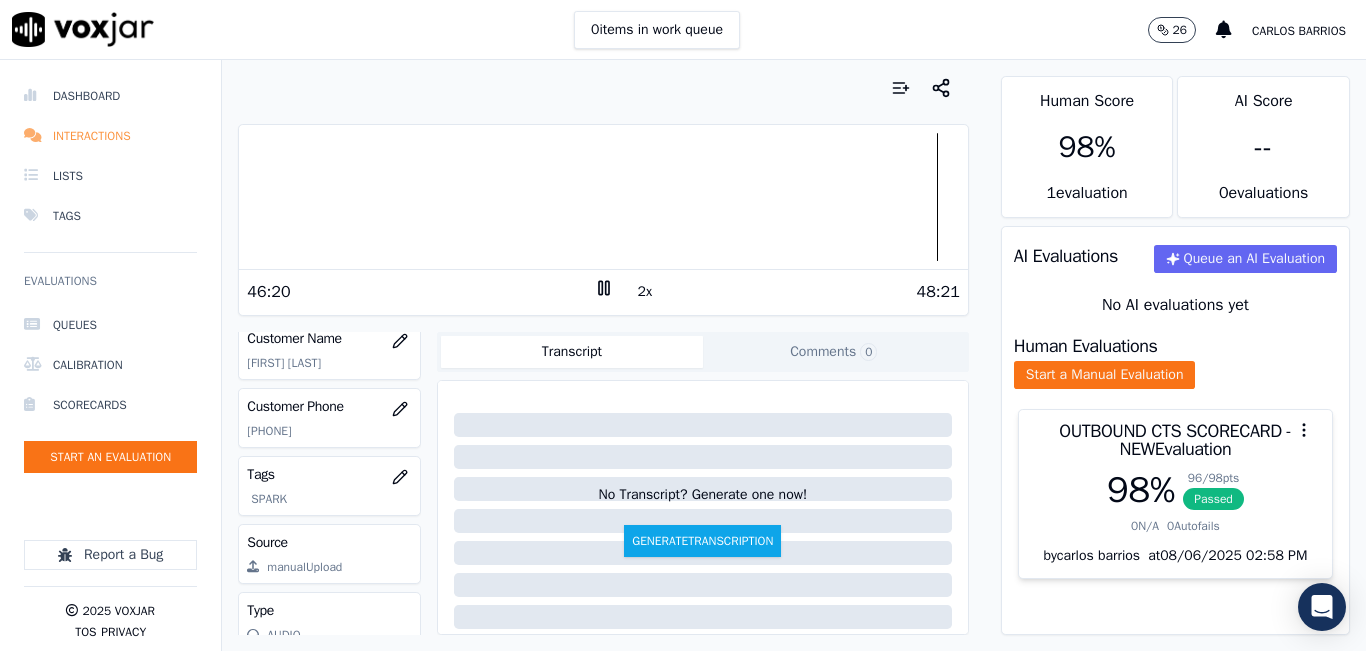 click on "Interactions" at bounding box center (110, 136) 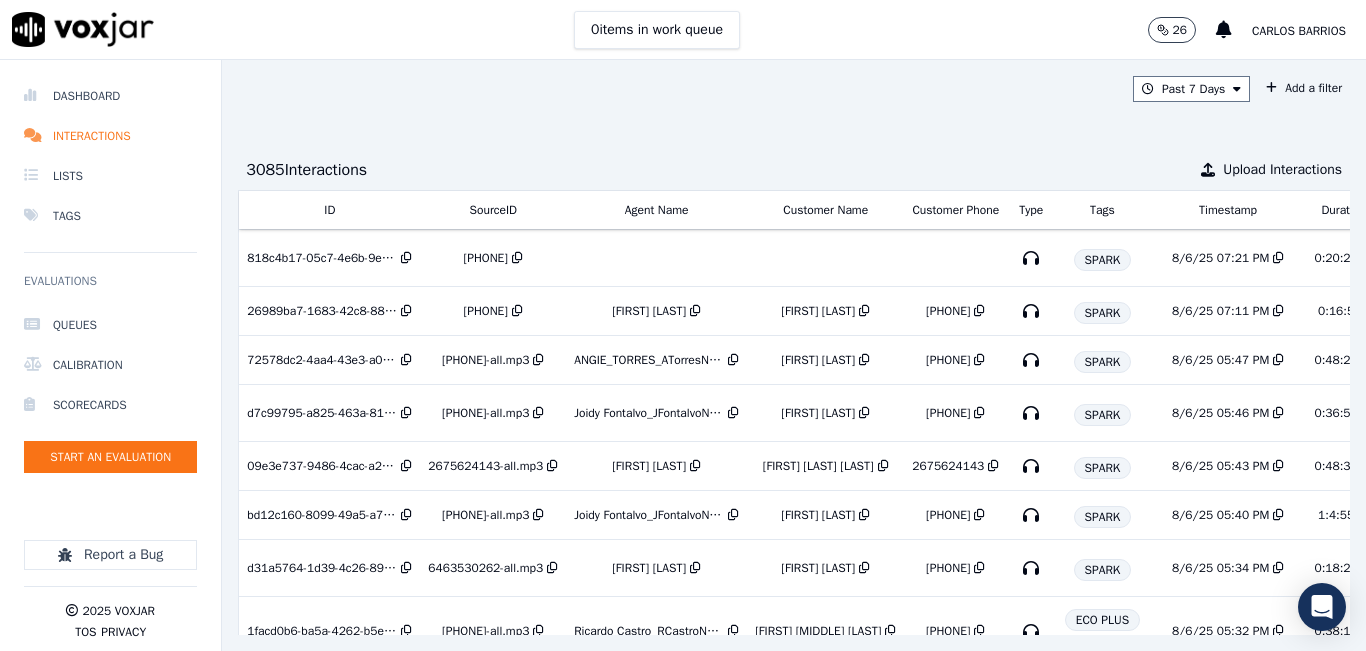 scroll, scrollTop: 0, scrollLeft: 333, axis: horizontal 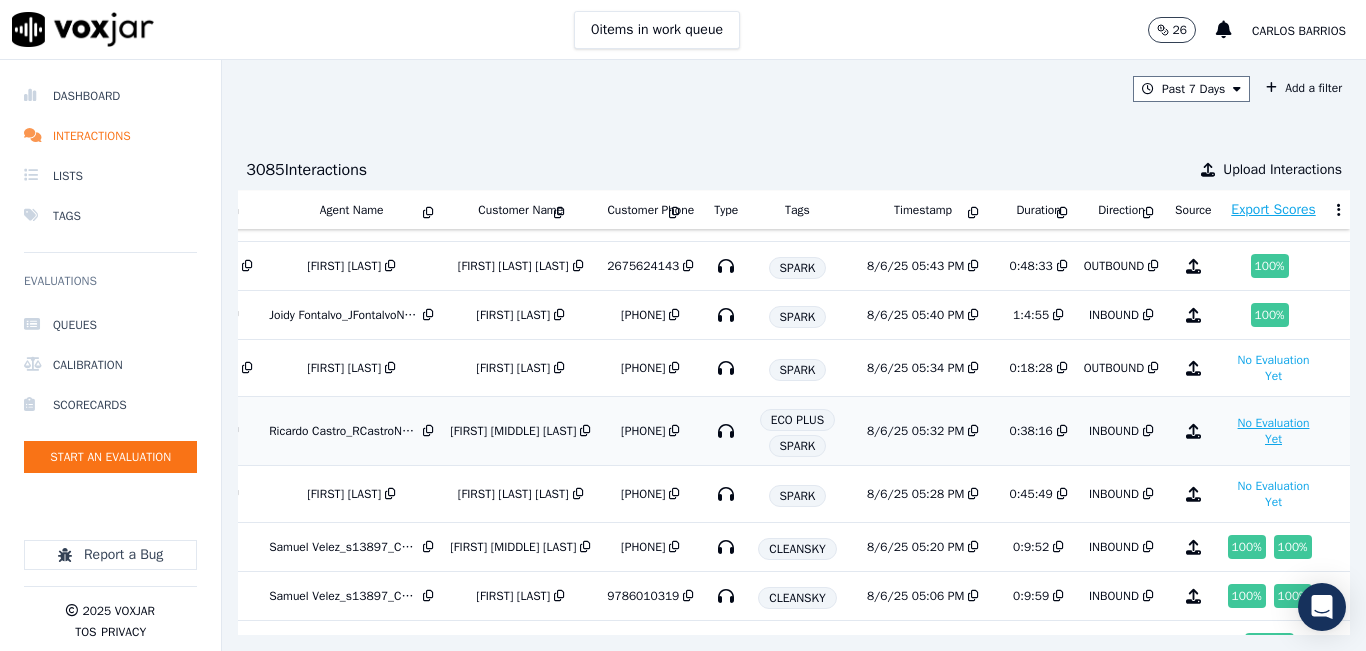 click on "No Evaluation Yet" at bounding box center [1274, 431] 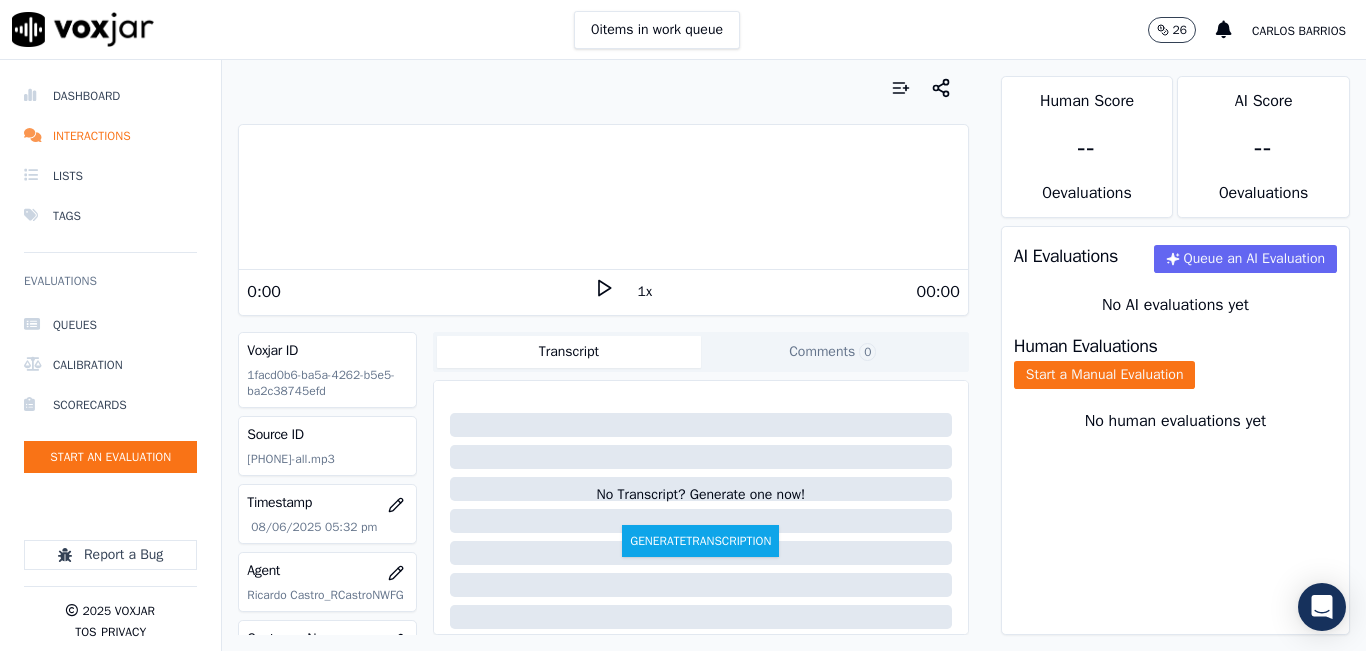 click on "1x" at bounding box center (604, 291) 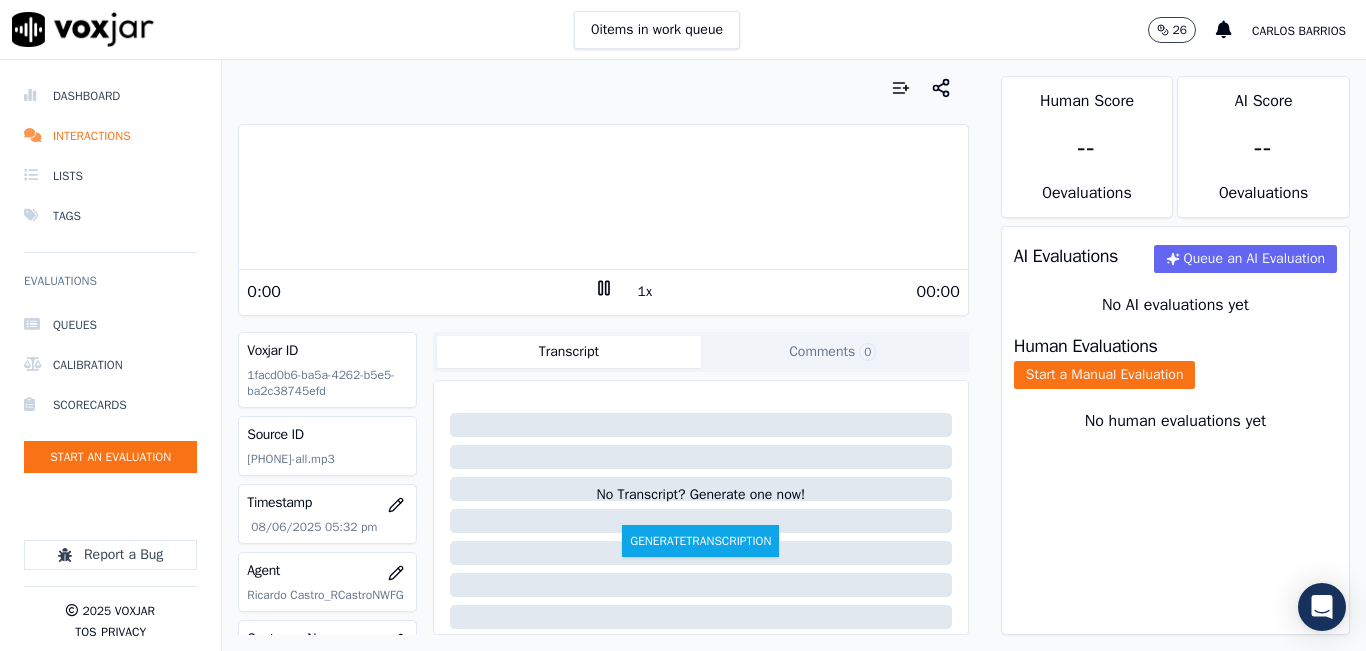 click at bounding box center [603, 88] 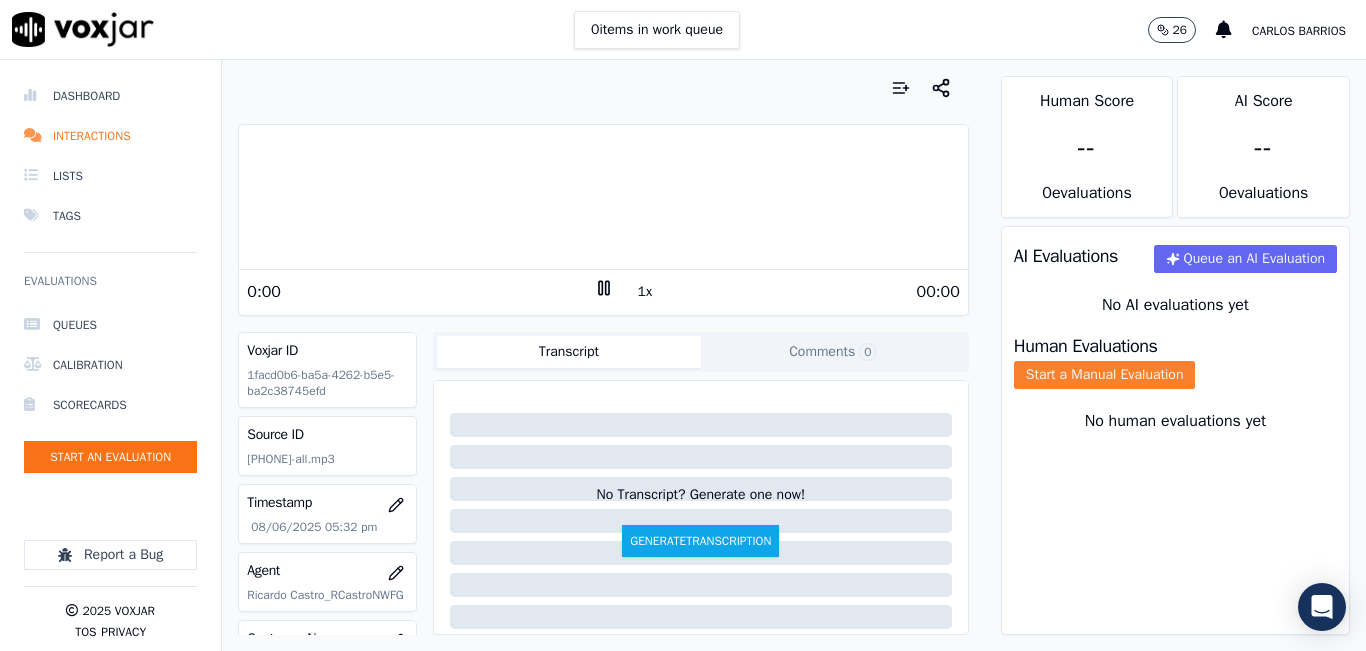 click on "Start a Manual Evaluation" 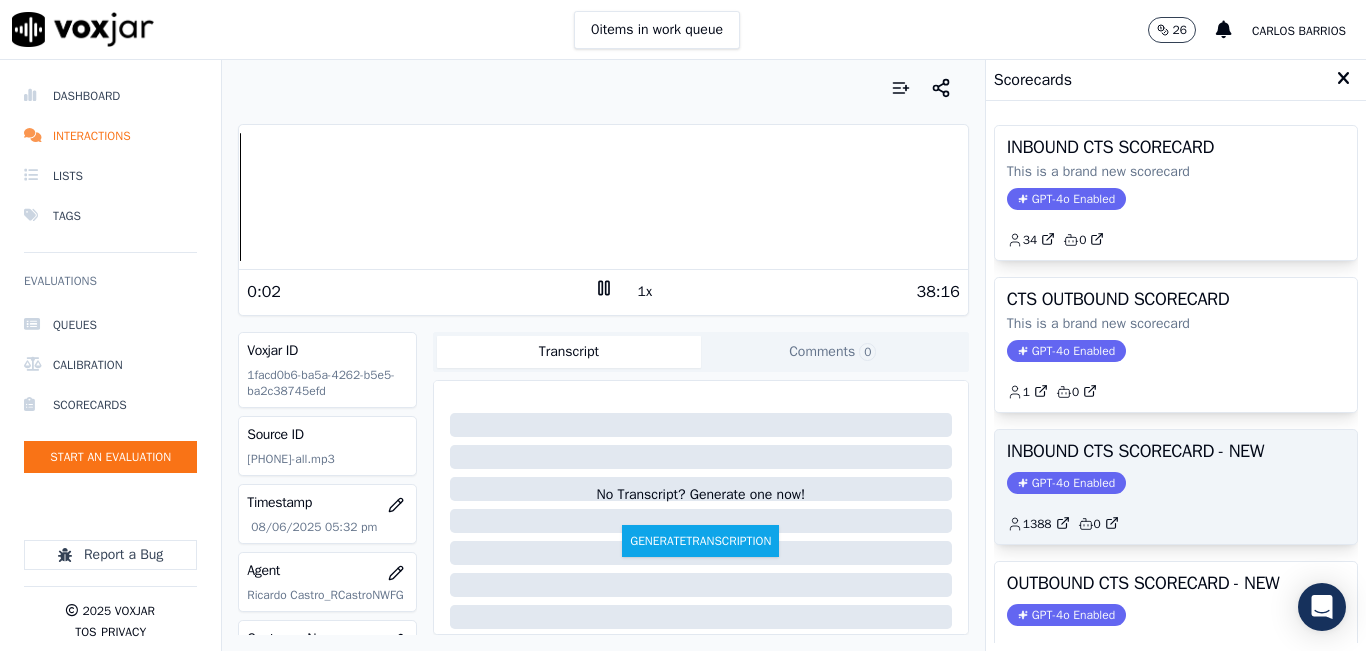 scroll, scrollTop: 100, scrollLeft: 0, axis: vertical 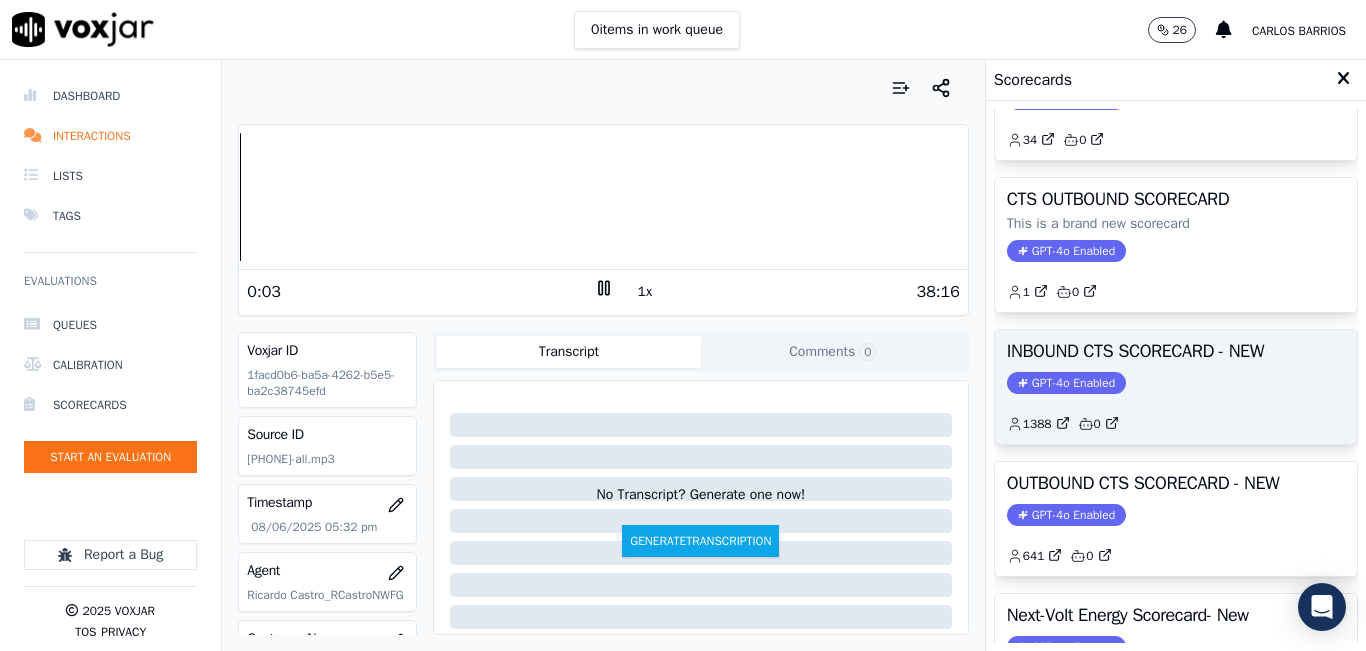 click on "INBOUND CTS SCORECARD - NEW        GPT-4o Enabled       1388         0" at bounding box center (1176, 387) 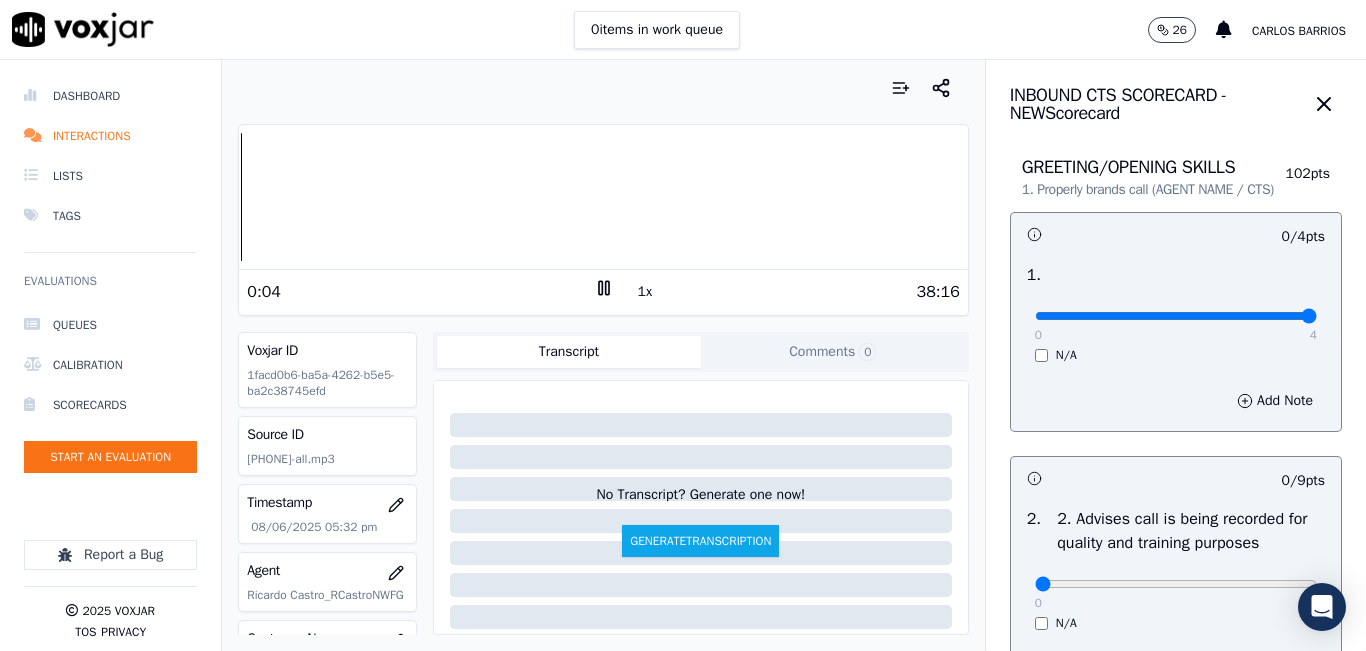 drag, startPoint x: 1228, startPoint y: 339, endPoint x: 1268, endPoint y: 335, distance: 40.1995 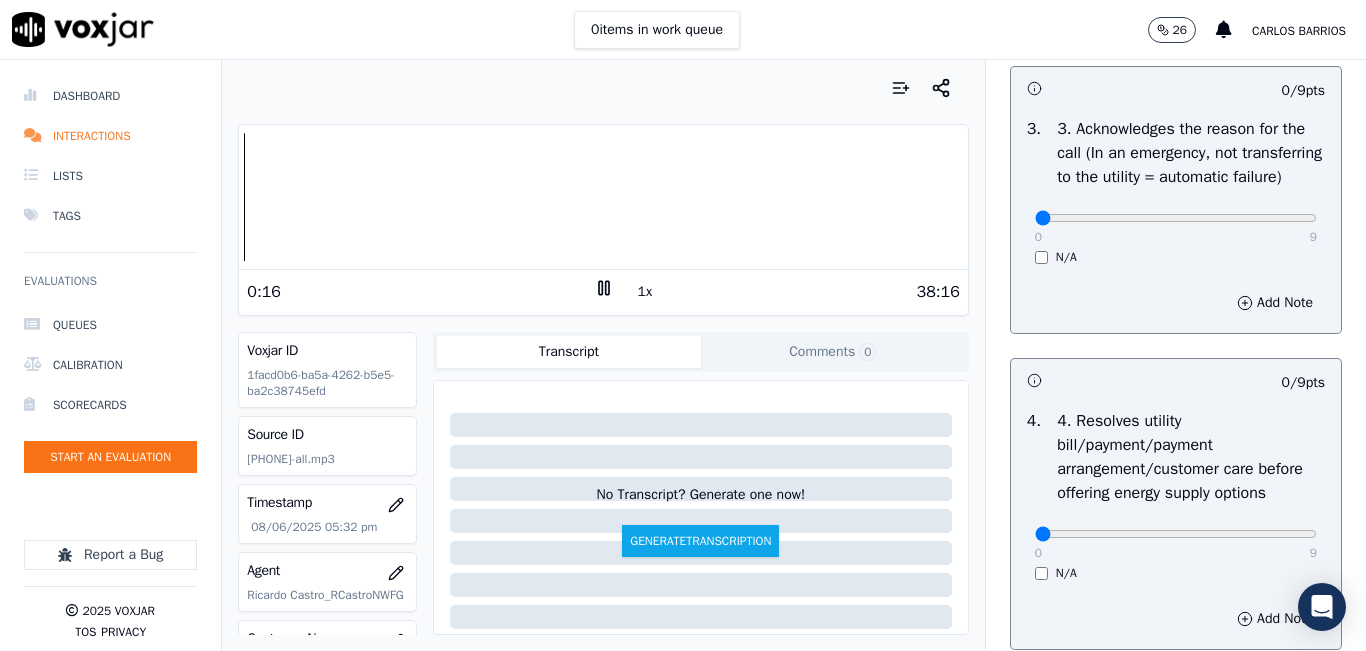 scroll, scrollTop: 800, scrollLeft: 0, axis: vertical 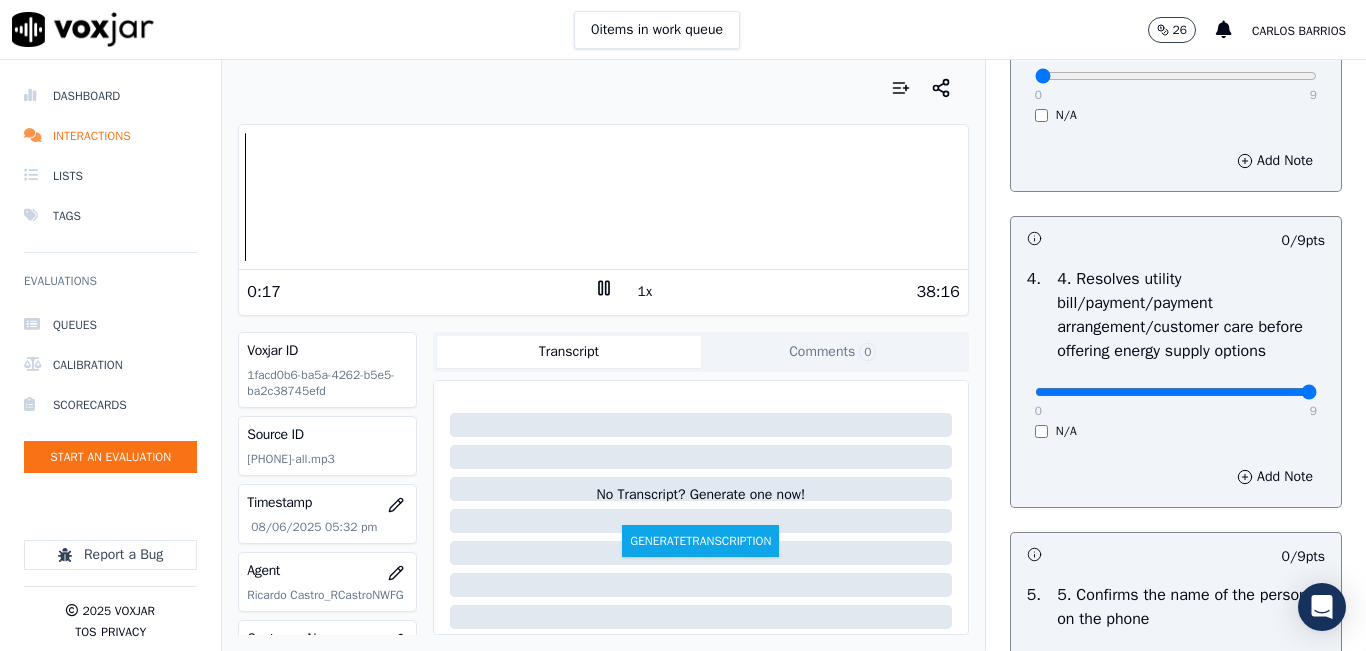 click at bounding box center [1176, -484] 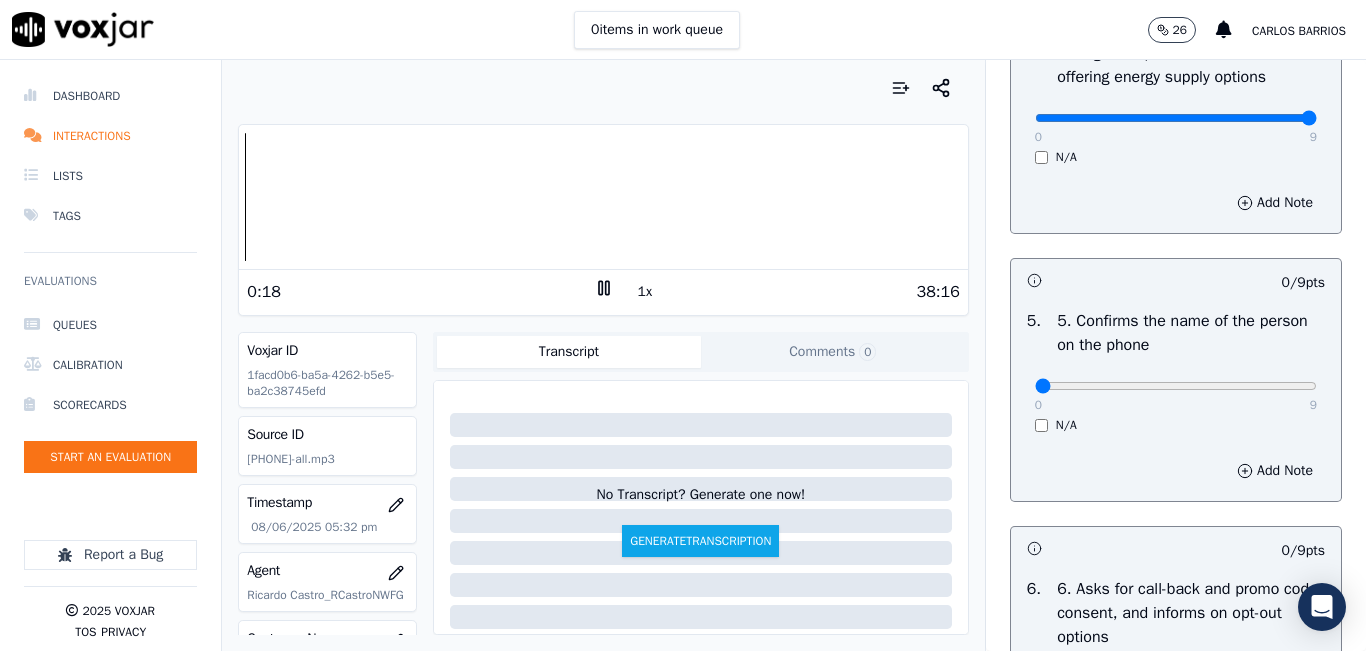 scroll, scrollTop: 1100, scrollLeft: 0, axis: vertical 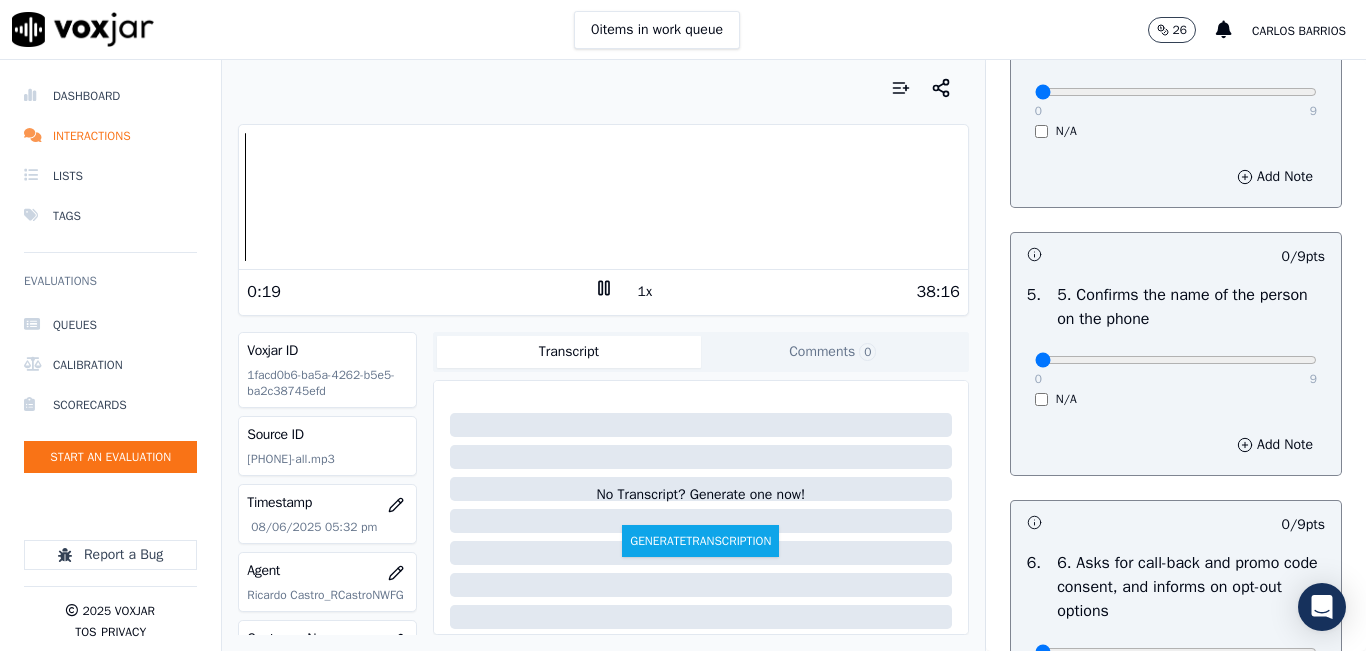 drag, startPoint x: 1250, startPoint y: 160, endPoint x: 958, endPoint y: 171, distance: 292.20712 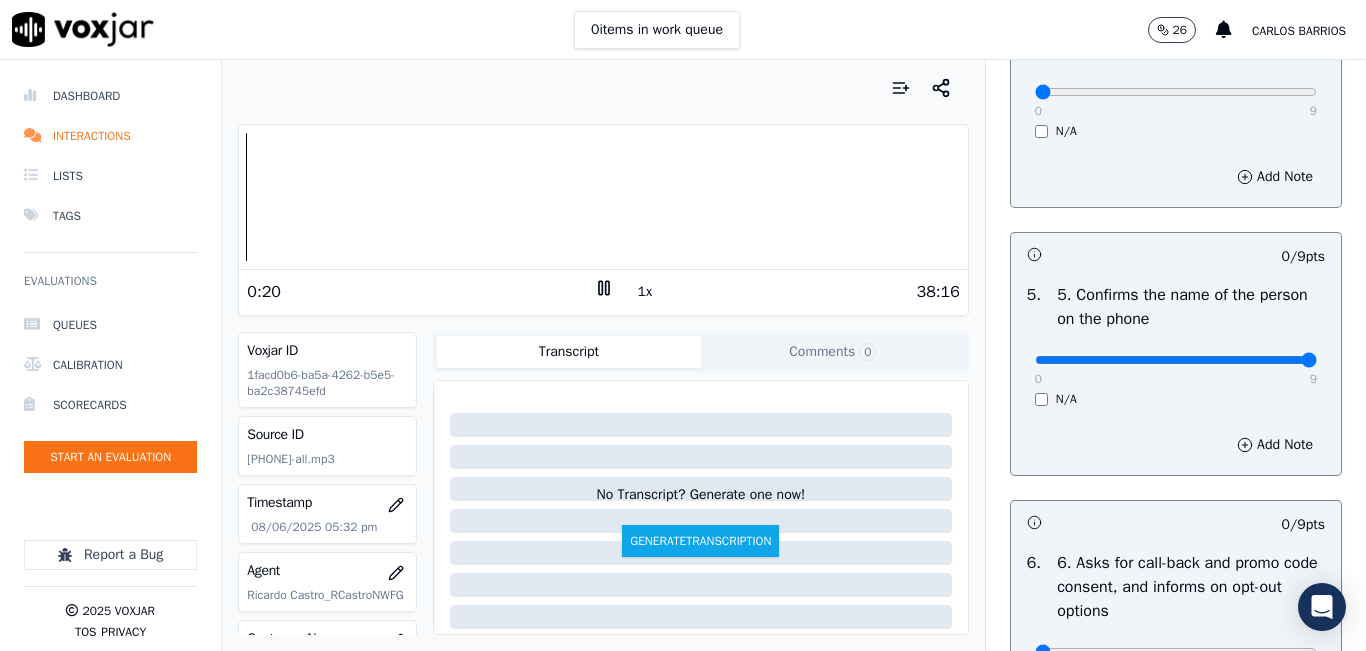 type on "9" 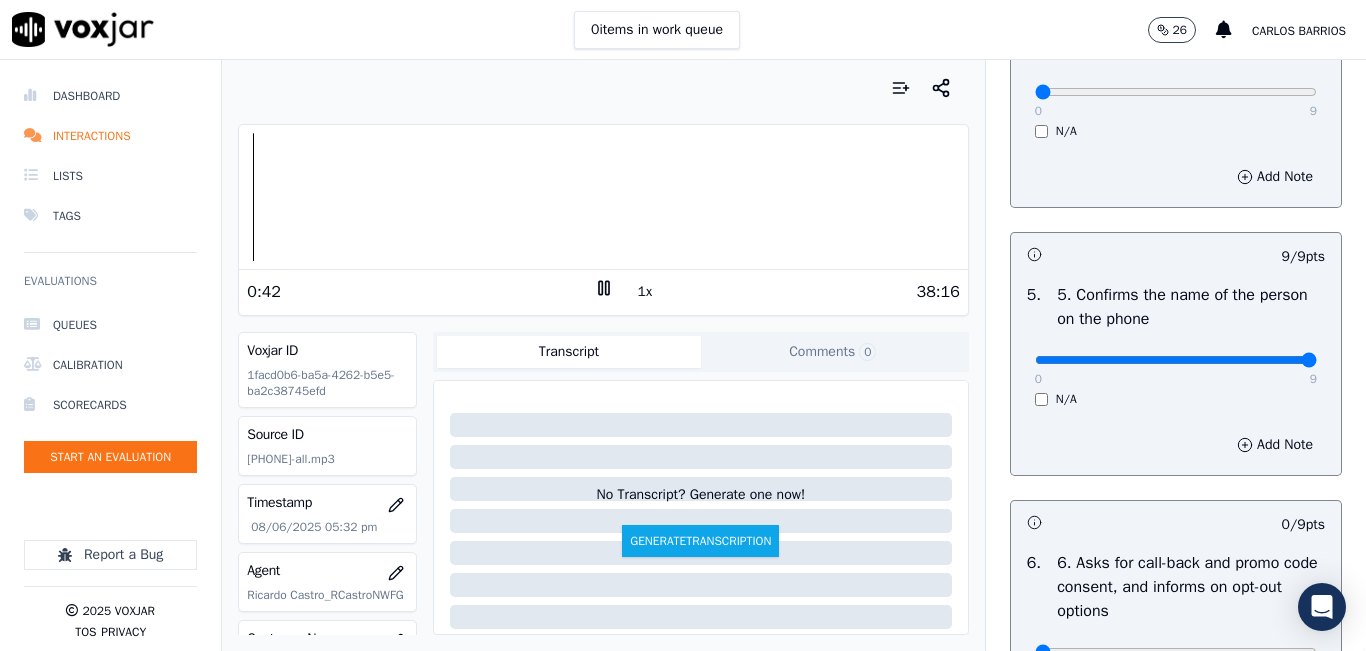 click at bounding box center (603, 88) 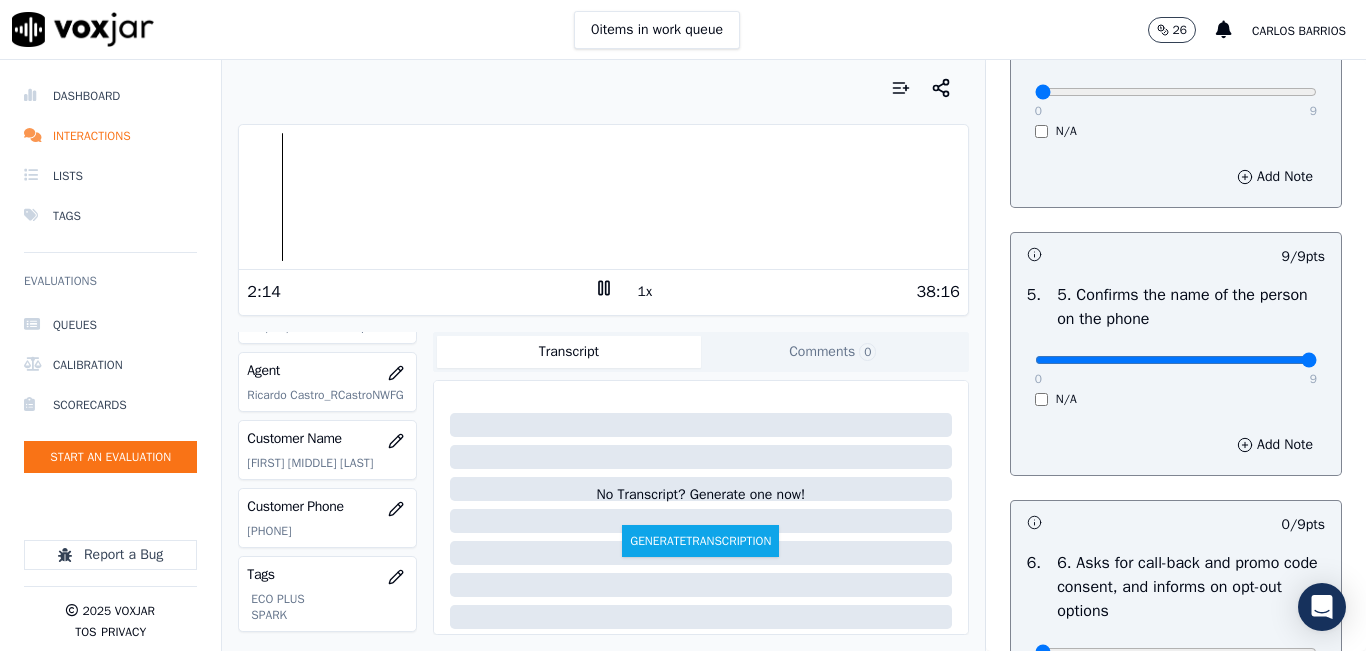 scroll, scrollTop: 400, scrollLeft: 0, axis: vertical 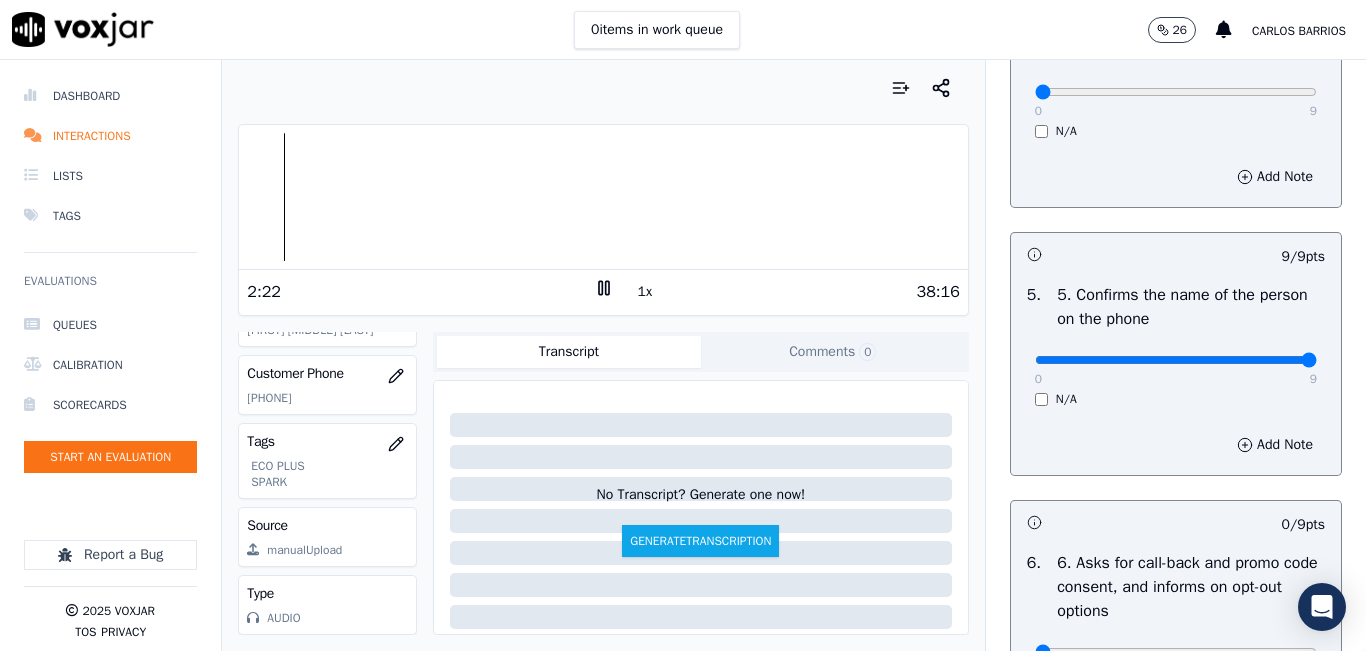 click on "Customer Phone     2127679329" at bounding box center (327, 385) 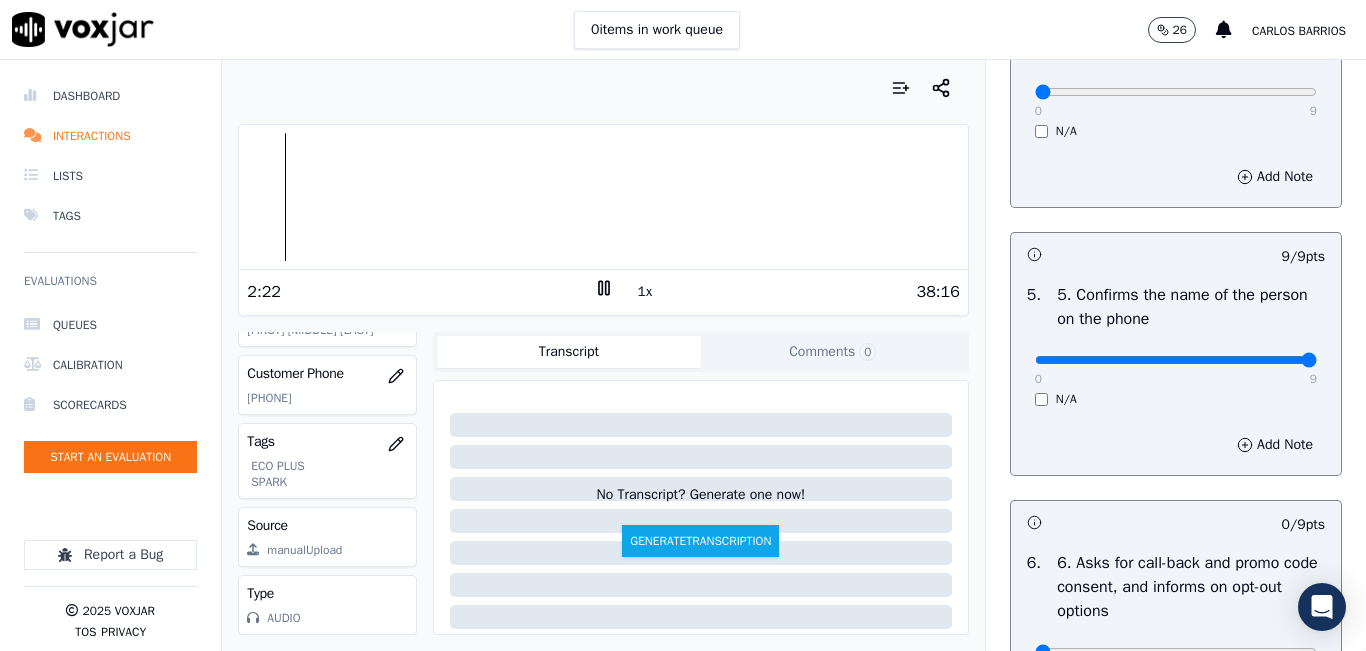 click on "[PHONE]" 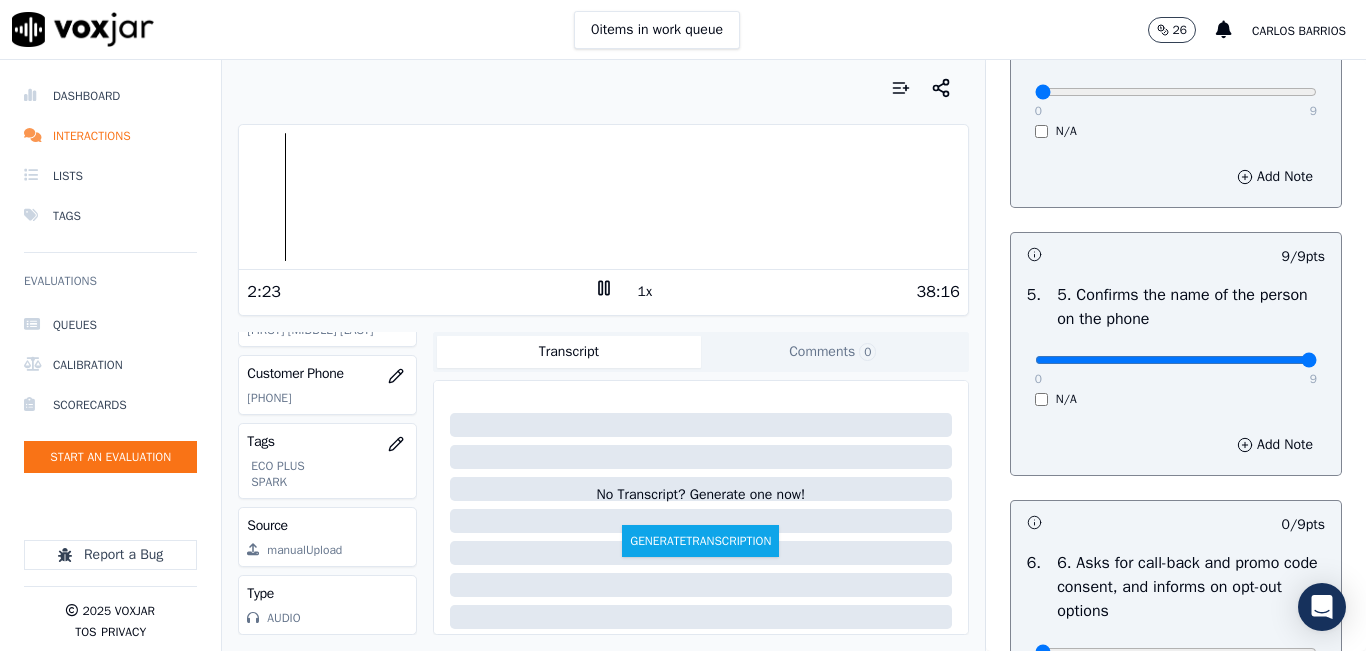 copy on "[PHONE]" 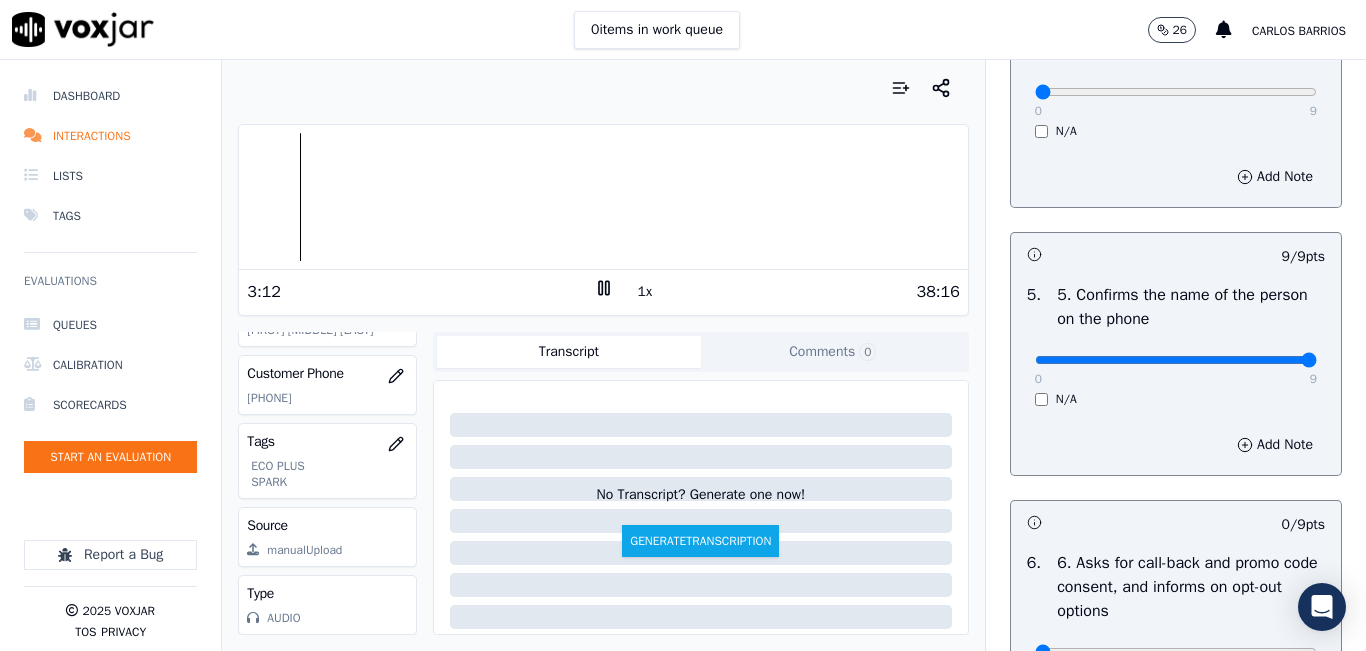 click 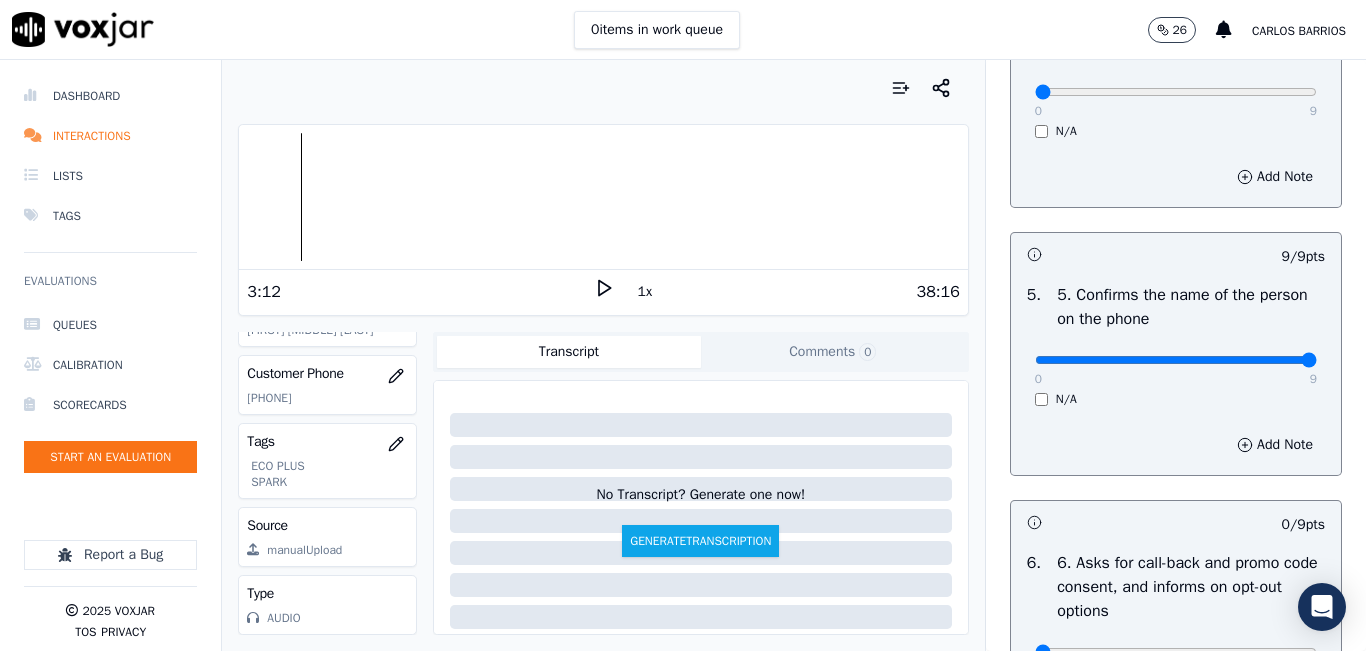 click 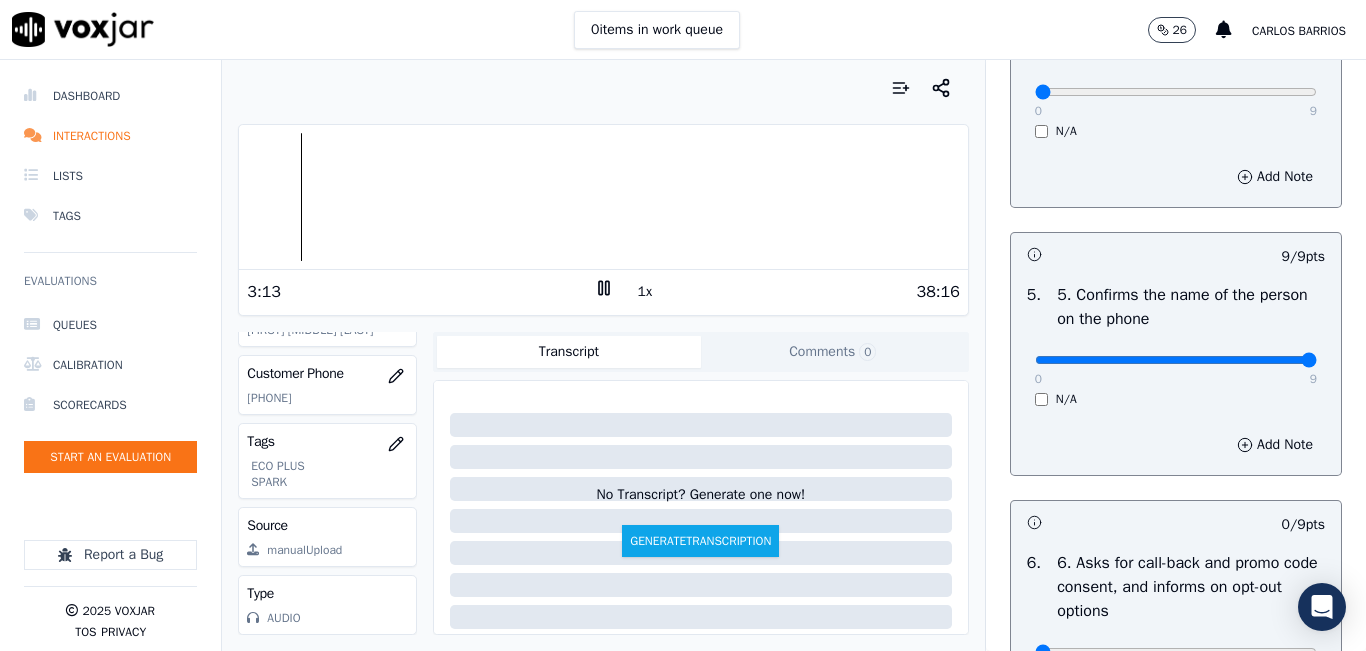 click on "[PHONE]" 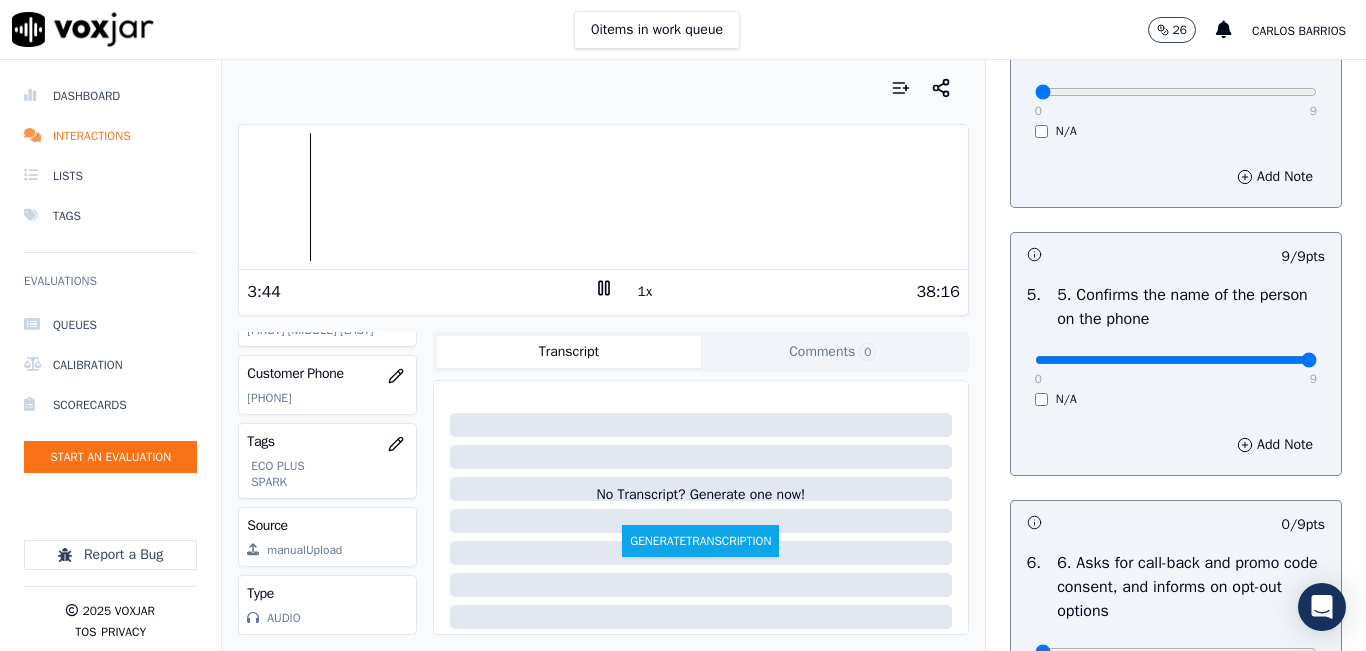 click on "1x" at bounding box center [645, 292] 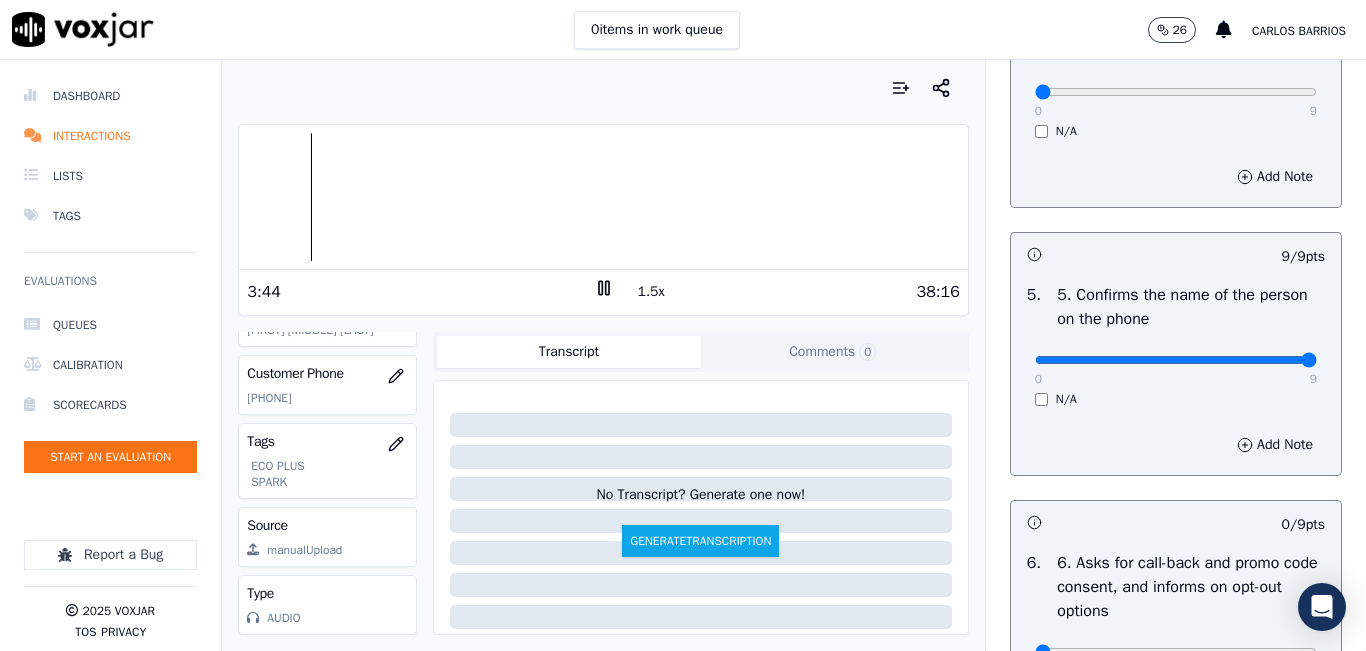 click on "1.5x" at bounding box center [651, 292] 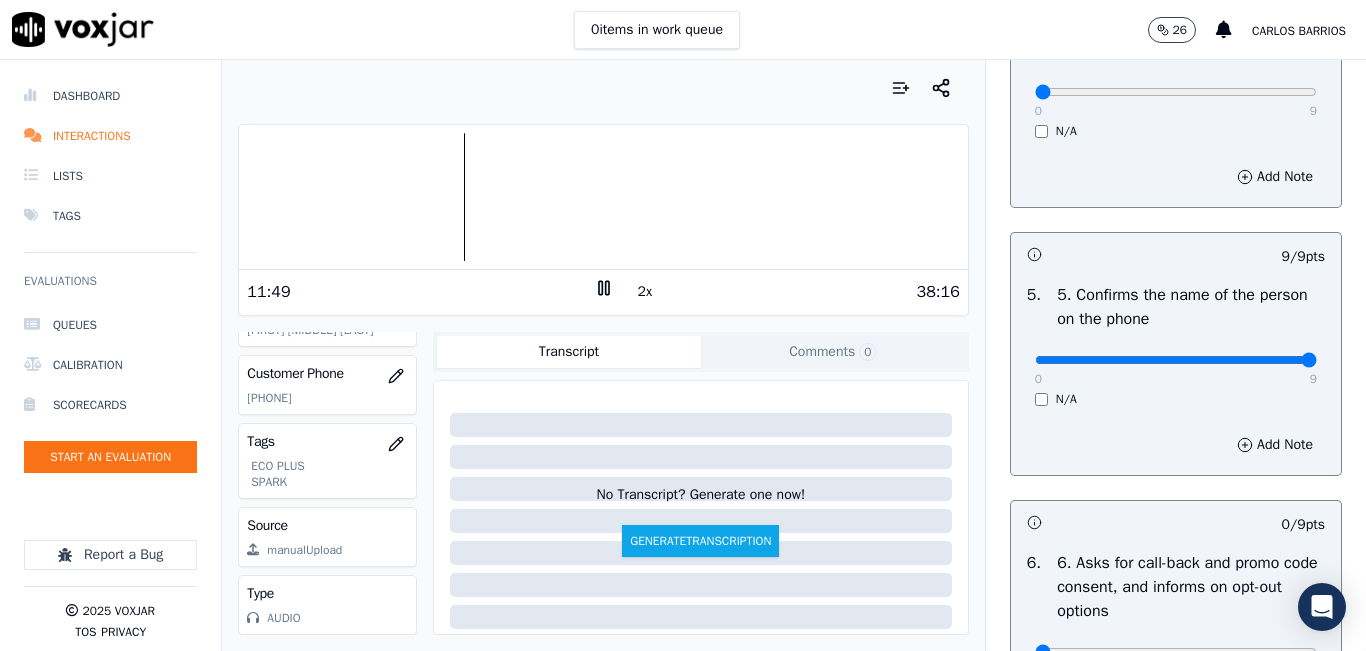 click at bounding box center (603, 197) 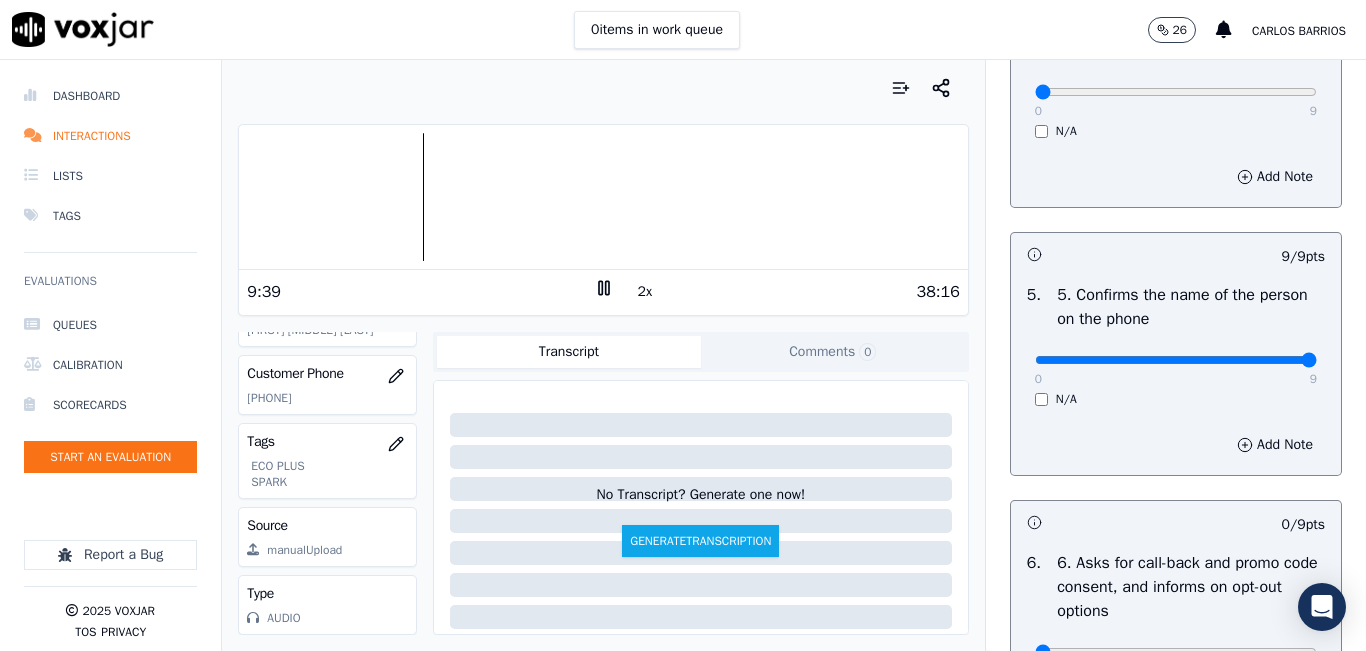click at bounding box center [603, 197] 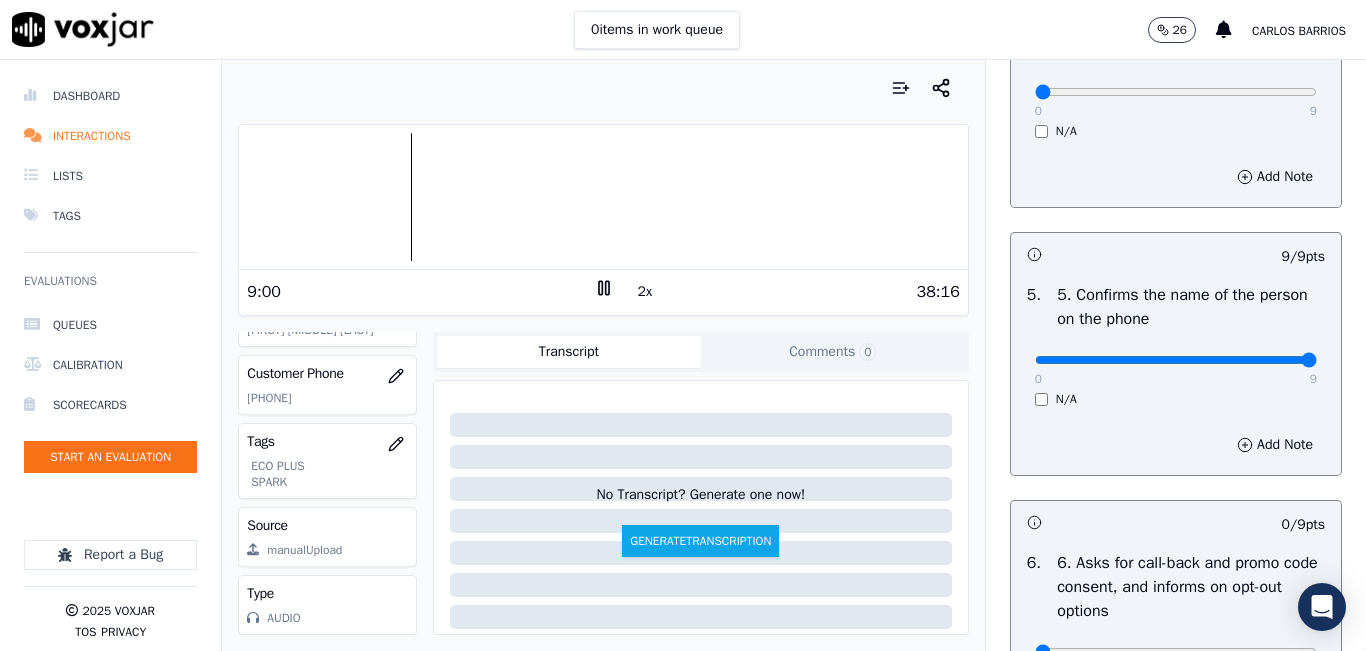 click at bounding box center (603, 197) 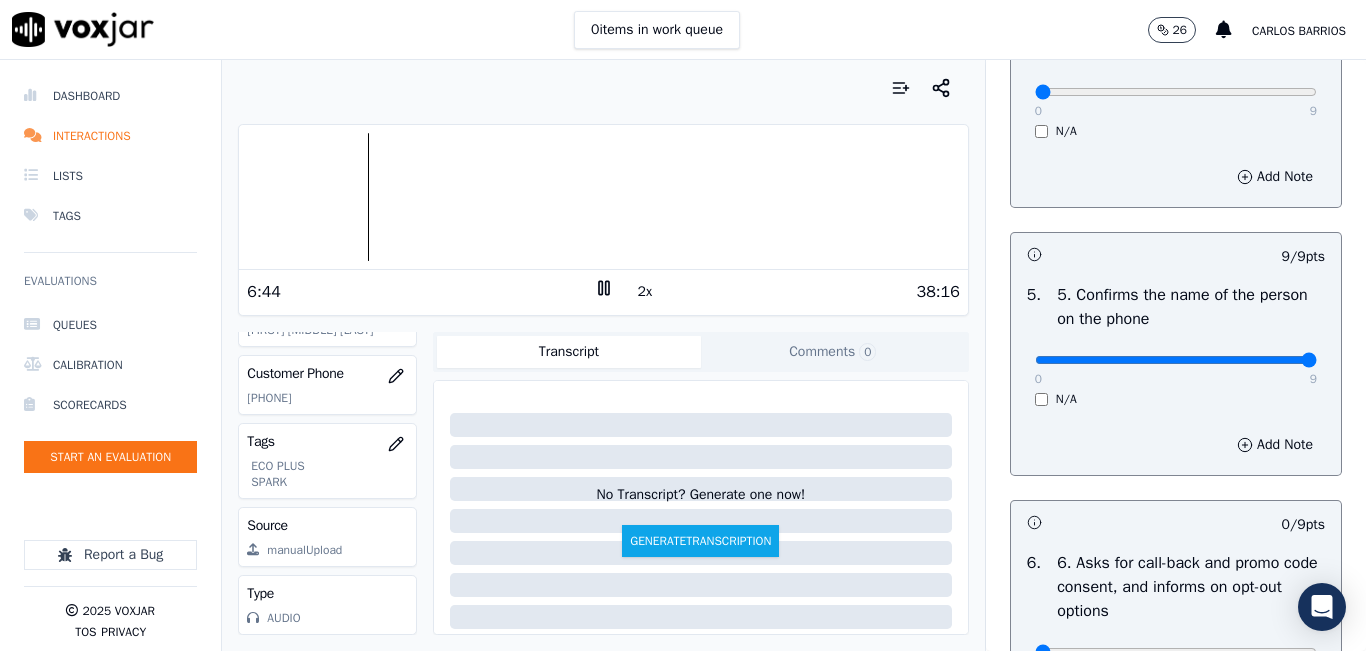 click at bounding box center [603, 197] 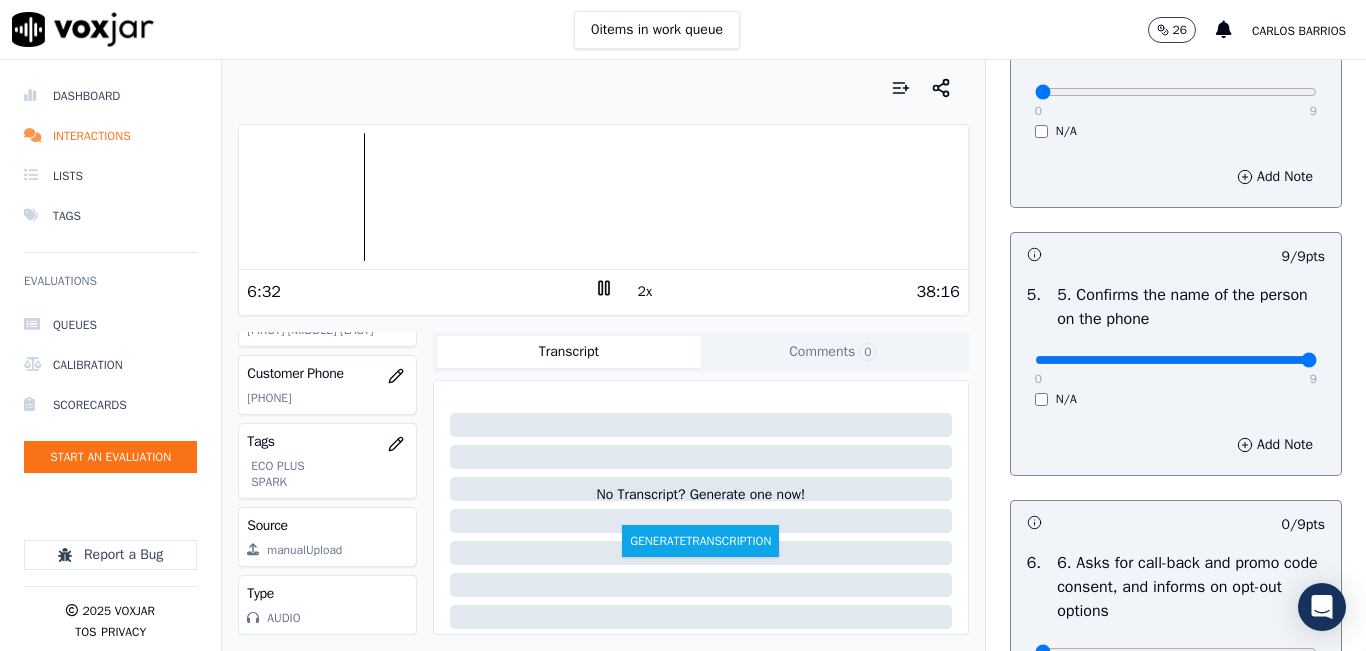 click on "2x" at bounding box center [645, 292] 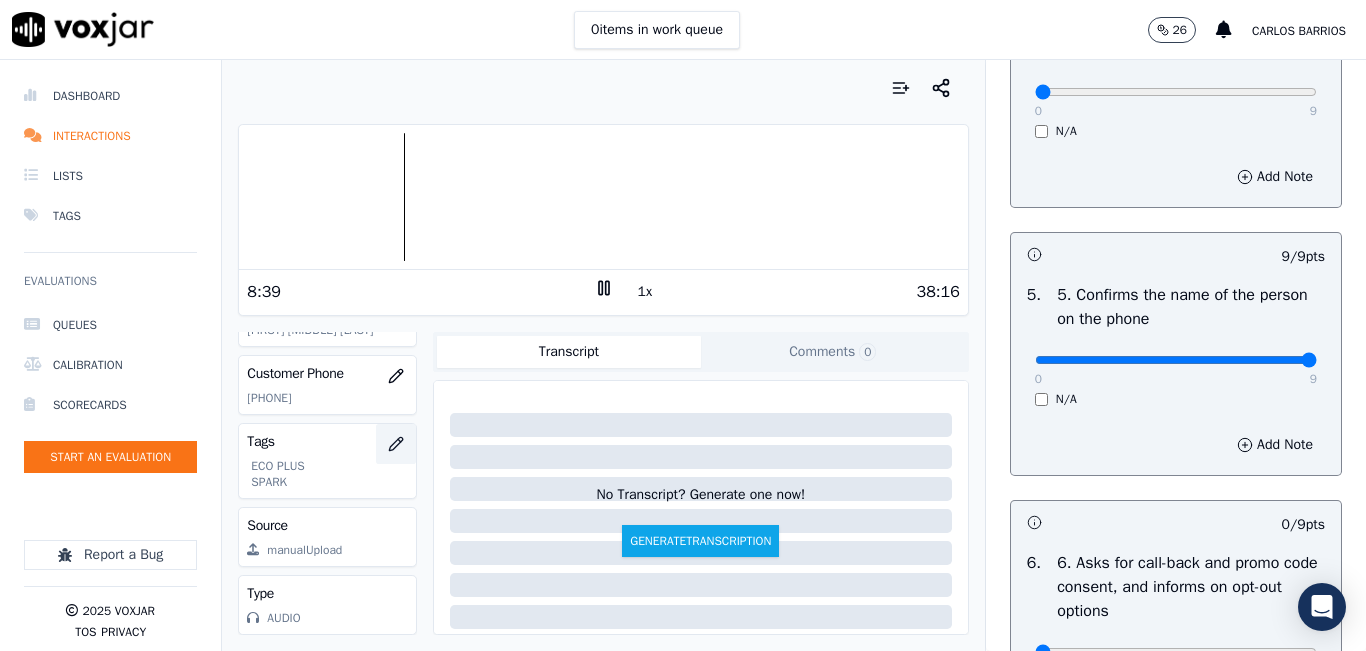 click at bounding box center [396, 444] 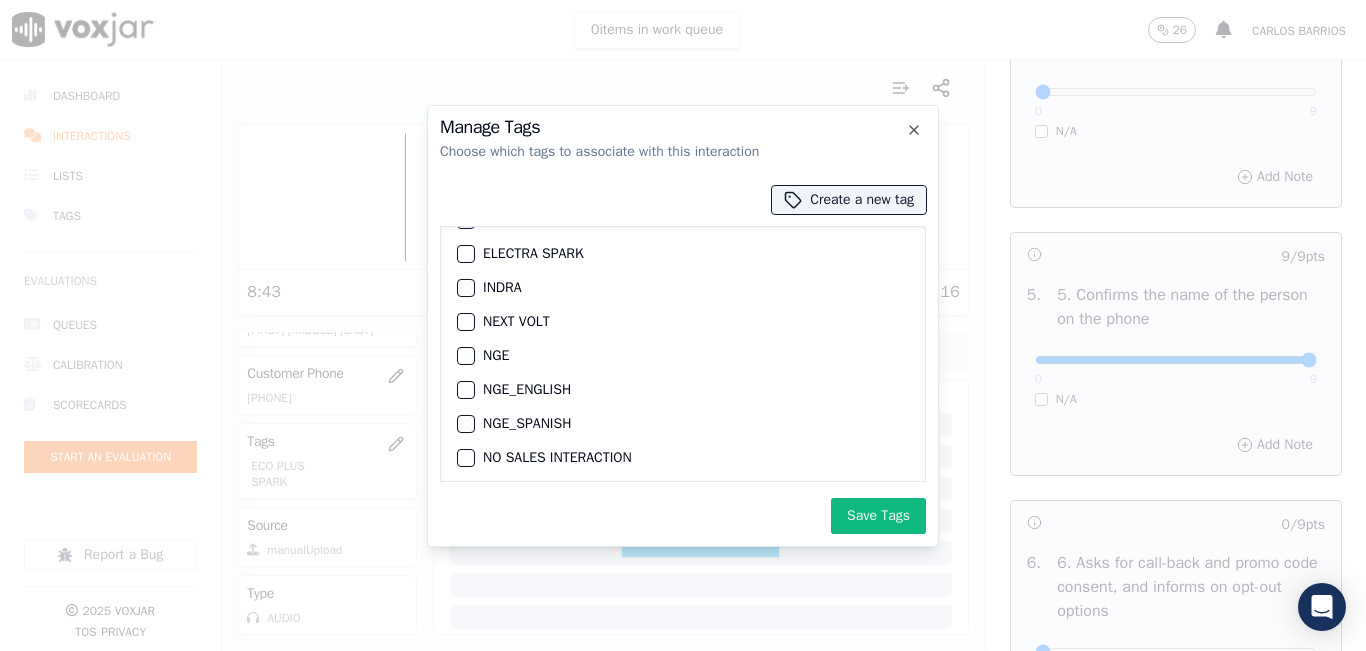 scroll, scrollTop: 0, scrollLeft: 0, axis: both 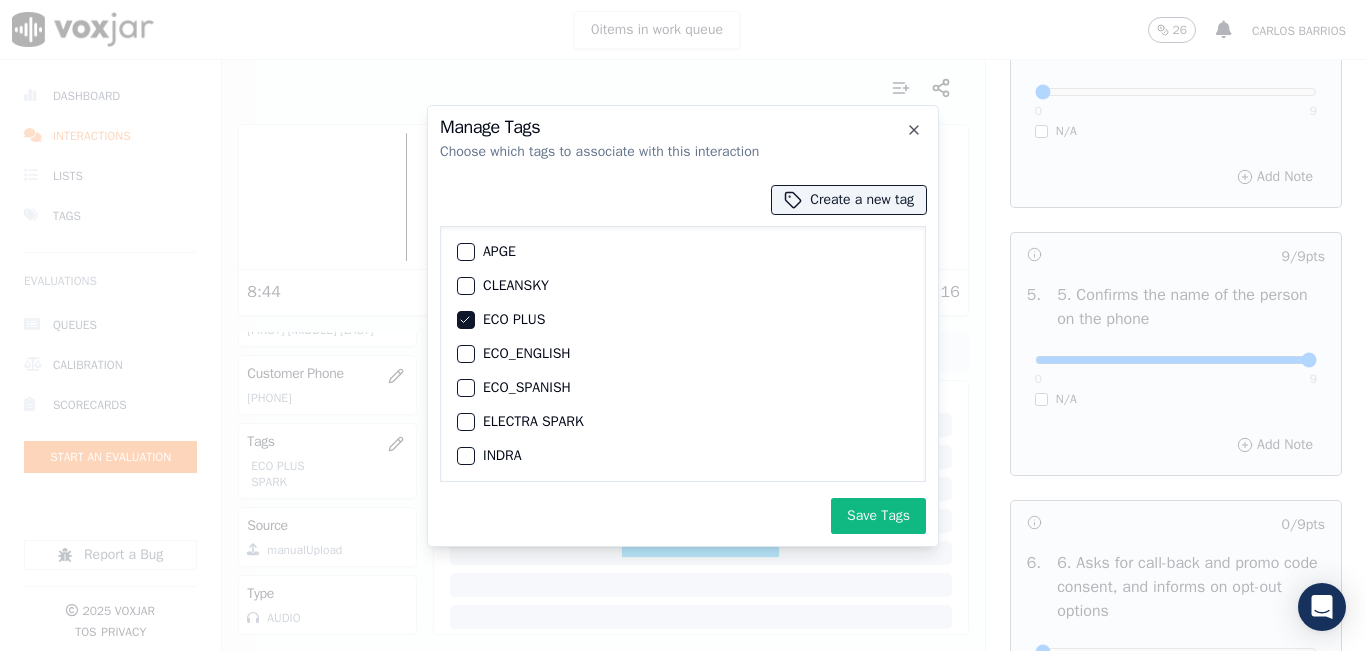 click on "ECO PLUS" 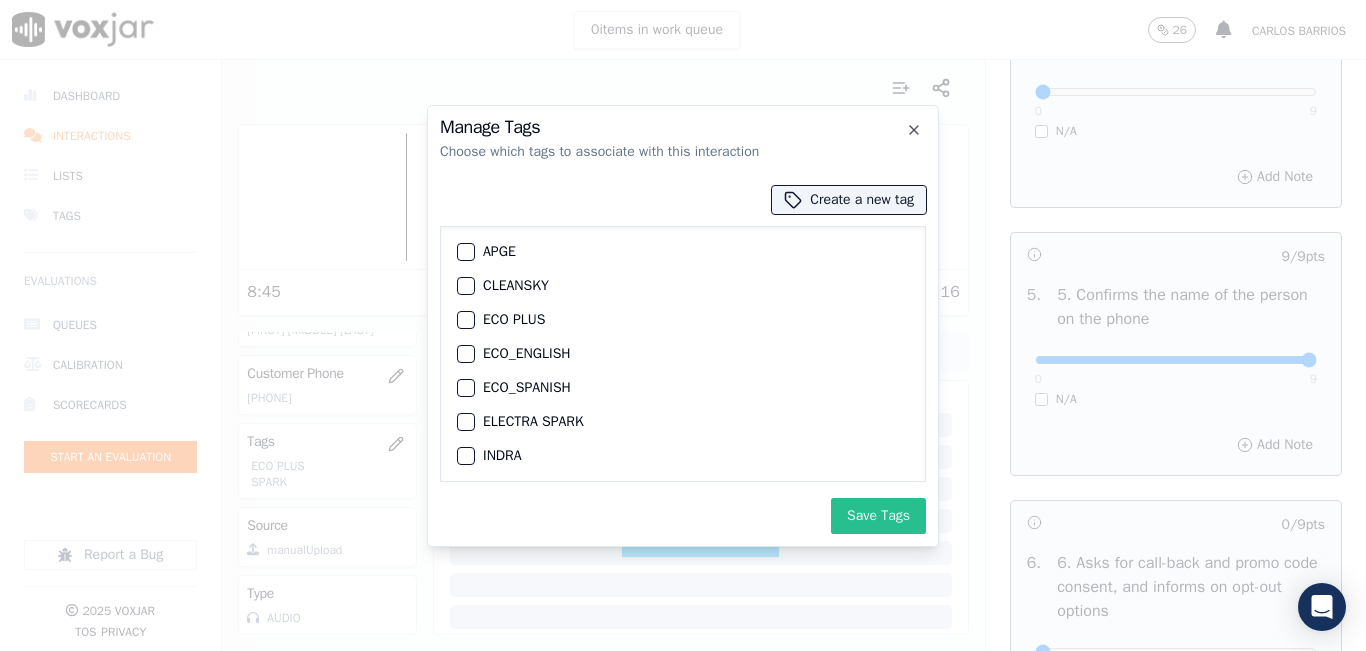 click on "Save Tags" at bounding box center [878, 516] 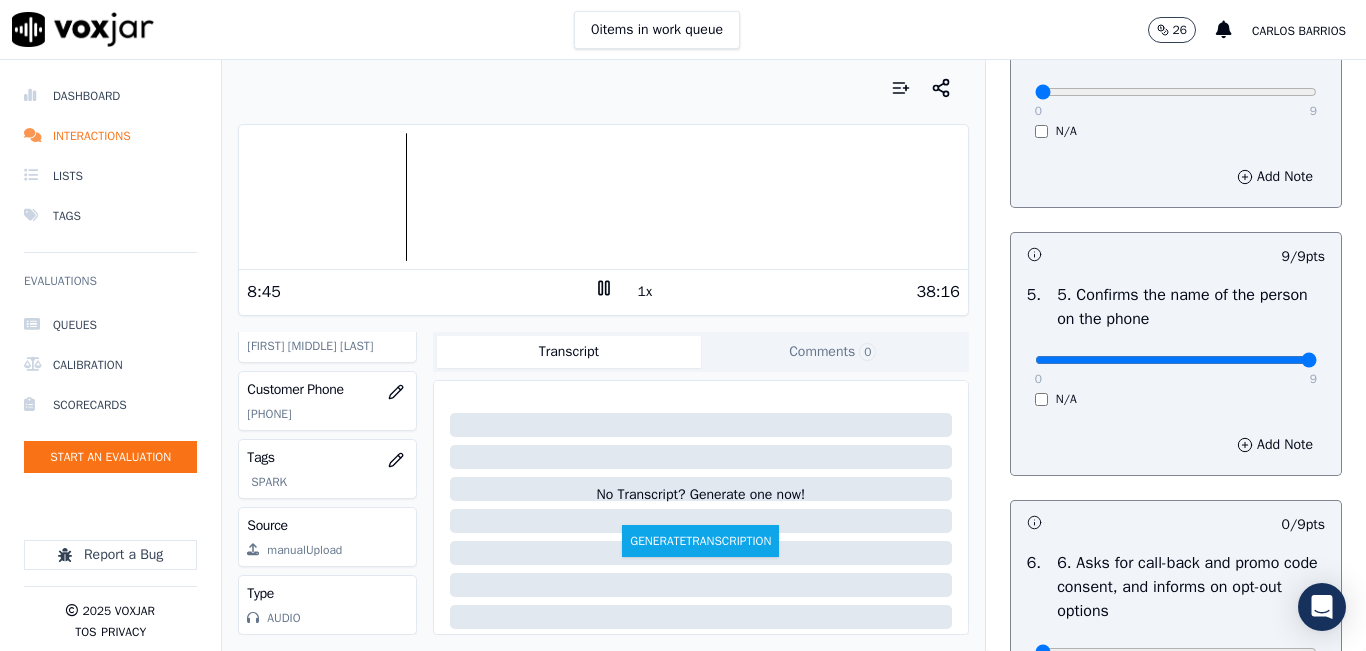 scroll, scrollTop: 394, scrollLeft: 0, axis: vertical 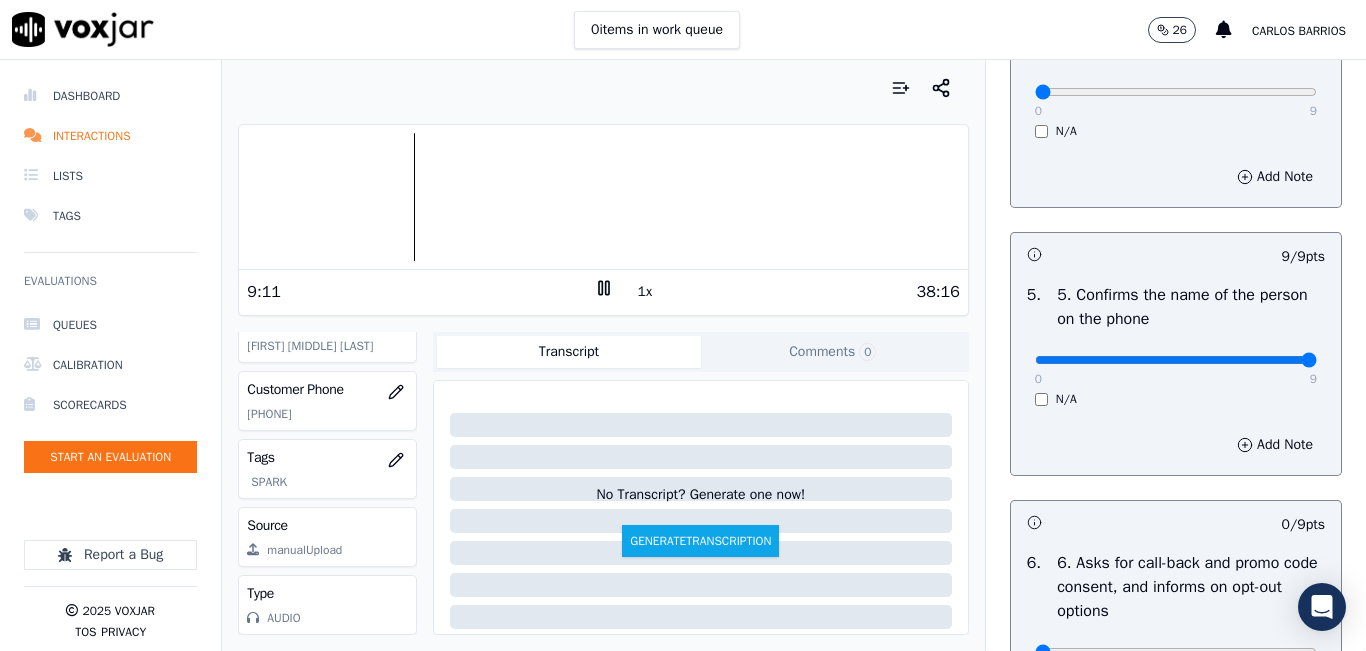 click on "1x" at bounding box center (645, 292) 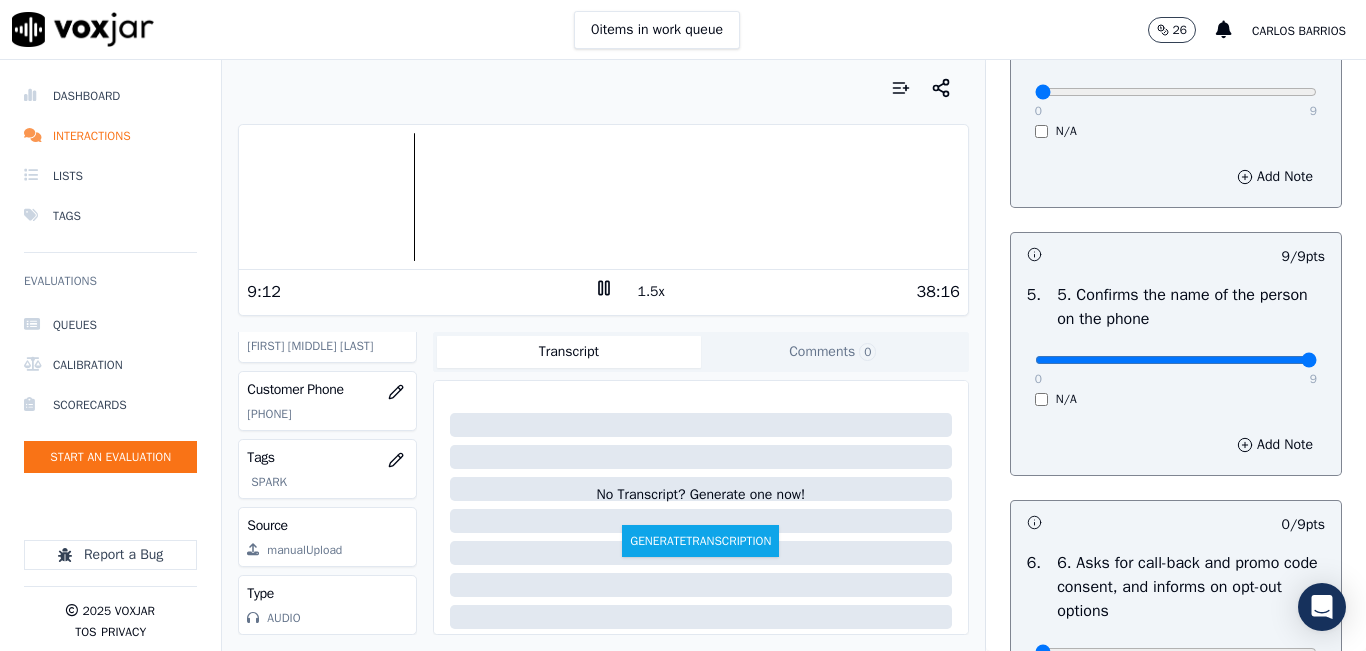 click on "1.5x" at bounding box center (651, 292) 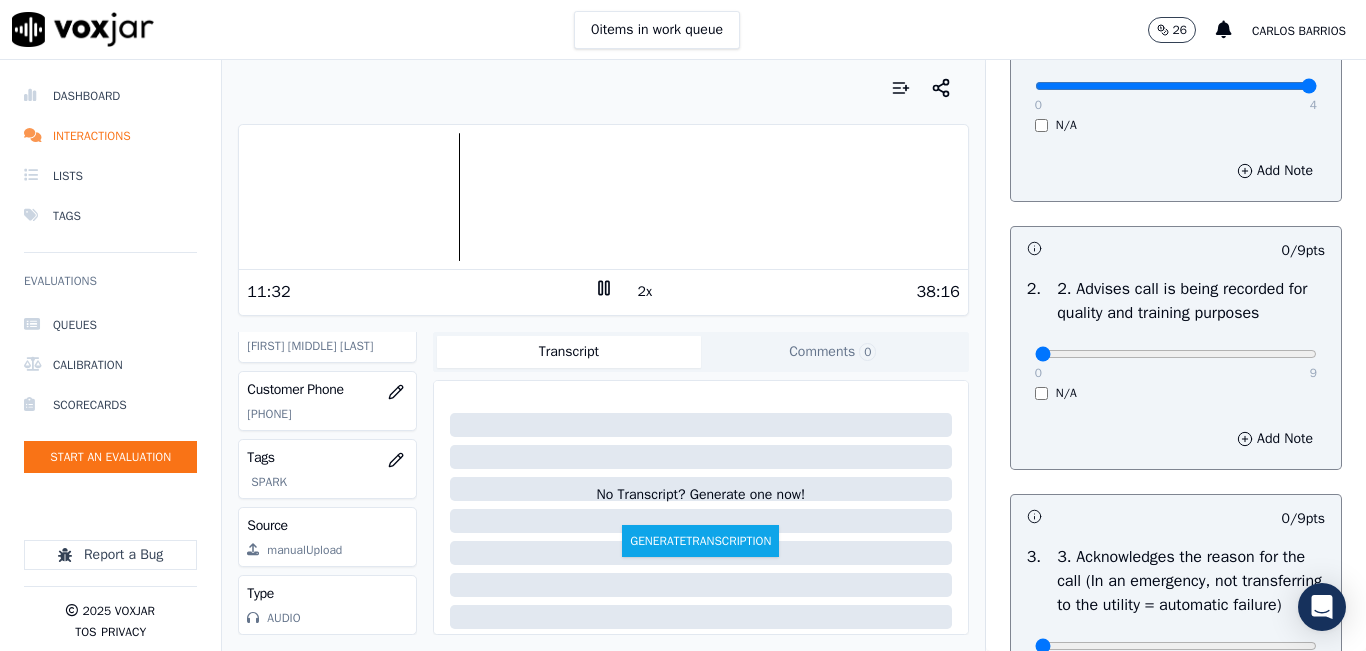 scroll, scrollTop: 600, scrollLeft: 0, axis: vertical 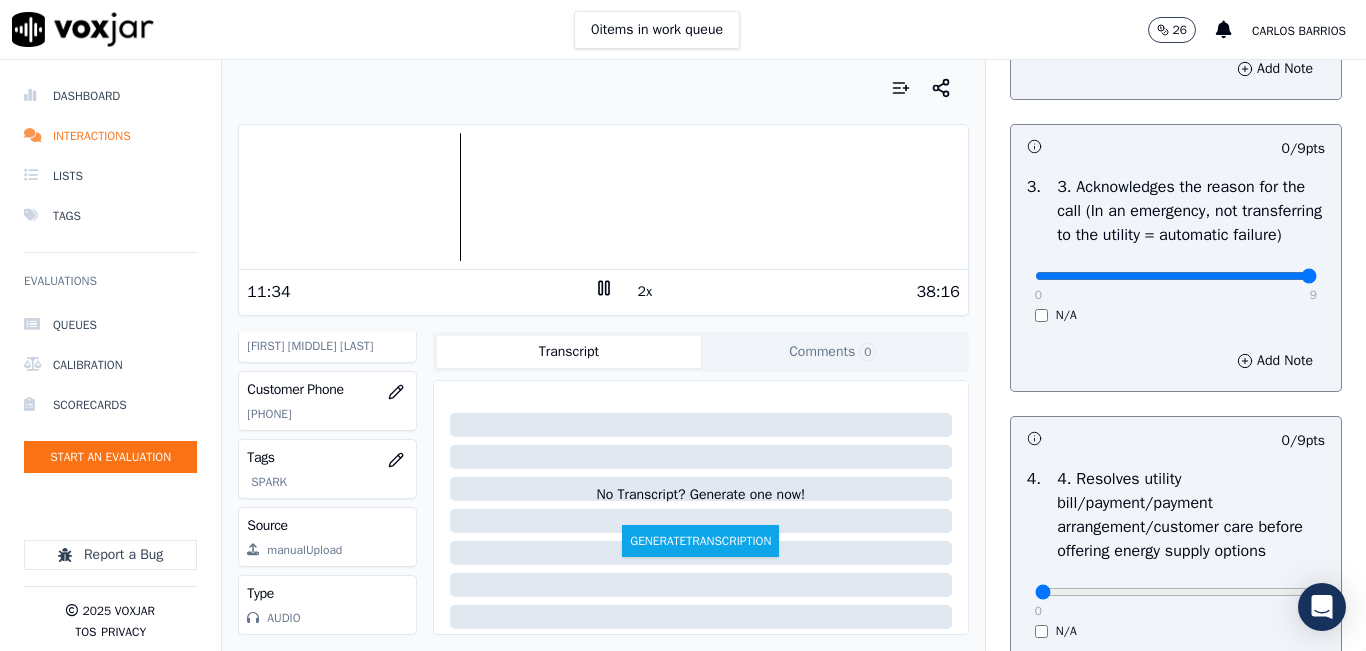 drag, startPoint x: 1242, startPoint y: 318, endPoint x: 1267, endPoint y: 310, distance: 26.24881 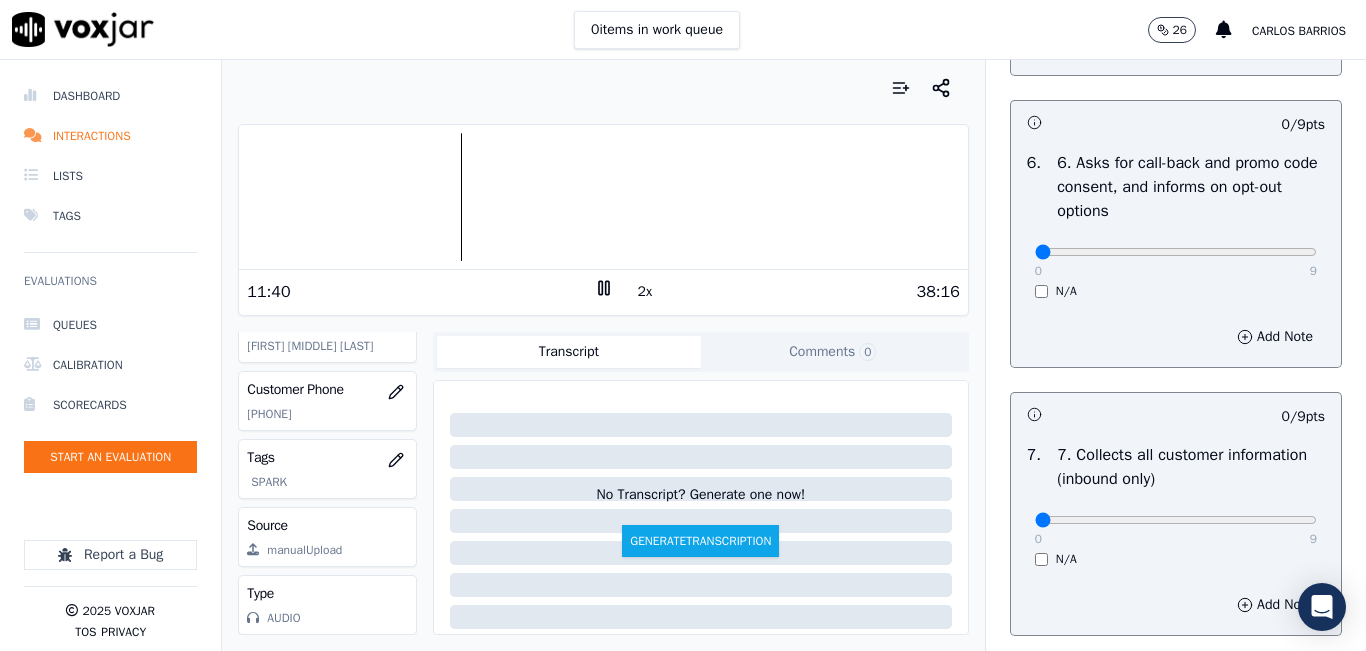 scroll, scrollTop: 1800, scrollLeft: 0, axis: vertical 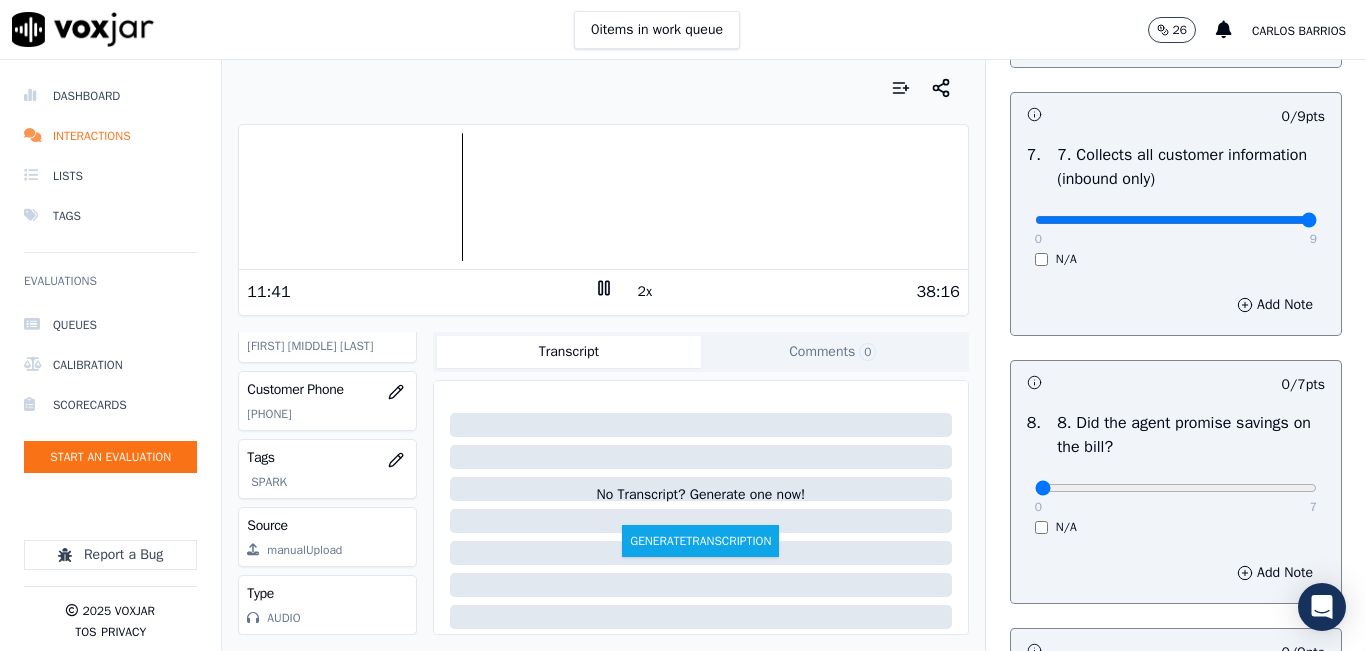 type on "9" 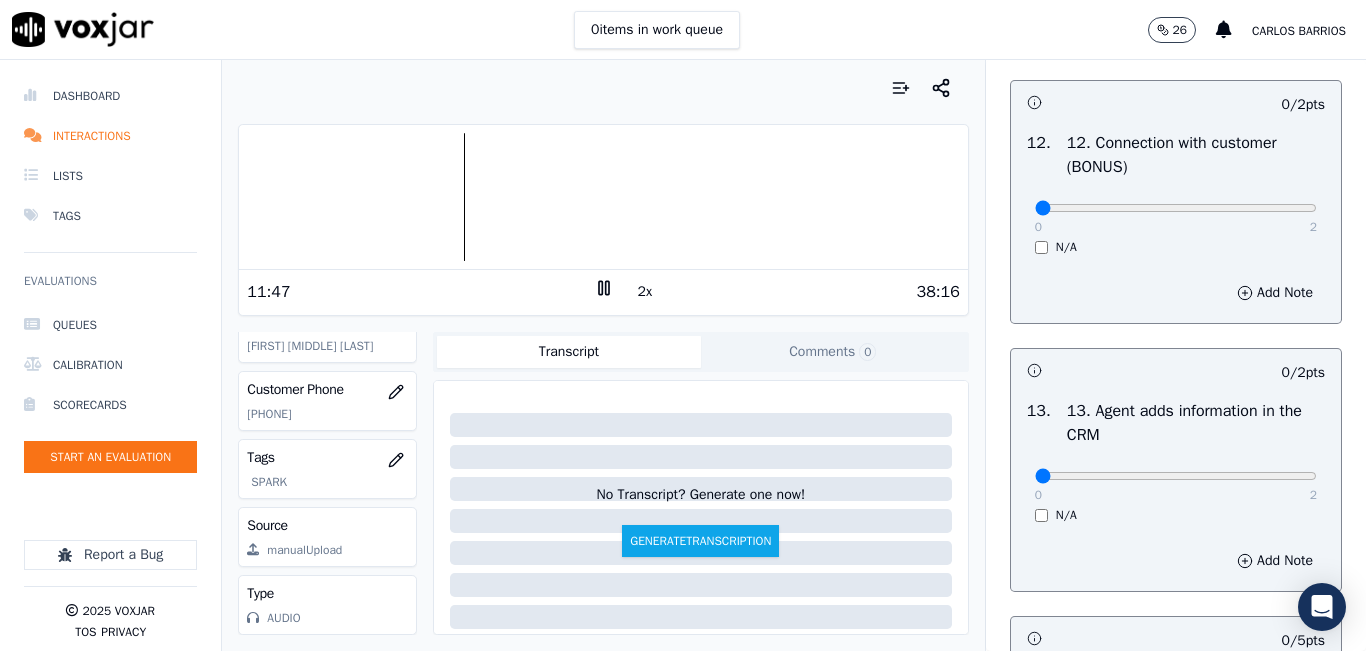scroll, scrollTop: 3500, scrollLeft: 0, axis: vertical 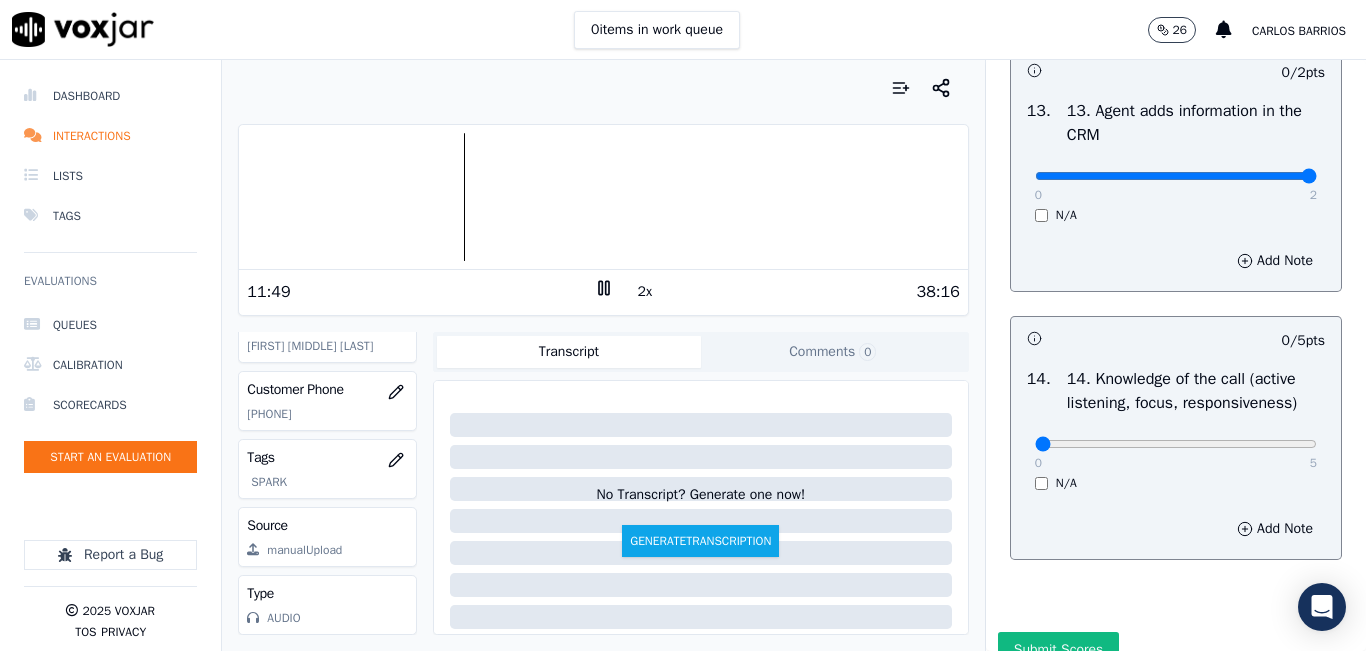type on "2" 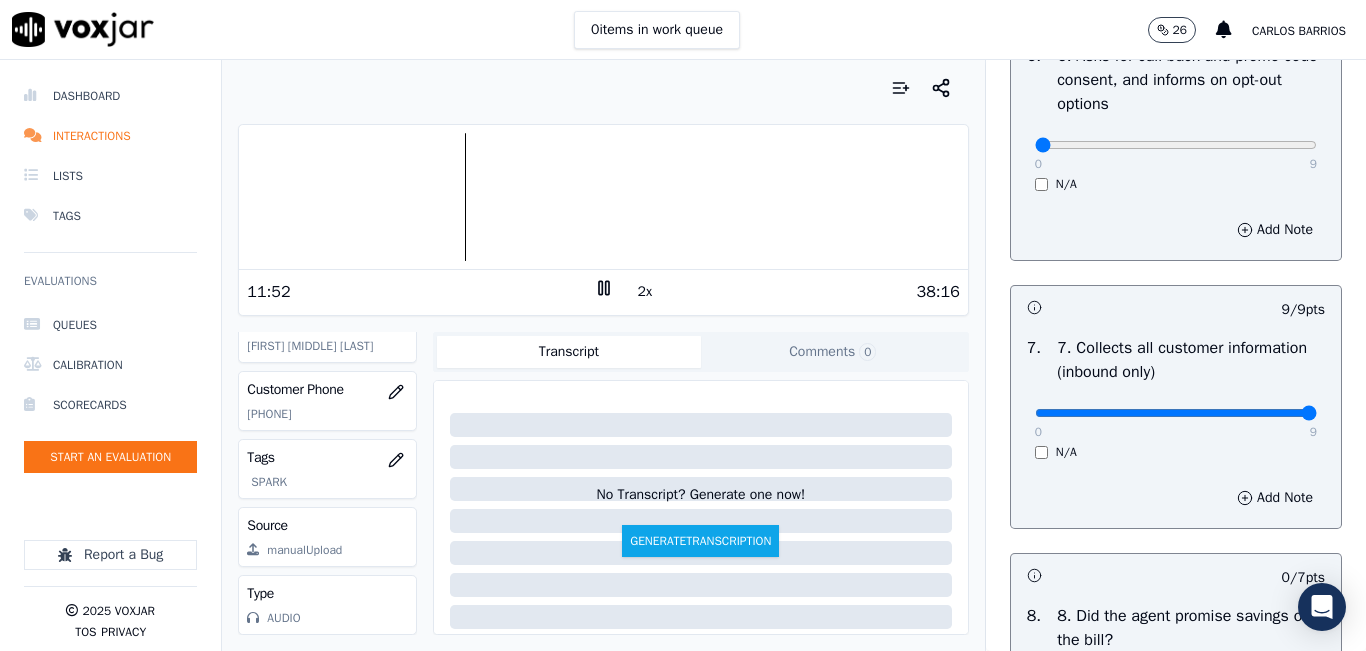 scroll, scrollTop: 1600, scrollLeft: 0, axis: vertical 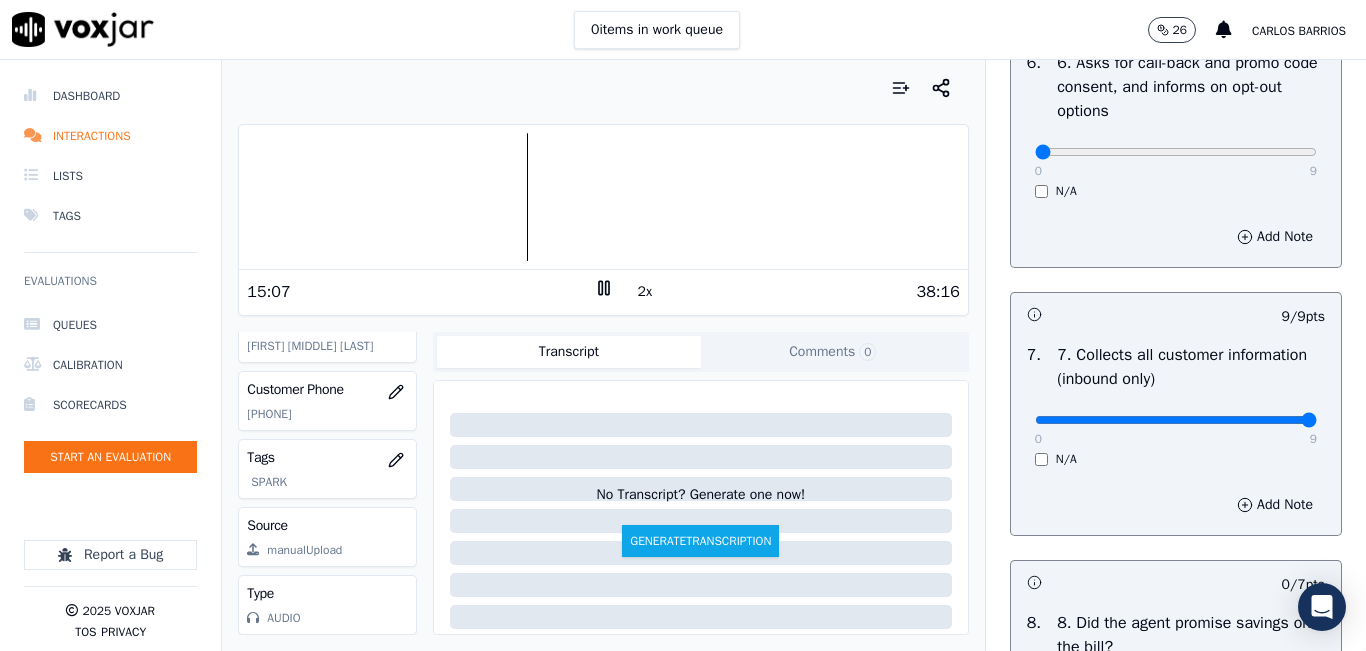 click at bounding box center [603, 197] 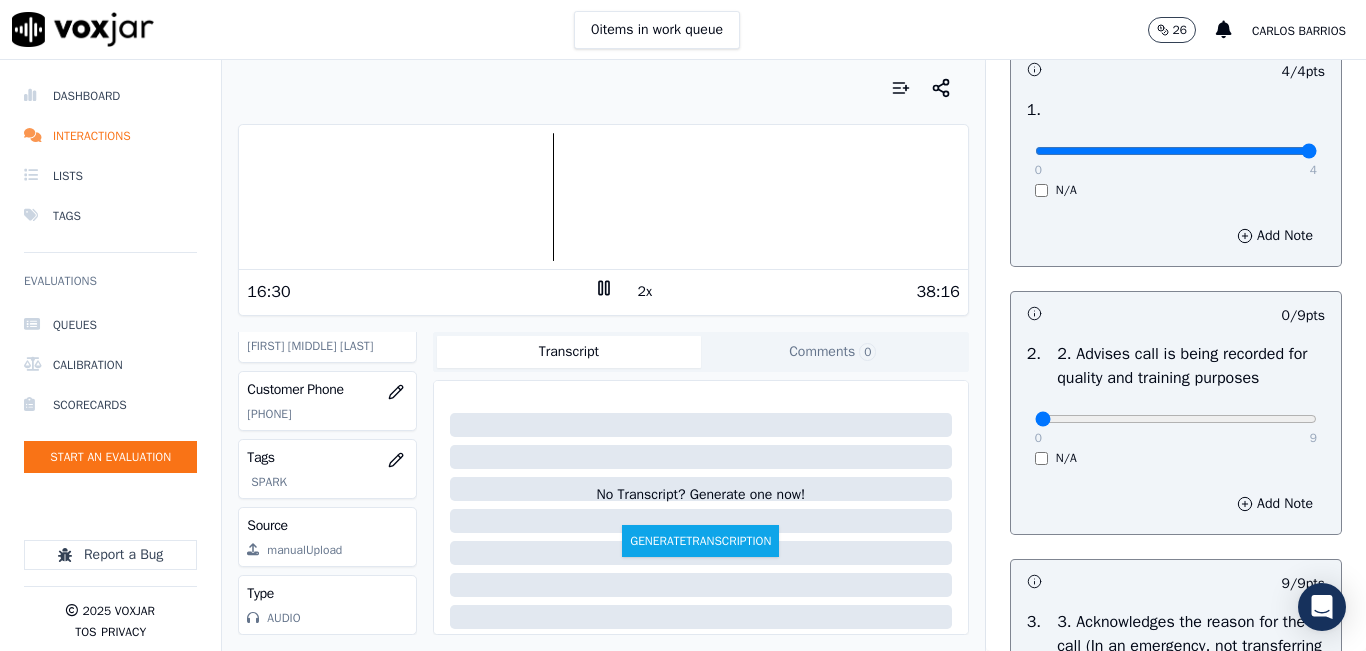 scroll, scrollTop: 0, scrollLeft: 0, axis: both 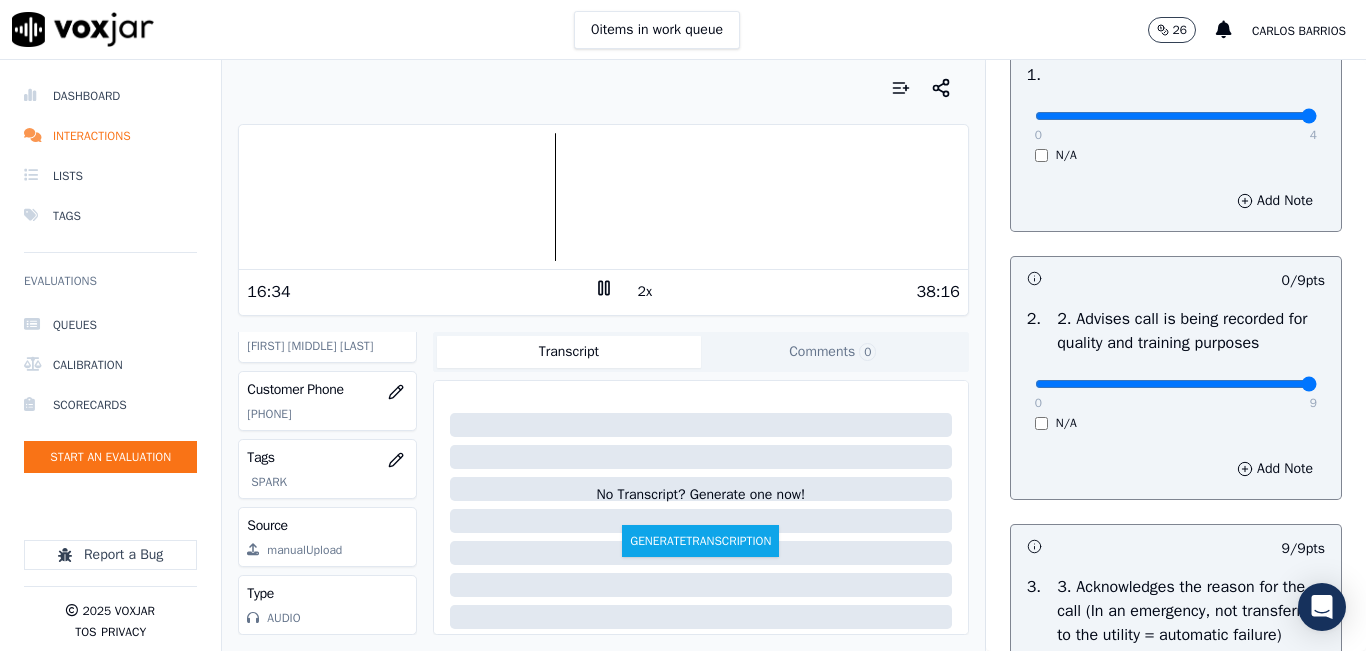 drag, startPoint x: 1239, startPoint y: 400, endPoint x: 1300, endPoint y: 413, distance: 62.369865 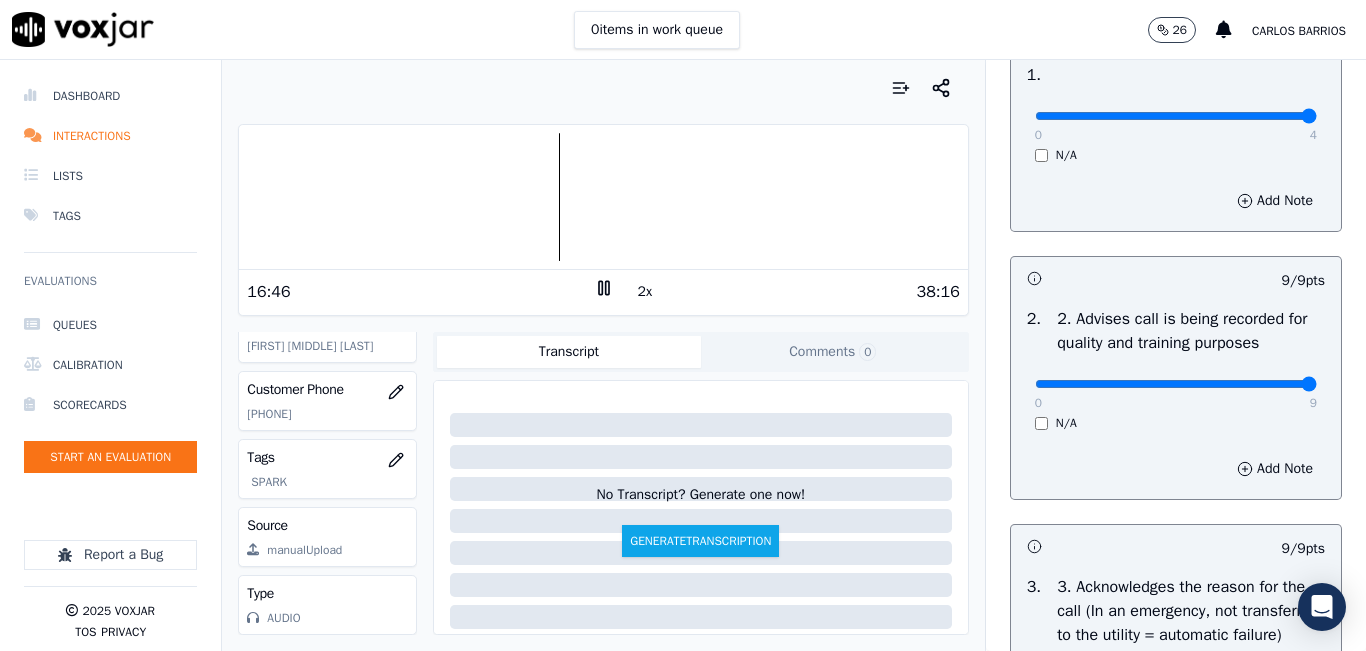 click at bounding box center (603, 88) 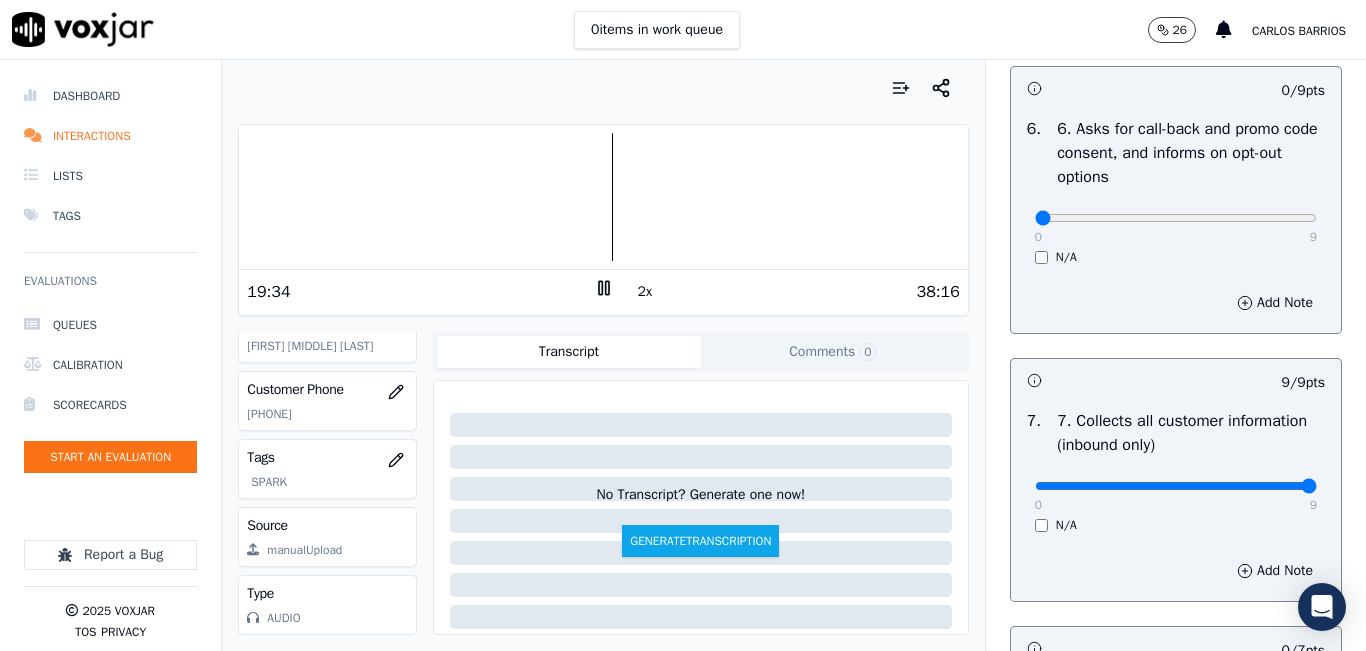 scroll, scrollTop: 1500, scrollLeft: 0, axis: vertical 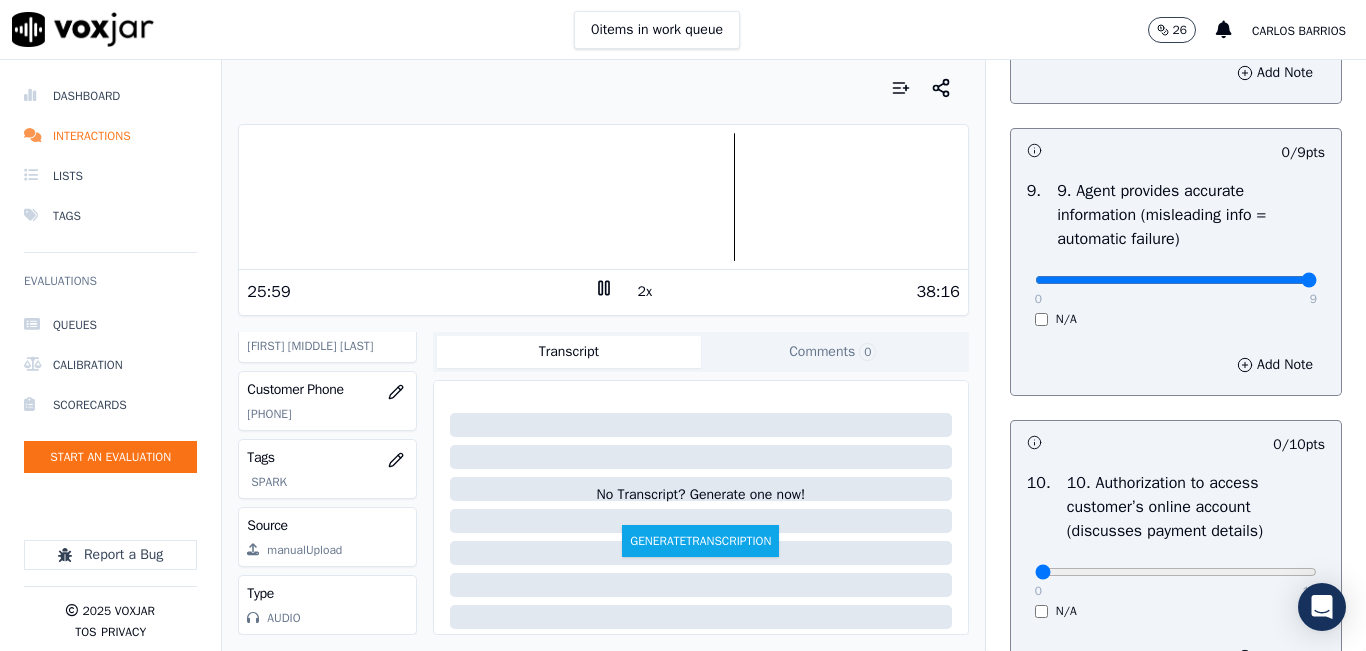 drag, startPoint x: 1229, startPoint y: 344, endPoint x: 1316, endPoint y: 354, distance: 87.57283 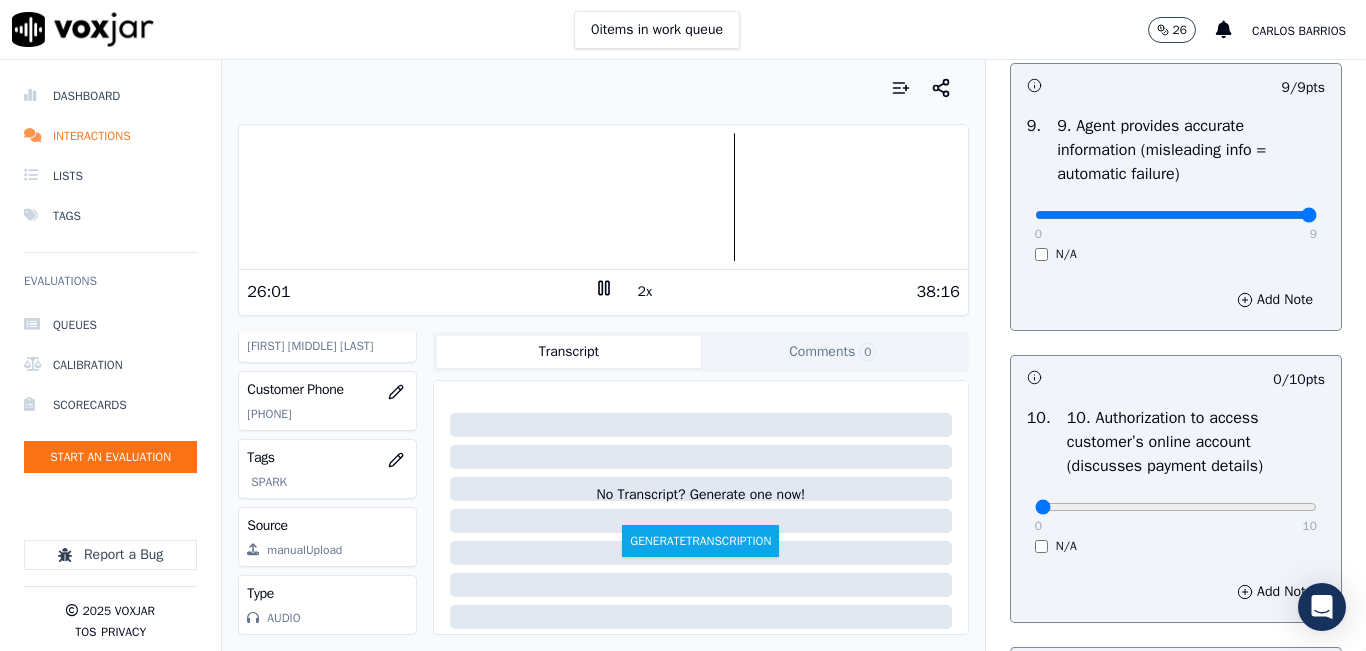 scroll, scrollTop: 2500, scrollLeft: 0, axis: vertical 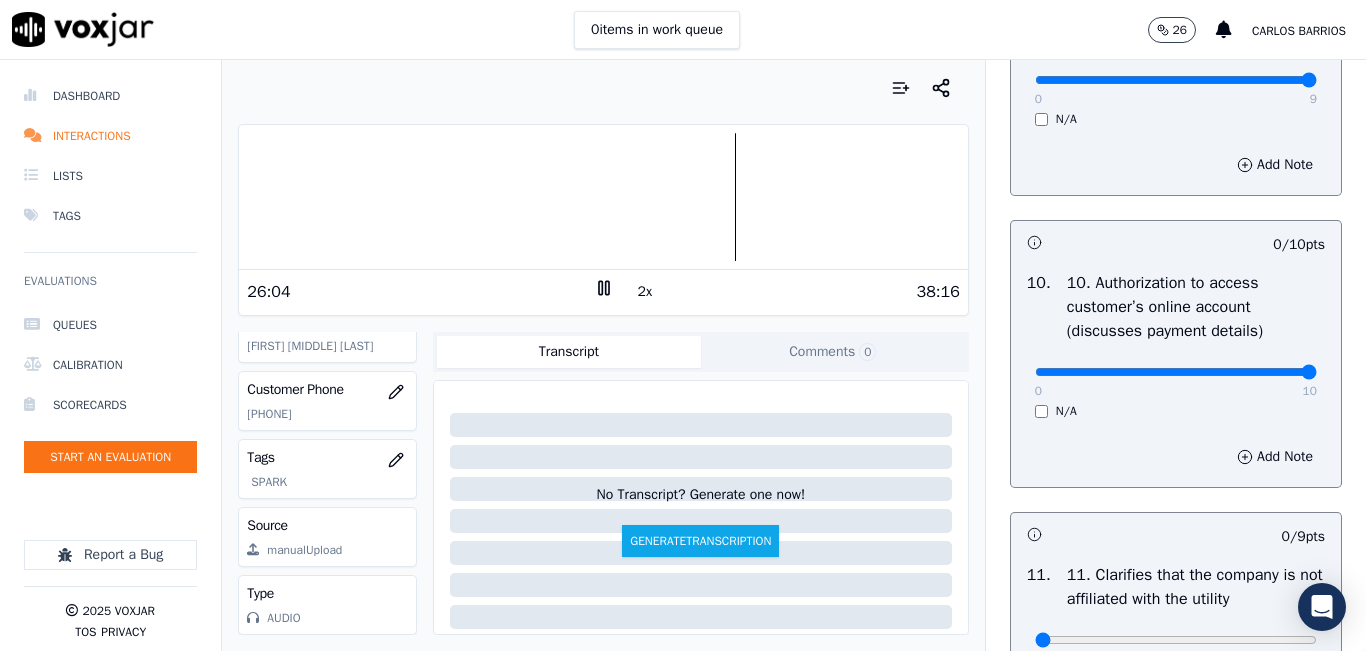 drag, startPoint x: 1212, startPoint y: 441, endPoint x: 1289, endPoint y: 428, distance: 78.08969 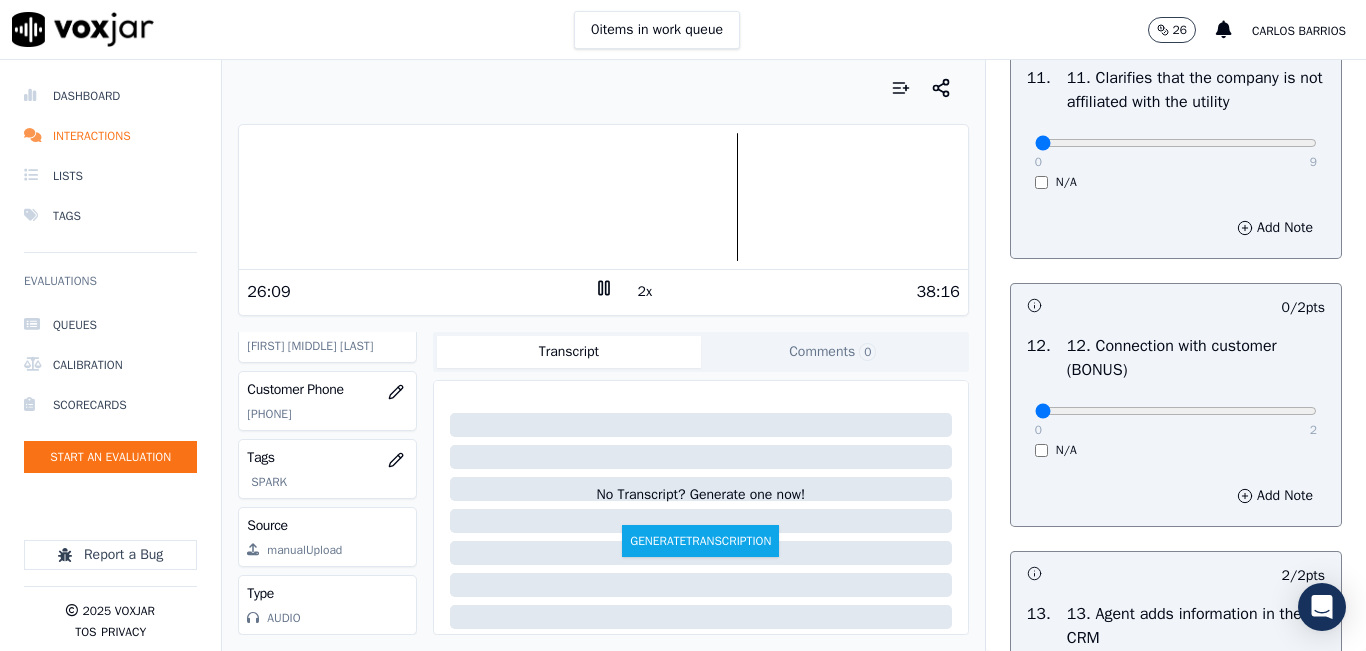 scroll, scrollTop: 3000, scrollLeft: 0, axis: vertical 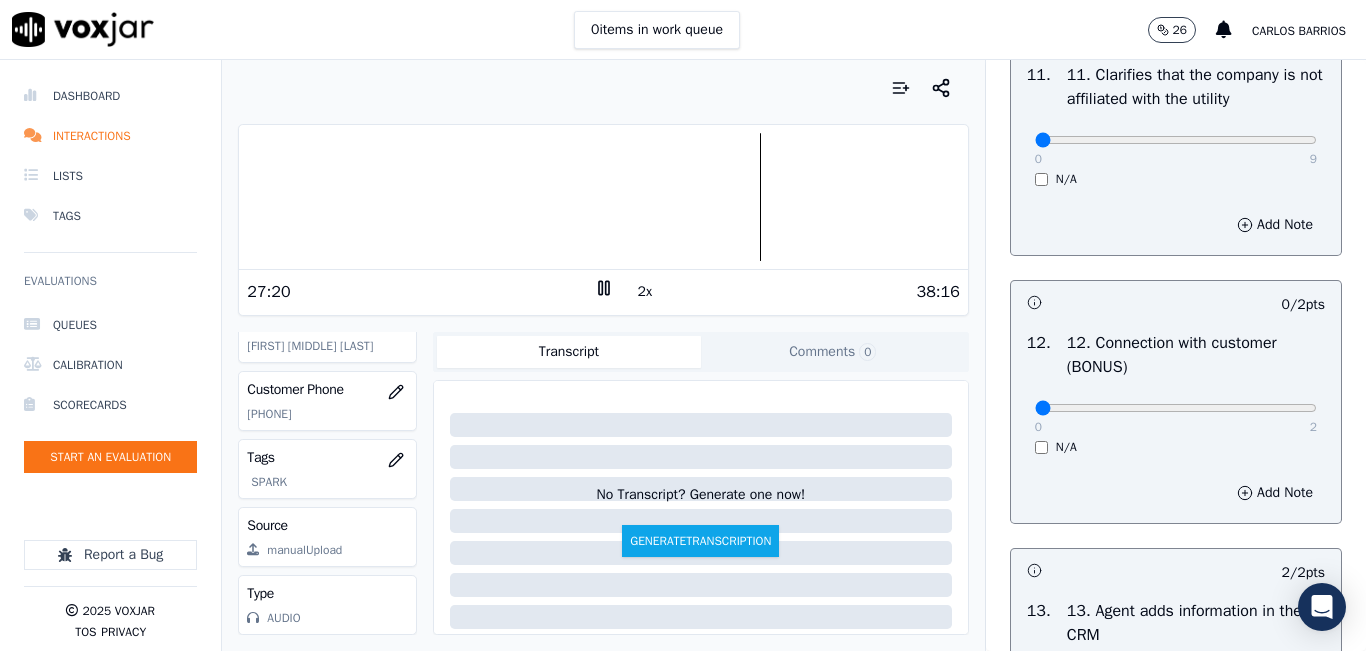 drag, startPoint x: 1221, startPoint y: 463, endPoint x: 1253, endPoint y: 467, distance: 32.24903 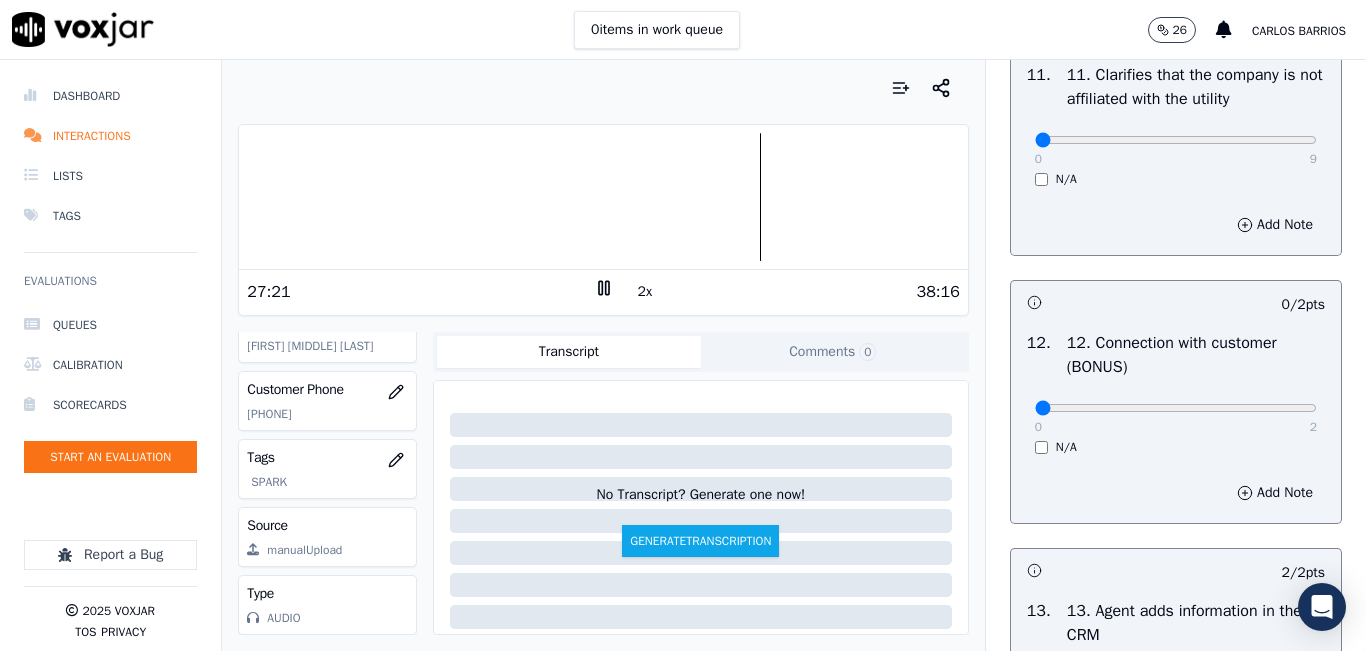 drag, startPoint x: 1253, startPoint y: 467, endPoint x: 1273, endPoint y: 474, distance: 21.189621 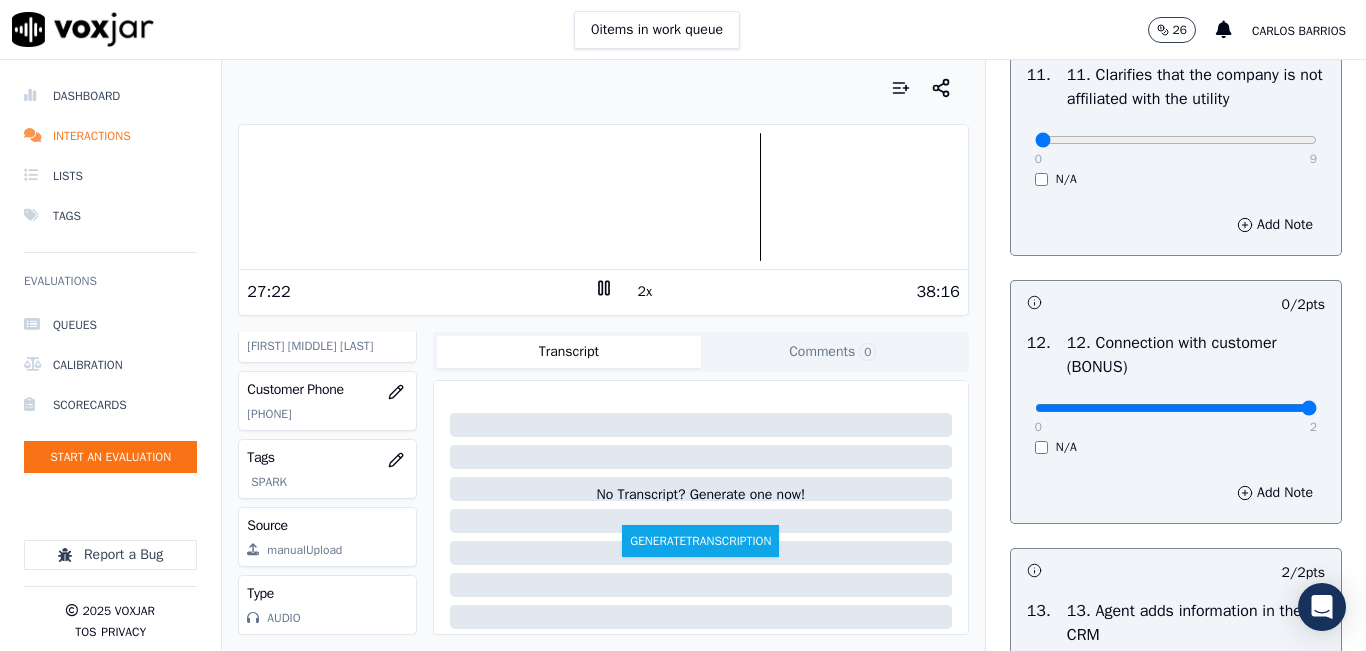 type on "2" 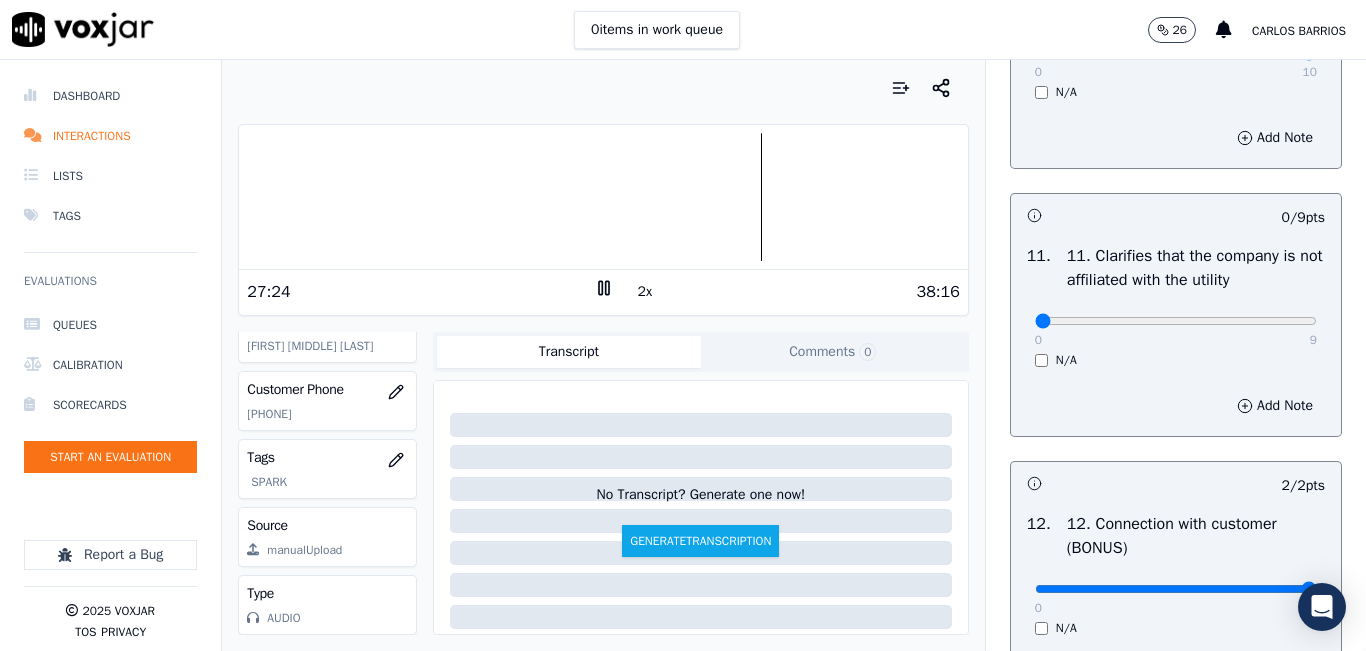 scroll, scrollTop: 2800, scrollLeft: 0, axis: vertical 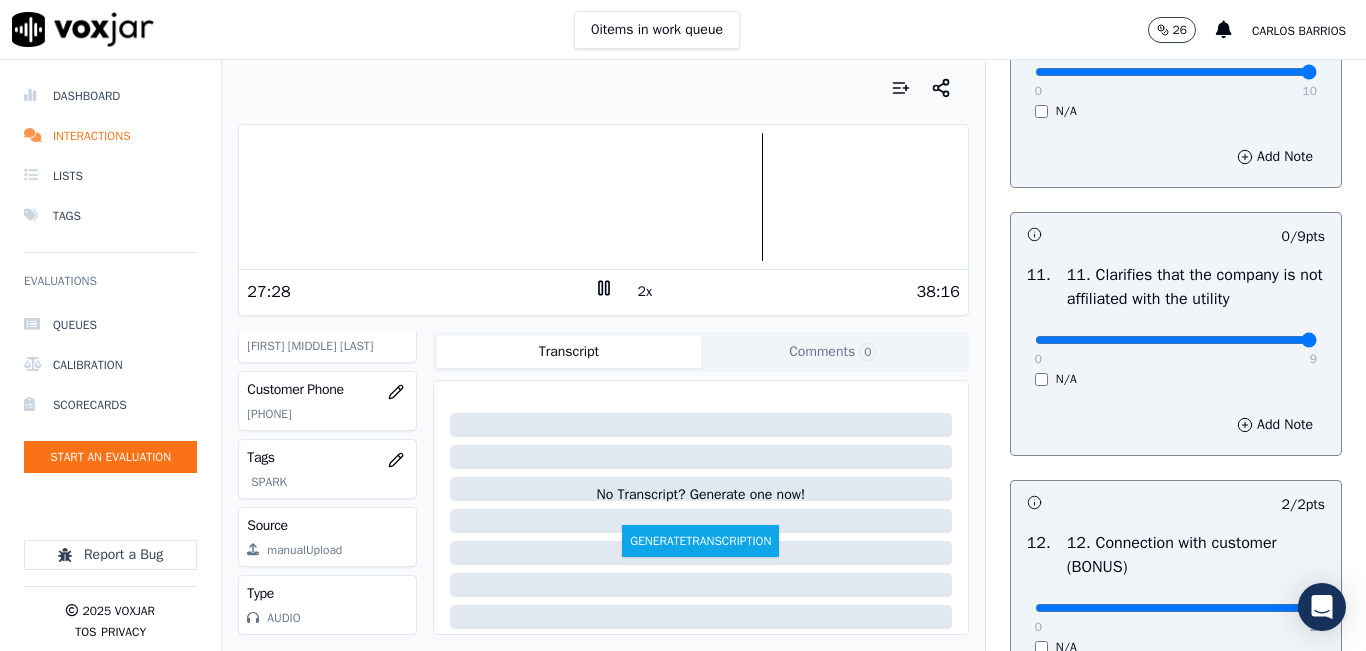 drag, startPoint x: 1167, startPoint y: 406, endPoint x: 1303, endPoint y: 408, distance: 136.01471 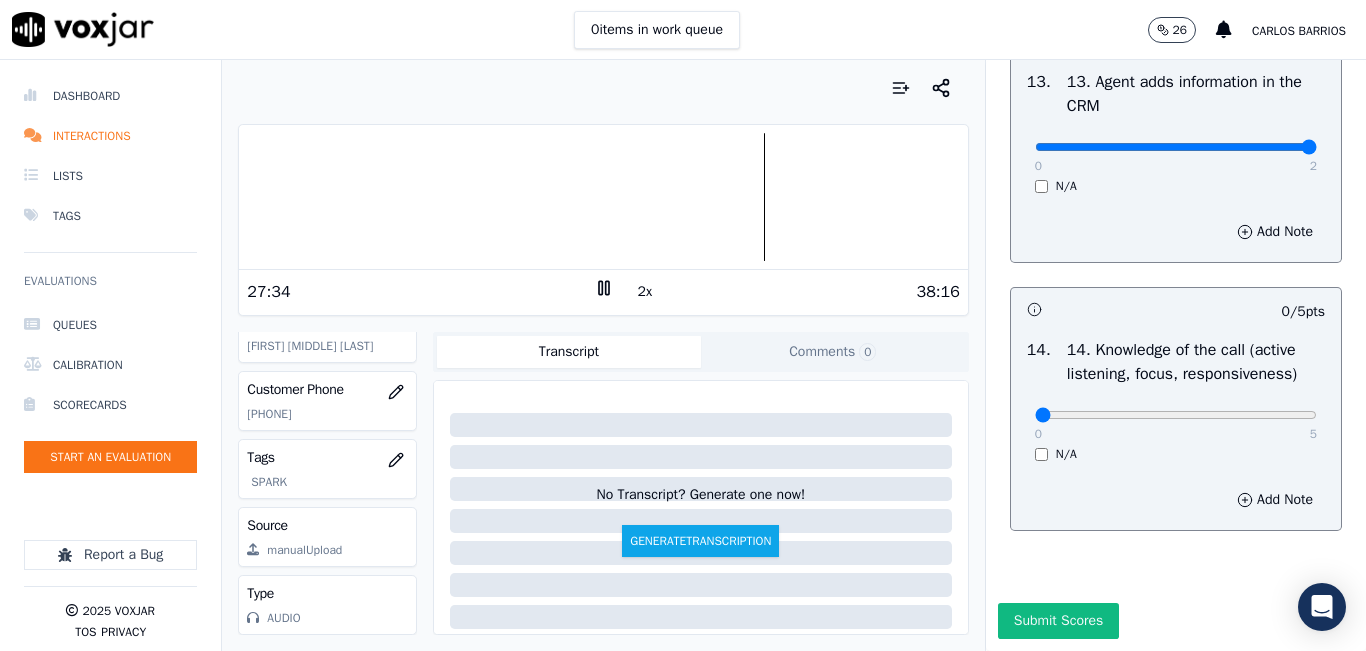 scroll, scrollTop: 3600, scrollLeft: 0, axis: vertical 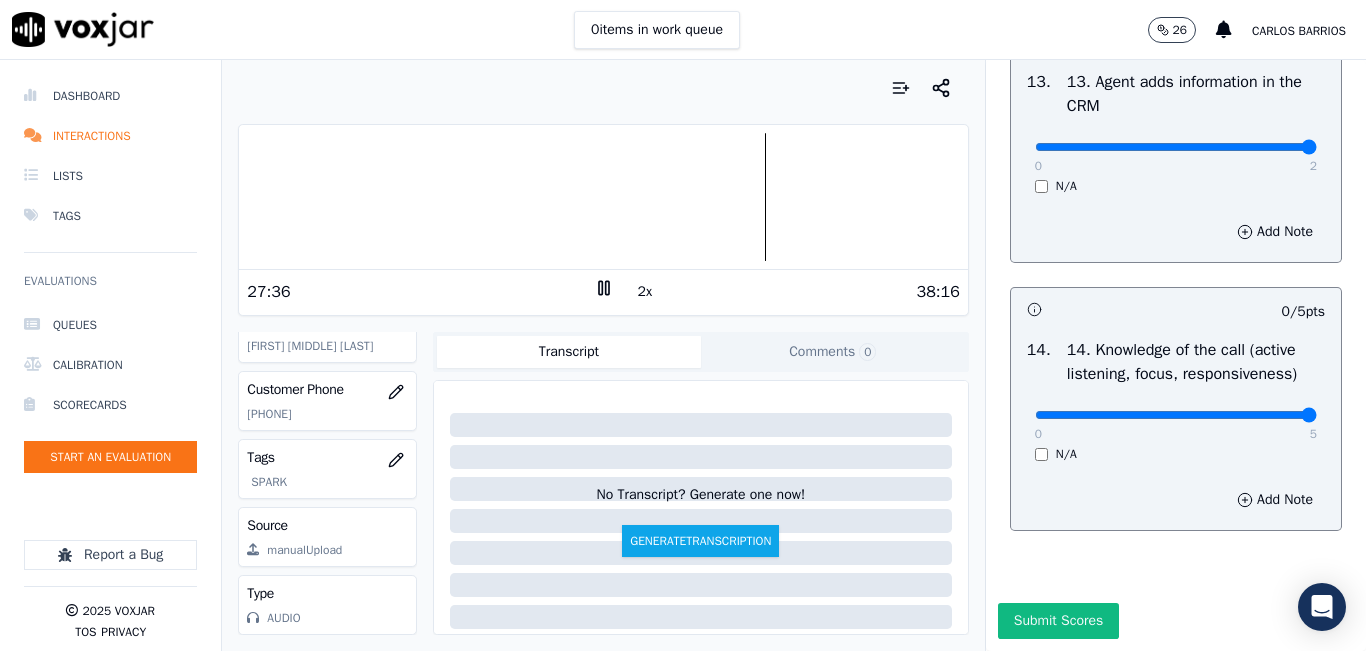 drag, startPoint x: 1243, startPoint y: 405, endPoint x: 1287, endPoint y: 400, distance: 44.28318 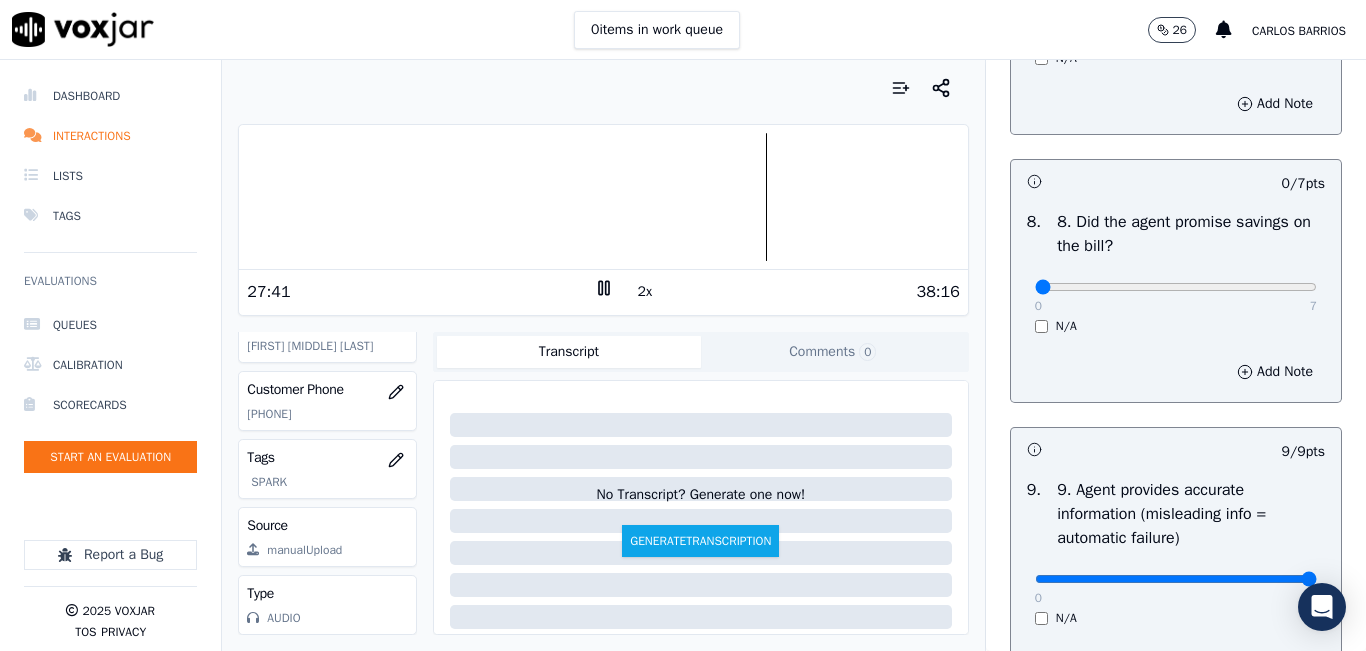 scroll, scrollTop: 1900, scrollLeft: 0, axis: vertical 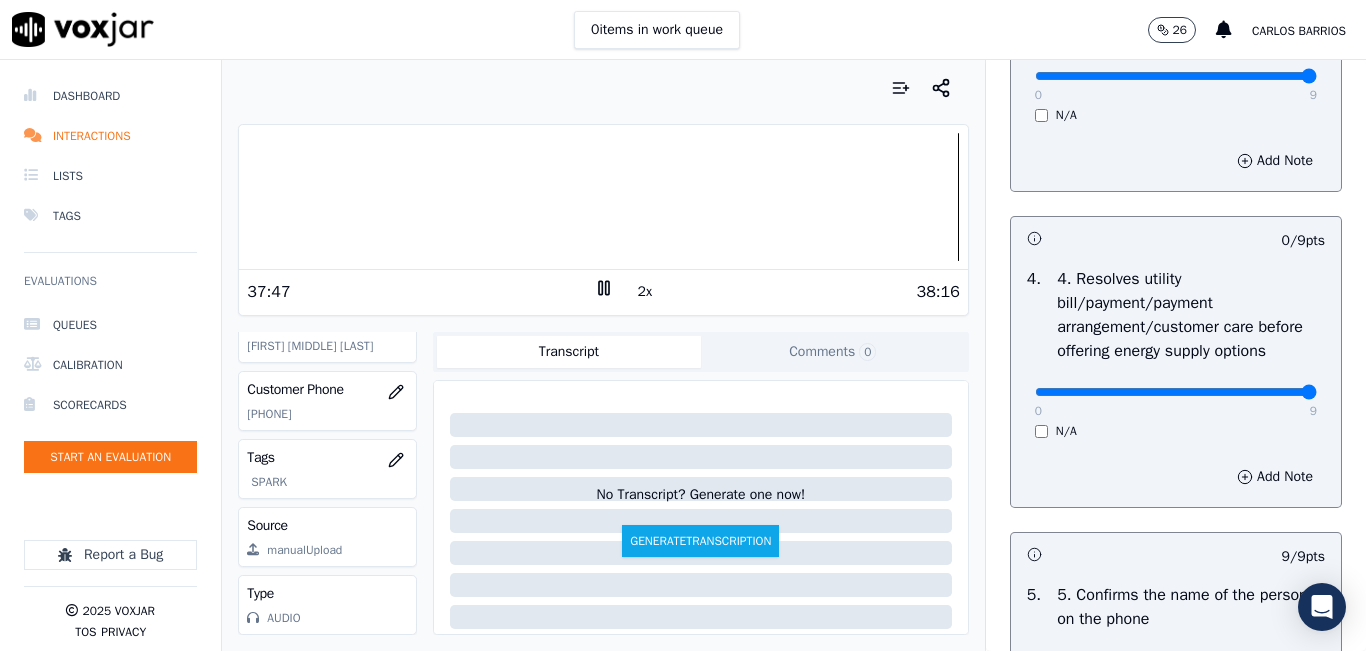 drag, startPoint x: 1253, startPoint y: 456, endPoint x: 1276, endPoint y: 458, distance: 23.086792 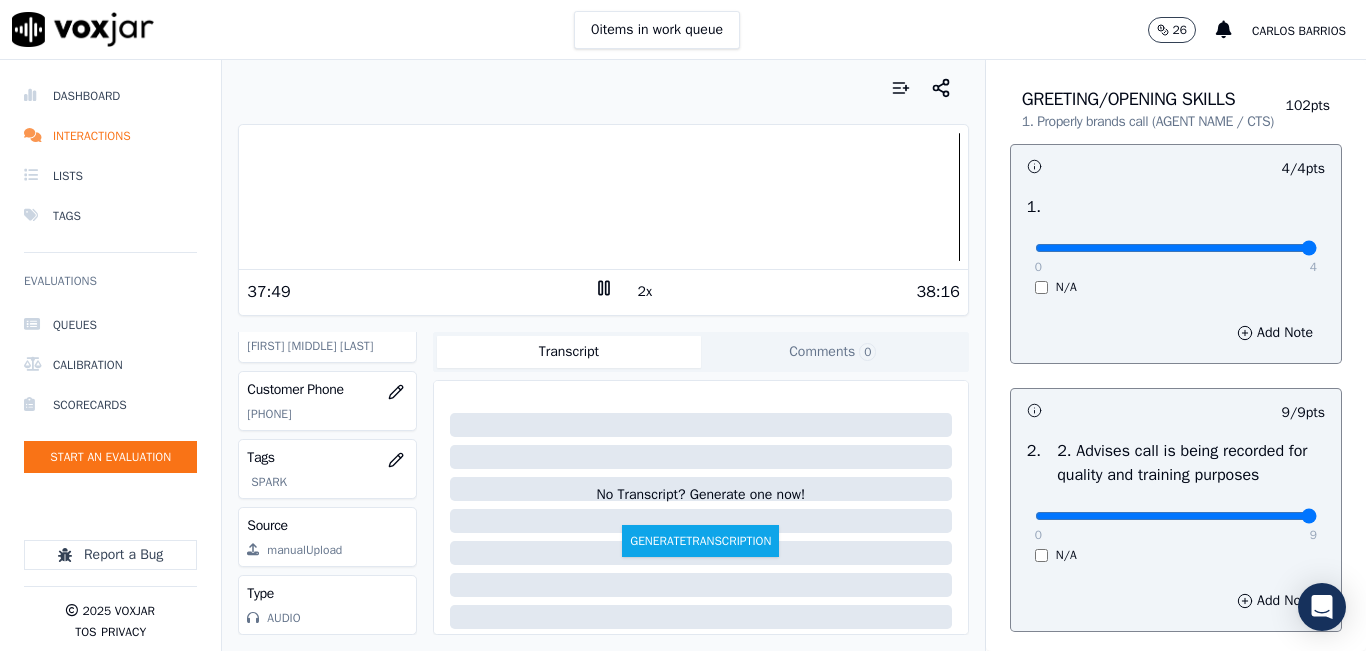 scroll, scrollTop: 0, scrollLeft: 0, axis: both 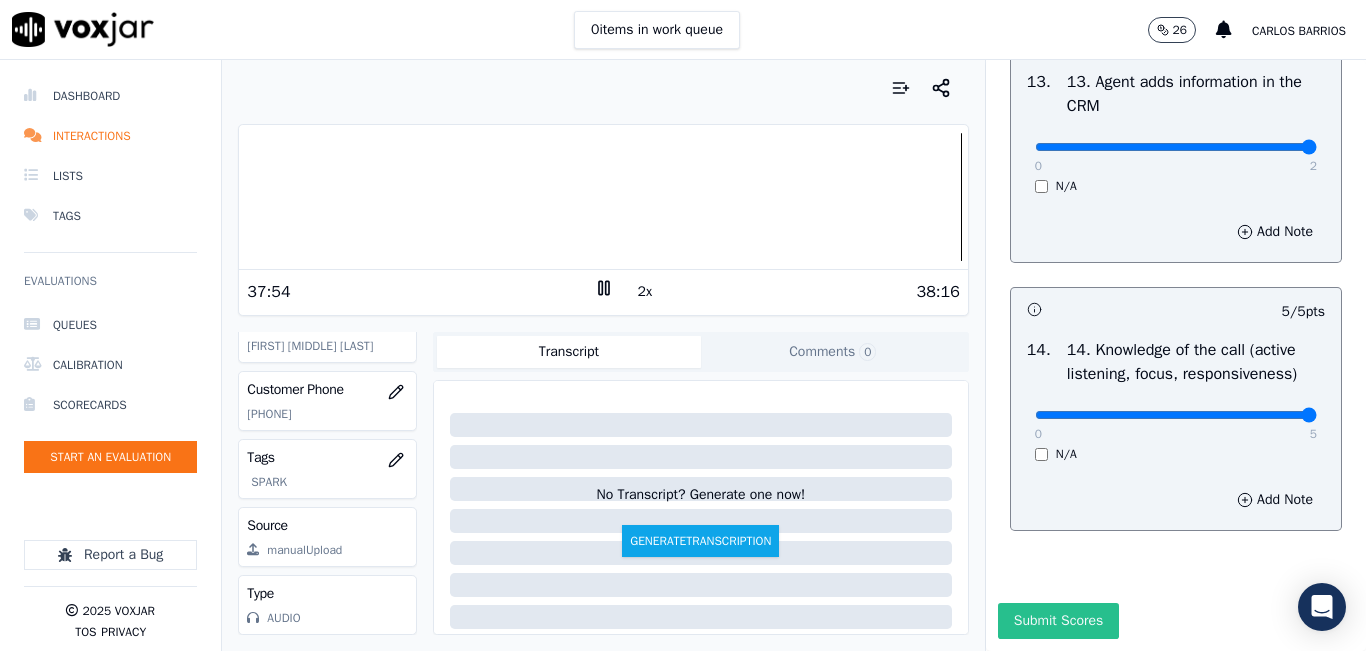 click on "Submit Scores" at bounding box center (1058, 621) 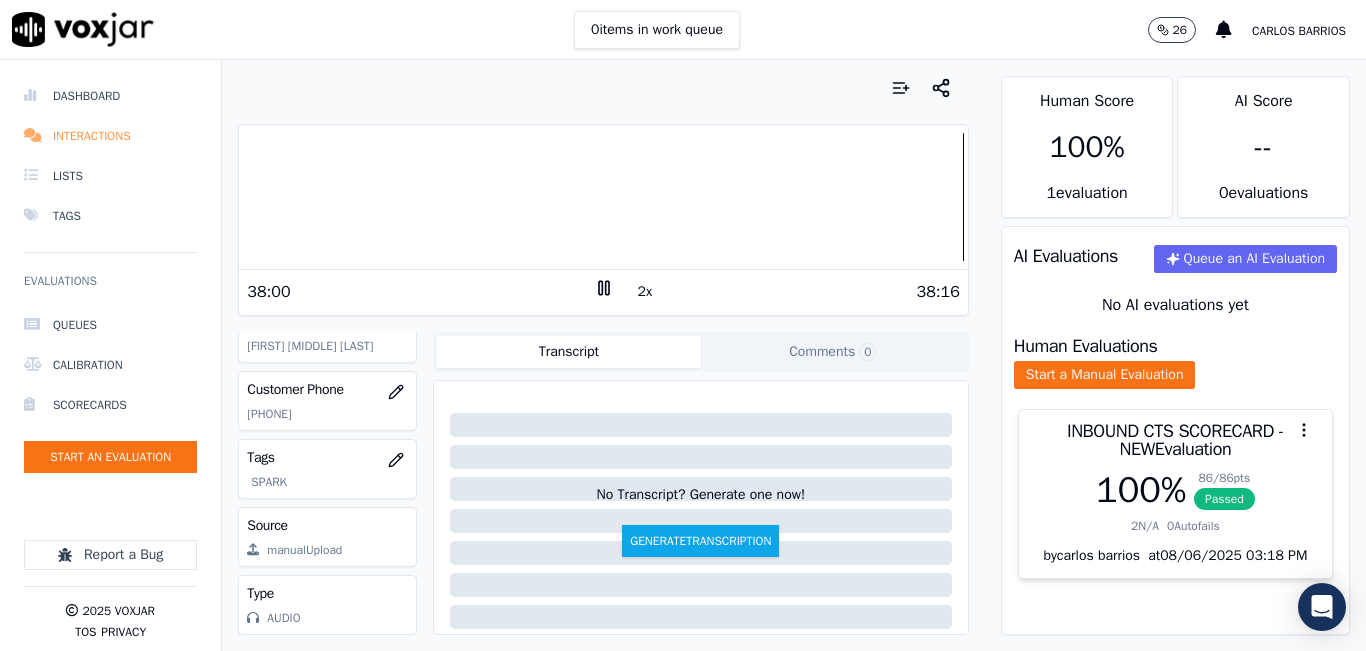 click on "Interactions" at bounding box center [110, 136] 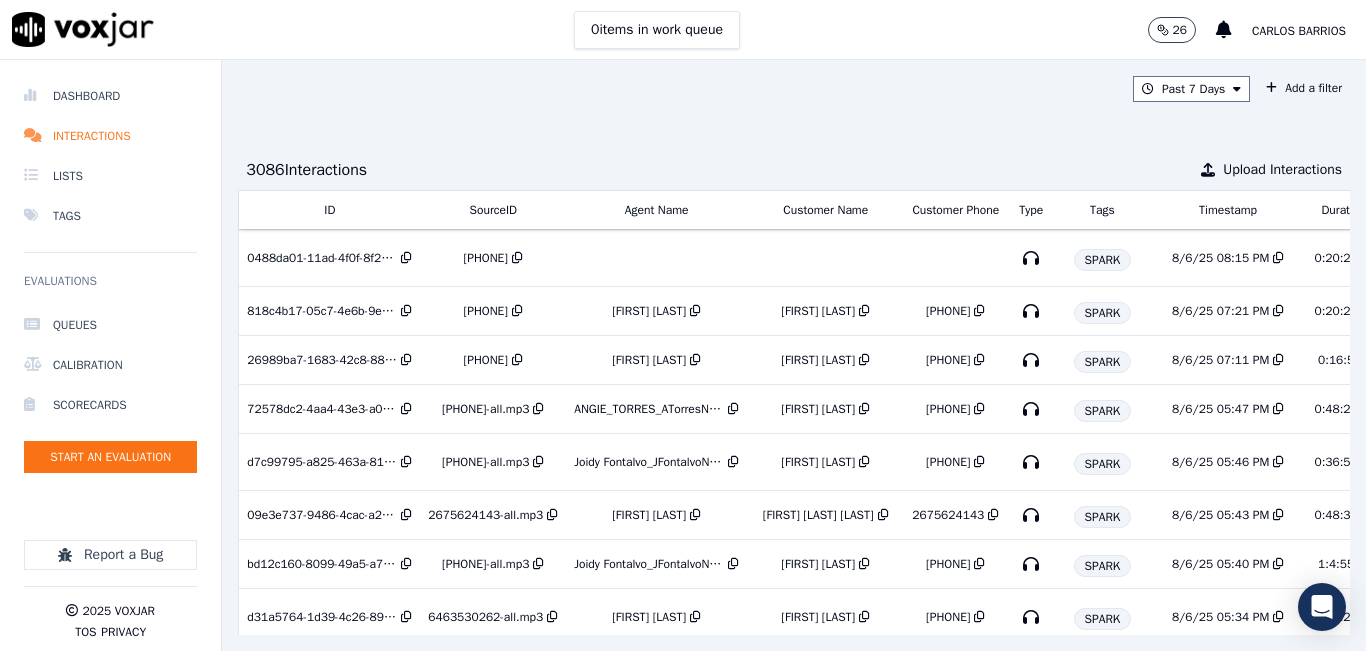 scroll, scrollTop: 0, scrollLeft: 342, axis: horizontal 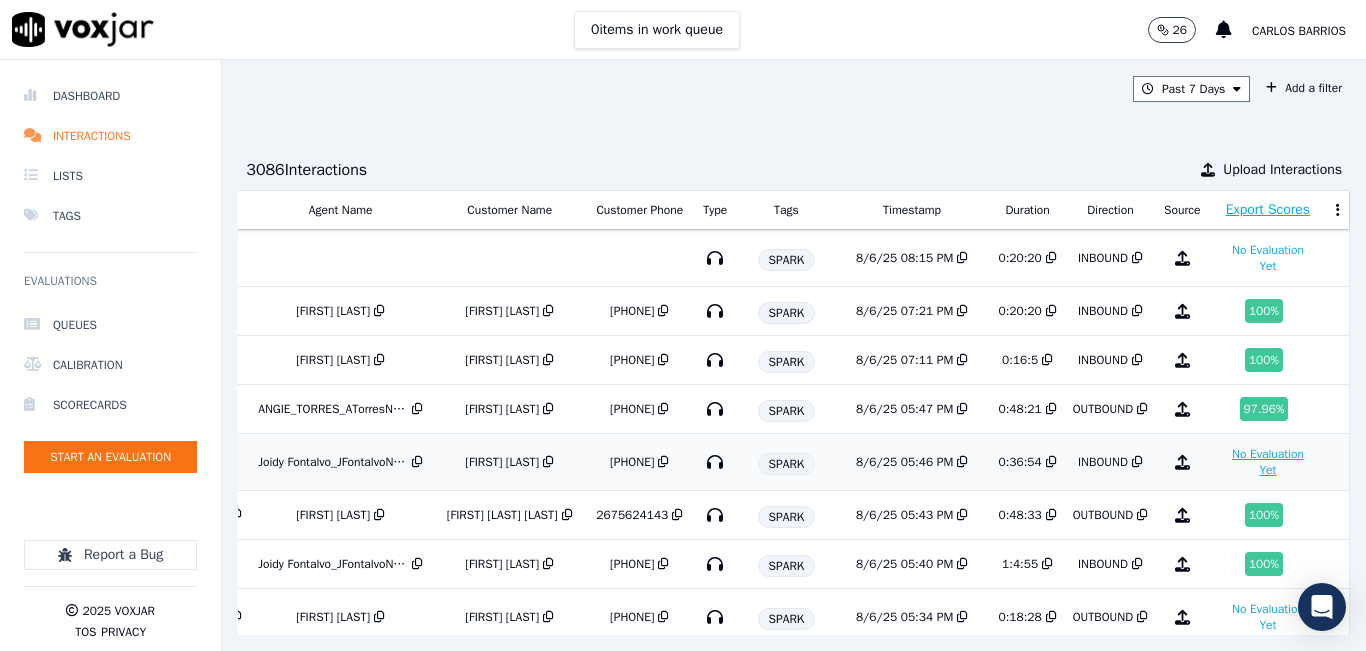 click on "No Evaluation Yet" at bounding box center (1268, 462) 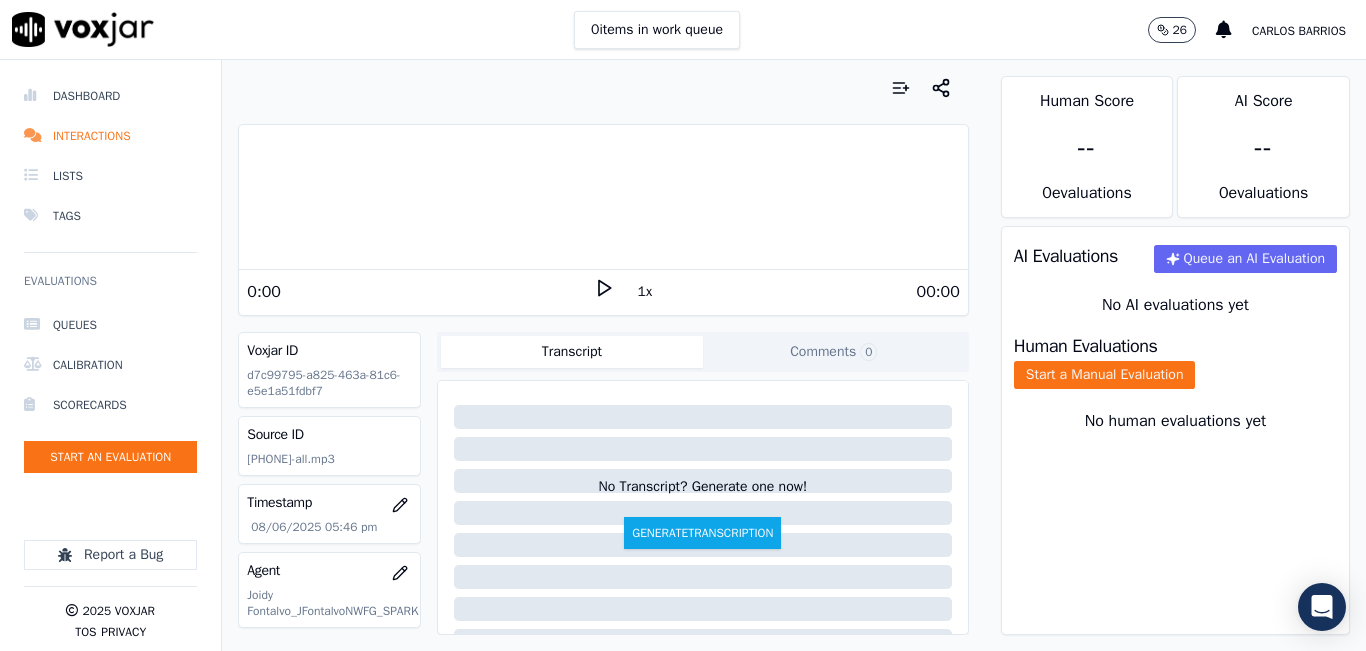 scroll, scrollTop: 0, scrollLeft: 0, axis: both 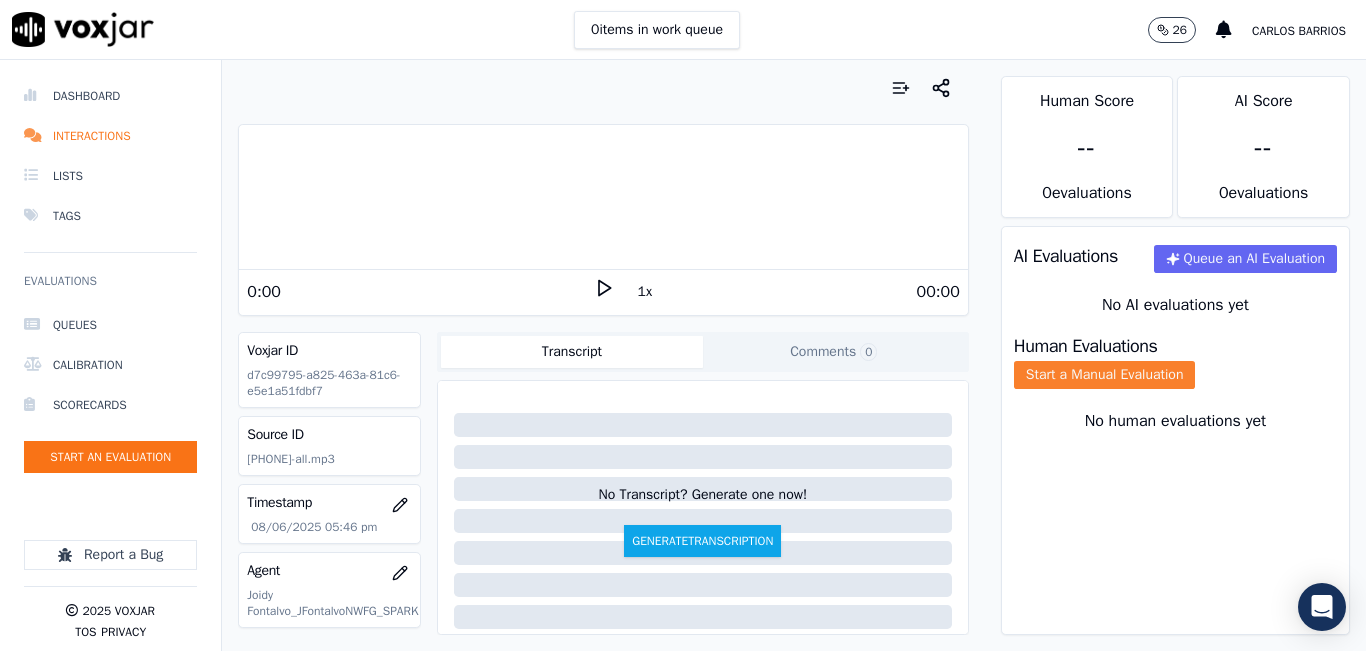 click on "Start a Manual Evaluation" 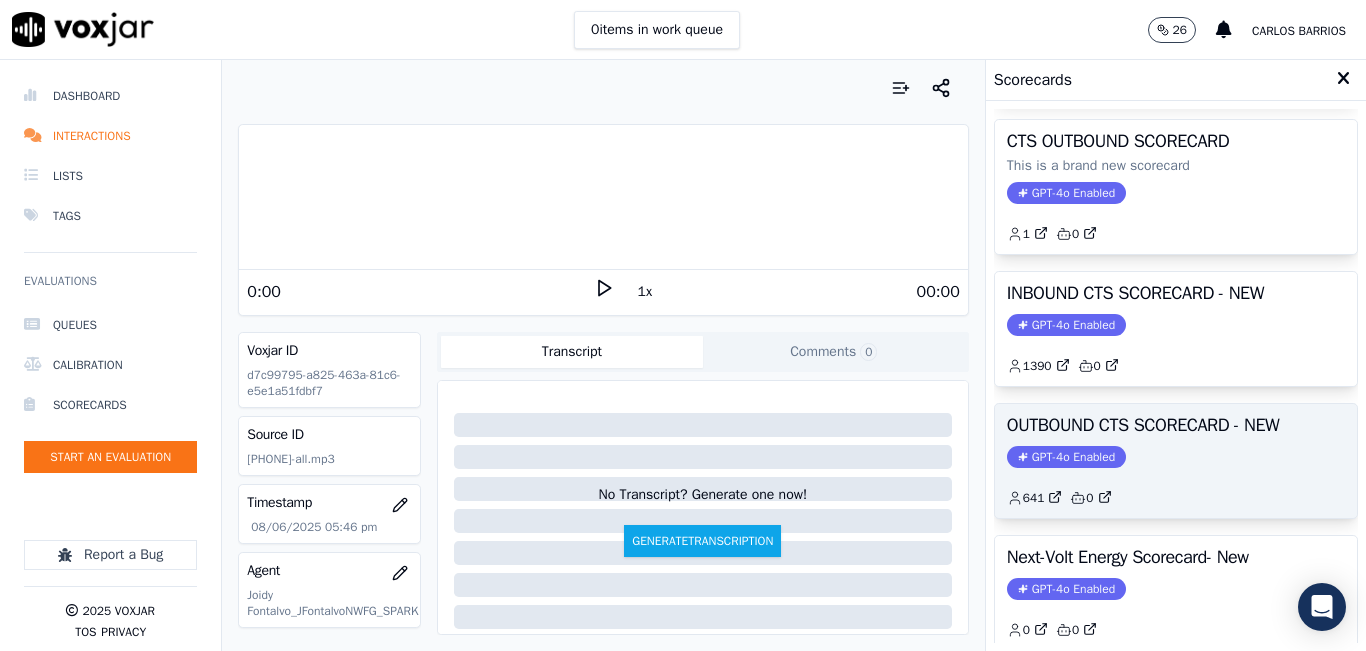 scroll, scrollTop: 200, scrollLeft: 0, axis: vertical 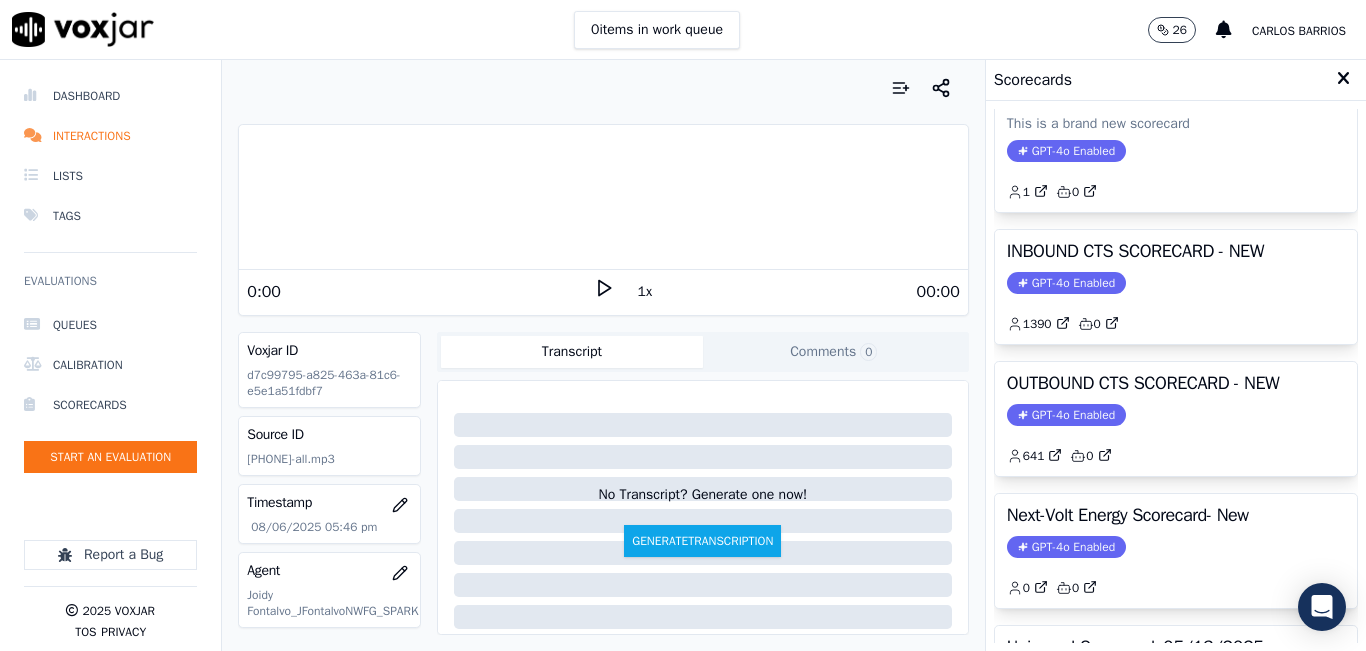 click 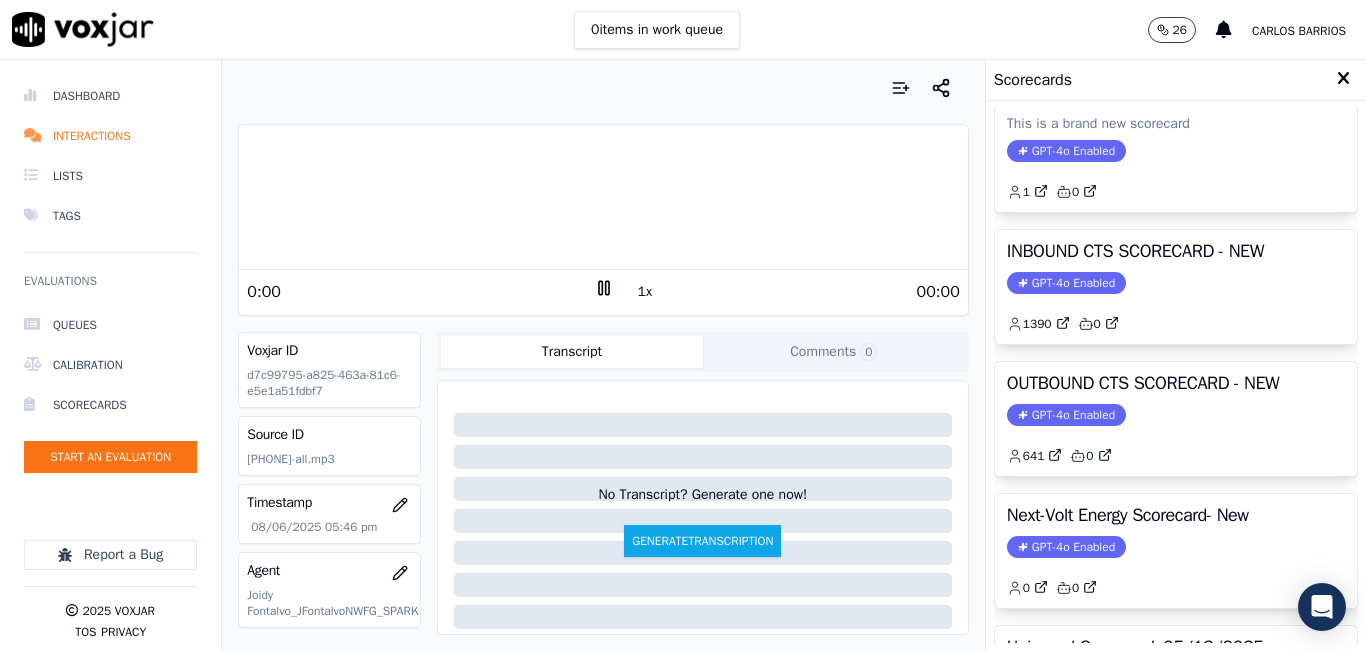 click on "1x" at bounding box center (645, 292) 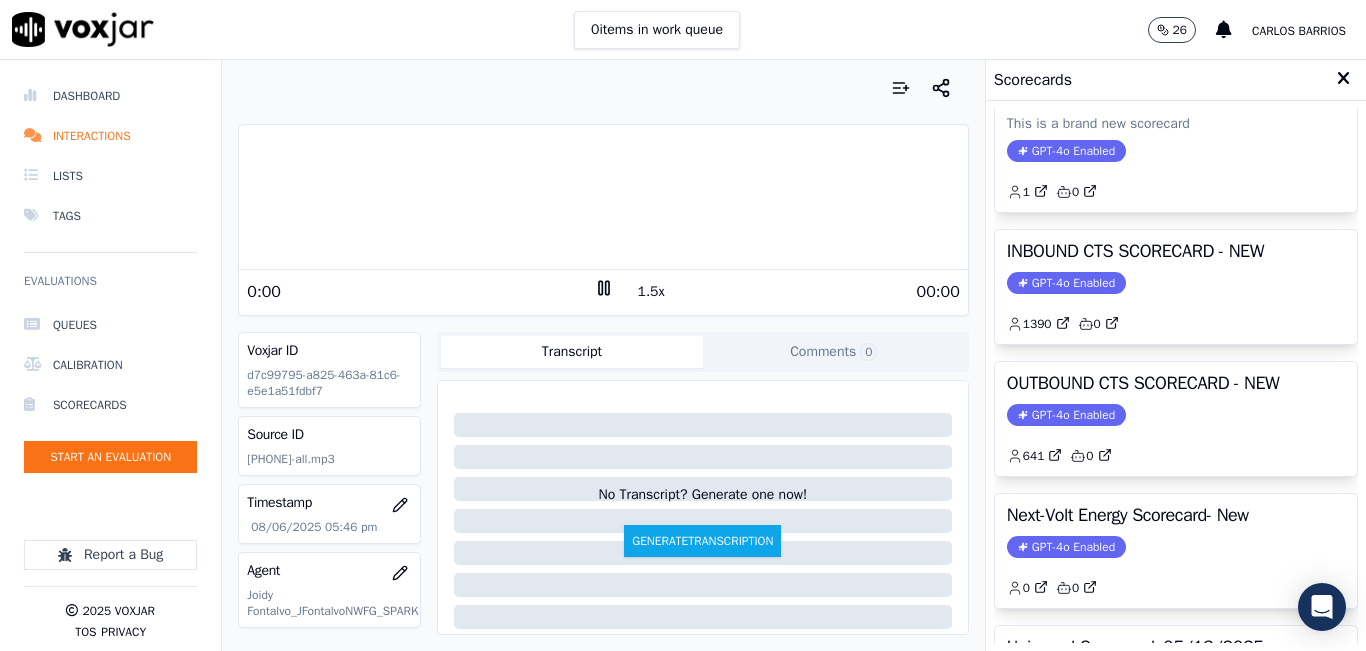 click on "1.5x" at bounding box center [651, 292] 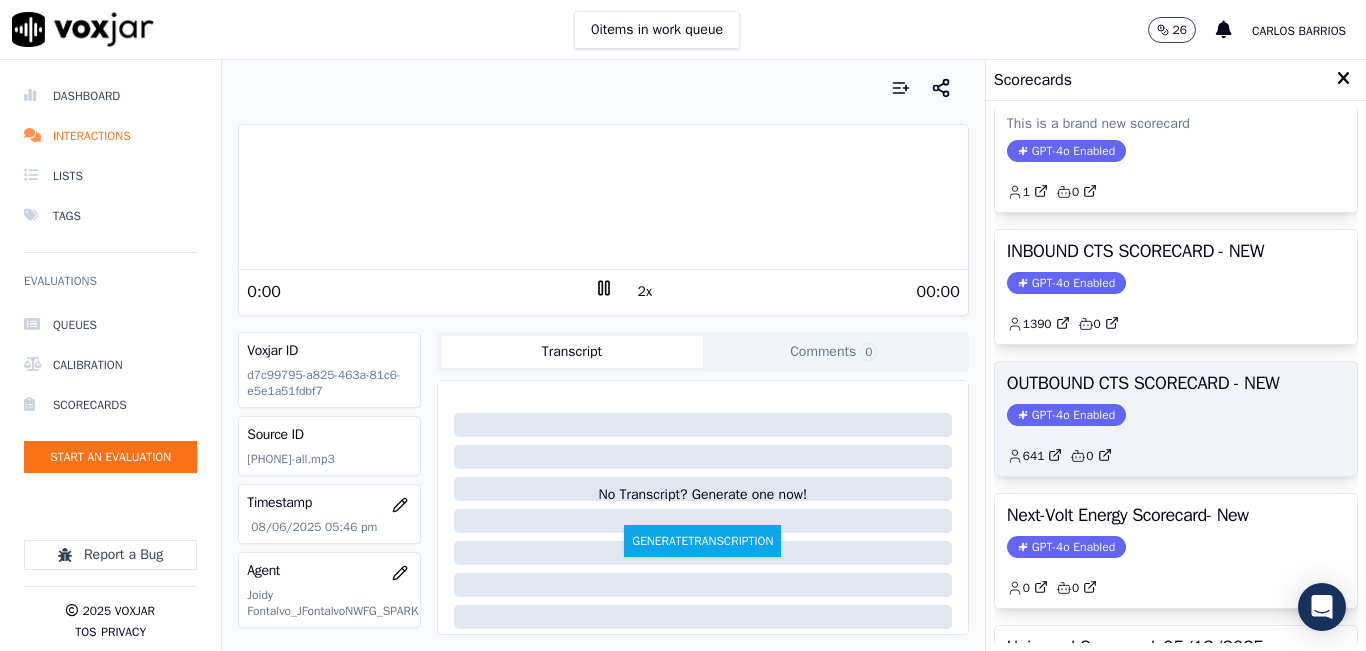 click on "GPT-4o Enabled" 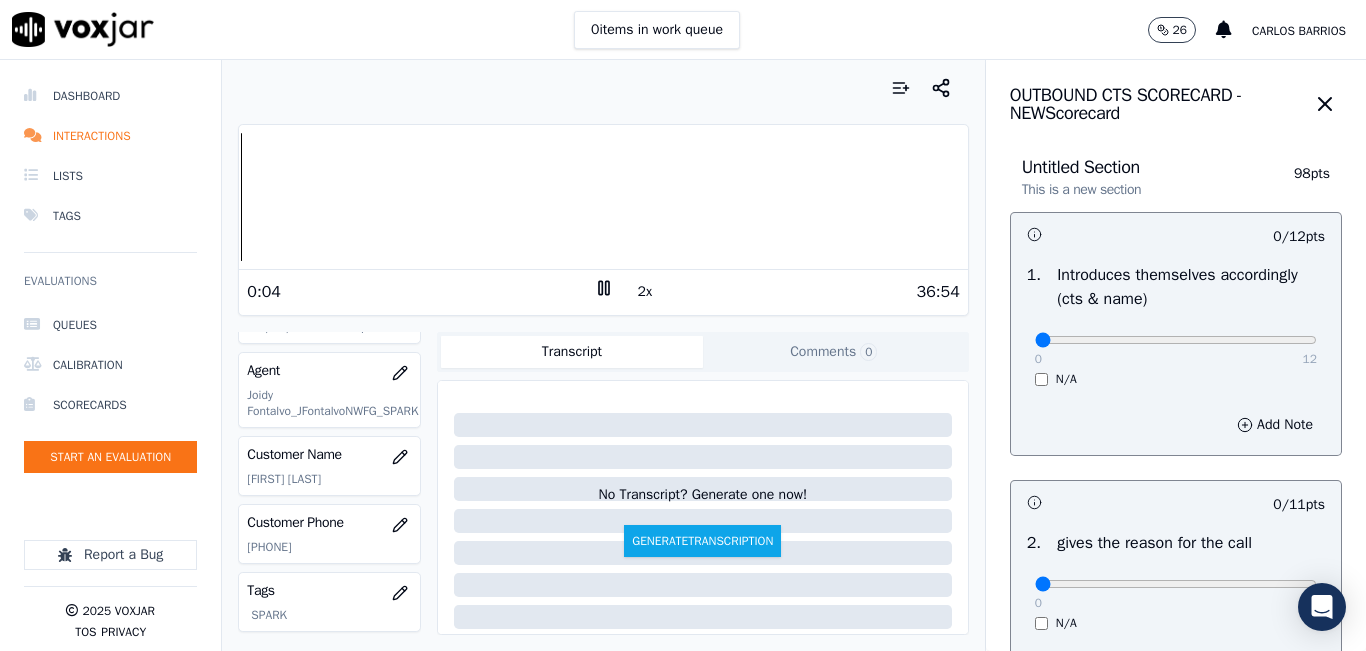 scroll, scrollTop: 300, scrollLeft: 0, axis: vertical 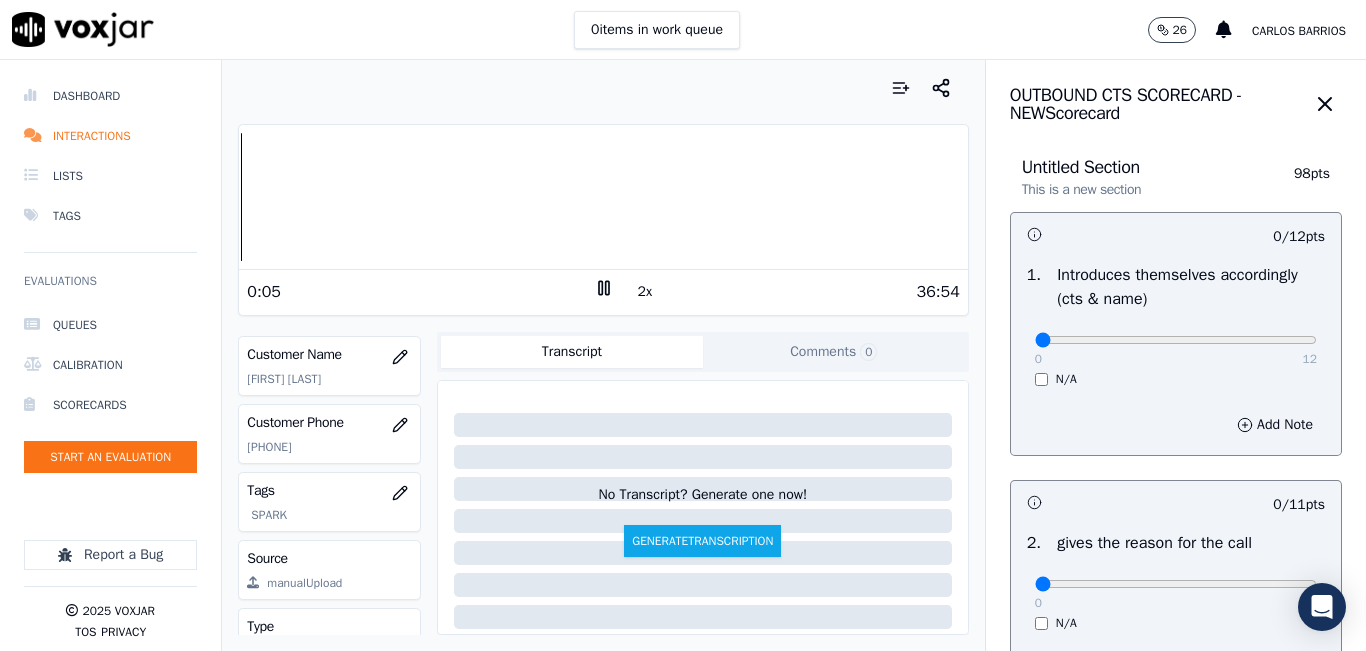 click on "[PHONE]" 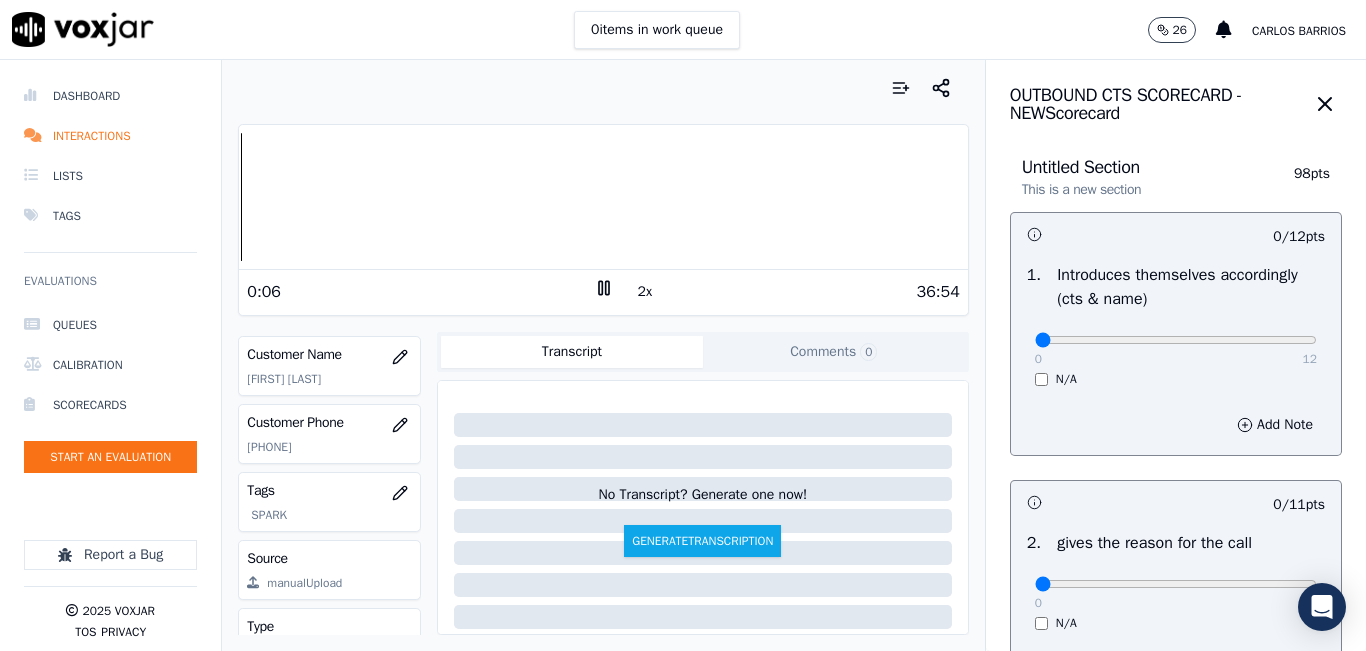 click on "[PHONE]" 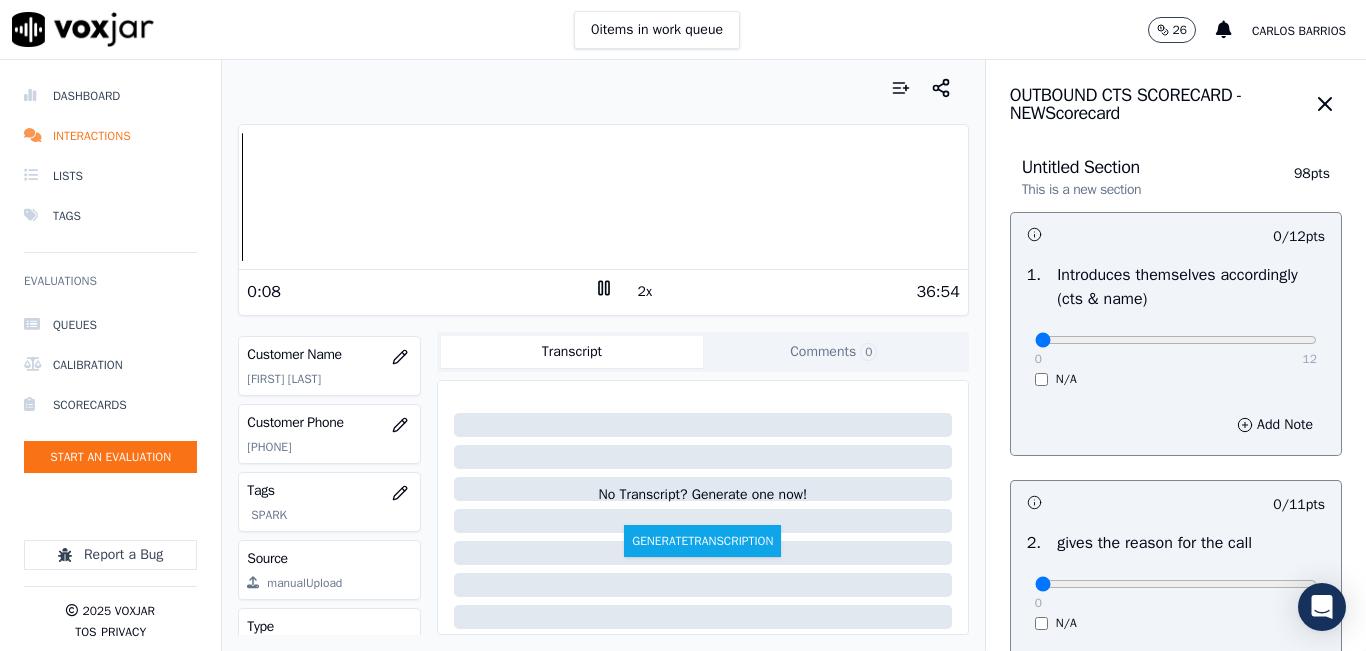 copy on "[PHONE]" 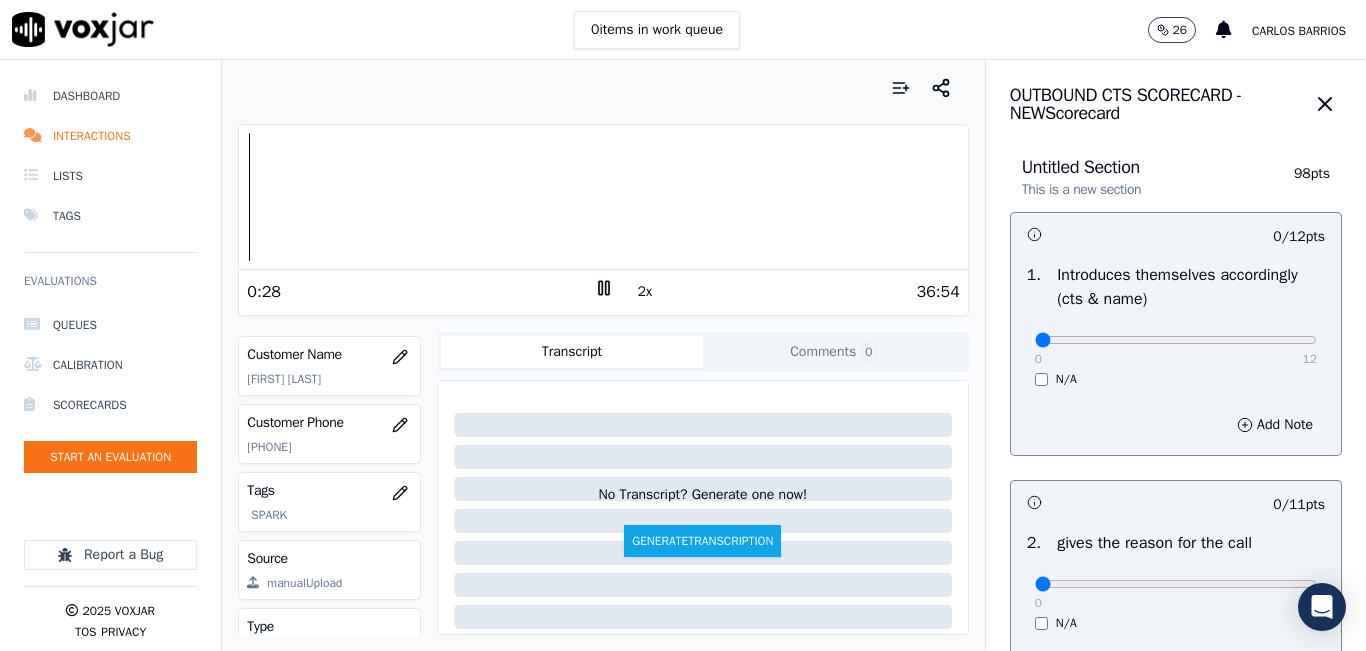 click on "2x" at bounding box center [645, 292] 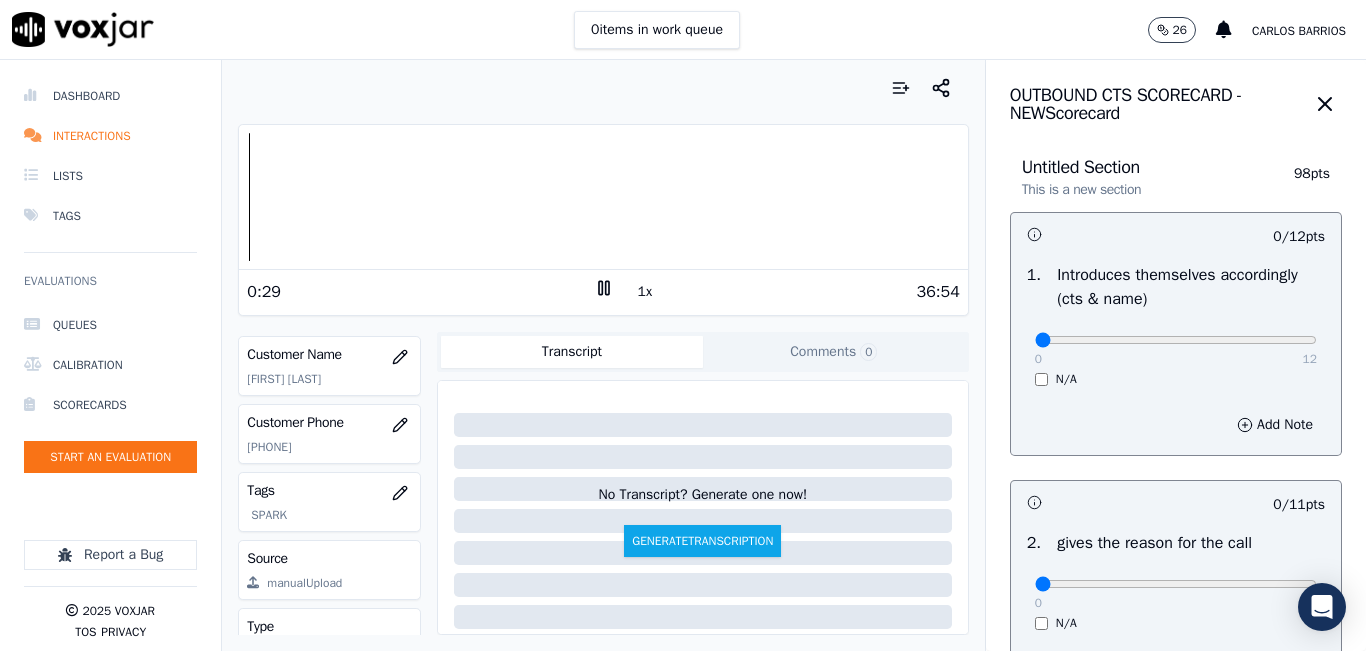 click on "Dashboard   Interactions   Lists   Tags       Evaluations     Queues   Calibration   Scorecards   Start an Evaluation
Report a Bug       2025   Voxjar   TOS   Privacy             Your browser does not support the audio element.   0:29     1x   36:54   Voxjar ID   d7c99795-a825-463a-81c6-e5e1a51fdbf7   Source ID   3392163938-all.mp3   Timestamp
08/06/2025 05:46 pm     Agent
Joidy Fontalvo_JFontalvoNWFG_SPARK     Customer Name     SONY MUNOZ     Customer Phone     3392163938     Tags
SPARK     Source     manualUpload   Type     AUDIO       Transcript   Comments  0   No Transcript? Generate one now!   Generate  Transcription         Add Comment   Scores   Transcript   Metadata   Comments         Human Score   --   0  evaluation s   AI Score   --   0  evaluation s     AI Evaluations
Queue an AI Evaluation   No AI evaluations yet   Human Evaluations   Start a Manual Evaluation   No human evaluations yet       OUTBOUND CTS SCORECARD - NEW   Scorecard" at bounding box center [683, 355] 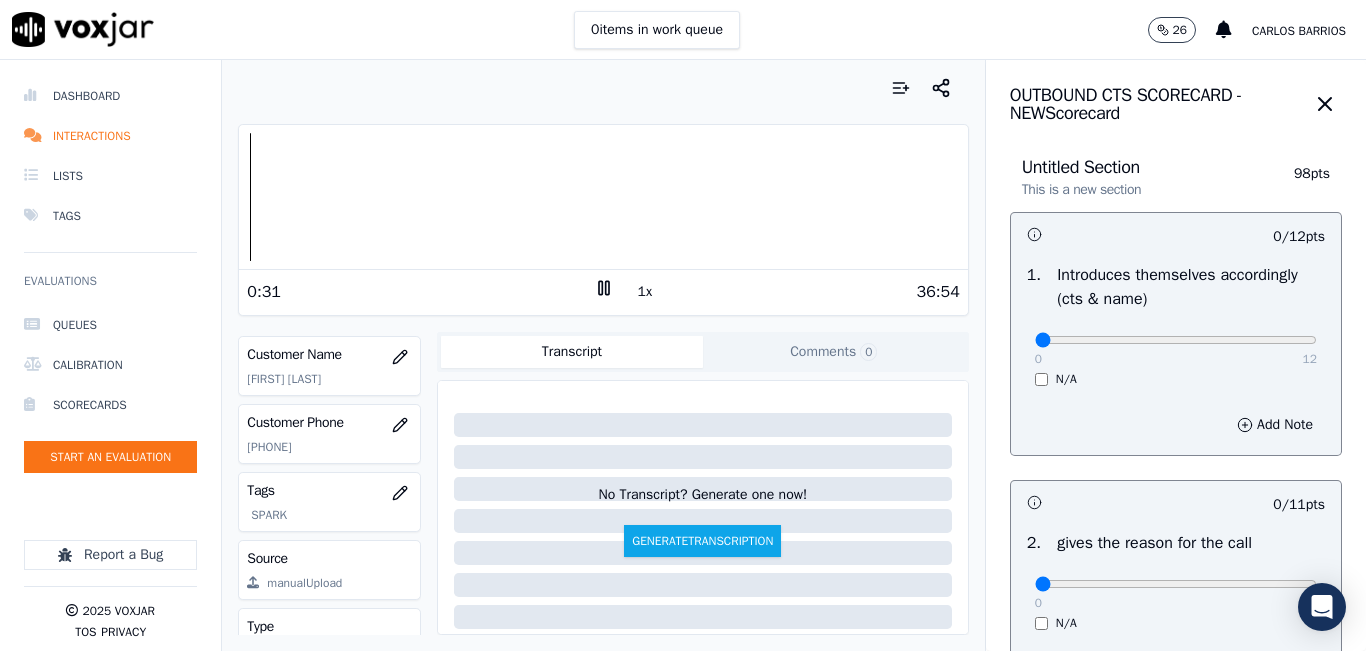 click on "Dashboard   Interactions   Lists   Tags       Evaluations     Queues   Calibration   Scorecards   Start an Evaluation
Report a Bug       2025   Voxjar   TOS   Privacy             Your browser does not support the audio element.   0:31     1x   36:54   Voxjar ID   d7c99795-a825-463a-81c6-e5e1a51fdbf7   Source ID   3392163938-all.mp3   Timestamp
08/06/2025 05:46 pm     Agent
Joidy Fontalvo_JFontalvoNWFG_SPARK     Customer Name     SONY MUNOZ     Customer Phone     3392163938     Tags
SPARK     Source     manualUpload   Type     AUDIO       Transcript   Comments  0   No Transcript? Generate one now!   Generate  Transcription         Add Comment   Scores   Transcript   Metadata   Comments         Human Score   --   0  evaluation s   AI Score   --   0  evaluation s     AI Evaluations
Queue an AI Evaluation   No AI evaluations yet   Human Evaluations   Start a Manual Evaluation   No human evaluations yet       OUTBOUND CTS SCORECARD - NEW   Scorecard" at bounding box center [683, 355] 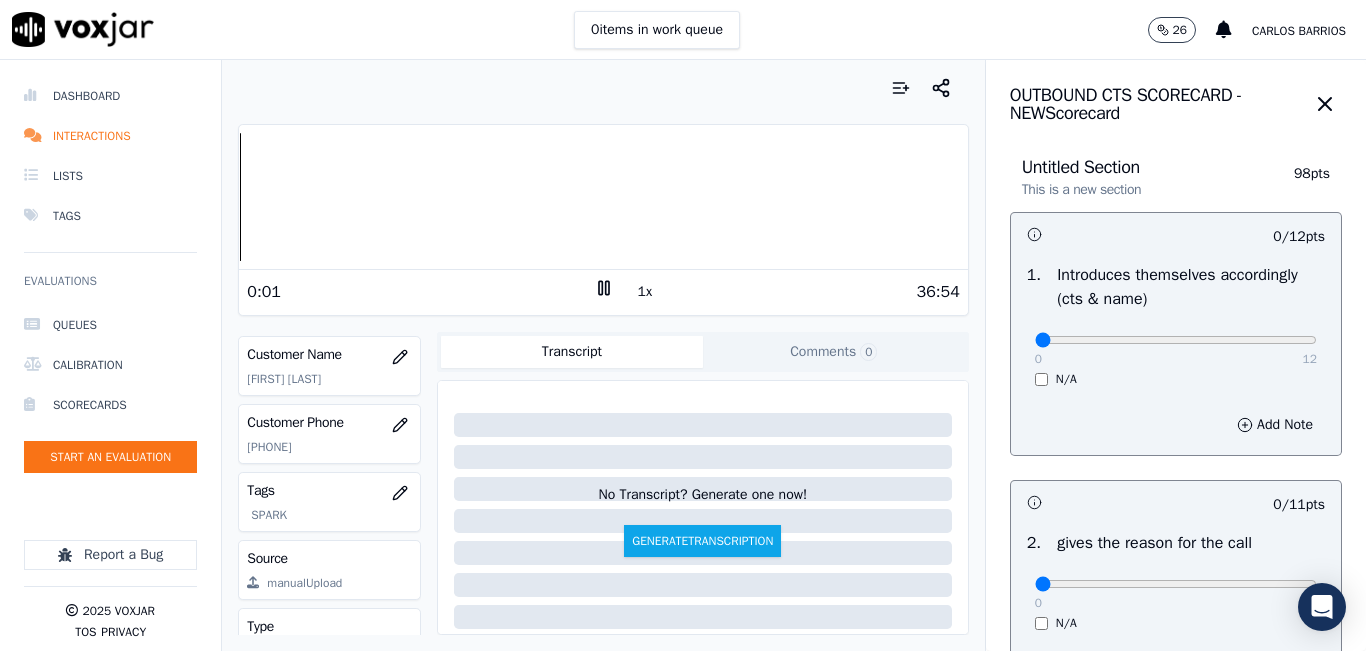 click 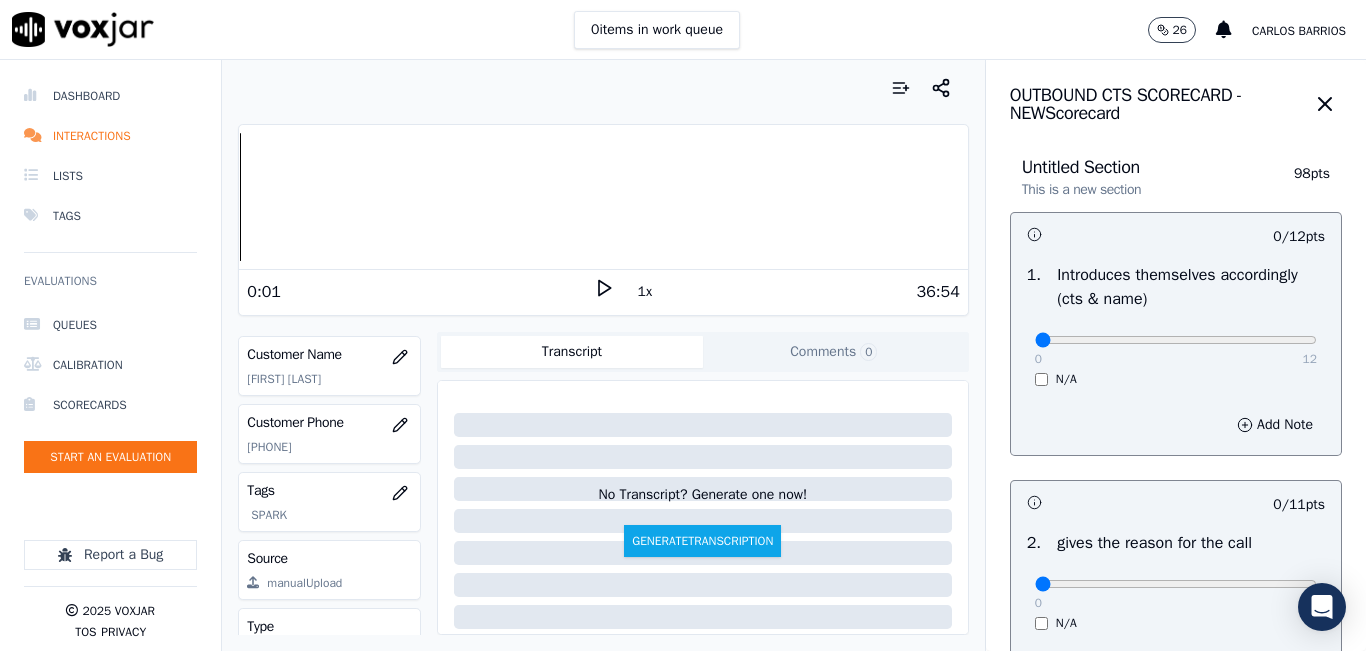 click on "1x" at bounding box center (604, 291) 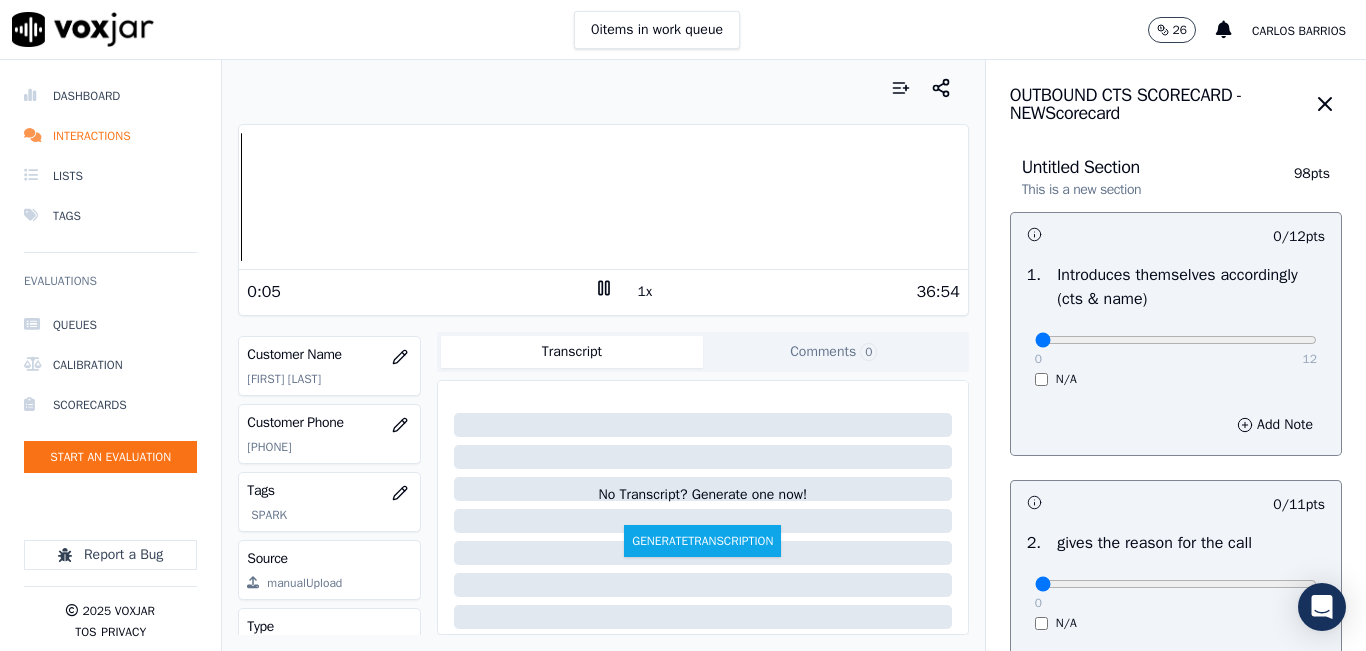 click 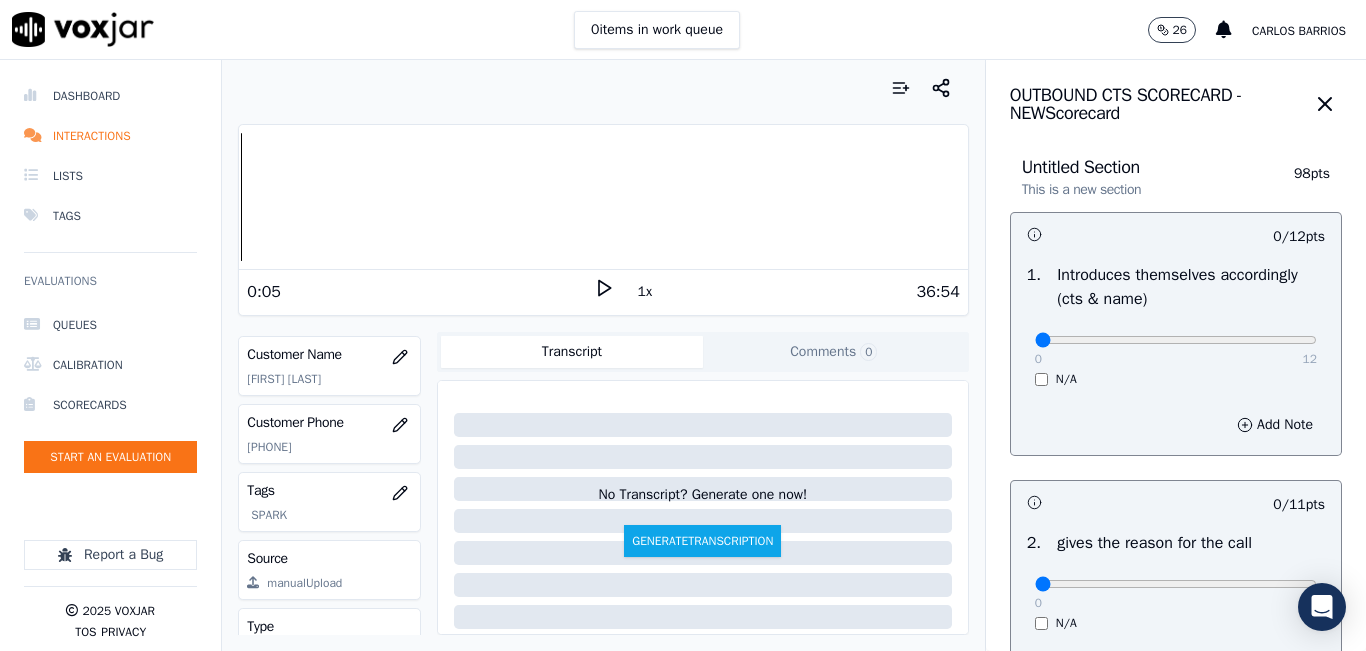 click at bounding box center [603, 88] 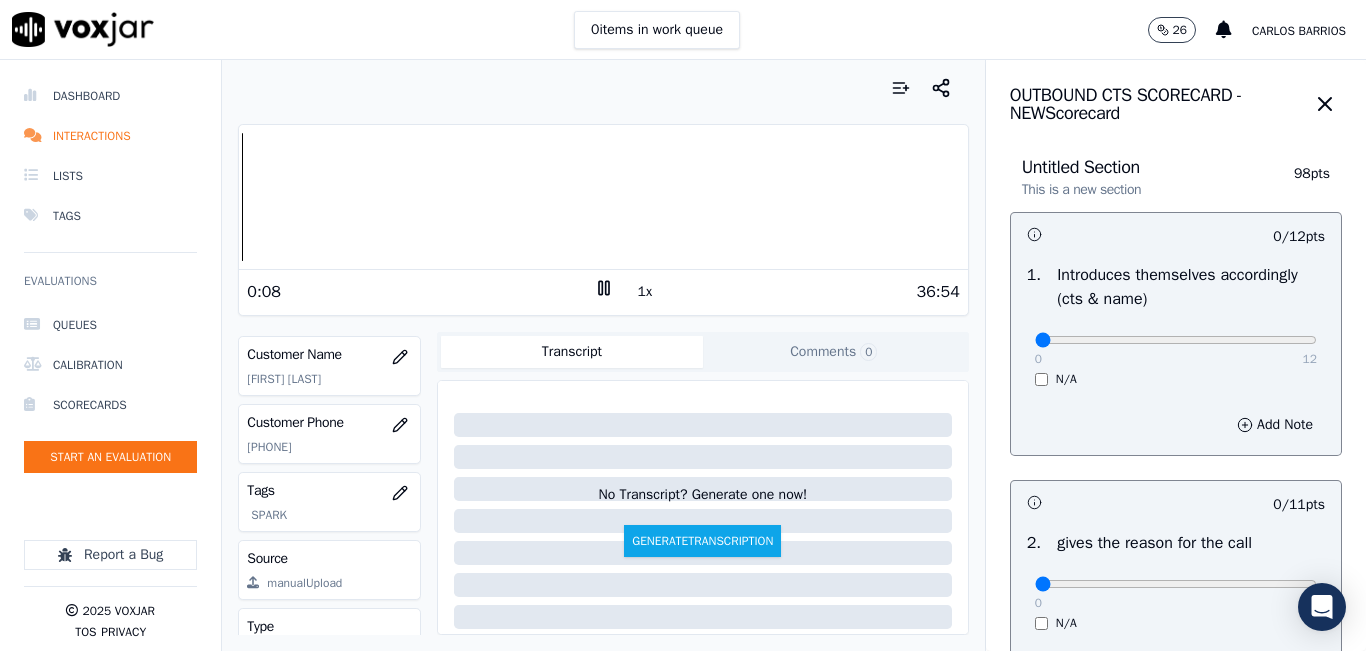 click at bounding box center [603, 88] 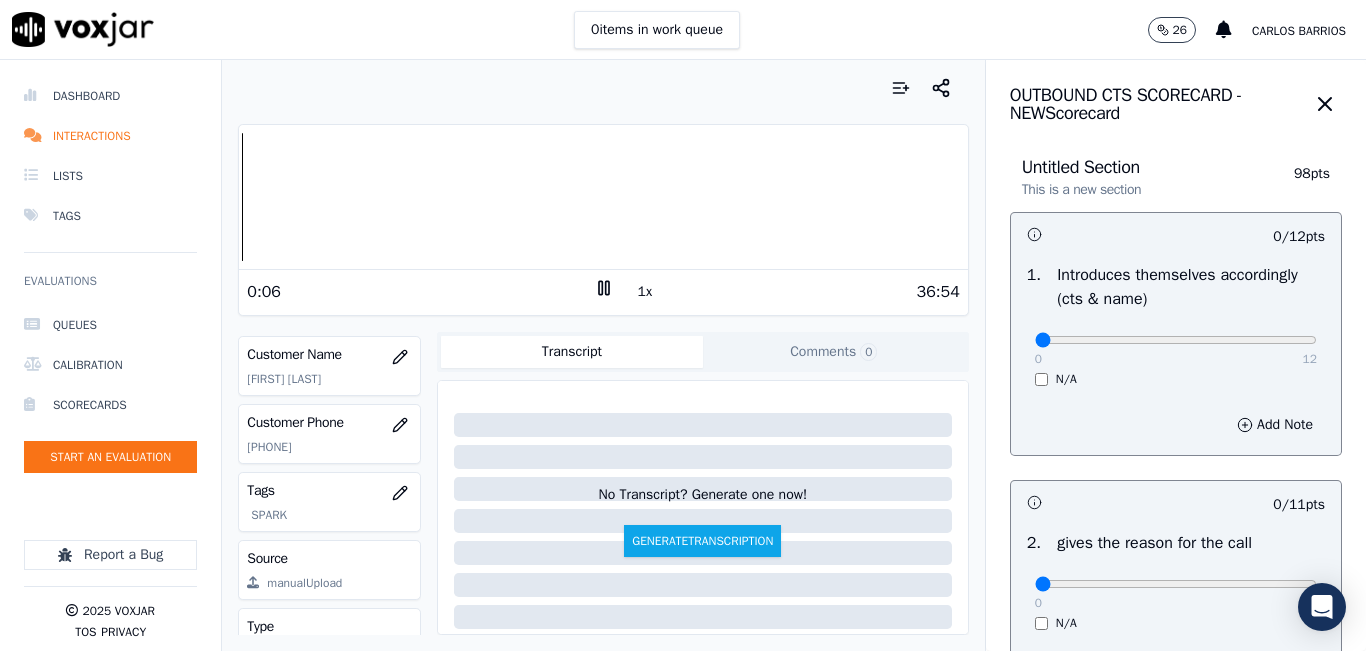 click at bounding box center (603, 197) 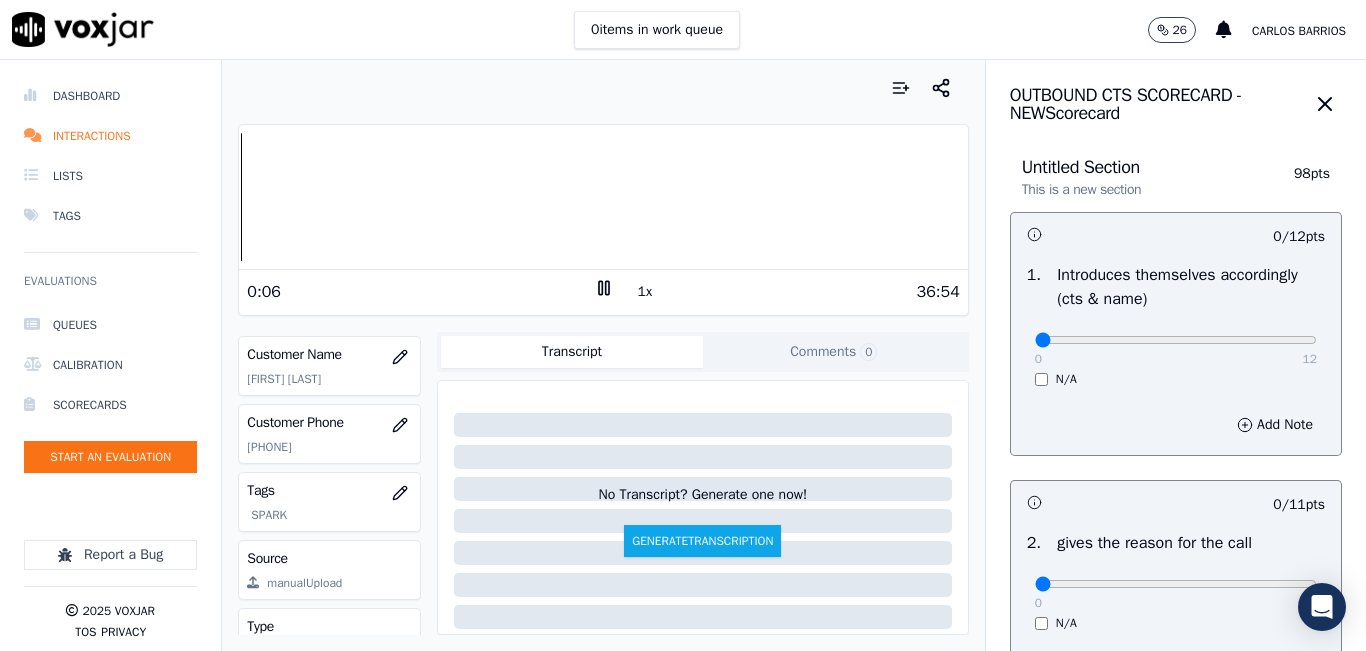 click at bounding box center (603, 197) 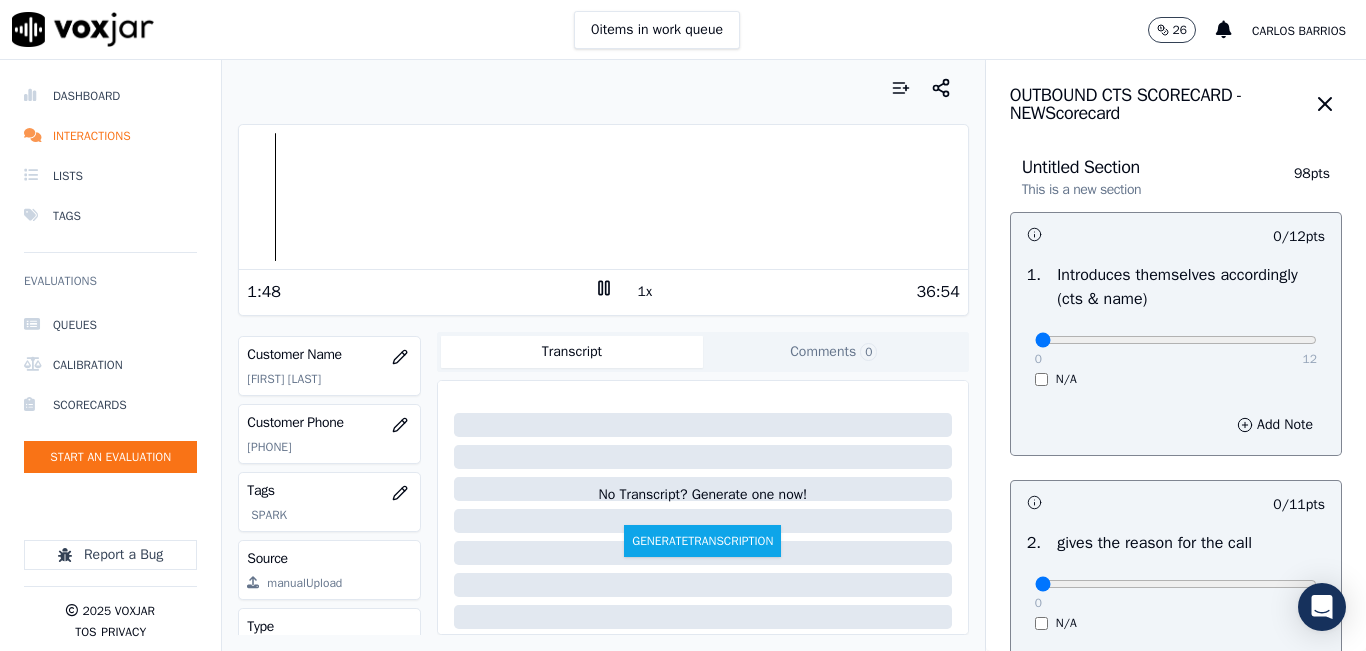 click 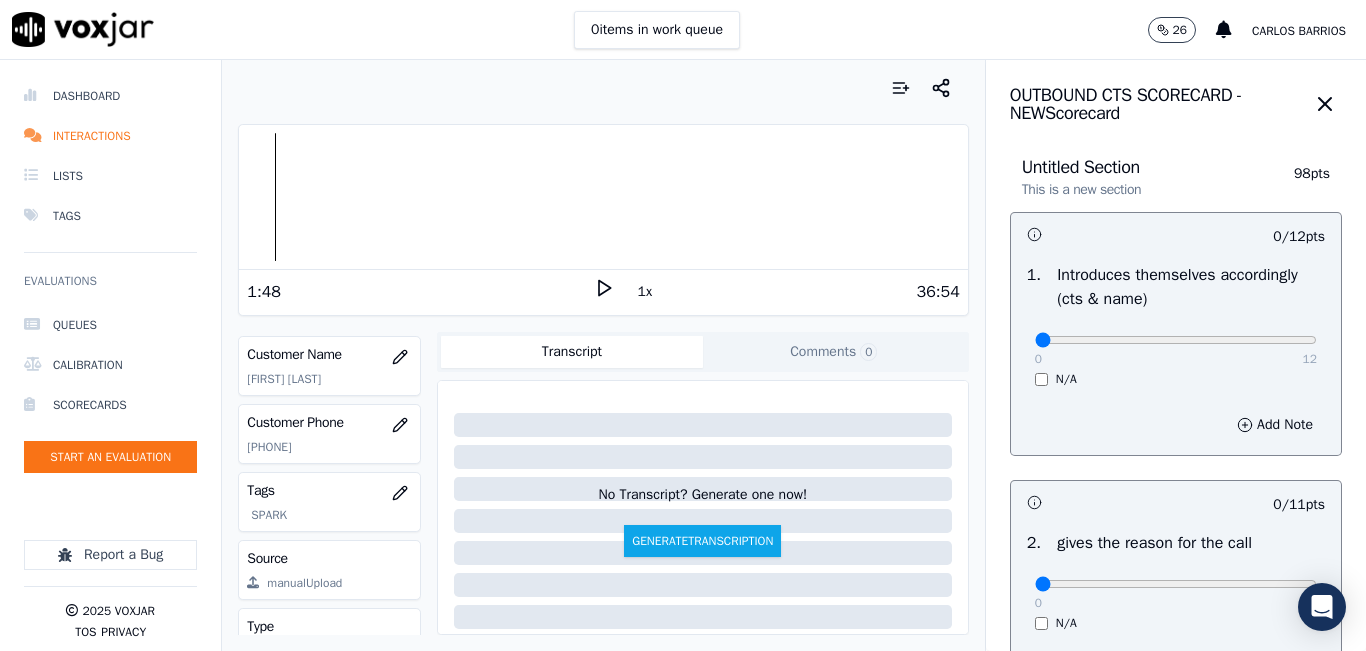 click 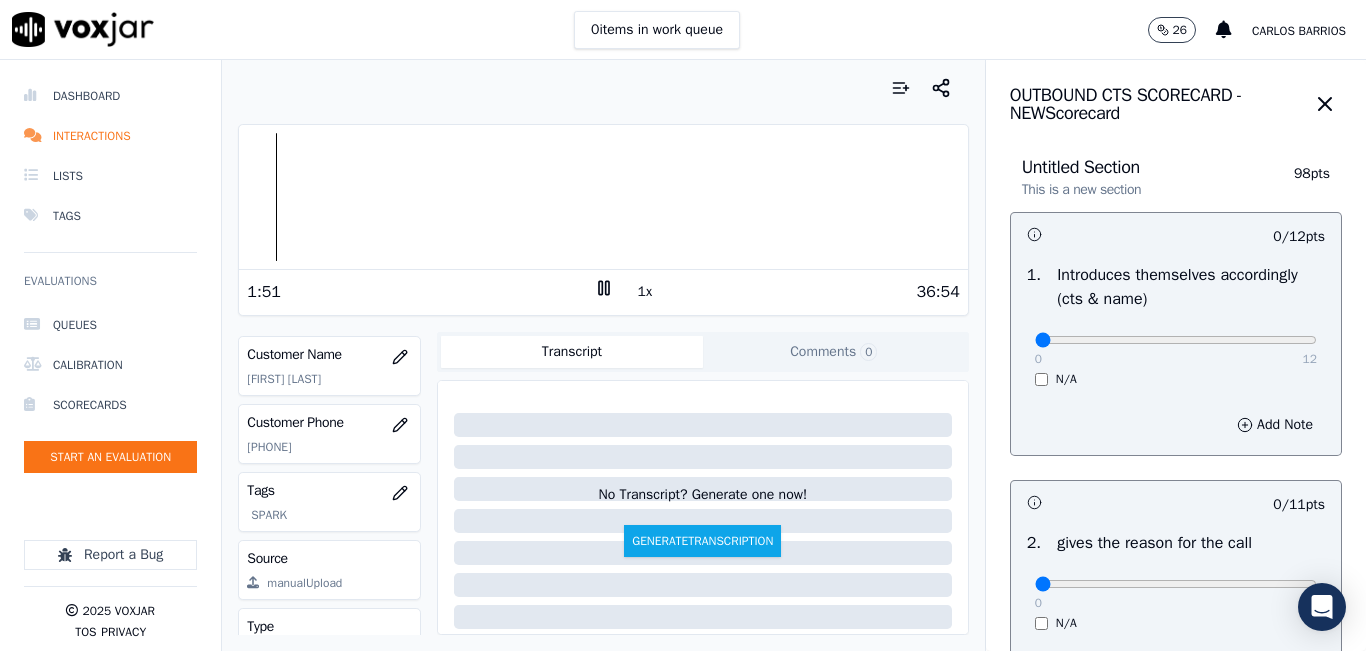 scroll, scrollTop: 378, scrollLeft: 0, axis: vertical 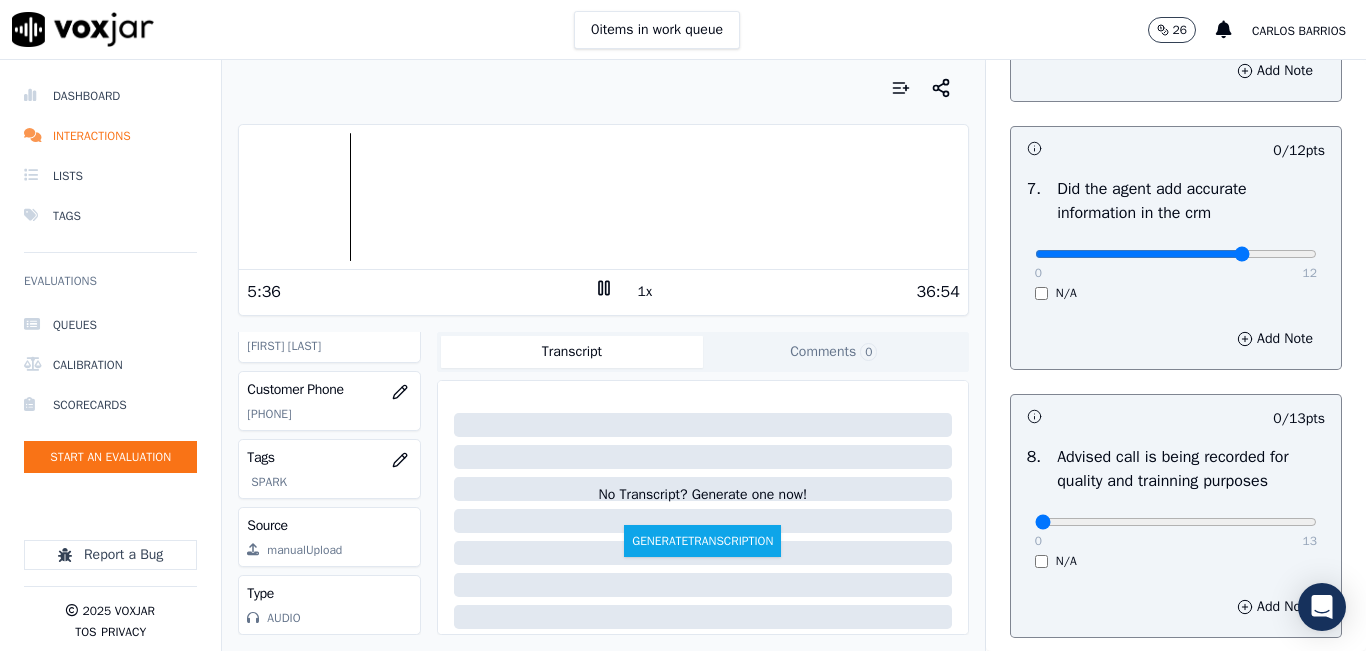 type on "9" 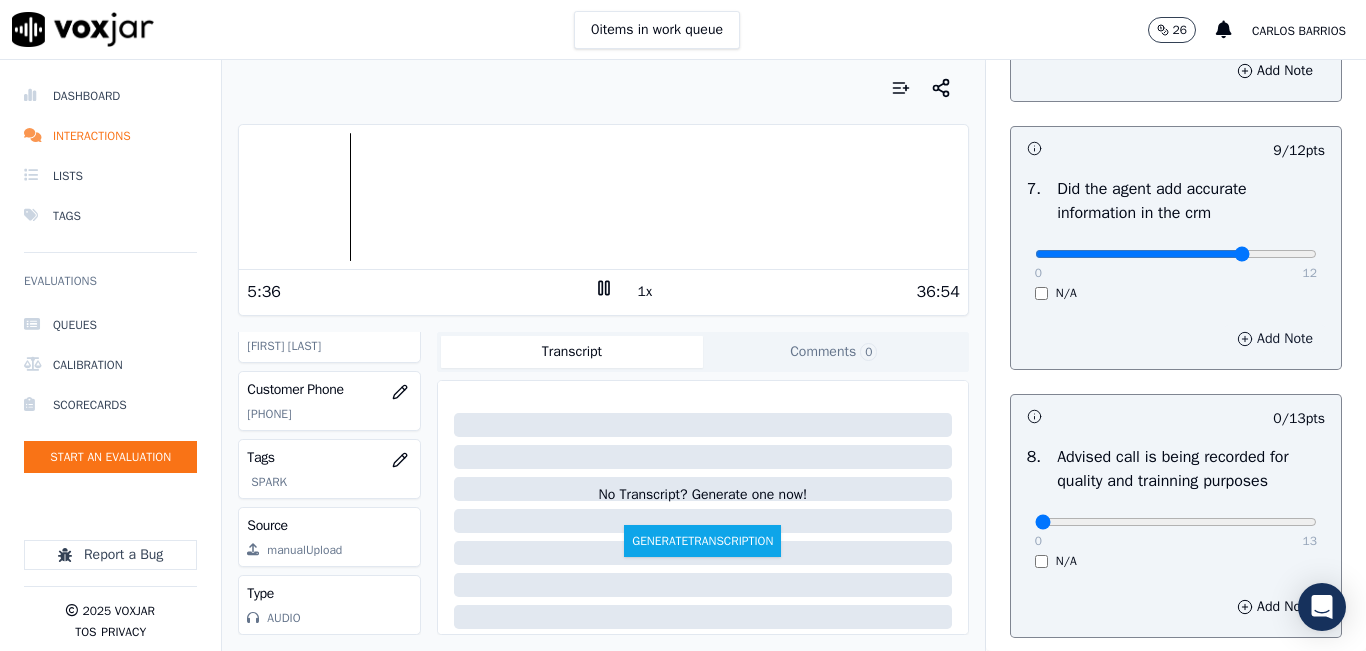 click on "Add Note" at bounding box center (1275, 339) 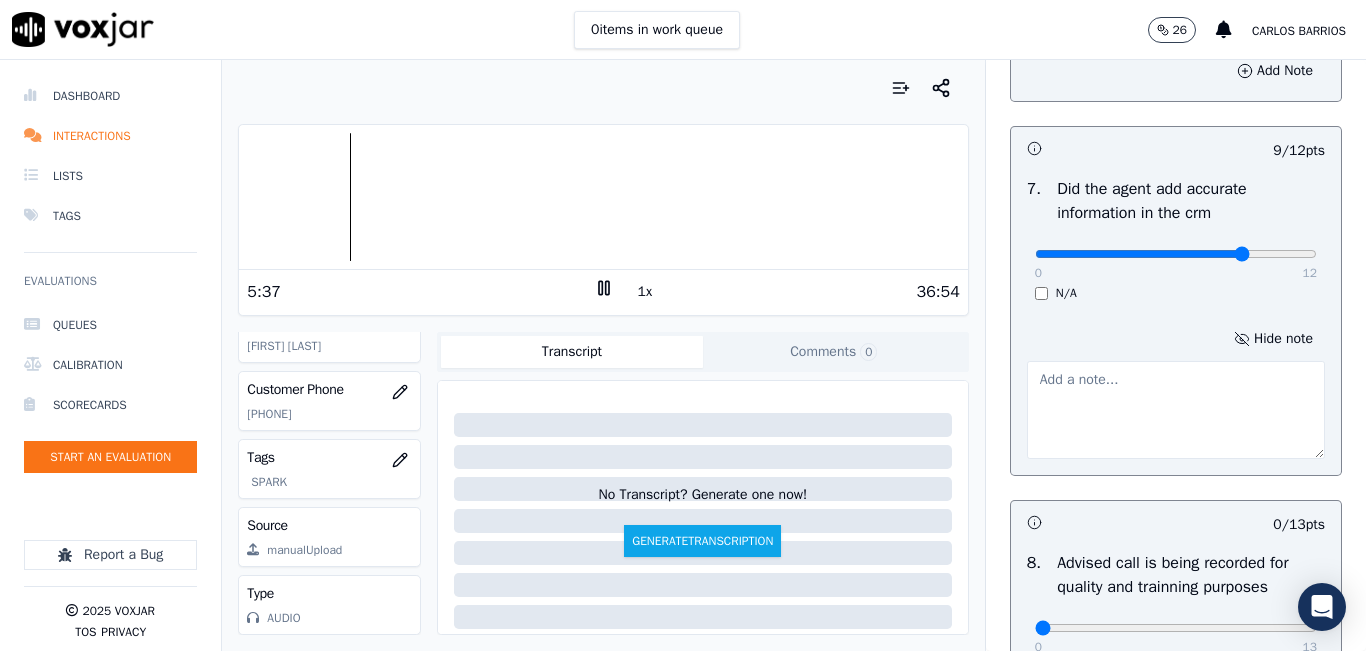 click at bounding box center (1176, 410) 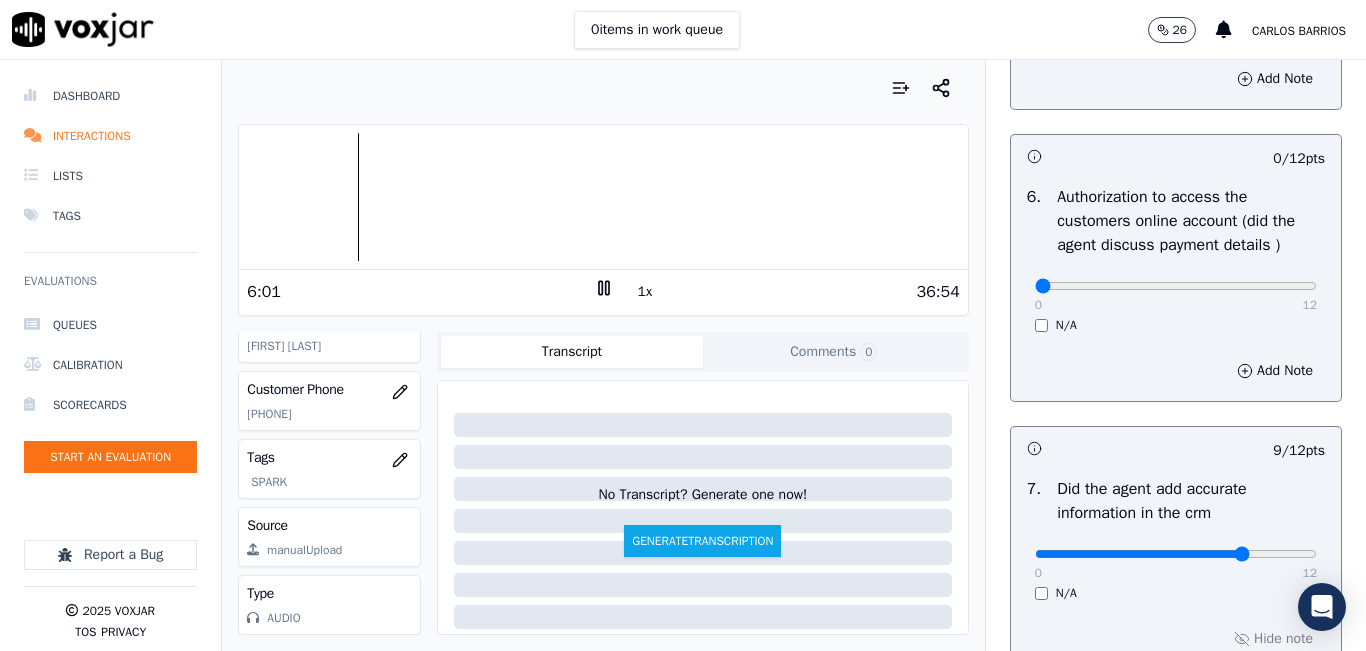 scroll, scrollTop: 1318, scrollLeft: 0, axis: vertical 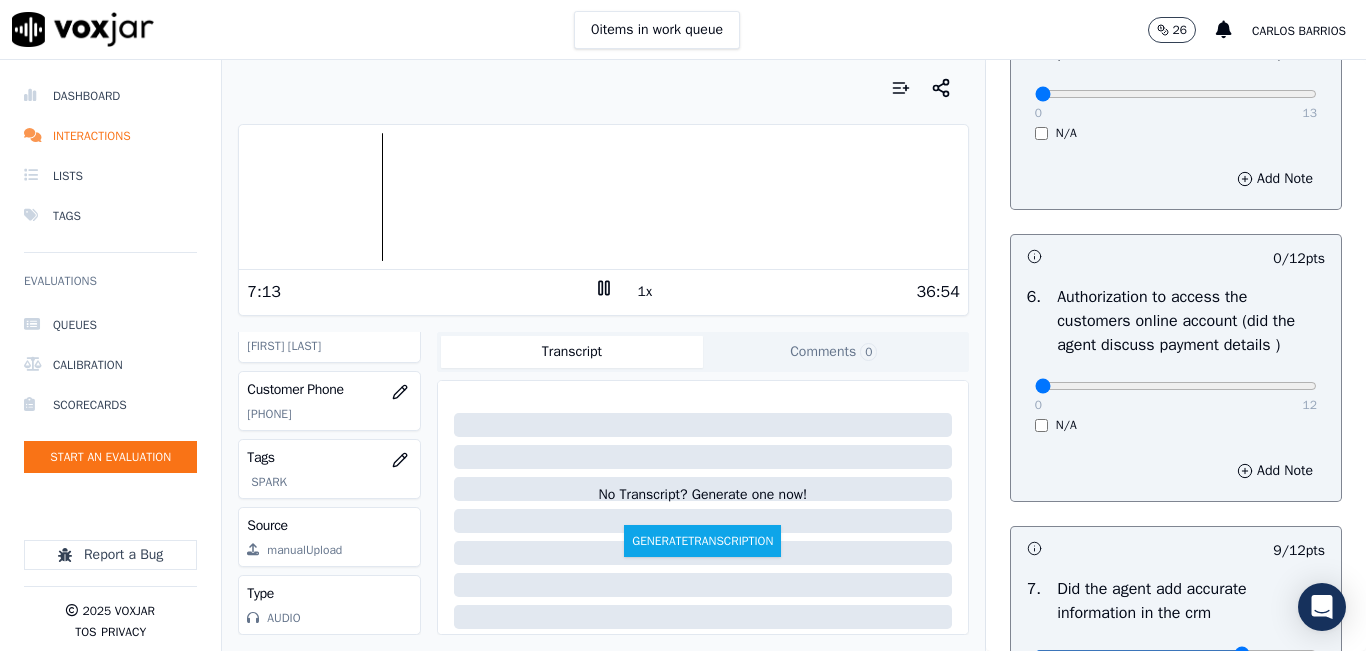 type on "ELECTRIC RATE (15,49)" 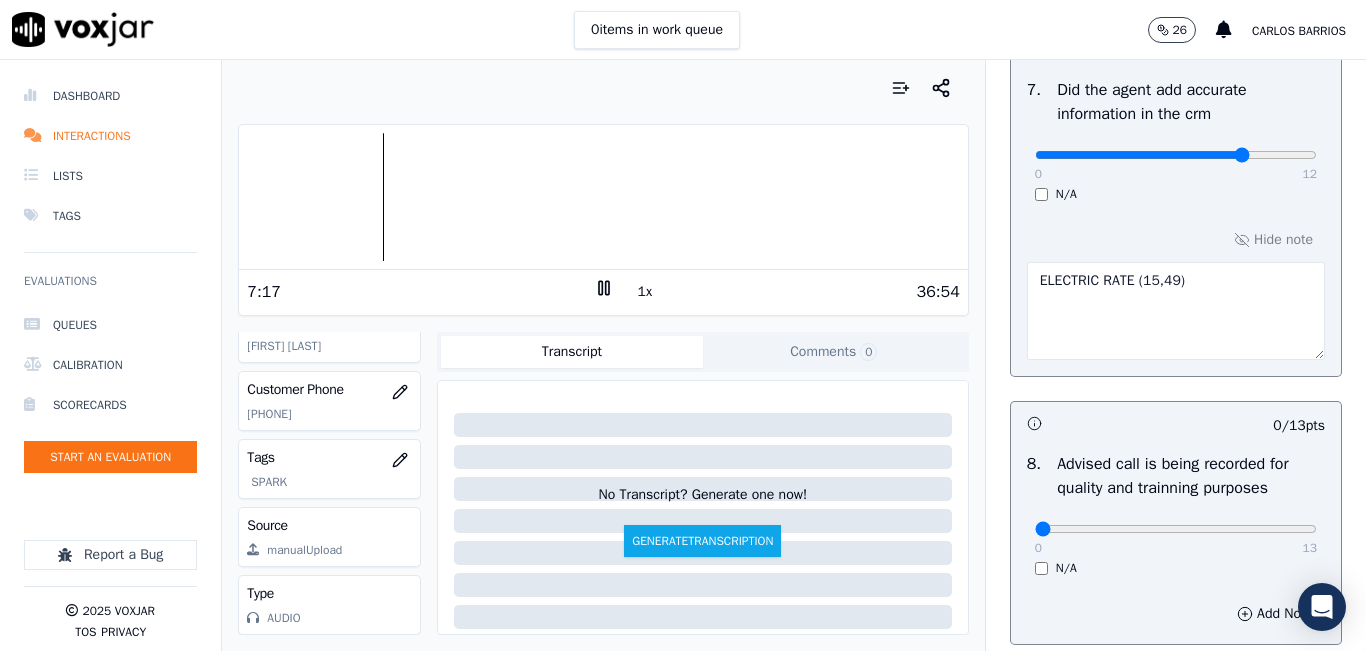 scroll, scrollTop: 2018, scrollLeft: 0, axis: vertical 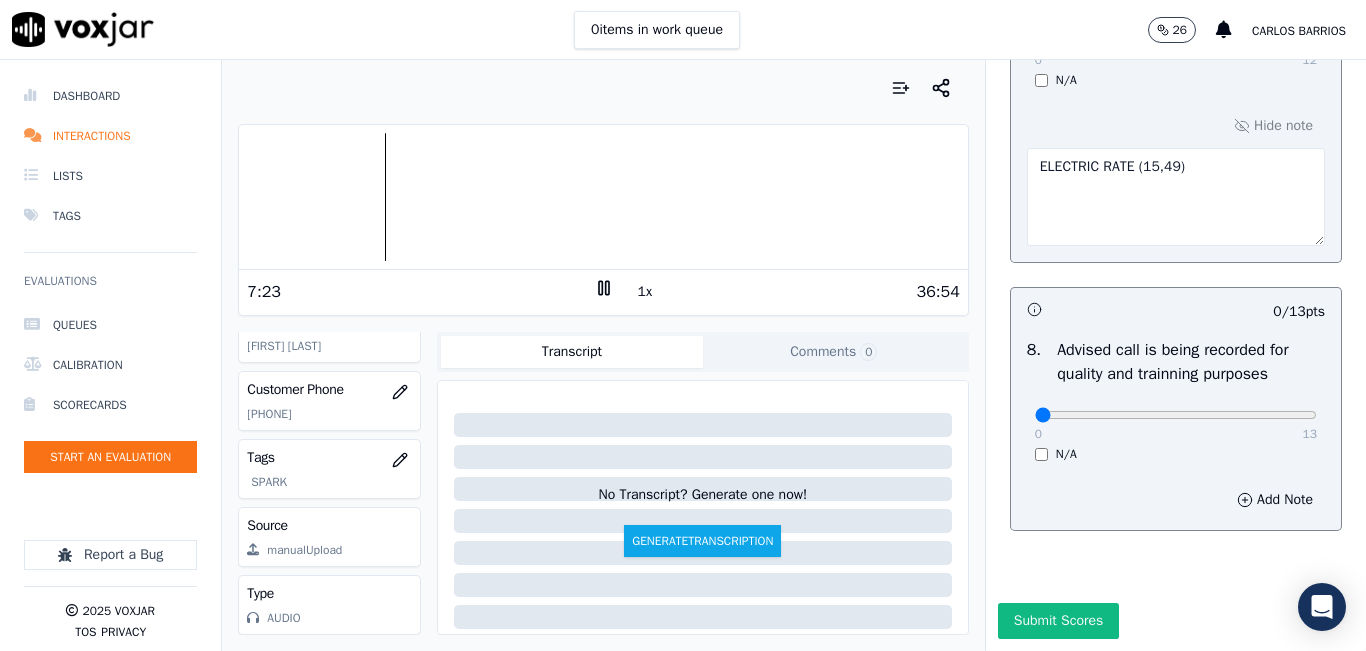 click on "1x" at bounding box center [645, 292] 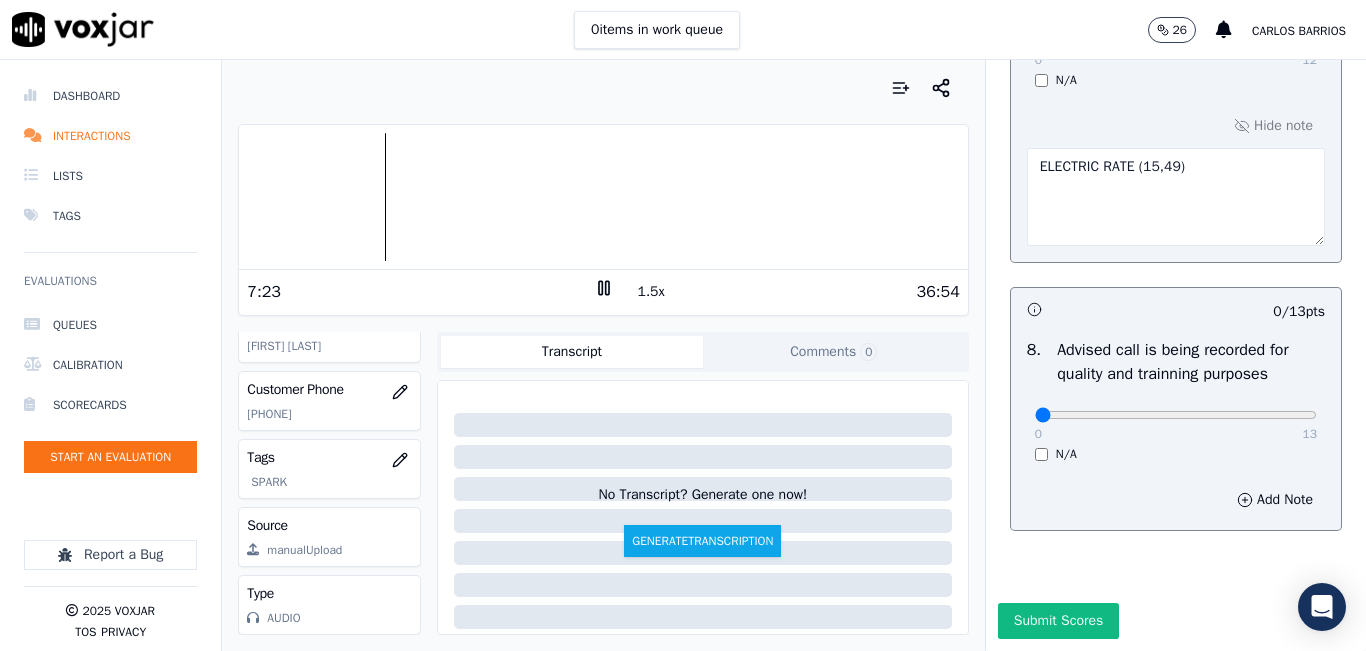 click on "1.5x" at bounding box center [651, 292] 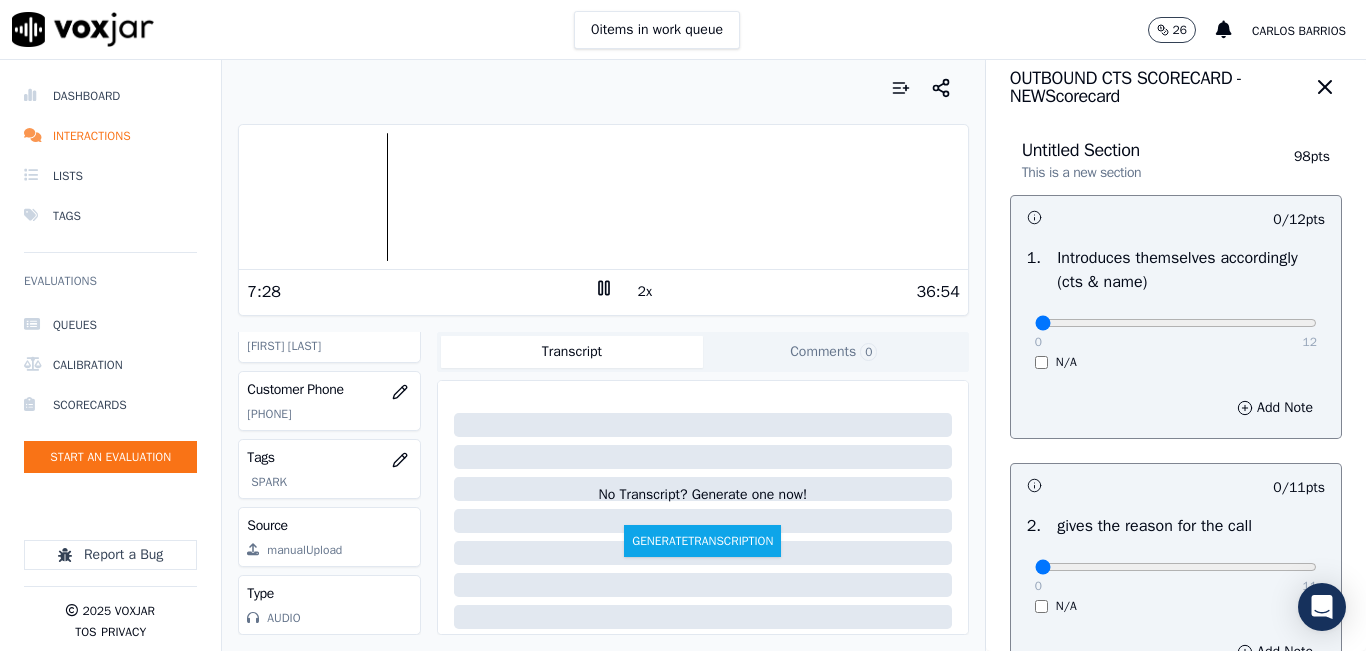 scroll, scrollTop: 0, scrollLeft: 0, axis: both 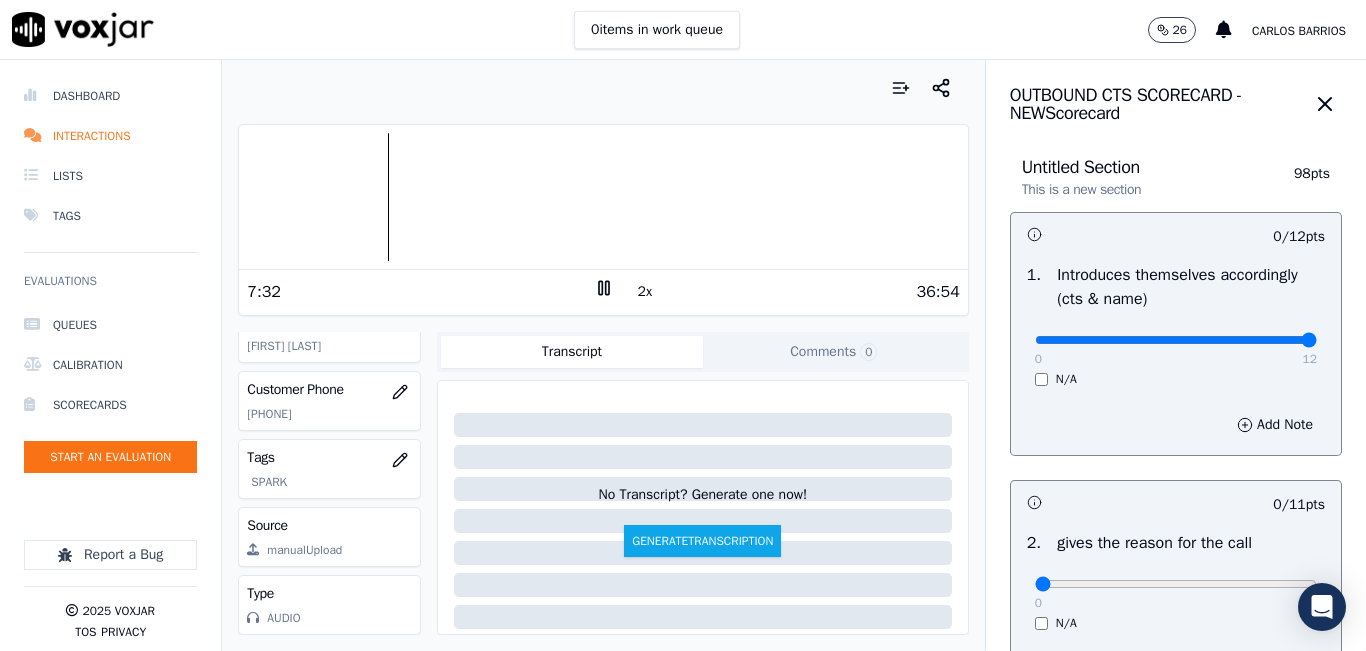 drag, startPoint x: 1266, startPoint y: 344, endPoint x: 1275, endPoint y: 376, distance: 33.24154 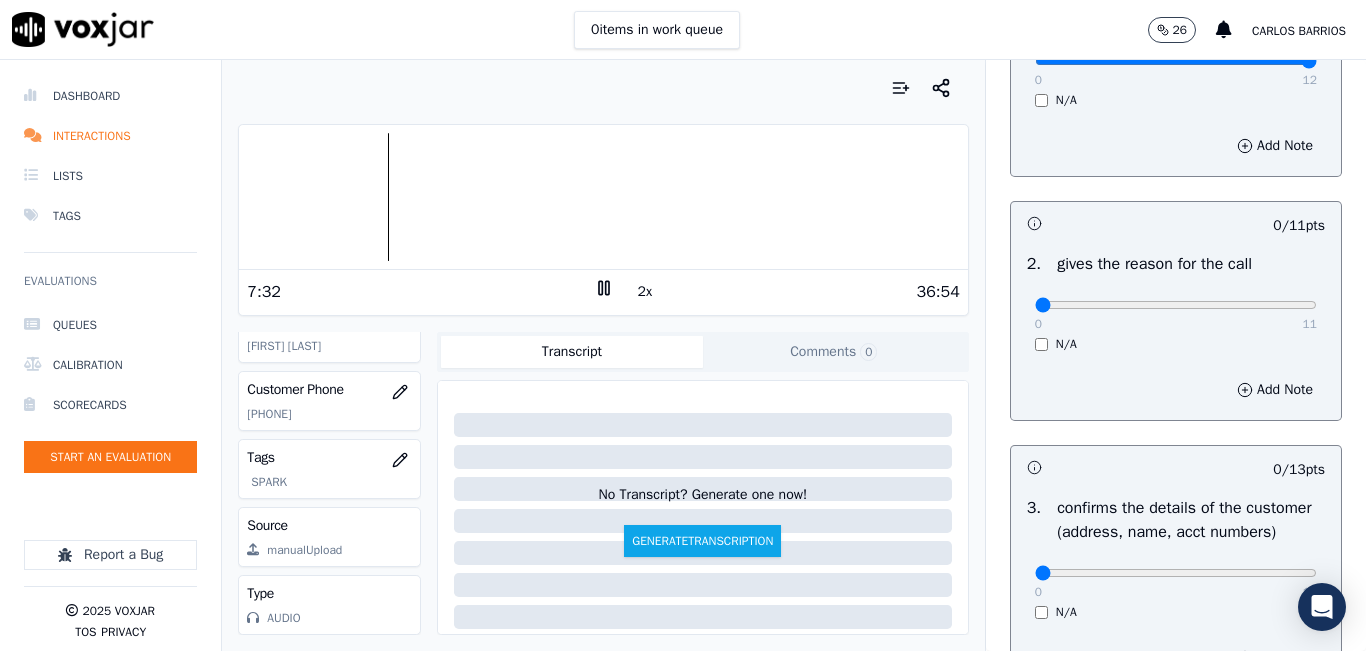 scroll, scrollTop: 400, scrollLeft: 0, axis: vertical 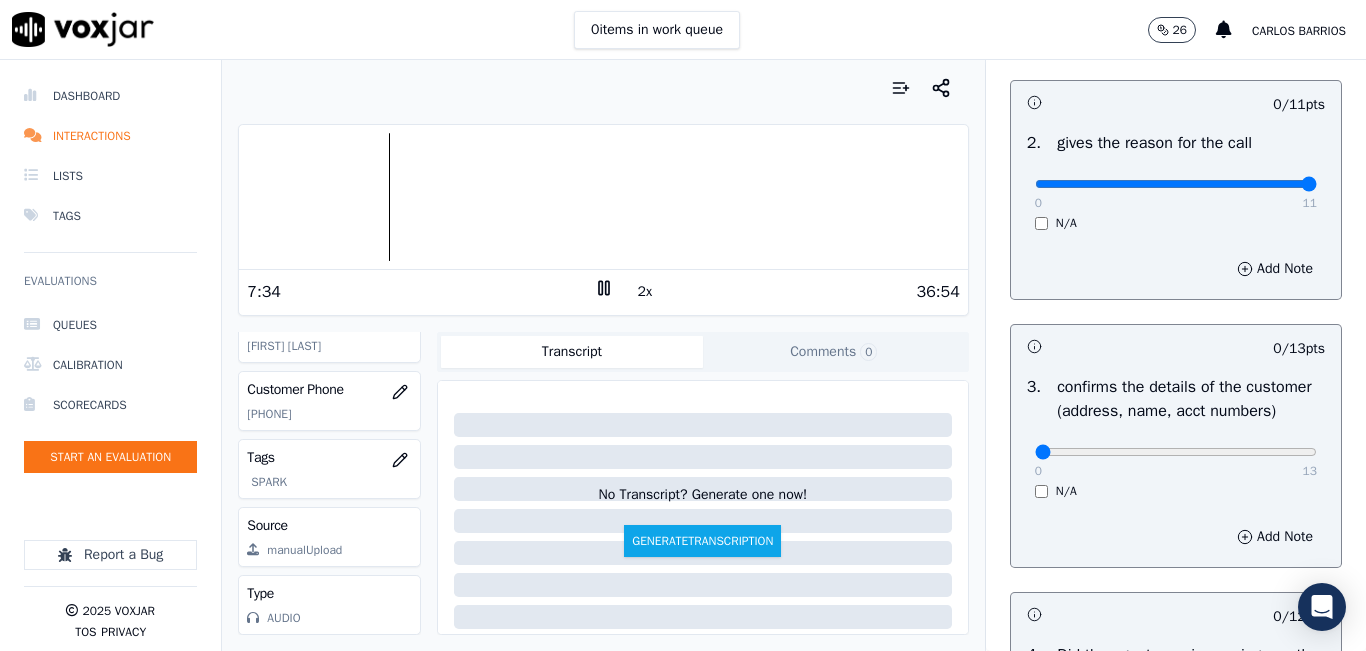 drag, startPoint x: 1254, startPoint y: 186, endPoint x: 1245, endPoint y: 246, distance: 60.671246 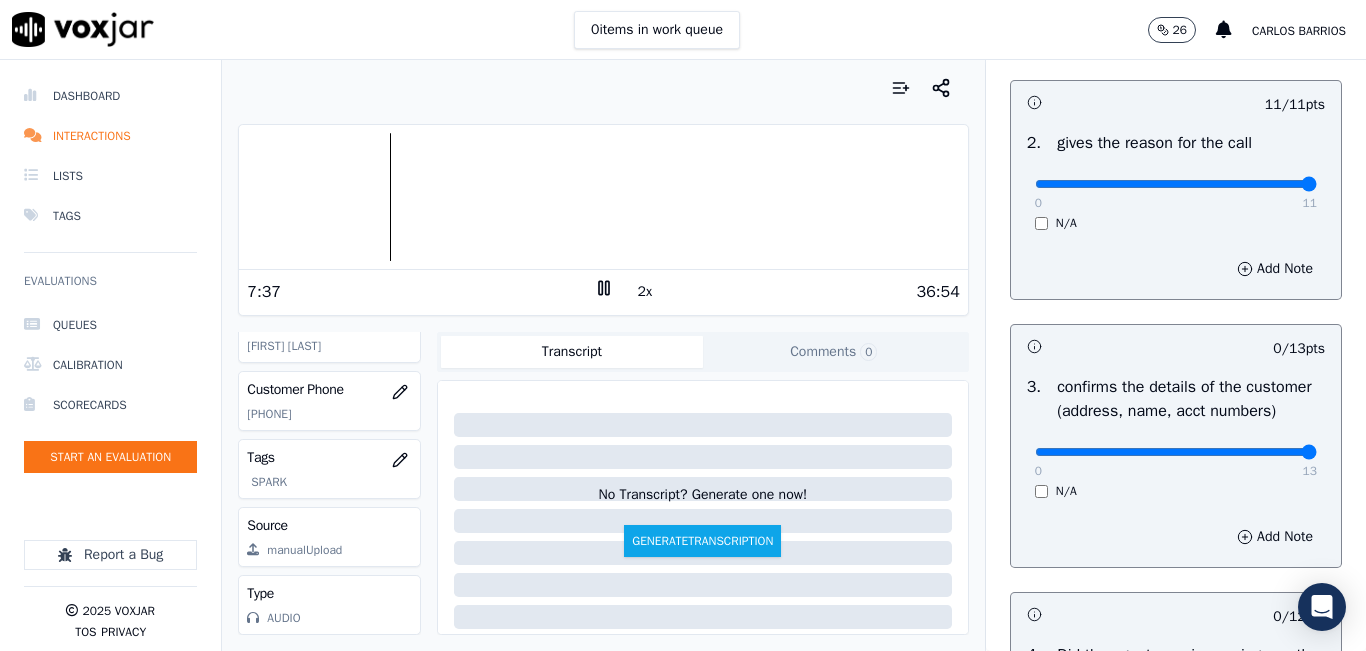 type on "13" 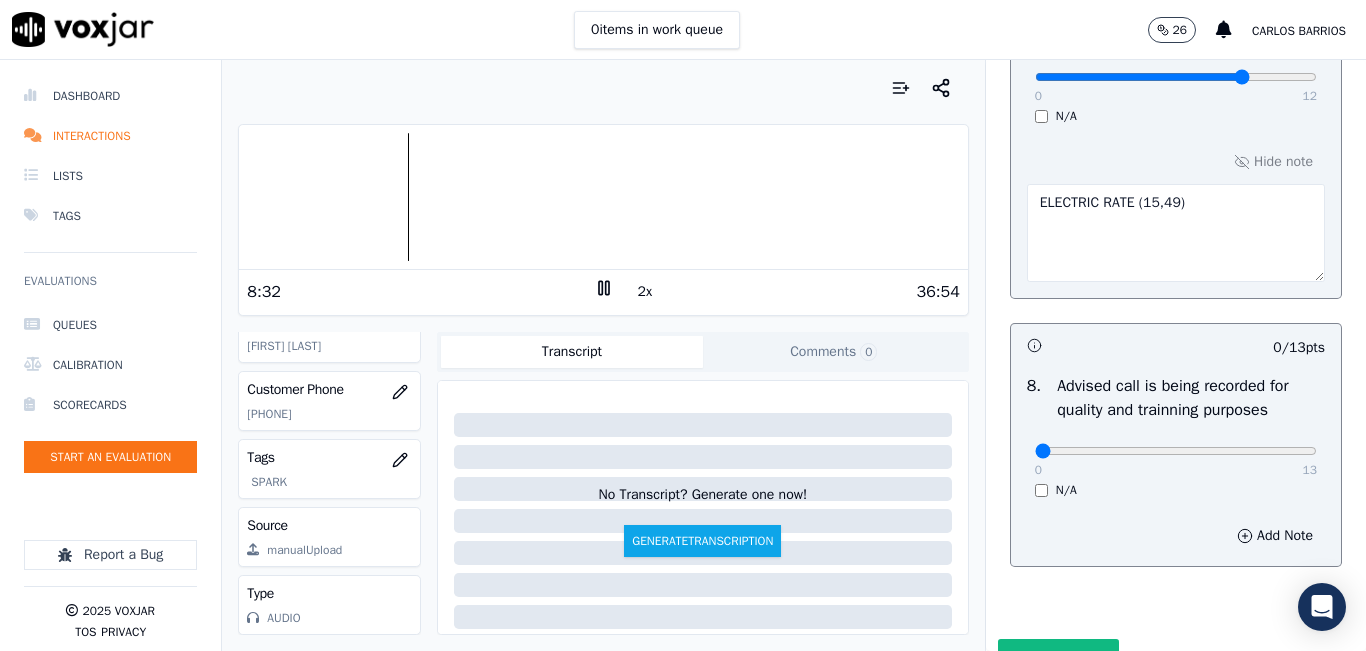scroll, scrollTop: 2024, scrollLeft: 0, axis: vertical 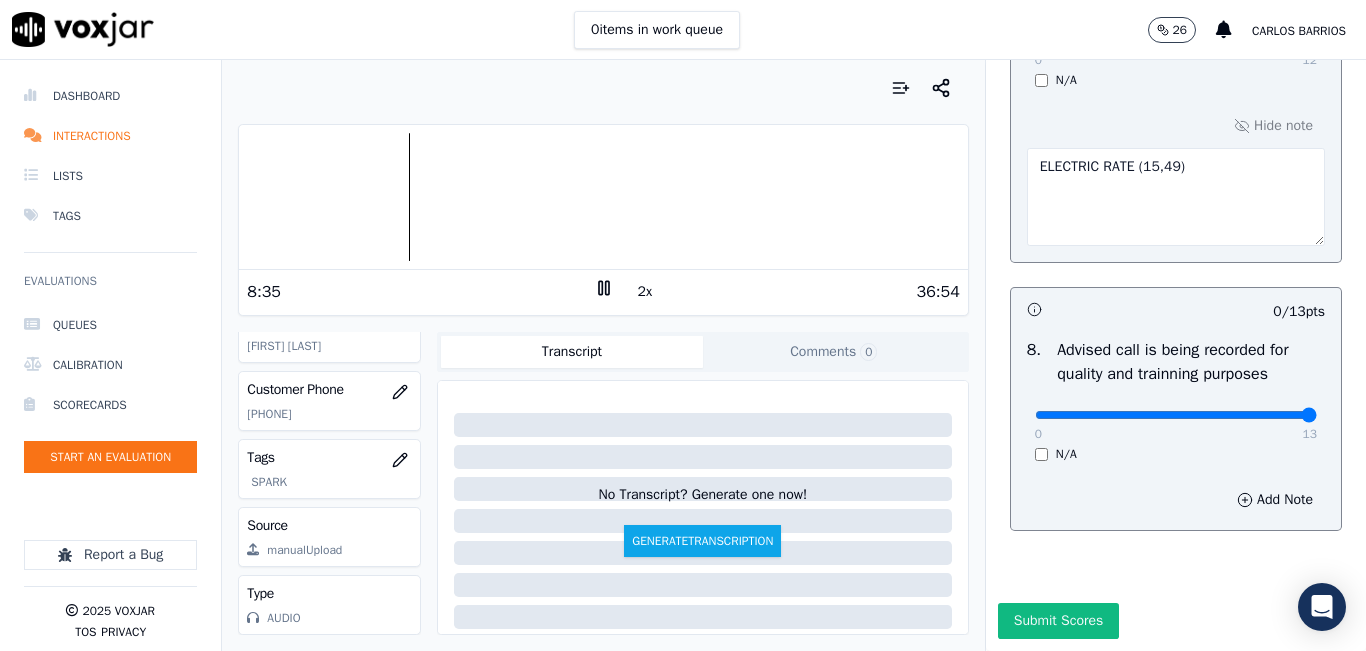 type on "13" 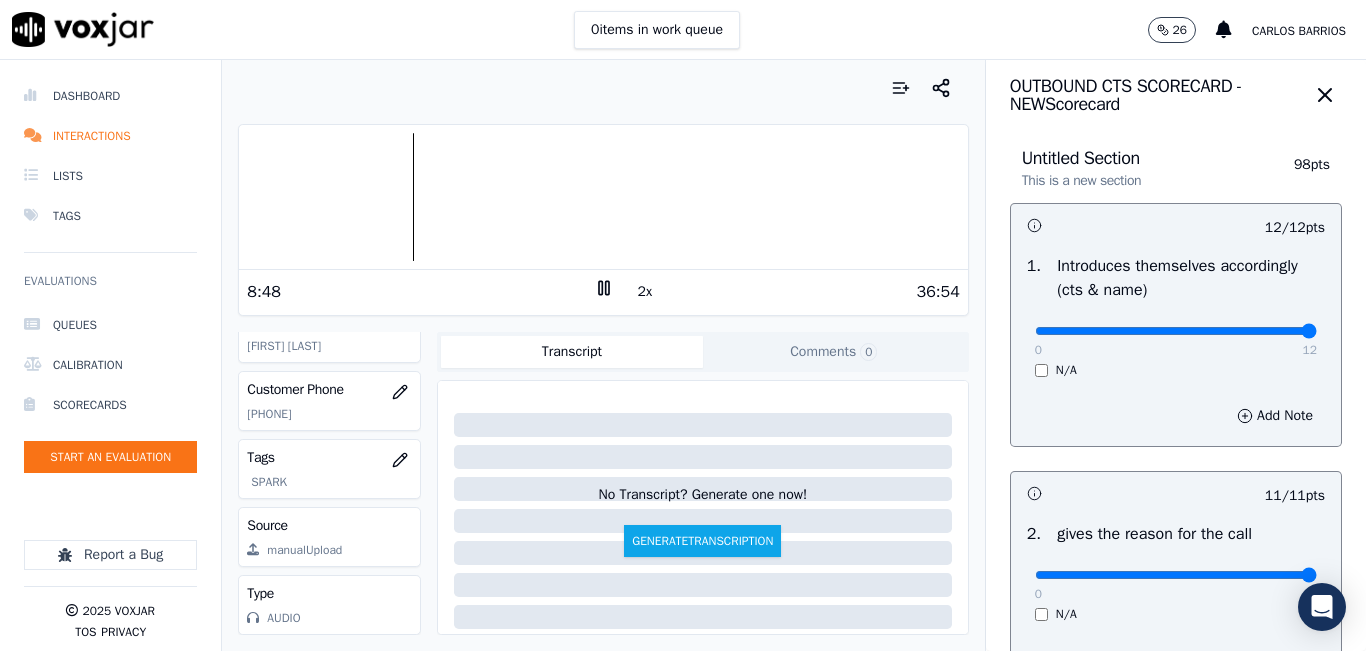 scroll, scrollTop: 0, scrollLeft: 0, axis: both 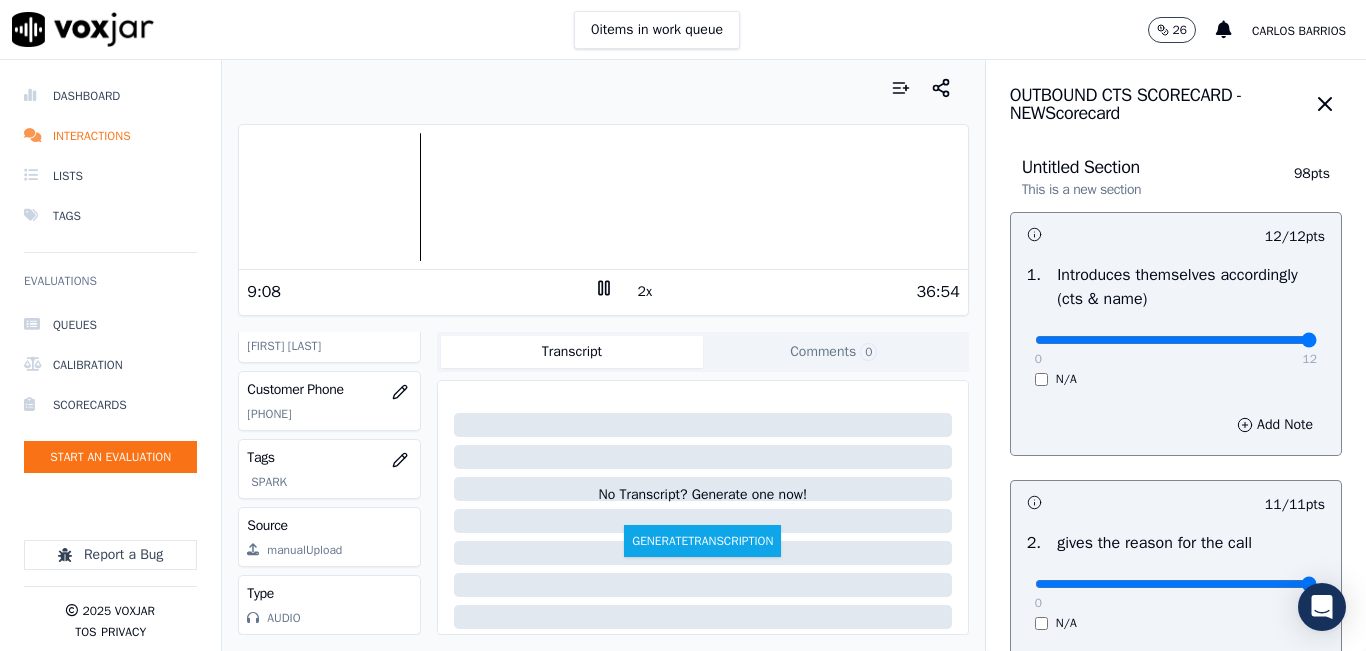 click 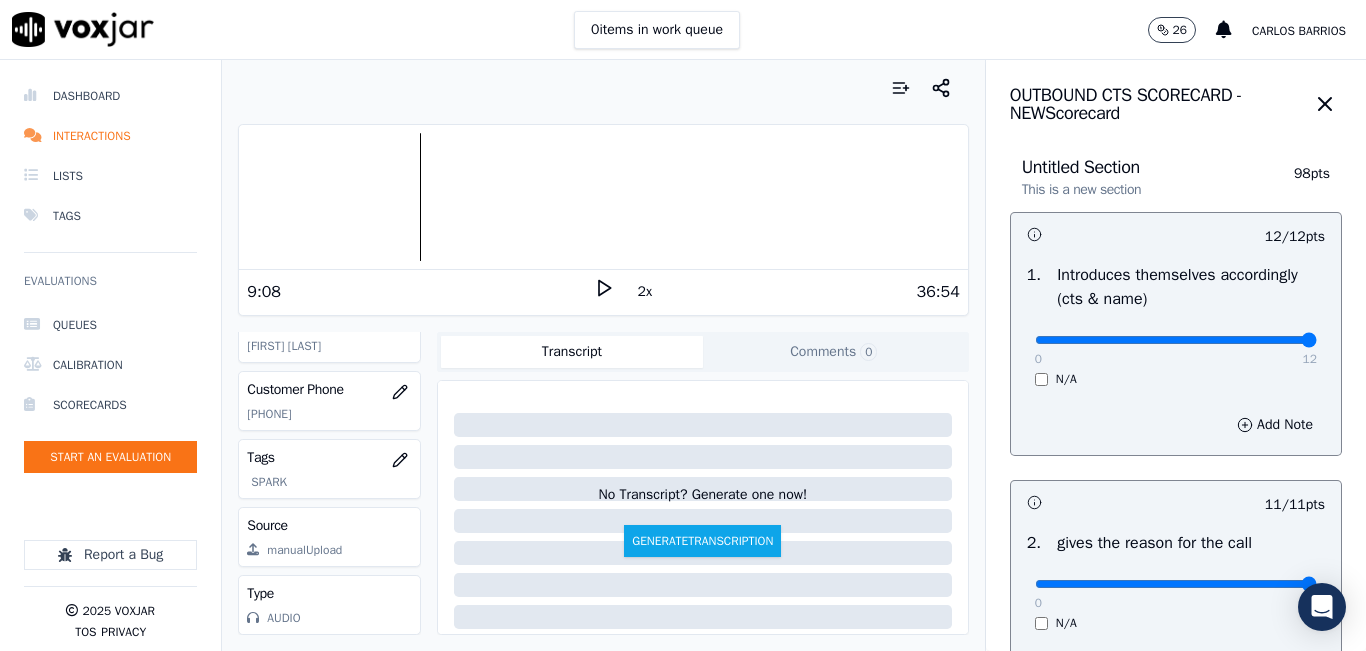 click on "Your browser does not support the audio element.   9:08     2x   36:54   Voxjar ID   d7c99795-a825-463a-81c6-e5e1a51fdbf7   Source ID   3392163938-all.mp3   Timestamp
08/06/2025 05:46 pm     Agent
Joidy Fontalvo_JFontalvoNWFG_SPARK     Customer Name     SONY MUNOZ     Customer Phone     3392163938     Tags
SPARK     Source     manualUpload   Type     AUDIO       Transcript   Comments  0   No Transcript? Generate one now!   Generate  Transcription         Add Comment" at bounding box center (603, 355) 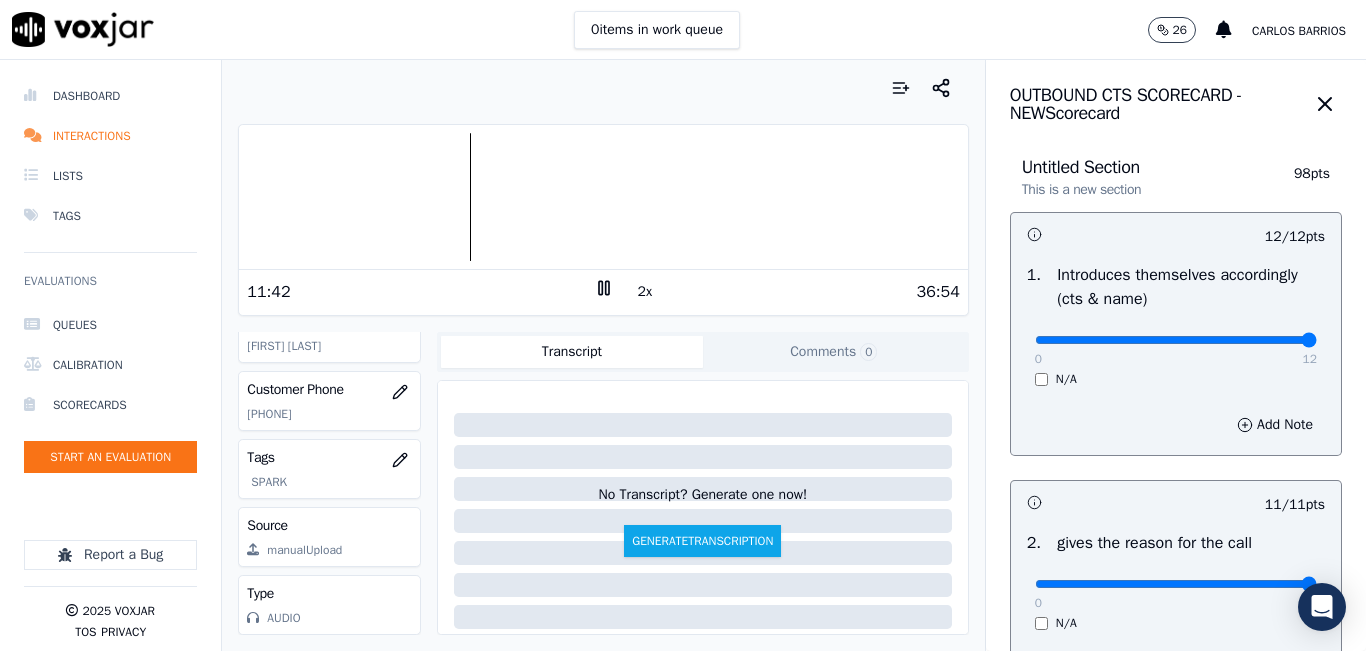 click 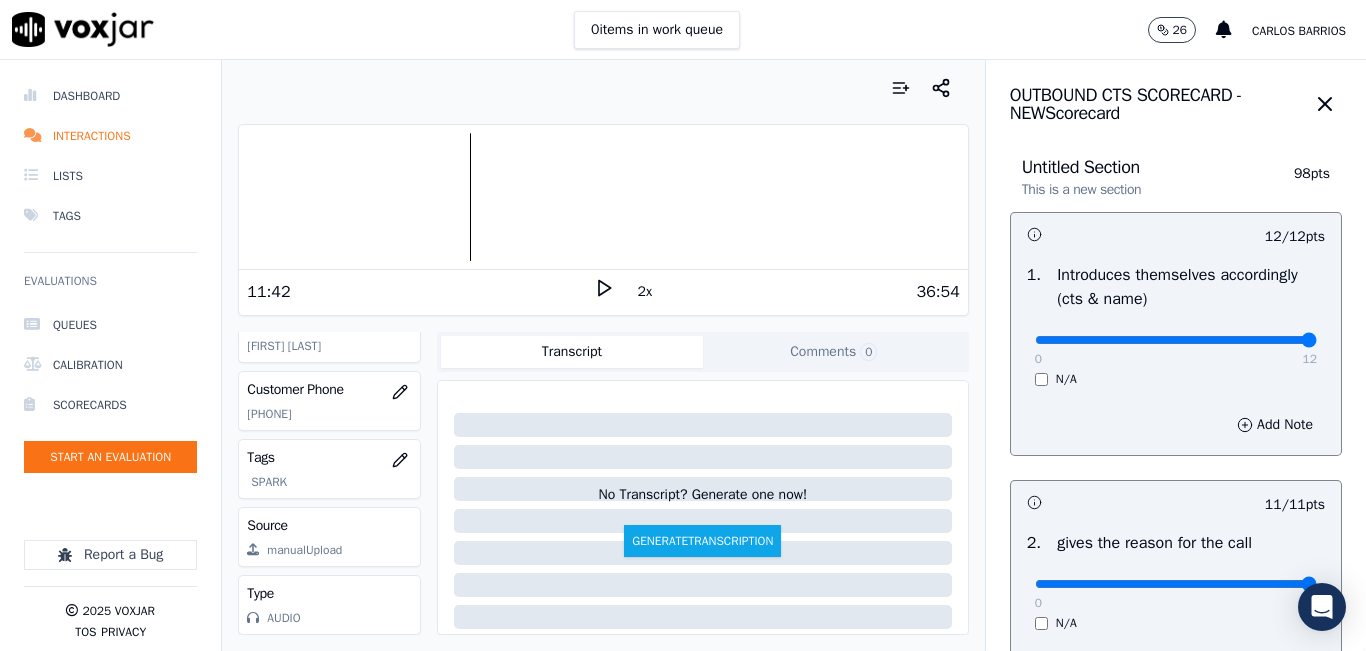 click on "Your browser does not support the audio element.   11:42     2x   36:54   Voxjar ID   d7c99795-a825-463a-81c6-e5e1a51fdbf7   Source ID   3392163938-all.mp3   Timestamp
08/06/2025 05:46 pm     Agent
Joidy Fontalvo_JFontalvoNWFG_SPARK     Customer Name     SONY MUNOZ     Customer Phone     3392163938     Tags
SPARK     Source     manualUpload   Type     AUDIO       Transcript   Comments  0   No Transcript? Generate one now!   Generate  Transcription         Add Comment" at bounding box center (603, 355) 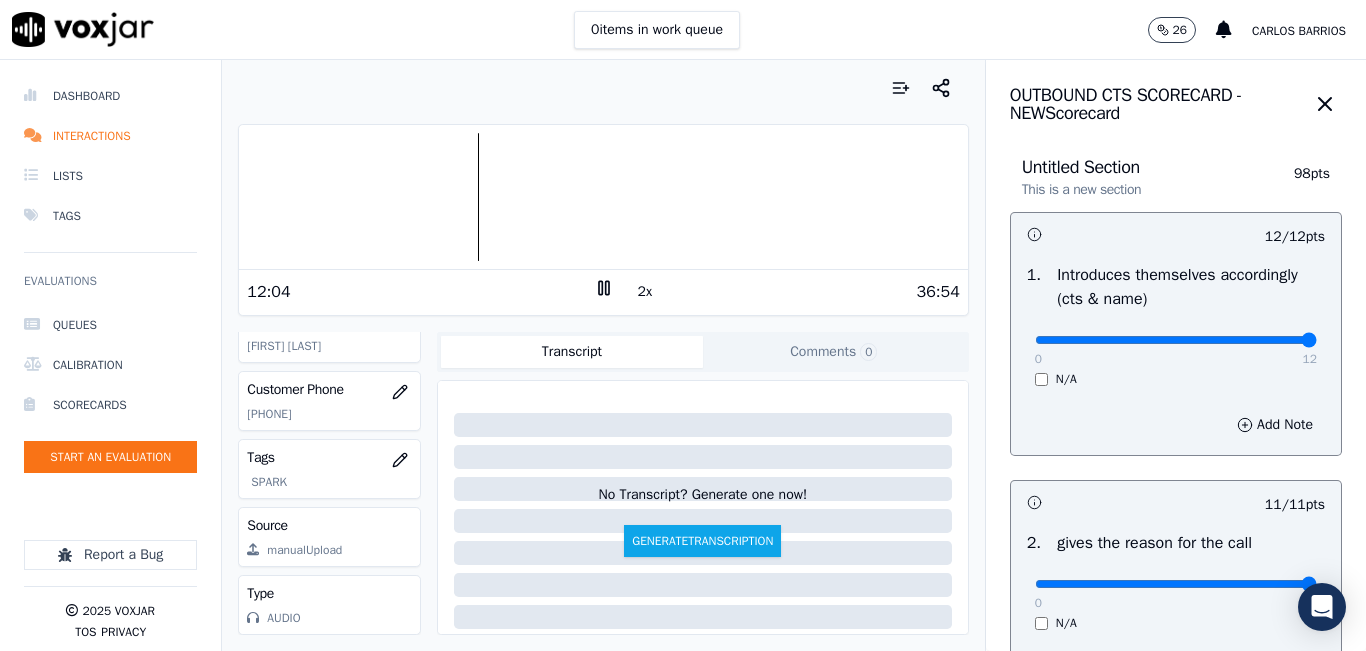 click at bounding box center [603, 197] 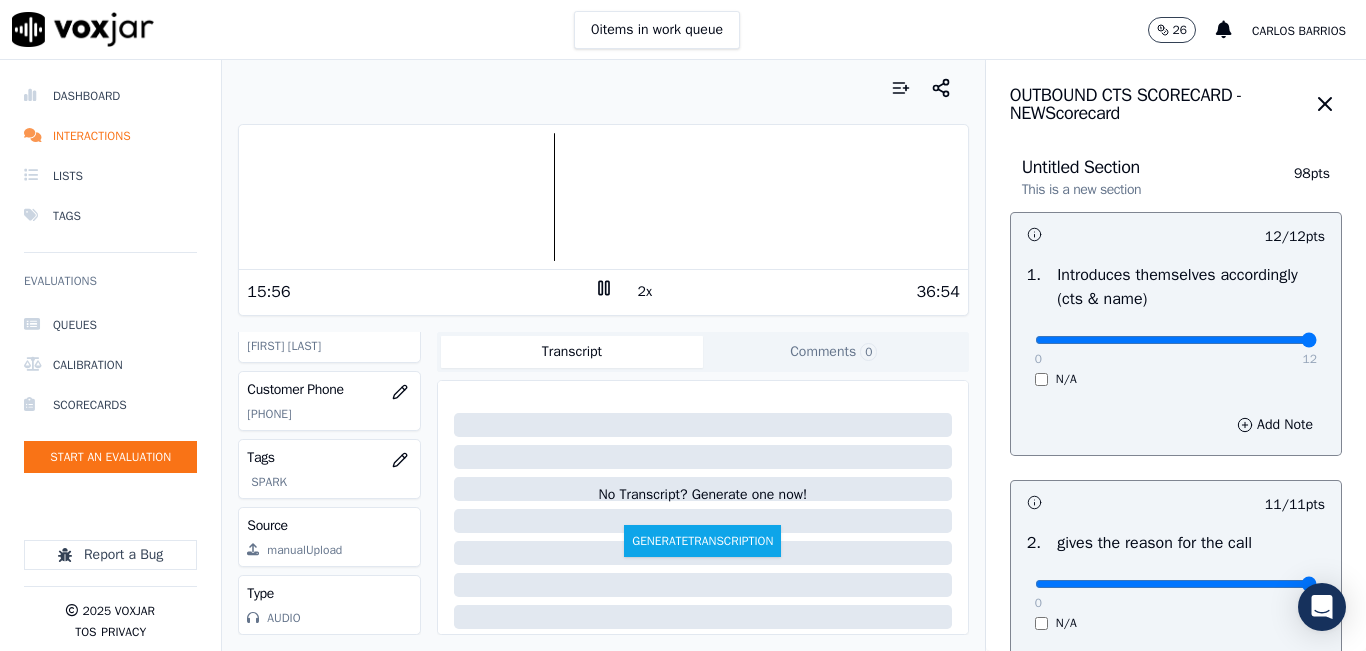 click at bounding box center (603, 197) 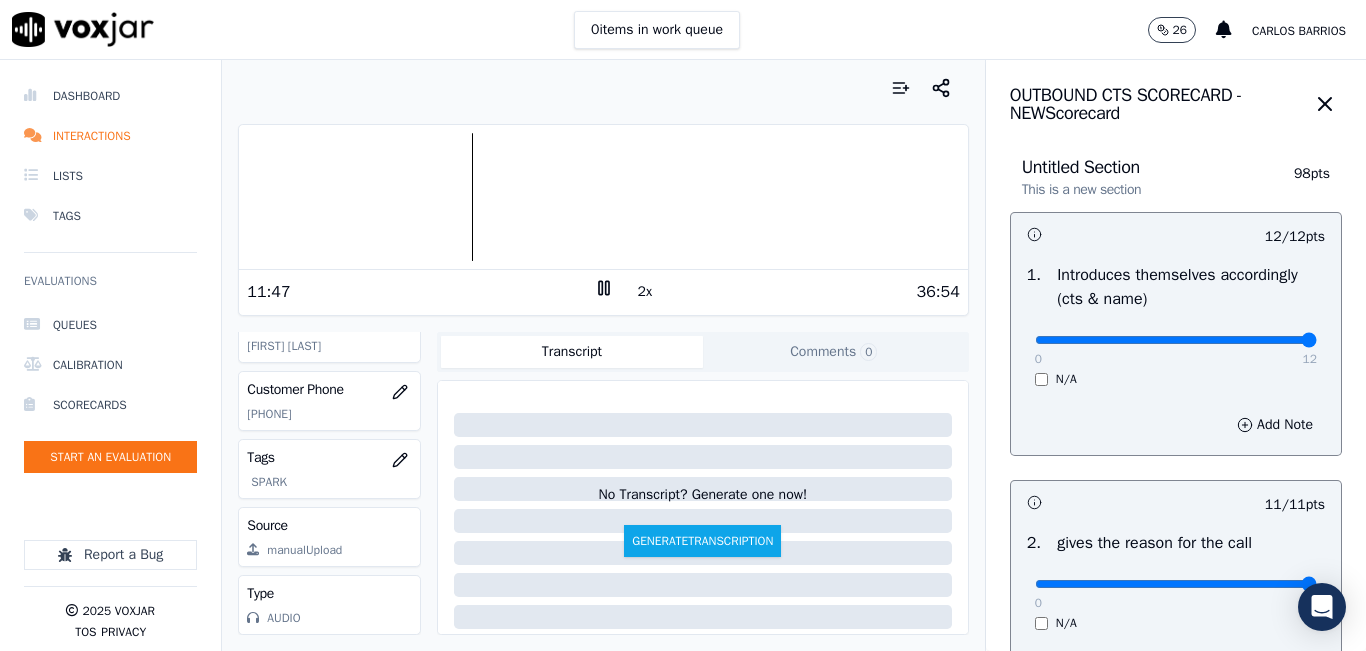 click at bounding box center (603, 197) 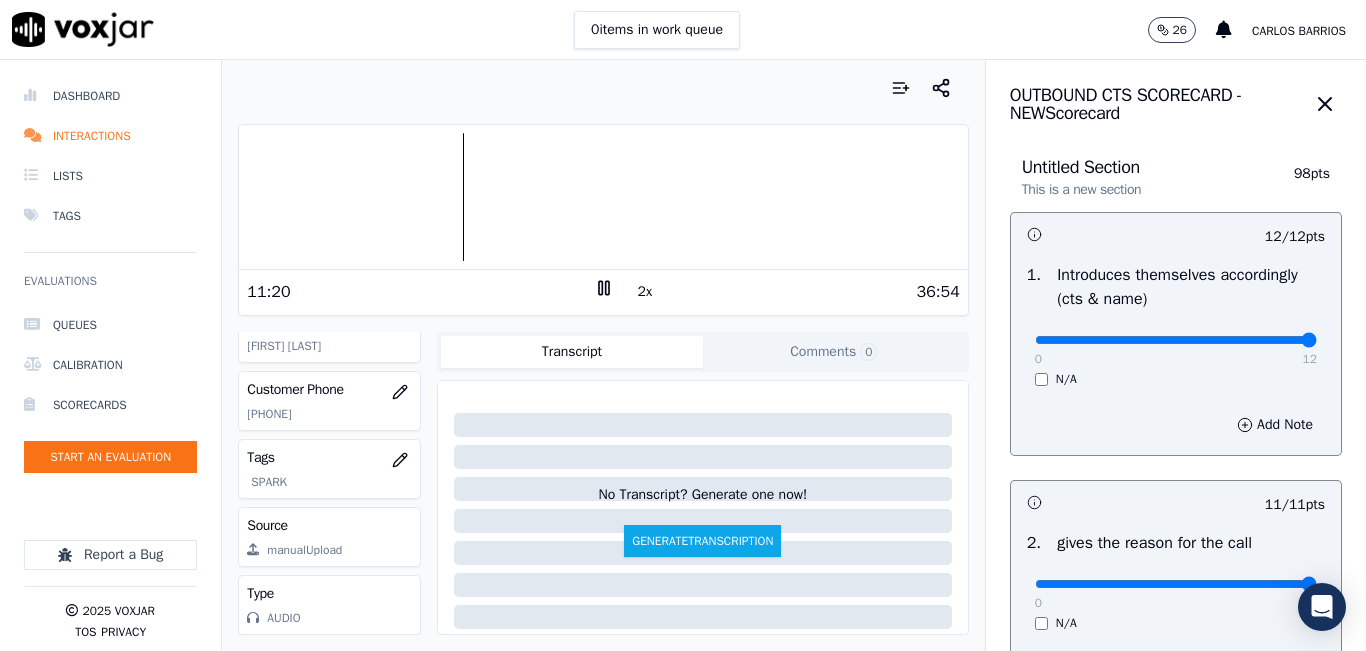 click at bounding box center (603, 197) 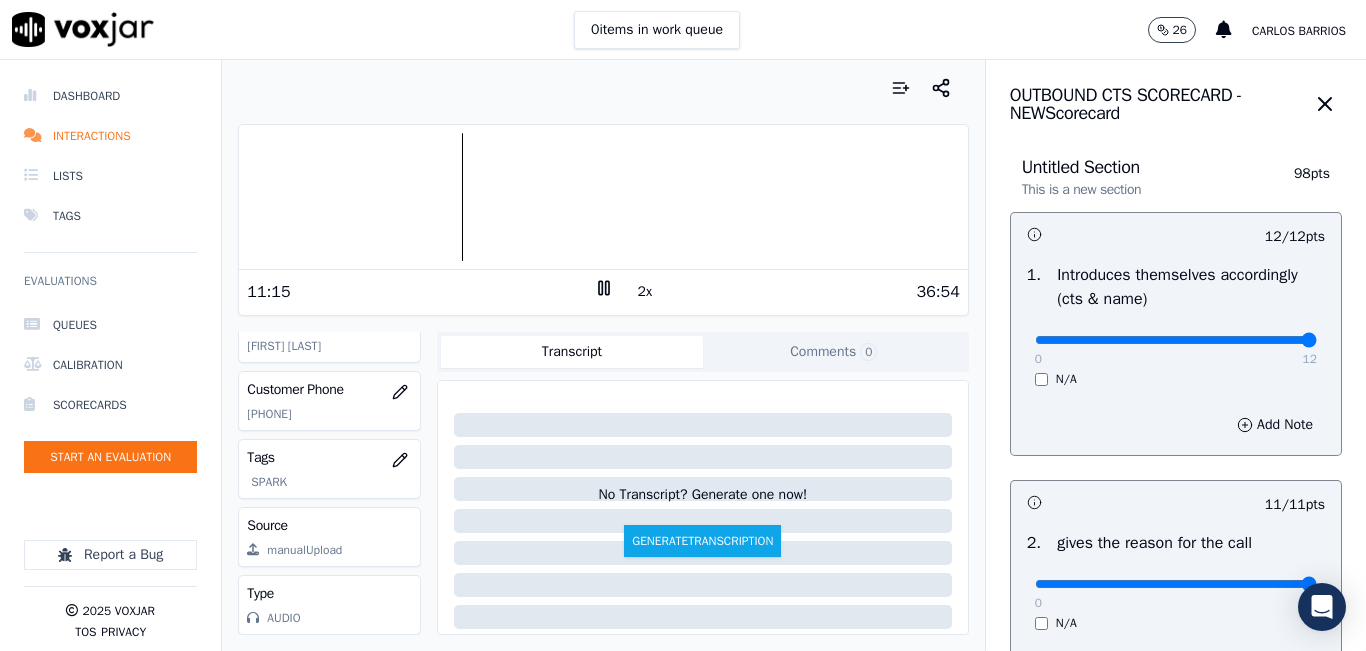 click at bounding box center (603, 197) 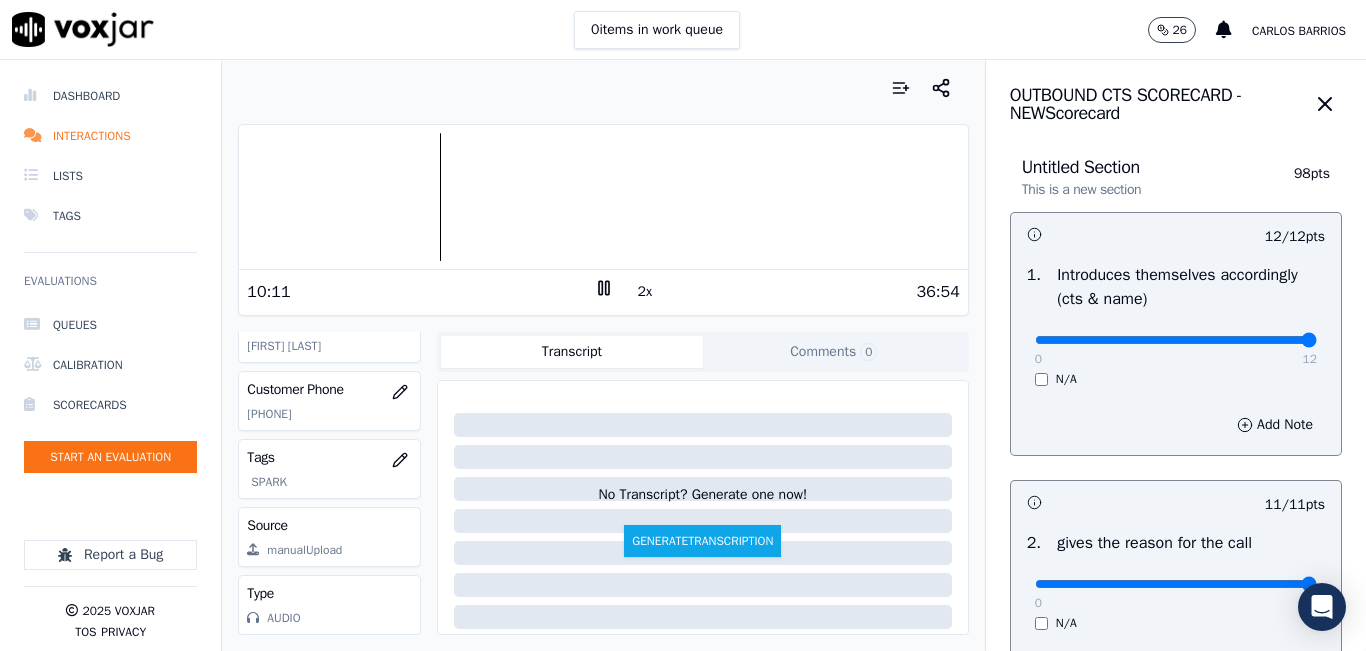 click at bounding box center (603, 197) 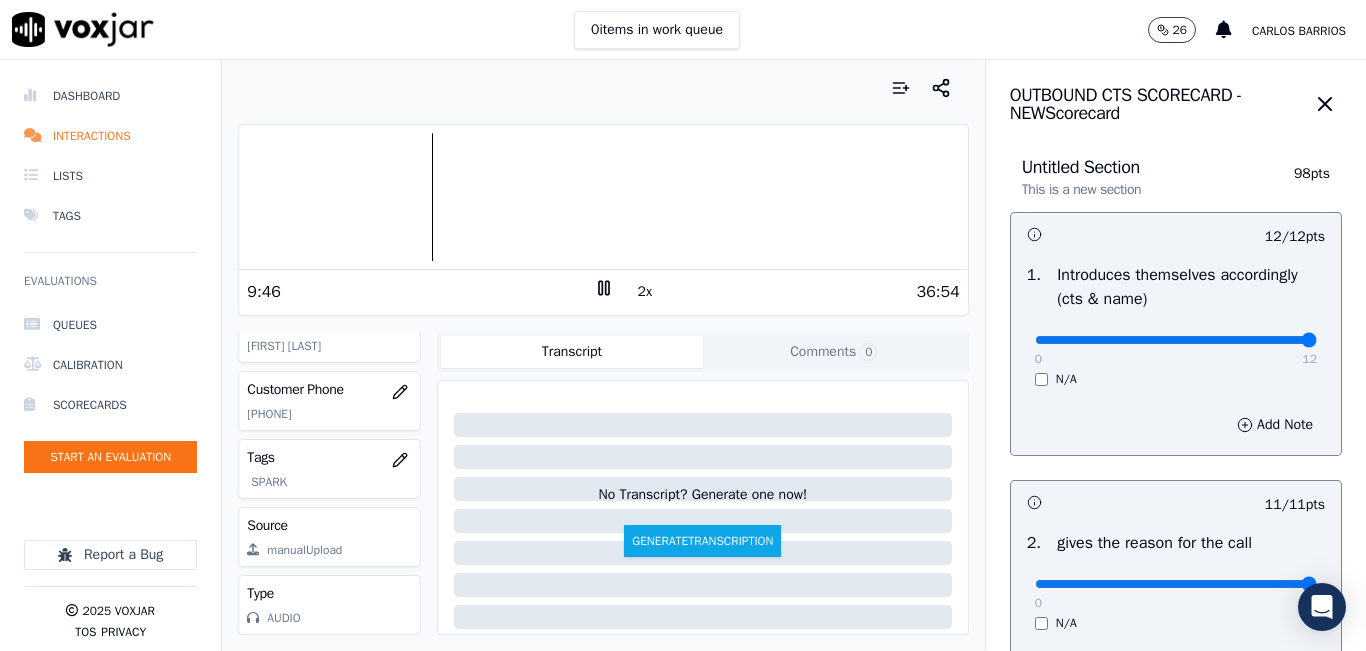 click at bounding box center [603, 197] 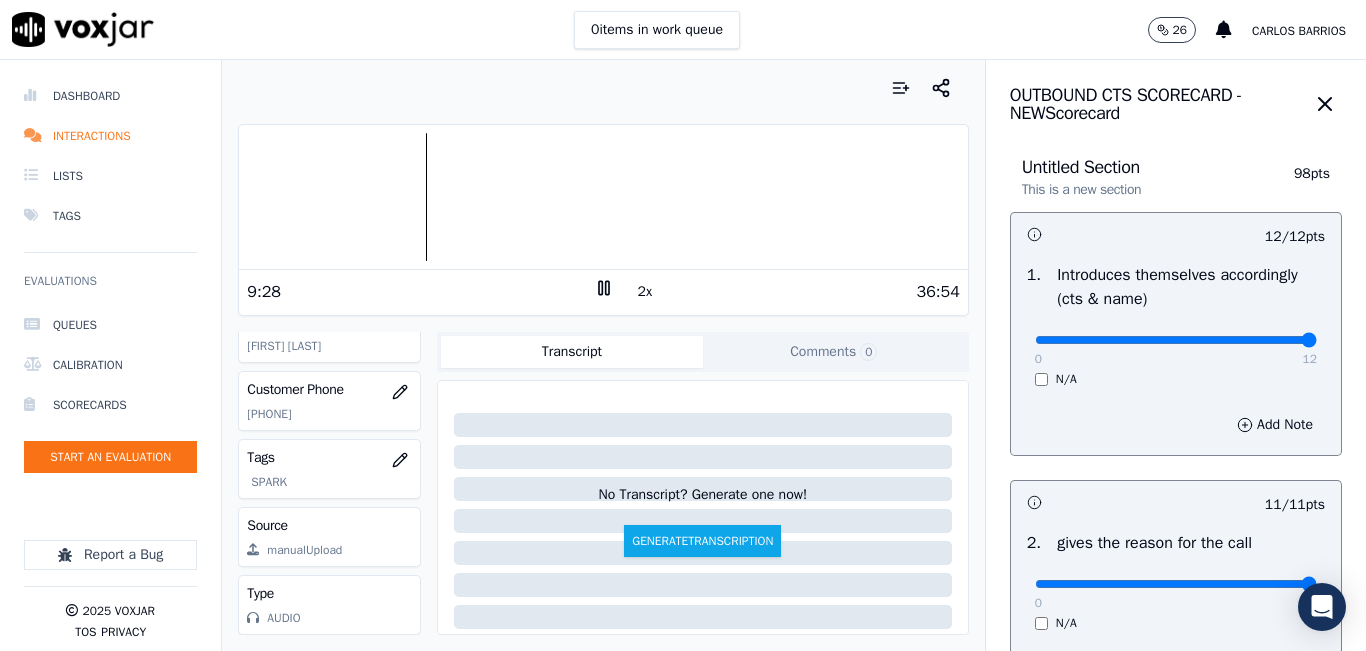 click at bounding box center (603, 197) 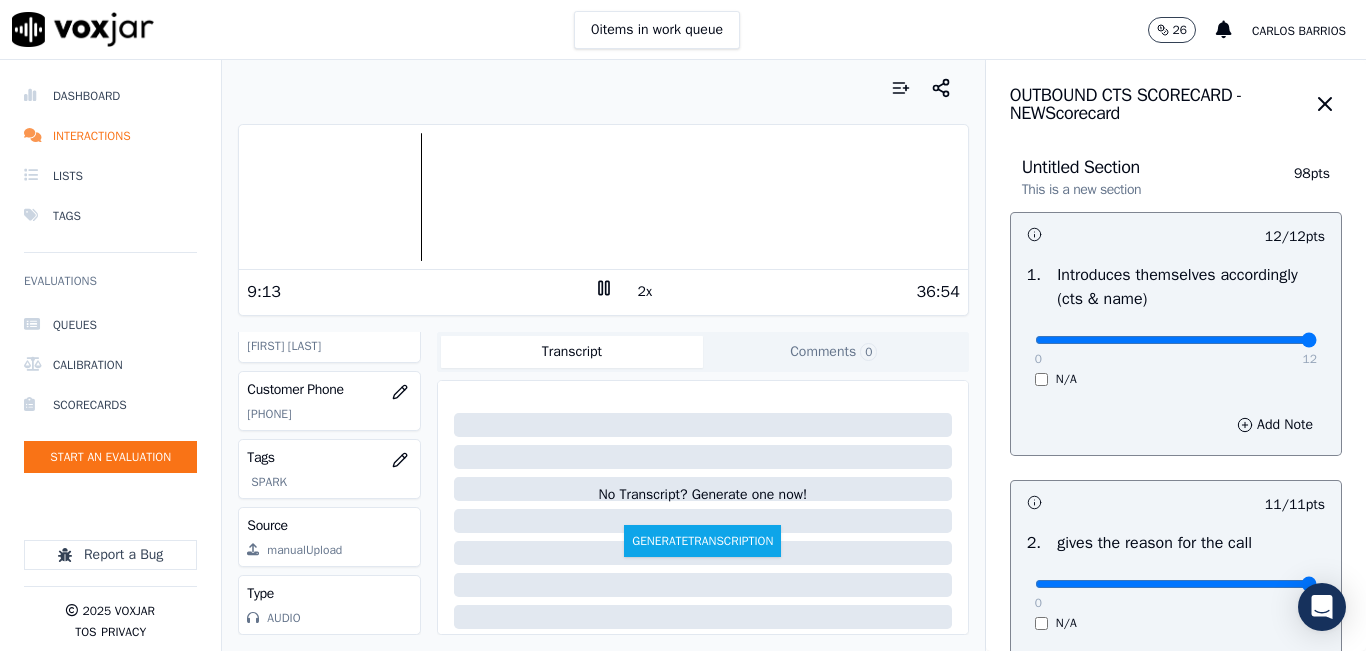 click on "2x" at bounding box center (645, 292) 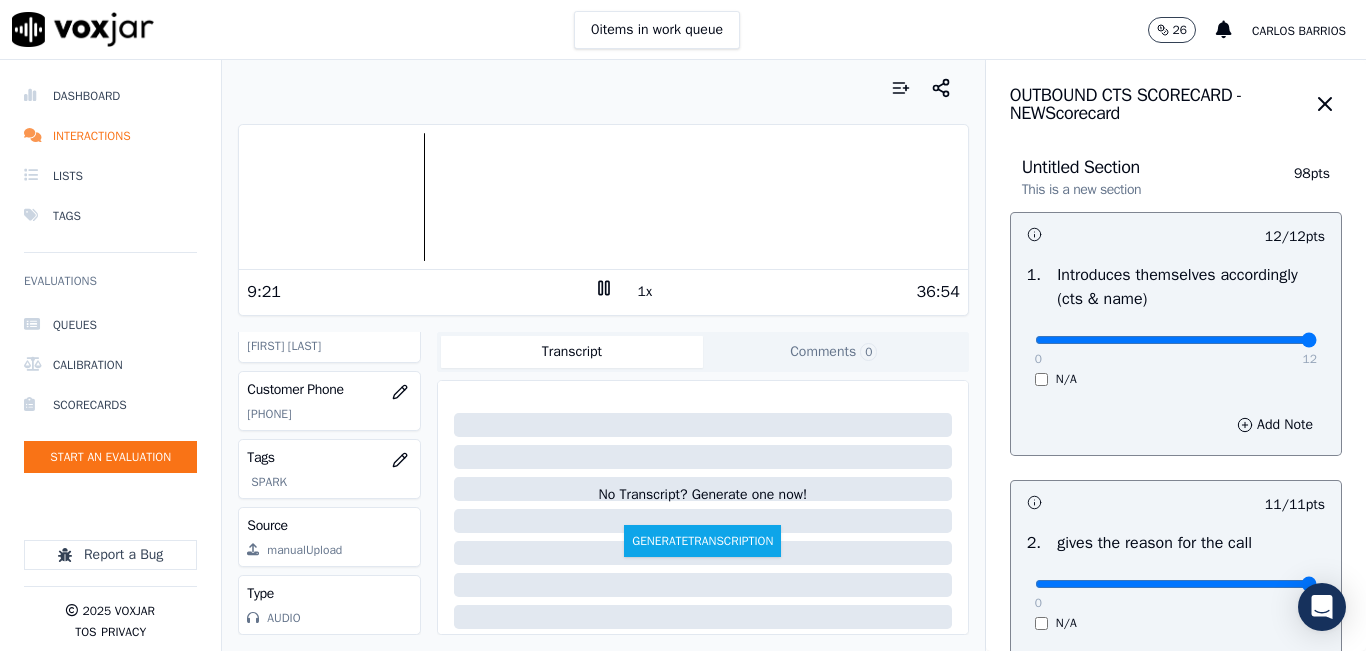 click at bounding box center (603, 197) 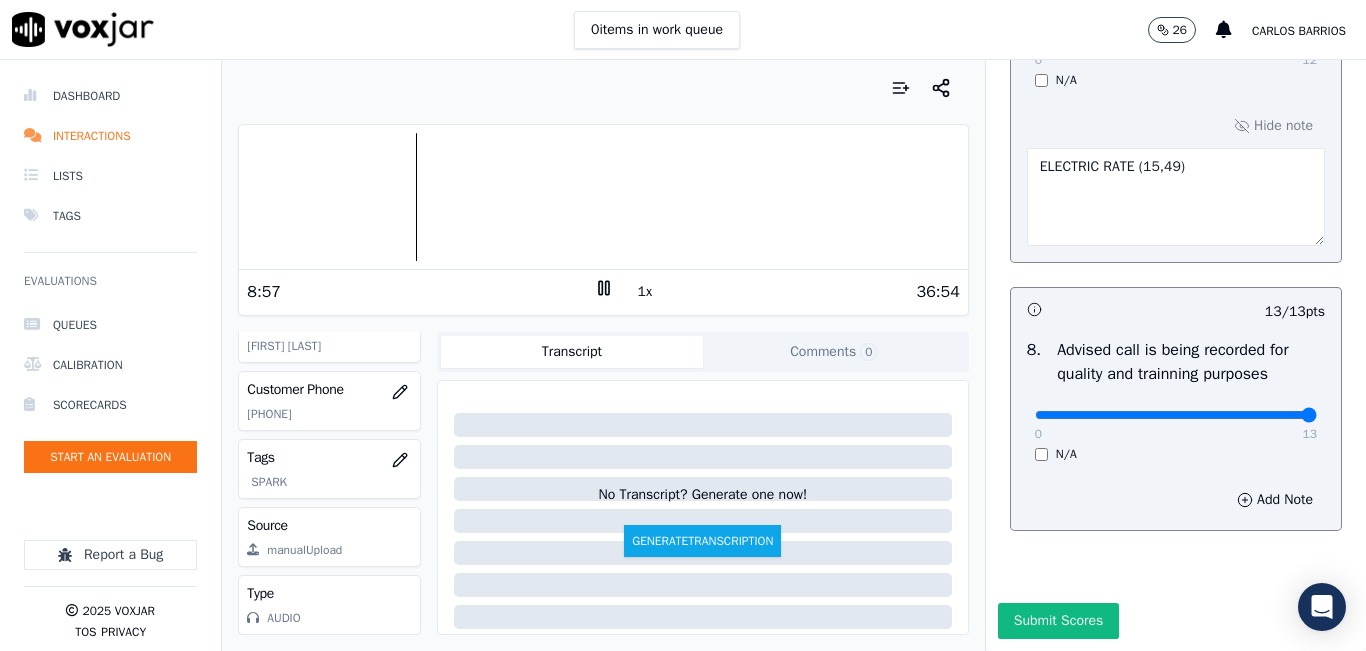 scroll, scrollTop: 2000, scrollLeft: 0, axis: vertical 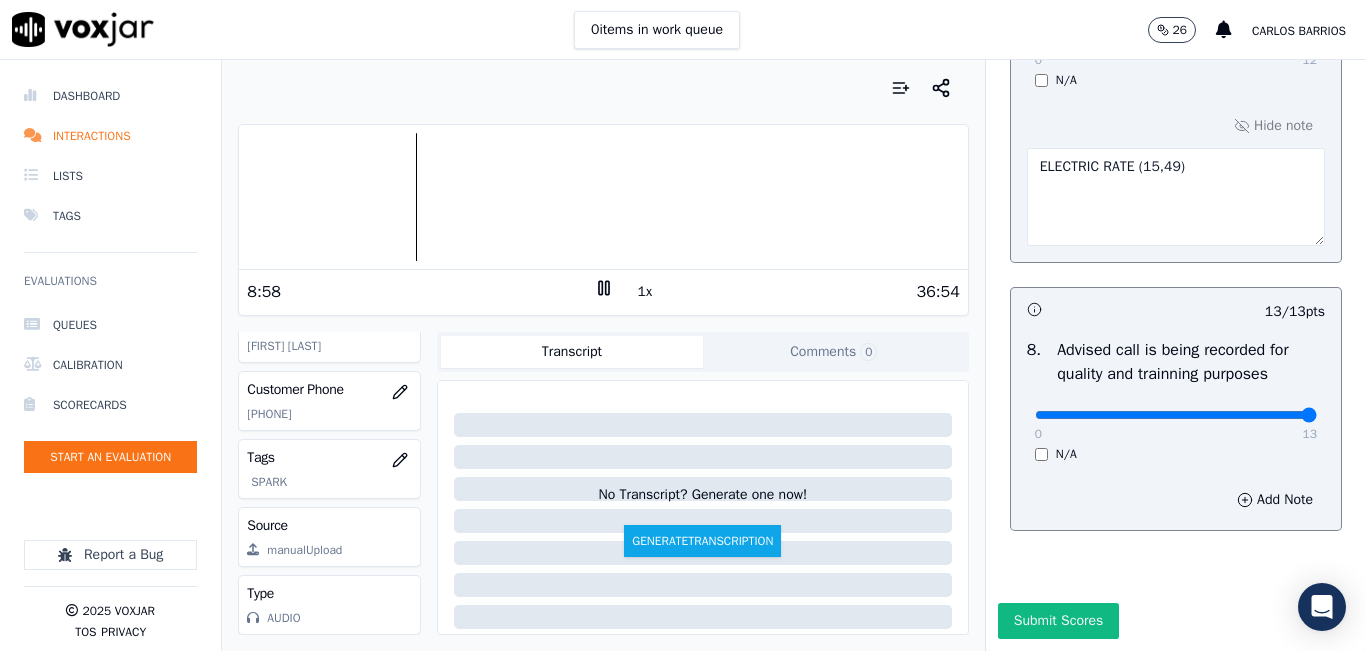 click on "ELECTRIC RATE (15,49)" at bounding box center (1176, 197) 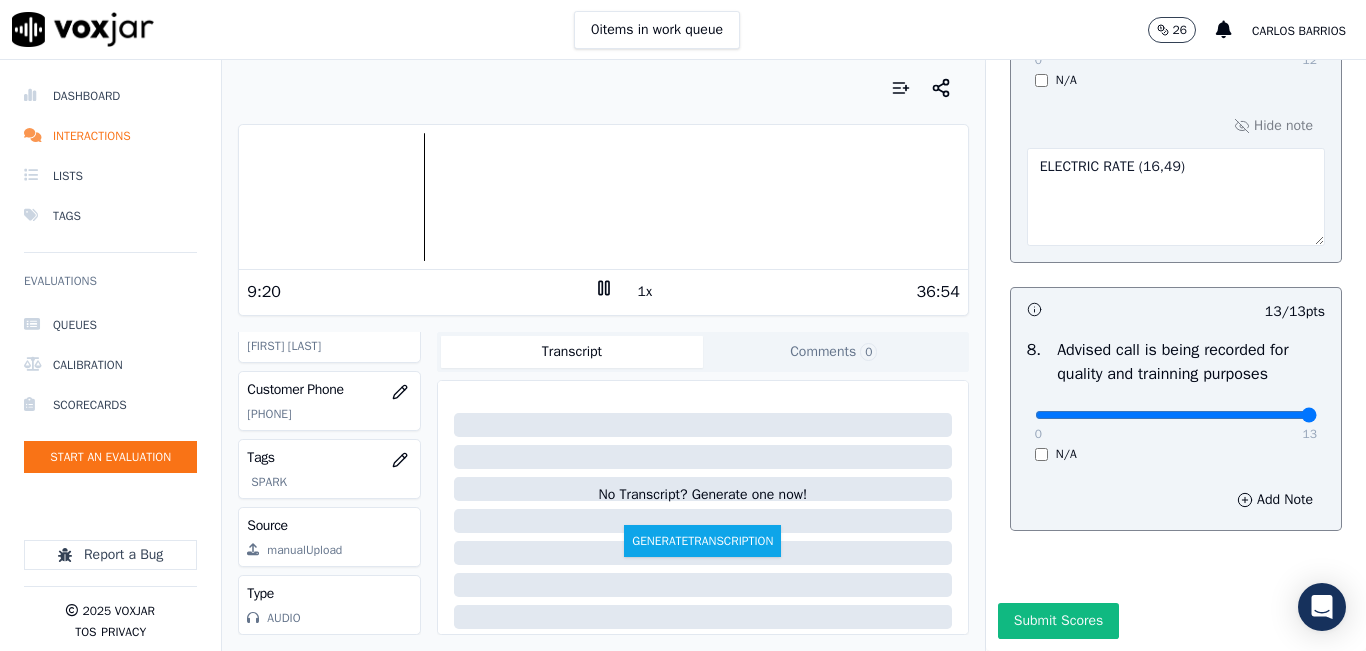 click 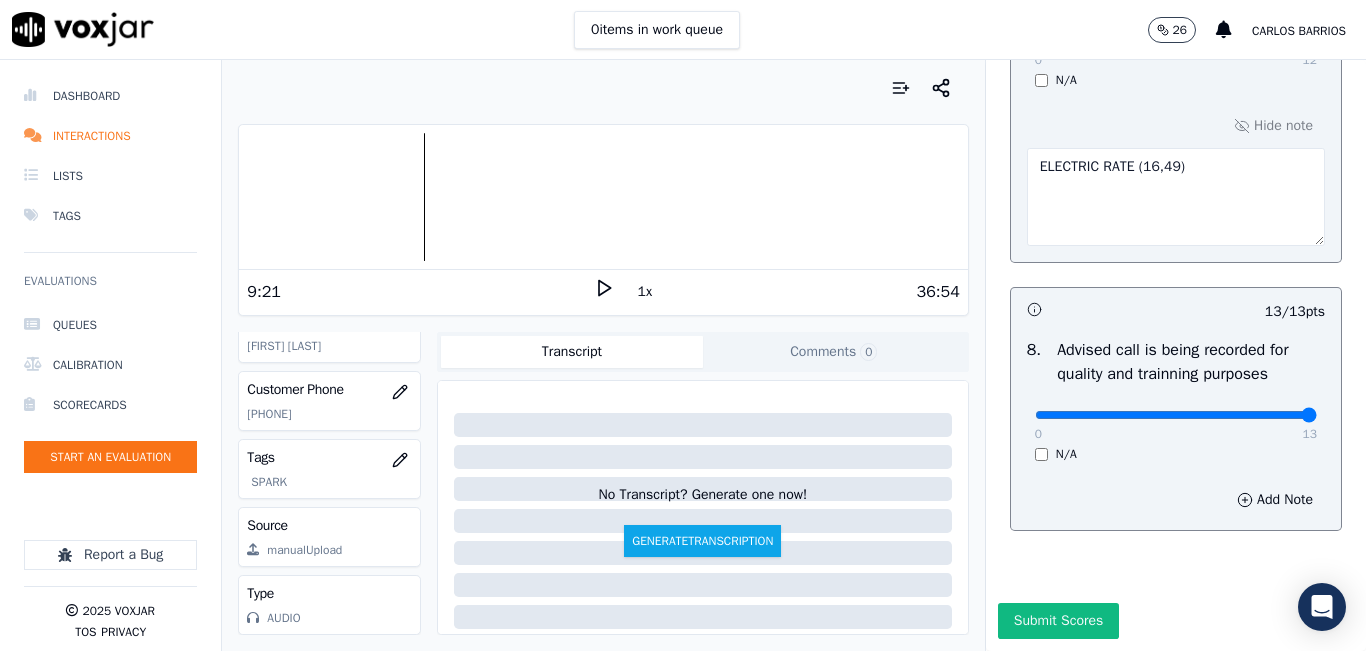 click on "ELECTRIC RATE (16,49)" at bounding box center [1176, 197] 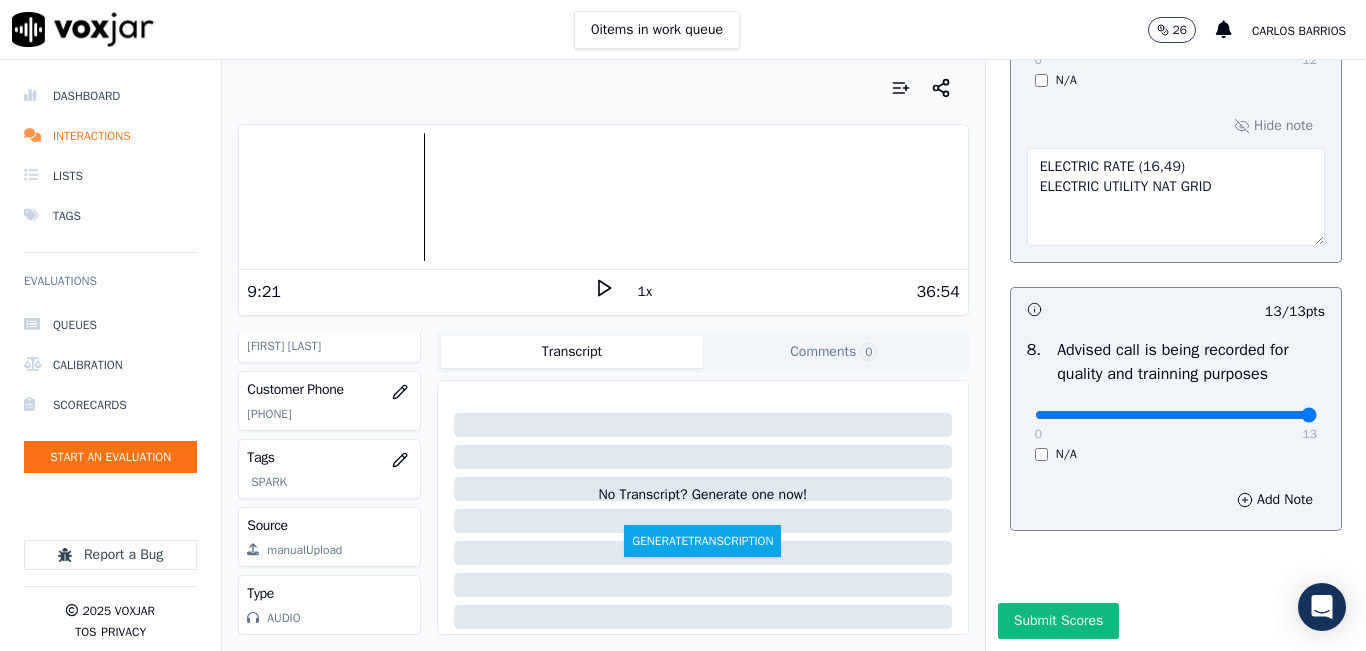 type on "ELECTRIC RATE (16,49)
ELECTRIC UTILITY NAT GRID" 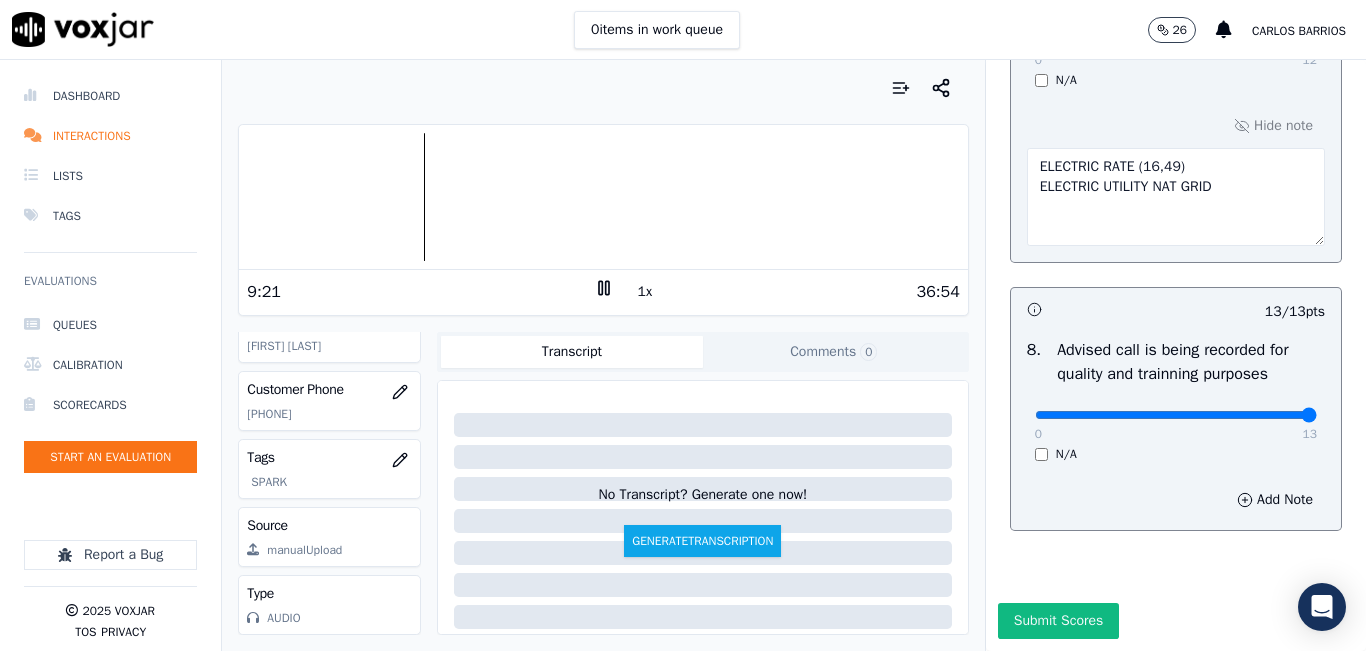 click on "1x" at bounding box center (645, 292) 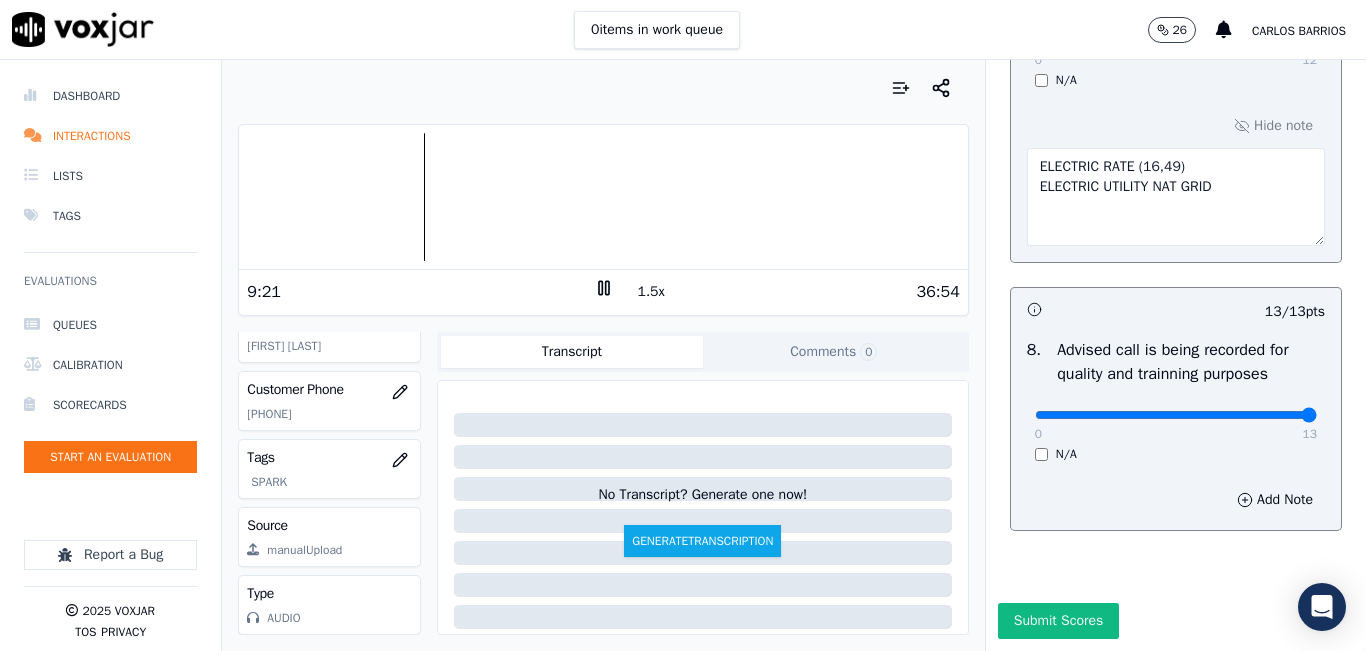click on "1.5x" at bounding box center [651, 292] 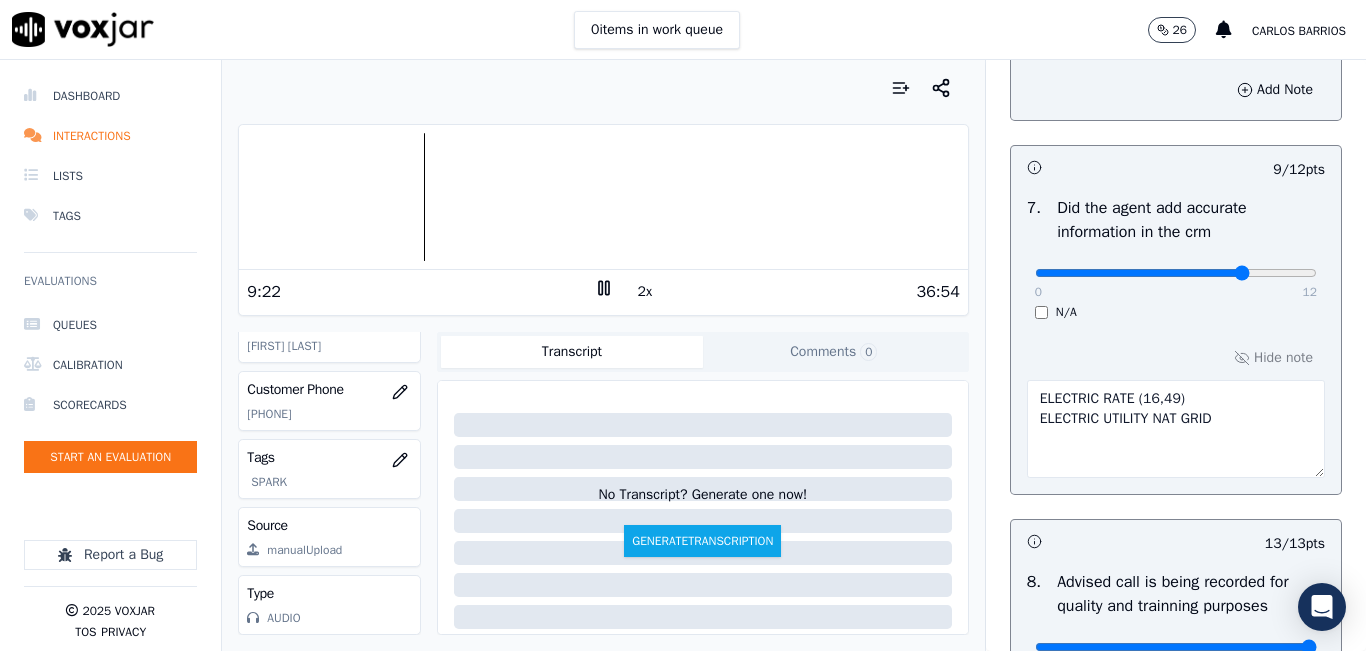 scroll, scrollTop: 1600, scrollLeft: 0, axis: vertical 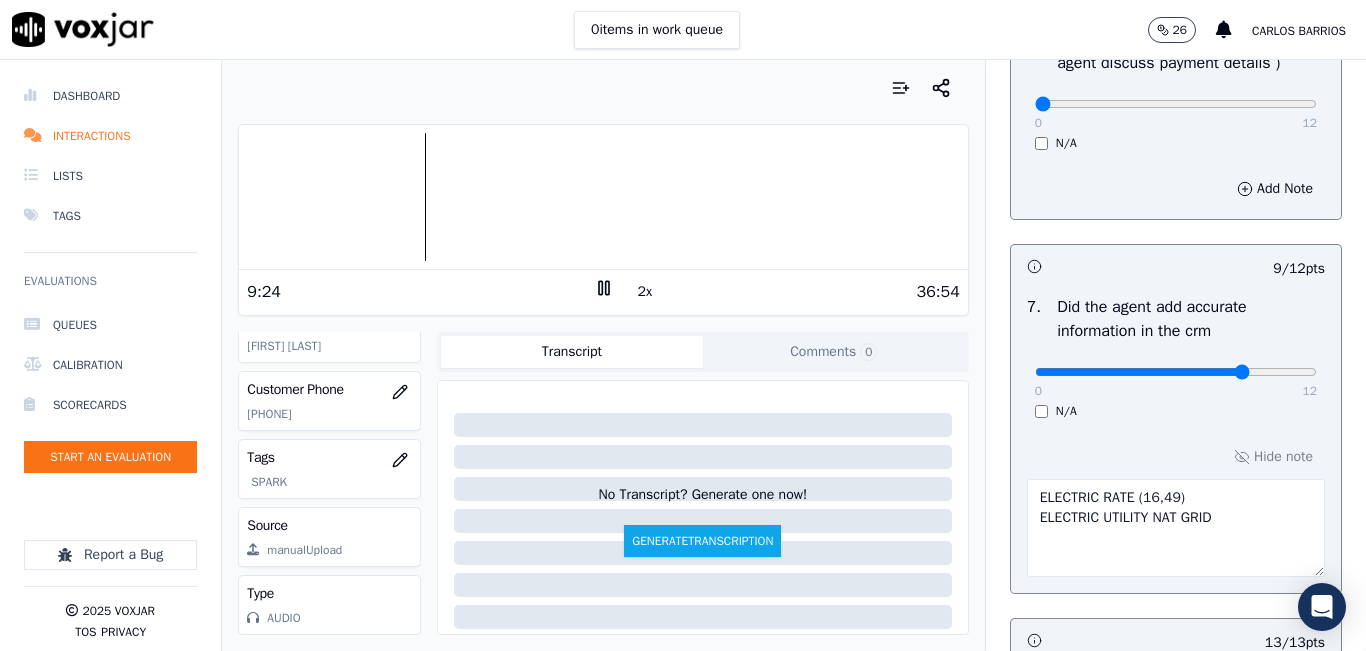click on "2x" at bounding box center [645, 292] 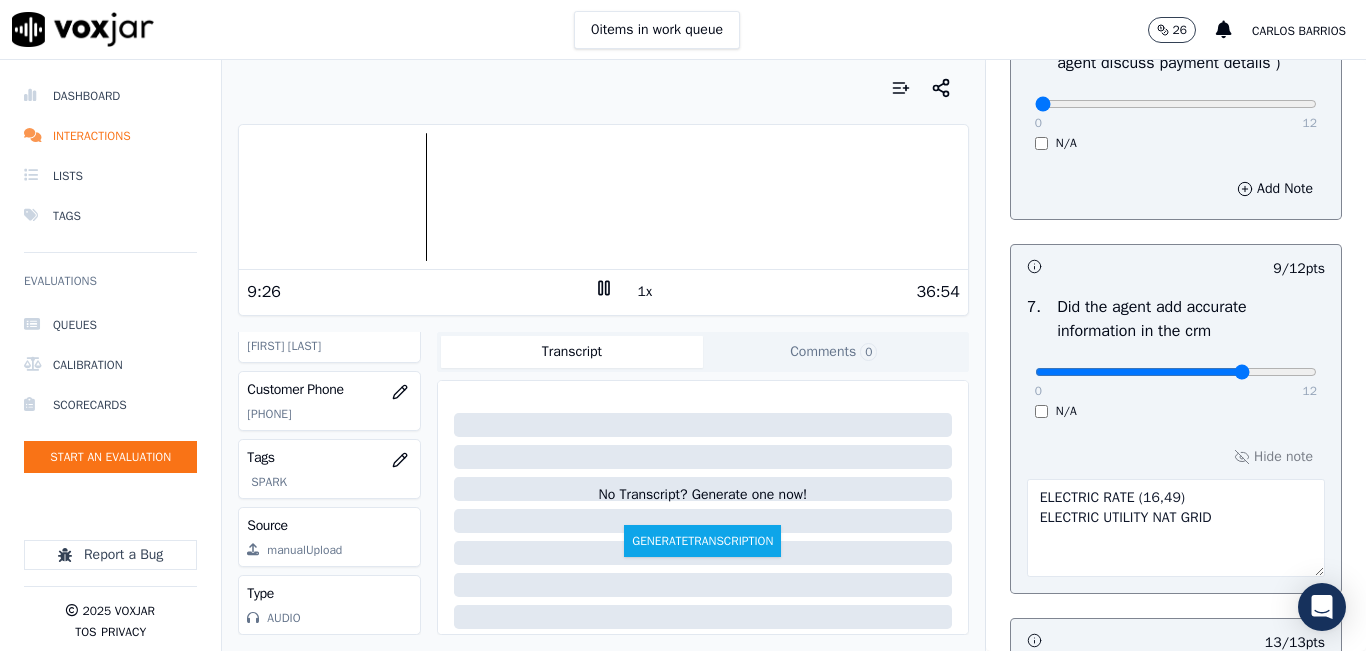 click at bounding box center [603, 197] 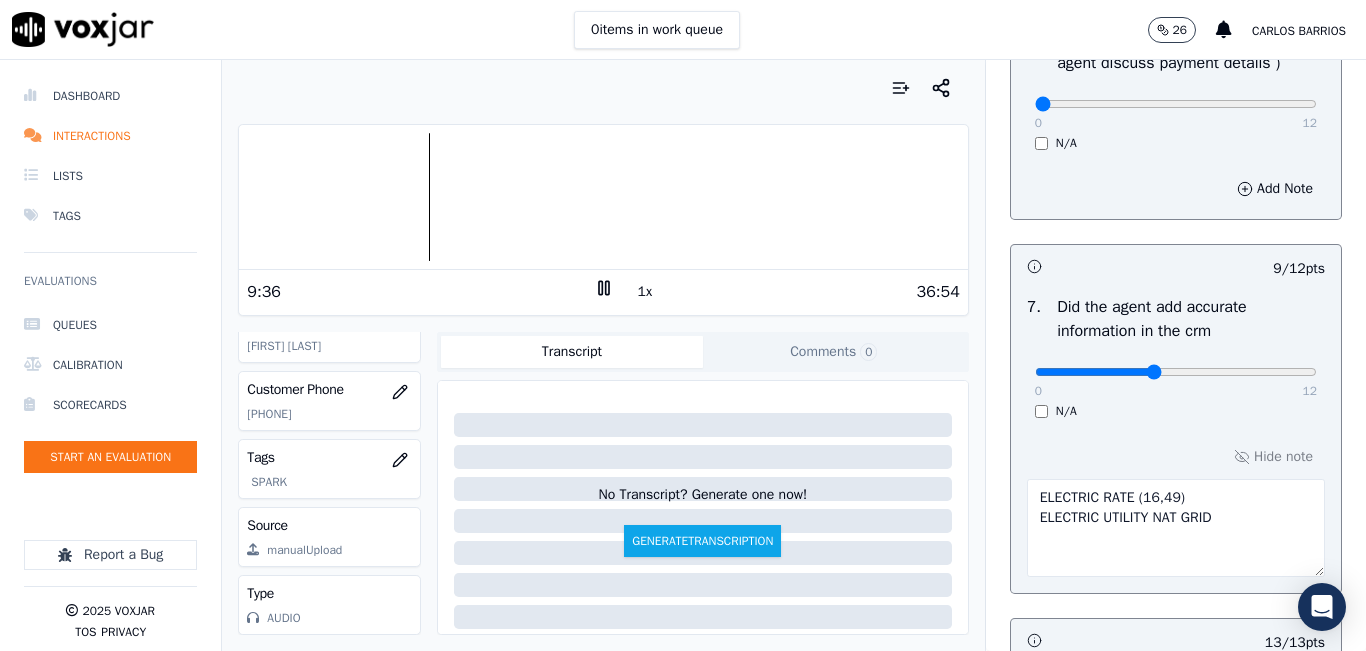 type on "5" 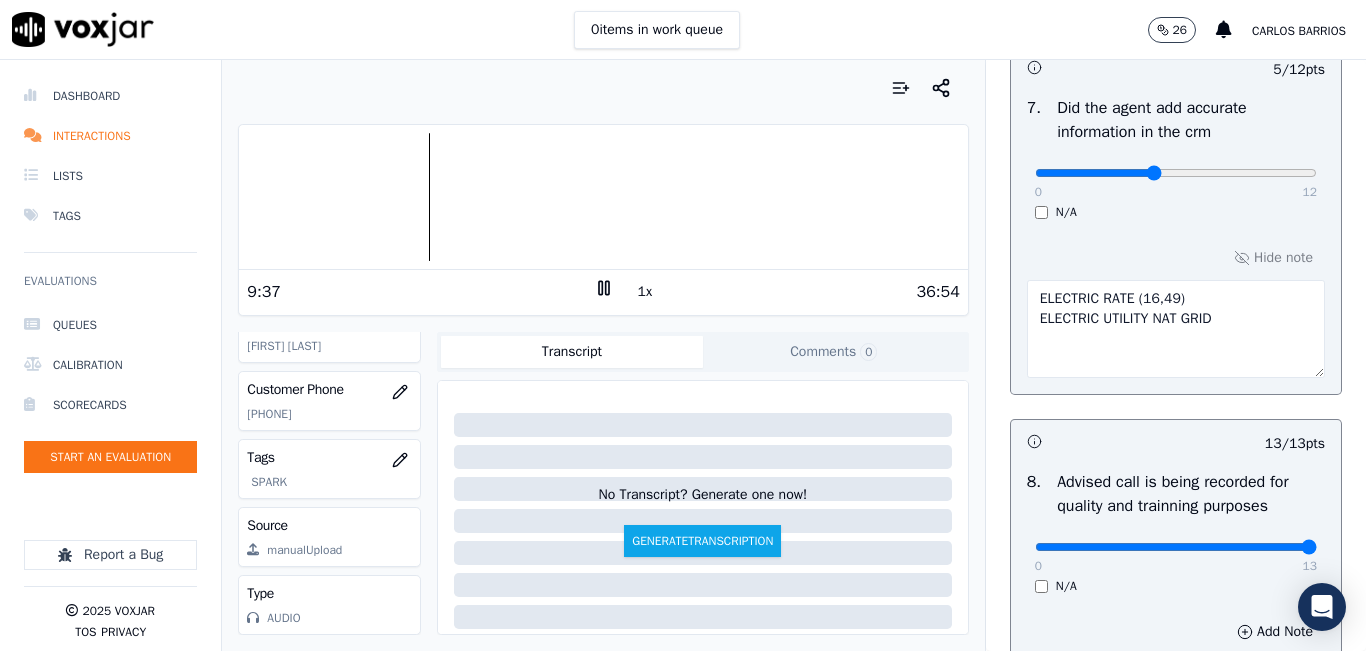 scroll, scrollTop: 1800, scrollLeft: 0, axis: vertical 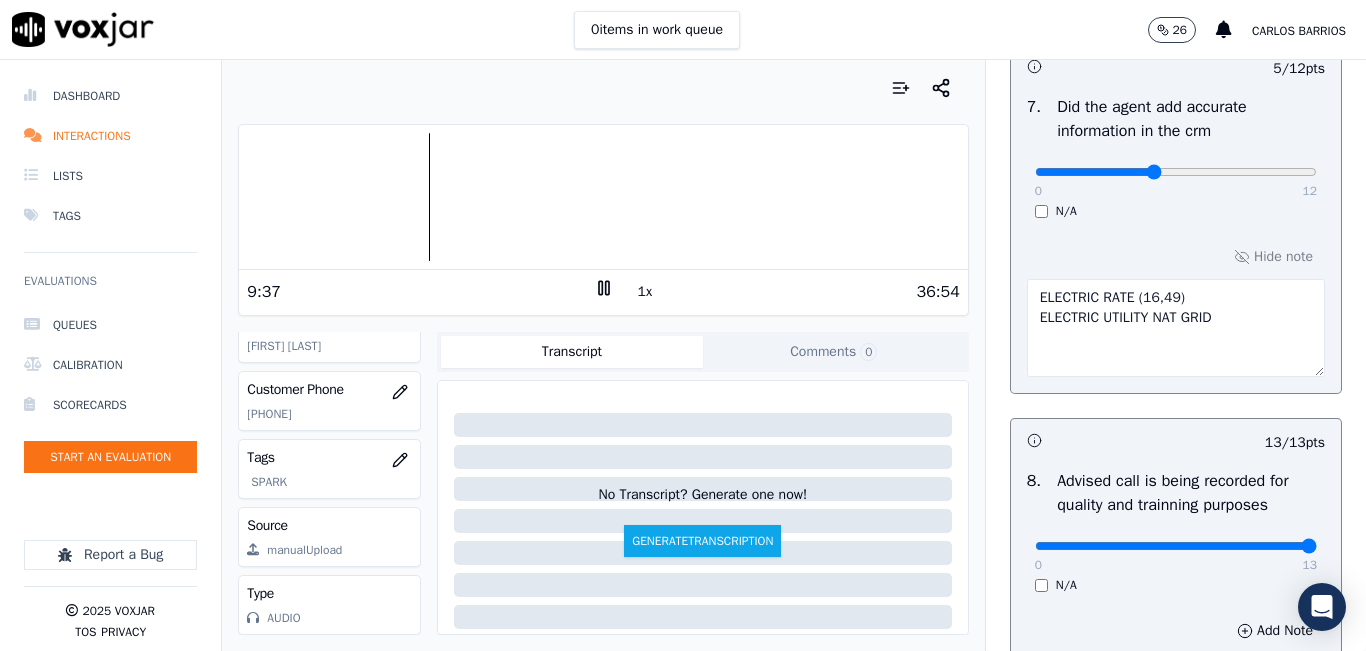 click on "ELECTRIC RATE (16,49)
ELECTRIC UTILITY NAT GRID" at bounding box center [1176, 328] 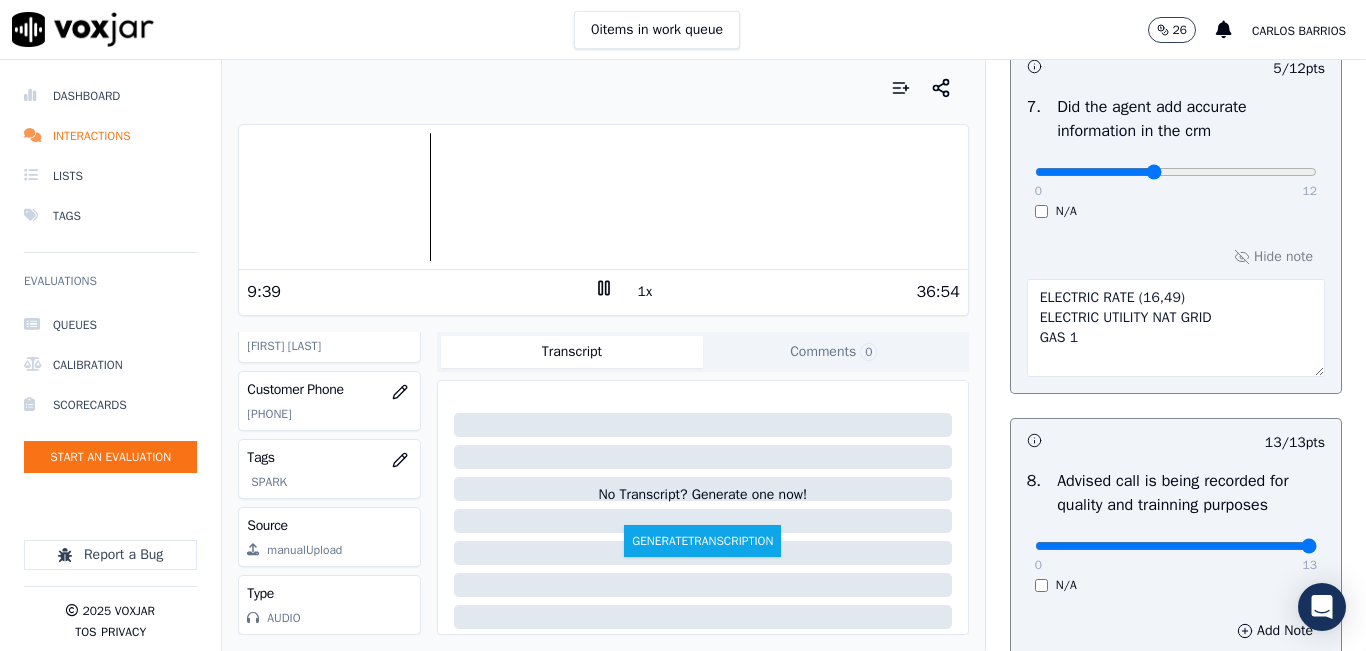 type on "ELECTRIC RATE (16,49)
ELECTRIC UTILITY NAT GRID
GAS 1" 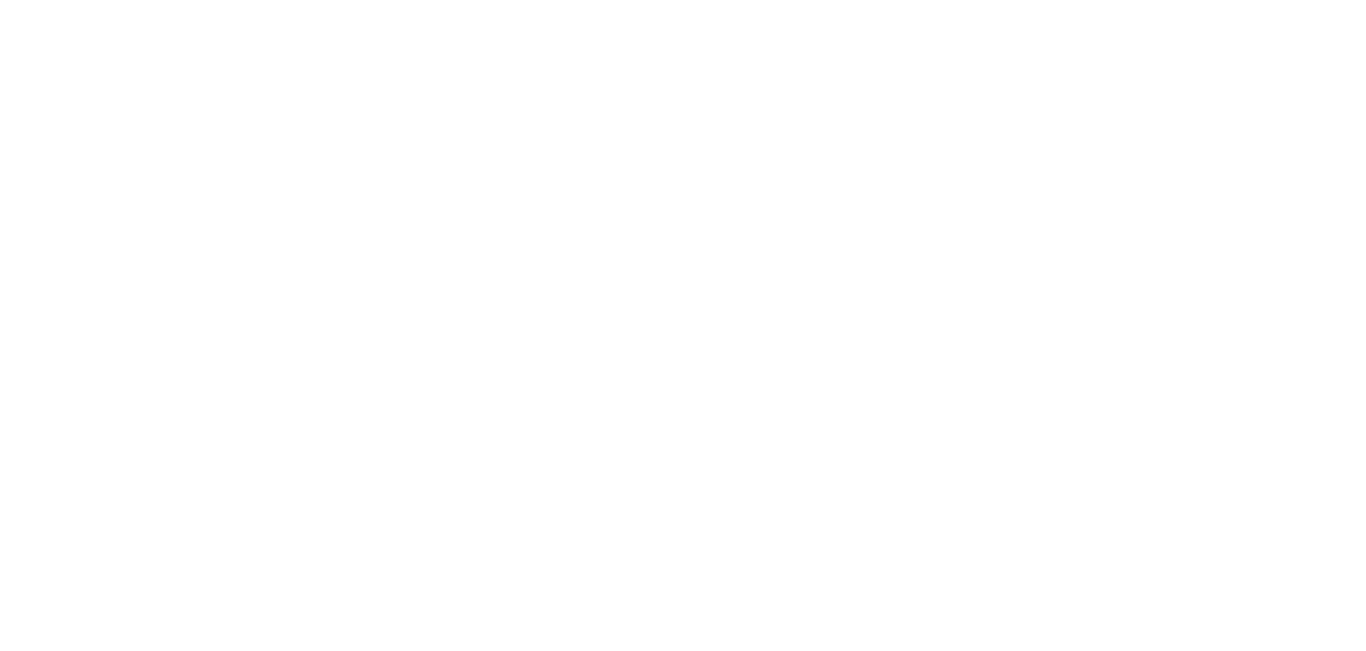 scroll, scrollTop: 0, scrollLeft: 0, axis: both 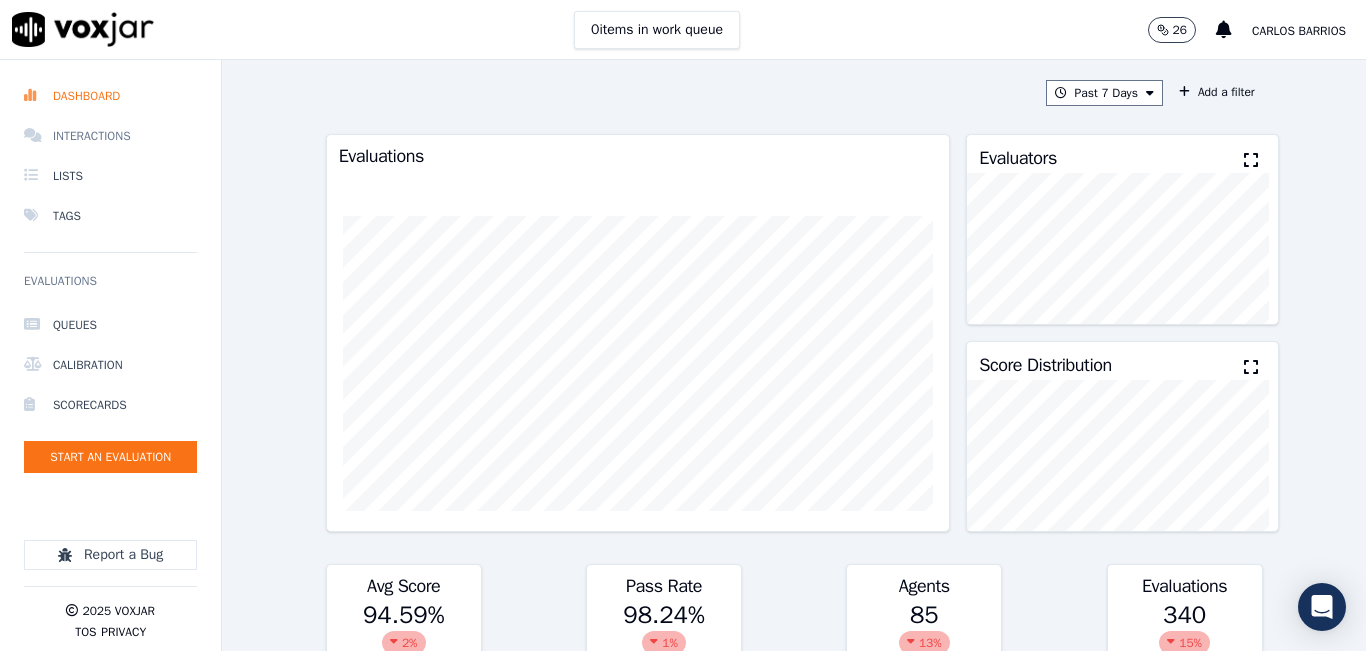 click on "Interactions" at bounding box center (110, 136) 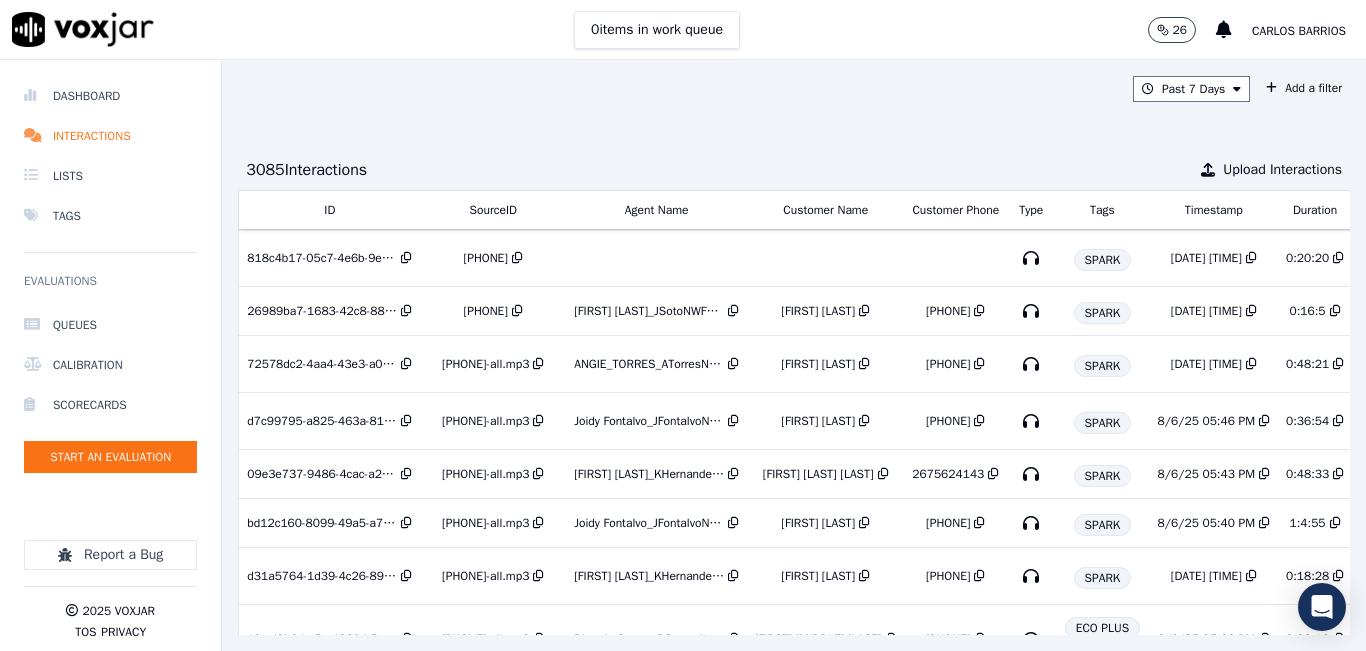 scroll, scrollTop: 0, scrollLeft: 333, axis: horizontal 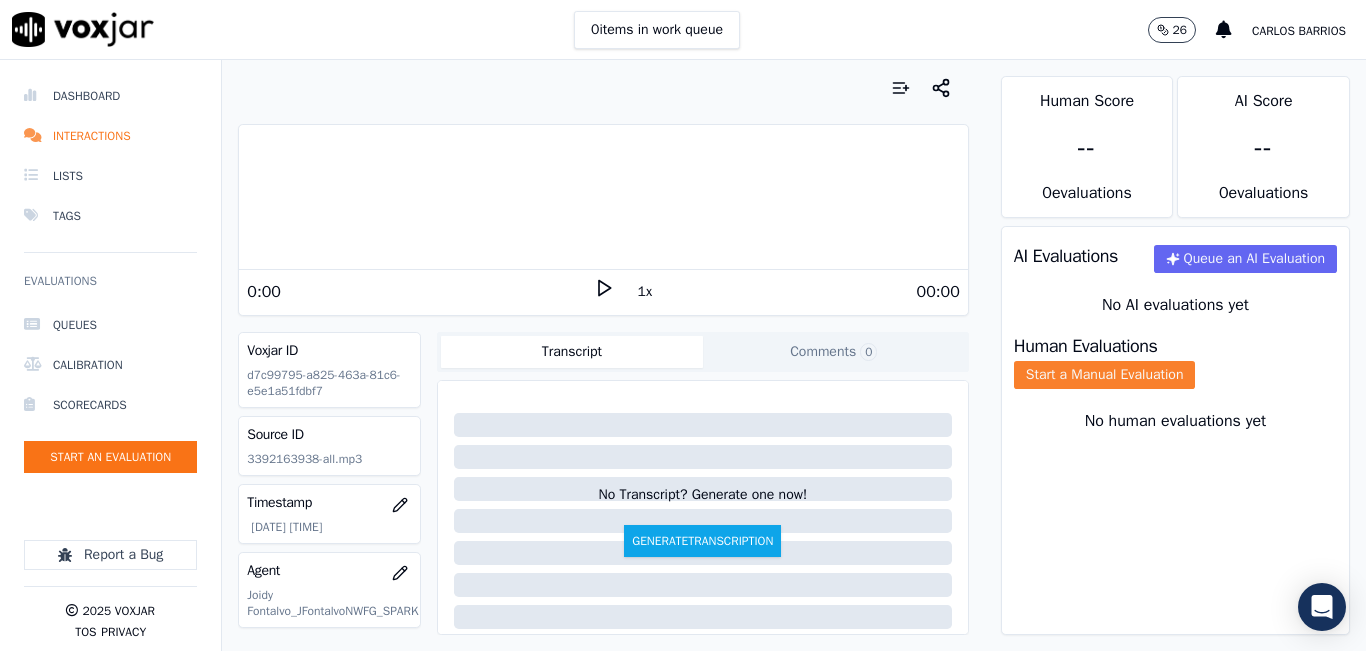 click on "Start a Manual Evaluation" 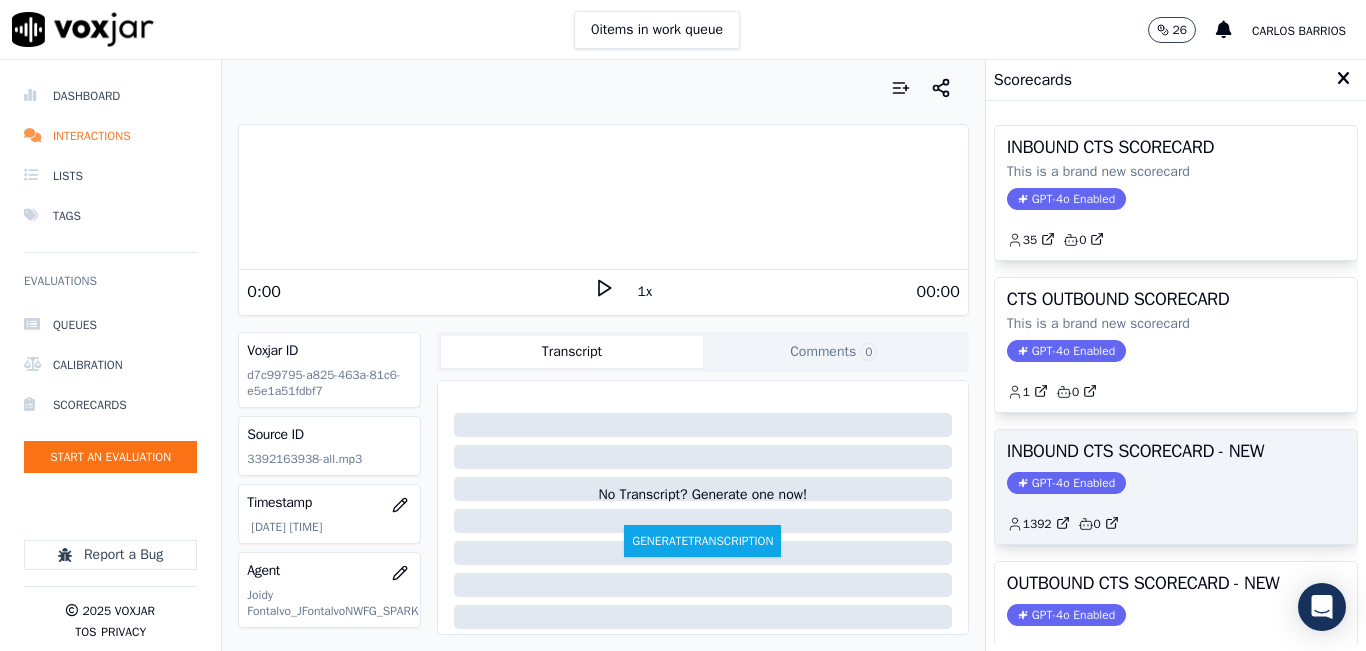 click on "INBOUND CTS SCORECARD - NEW        GPT-4o Enabled       1392         0" at bounding box center (1176, 487) 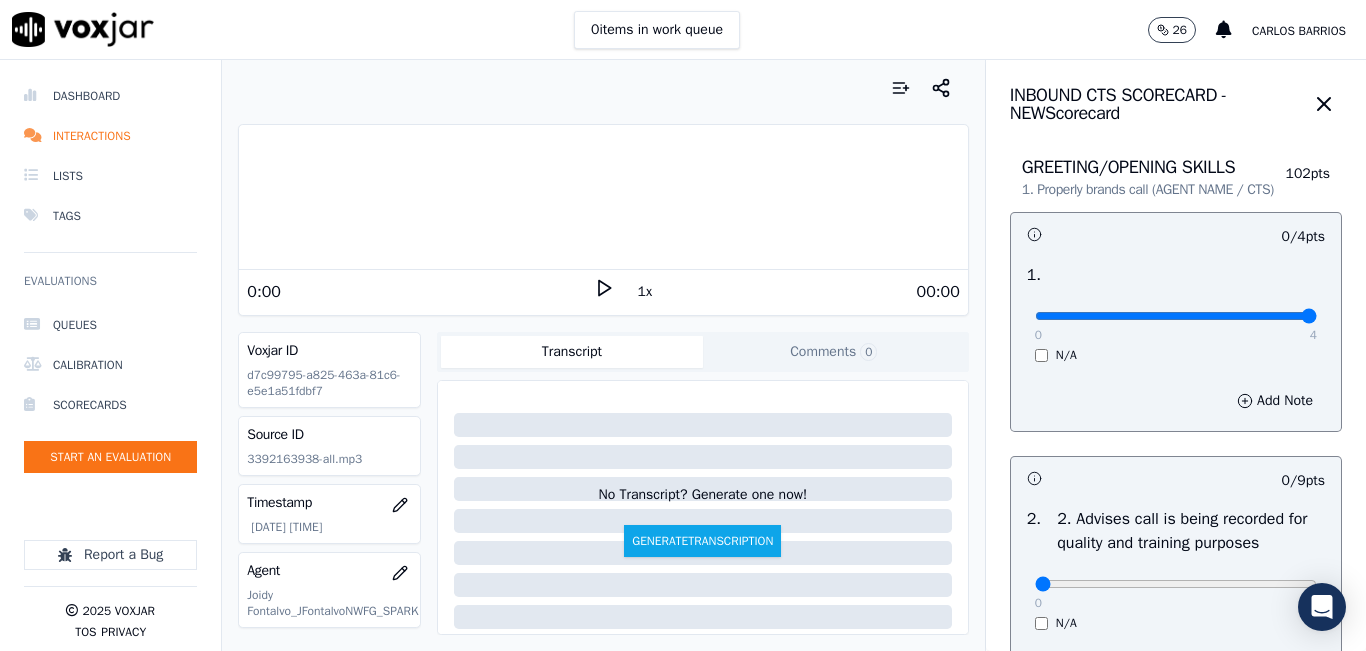 type on "4" 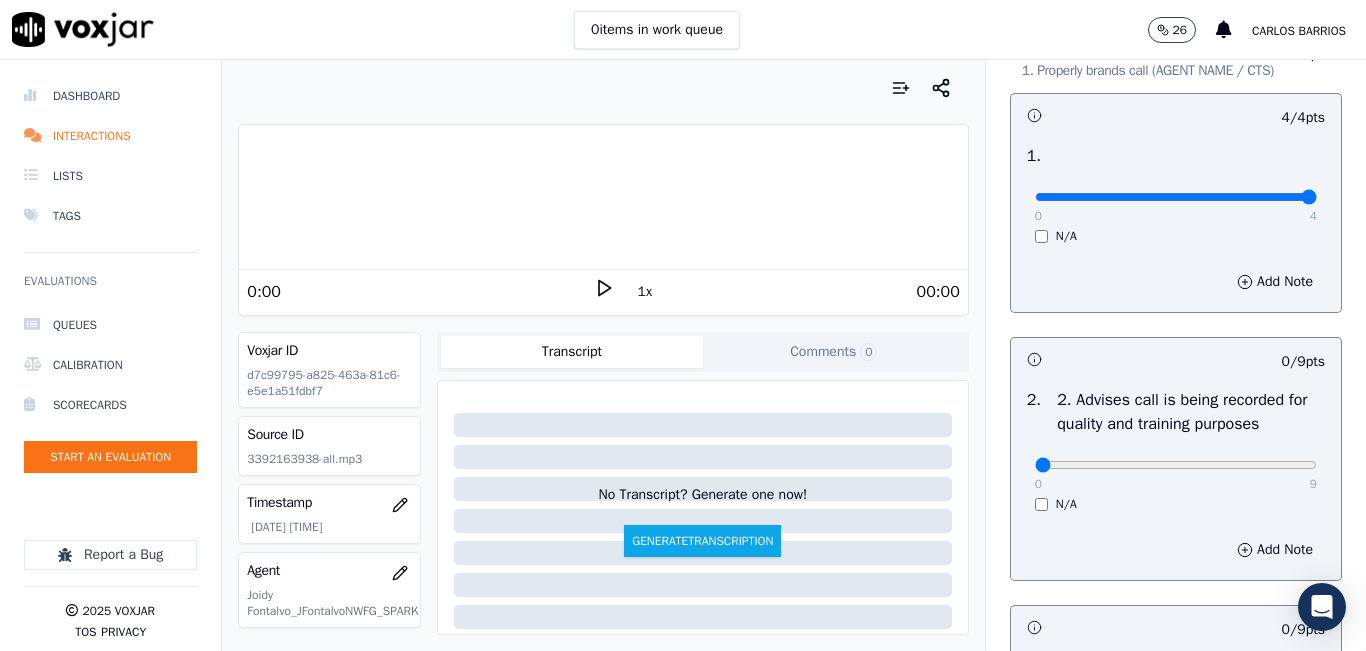 scroll, scrollTop: 300, scrollLeft: 0, axis: vertical 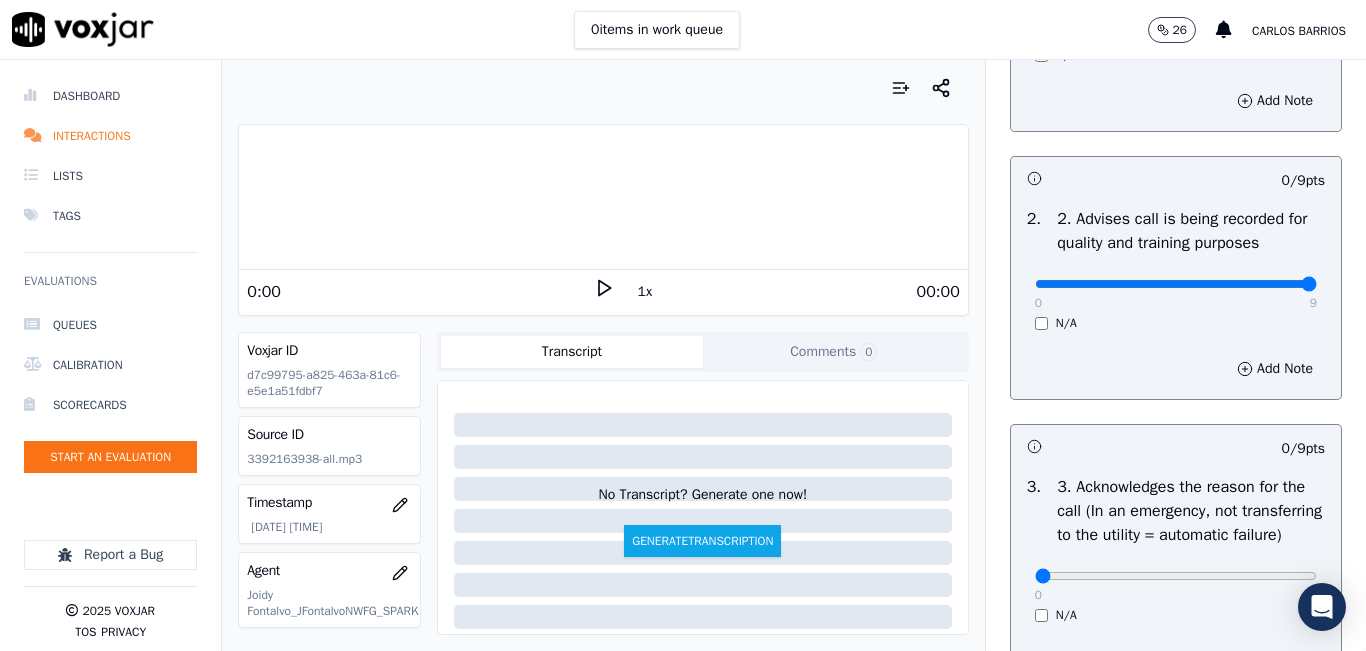 drag, startPoint x: 1266, startPoint y: 297, endPoint x: 1280, endPoint y: 297, distance: 14 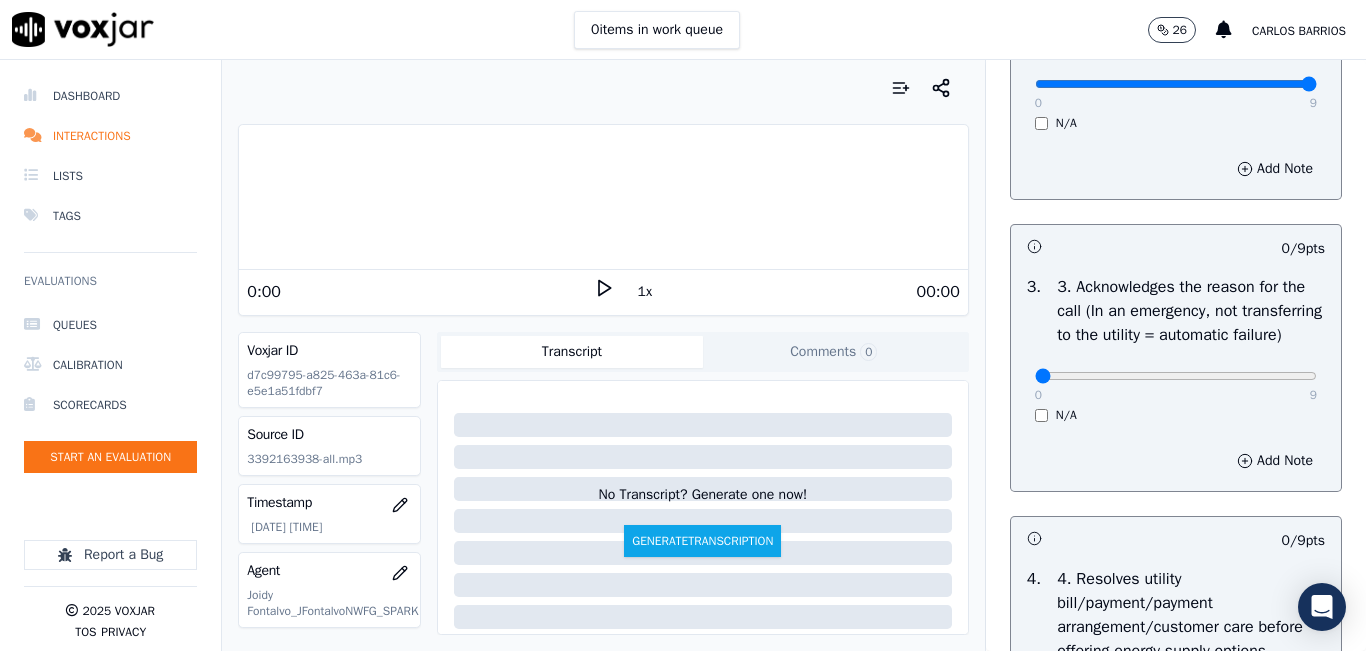 scroll, scrollTop: 0, scrollLeft: 0, axis: both 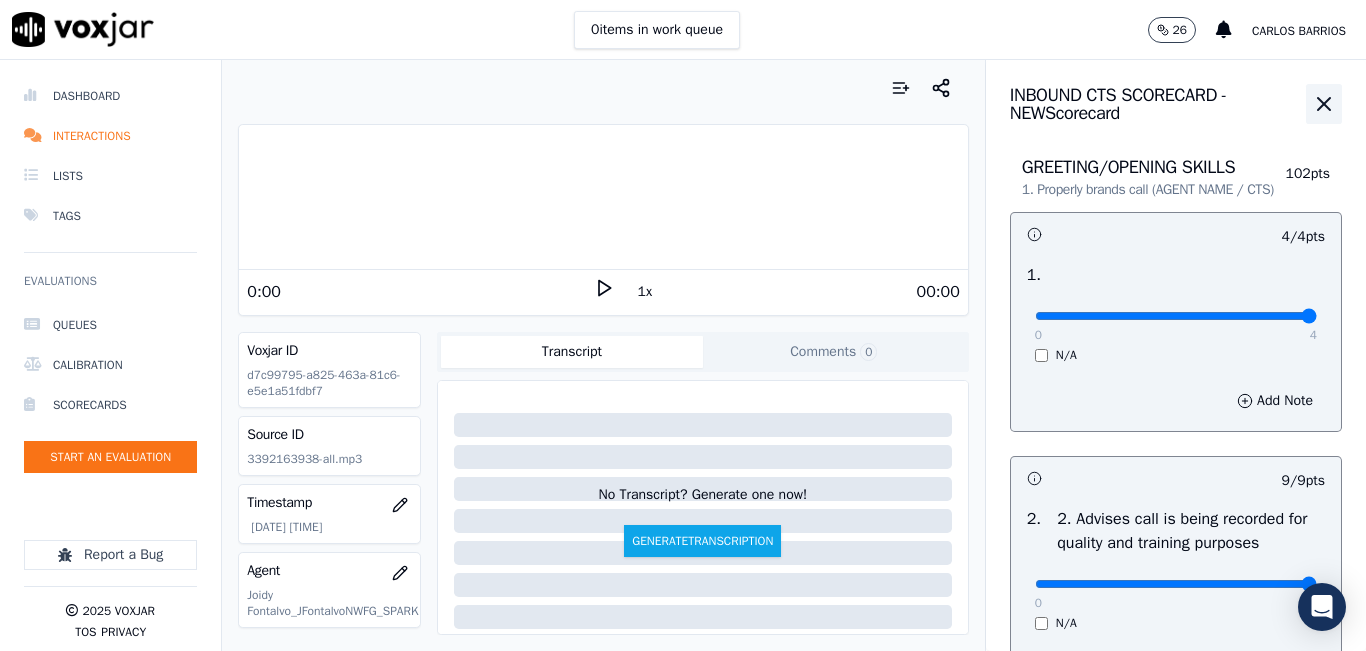 click 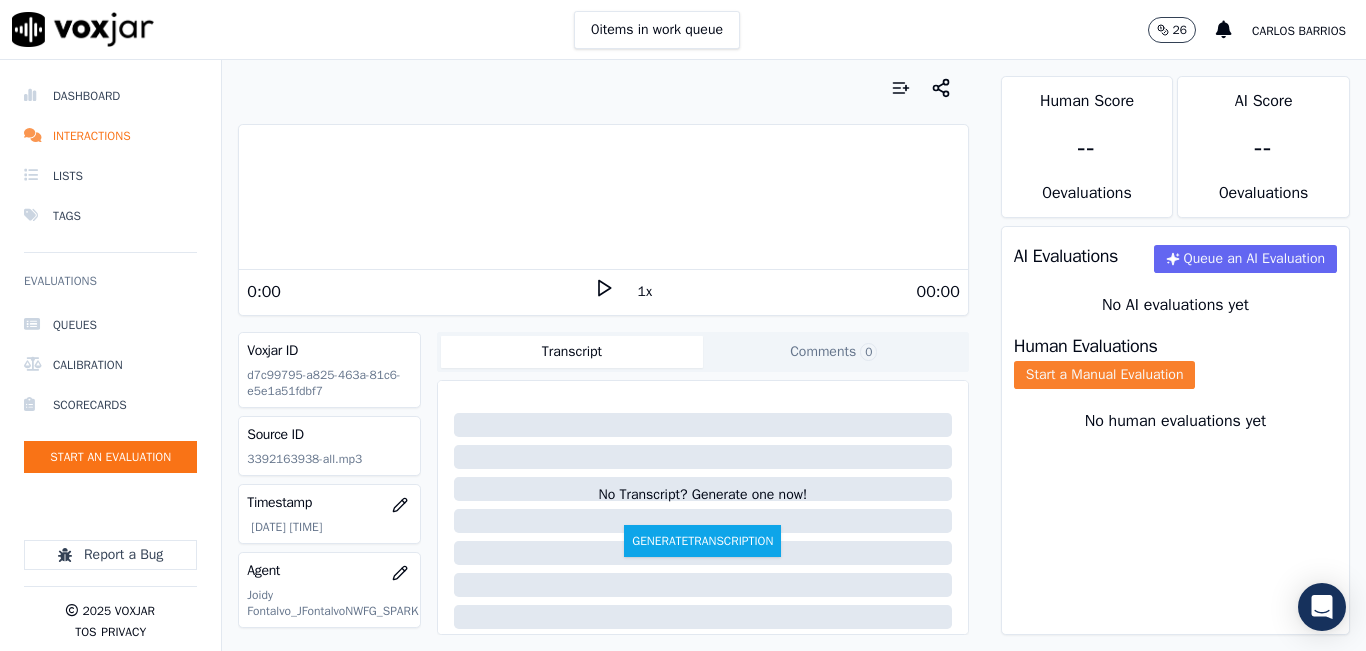 click on "Start a Manual Evaluation" 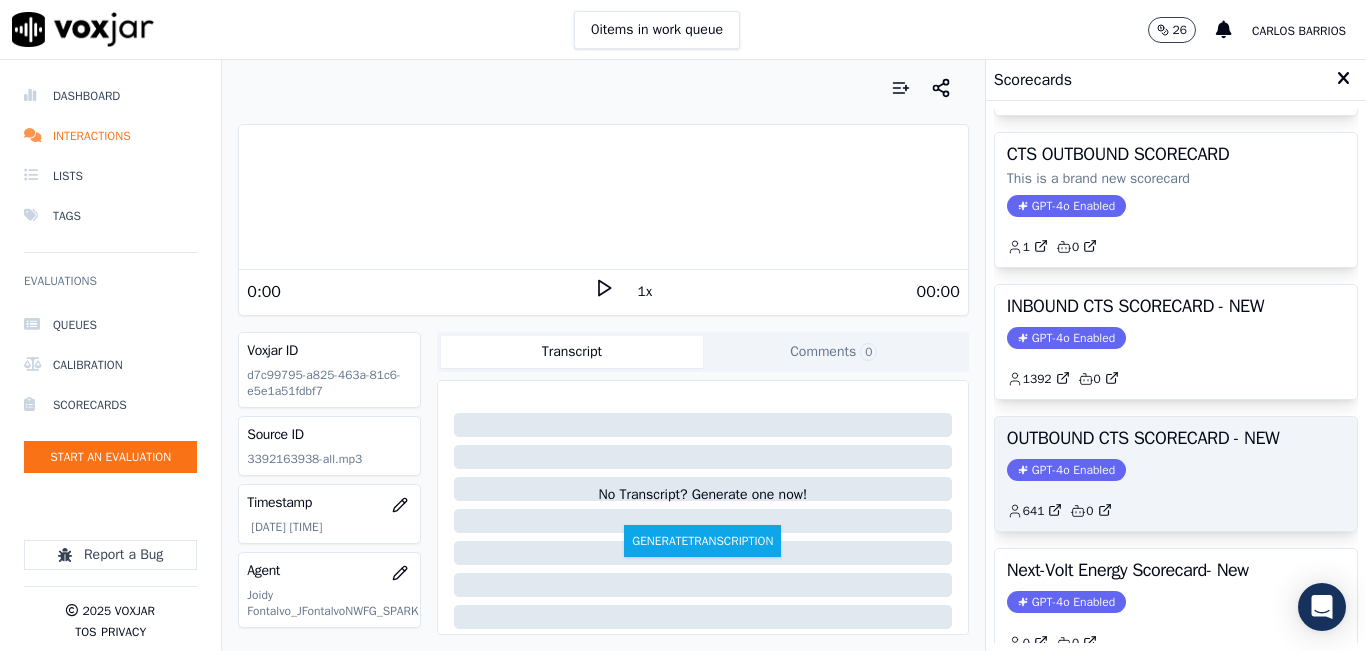 click on "OUTBOUND CTS SCORECARD - NEW" at bounding box center [1176, 438] 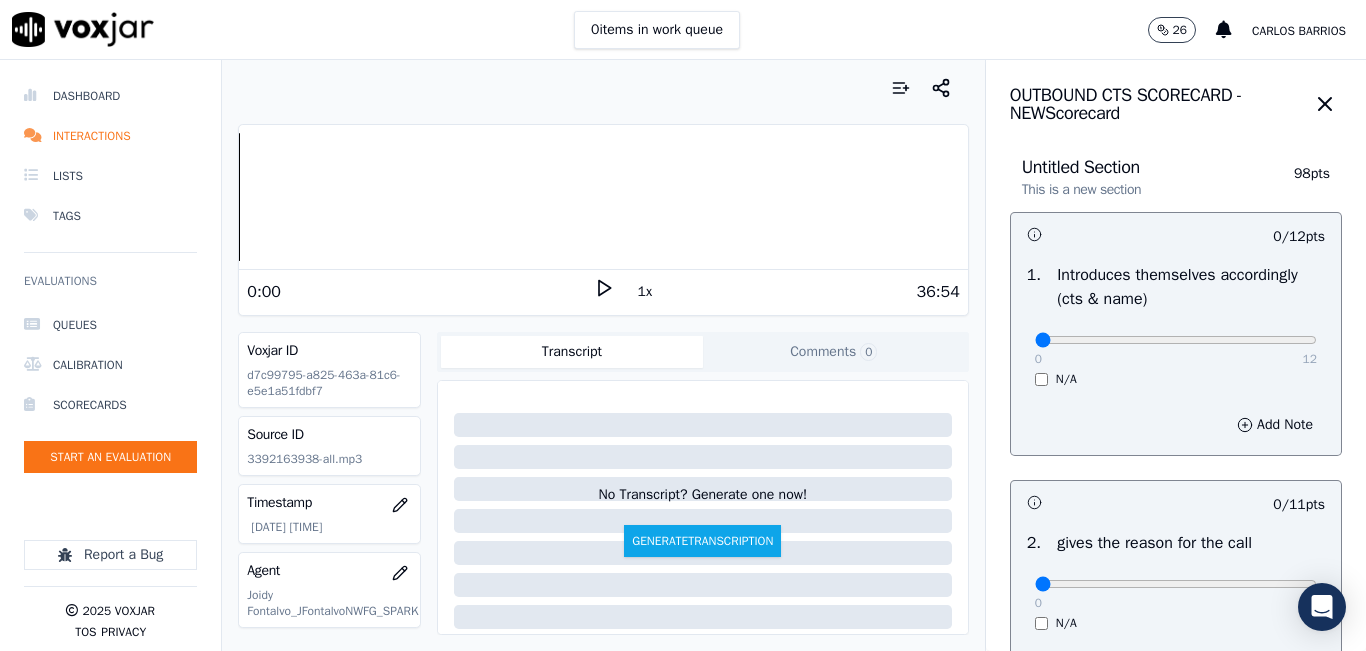 scroll, scrollTop: 200, scrollLeft: 0, axis: vertical 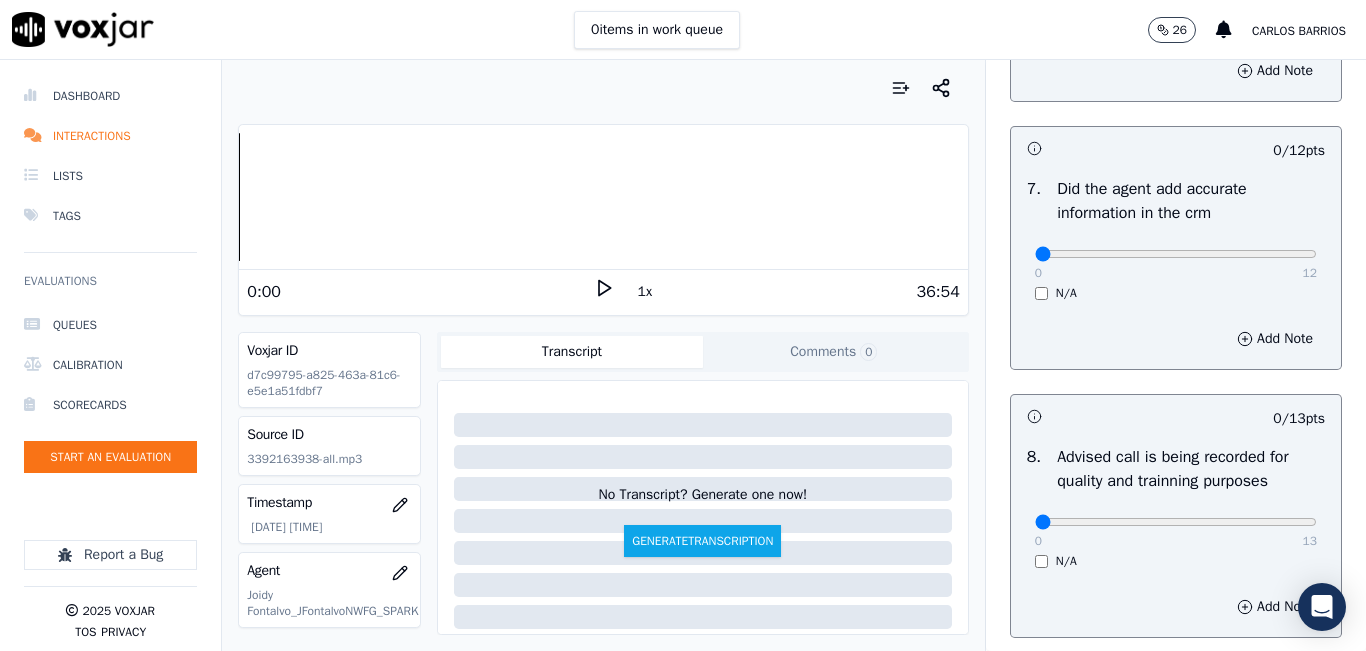 click on "0   12     N/A" at bounding box center (1176, 263) 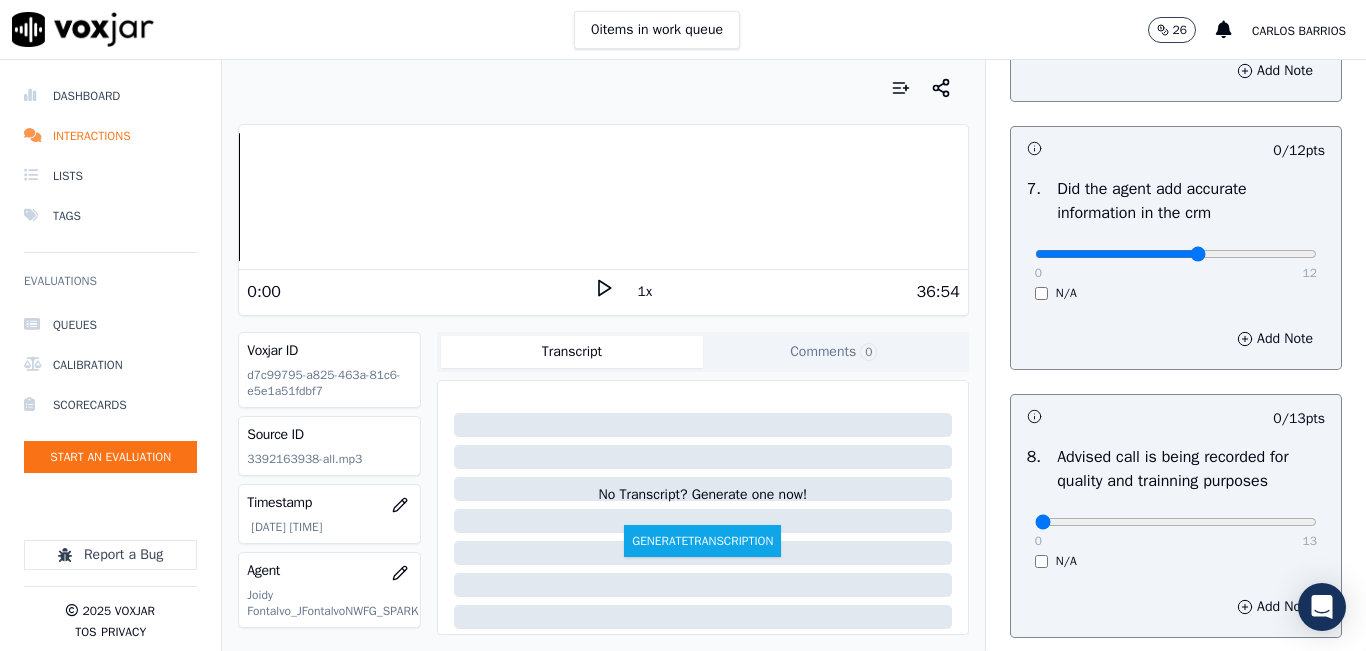 click at bounding box center (1176, -1378) 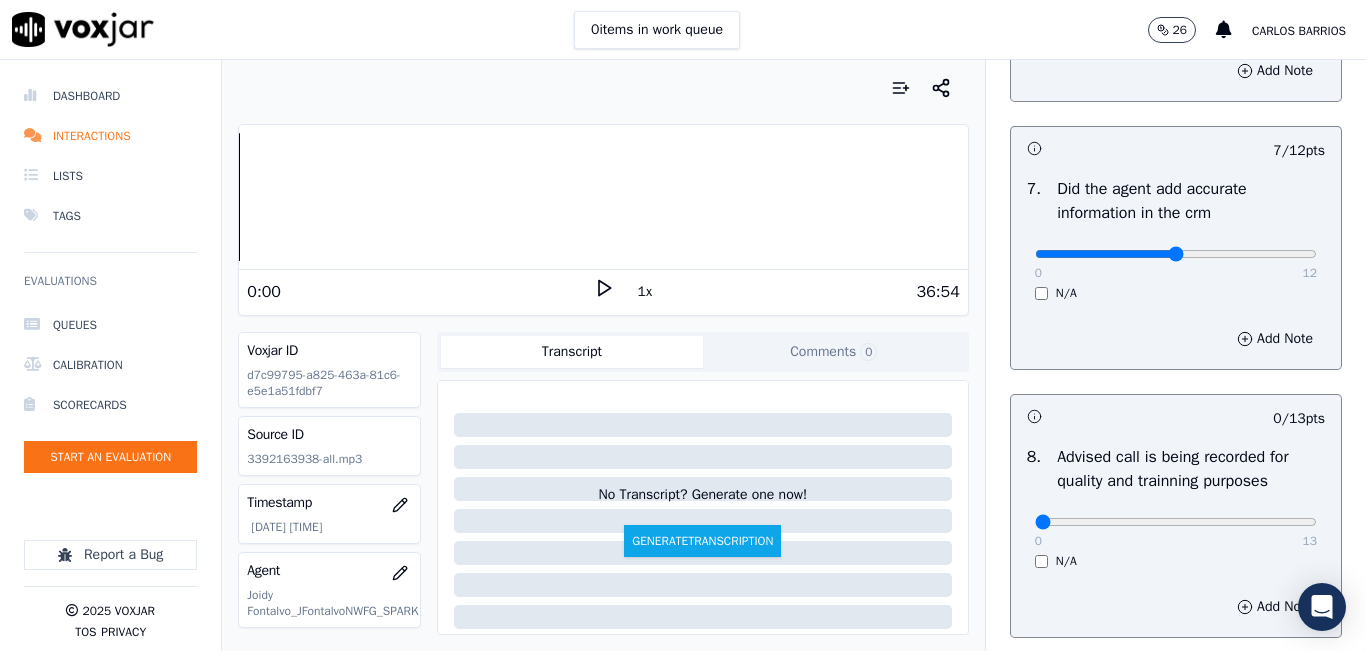 type on "6" 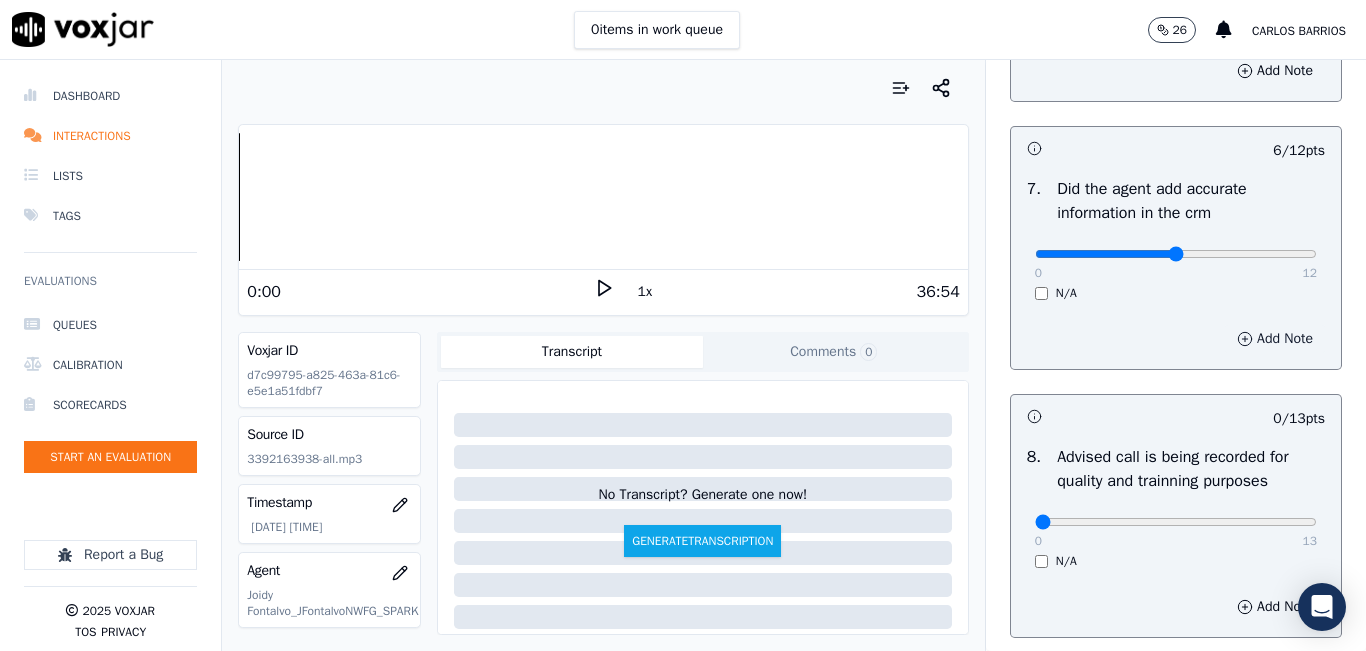 click on "Add Note" at bounding box center [1275, 339] 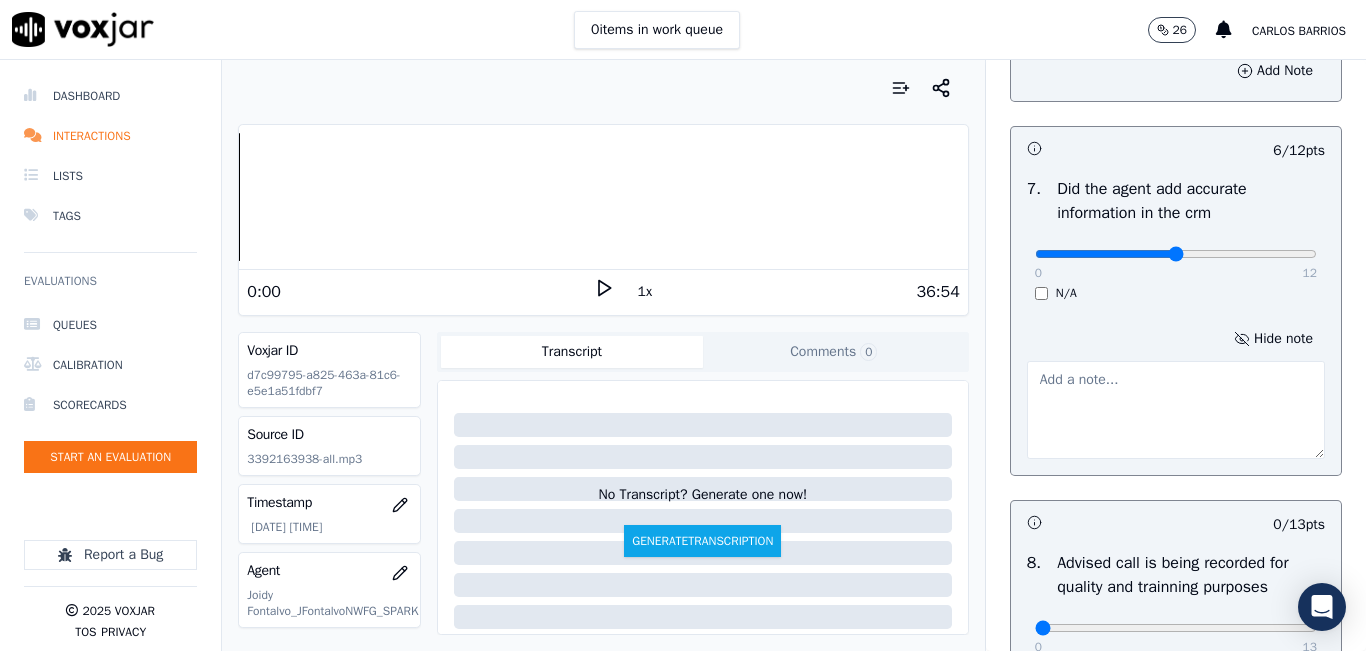 click at bounding box center (1176, 410) 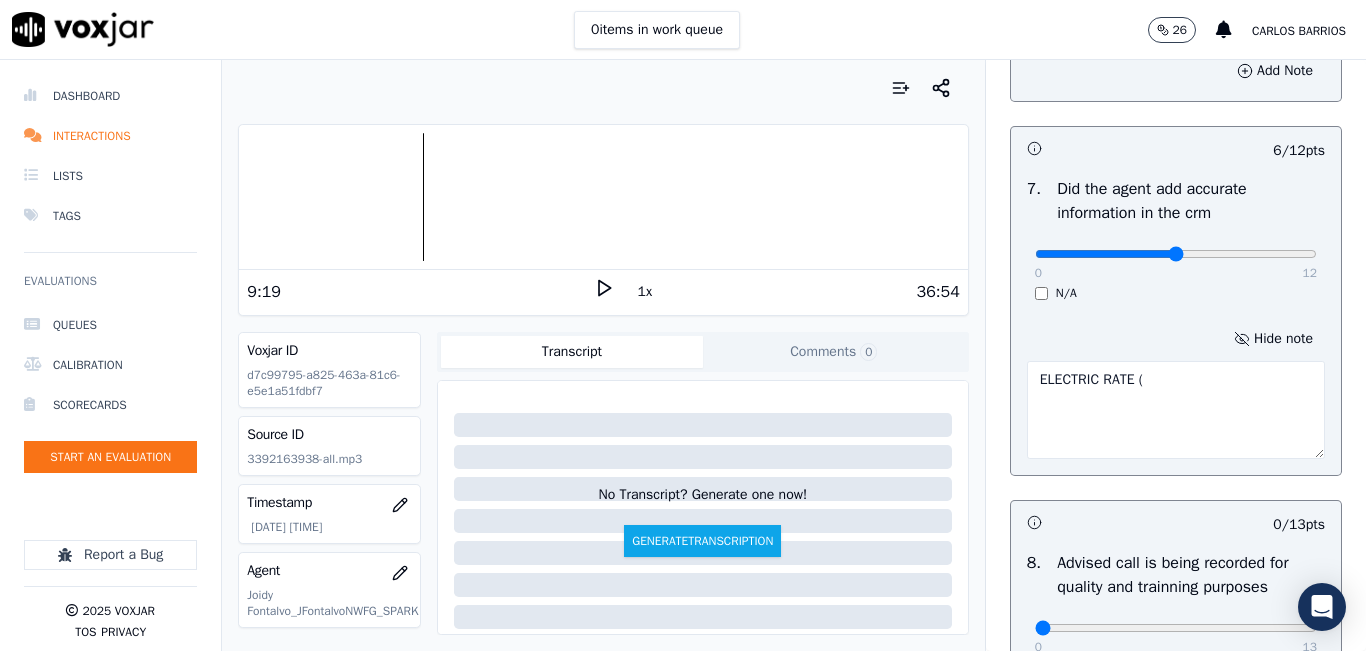 click at bounding box center [603, 197] 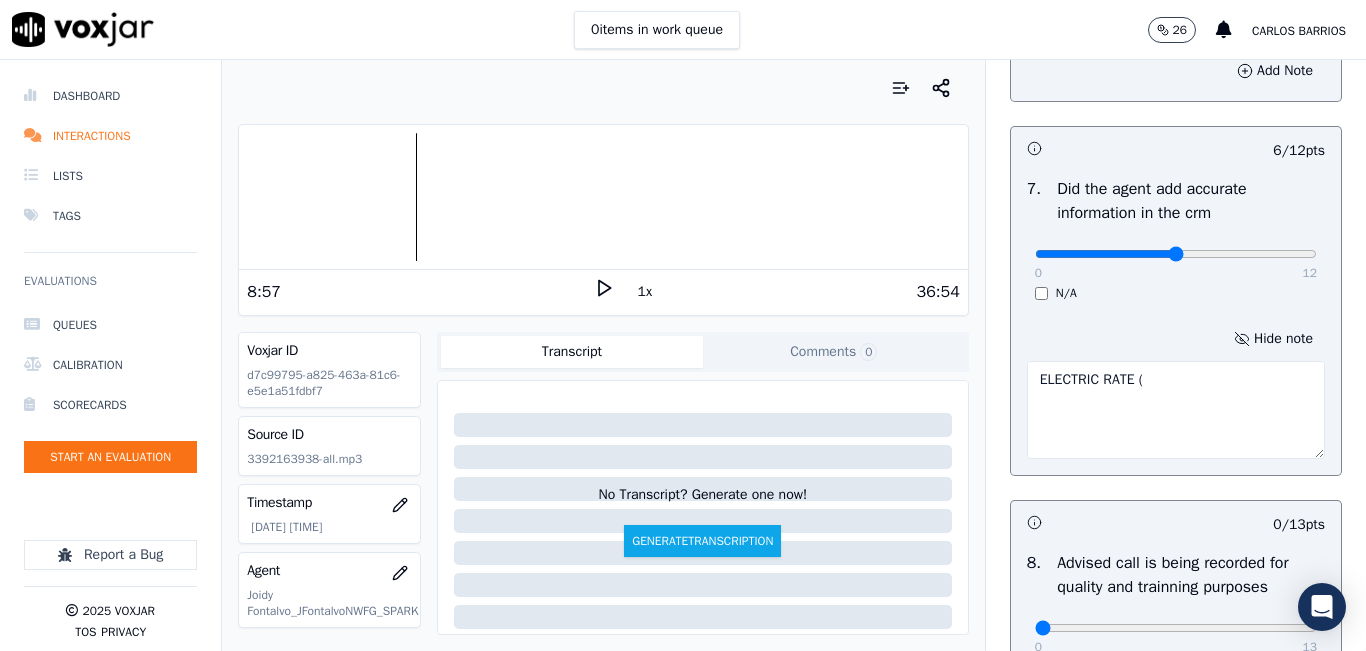 click 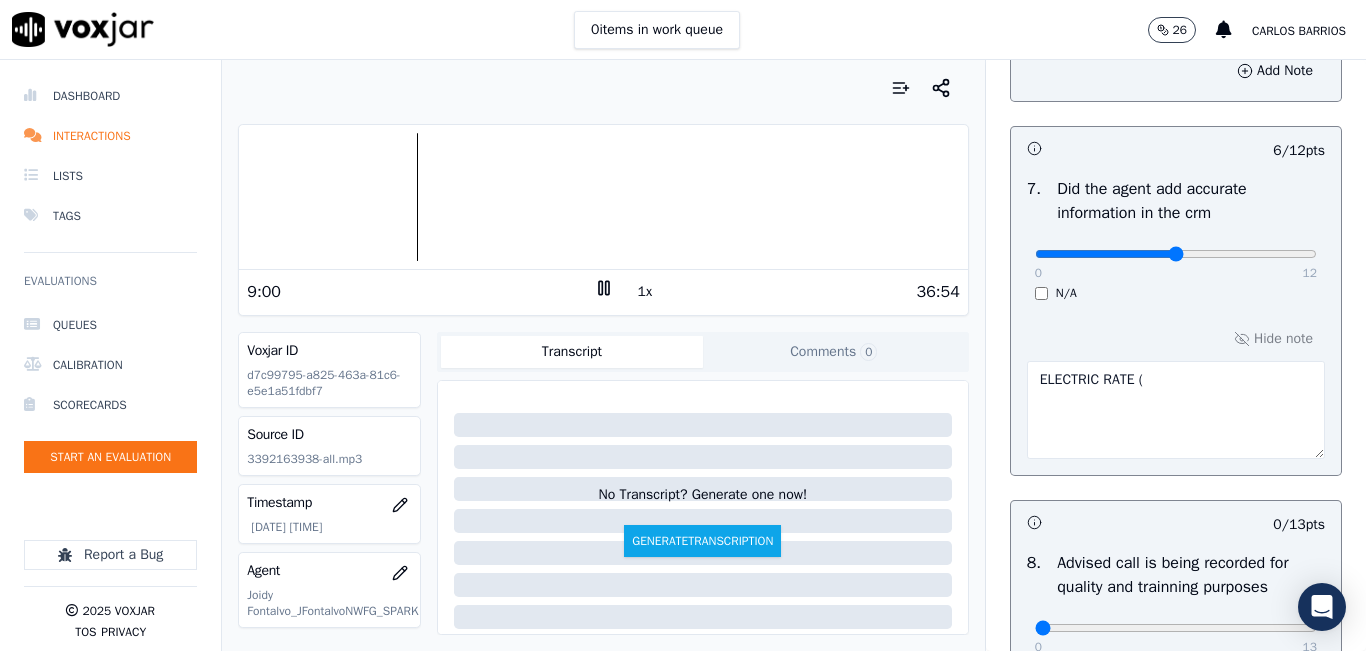 click on "ELECTRIC RATE (" at bounding box center [1176, 410] 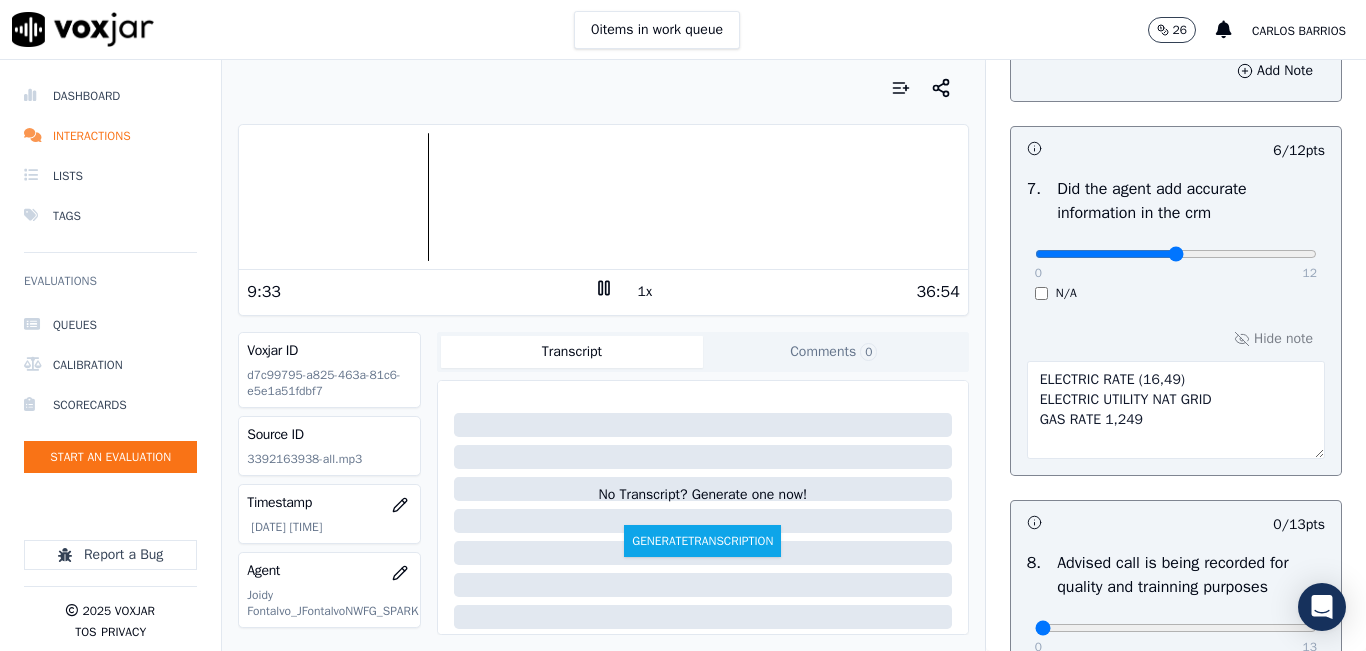 click on "ELECTRIC RATE (16,49)
ELECTRIC UTILITY NAT GRID
GAS RATE 1,249" at bounding box center [1176, 410] 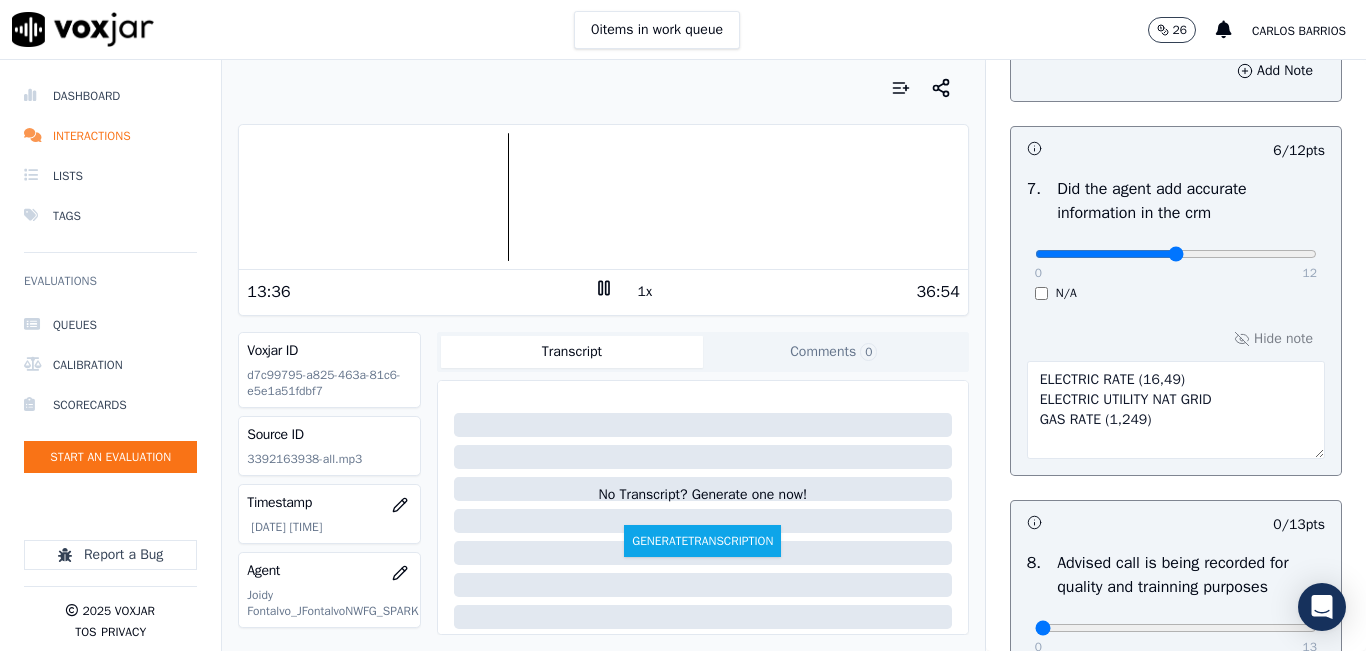 type on "ELECTRIC RATE (16,49)
ELECTRIC UTILITY NAT GRID
GAS RATE (1,249)" 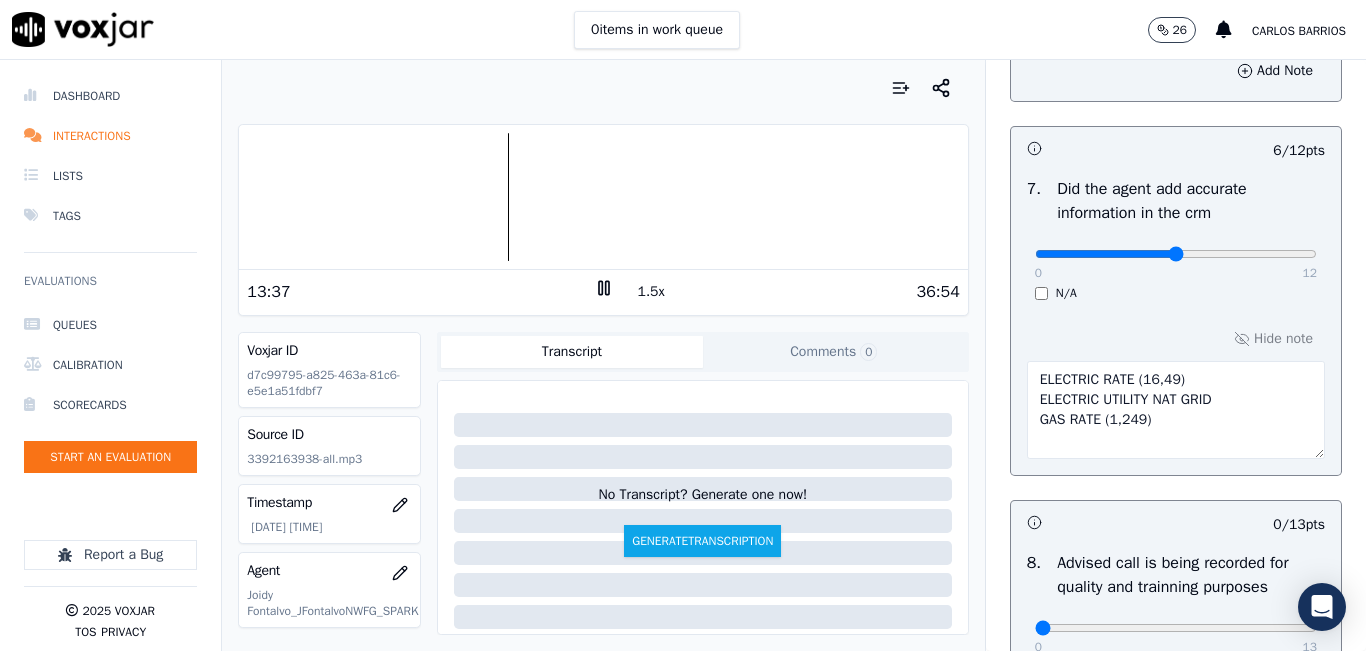 click on "1.5x" at bounding box center (651, 292) 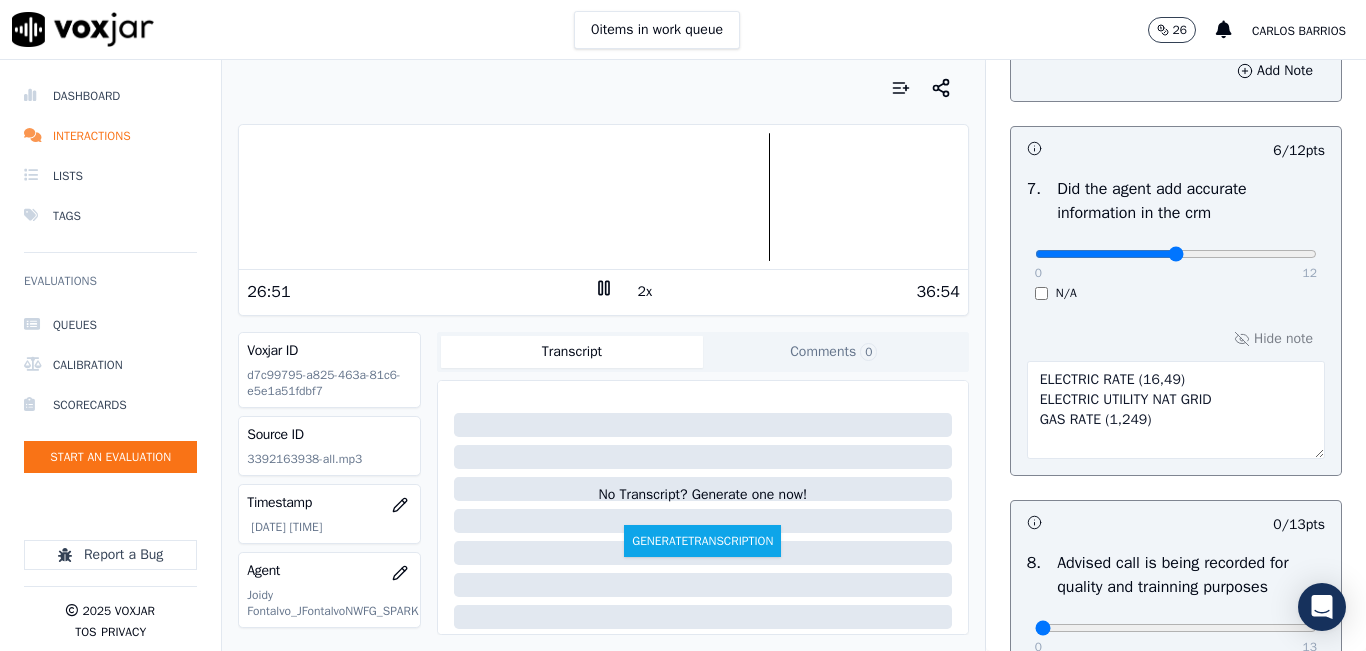 click at bounding box center (603, 197) 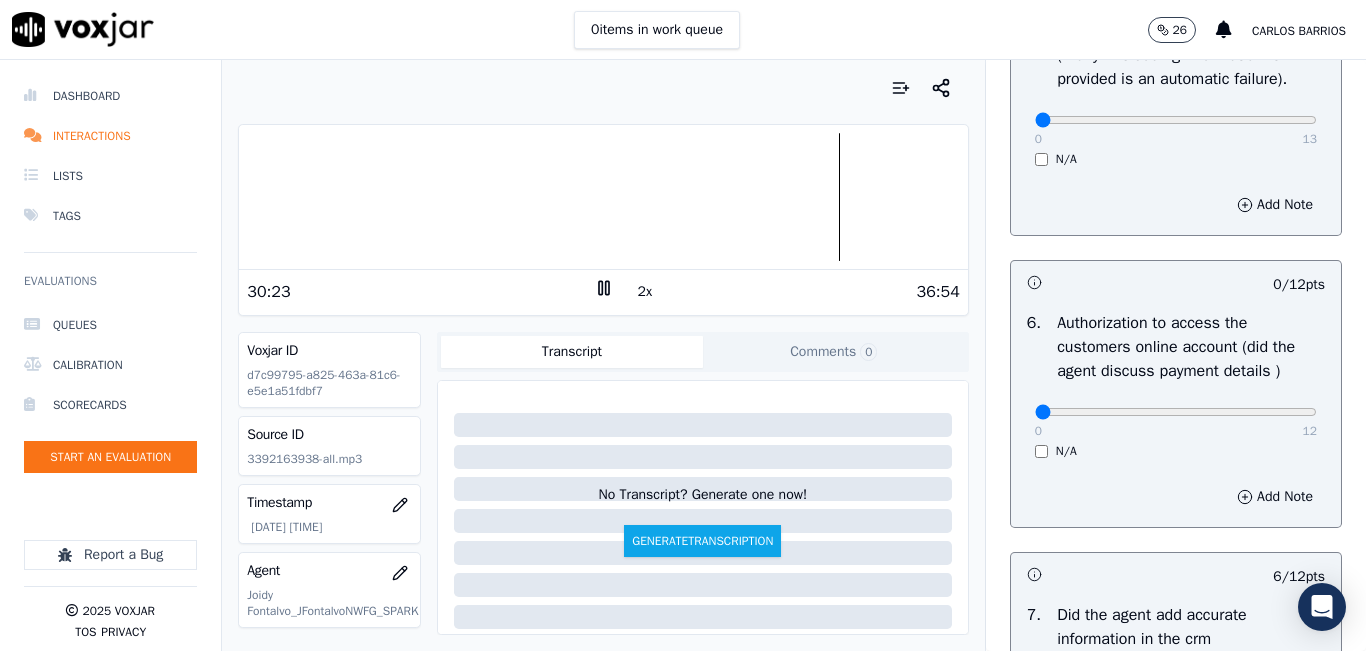 scroll, scrollTop: 1418, scrollLeft: 0, axis: vertical 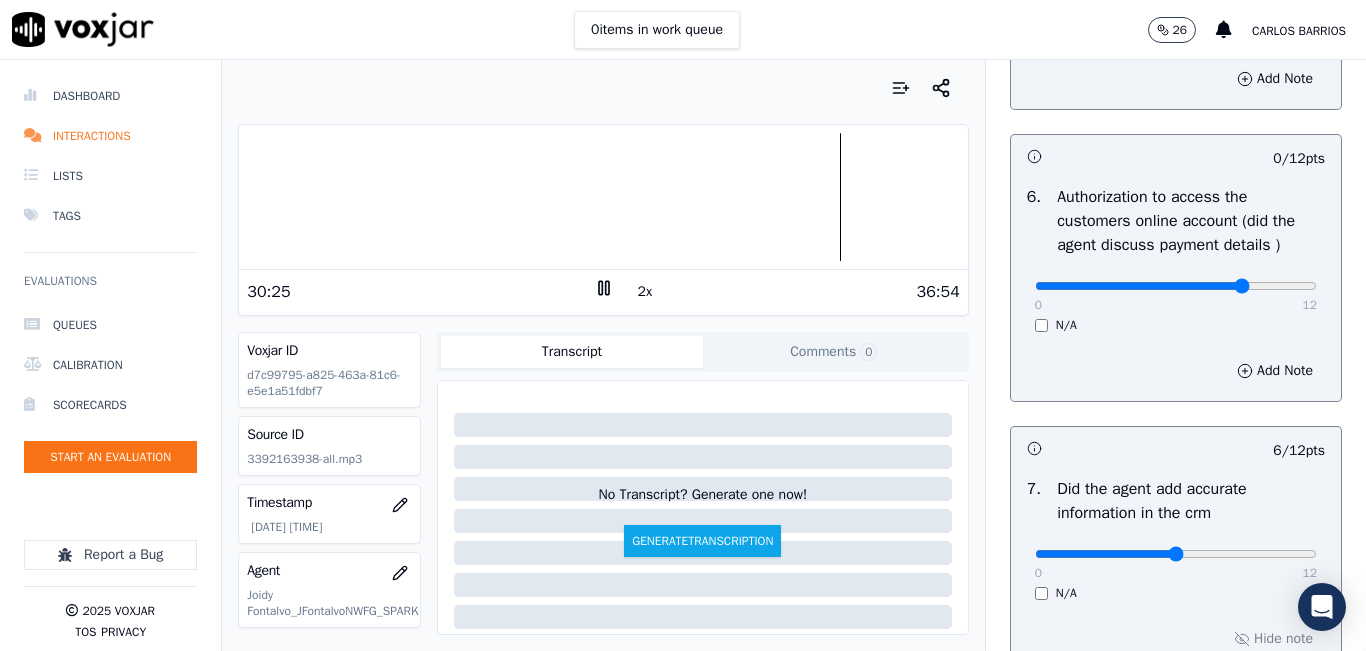click at bounding box center (1176, -1078) 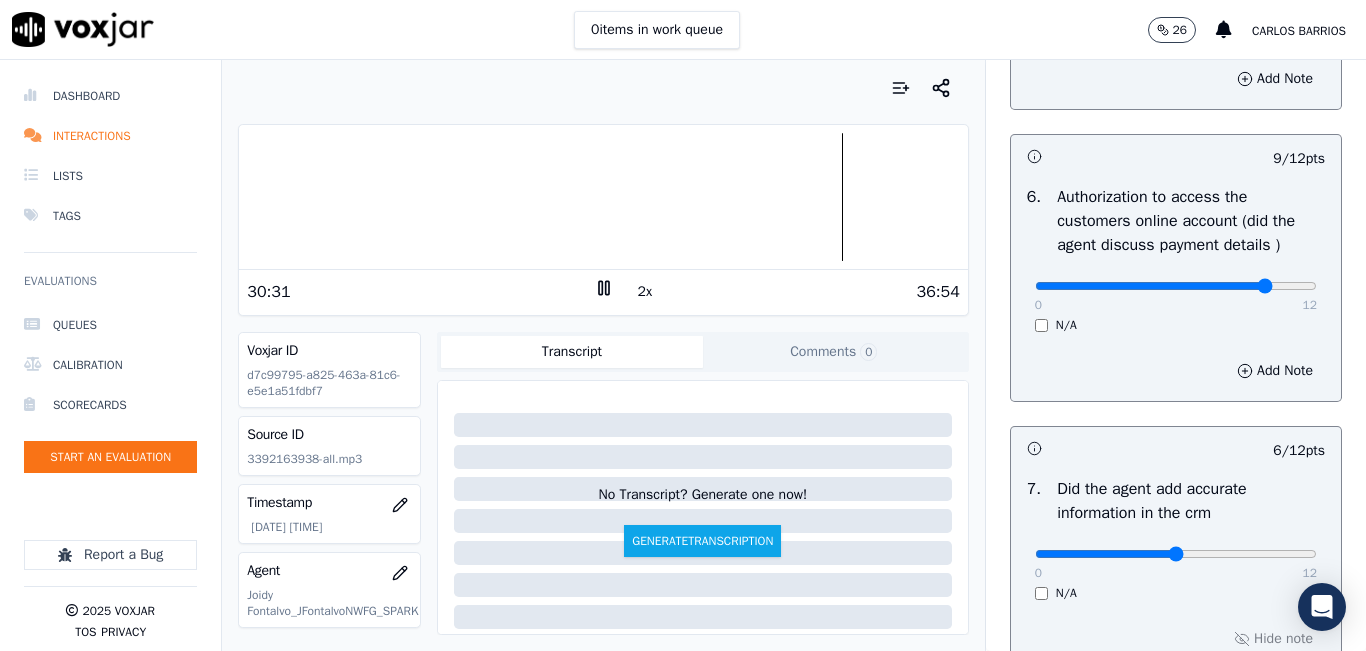 type on "10" 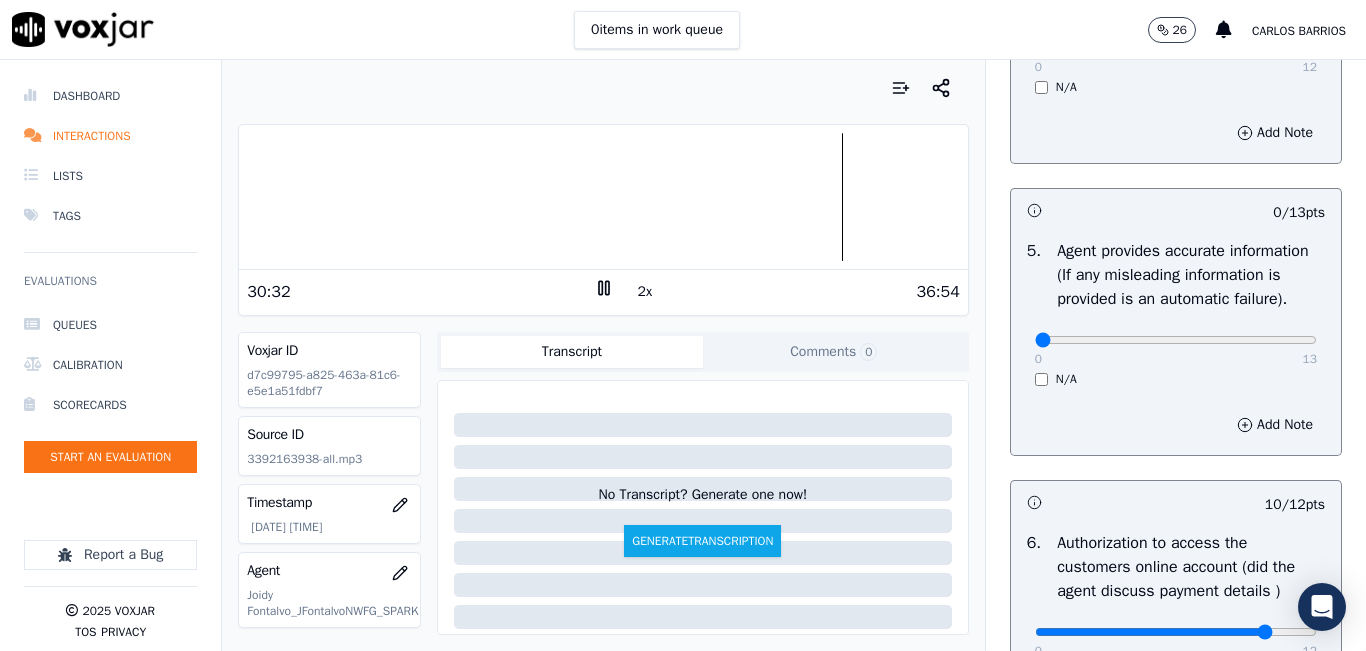 scroll, scrollTop: 1018, scrollLeft: 0, axis: vertical 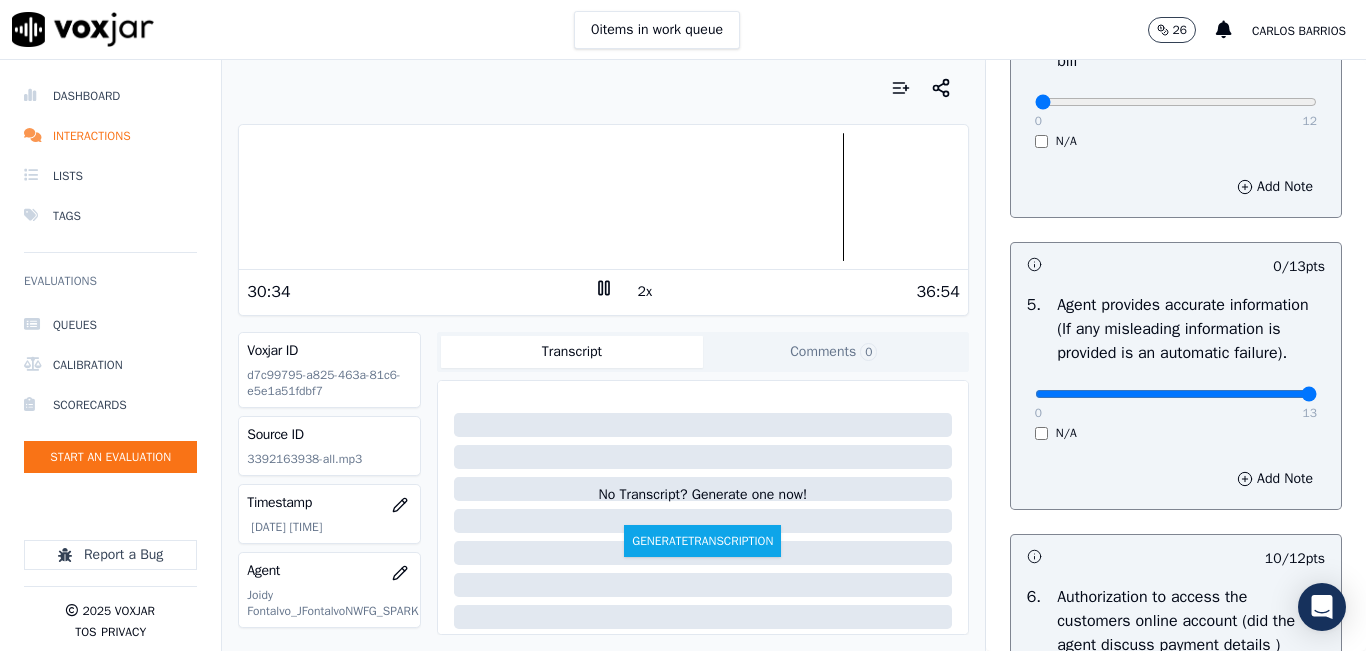 drag, startPoint x: 1254, startPoint y: 437, endPoint x: 1288, endPoint y: 426, distance: 35.735138 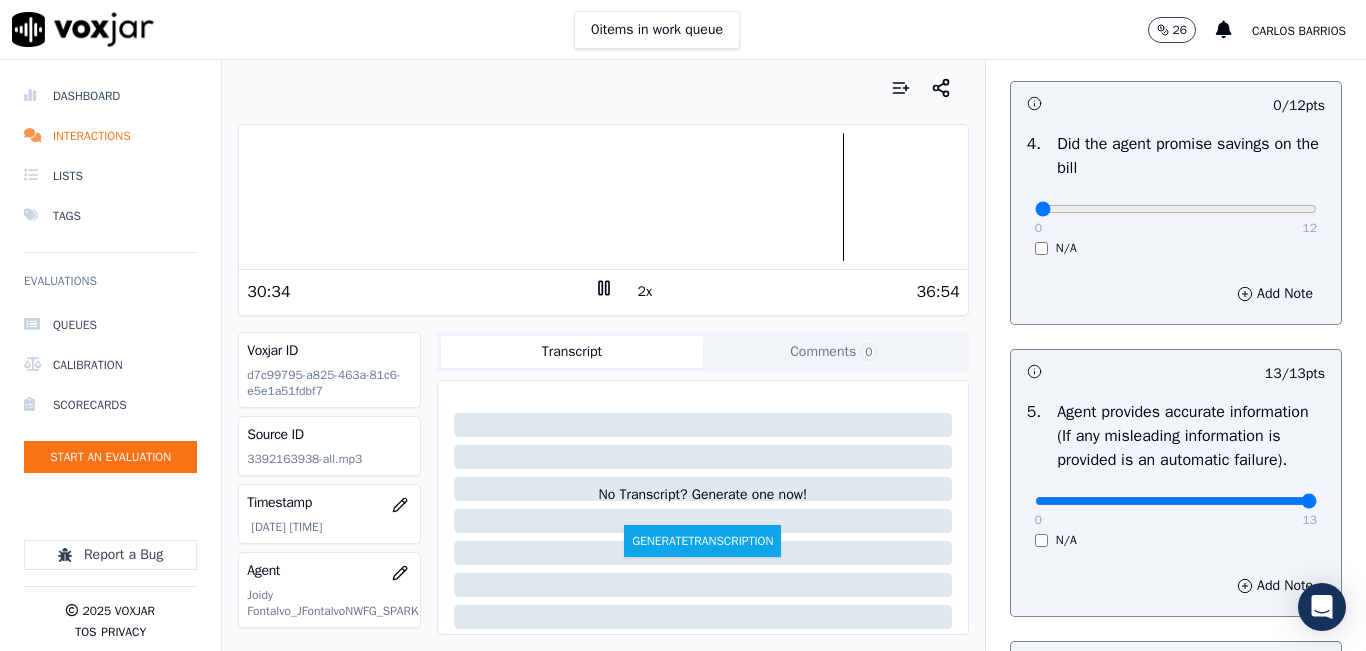 scroll, scrollTop: 718, scrollLeft: 0, axis: vertical 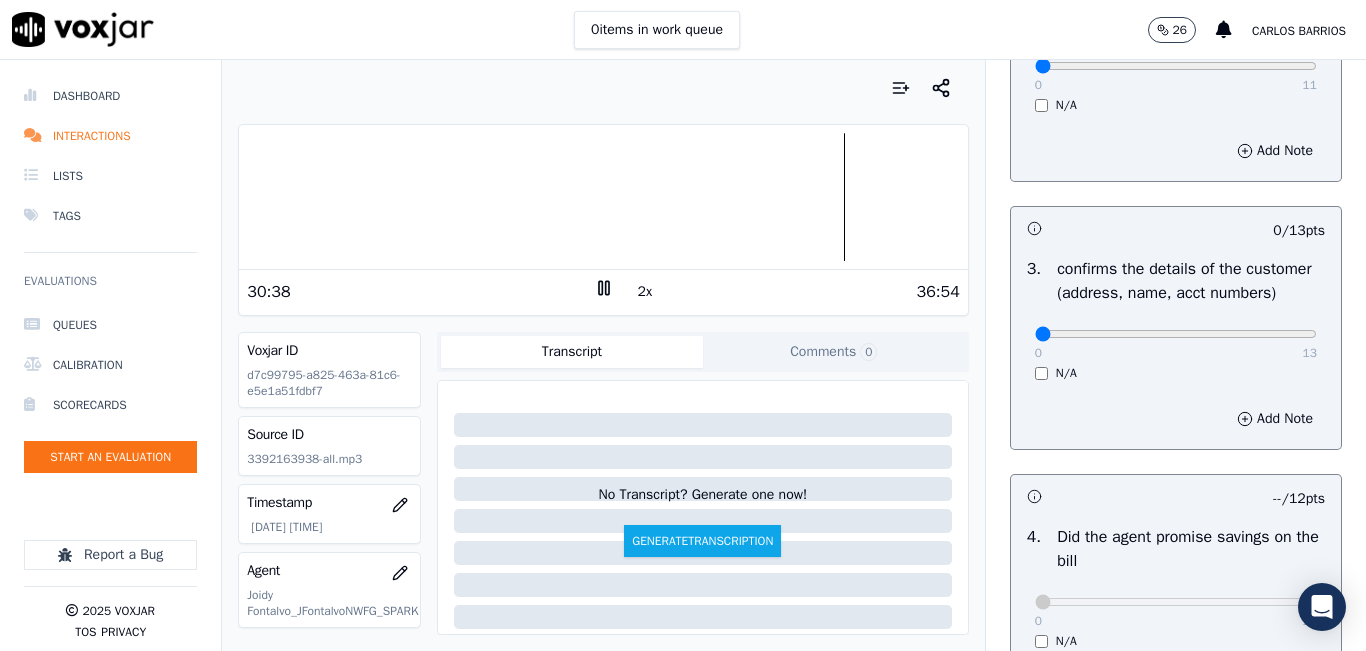 click on "13" at bounding box center [1310, 353] 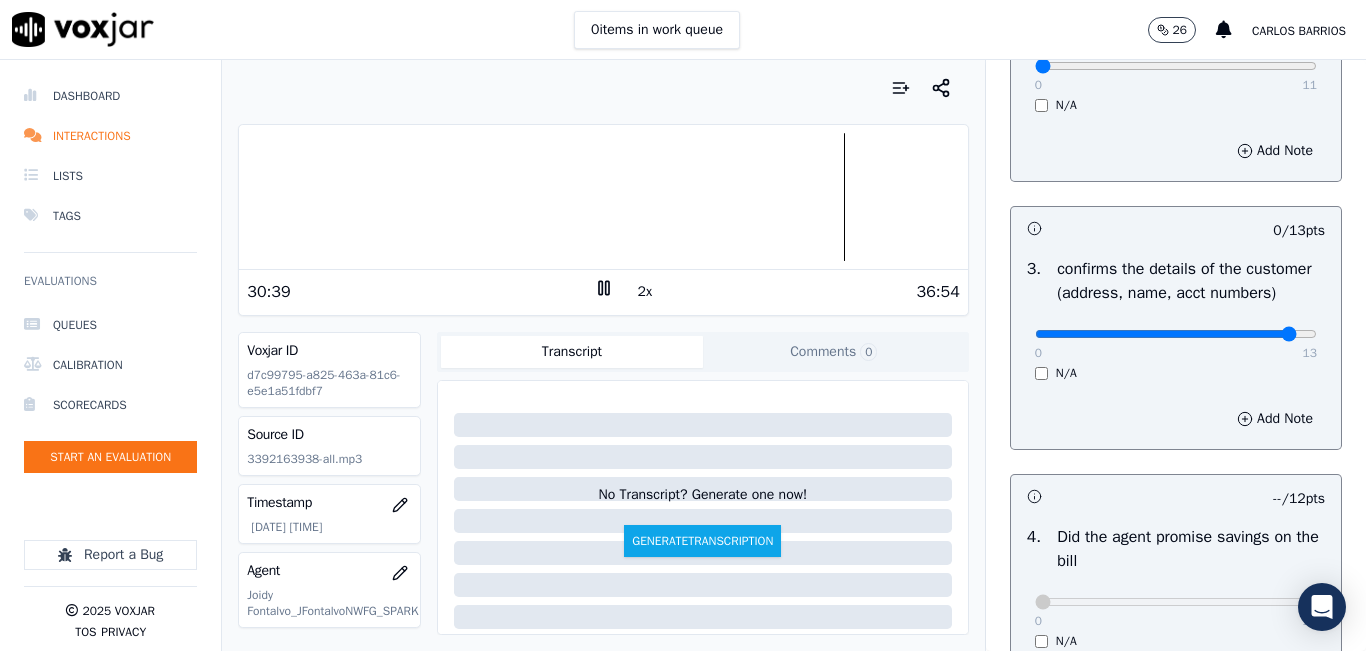 drag, startPoint x: 1252, startPoint y: 355, endPoint x: 1269, endPoint y: 354, distance: 17.029387 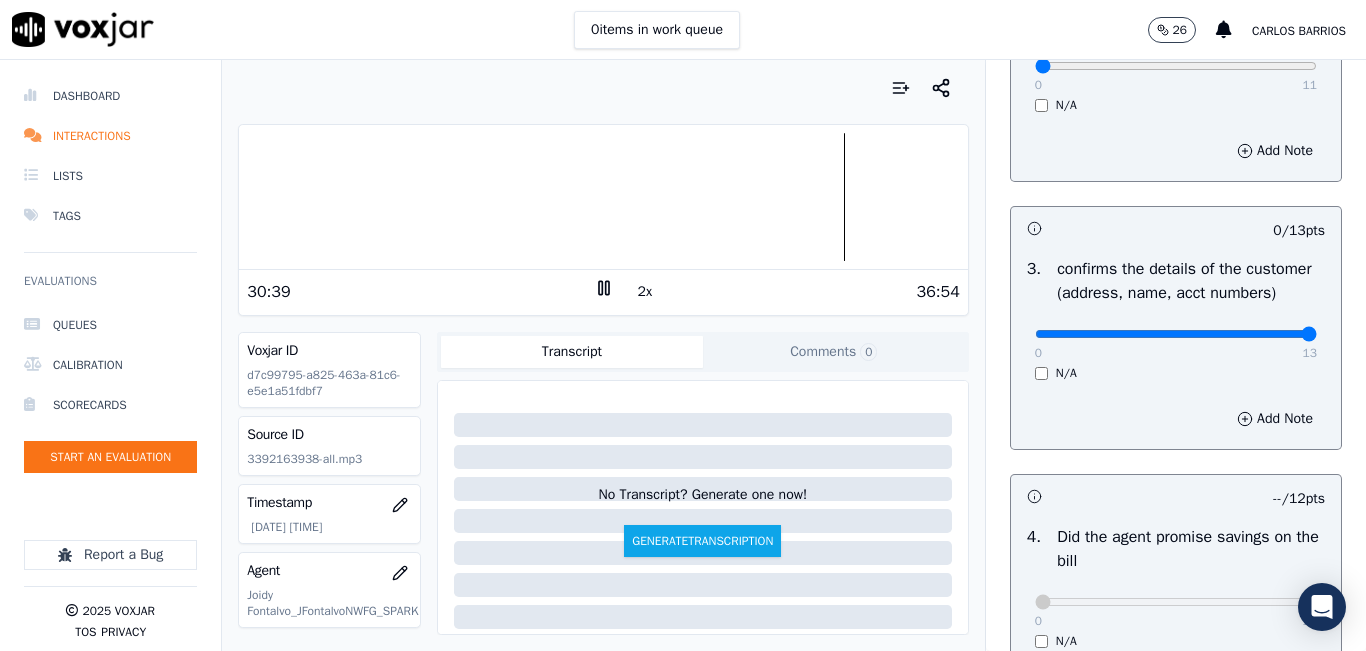 click at bounding box center (1176, -178) 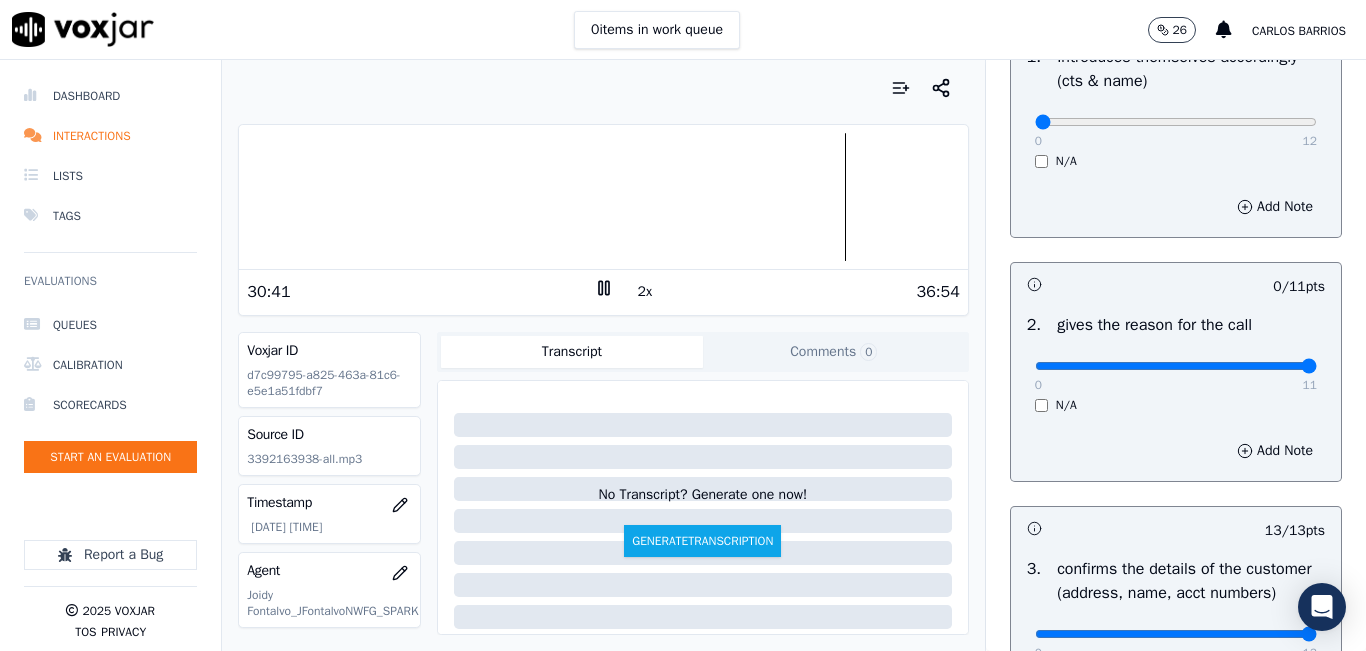 type on "11" 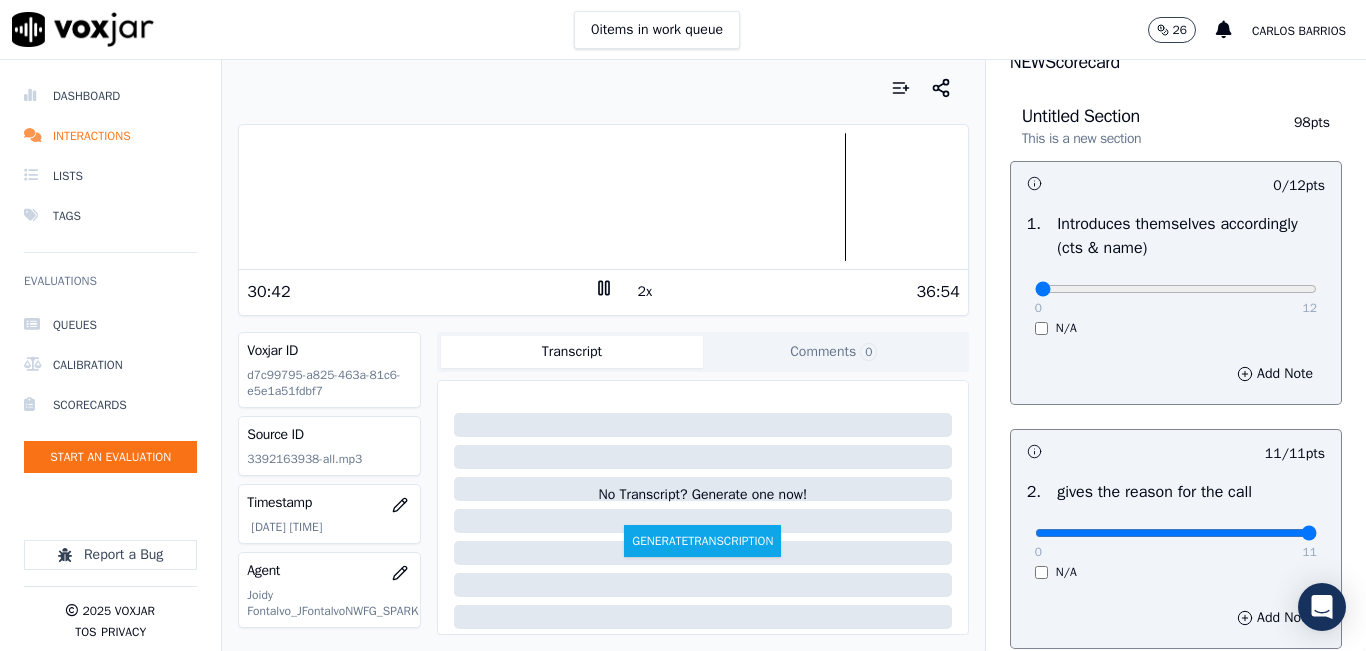 scroll, scrollTop: 18, scrollLeft: 0, axis: vertical 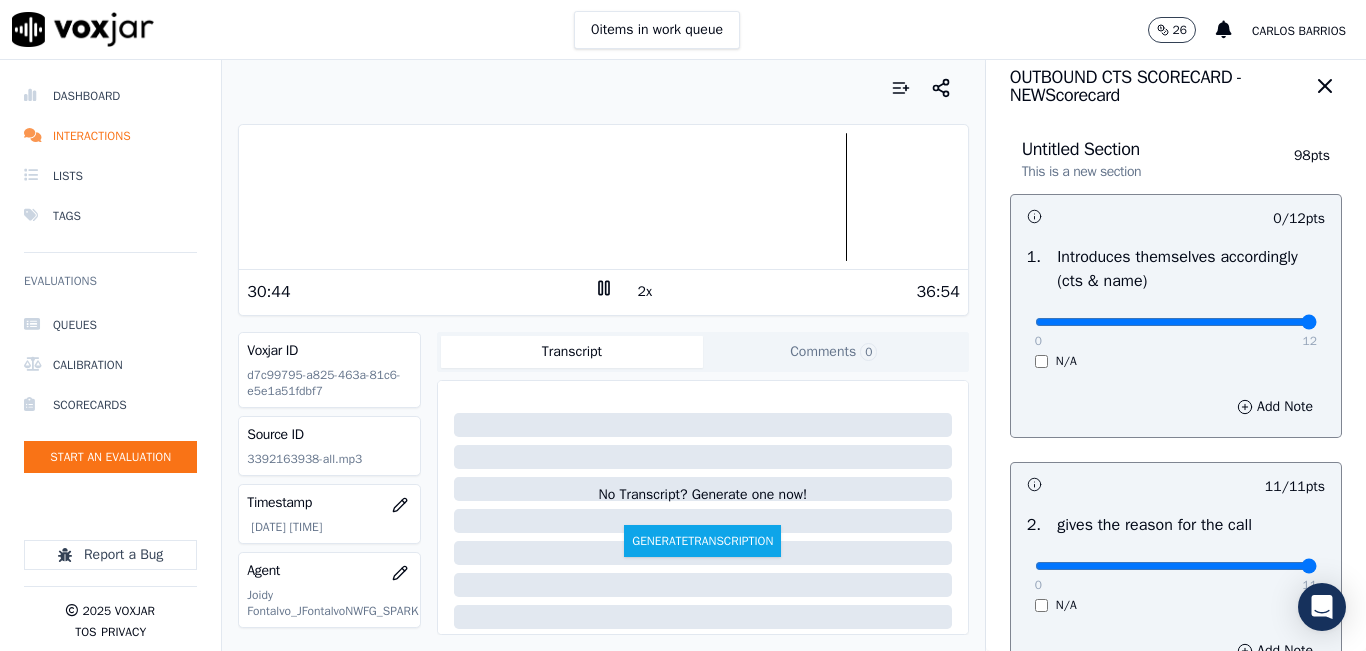 type on "12" 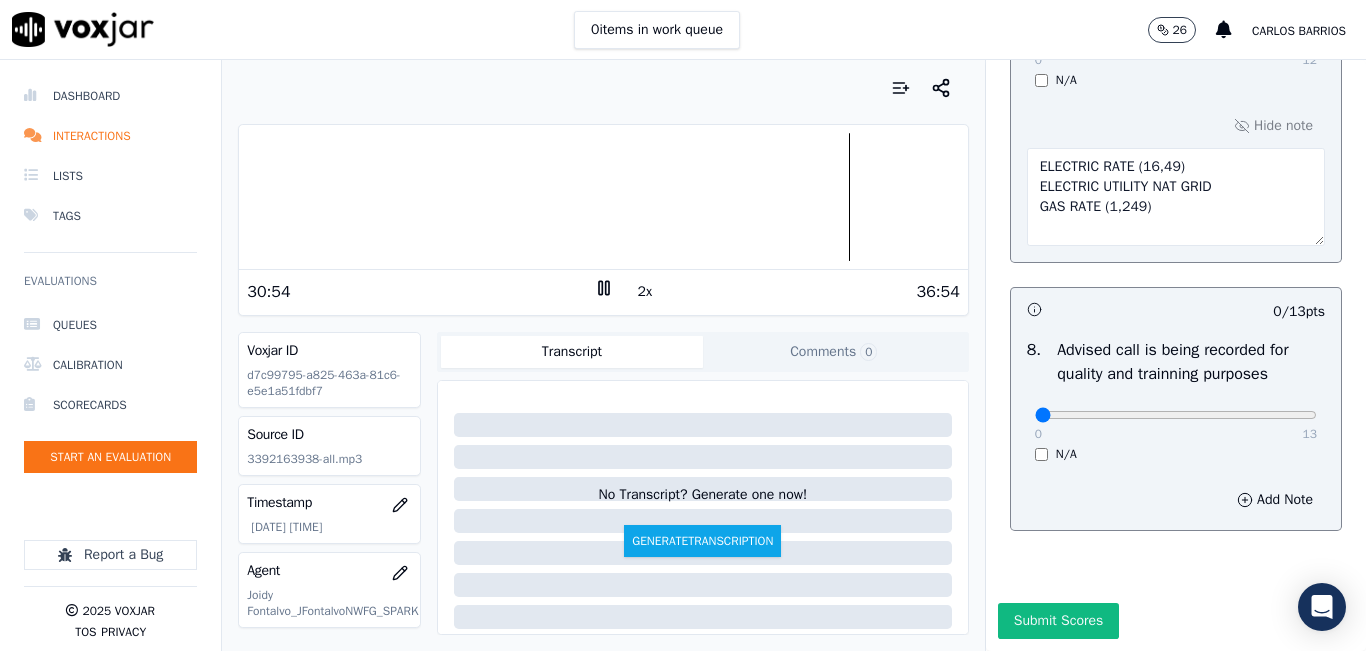 scroll, scrollTop: 2018, scrollLeft: 0, axis: vertical 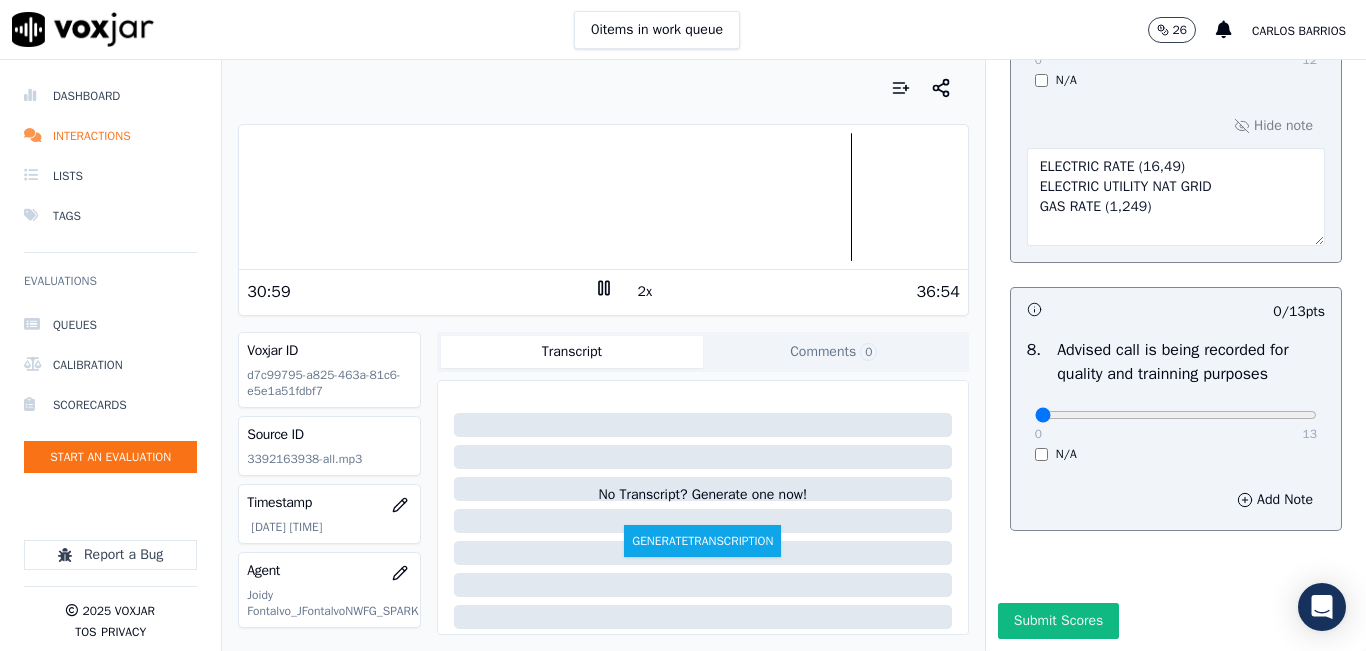click at bounding box center [603, 197] 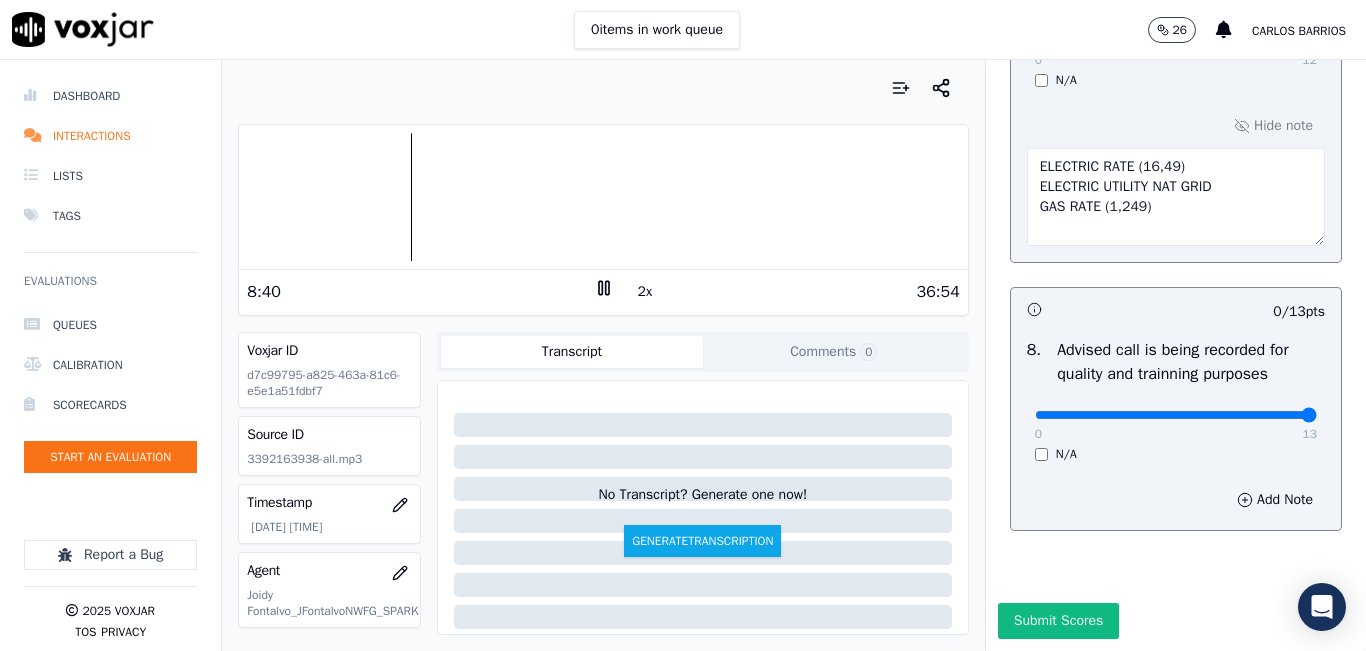 drag, startPoint x: 1242, startPoint y: 381, endPoint x: 1305, endPoint y: 361, distance: 66.09841 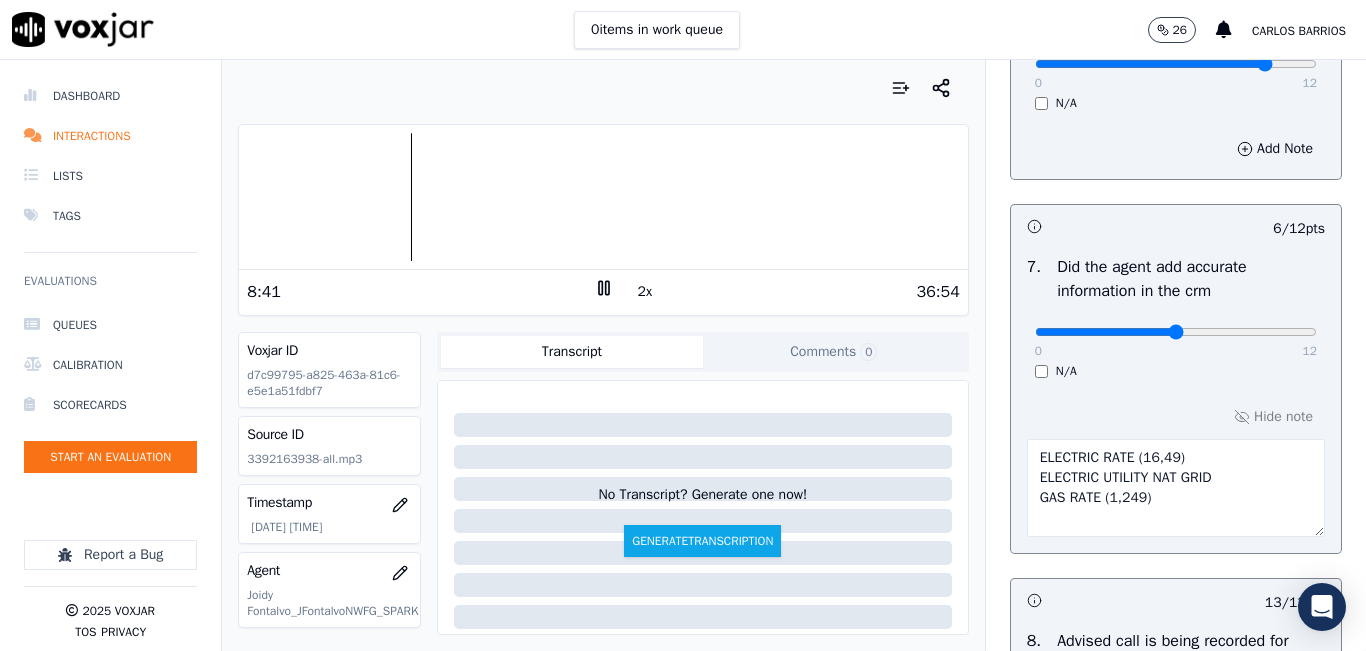scroll, scrollTop: 1618, scrollLeft: 0, axis: vertical 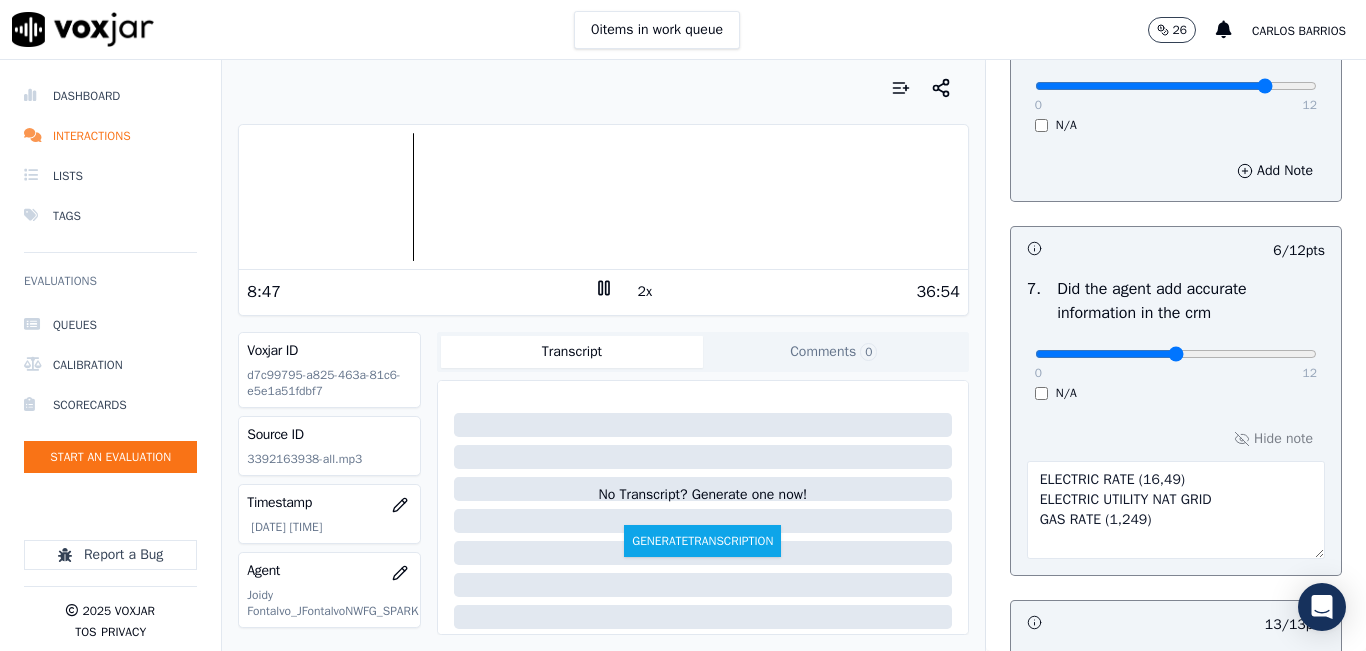 click 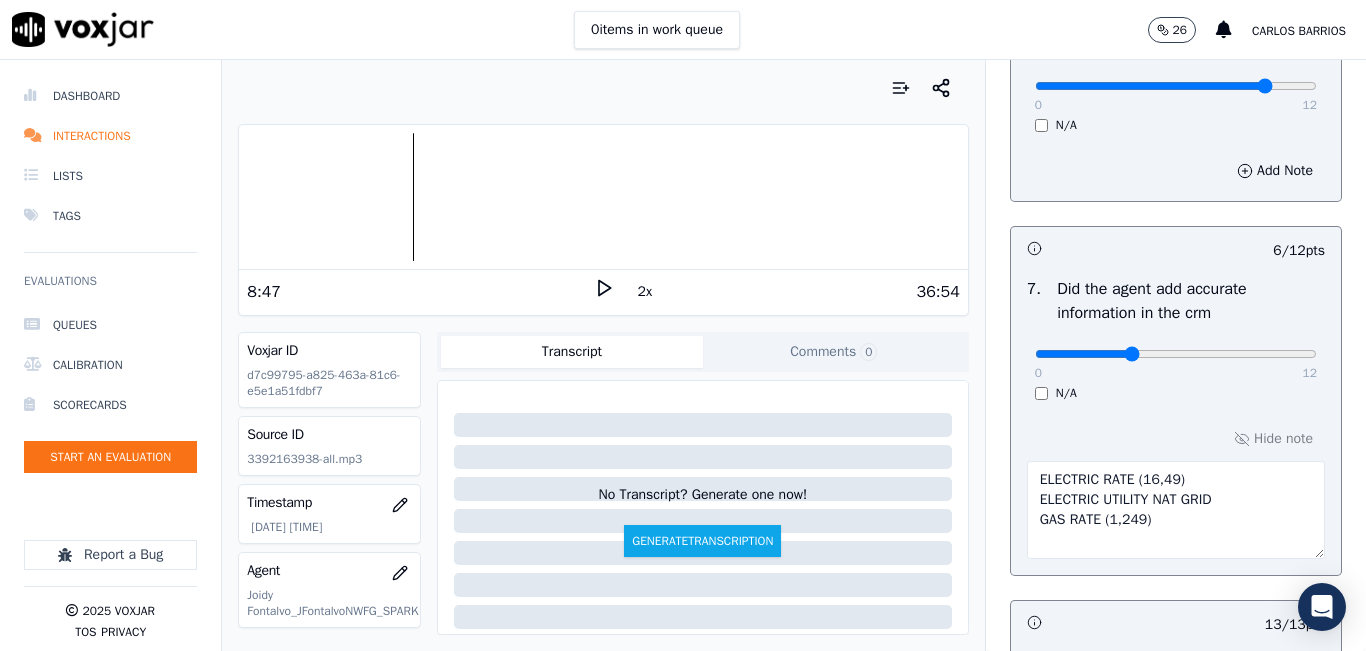 type on "4" 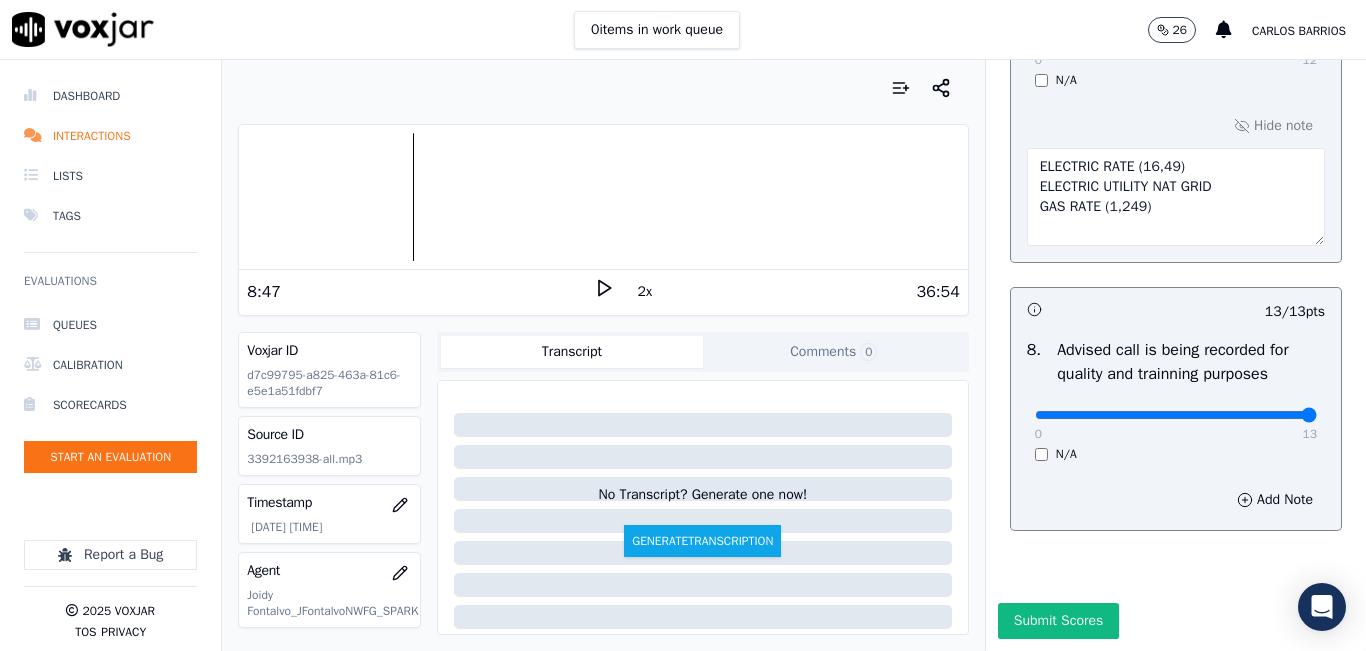scroll, scrollTop: 2024, scrollLeft: 0, axis: vertical 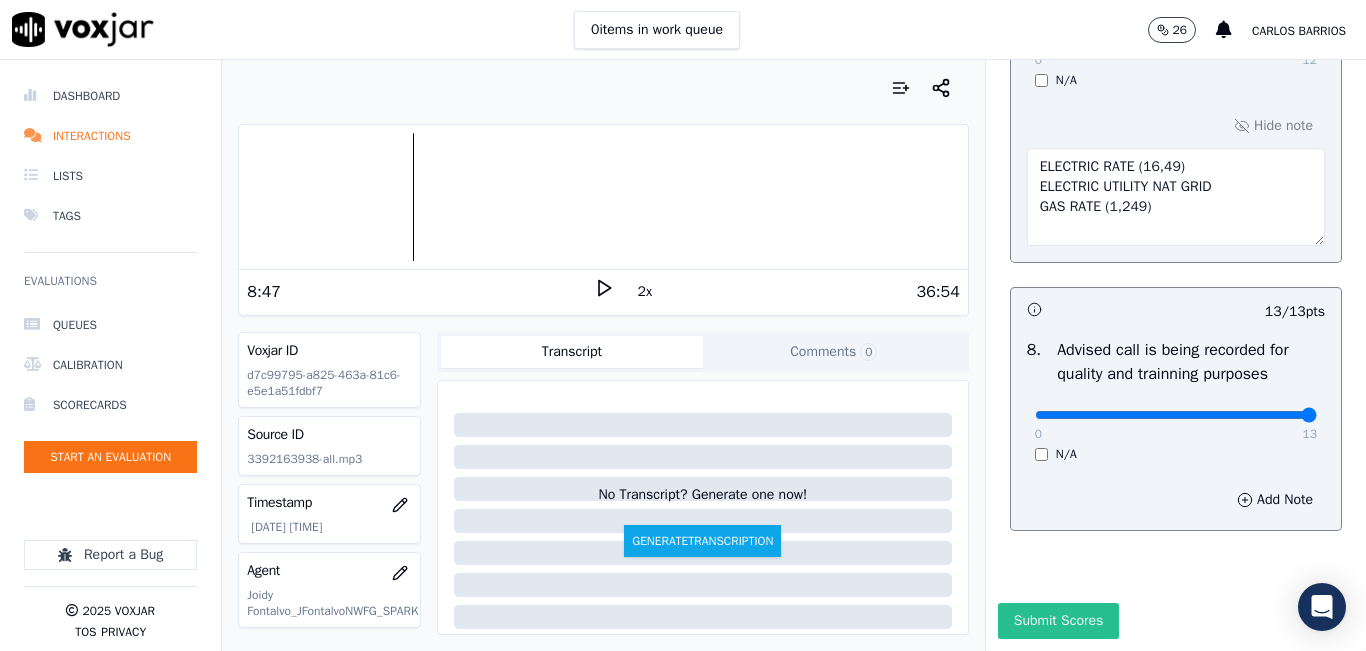 click on "Submit Scores" at bounding box center [1058, 621] 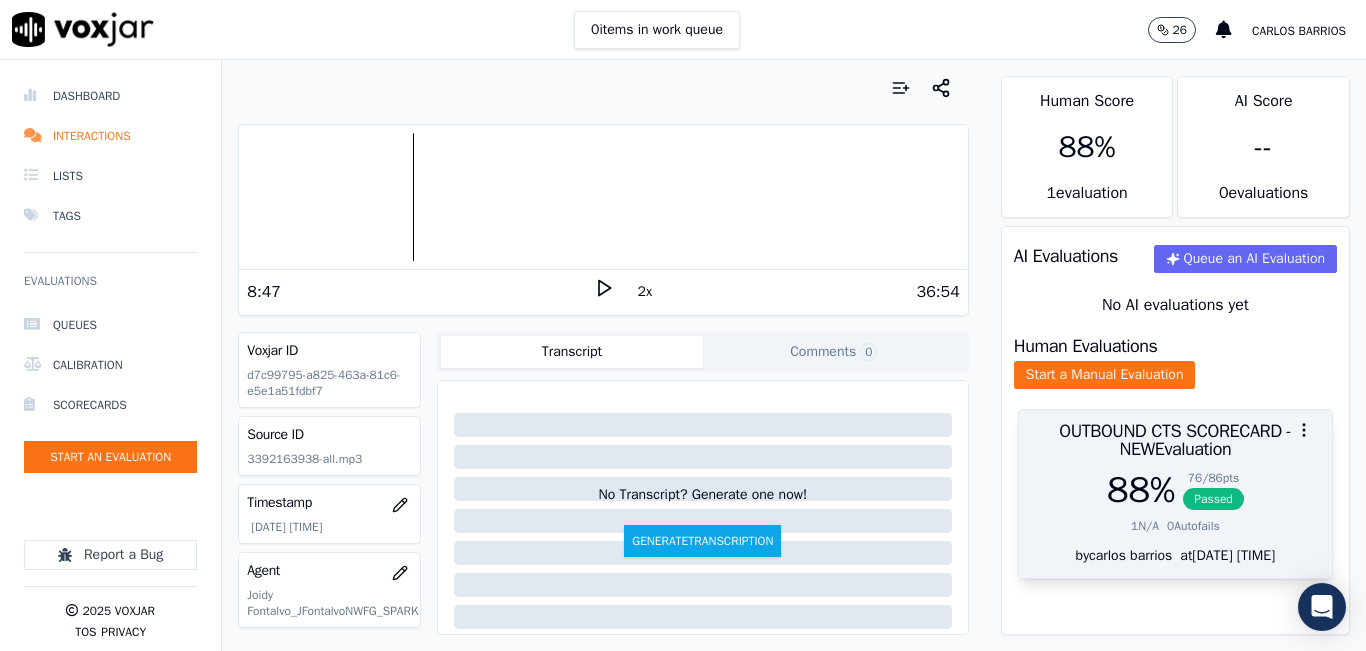 click on "88 %" at bounding box center (1141, 490) 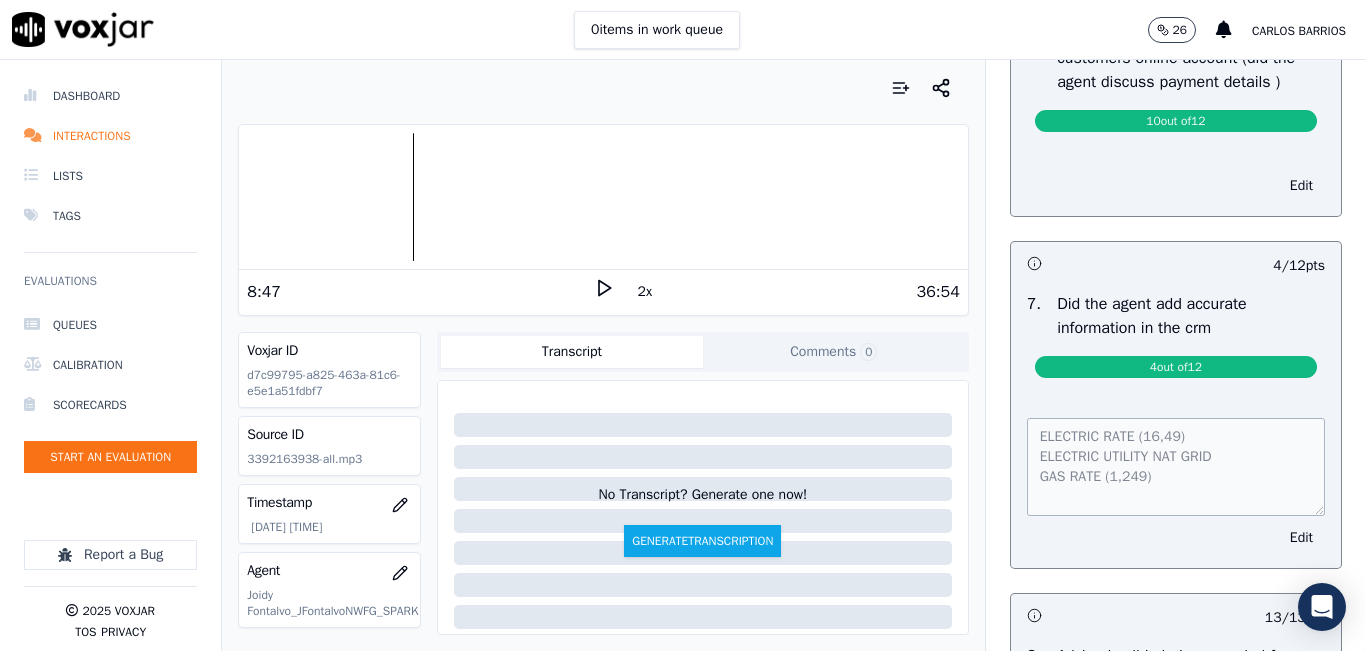 scroll, scrollTop: 1500, scrollLeft: 0, axis: vertical 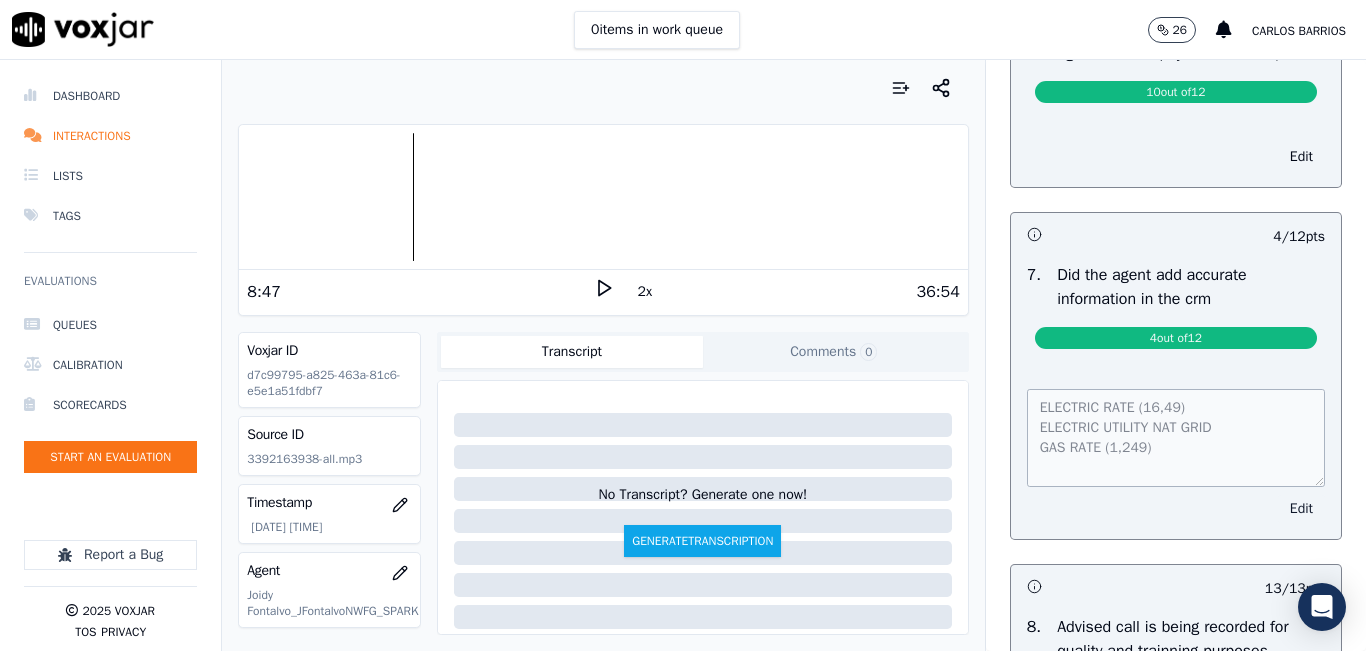click on "Edit" at bounding box center (1301, 509) 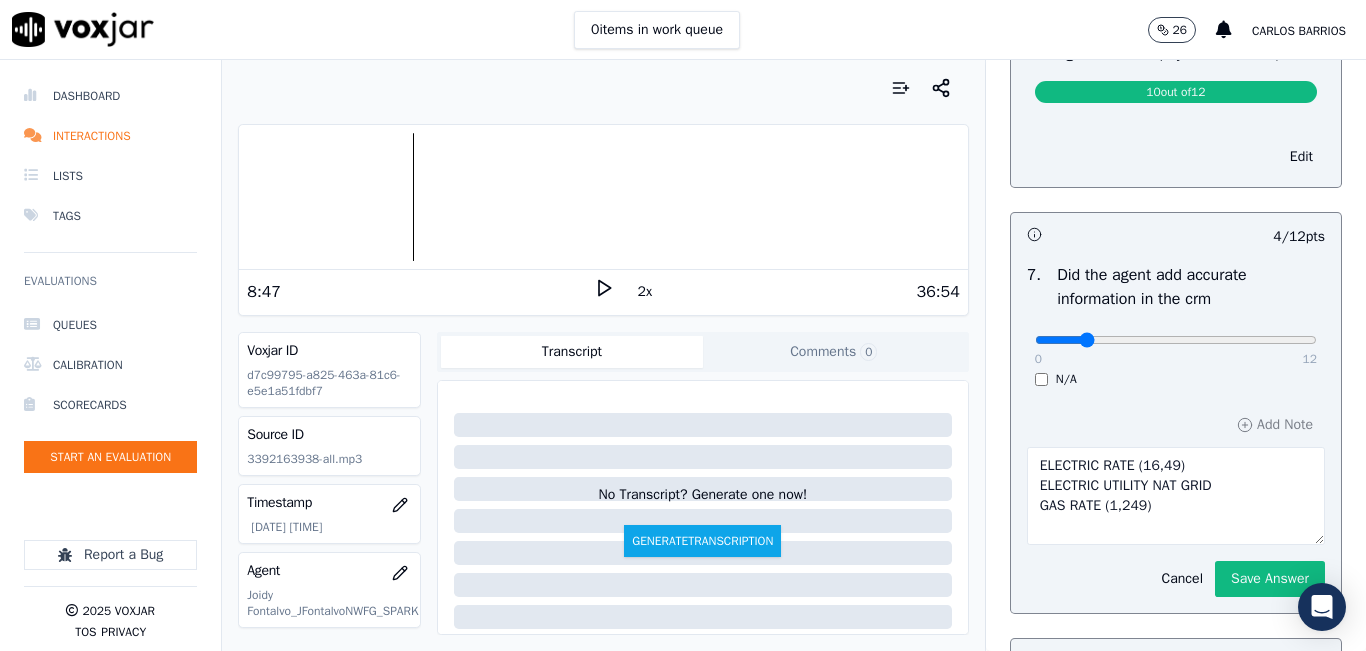 click at bounding box center [1176, 340] 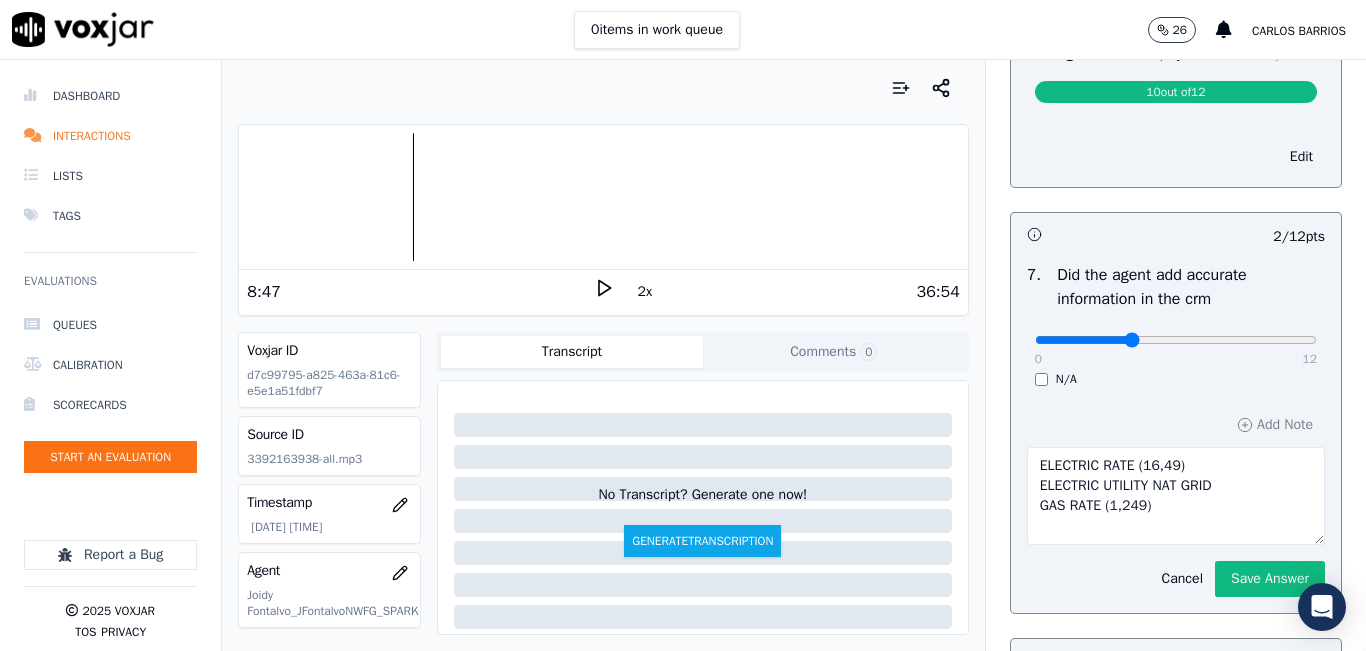 drag, startPoint x: 1101, startPoint y: 383, endPoint x: 1120, endPoint y: 398, distance: 24.207438 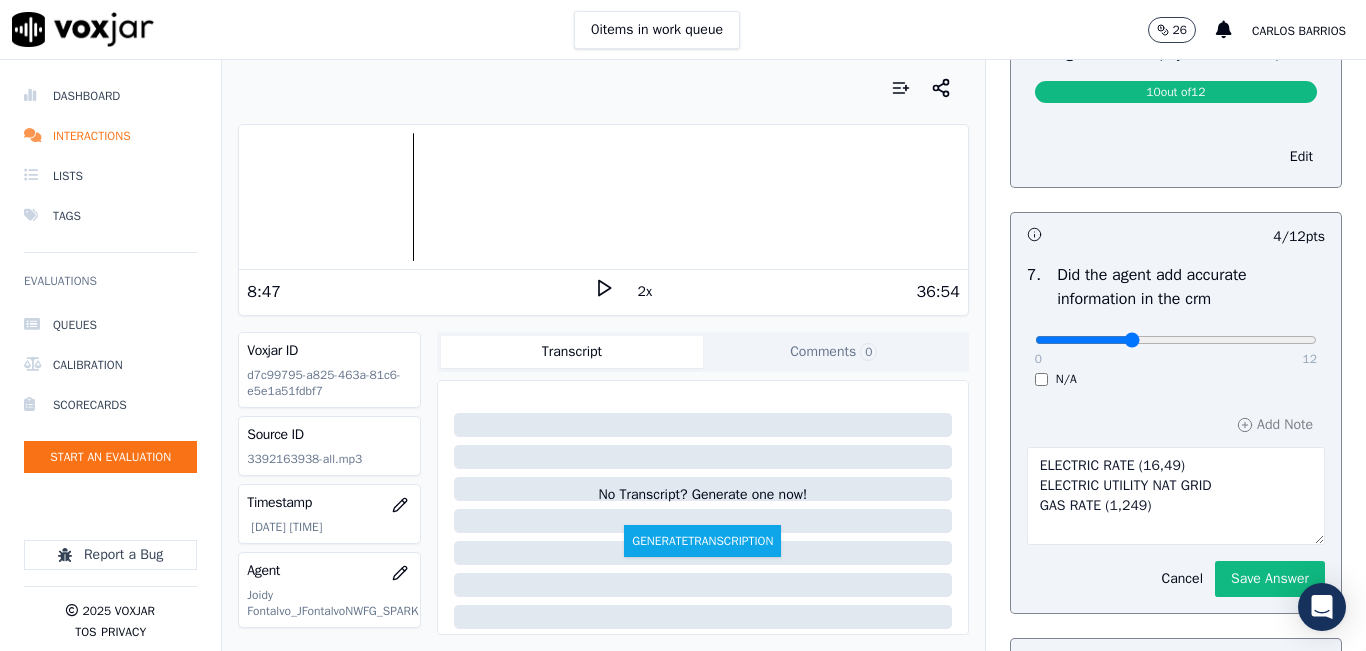 click on "0   12" at bounding box center (1176, 339) 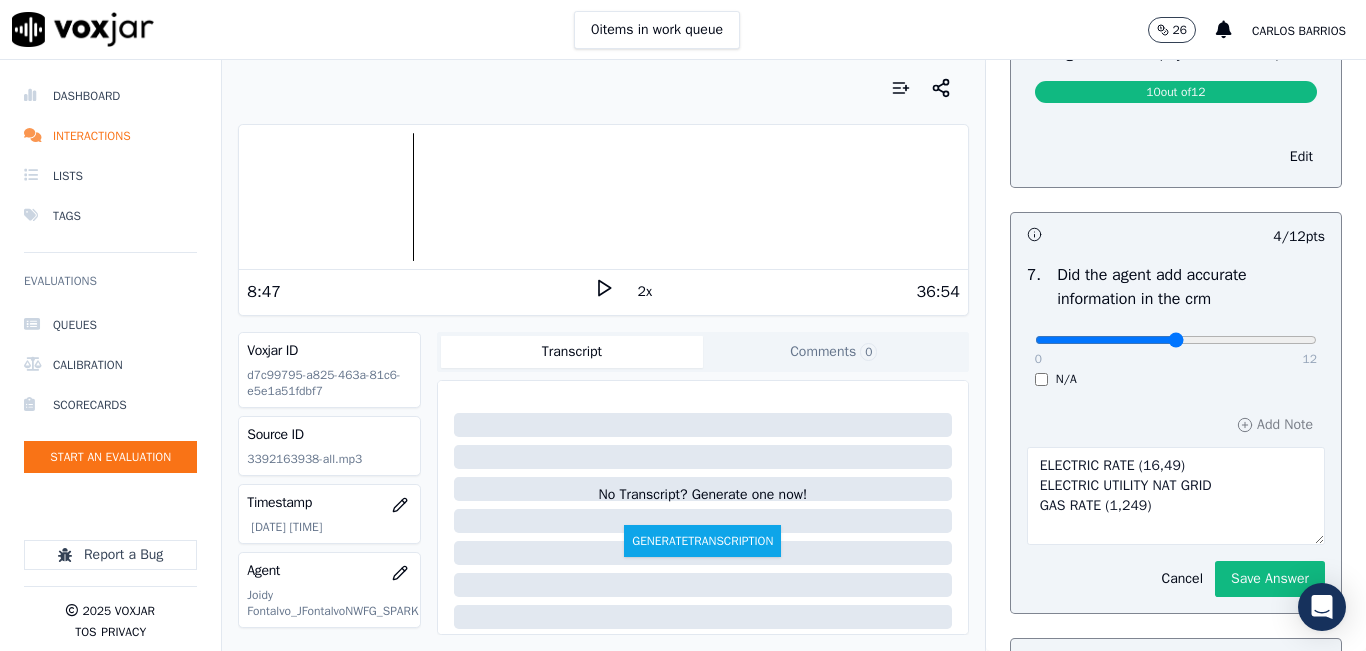 type on "6" 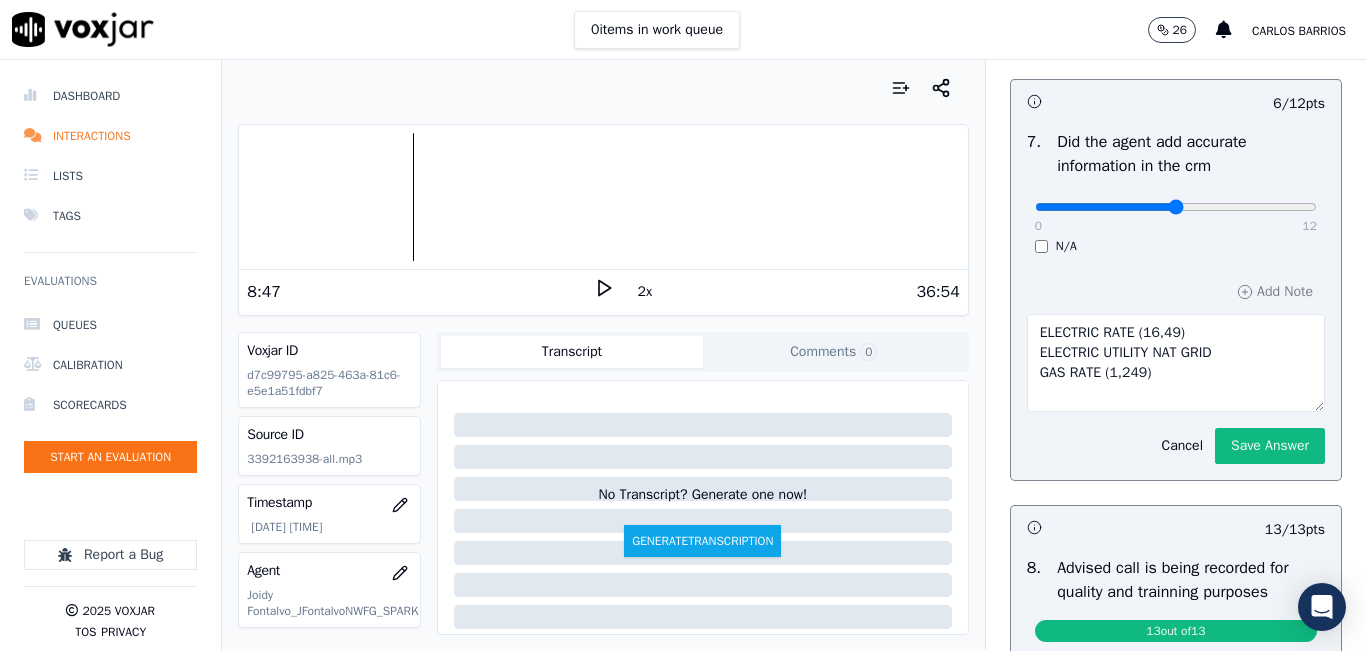 scroll, scrollTop: 1674, scrollLeft: 0, axis: vertical 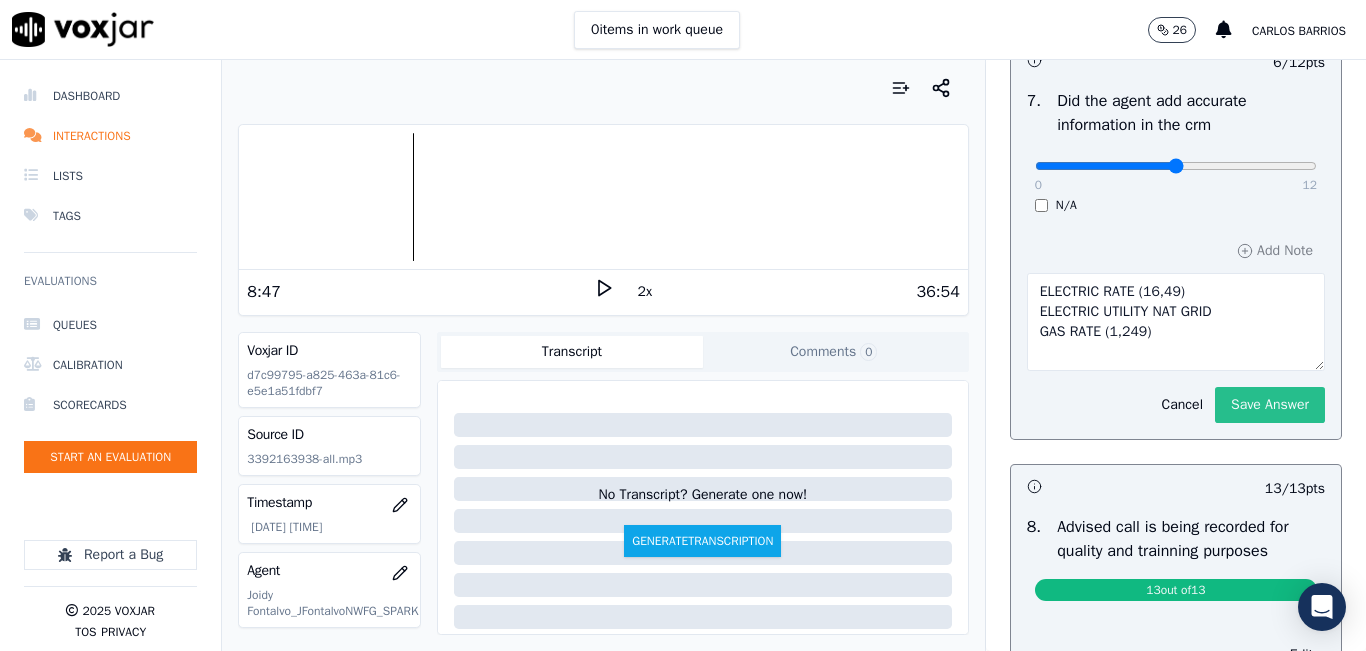 click on "Save Answer" 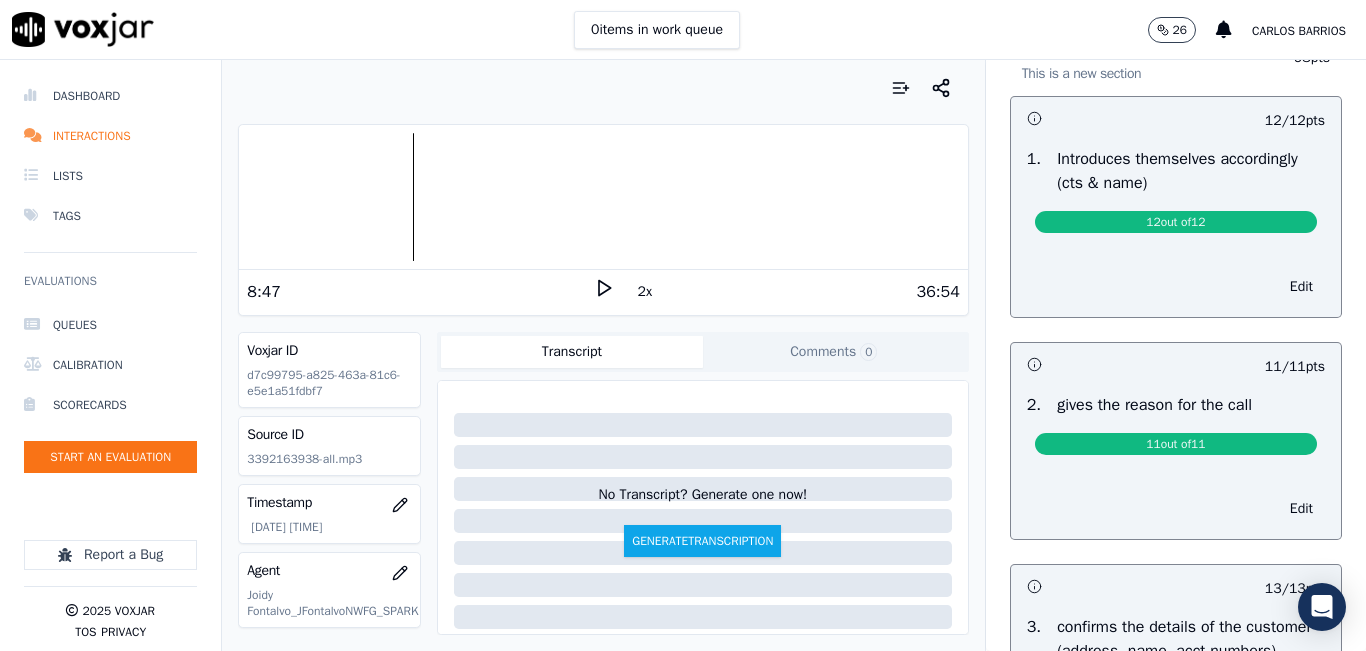 scroll, scrollTop: 0, scrollLeft: 0, axis: both 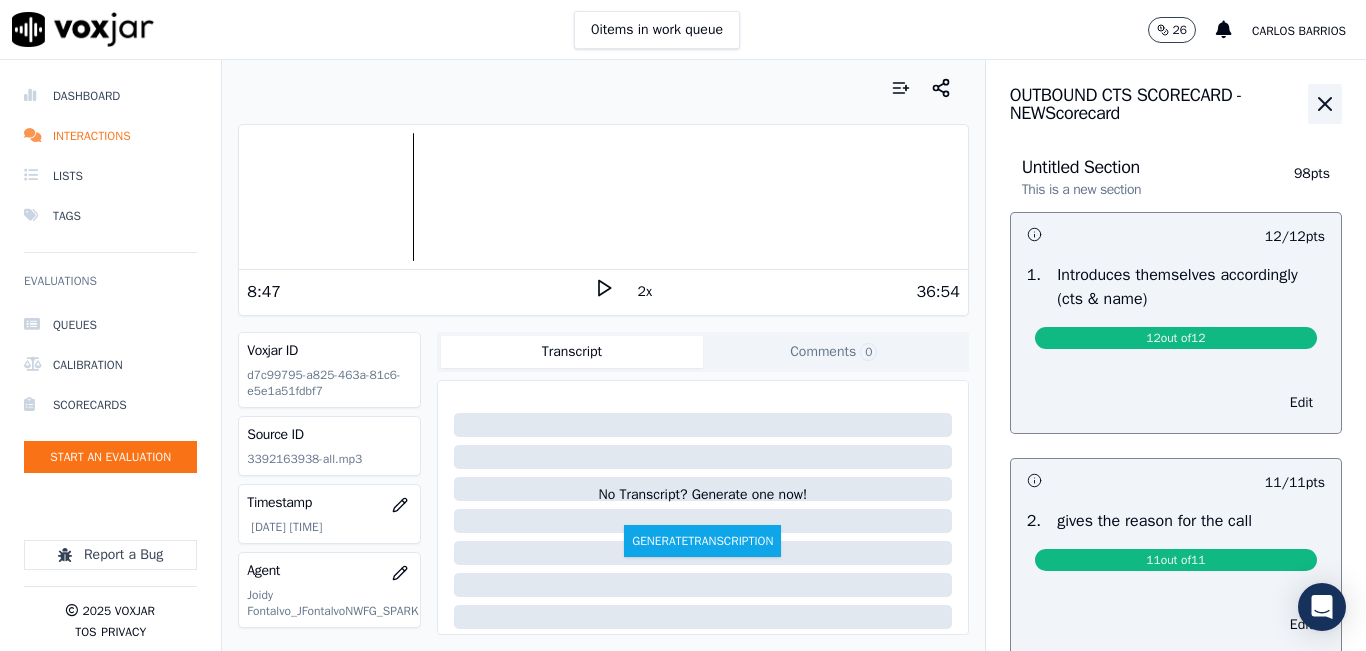 click 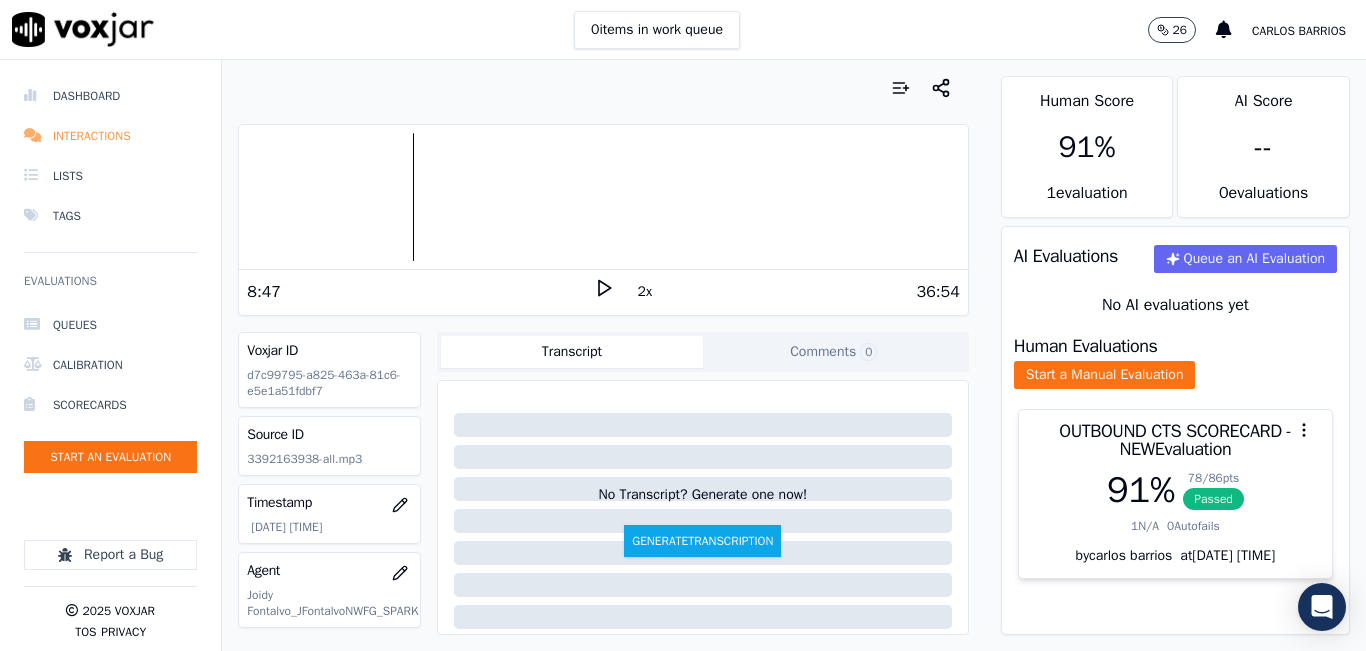 click on "Interactions" at bounding box center (110, 136) 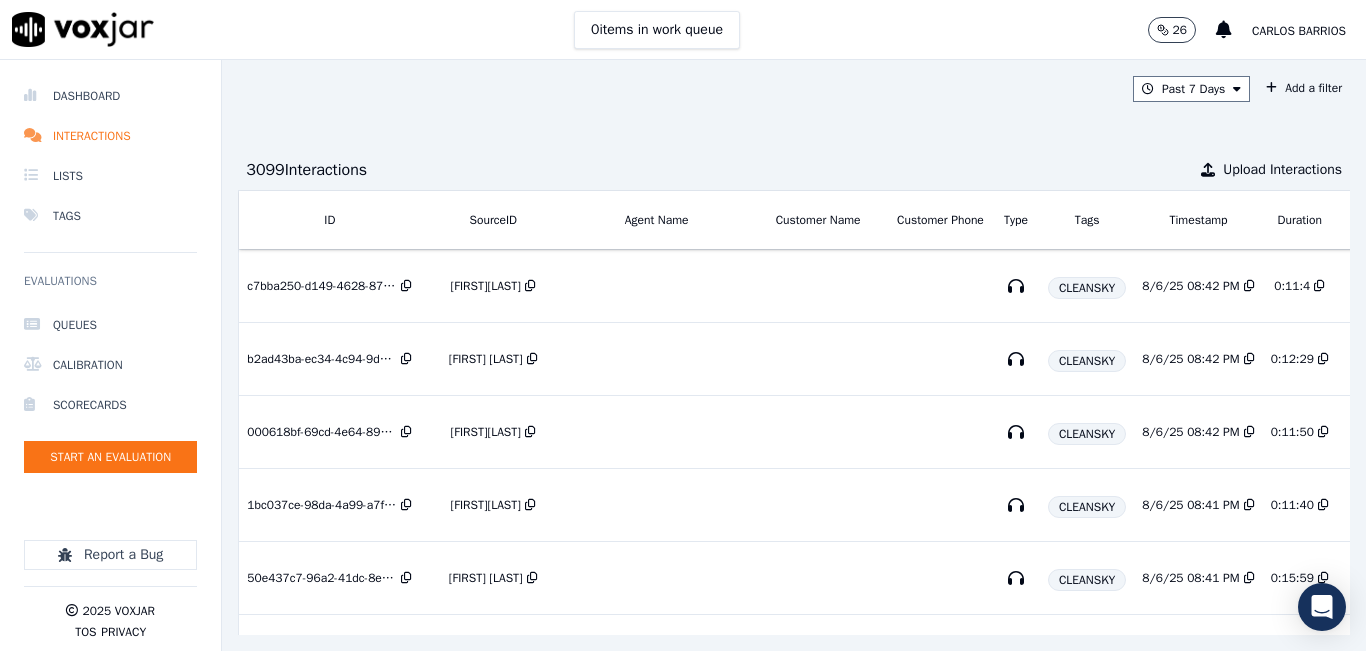 scroll, scrollTop: 0, scrollLeft: 323, axis: horizontal 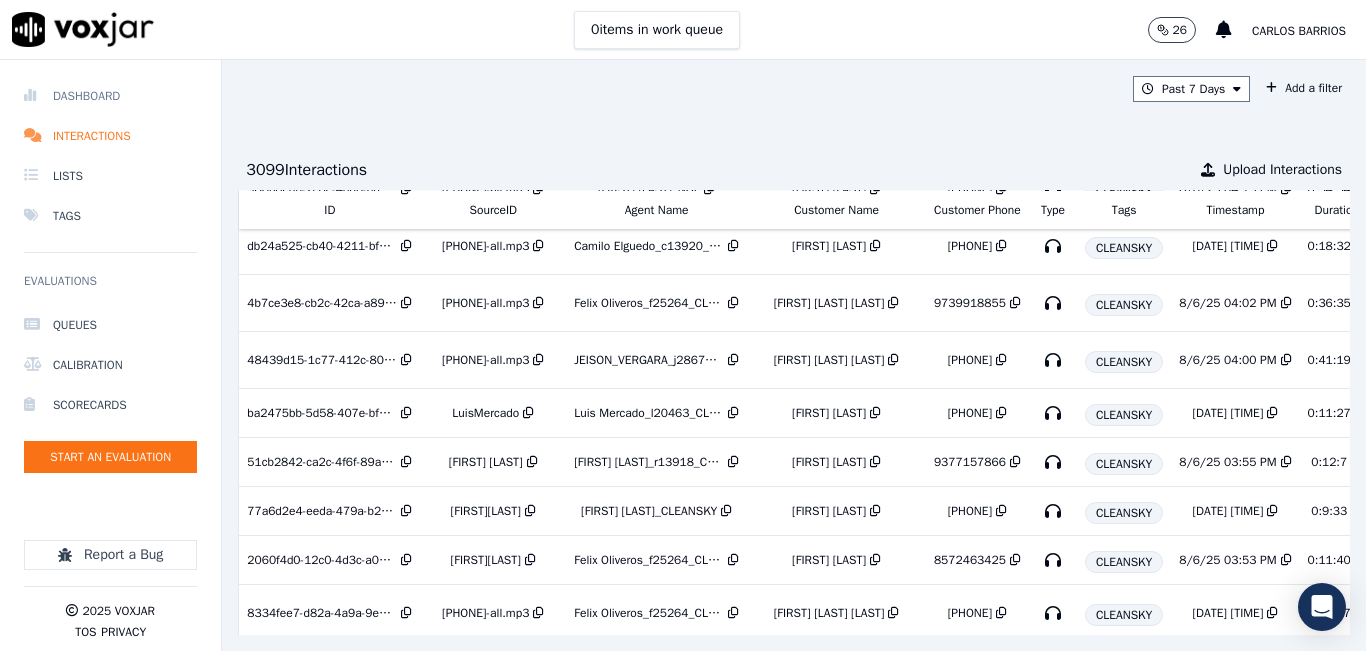 click on "Dashboard" at bounding box center [110, 96] 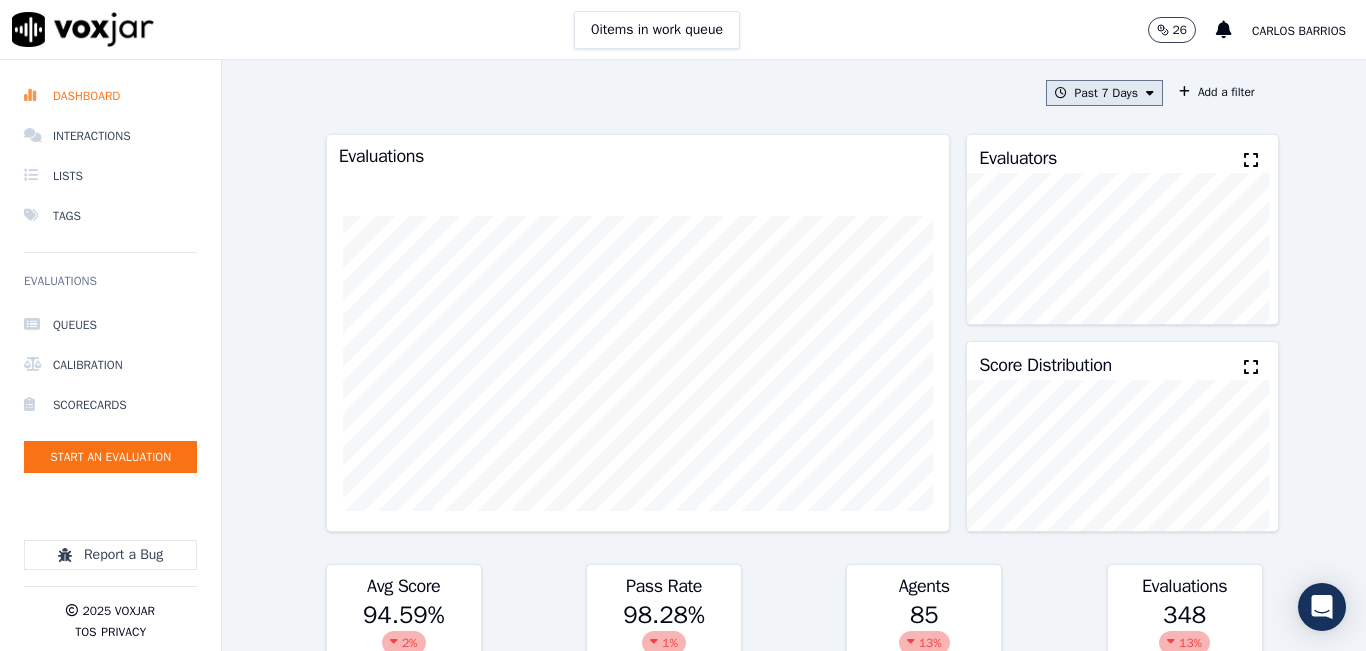 click on "Past 7 Days" at bounding box center (1104, 93) 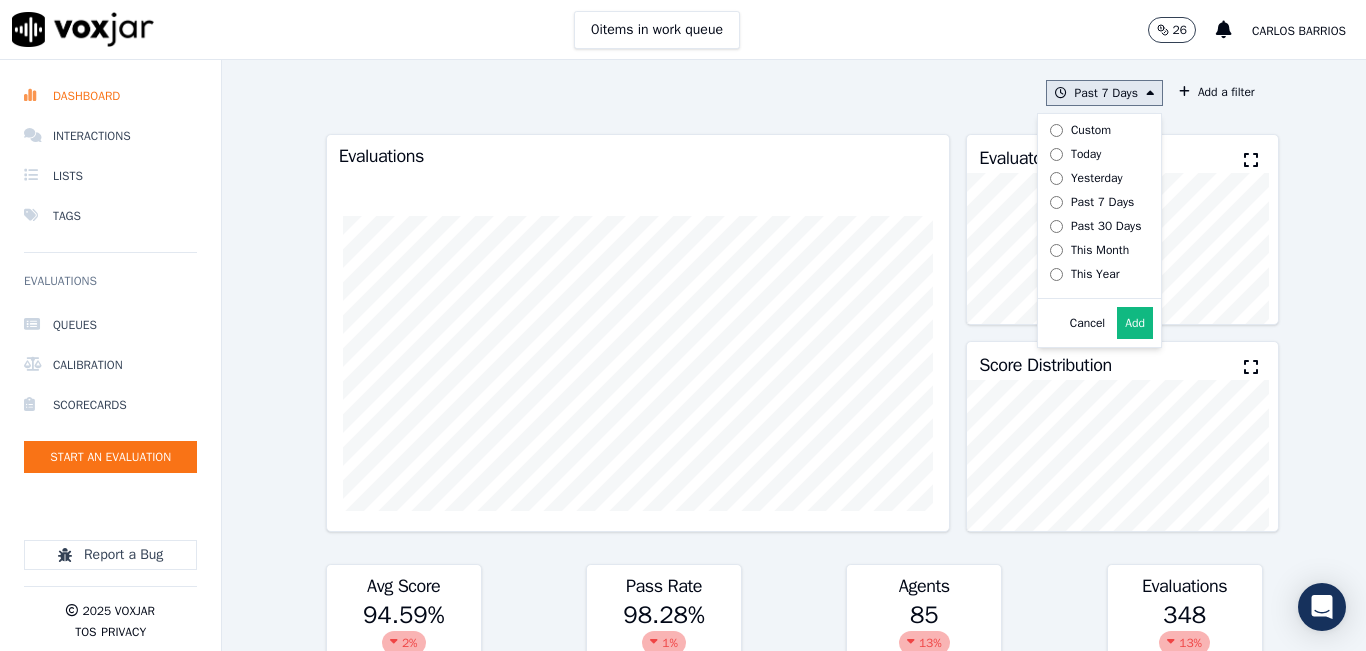 click on "Today" at bounding box center (1086, 154) 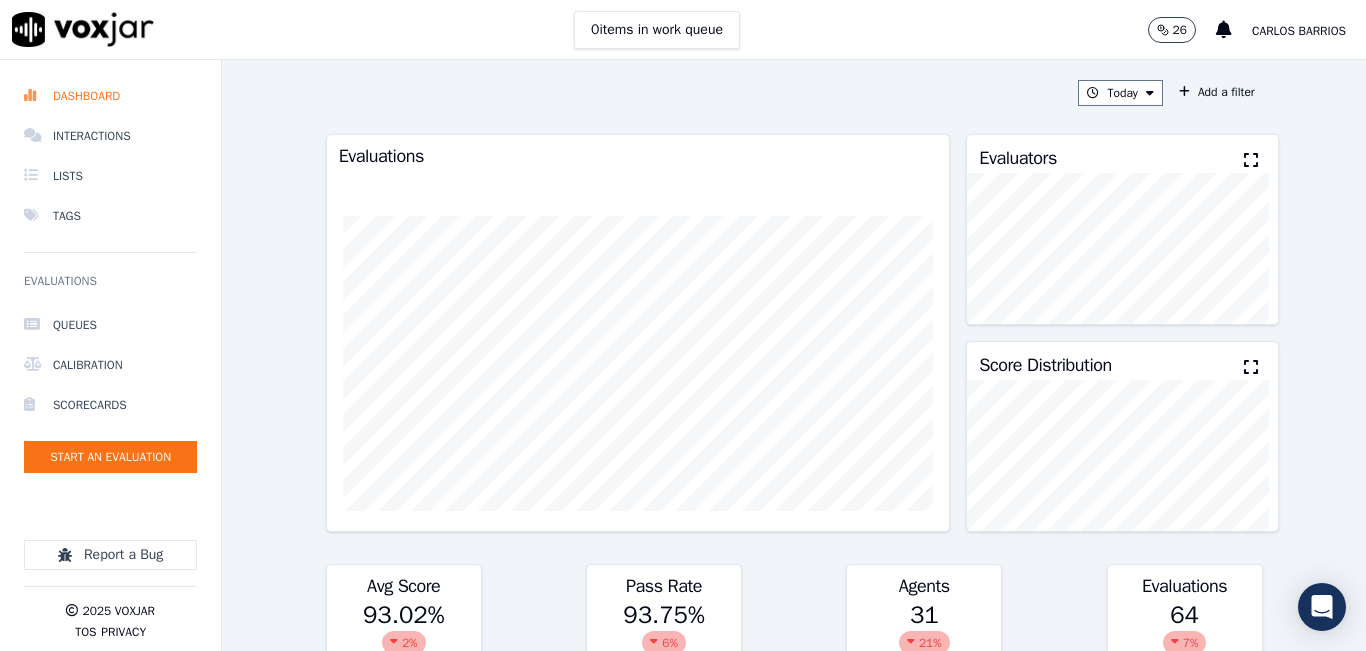 click on "0  items in work queue     26         carlos barrios" at bounding box center (683, 30) 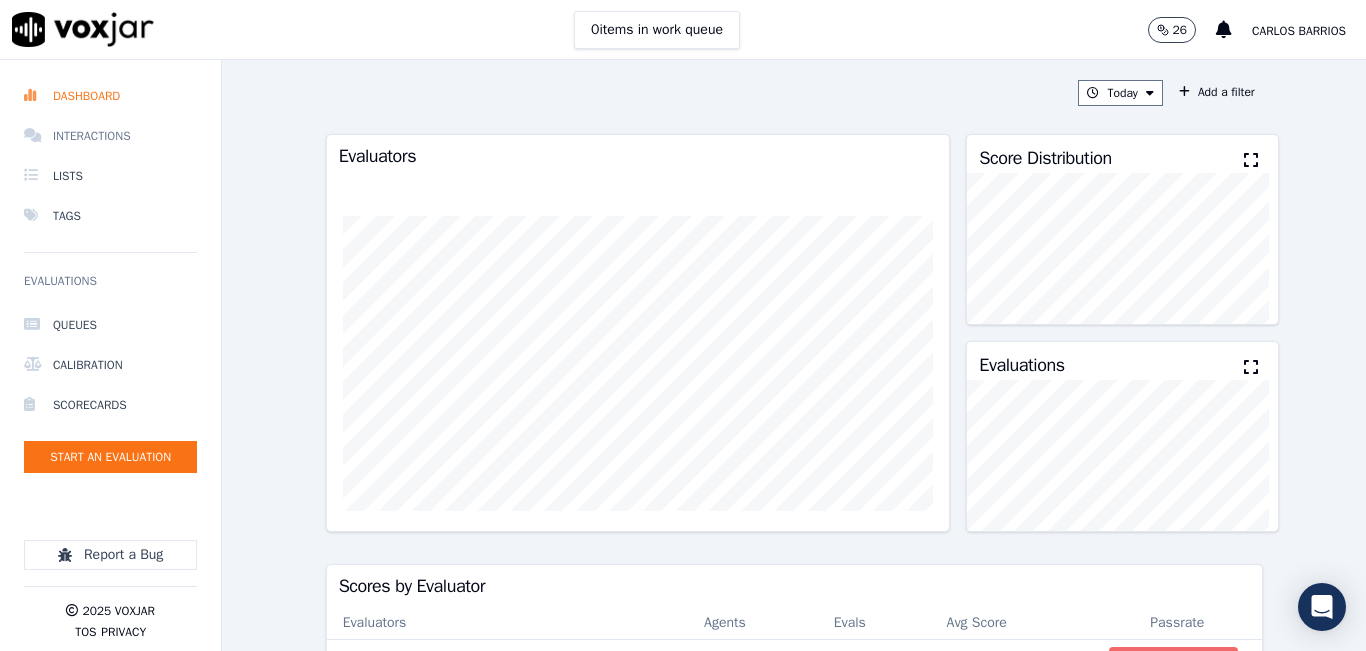 click on "Interactions" at bounding box center (110, 136) 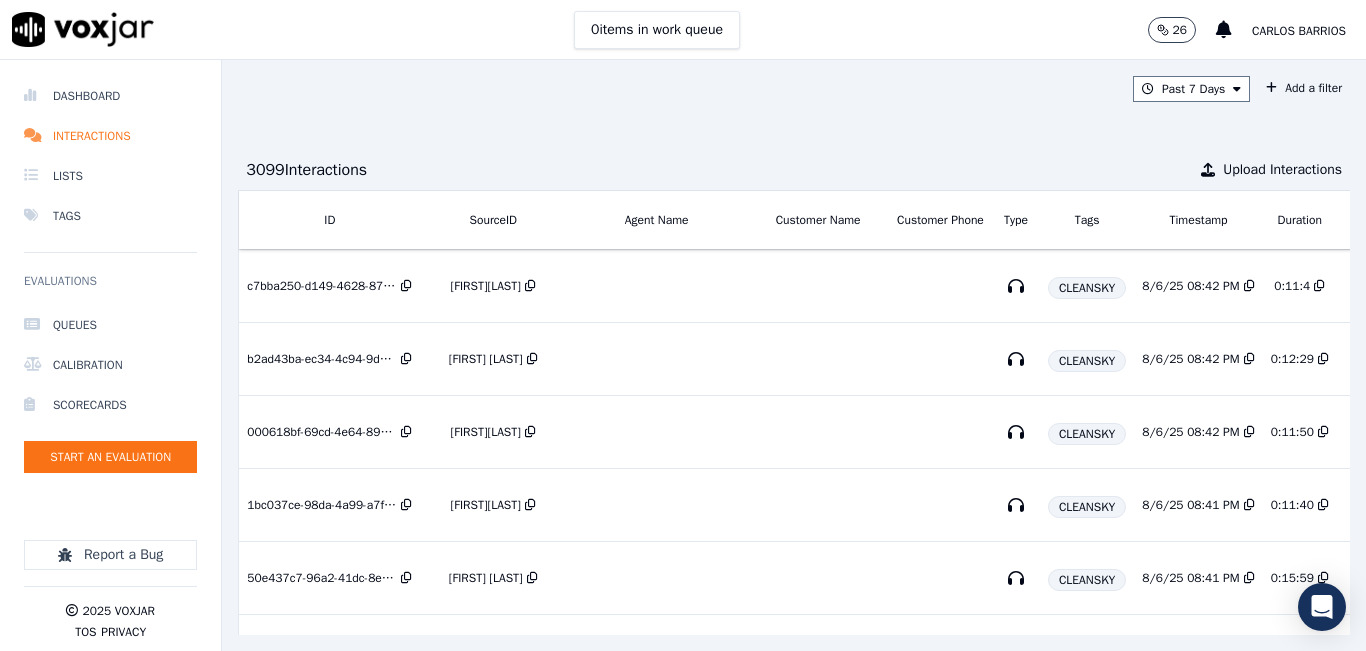 scroll, scrollTop: 0, scrollLeft: 323, axis: horizontal 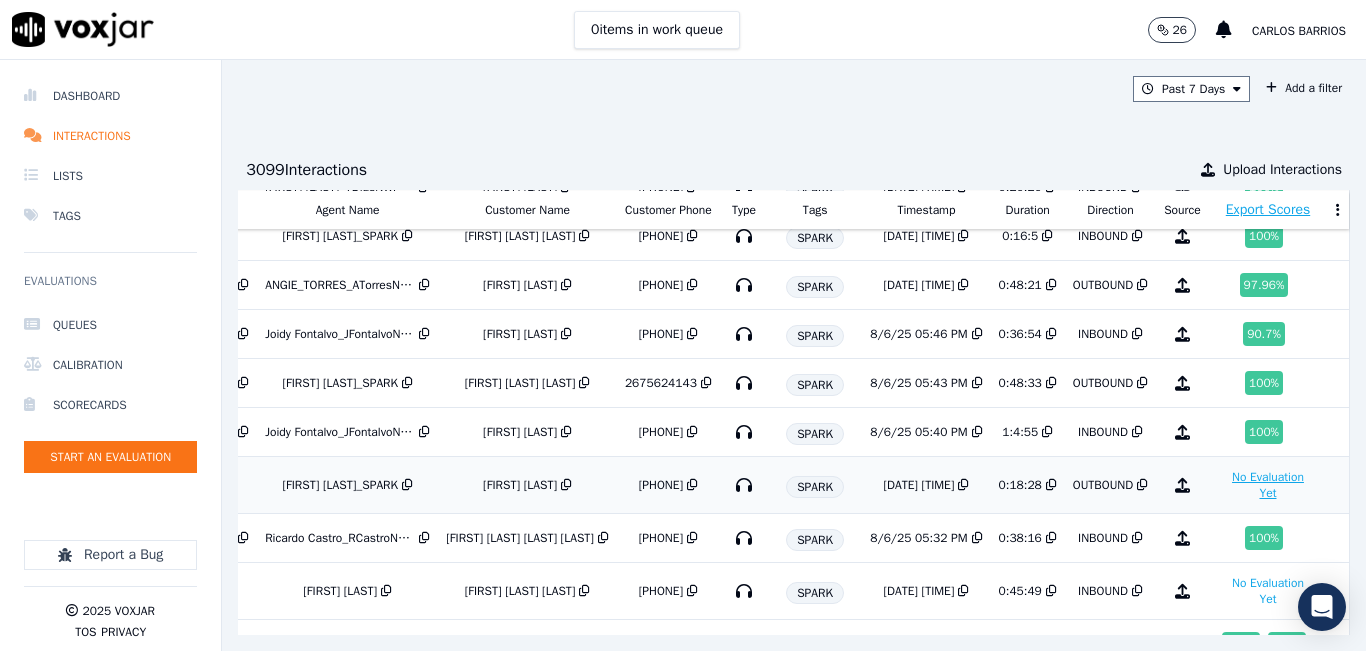 click on "No Evaluation Yet" at bounding box center [1268, 485] 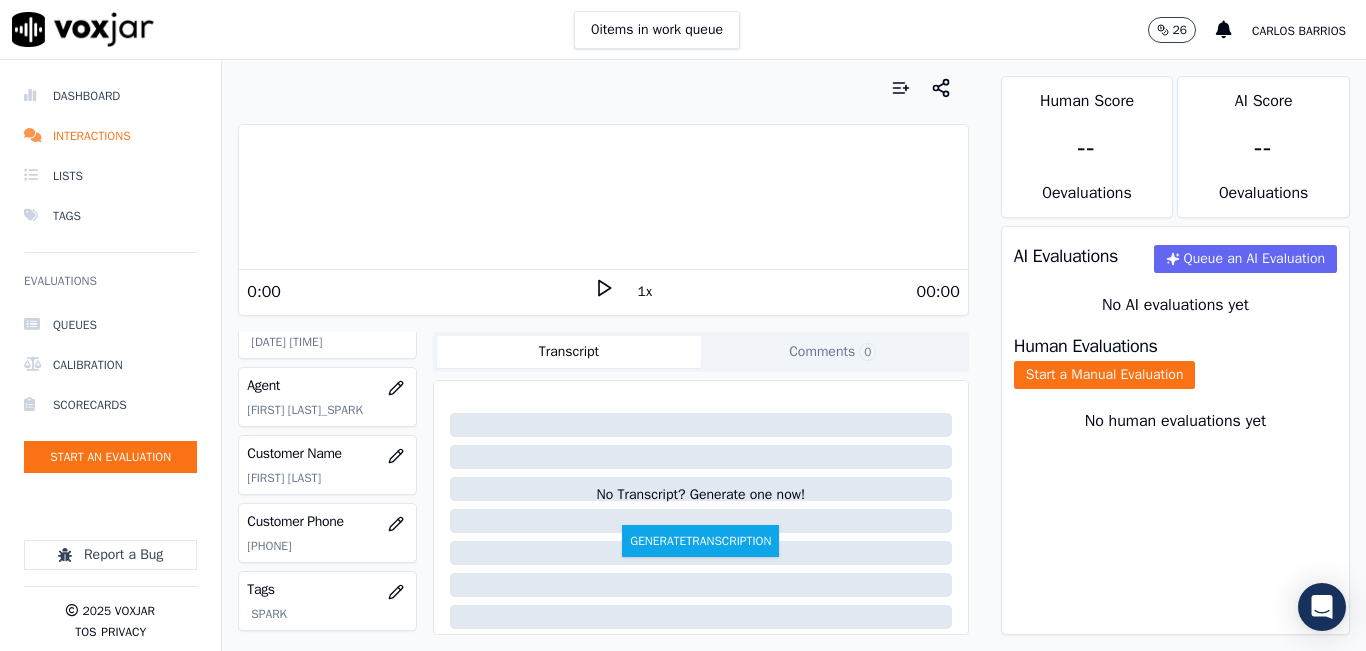 scroll, scrollTop: 200, scrollLeft: 0, axis: vertical 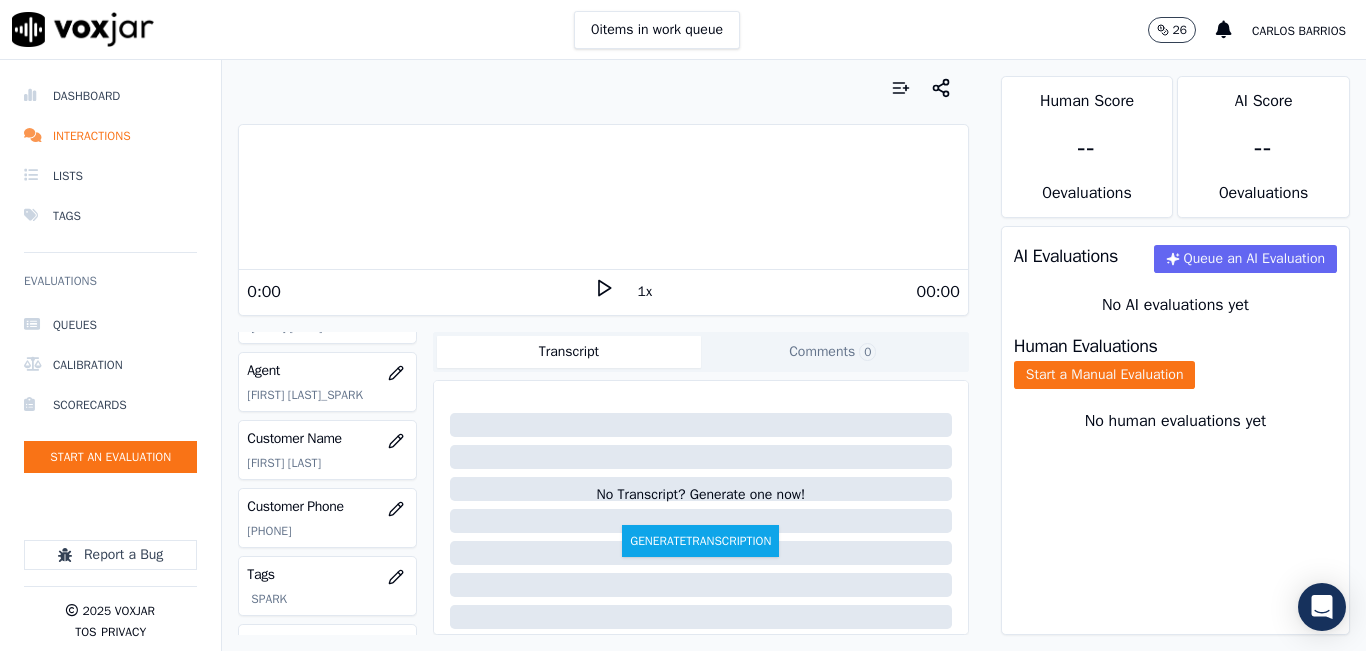 click on "[PHONE]" 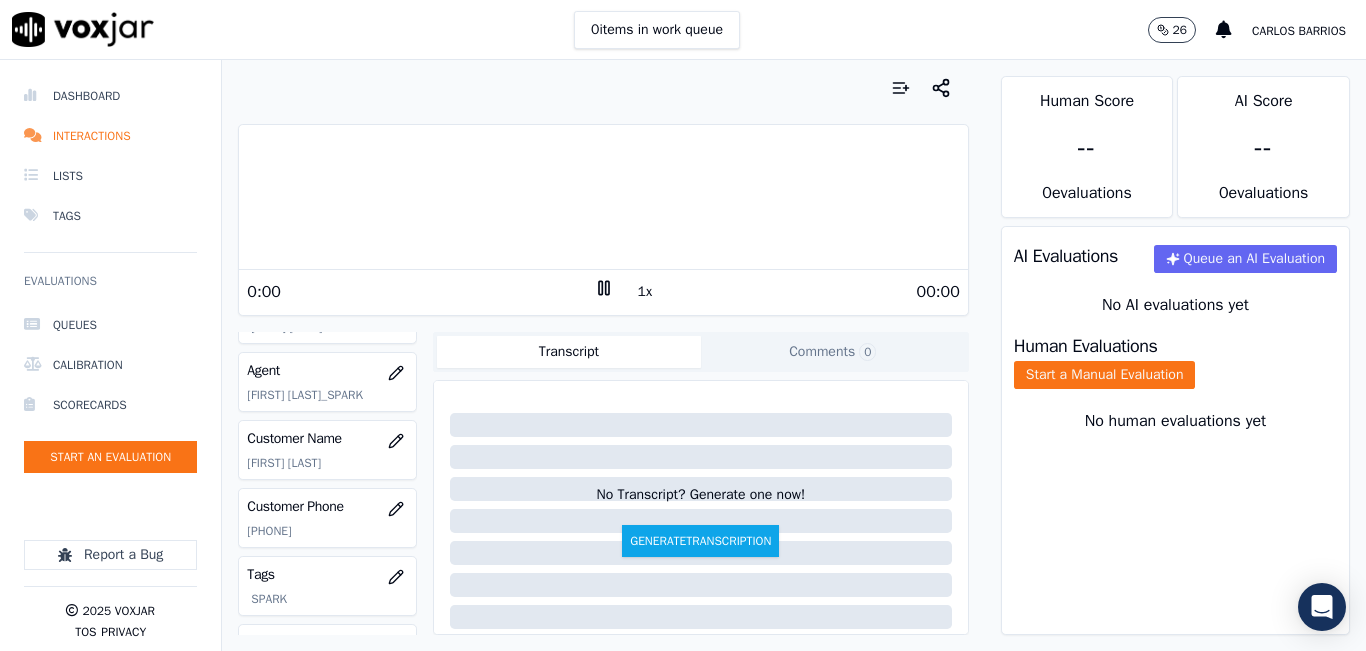 click on "1x" at bounding box center [645, 292] 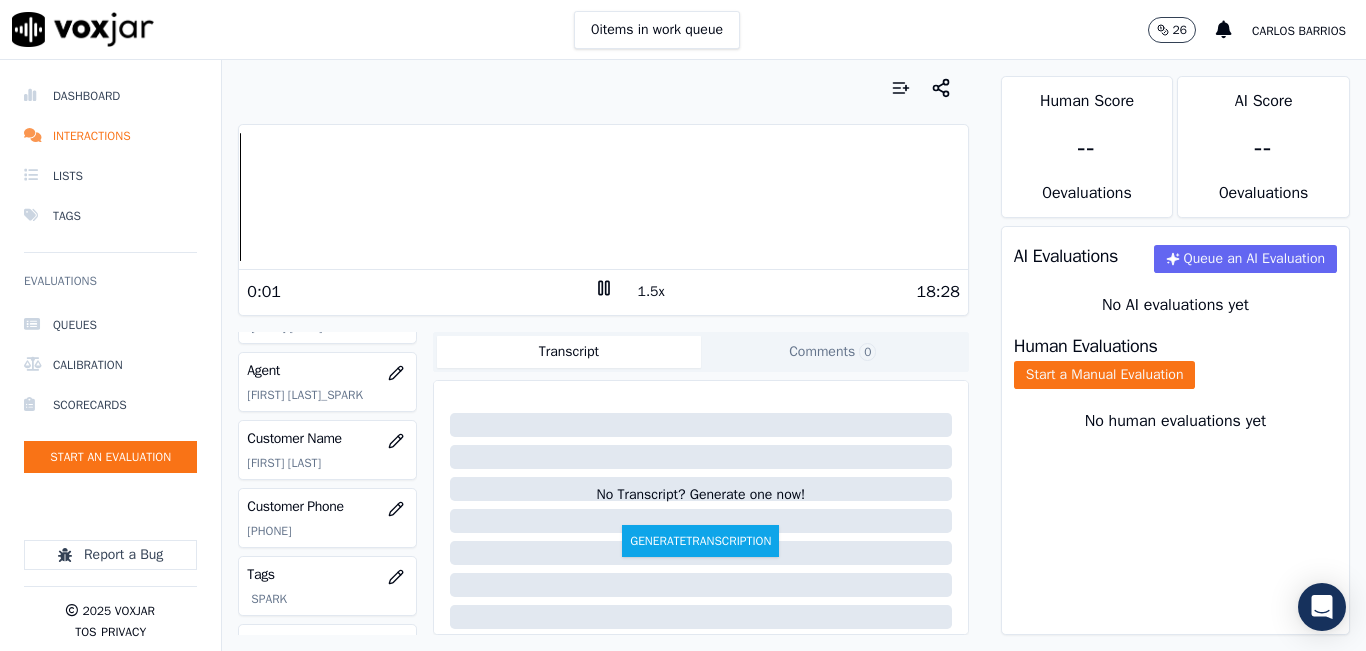 click on "1.5x" at bounding box center (651, 292) 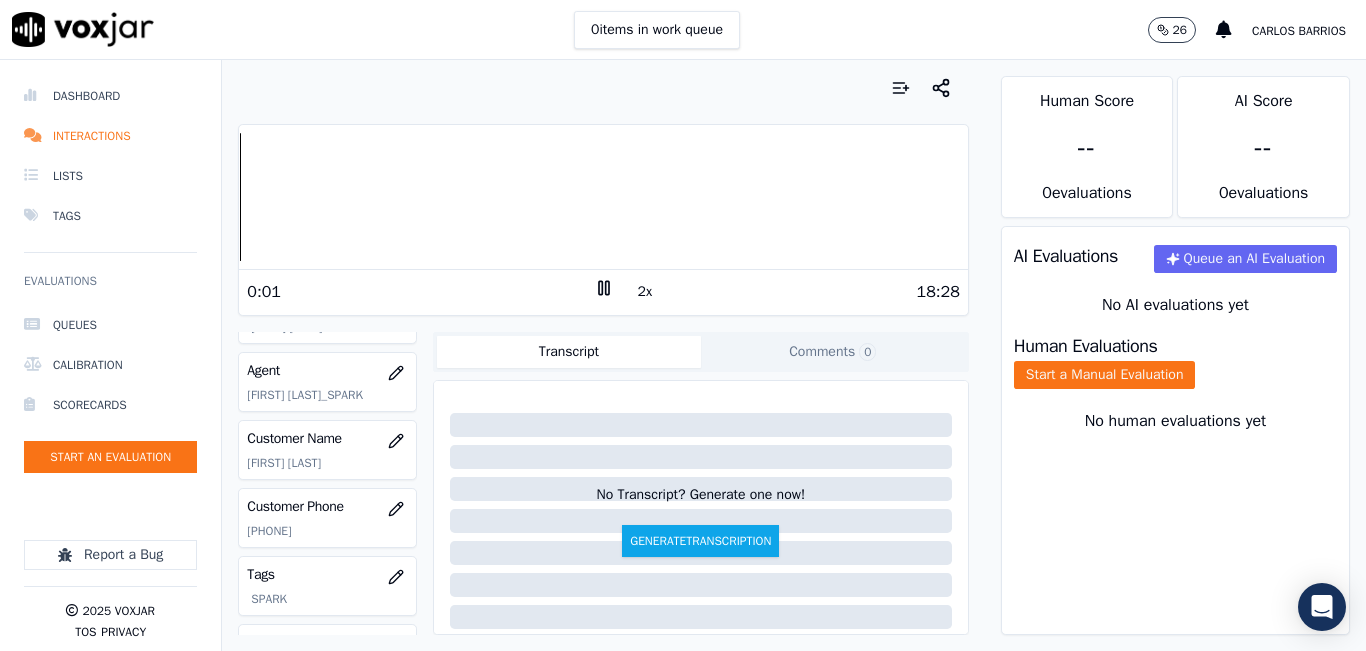 click on "2x" at bounding box center [645, 292] 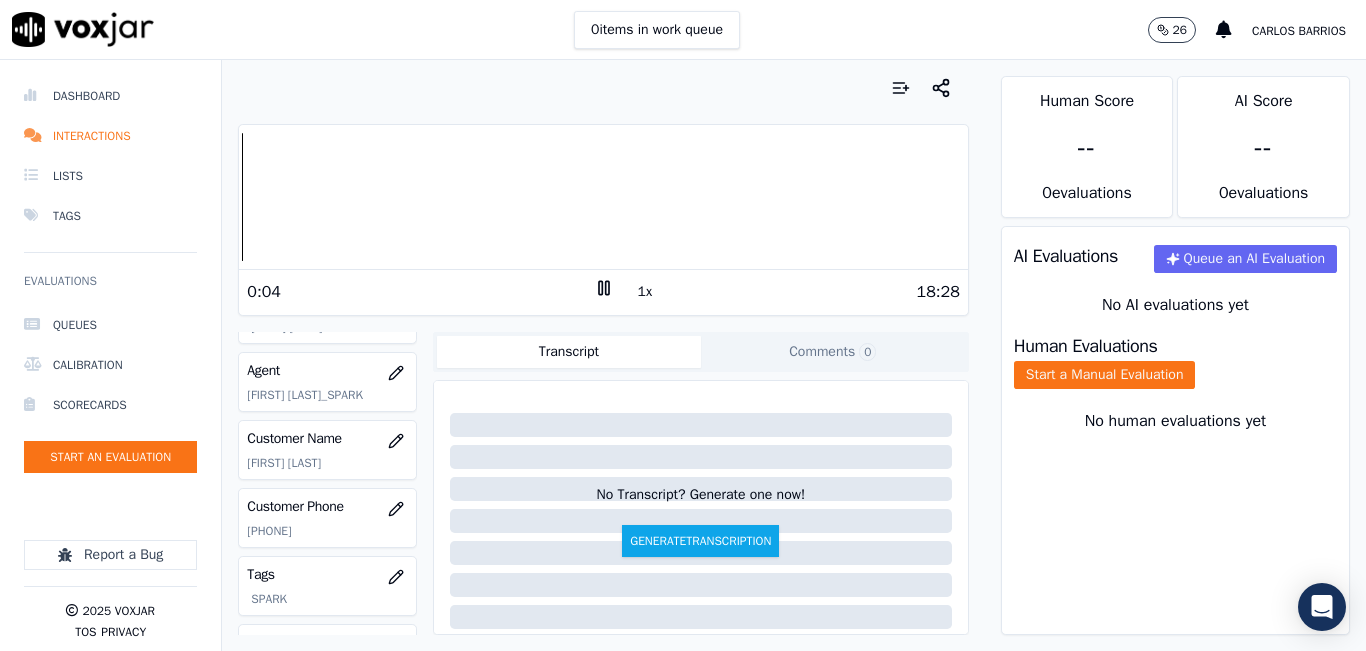 click on "1x" at bounding box center (645, 292) 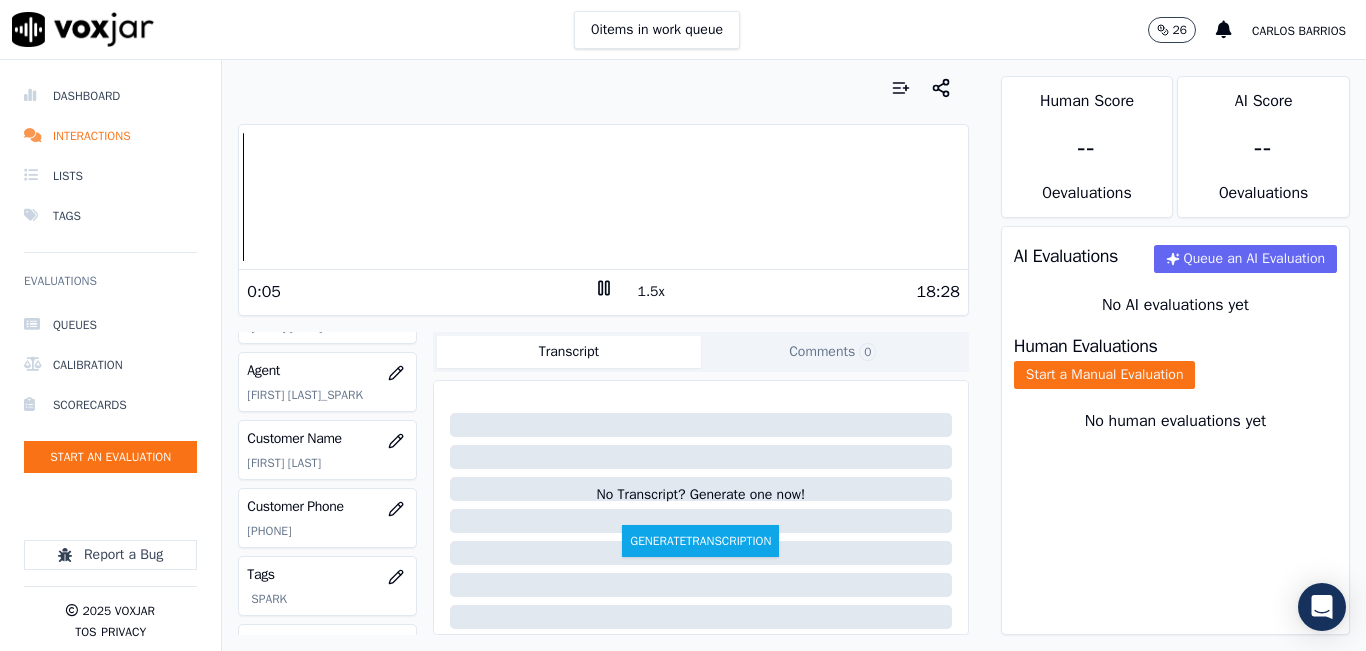 click on "1.5x" at bounding box center (651, 292) 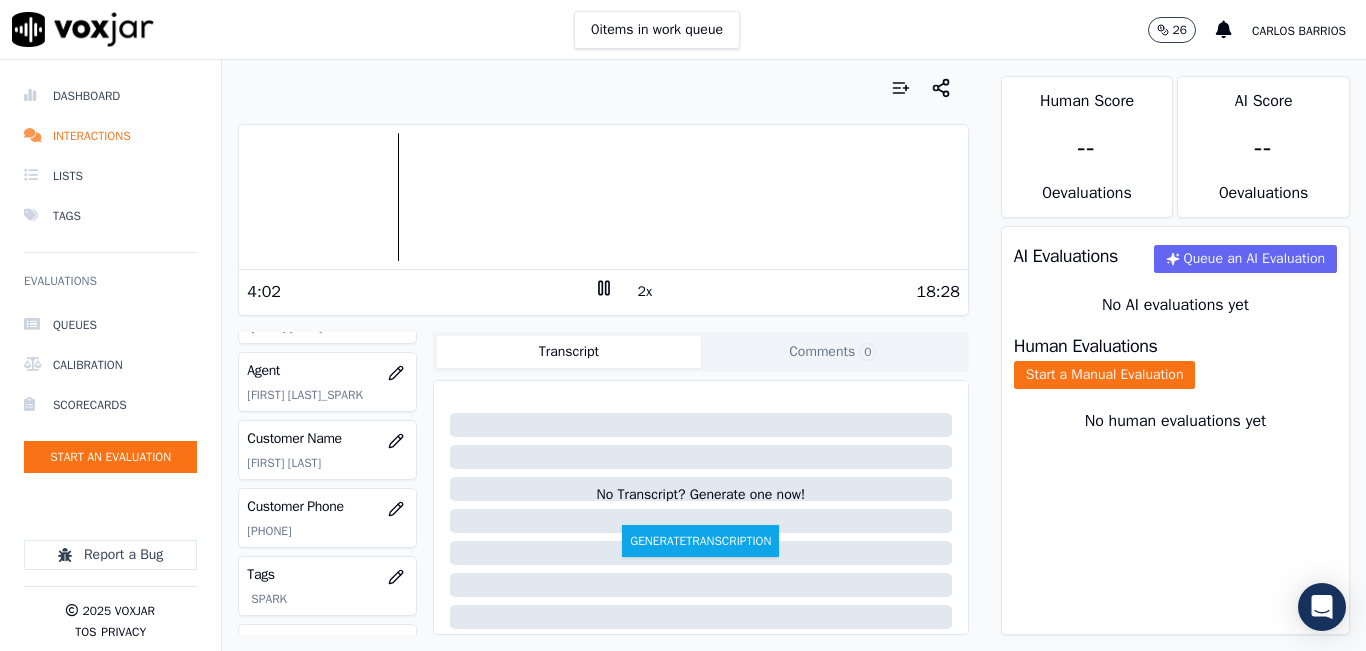 click 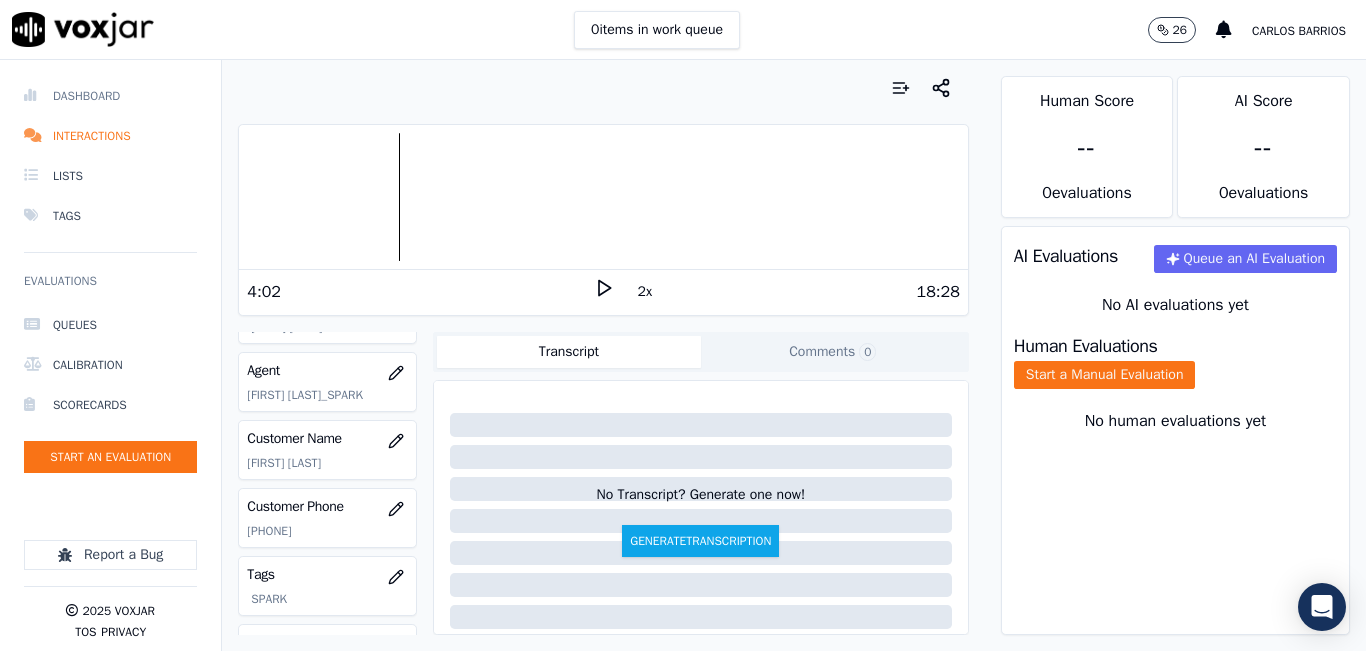click on "Dashboard" at bounding box center [110, 96] 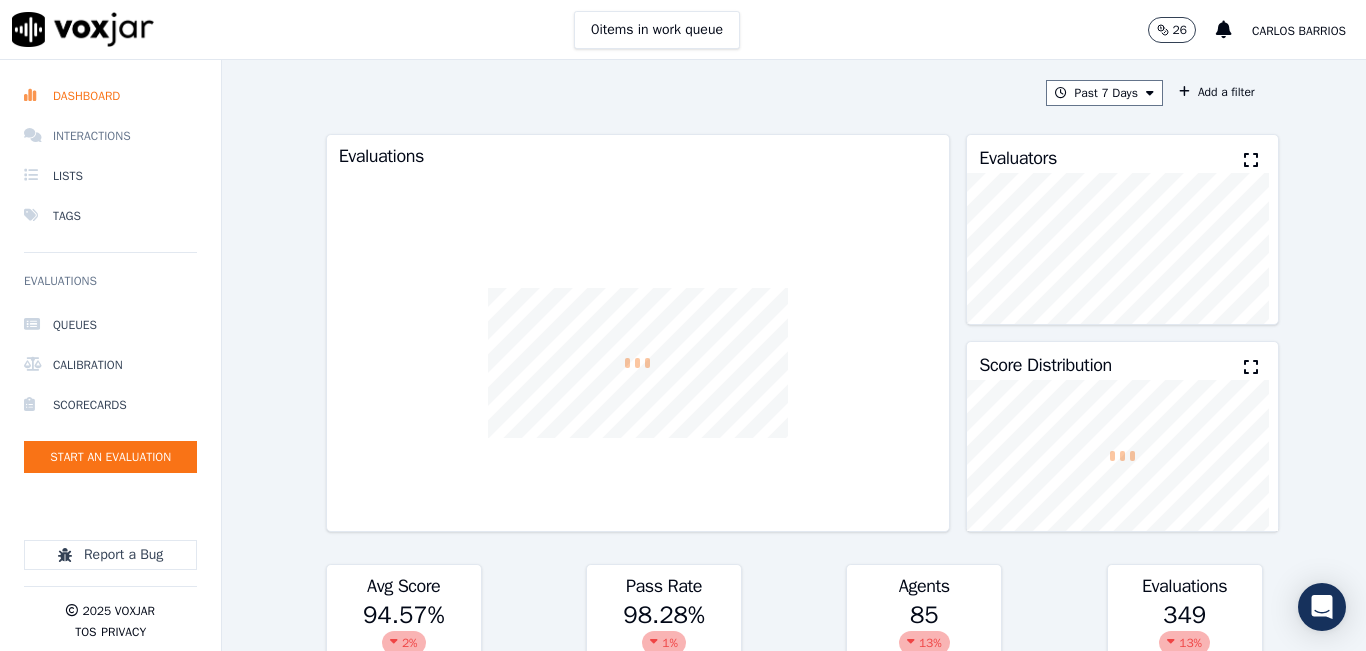 click on "Interactions" at bounding box center [110, 136] 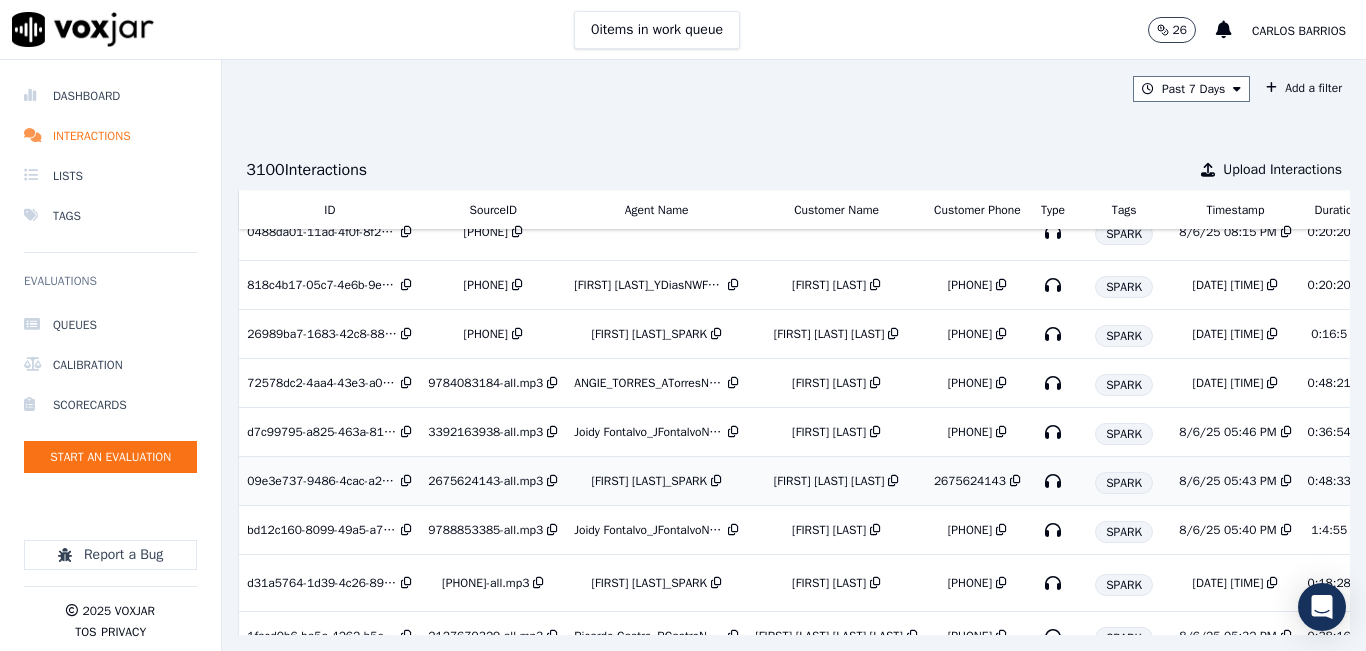 scroll, scrollTop: 859, scrollLeft: 0, axis: vertical 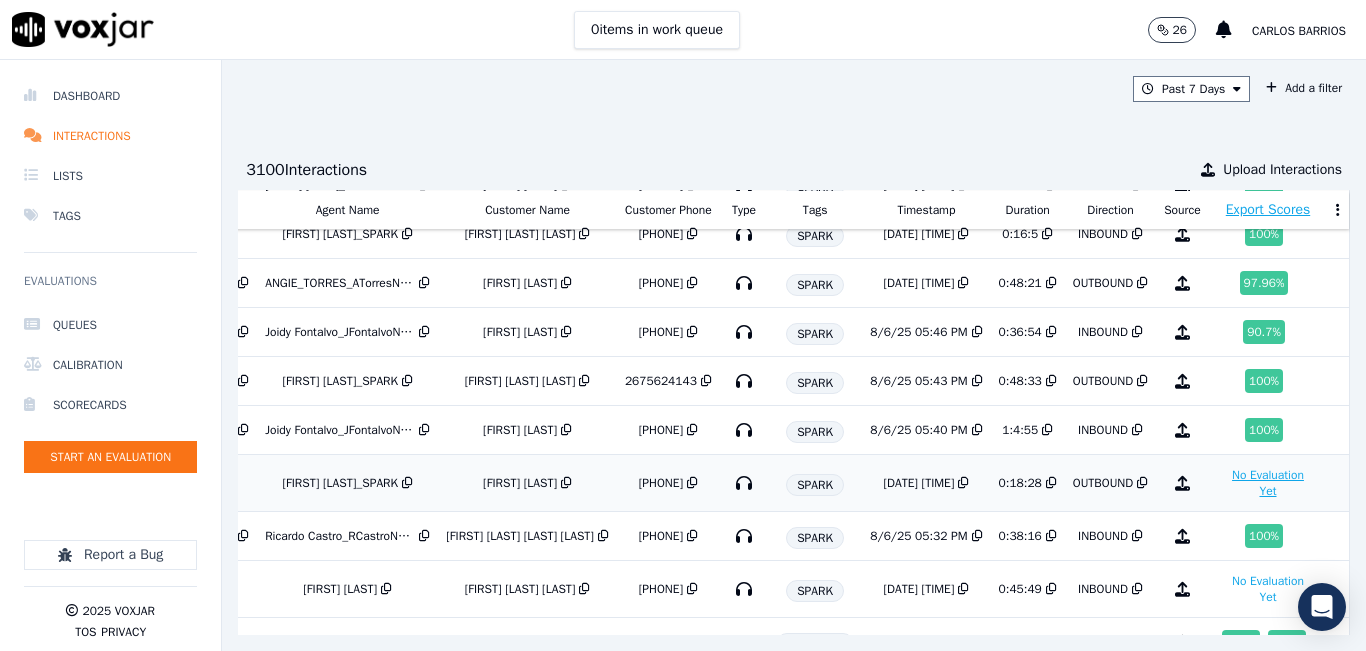 click on "No Evaluation Yet" at bounding box center (1268, 483) 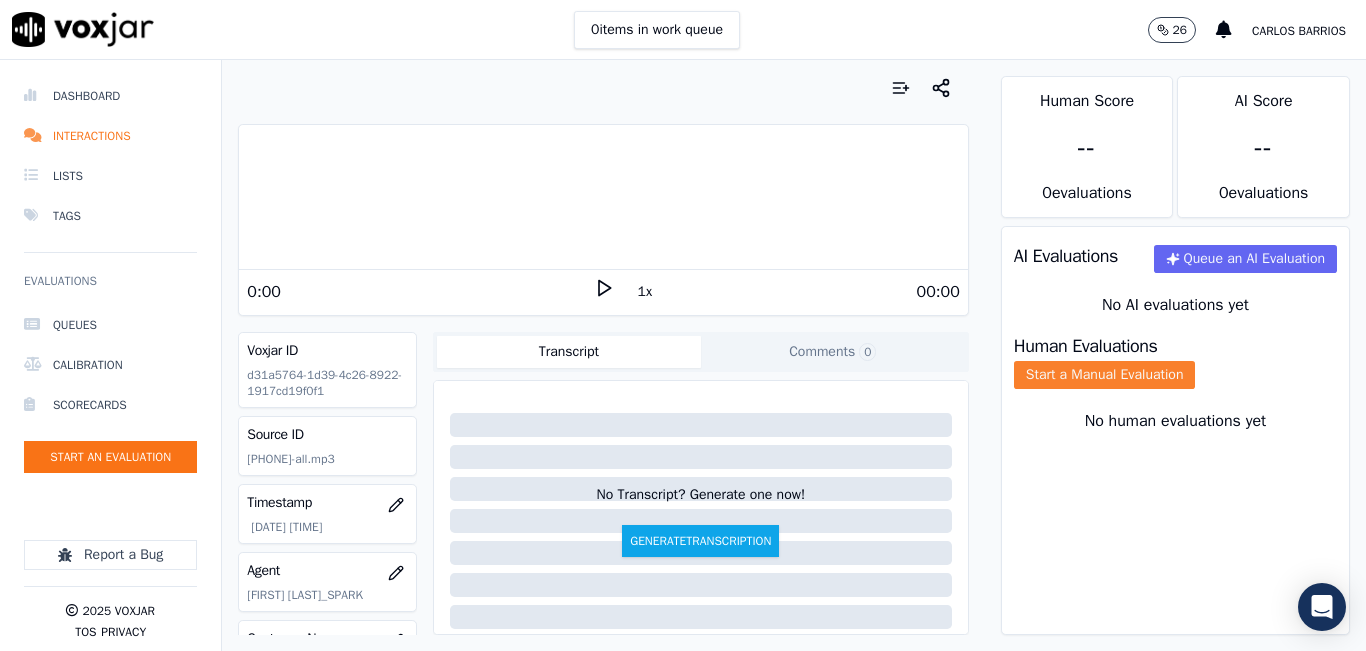click on "Start a Manual Evaluation" 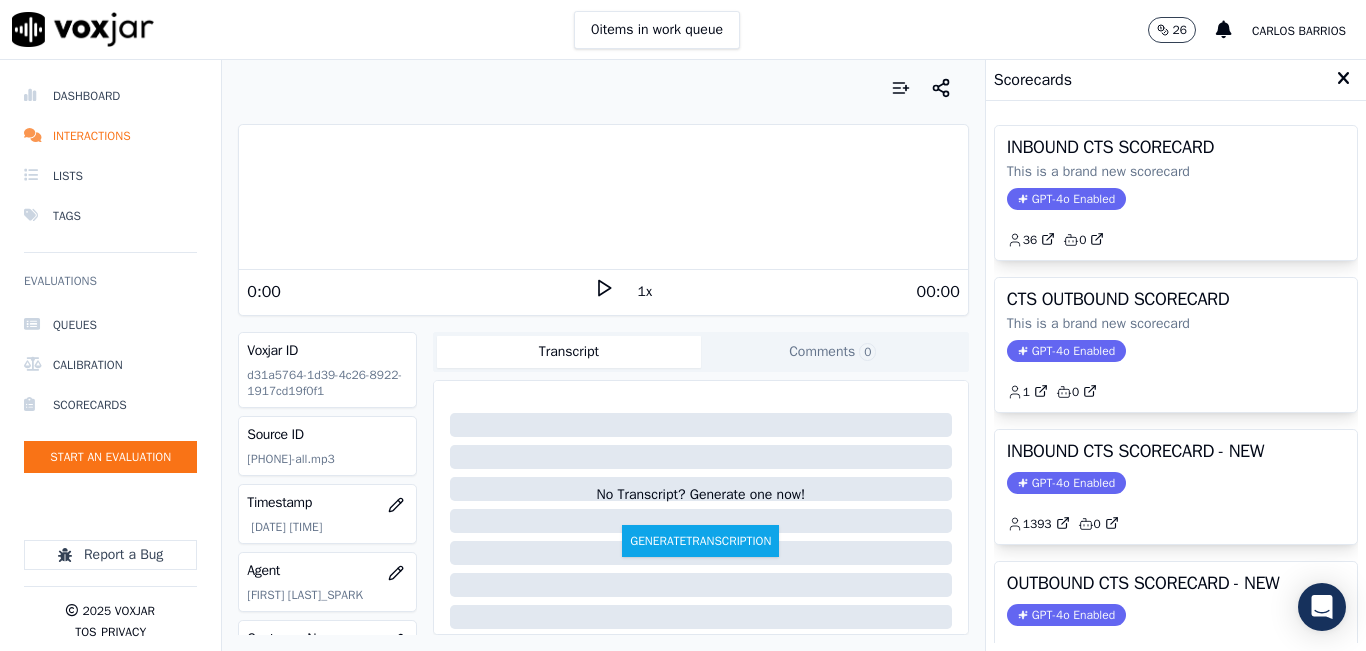 click on "1x" at bounding box center (645, 292) 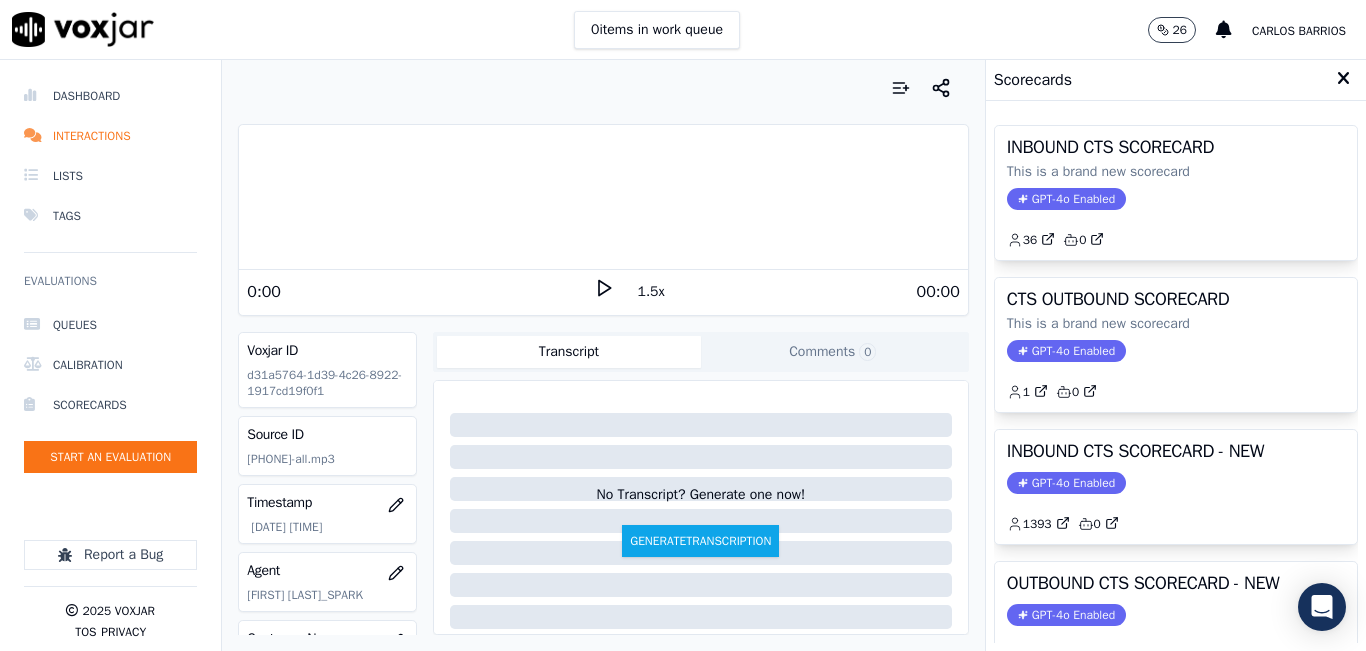 click on "1.5x" at bounding box center [651, 292] 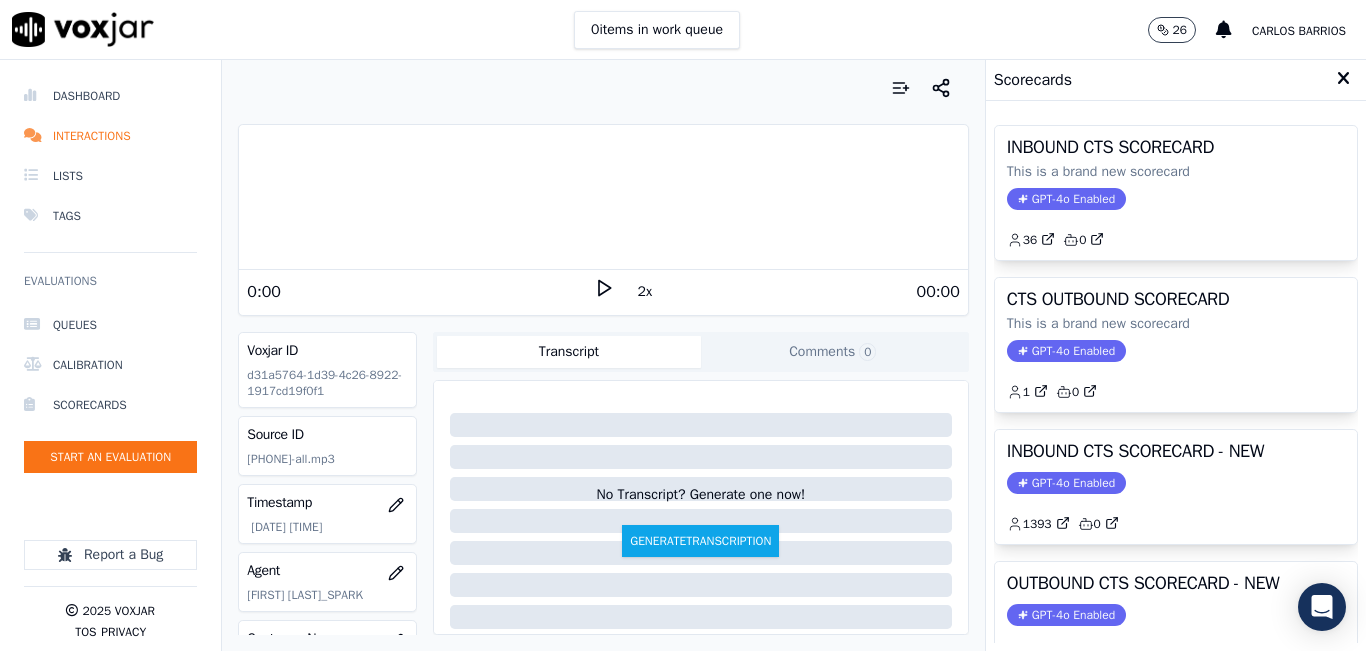 click 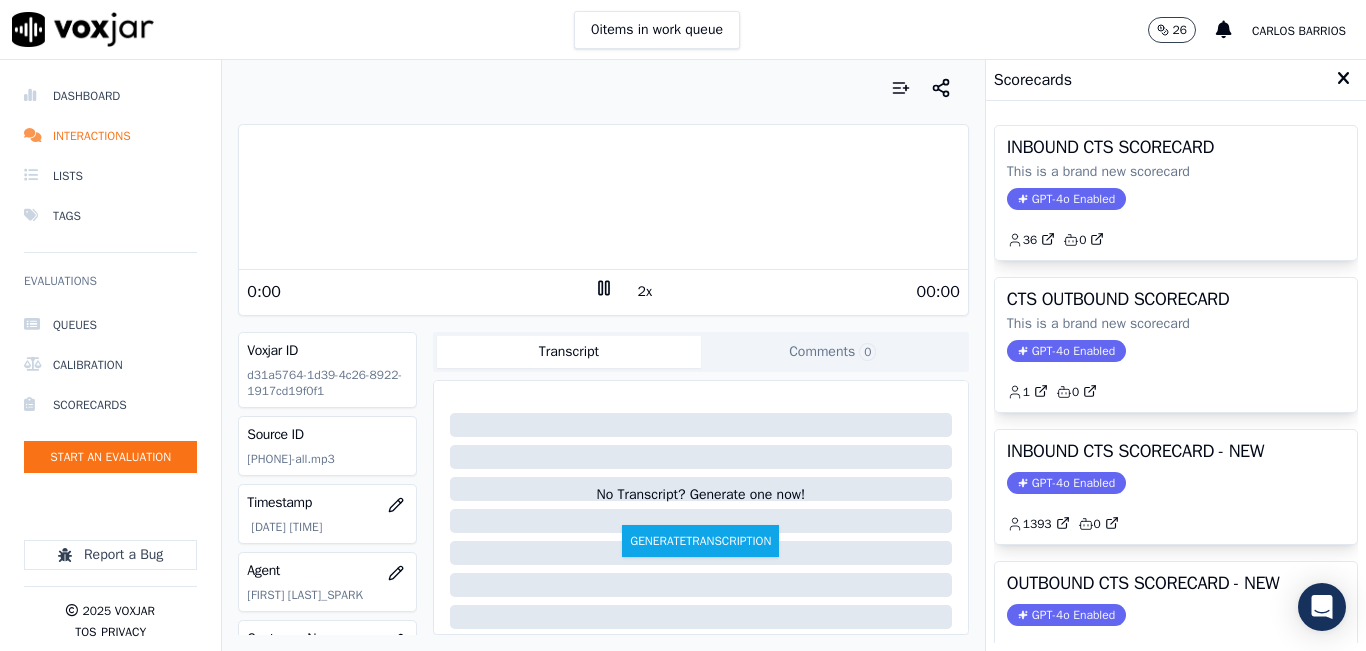 click at bounding box center (603, 197) 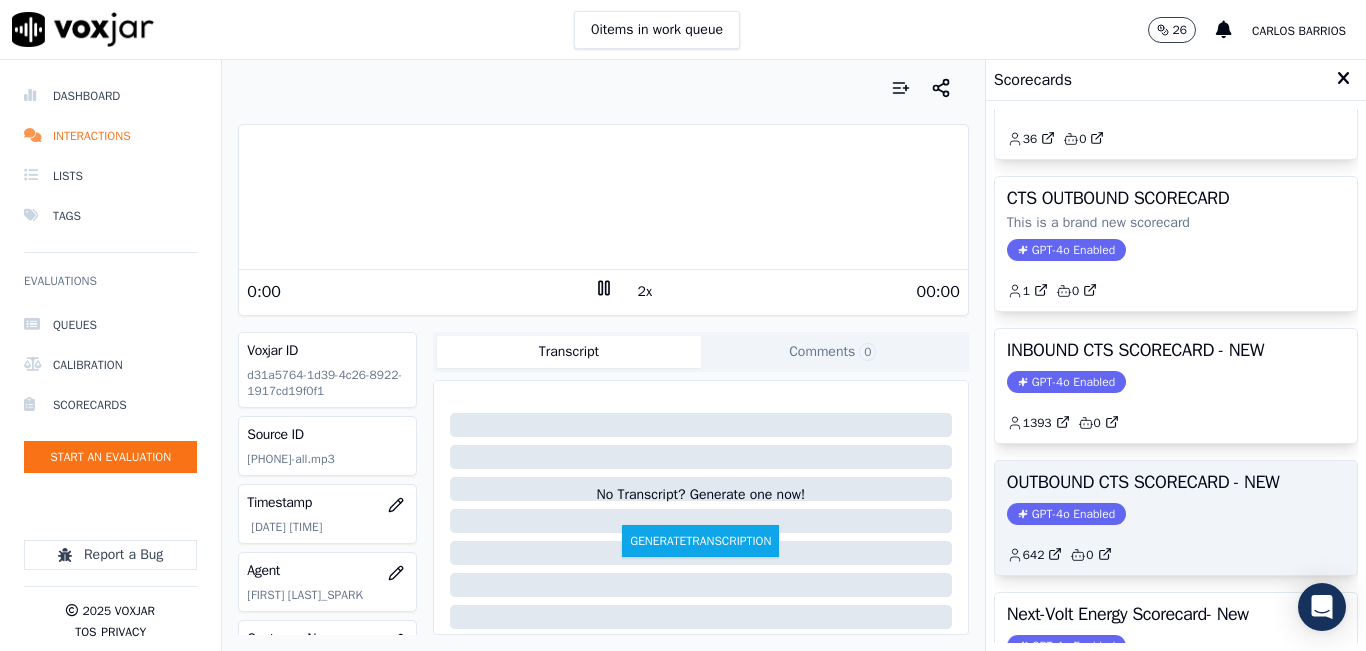scroll, scrollTop: 200, scrollLeft: 0, axis: vertical 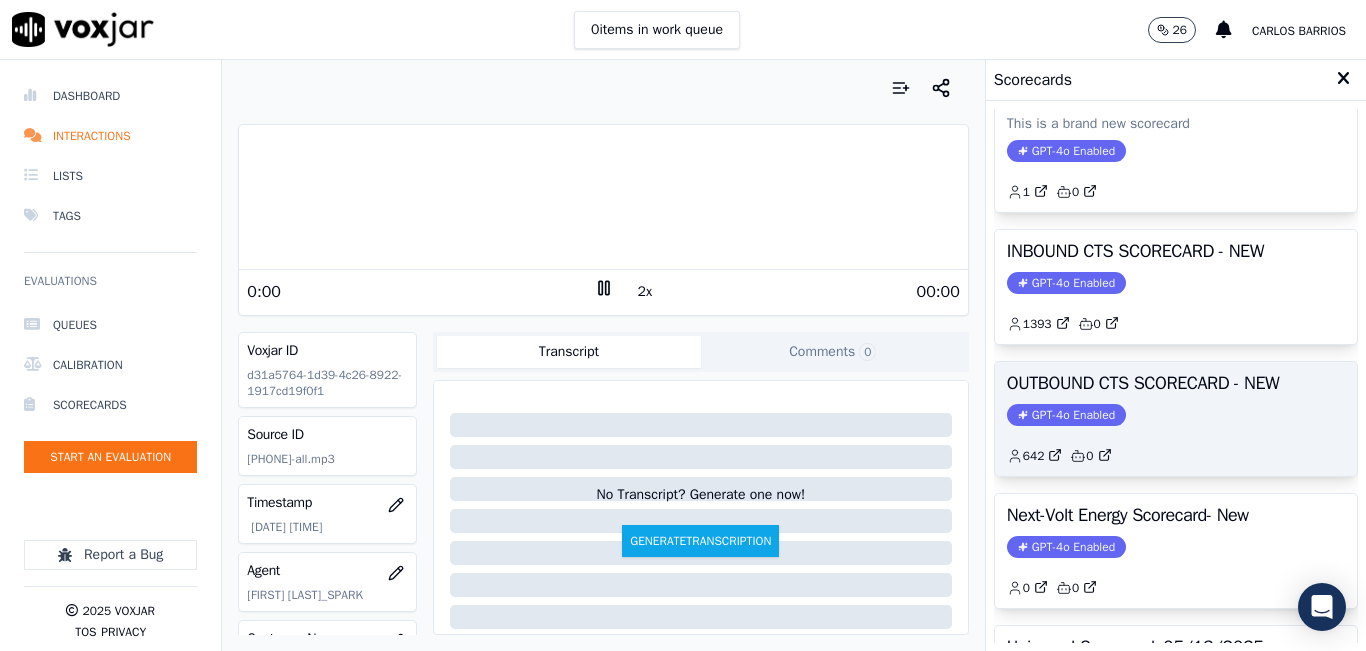 click on "GPT-4o Enabled" 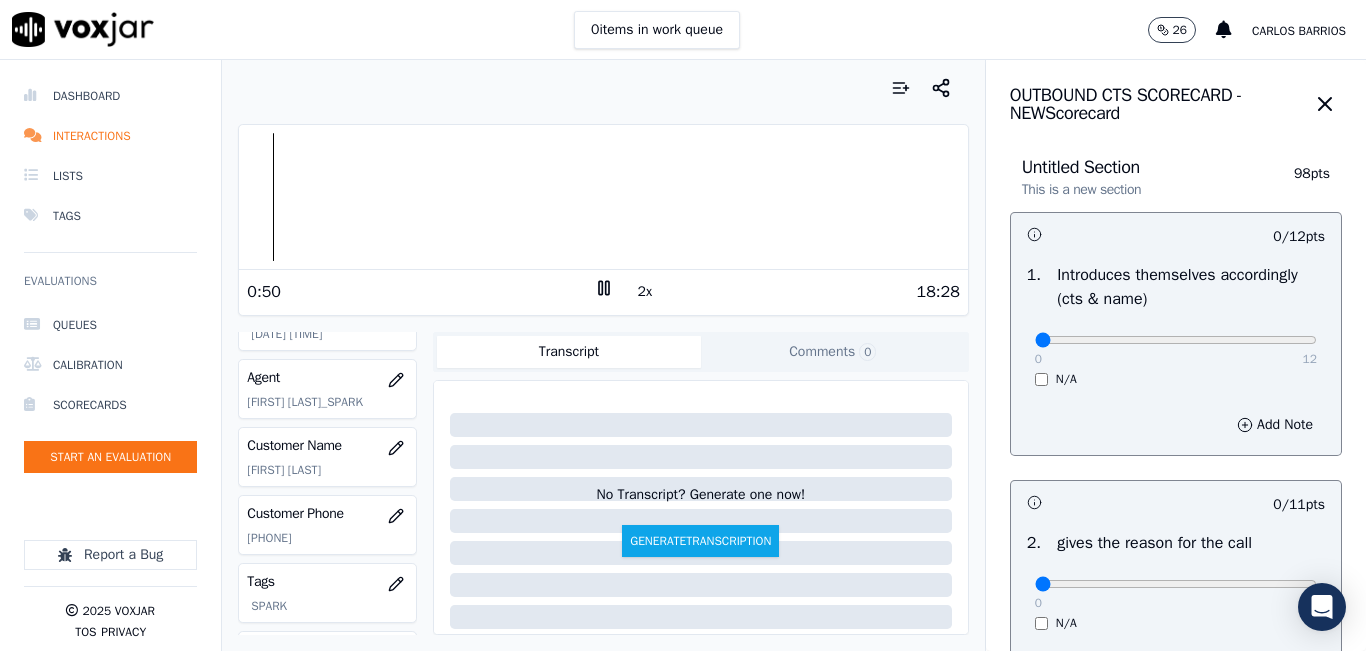 scroll, scrollTop: 200, scrollLeft: 0, axis: vertical 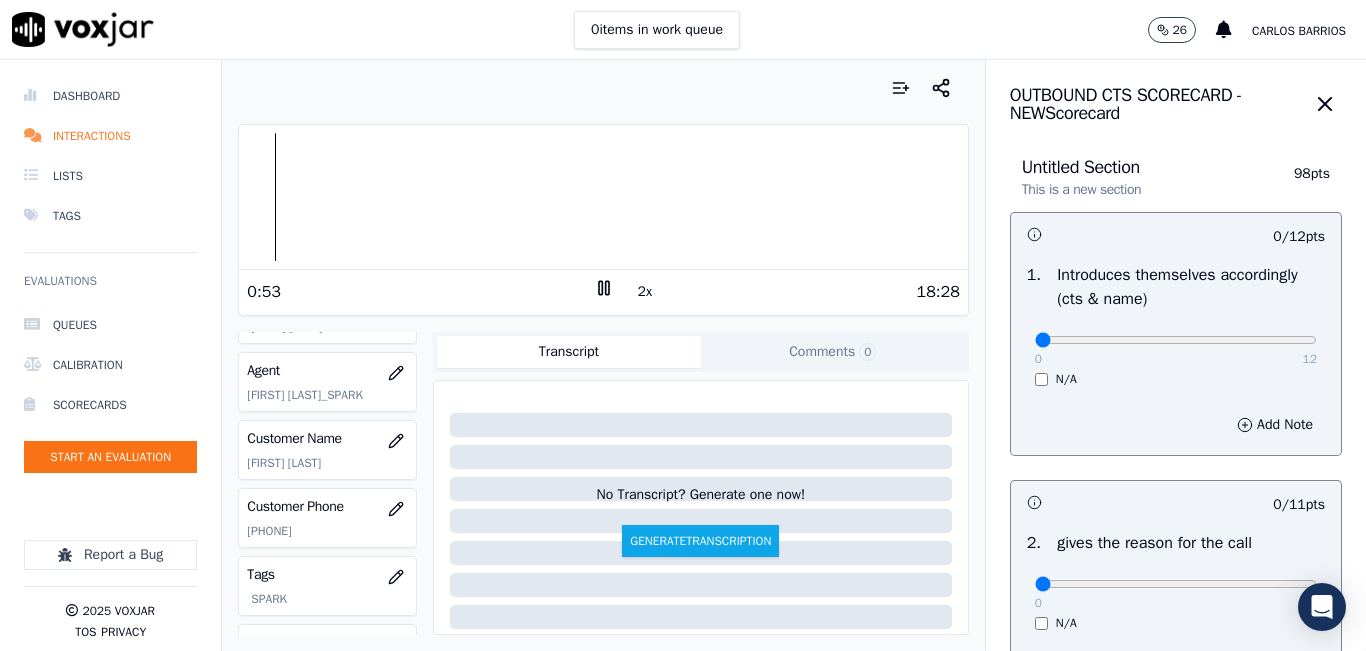 click on "[PHONE]" 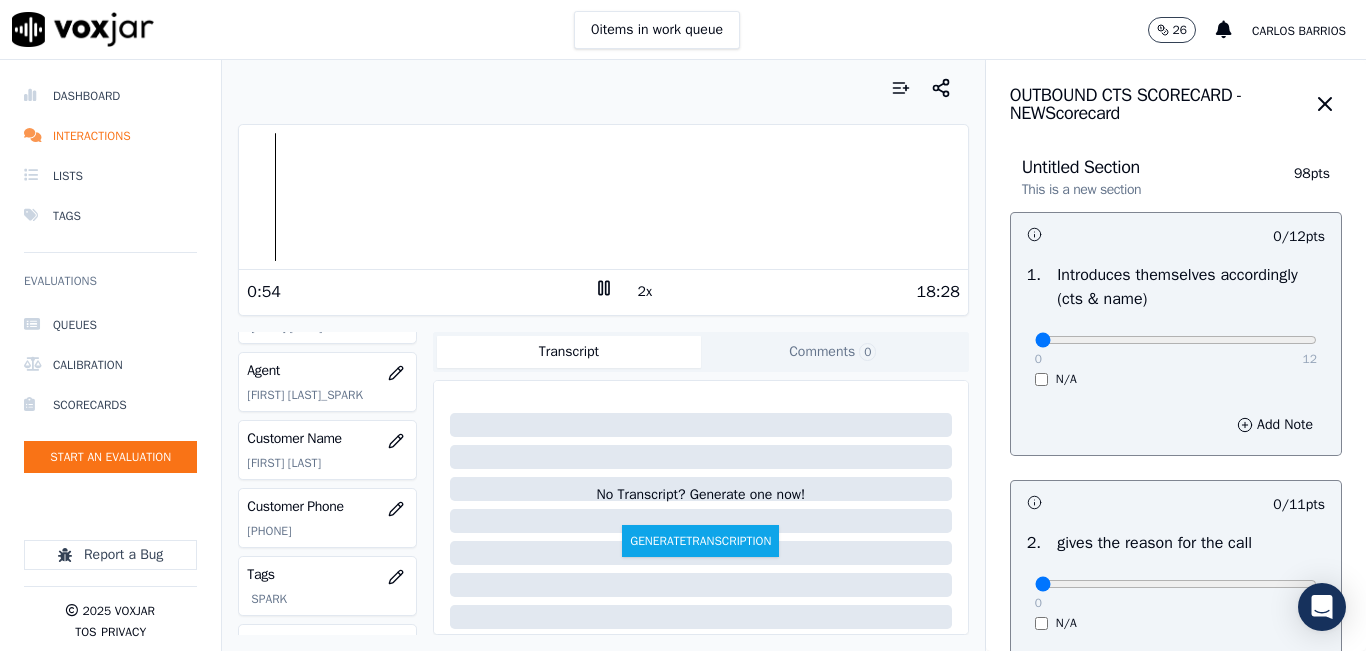 click on "[PHONE]" 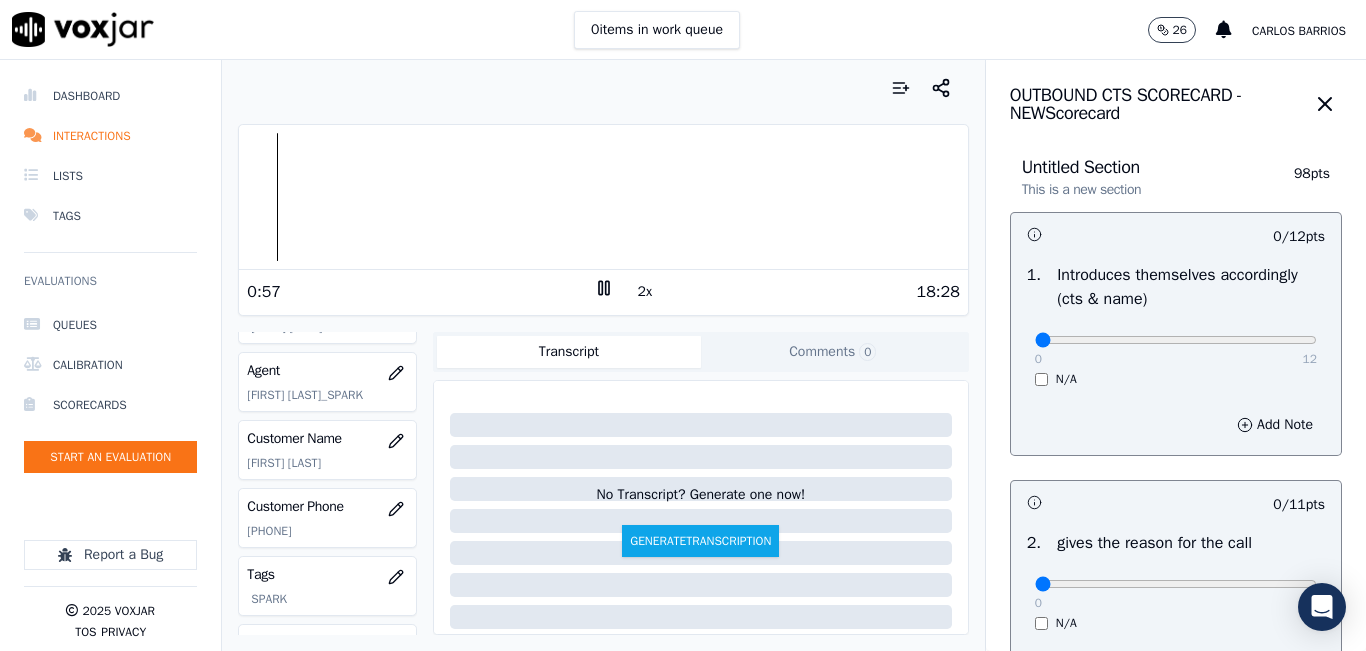copy on "[PHONE]" 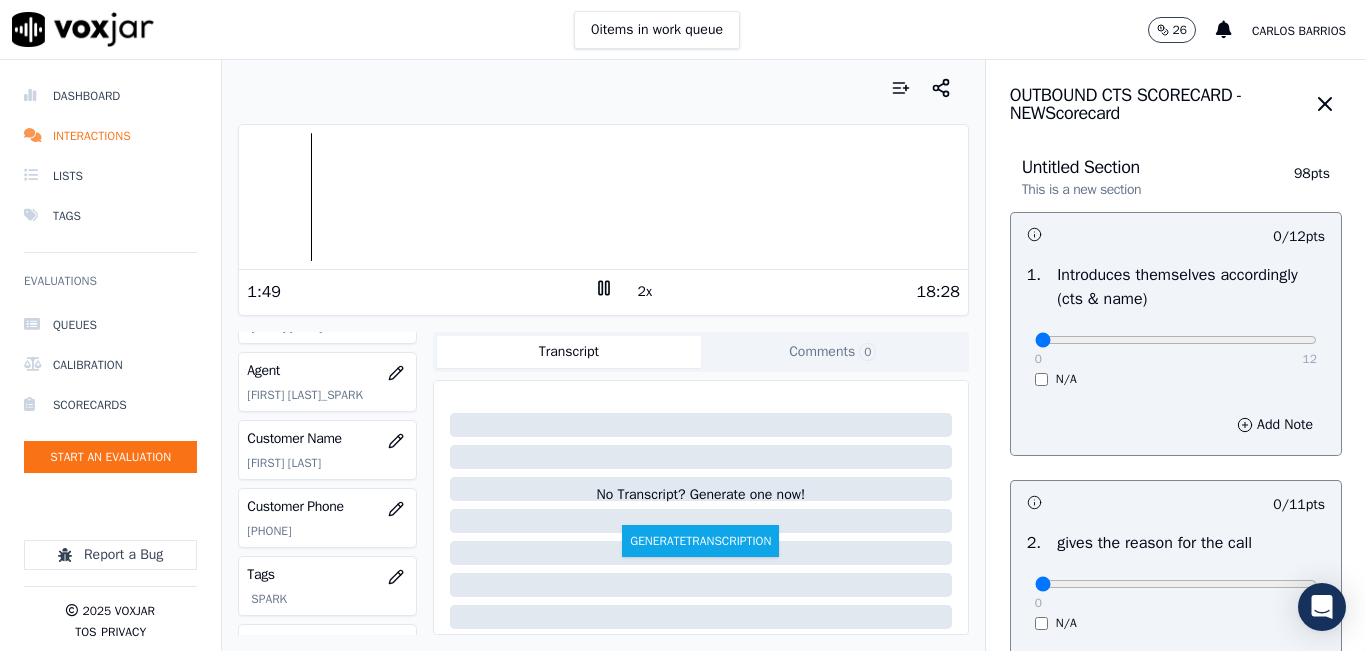 click 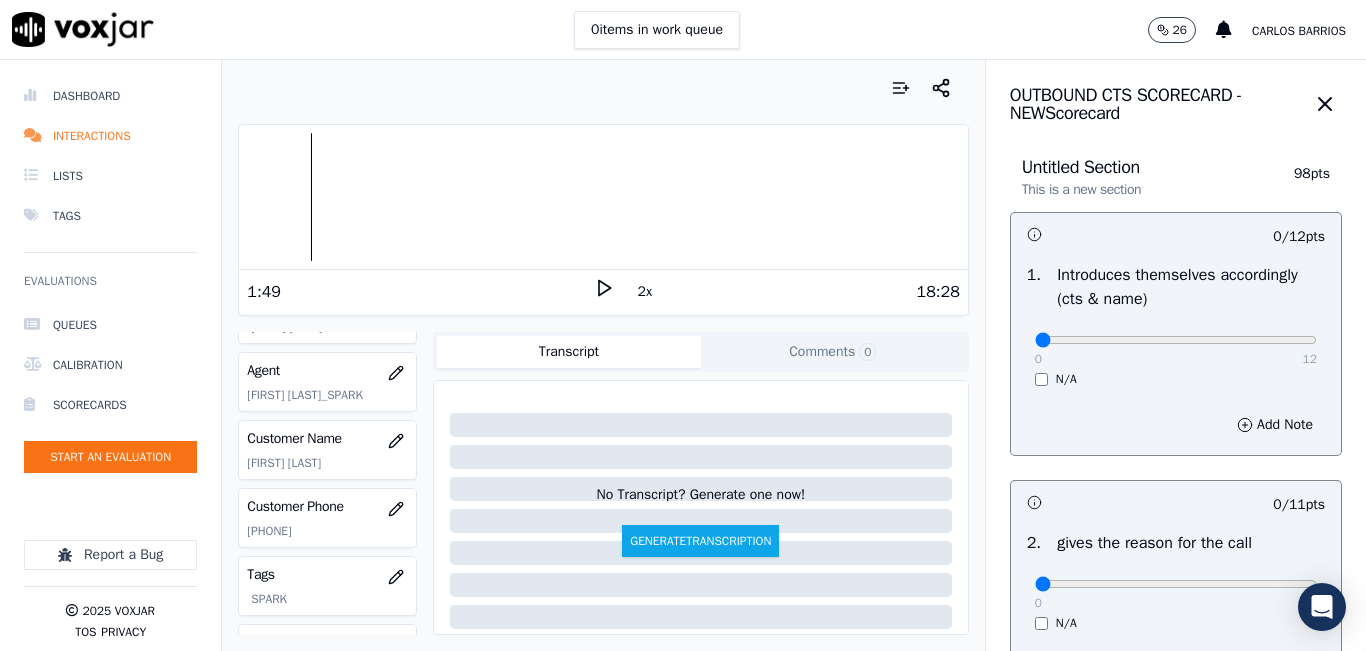 click 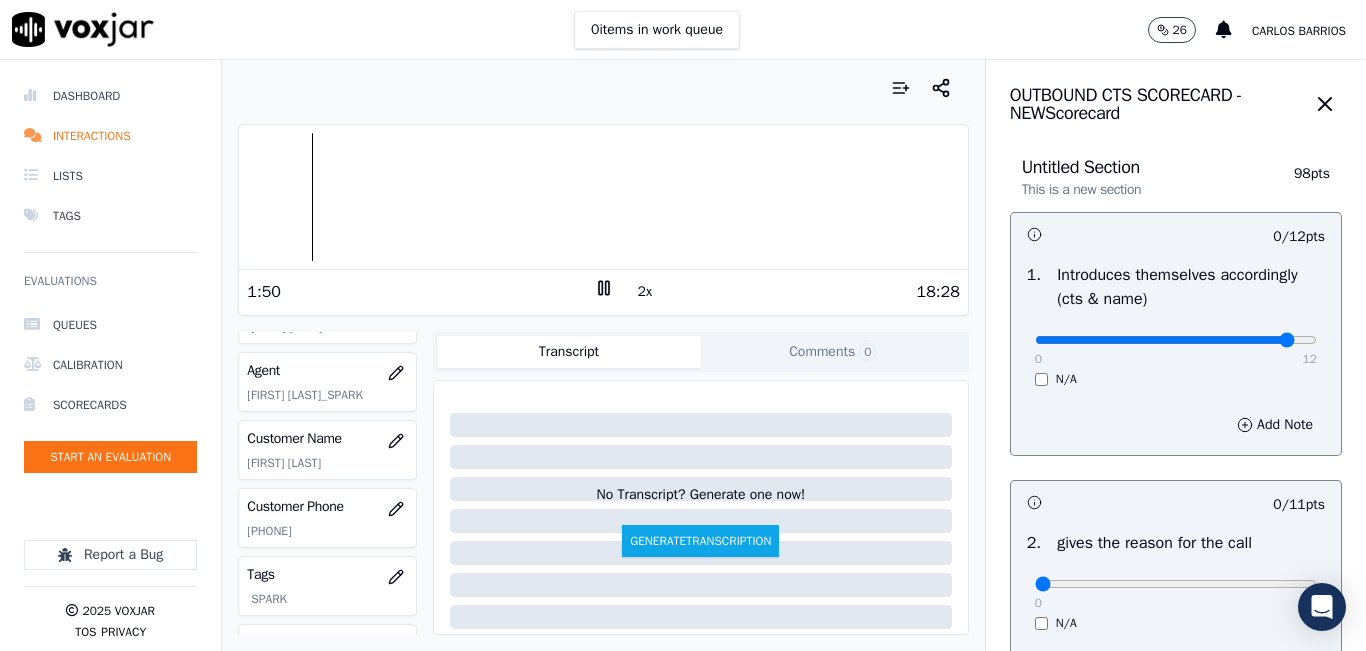 click at bounding box center (1176, 340) 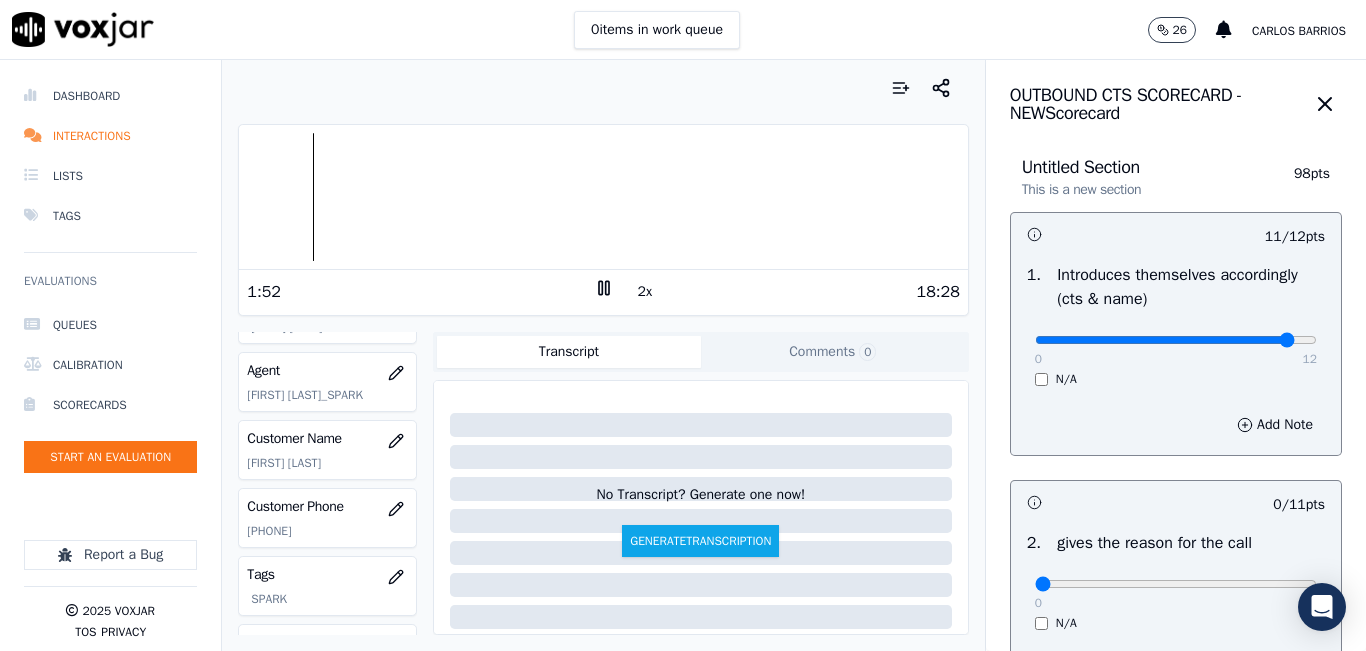 click at bounding box center [1176, 340] 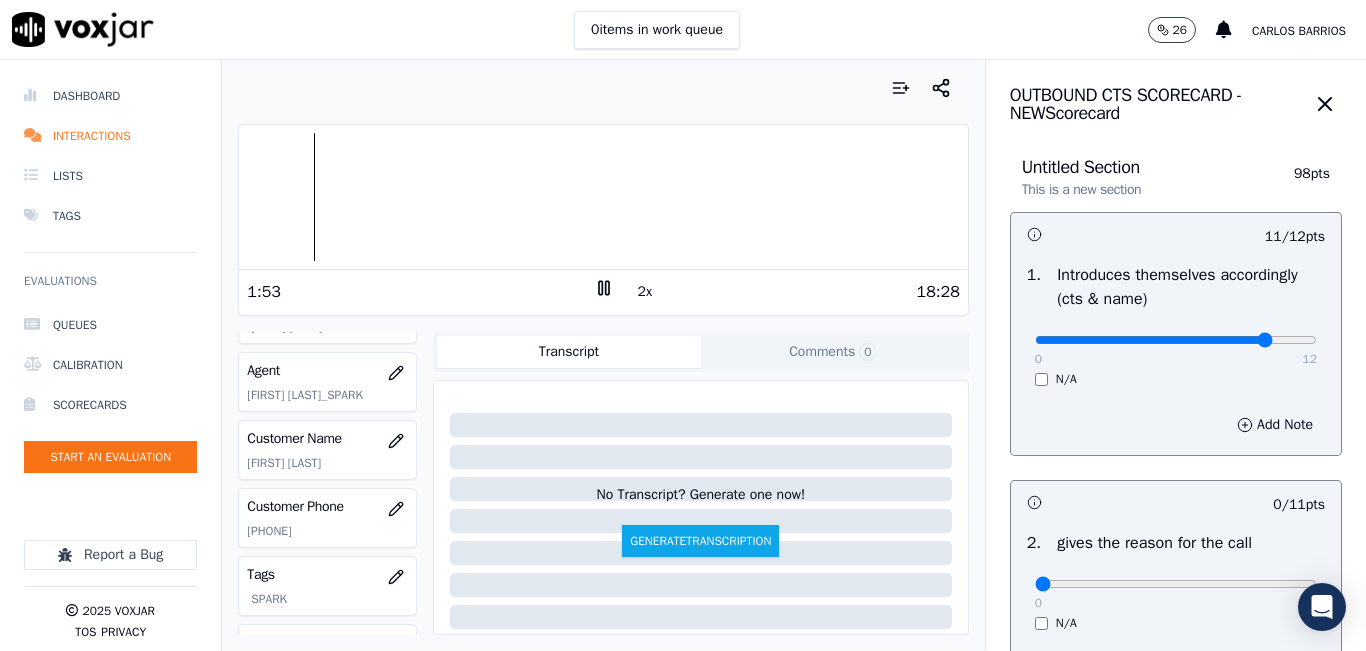 type on "10" 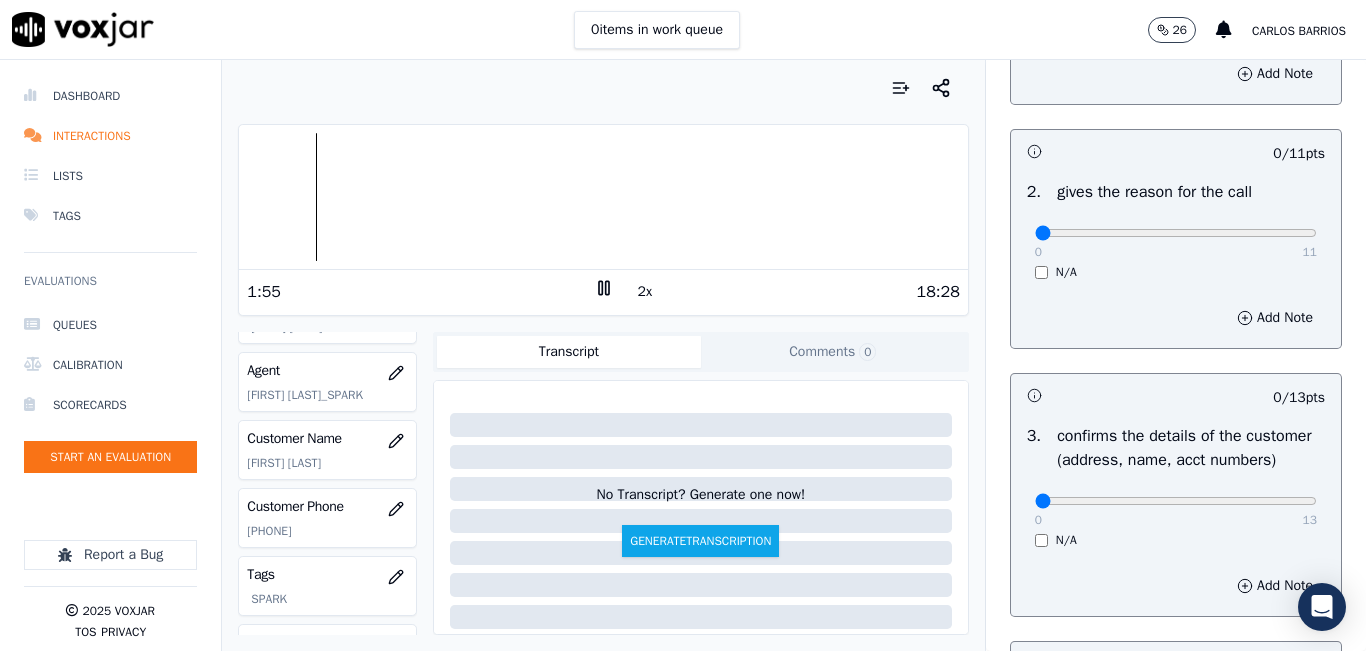 scroll, scrollTop: 400, scrollLeft: 0, axis: vertical 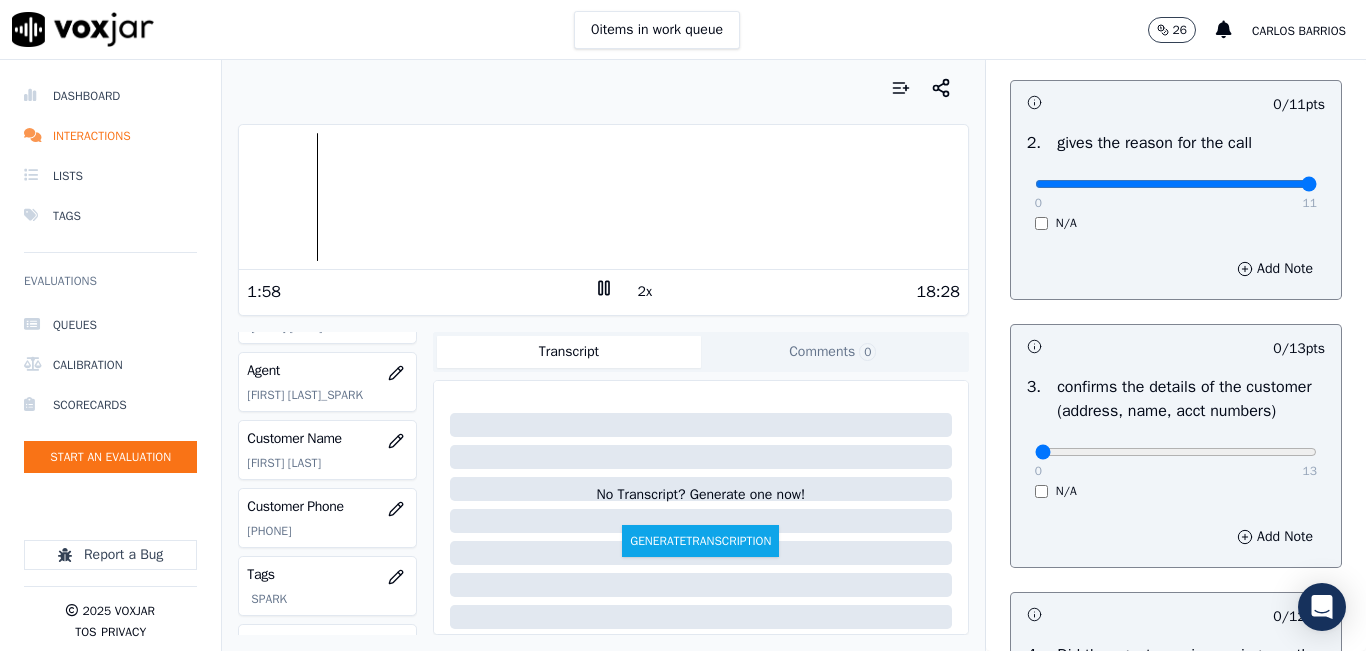 type on "11" 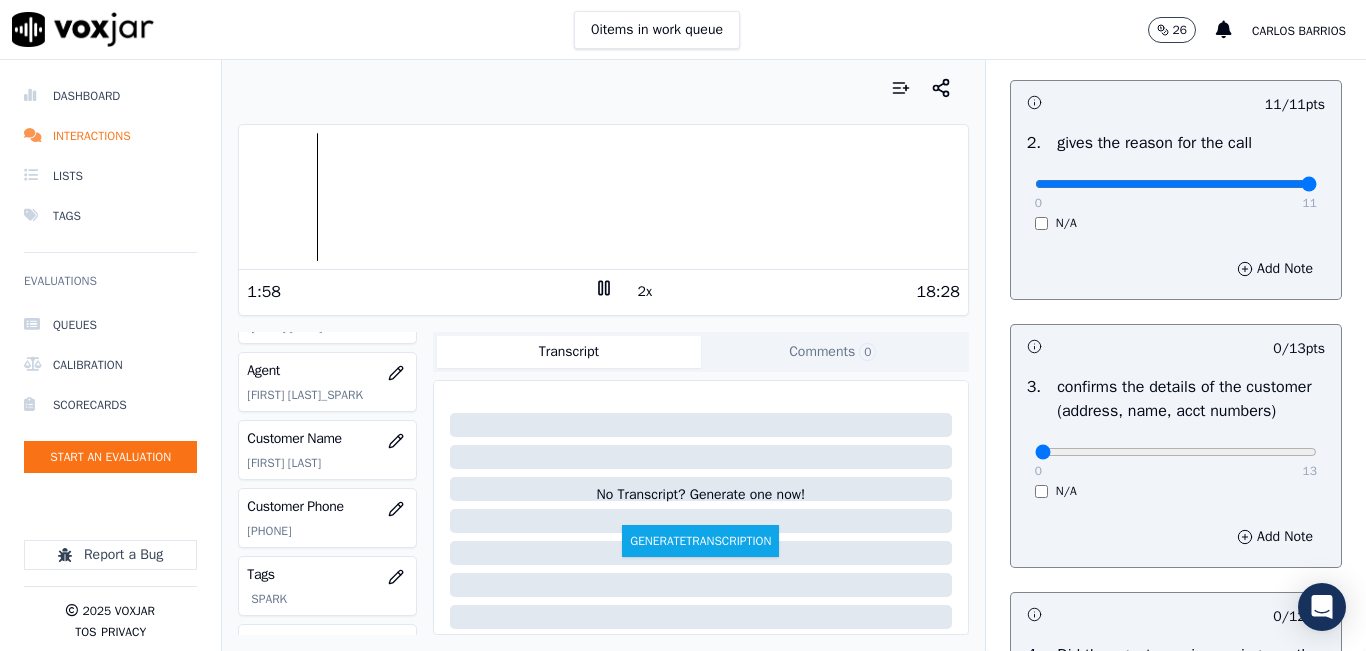 scroll, scrollTop: 600, scrollLeft: 0, axis: vertical 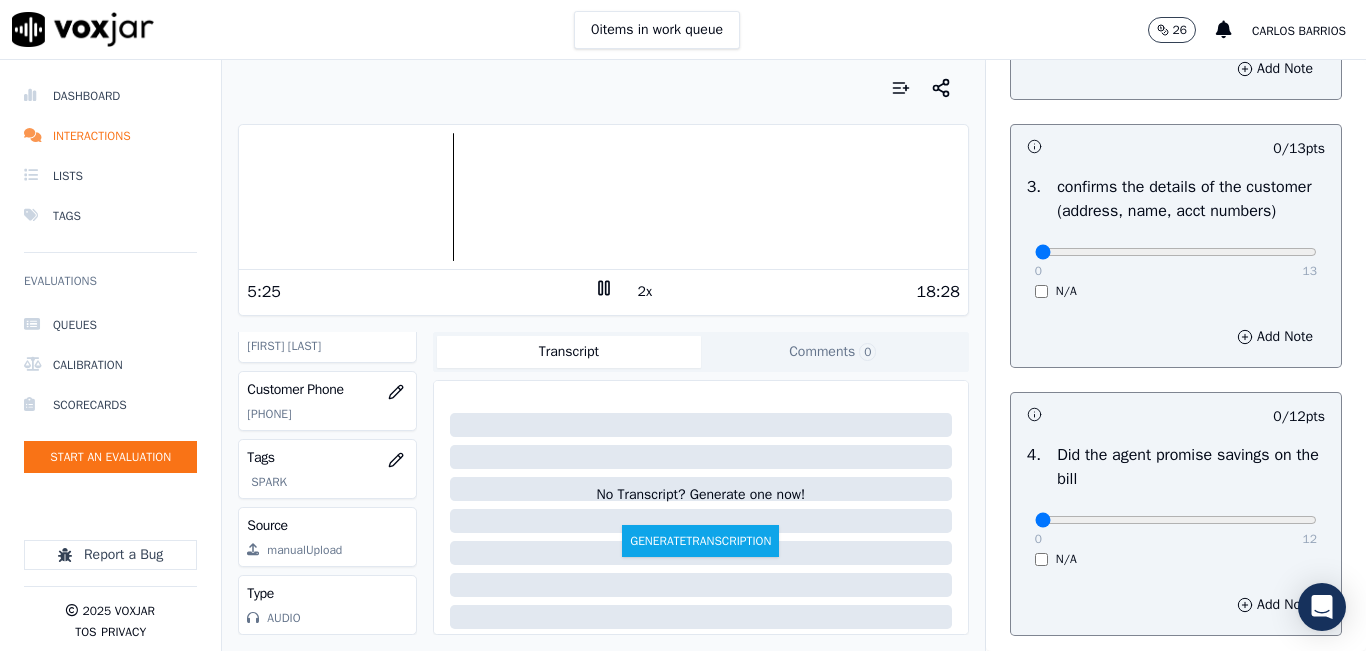 click on "[PHONE]" 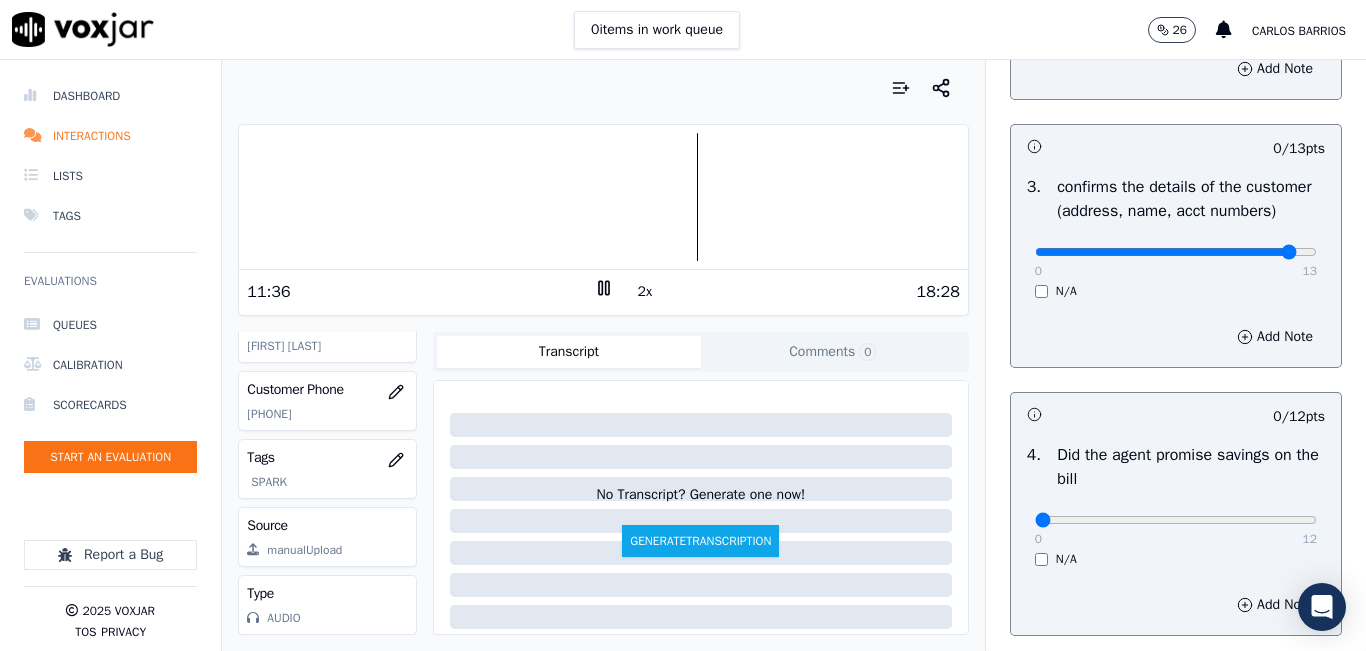 click at bounding box center [1176, -260] 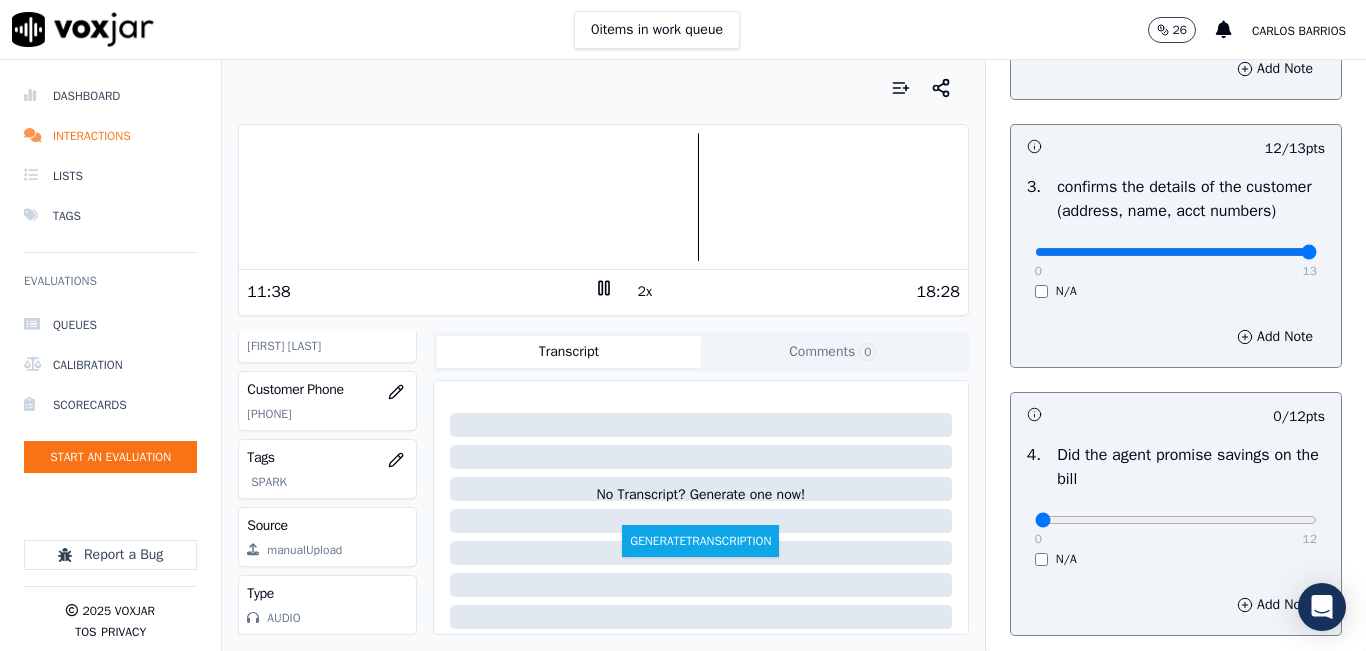 type on "13" 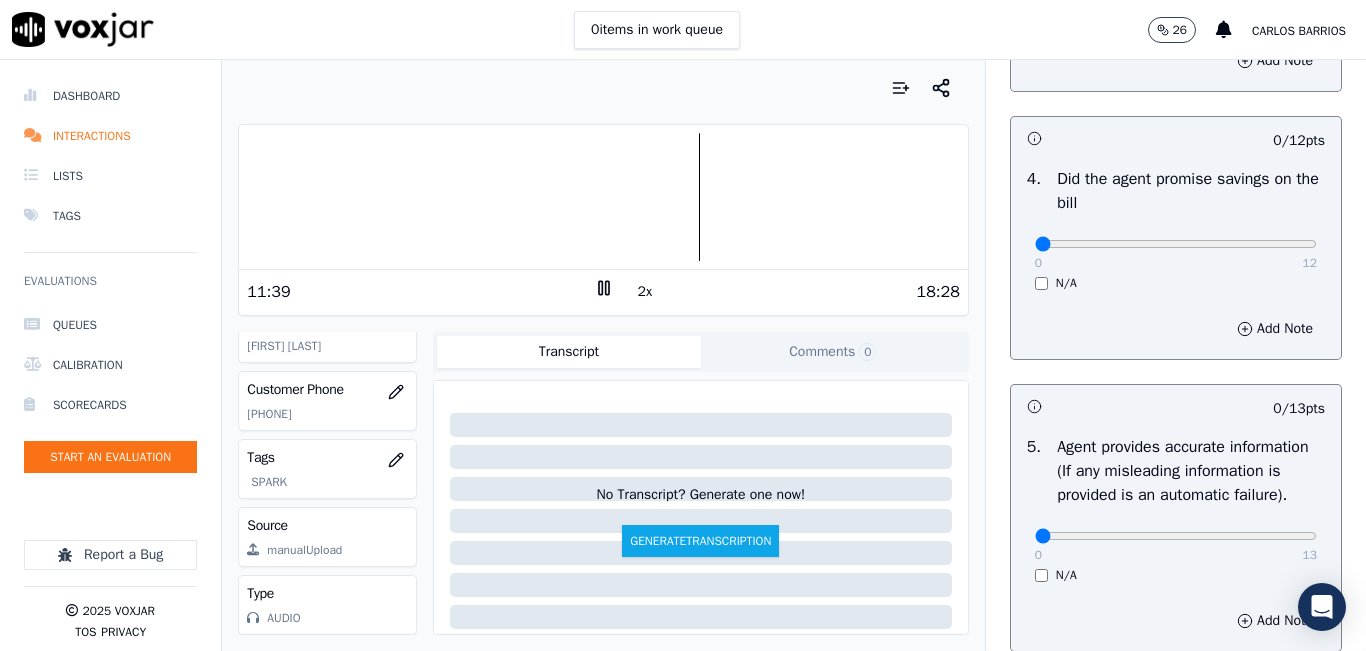 scroll, scrollTop: 900, scrollLeft: 0, axis: vertical 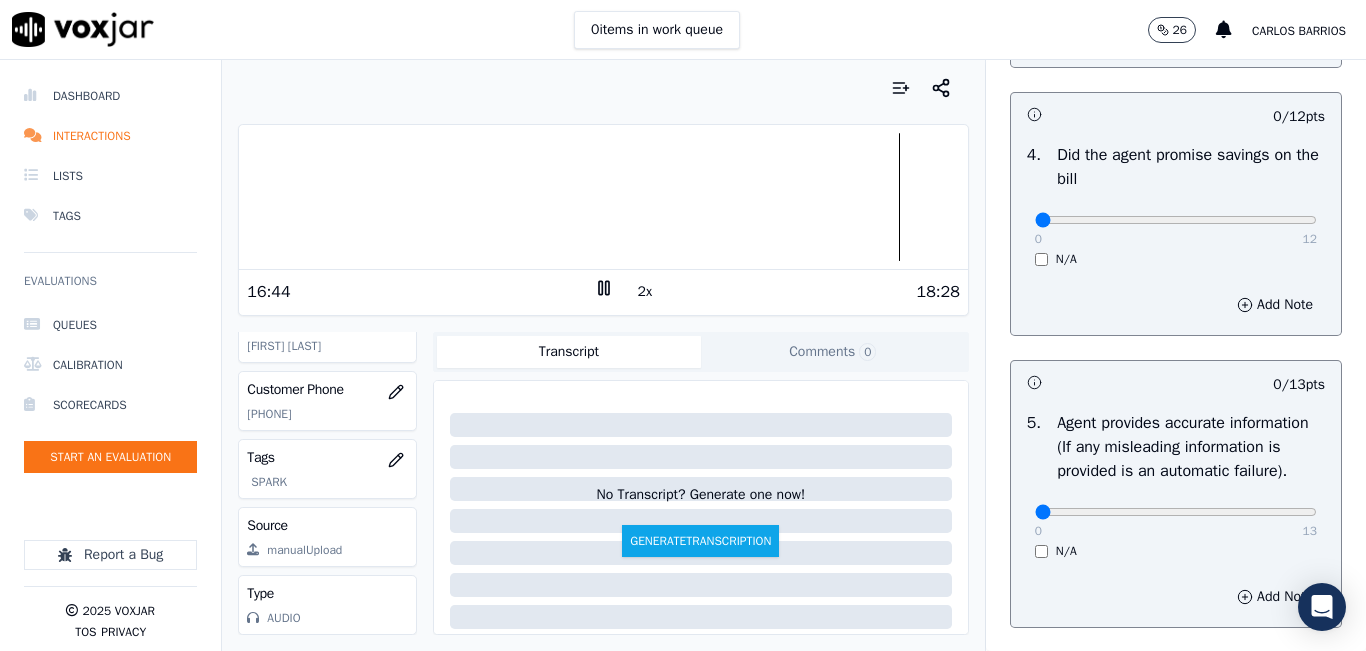 click 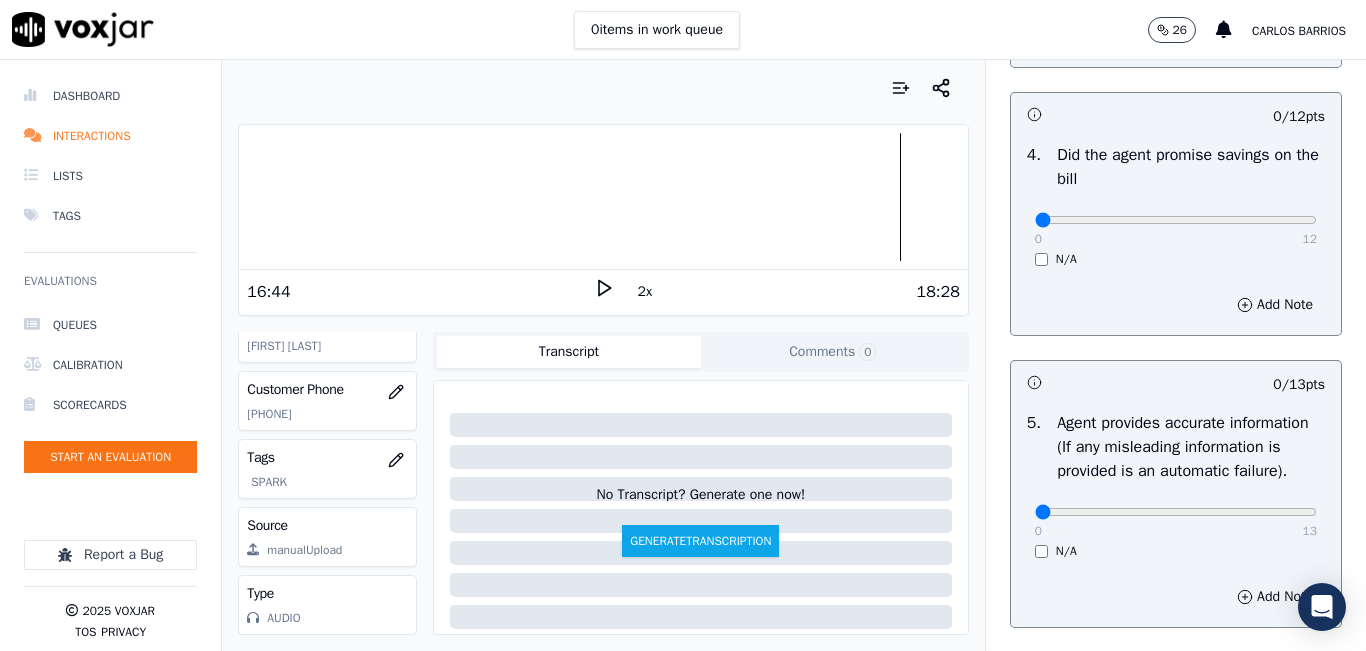 drag, startPoint x: 1319, startPoint y: 296, endPoint x: 1323, endPoint y: 310, distance: 14.56022 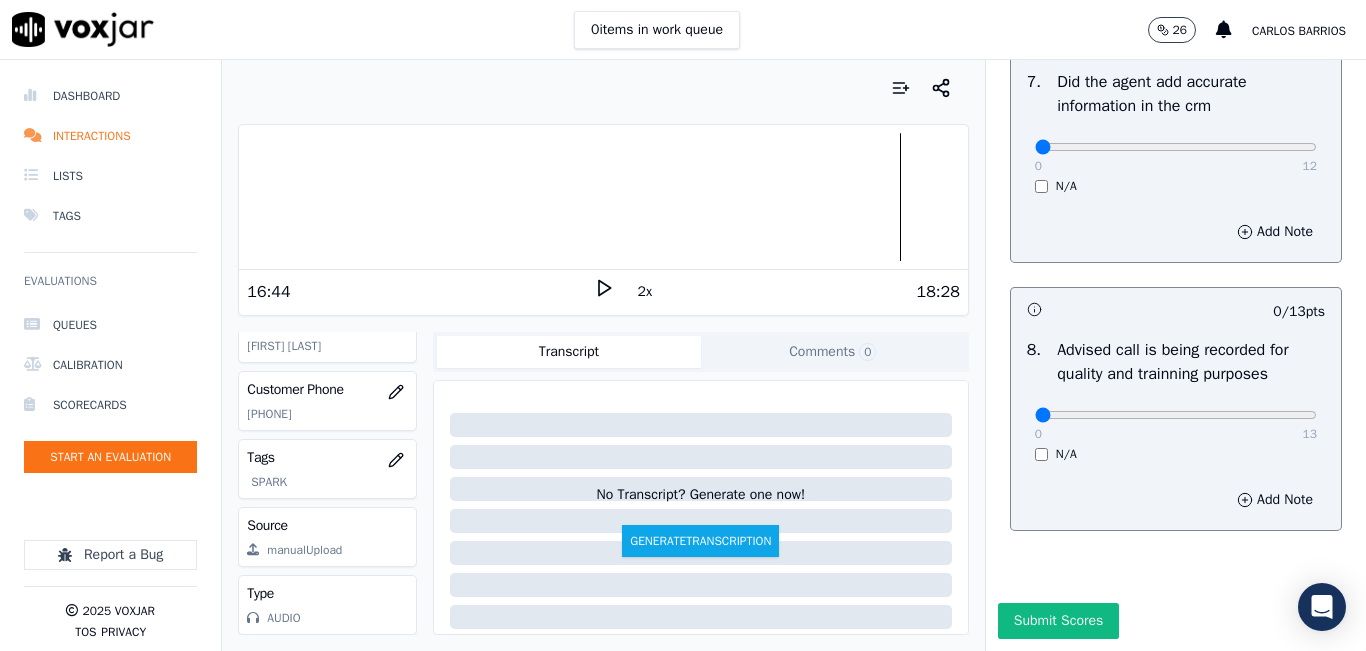 scroll, scrollTop: 1918, scrollLeft: 0, axis: vertical 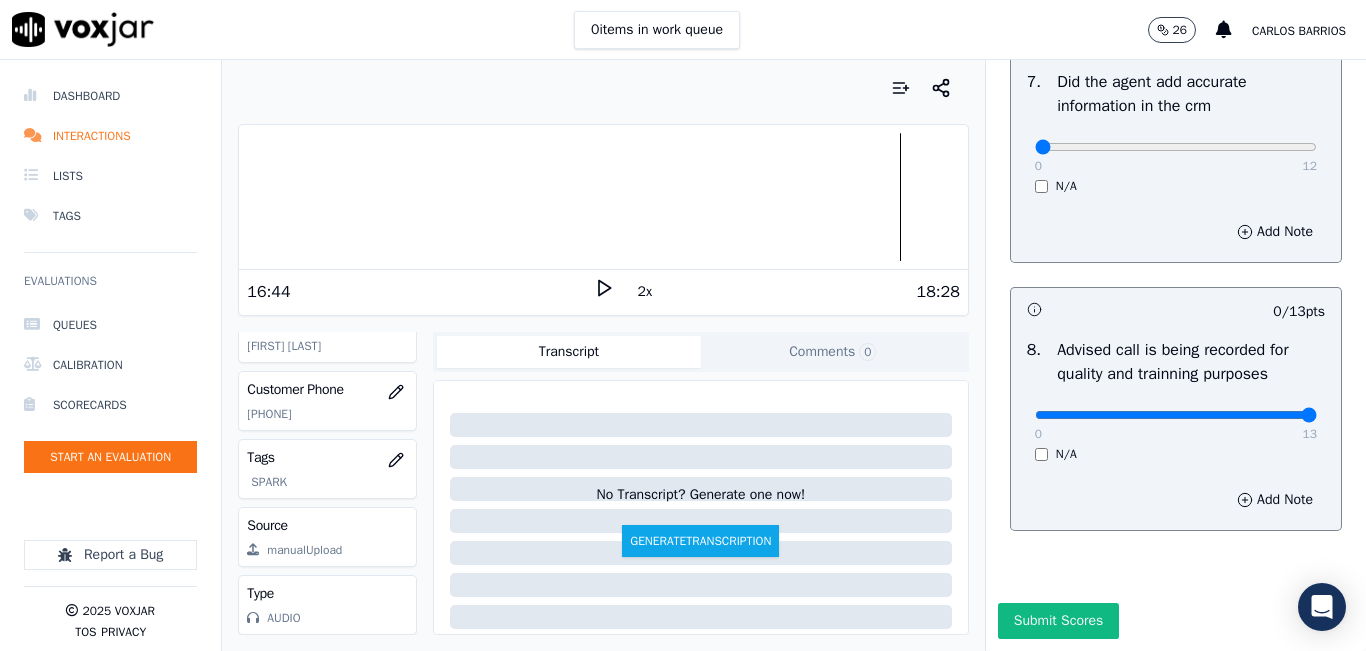 drag, startPoint x: 1276, startPoint y: 383, endPoint x: 1293, endPoint y: 387, distance: 17.464249 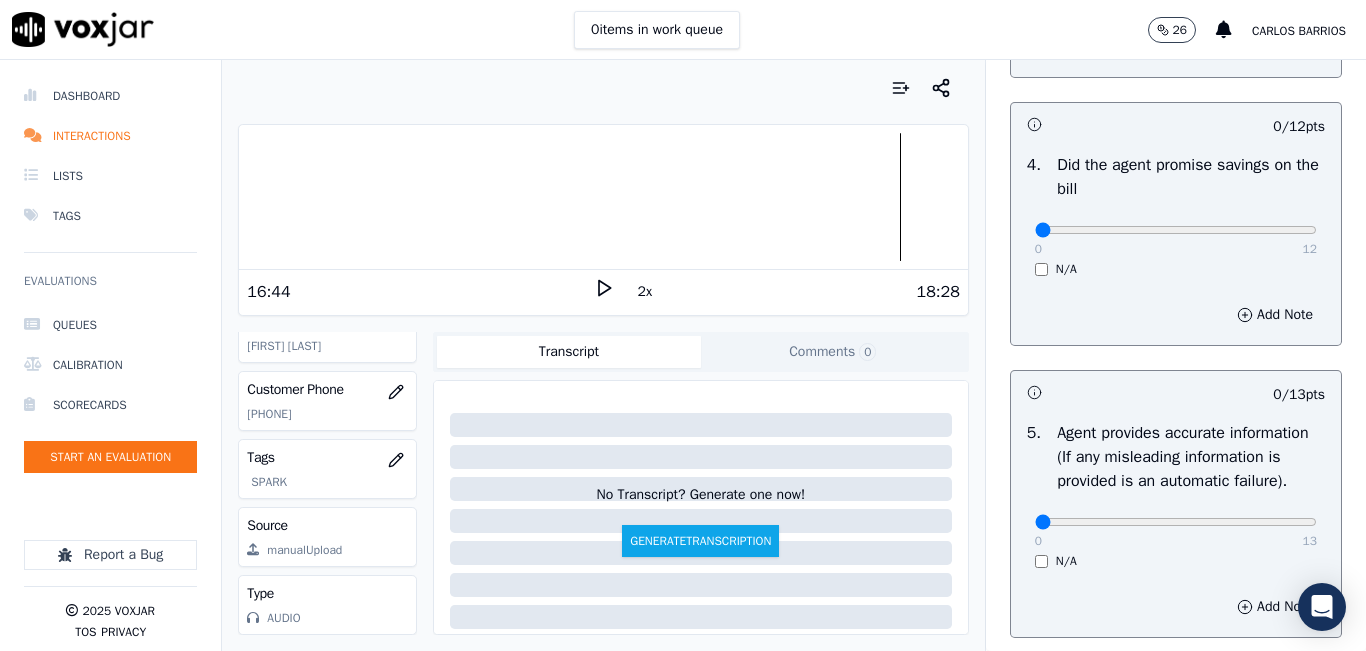 scroll, scrollTop: 900, scrollLeft: 0, axis: vertical 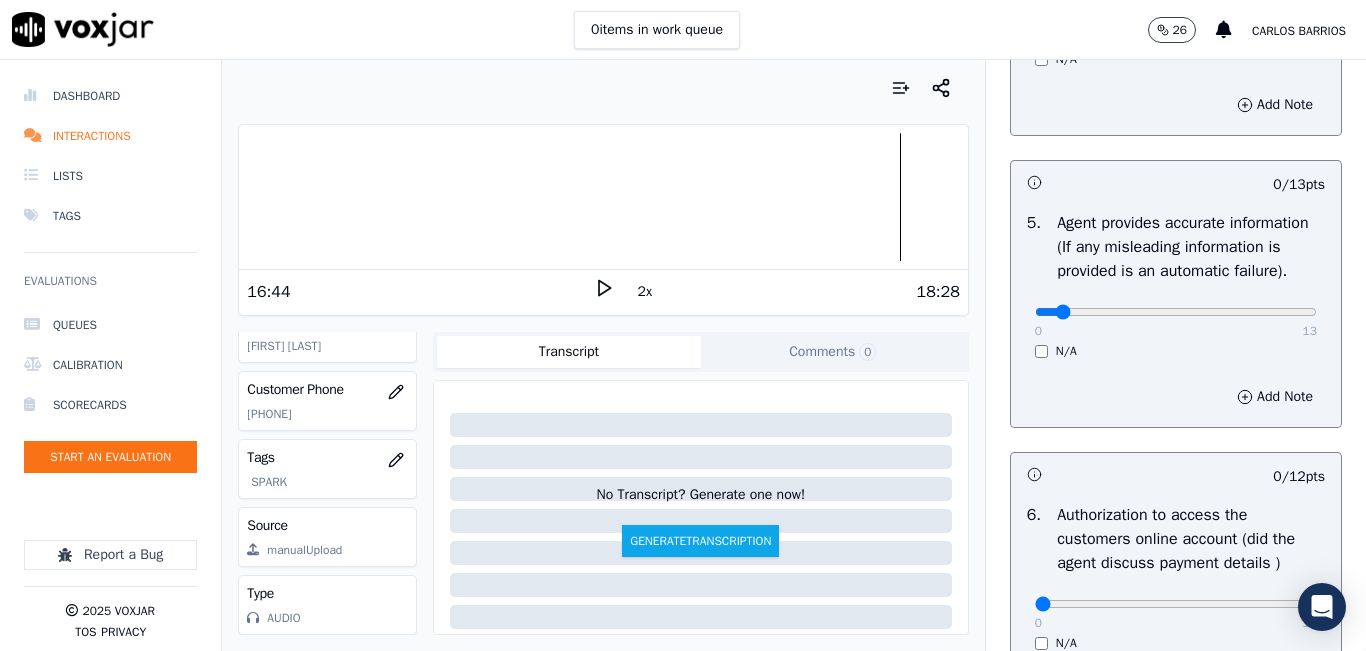 type on "0" 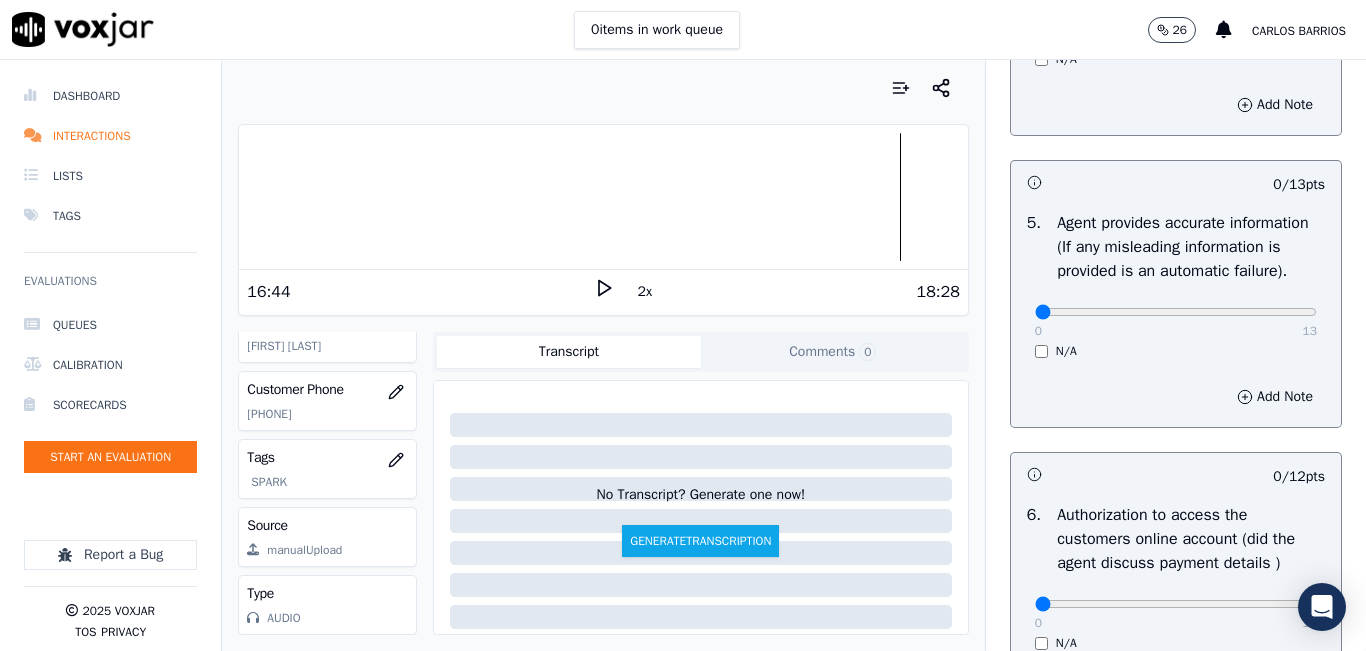 drag, startPoint x: 1234, startPoint y: 368, endPoint x: 1013, endPoint y: 366, distance: 221.00905 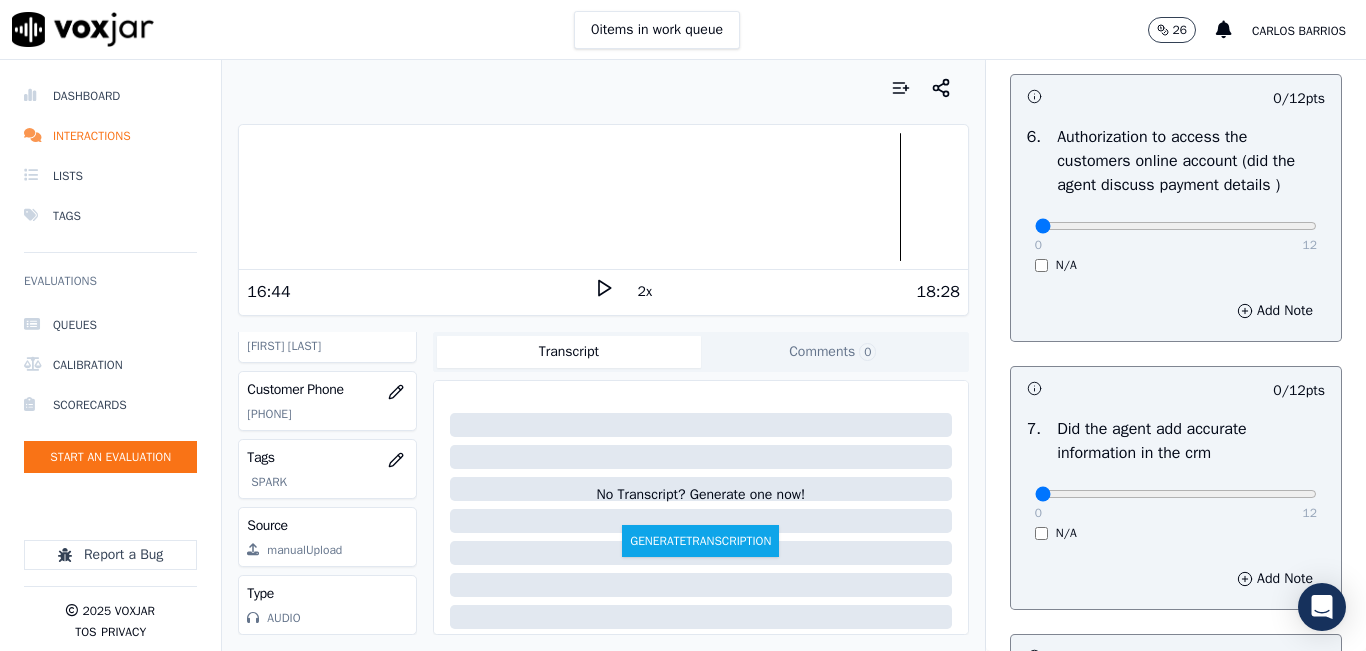 scroll, scrollTop: 1500, scrollLeft: 0, axis: vertical 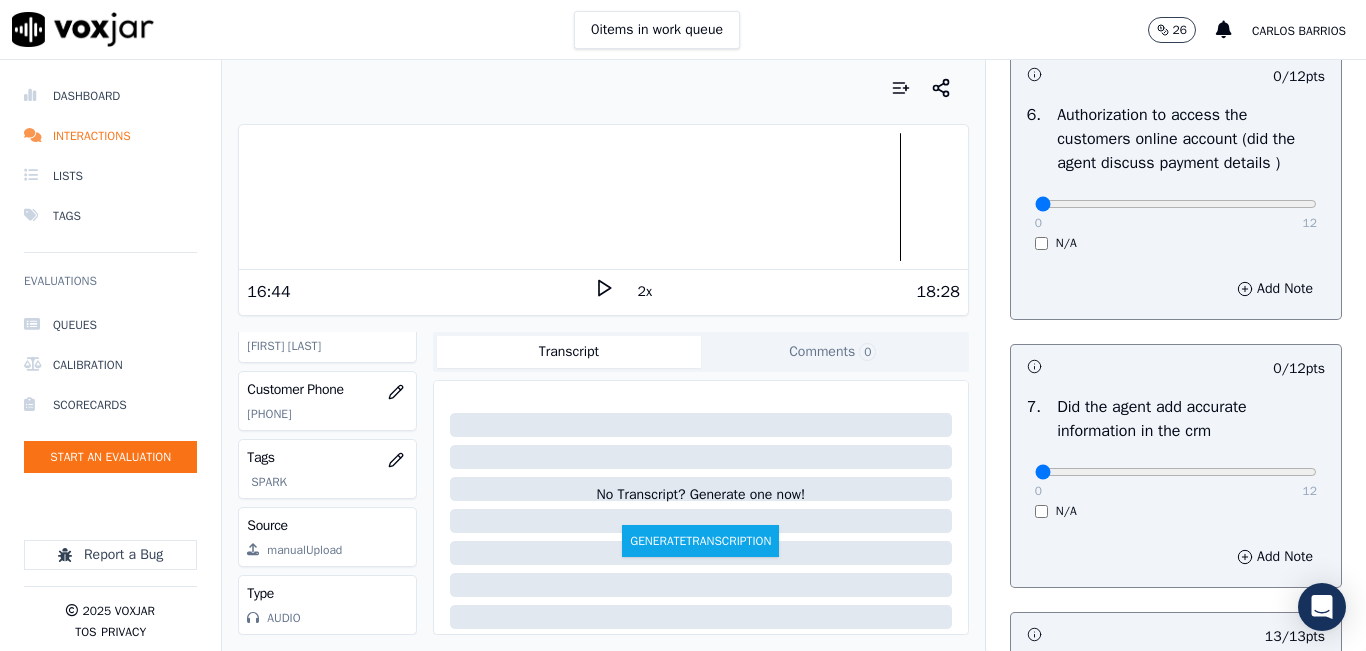 drag, startPoint x: 835, startPoint y: 80, endPoint x: 798, endPoint y: 91, distance: 38.600517 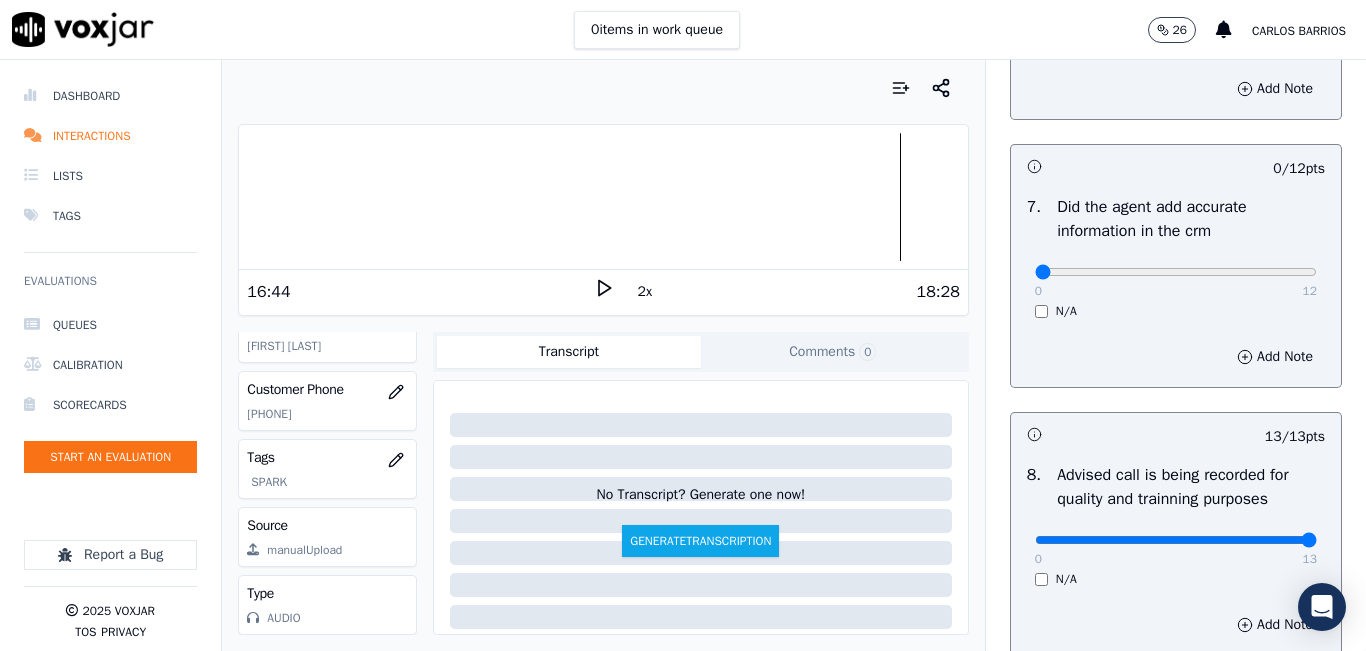 scroll, scrollTop: 1800, scrollLeft: 0, axis: vertical 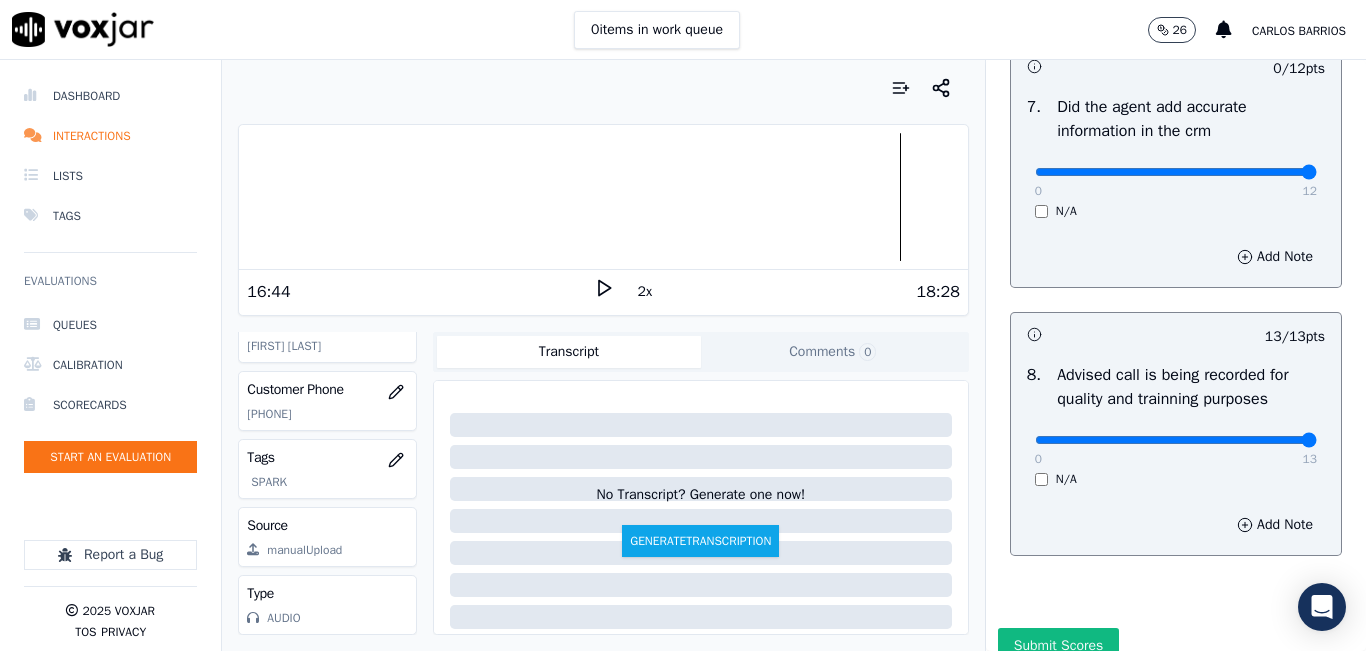 drag, startPoint x: 1270, startPoint y: 218, endPoint x: 1280, endPoint y: 216, distance: 10.198039 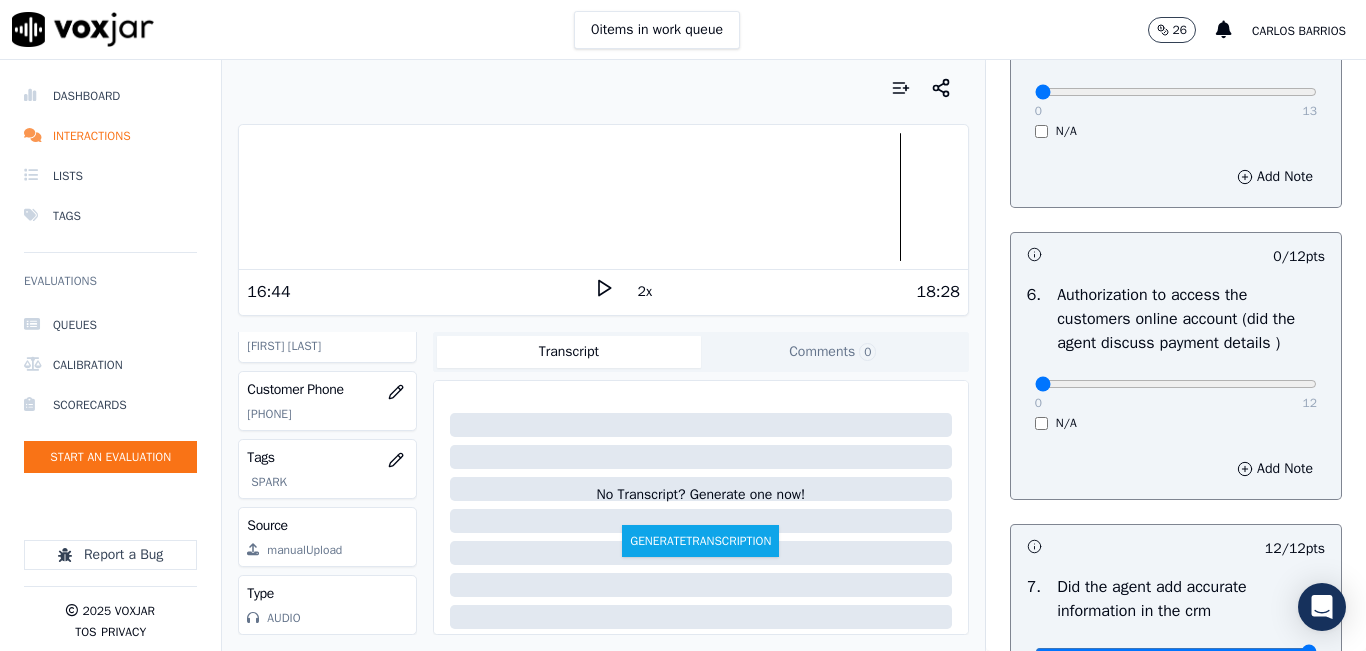 scroll, scrollTop: 1318, scrollLeft: 0, axis: vertical 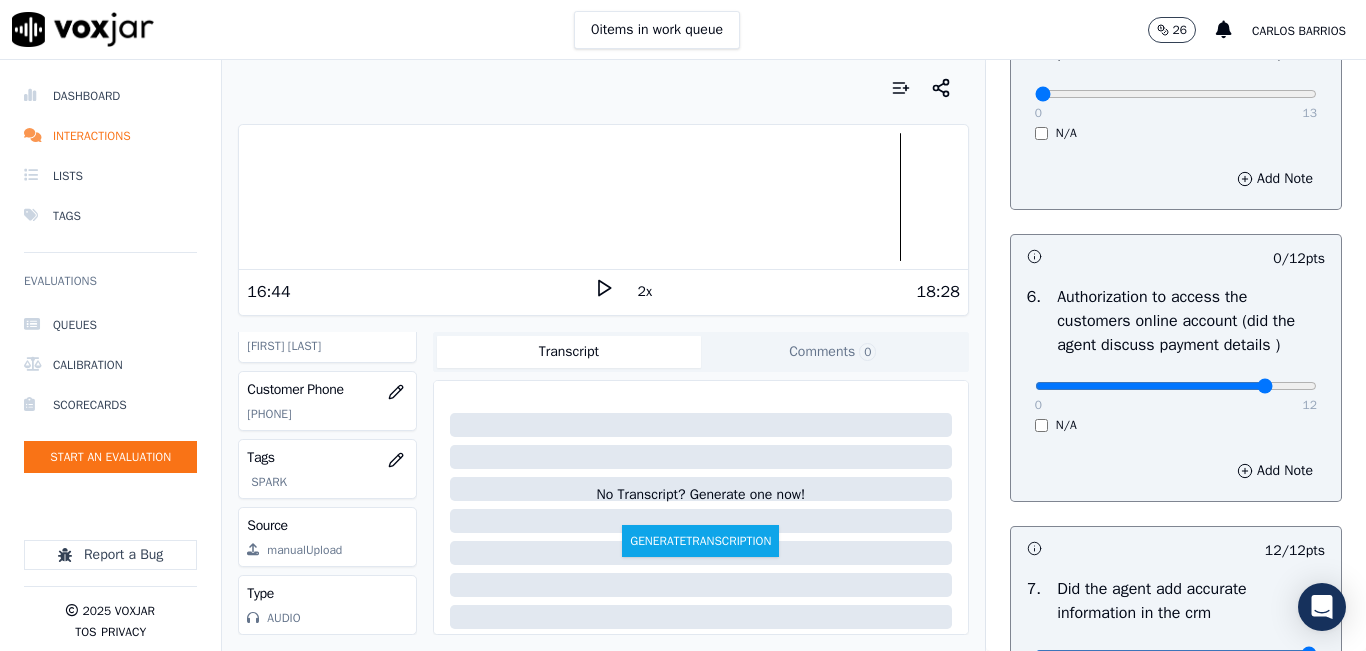 drag, startPoint x: 1244, startPoint y: 432, endPoint x: 1233, endPoint y: 432, distance: 11 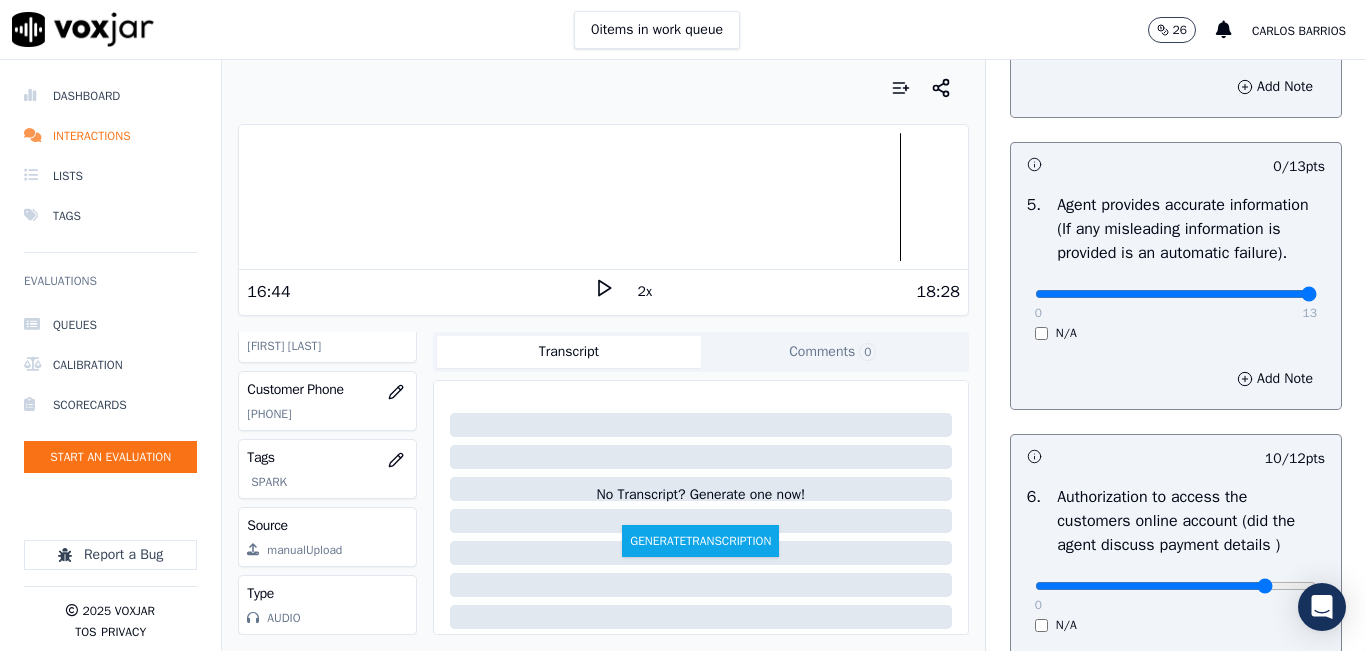 drag, startPoint x: 1250, startPoint y: 337, endPoint x: 1280, endPoint y: 335, distance: 30.066593 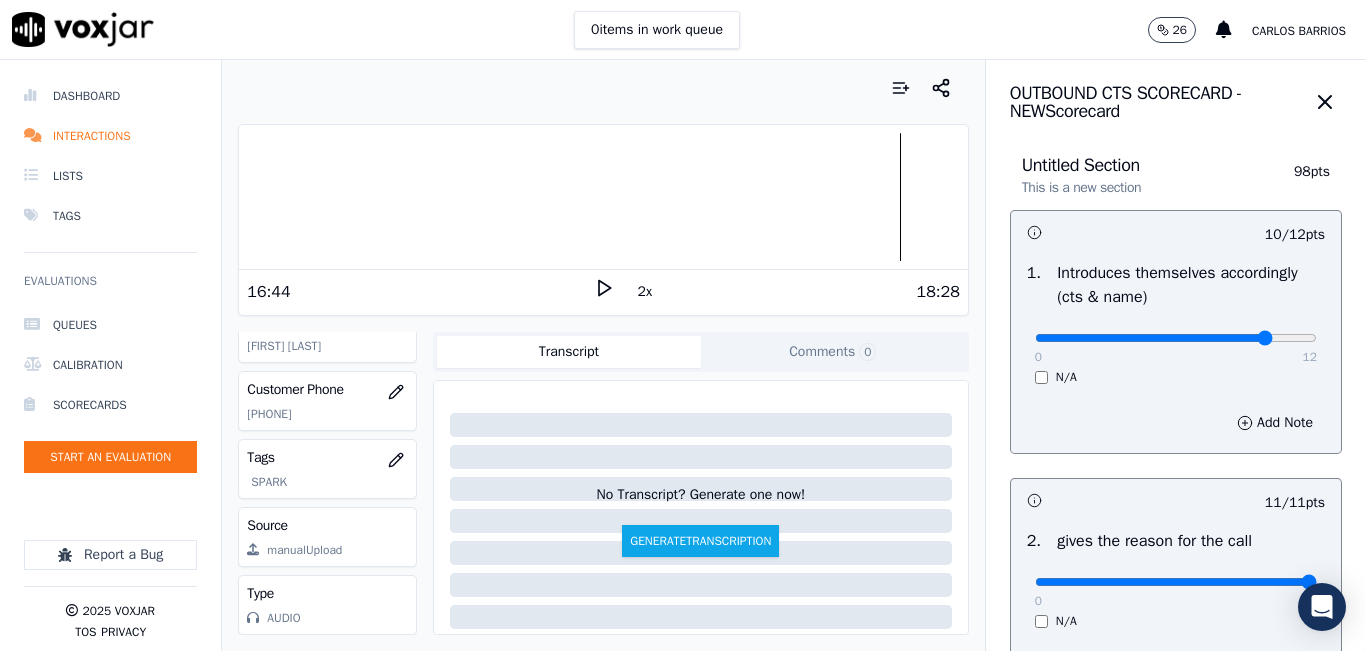 scroll, scrollTop: 0, scrollLeft: 0, axis: both 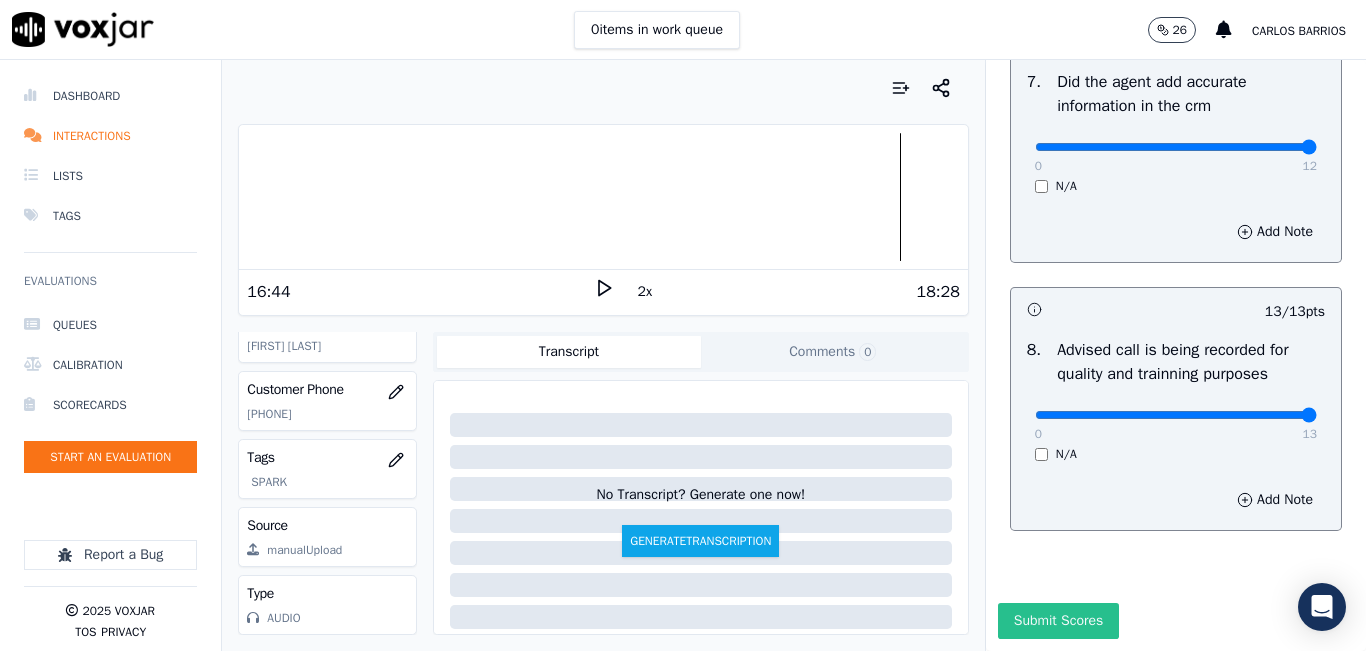 click on "Submit Scores" at bounding box center (1058, 621) 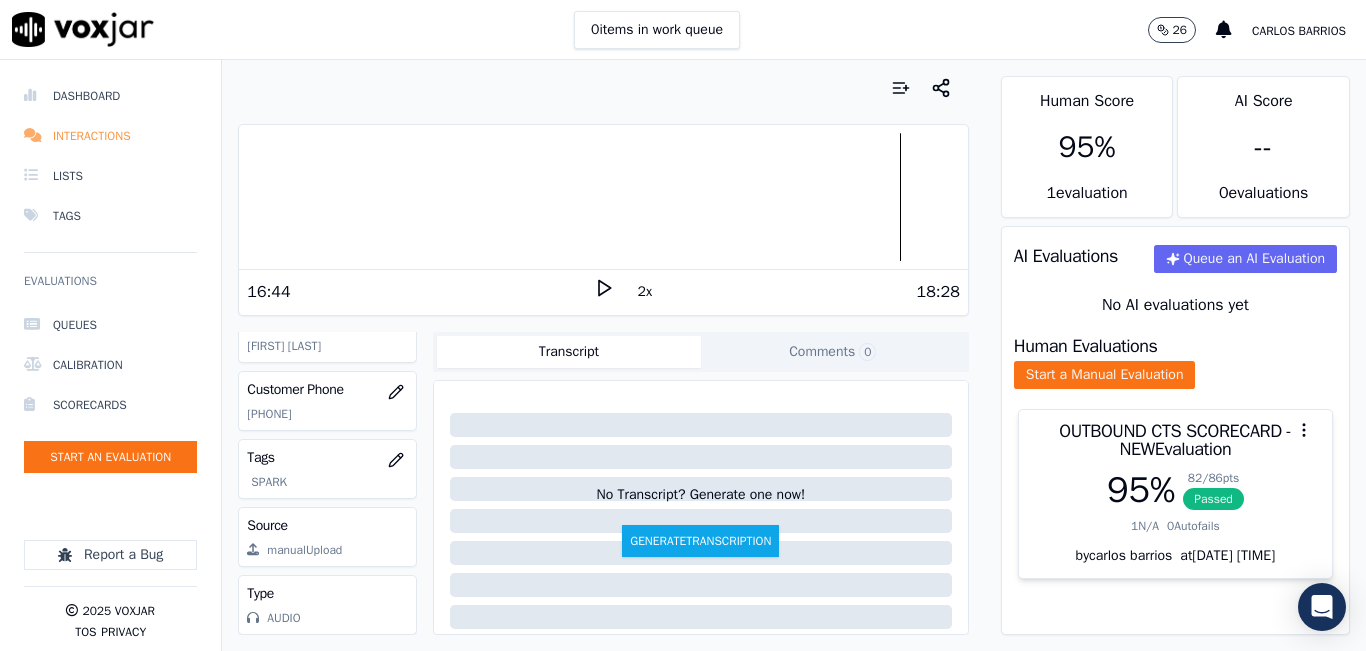 click on "Interactions" at bounding box center (110, 136) 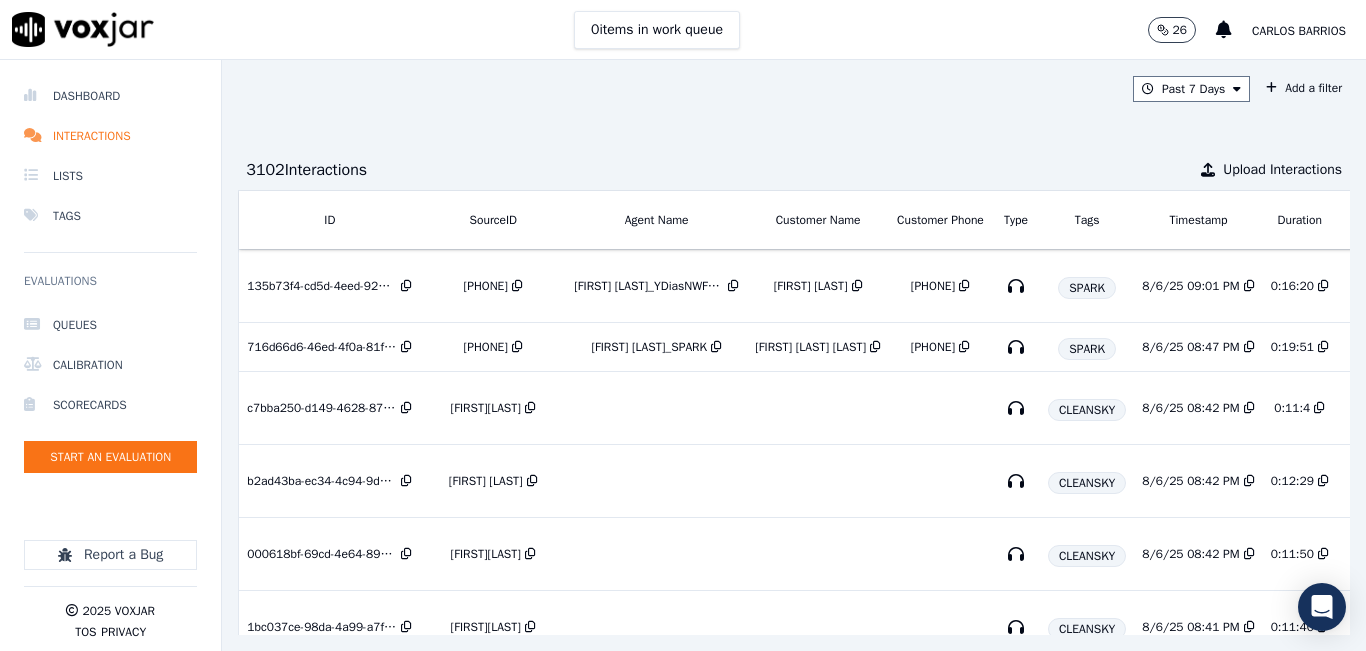 scroll, scrollTop: 0, scrollLeft: 323, axis: horizontal 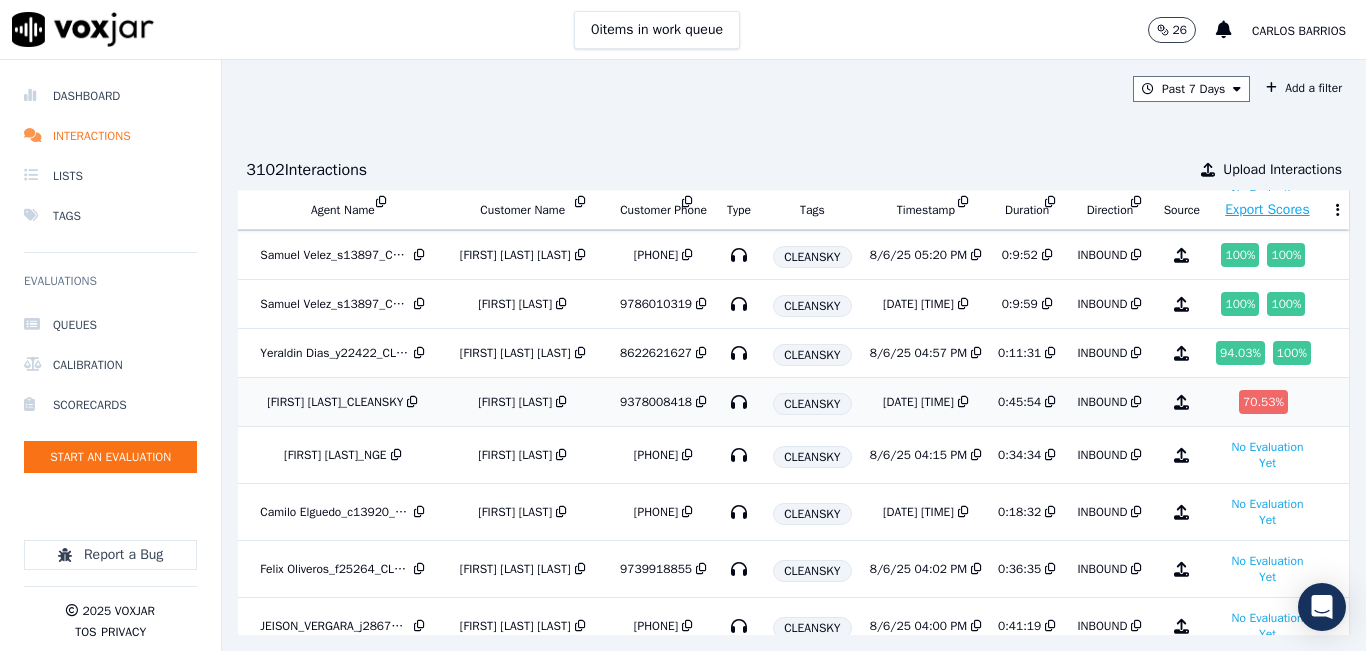 click on "70.53 %" at bounding box center [1263, 402] 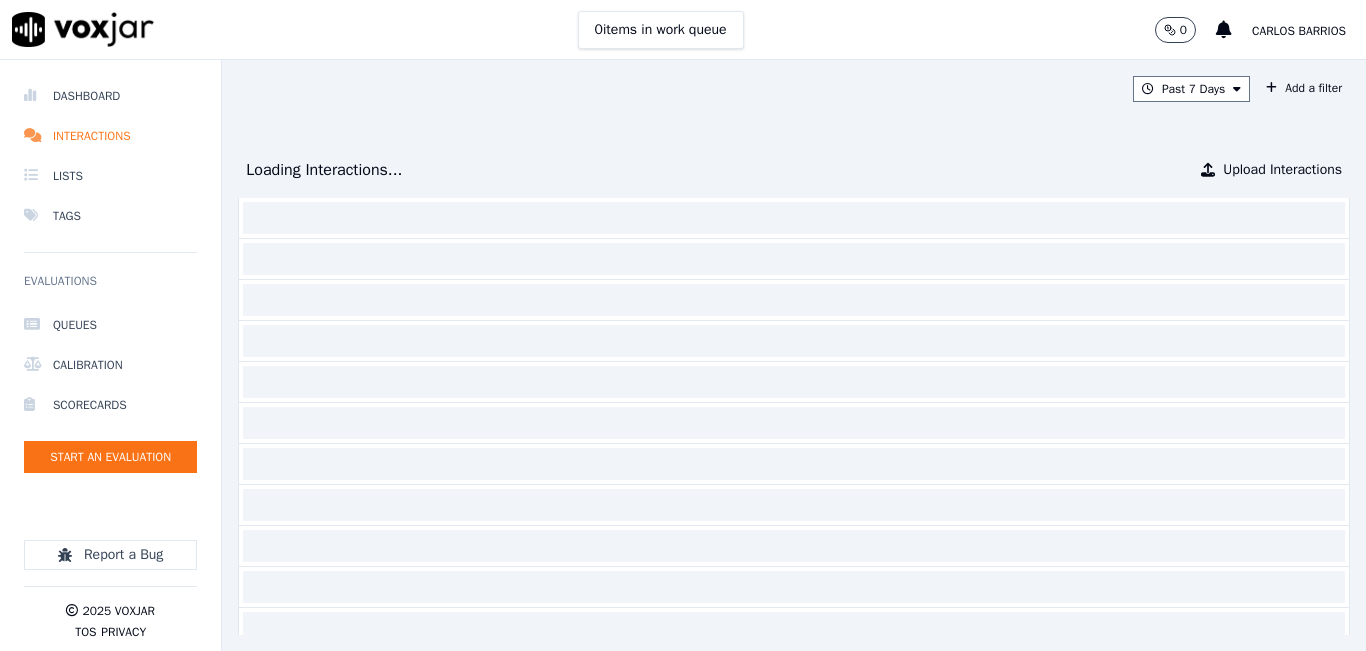 scroll, scrollTop: 0, scrollLeft: 0, axis: both 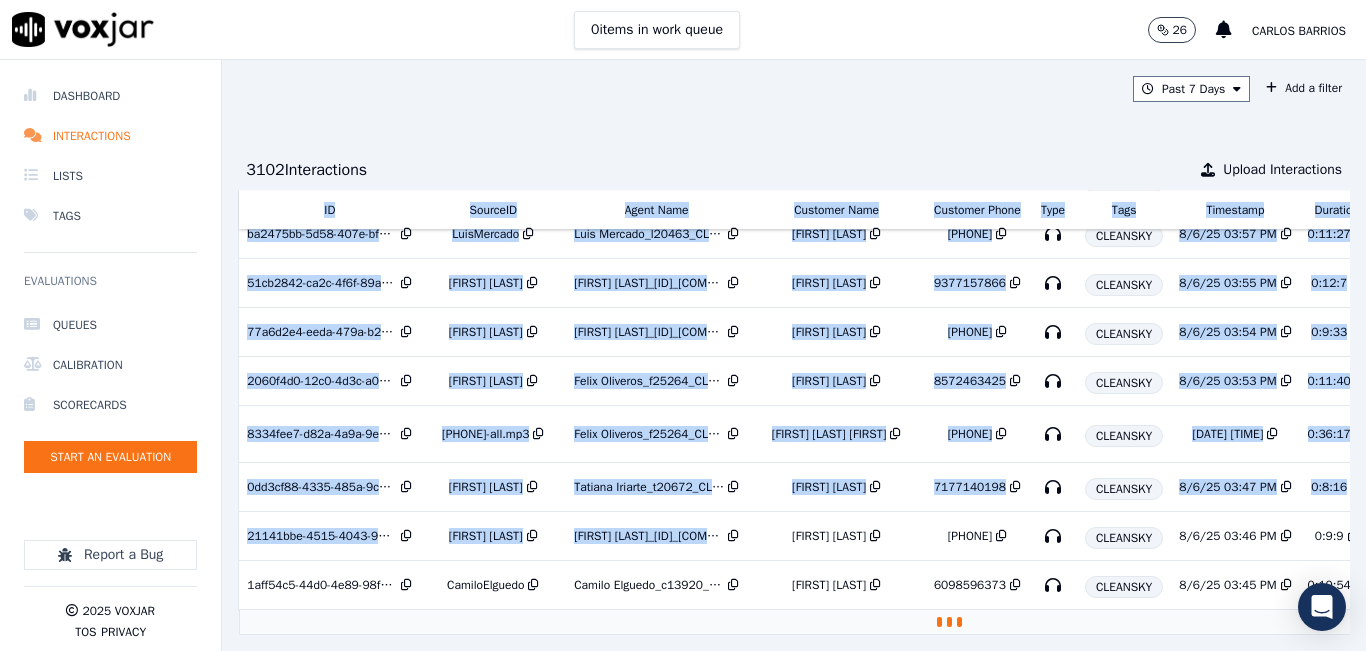 drag, startPoint x: 766, startPoint y: 609, endPoint x: 1236, endPoint y: 584, distance: 470.66443 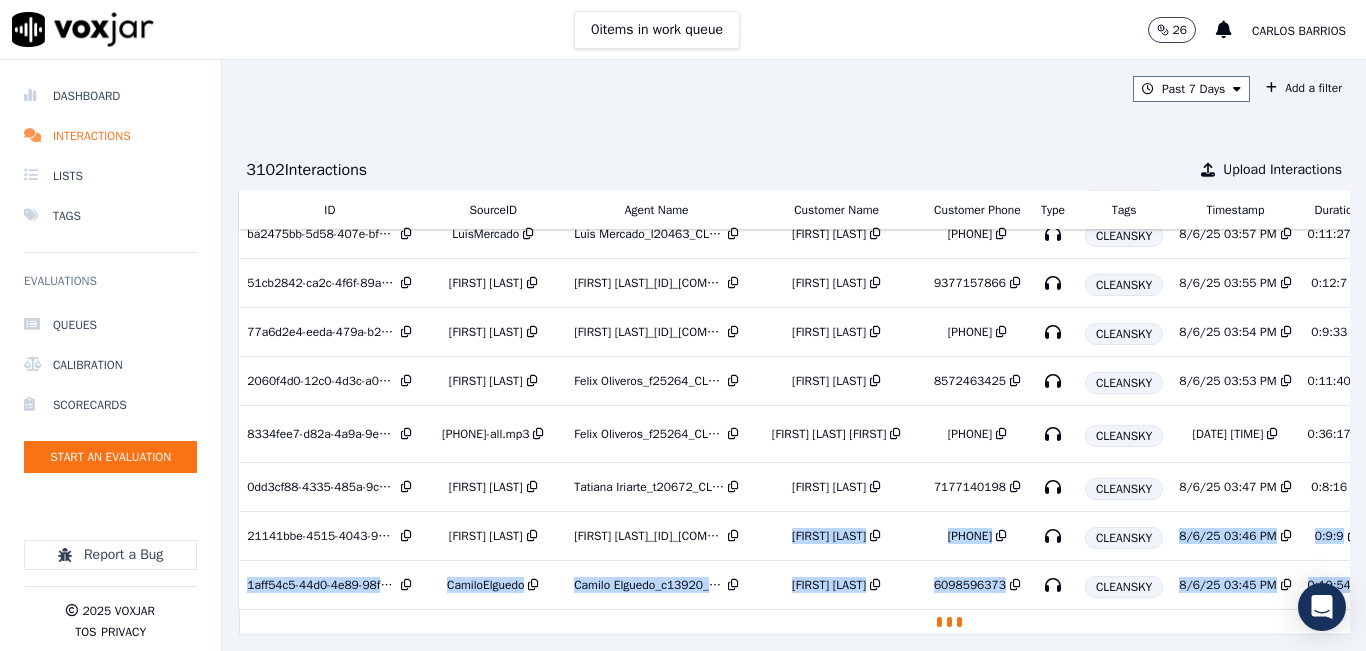 click on "Past 7 Days
Add a filter
3102  Interaction s       Upload Interactions     ID   SourceID   Agent Name   Customer Name   Customer Phone   Type   Tags   Timestamp   Duration   Direction   Source     Export Scores         135b73f4-cd5d-4eed-9282-823e6e1fdc06     6173090363             SPARK 8/6/25 09:01 PM     0:16:20     INBOUND         No Evaluation Yet     716d66d6-46ed-4f0a-81fa-bdfa0a7581b4     6096866537     Luis Gutierrez_LGutierrezNWFG_SPARK      ELIZABETH GOMEZ GALVAN     6096866537       SPARK 8/6/25 08:47 PM     0:19:51     INBOUND           100 %
c7bba250-d149-4628-8754-ef8a19d28301     LuisaBeltran             CLEANSKY 8/6/25 08:42 PM     0:11:4     INBOUND         No Evaluation Yet     b2ad43ba-ec34-4c94-9d3a-eca160515baf     RicardoCastro             CLEANSKY 8/6/25 08:42 PM     0:12:29     INBOUND         No Evaluation Yet     000618bf-69cd-4e64-8914-38f74f7ca5e1     LuisaBeltran             CLEANSKY 8/6/25 08:42 PM     0:11:50     INBOUND" at bounding box center (794, 355) 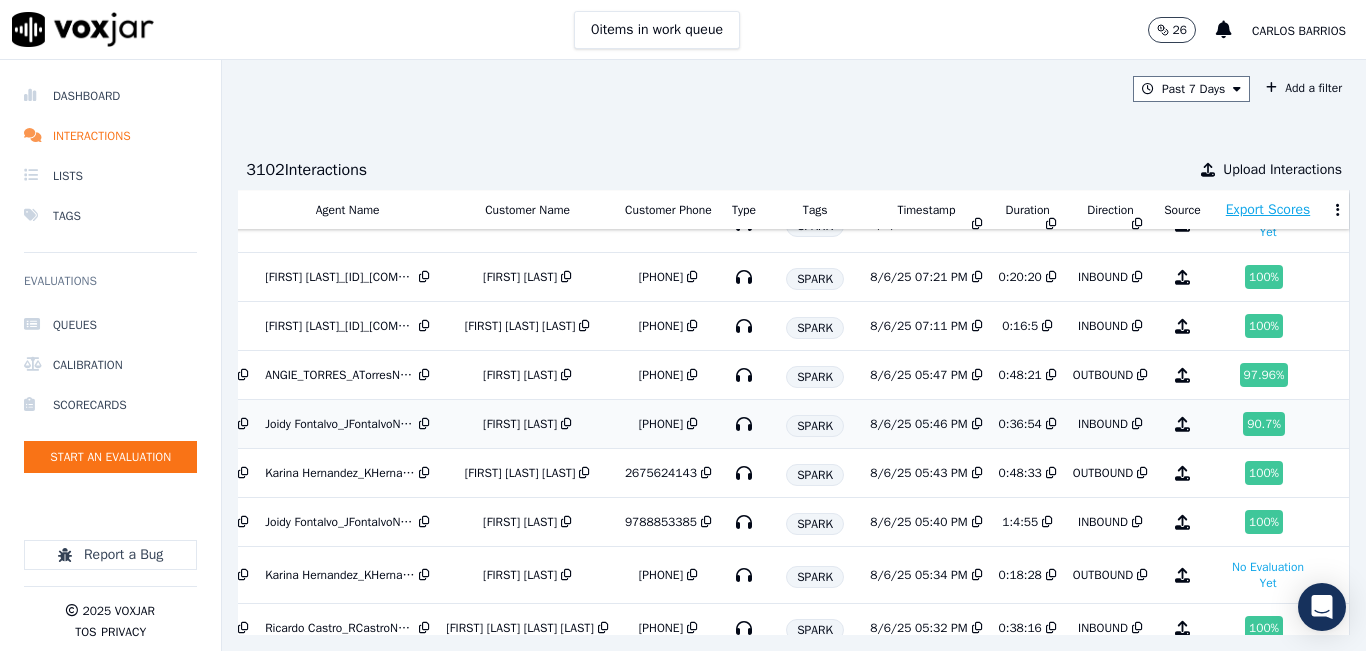 scroll, scrollTop: 900, scrollLeft: 355, axis: both 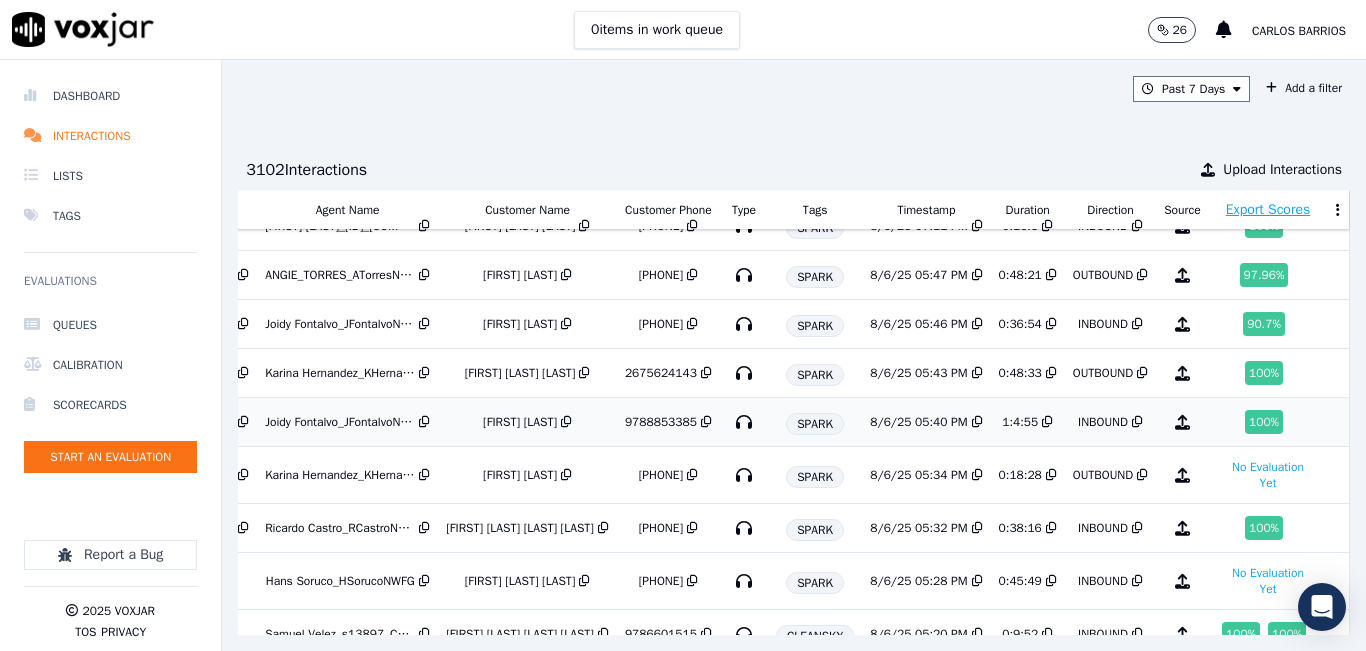 click at bounding box center [704, 422] 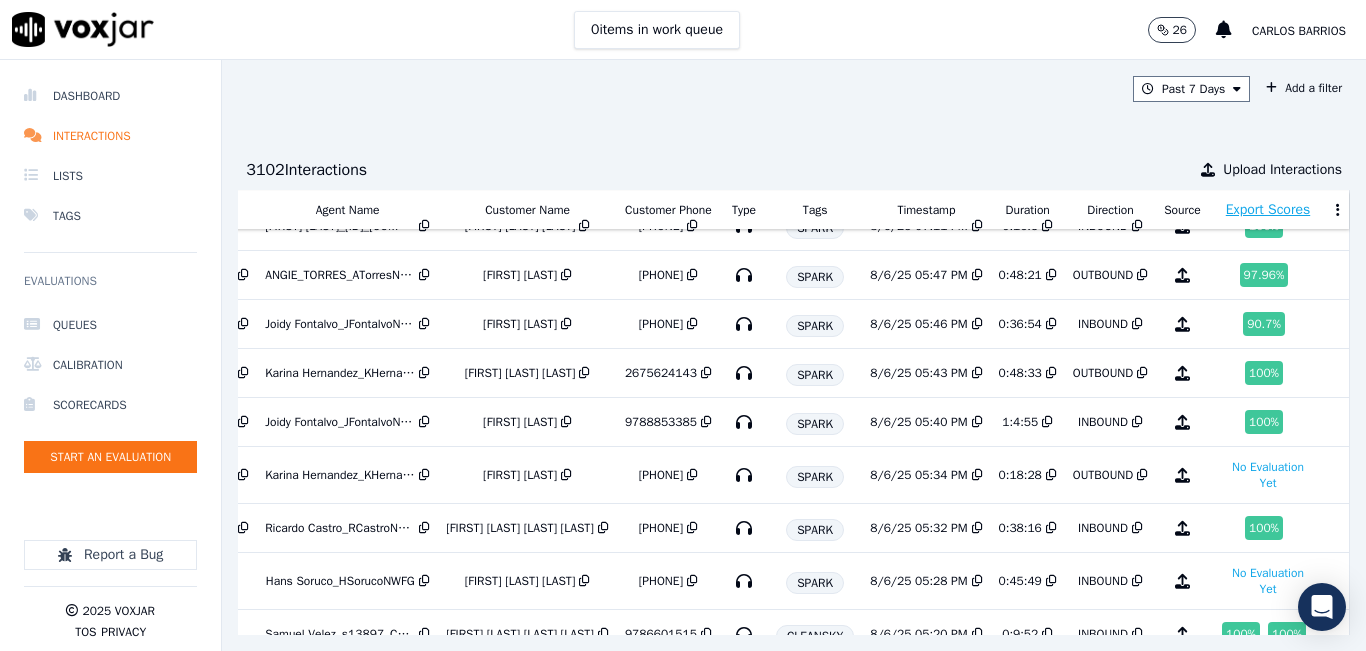 click on "Past 7 Days
Add a filter
3102  Interaction s       Upload Interactions     ID   SourceID   Agent Name   Customer Name   Customer Phone   Type   Tags   Timestamp   Duration   Direction   Source     Export Scores         135b73f4-cd5d-4eed-9282-823e6e1fdc06     6173090363             SPARK 8/6/25 09:01 PM     0:16:20     INBOUND         No Evaluation Yet     716d66d6-46ed-4f0a-81fa-bdfa0a7581b4     6096866537     Luis Gutierrez_LGutierrezNWFG_SPARK      ELIZABETH GOMEZ GALVAN     6096866537       SPARK 8/6/25 08:47 PM     0:19:51     INBOUND           100 %
c7bba250-d149-4628-8754-ef8a19d28301     LuisaBeltran             CLEANSKY 8/6/25 08:42 PM     0:11:4     INBOUND         No Evaluation Yet     b2ad43ba-ec34-4c94-9d3a-eca160515baf     RicardoCastro             CLEANSKY 8/6/25 08:42 PM     0:12:29     INBOUND         No Evaluation Yet     000618bf-69cd-4e64-8914-38f74f7ca5e1     LuisaBeltran             CLEANSKY 8/6/25 08:42 PM     0:11:50     INBOUND" at bounding box center [794, 355] 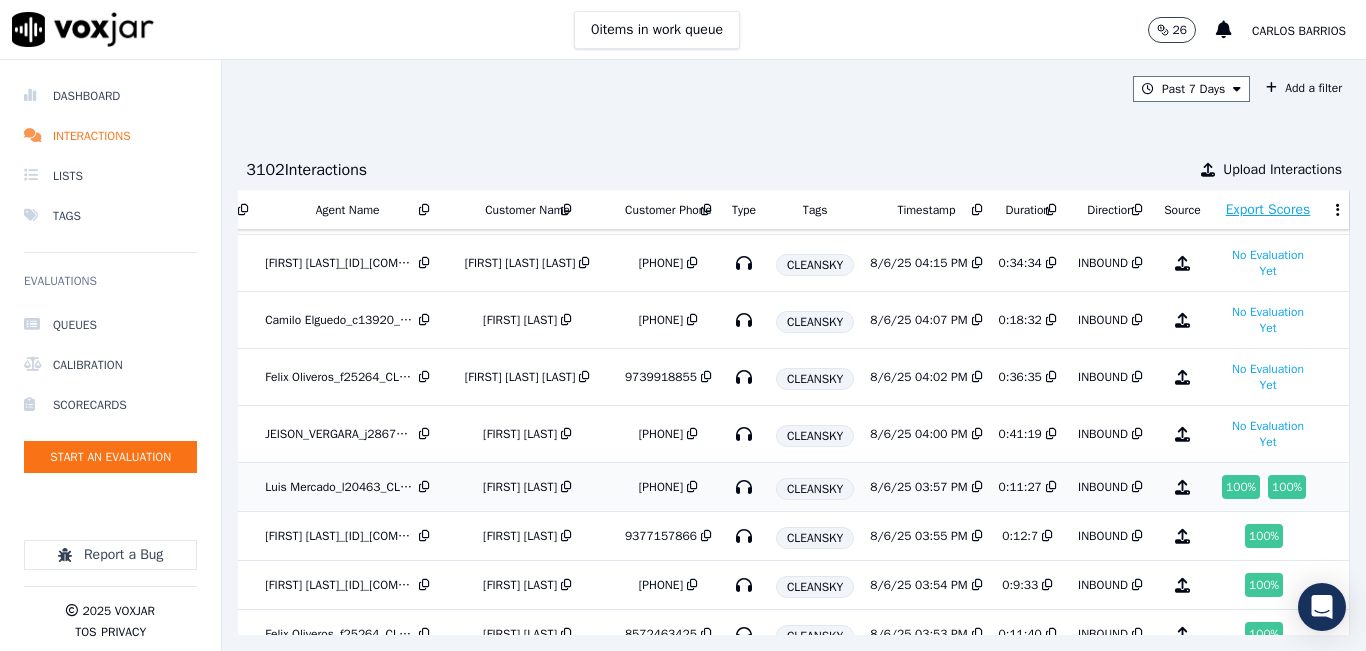 scroll, scrollTop: 1500, scrollLeft: 355, axis: both 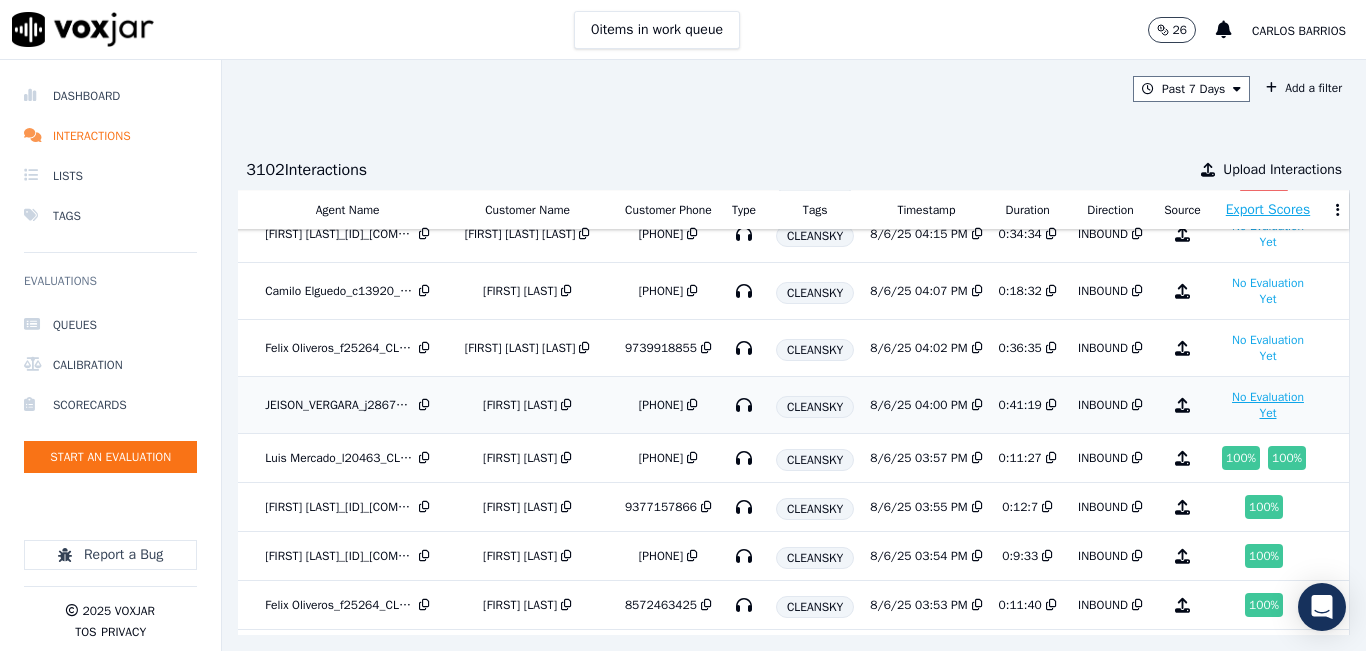 click on "No Evaluation Yet" at bounding box center (1268, 405) 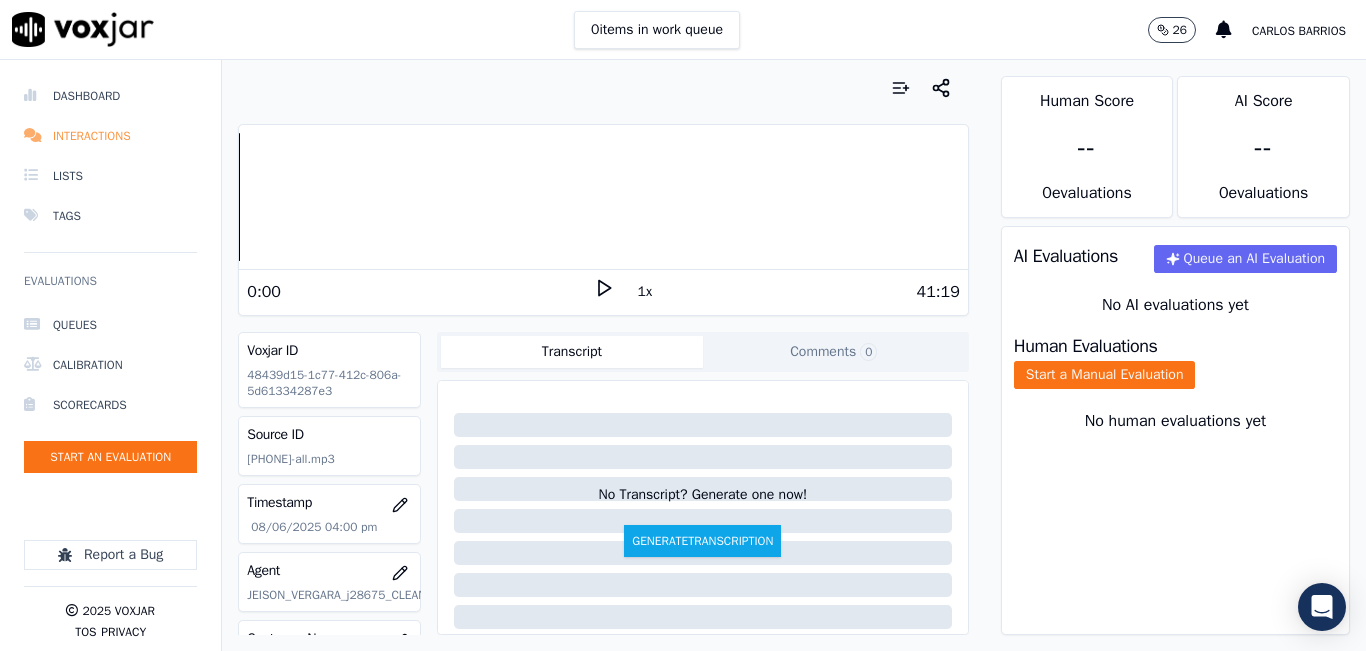 click on "Interactions" at bounding box center (110, 136) 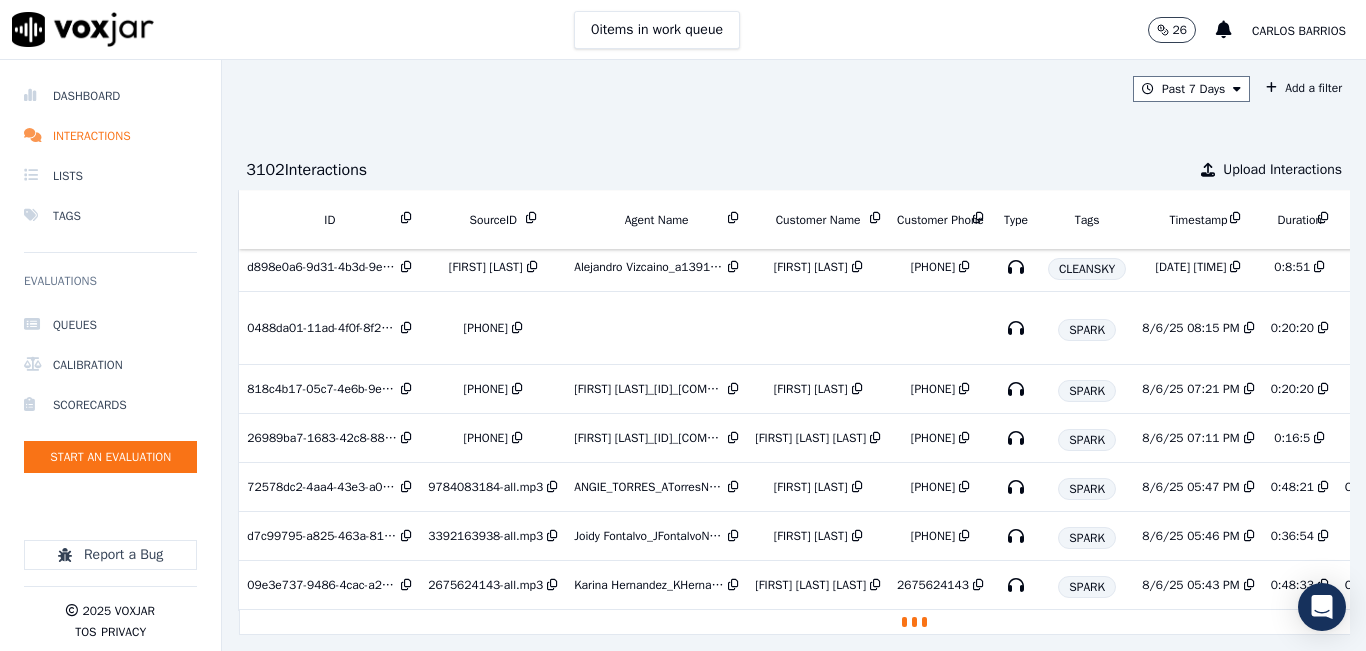 scroll, scrollTop: 727, scrollLeft: 0, axis: vertical 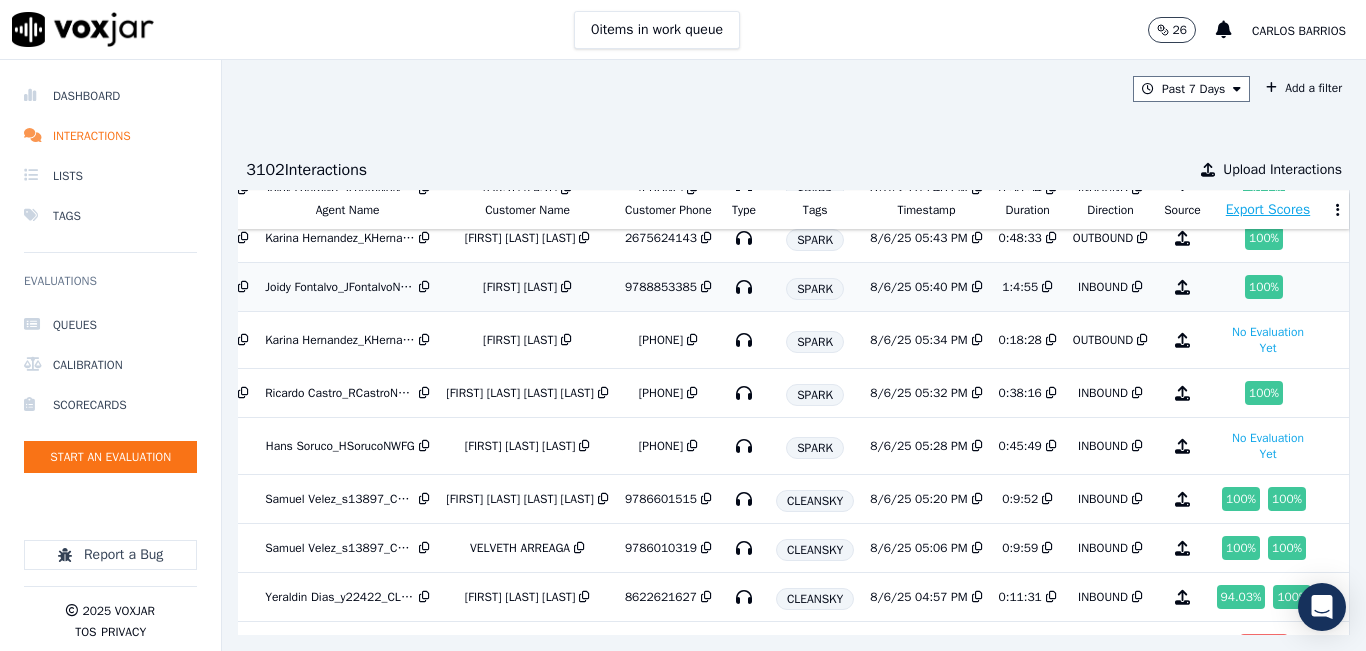 click on "100 %" at bounding box center (1264, 287) 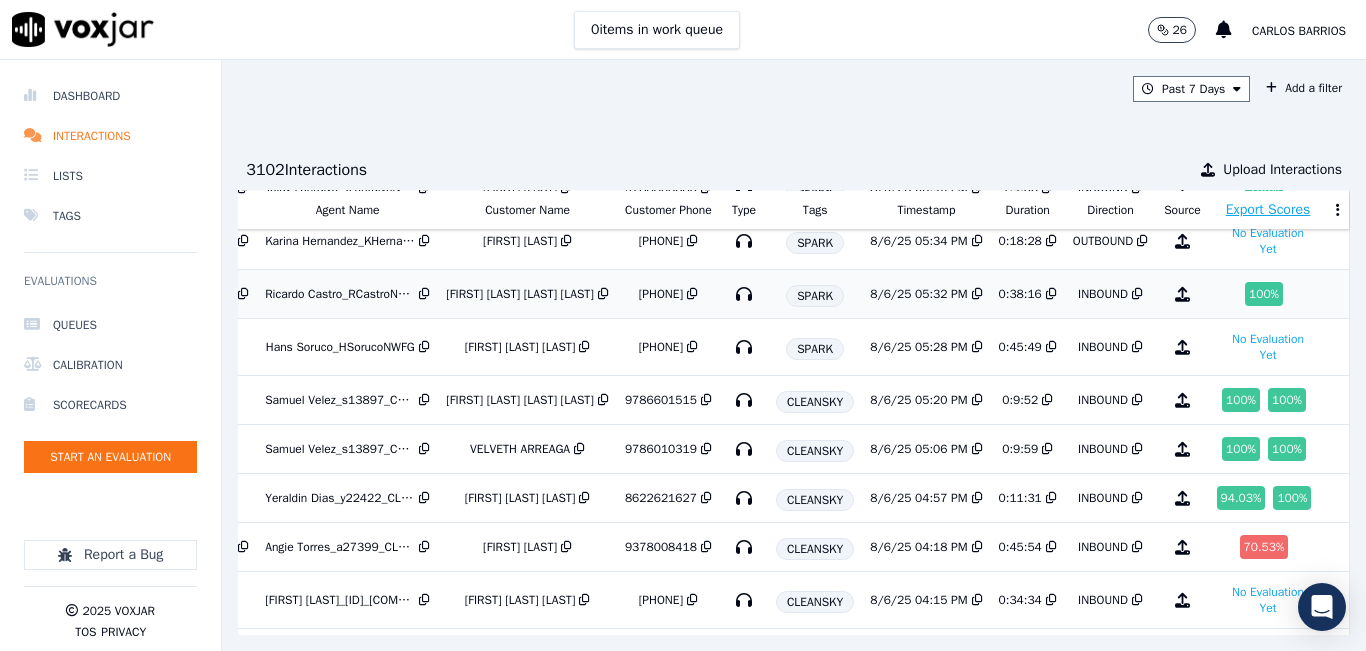 scroll, scrollTop: 1127, scrollLeft: 352, axis: both 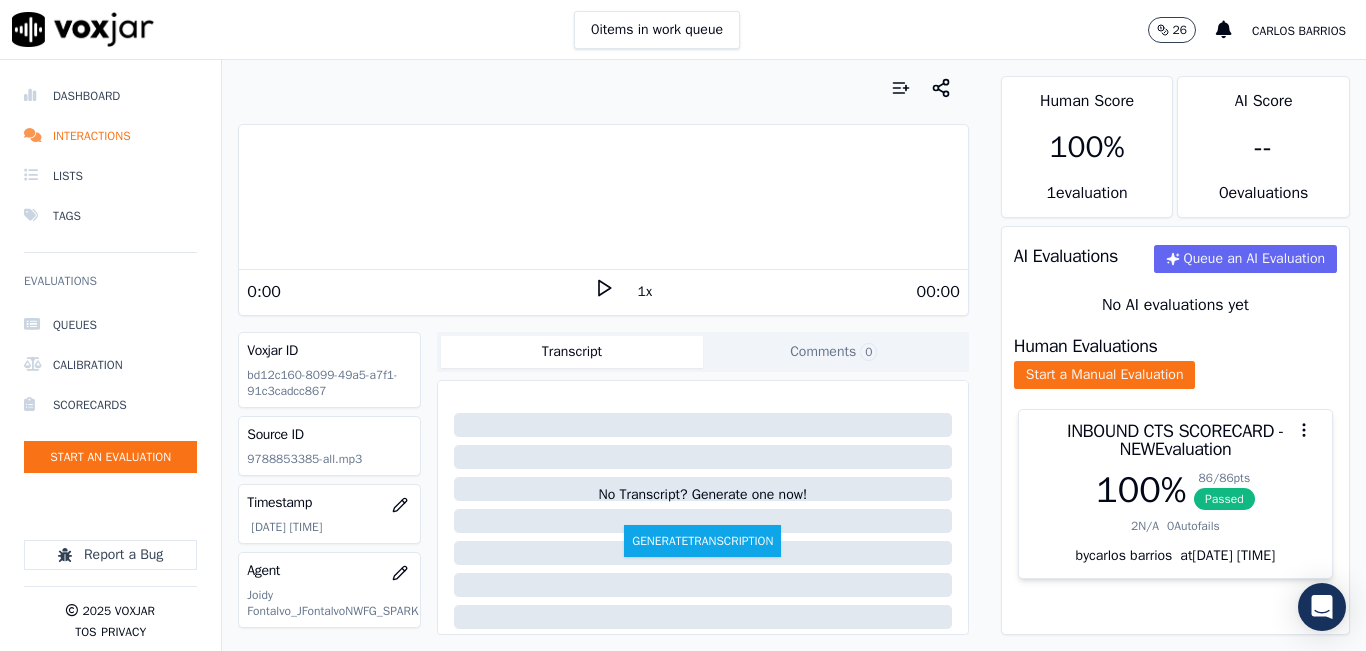 click 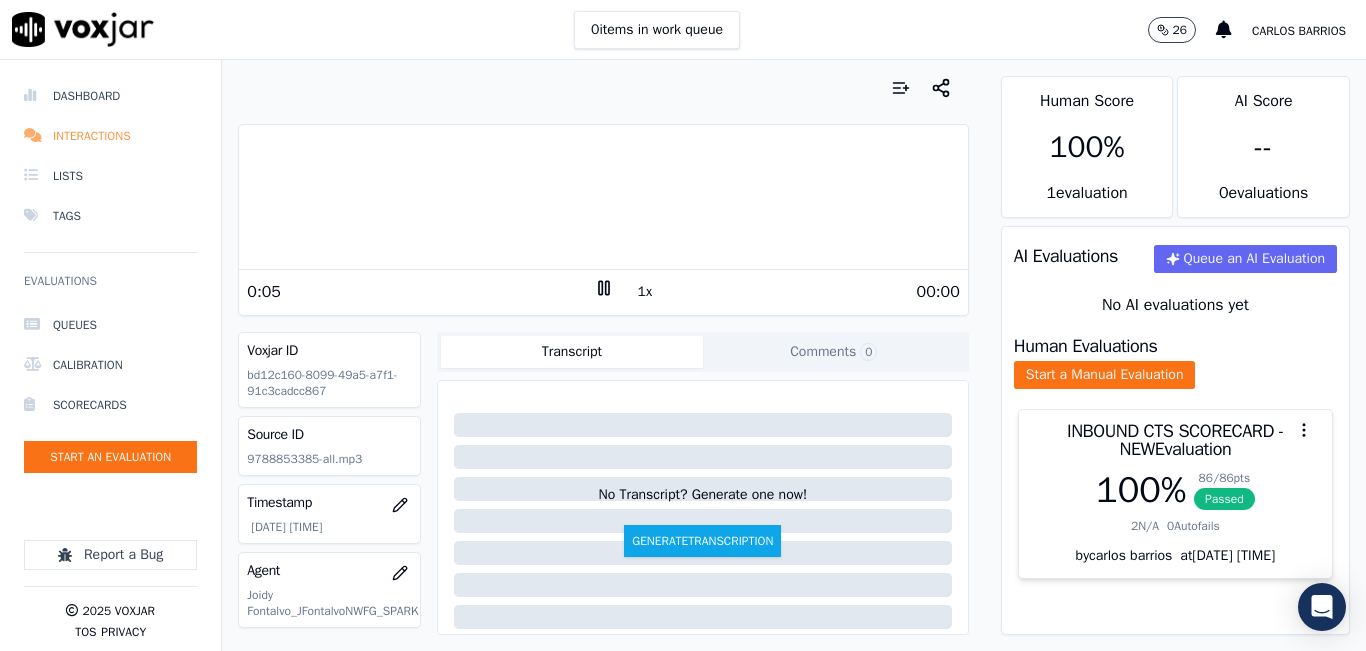 click on "Interactions" at bounding box center (110, 136) 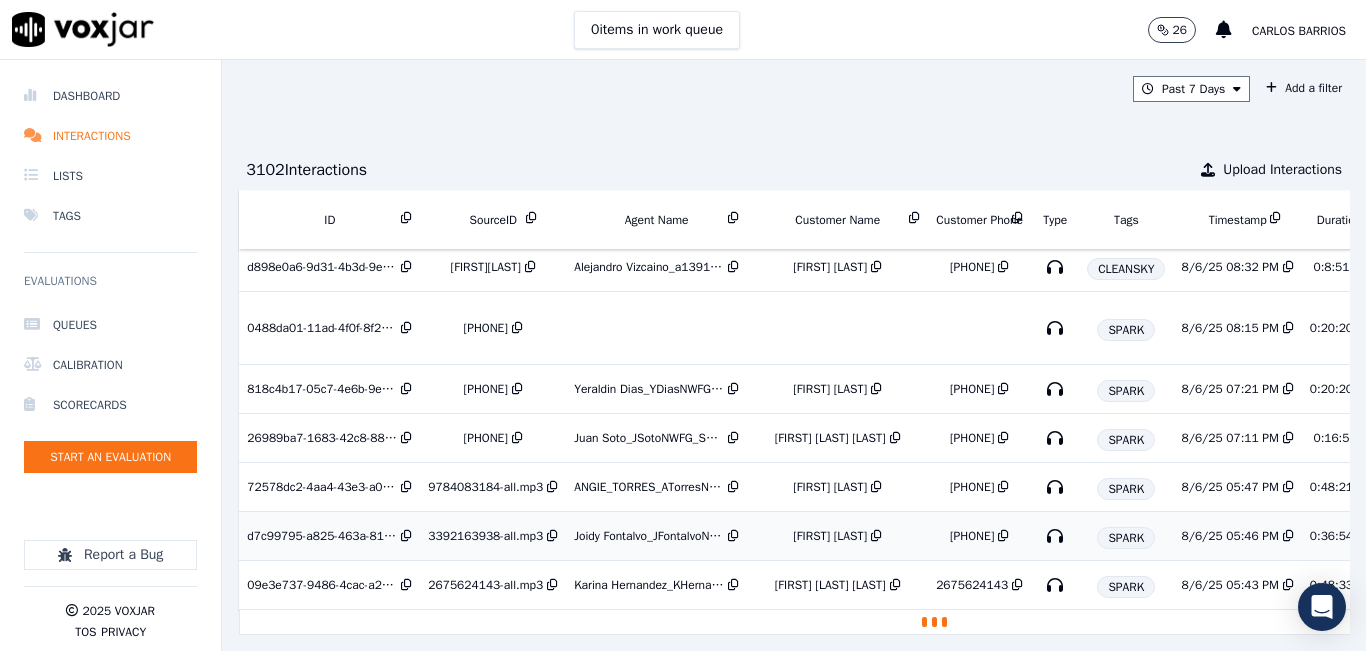 scroll, scrollTop: 727, scrollLeft: 0, axis: vertical 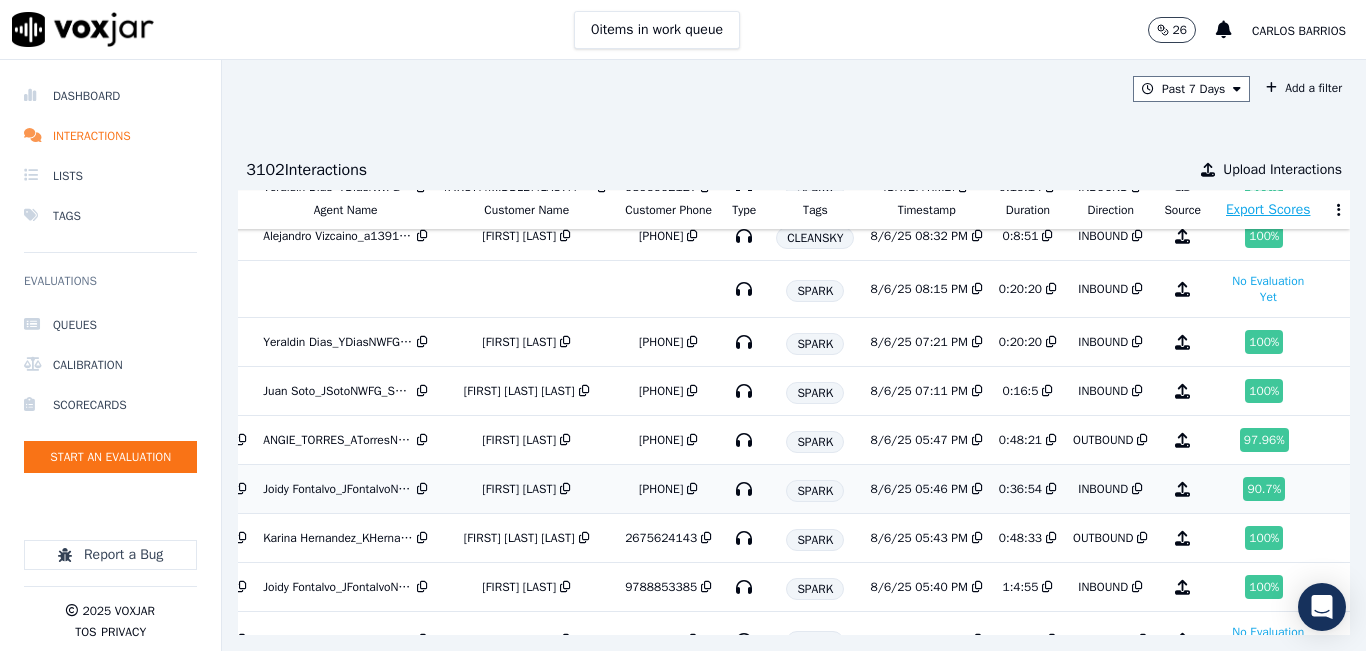 click on "90.7 %" at bounding box center (1264, 489) 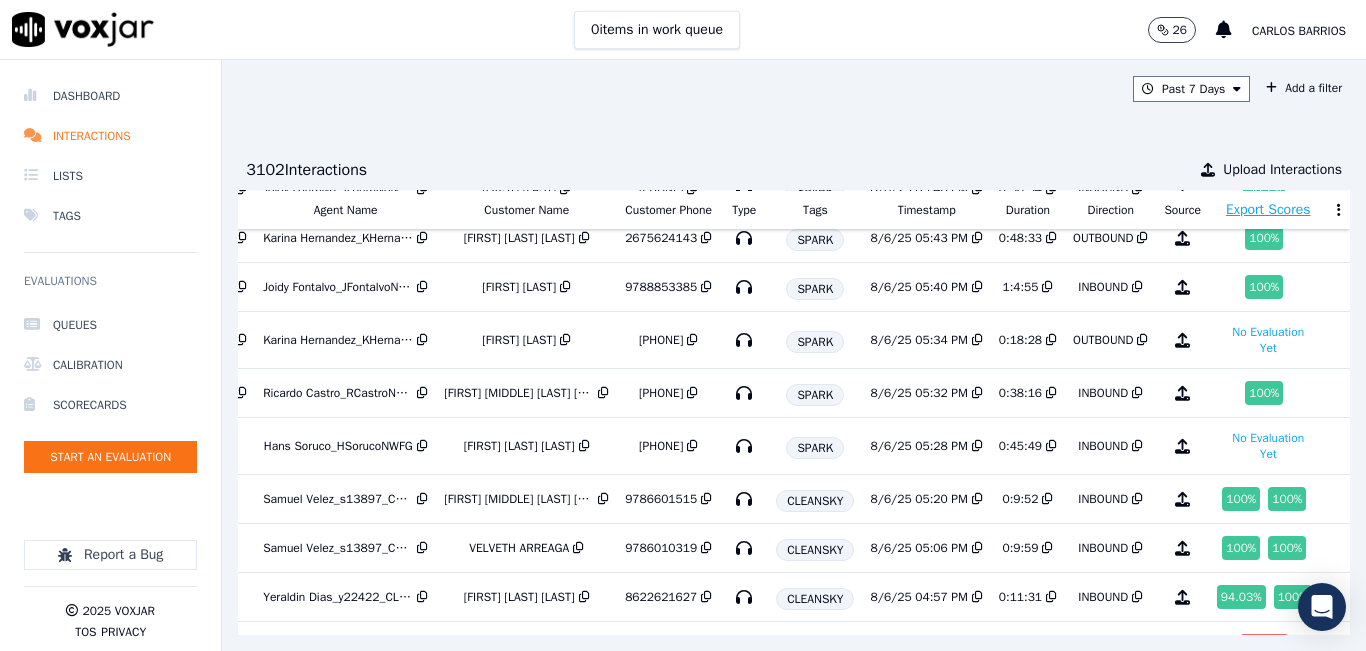 scroll, scrollTop: 627, scrollLeft: 352, axis: both 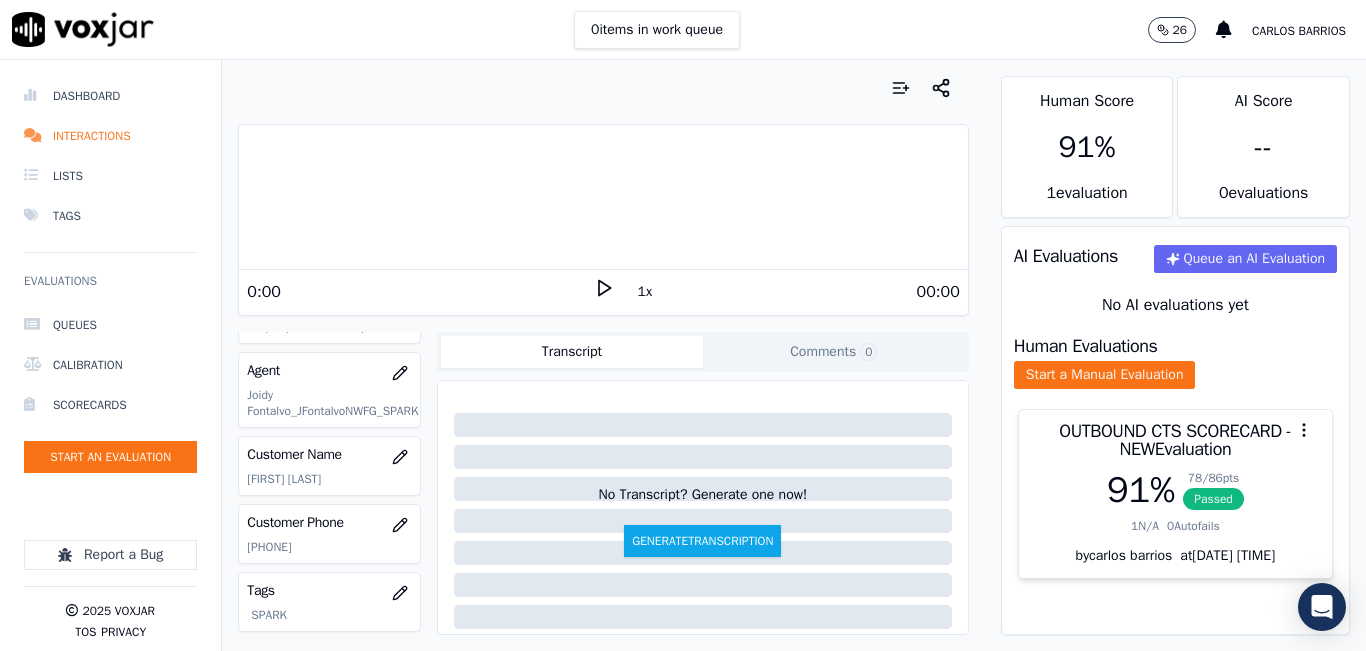 click on "[PHONE]" 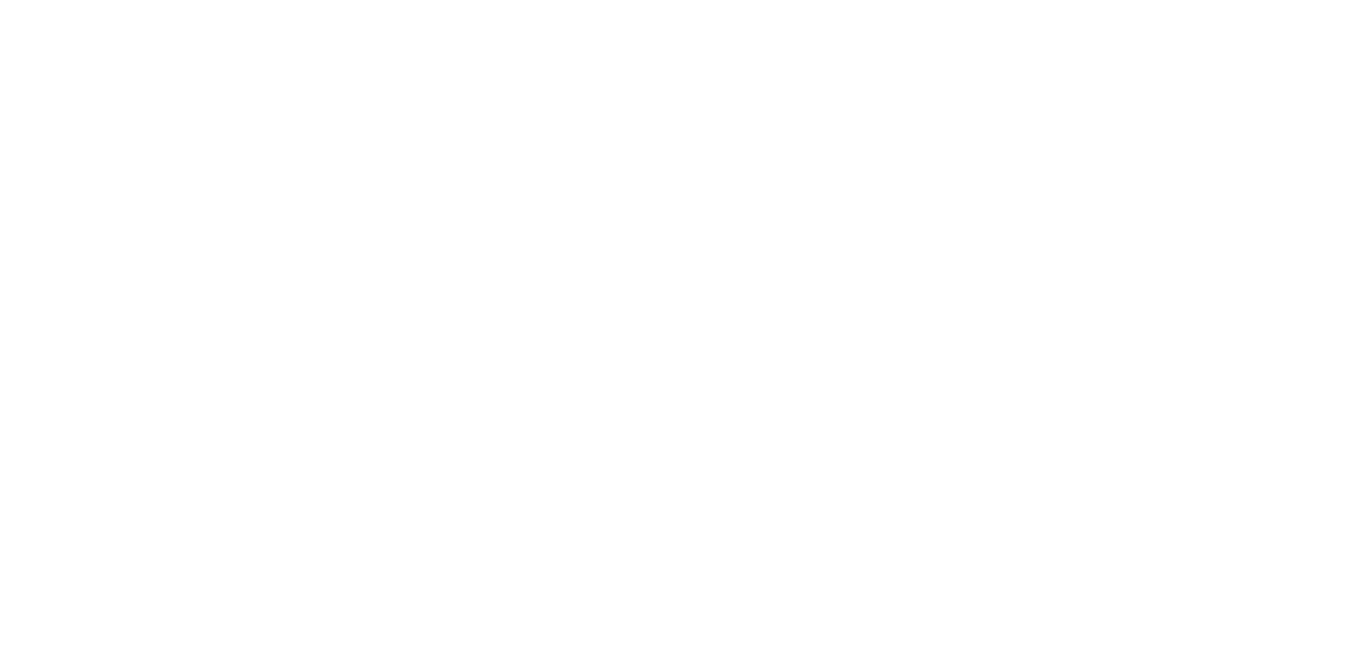 scroll, scrollTop: 0, scrollLeft: 0, axis: both 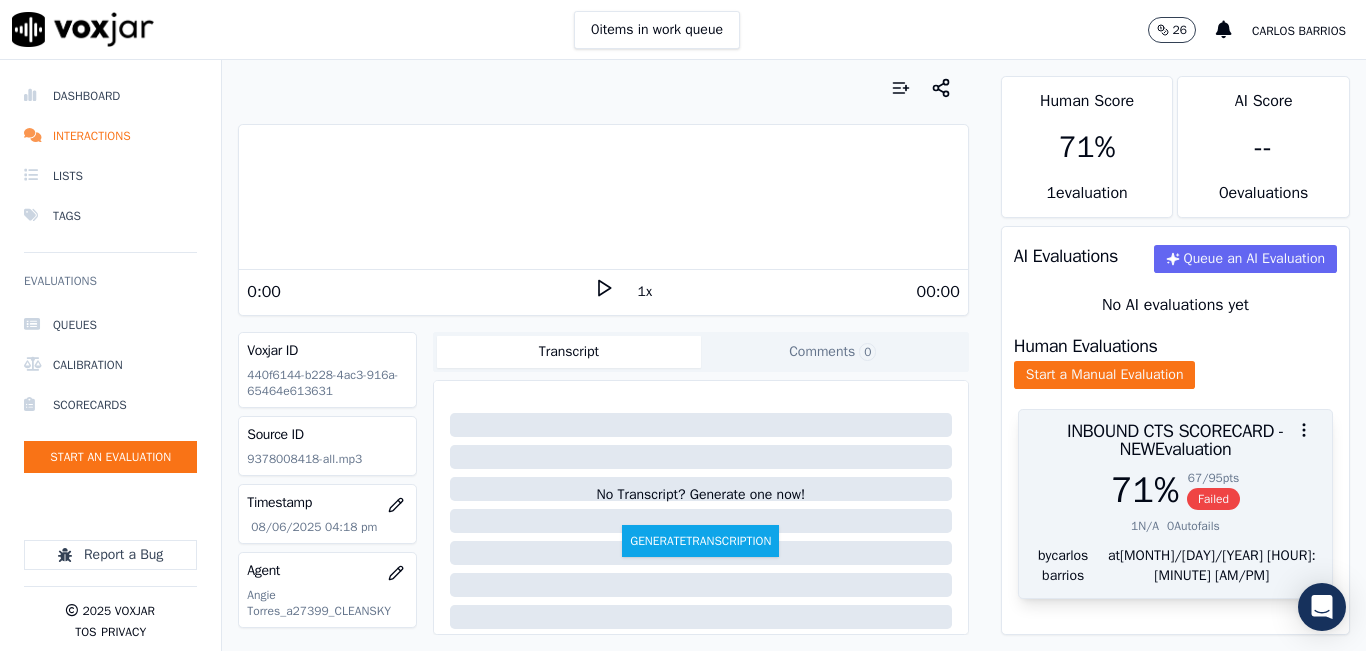 click on "INBOUND CTS SCORECARD - NEW   Evaluation" at bounding box center (1175, 440) 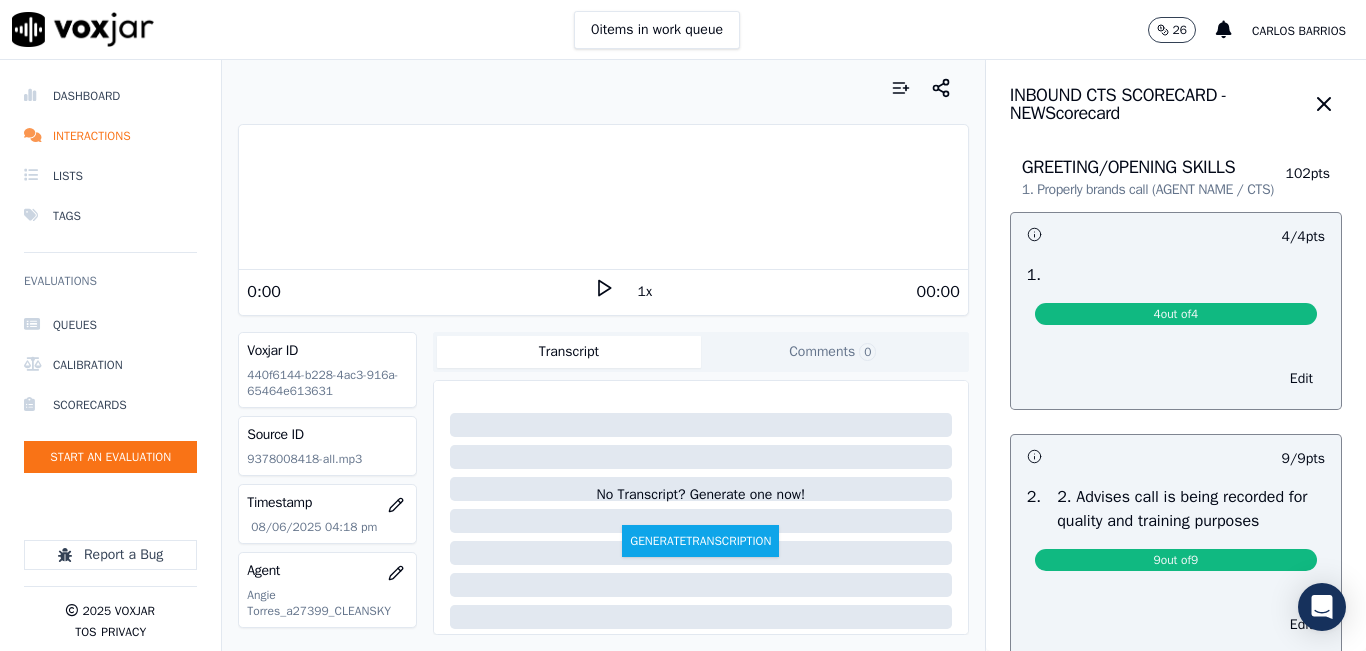 click 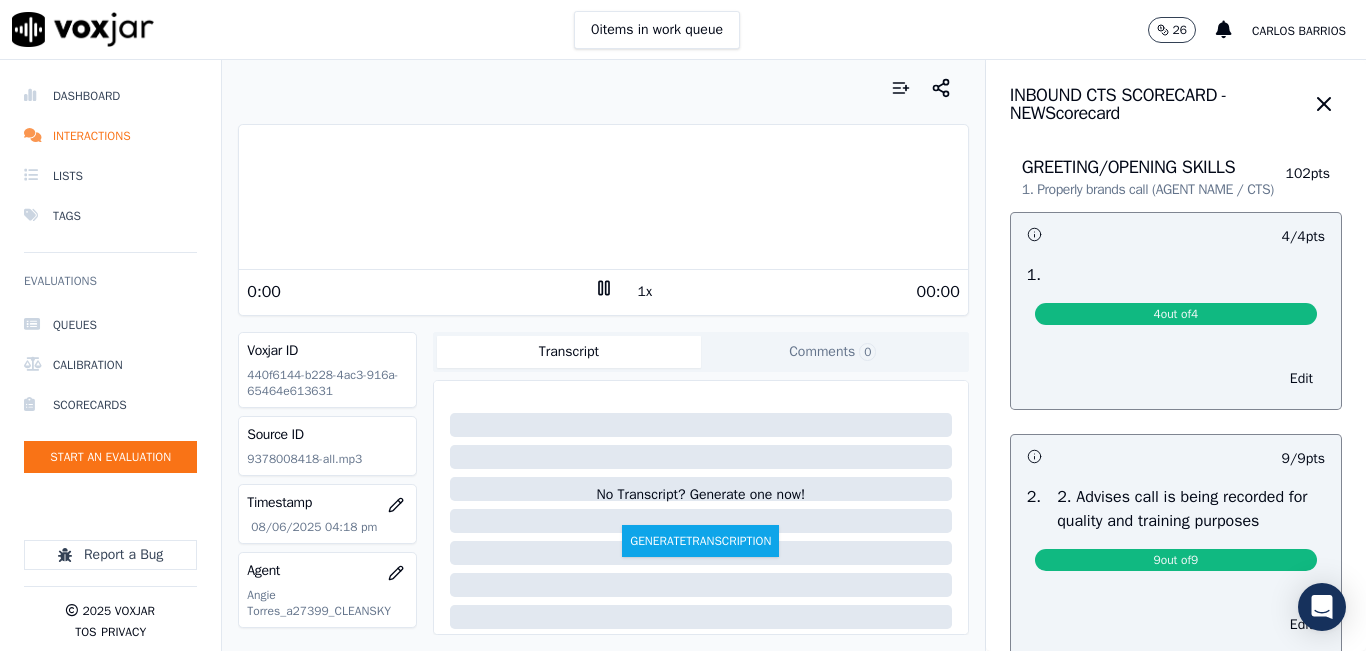 click on "1x" at bounding box center [645, 292] 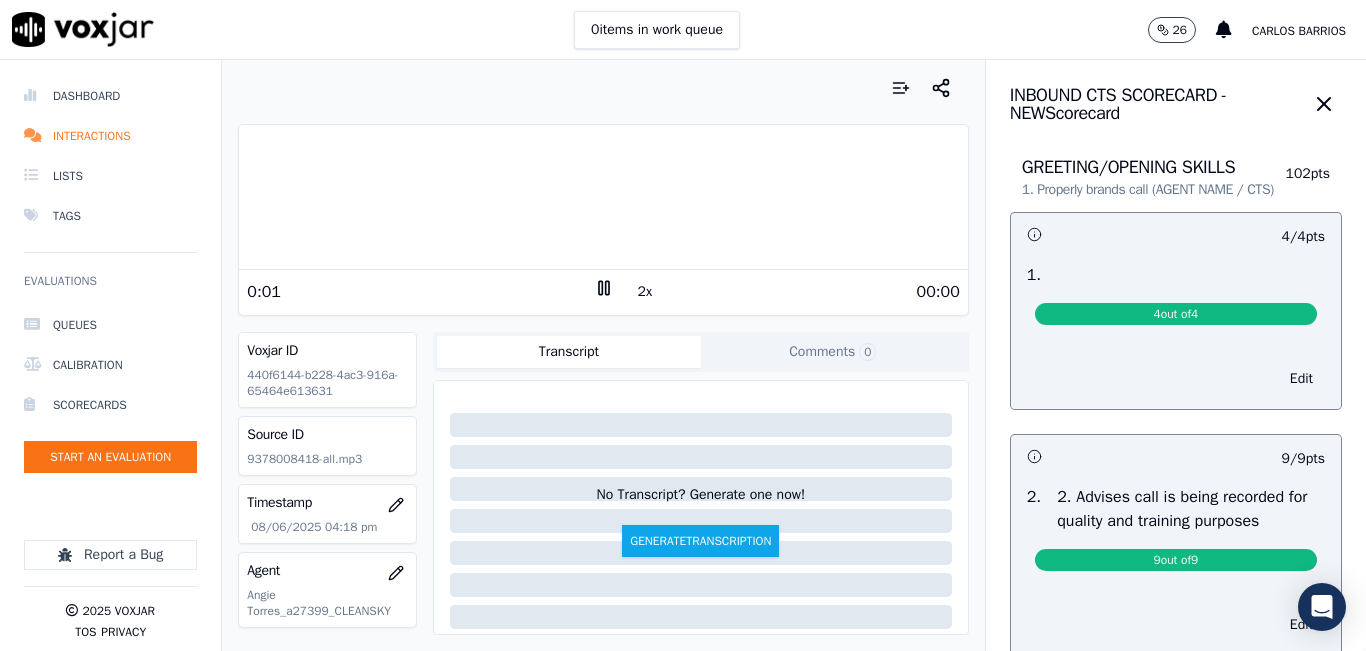 click at bounding box center (603, 197) 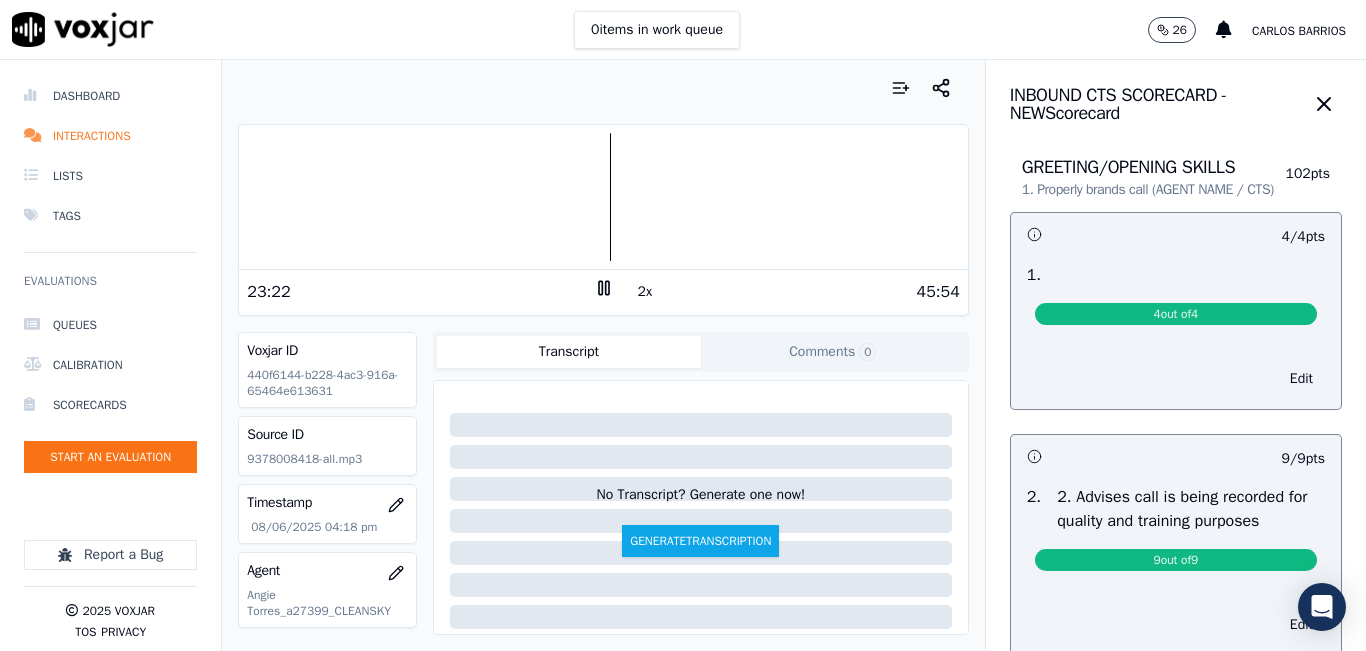 click at bounding box center [603, 88] 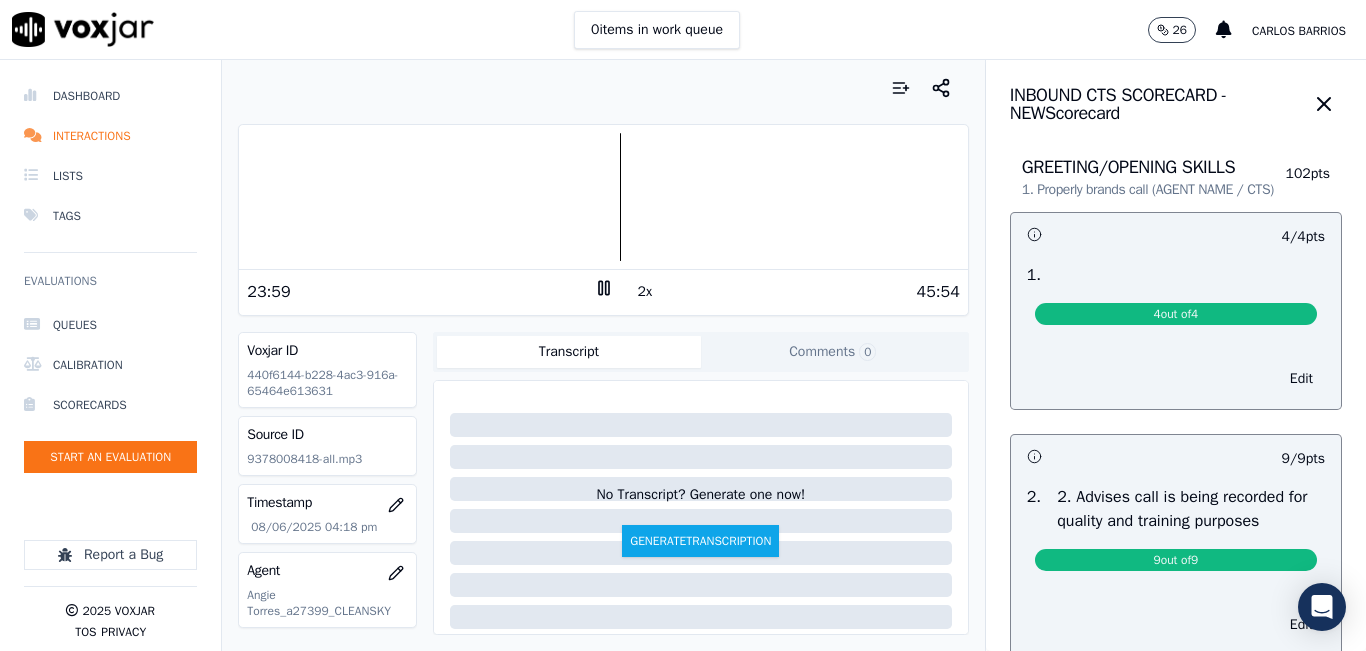 click at bounding box center (603, 88) 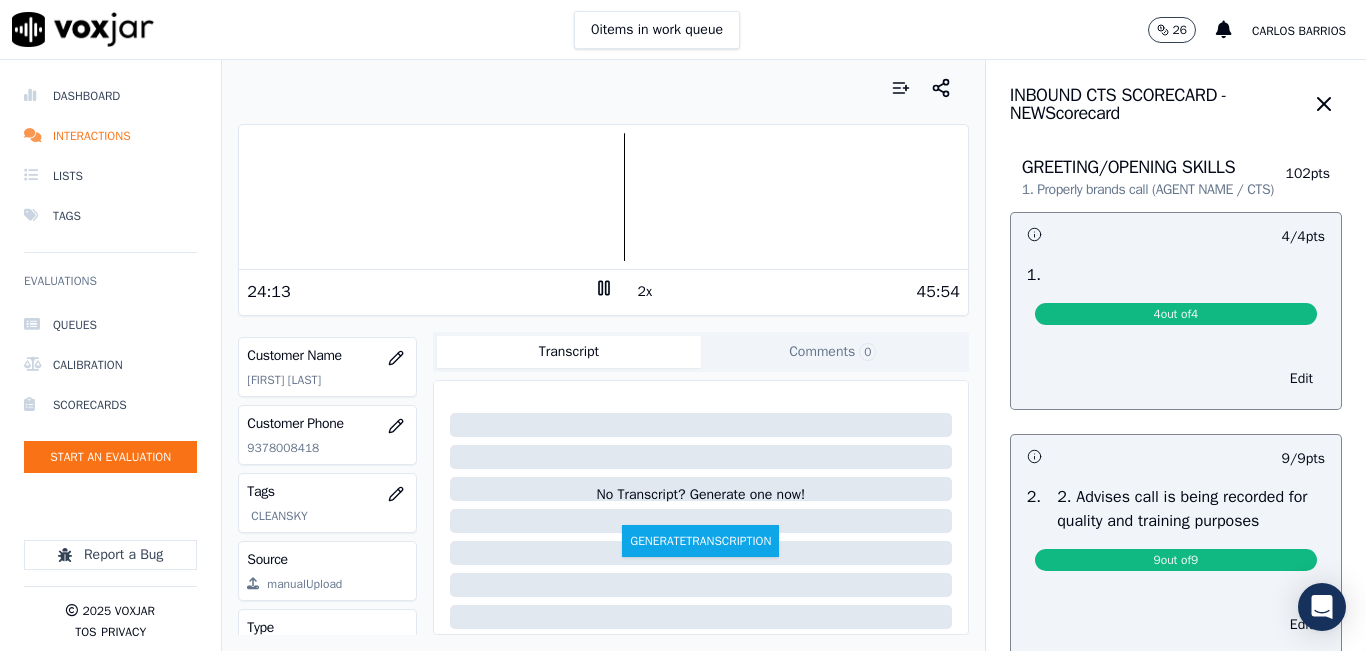 scroll, scrollTop: 300, scrollLeft: 0, axis: vertical 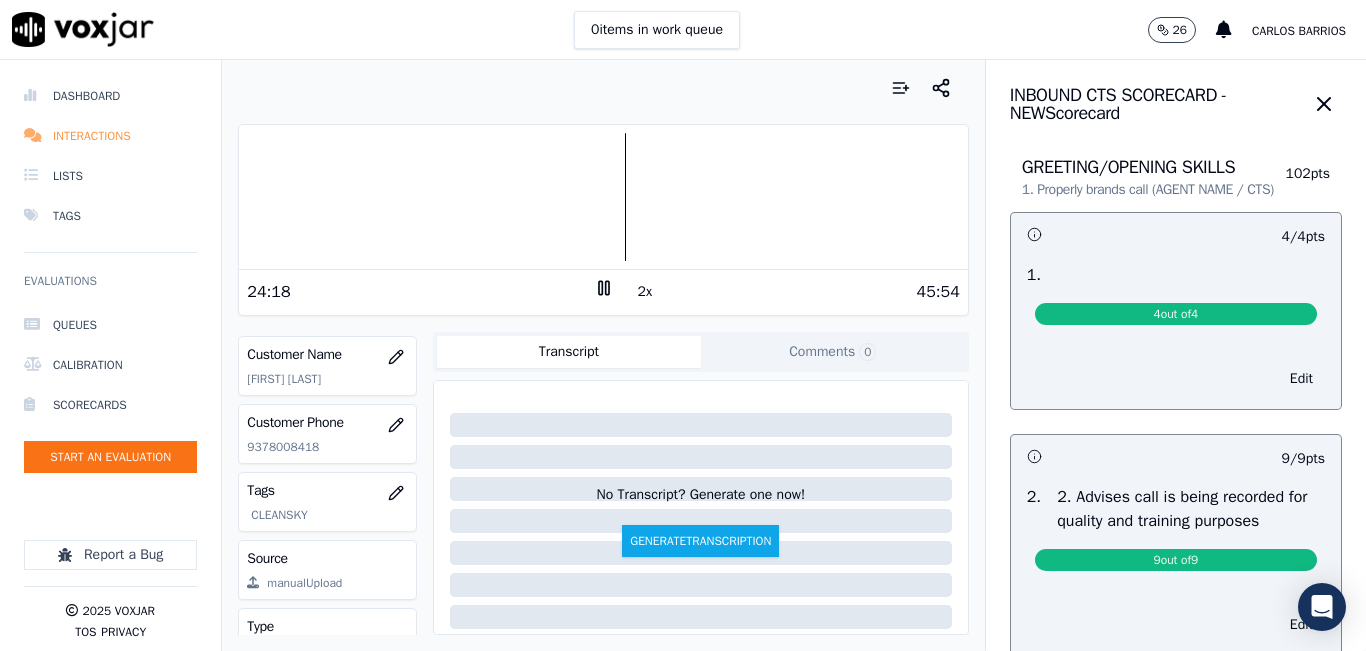 click on "Interactions" at bounding box center (110, 136) 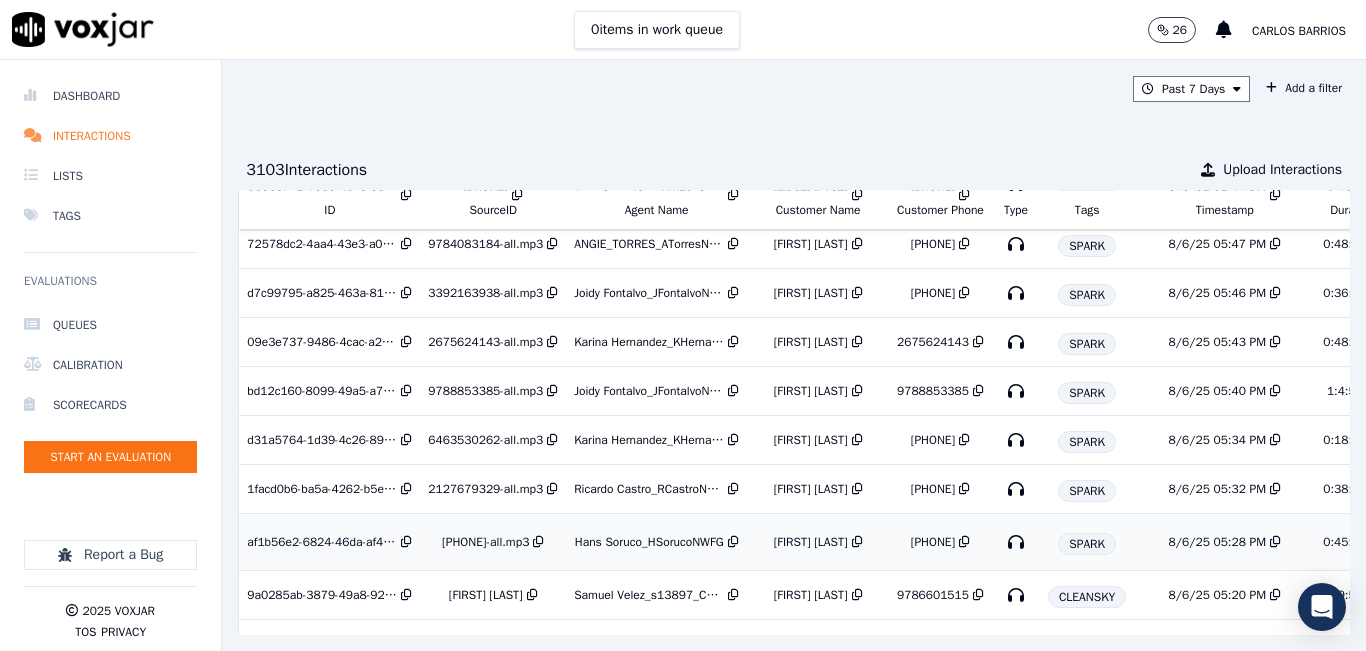 scroll, scrollTop: 951, scrollLeft: 0, axis: vertical 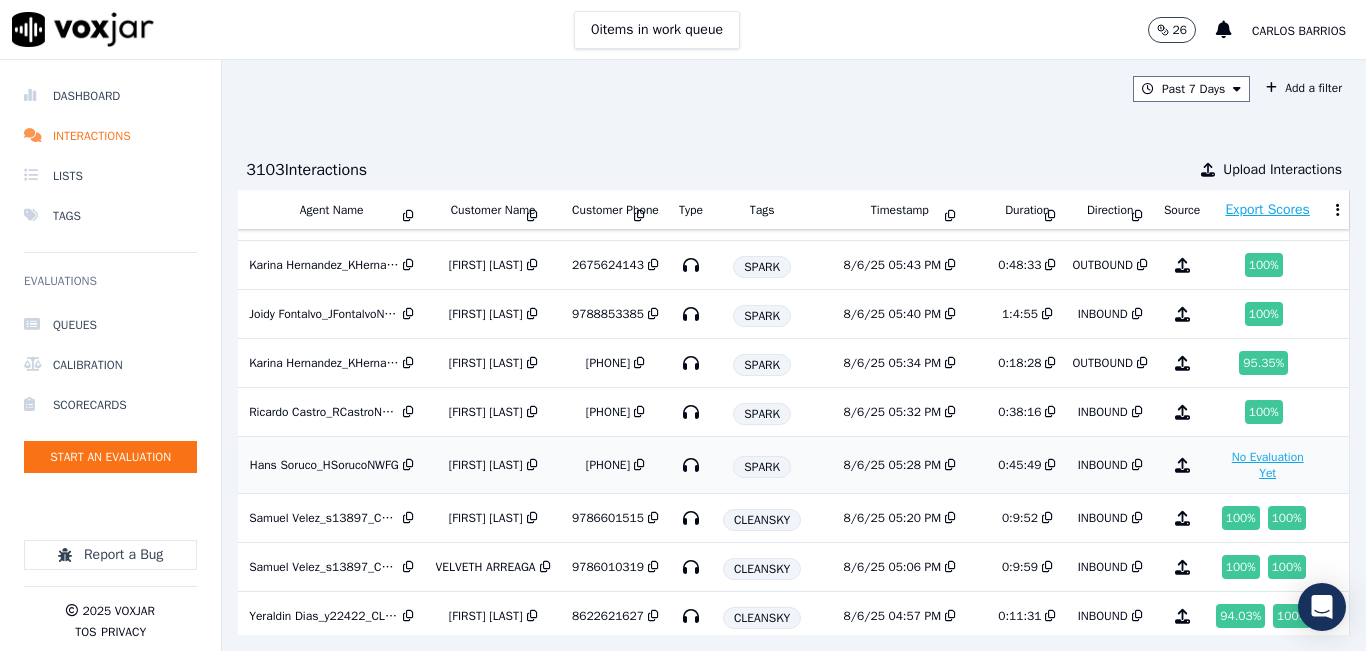 click on "No Evaluation Yet" at bounding box center [1267, 465] 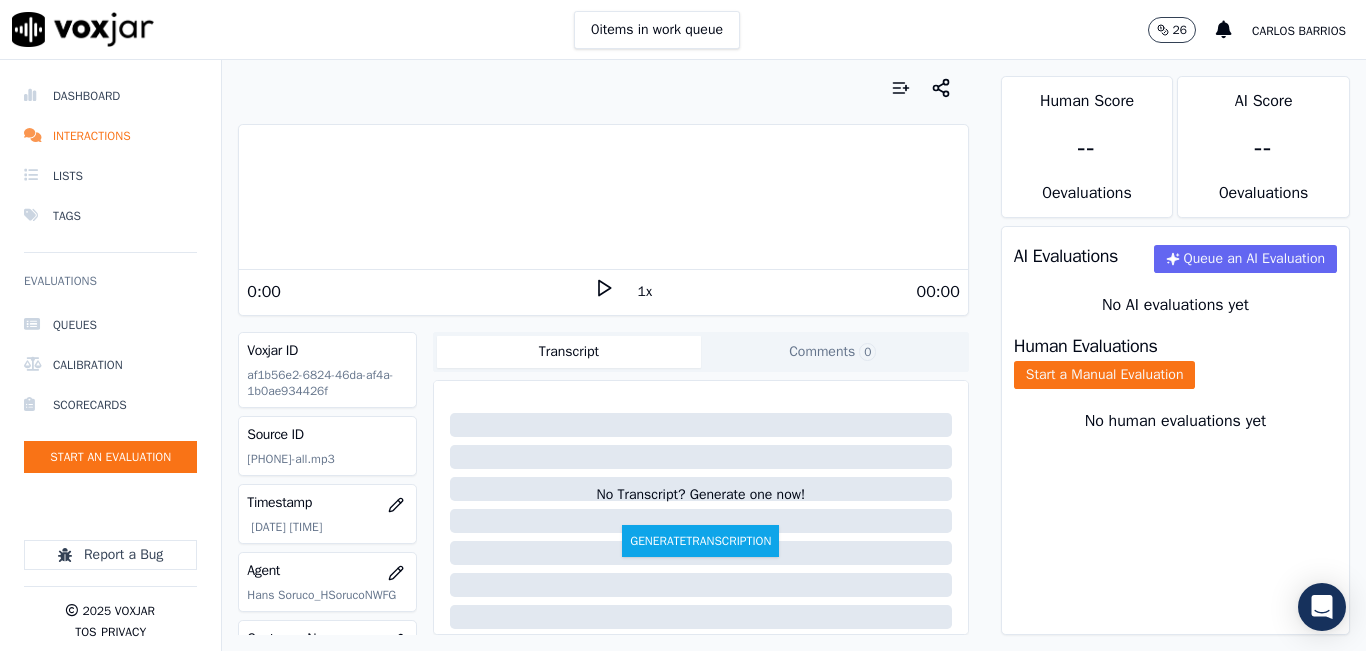 click 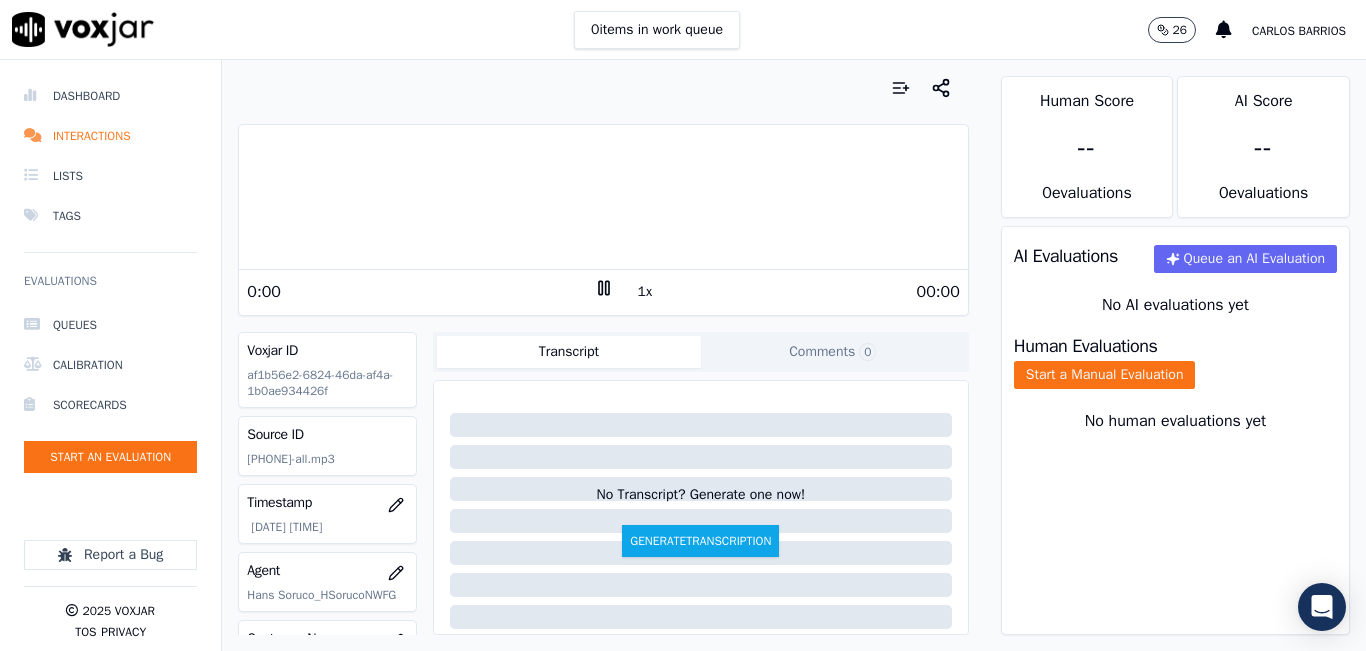 click on "1x" at bounding box center (645, 292) 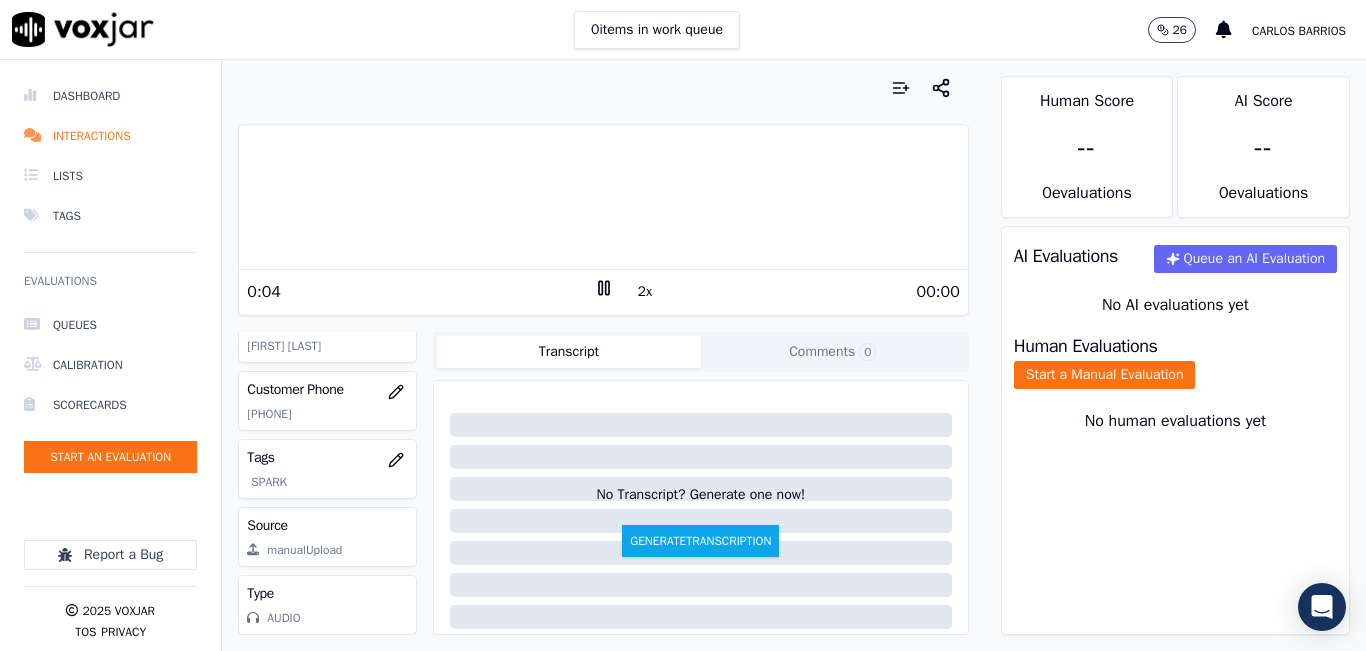 scroll, scrollTop: 278, scrollLeft: 0, axis: vertical 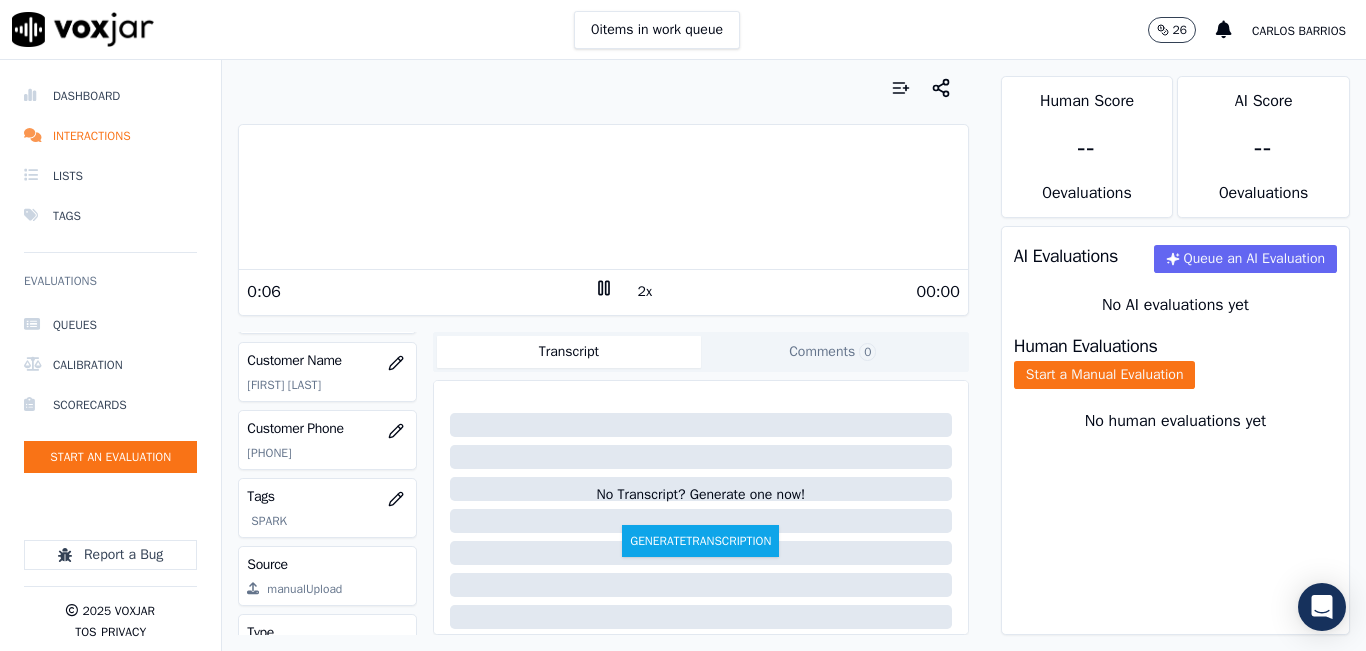 click on "Customer Phone     8452701155" at bounding box center [327, 440] 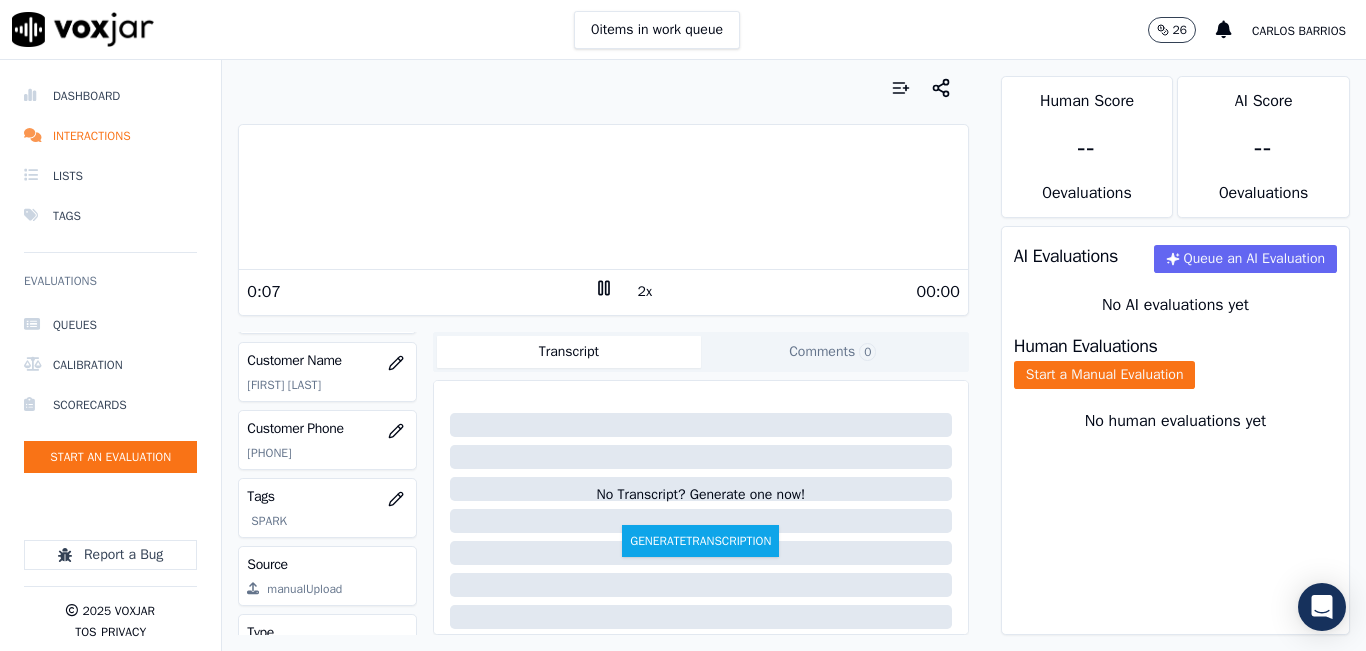 click on "[PHONE]" 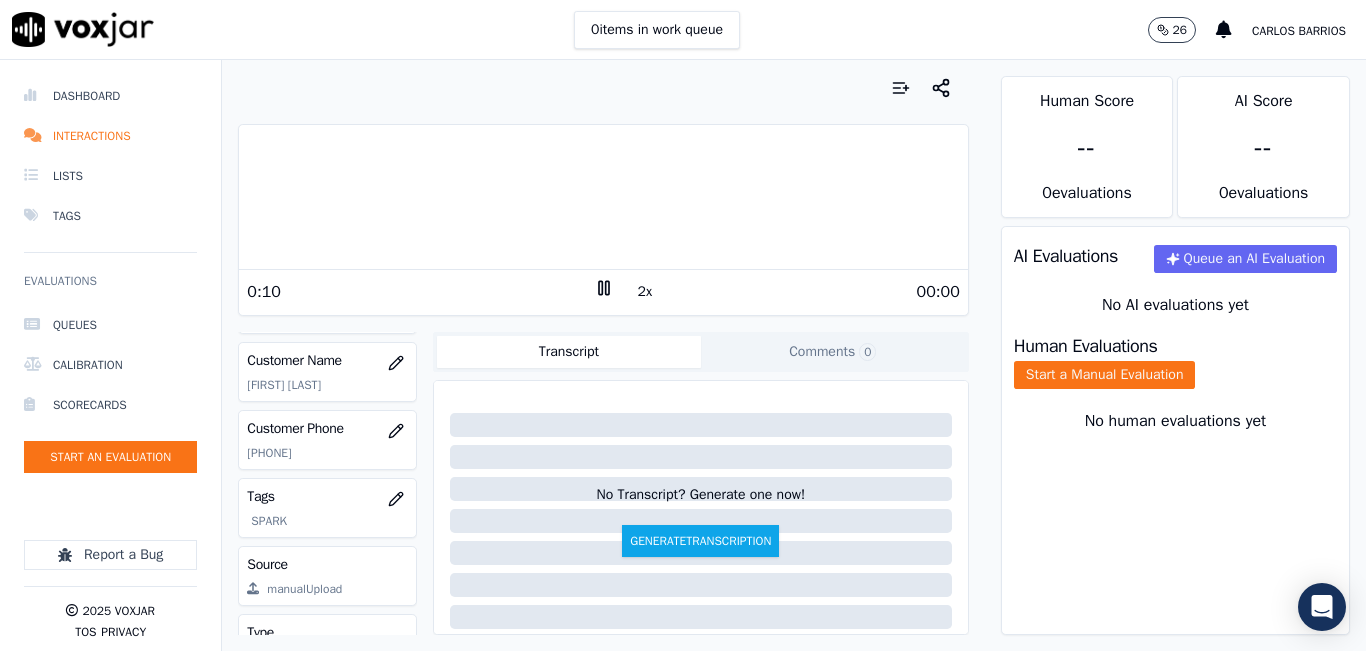 copy on "[PHONE]" 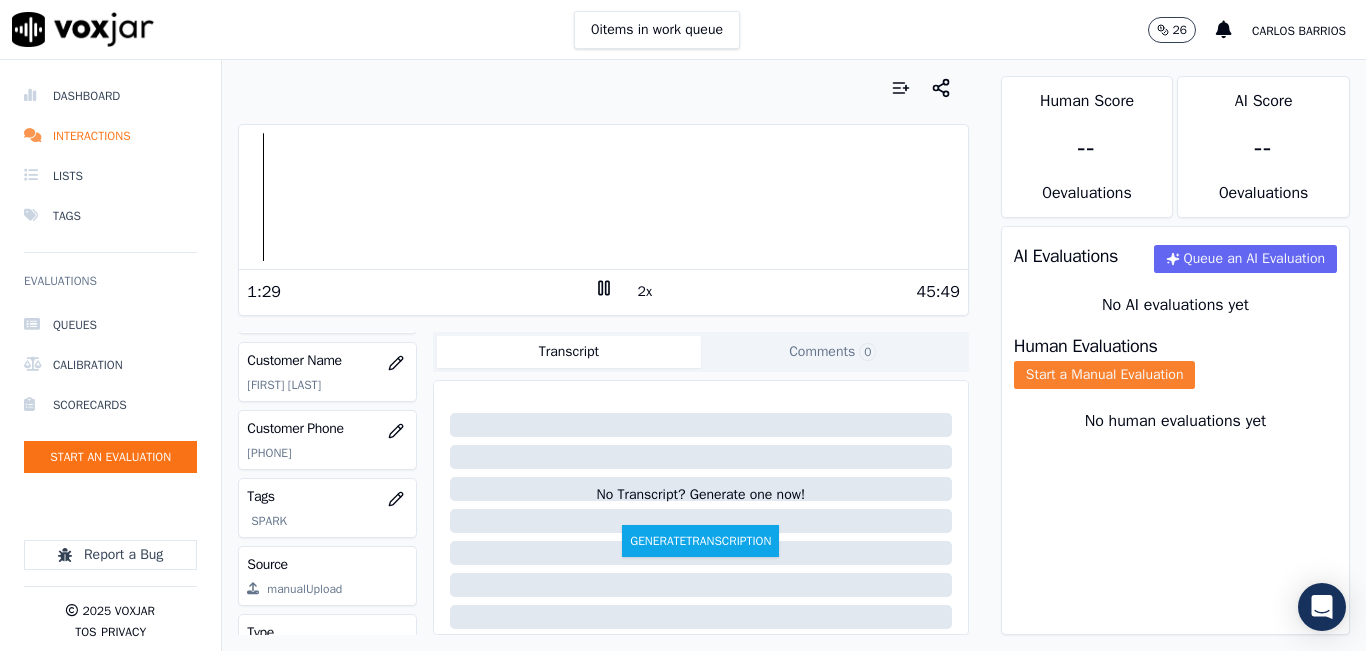 click on "Start a Manual Evaluation" 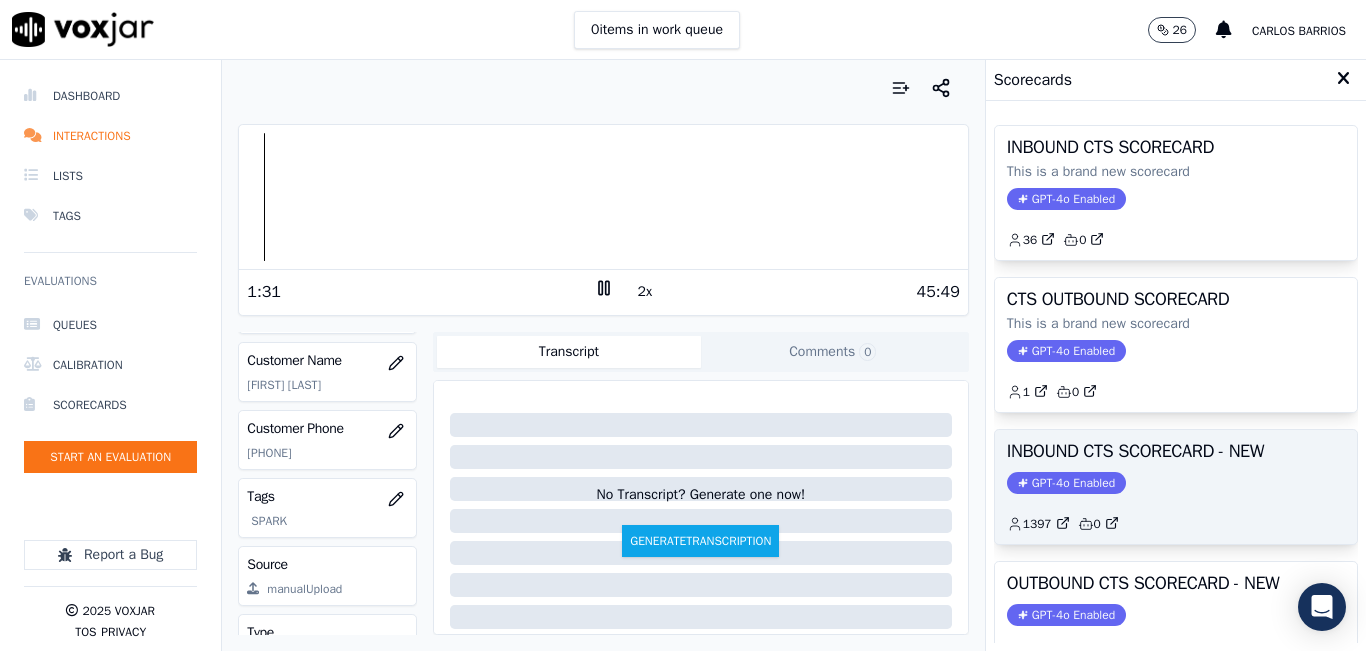 click on "GPT-4o Enabled" 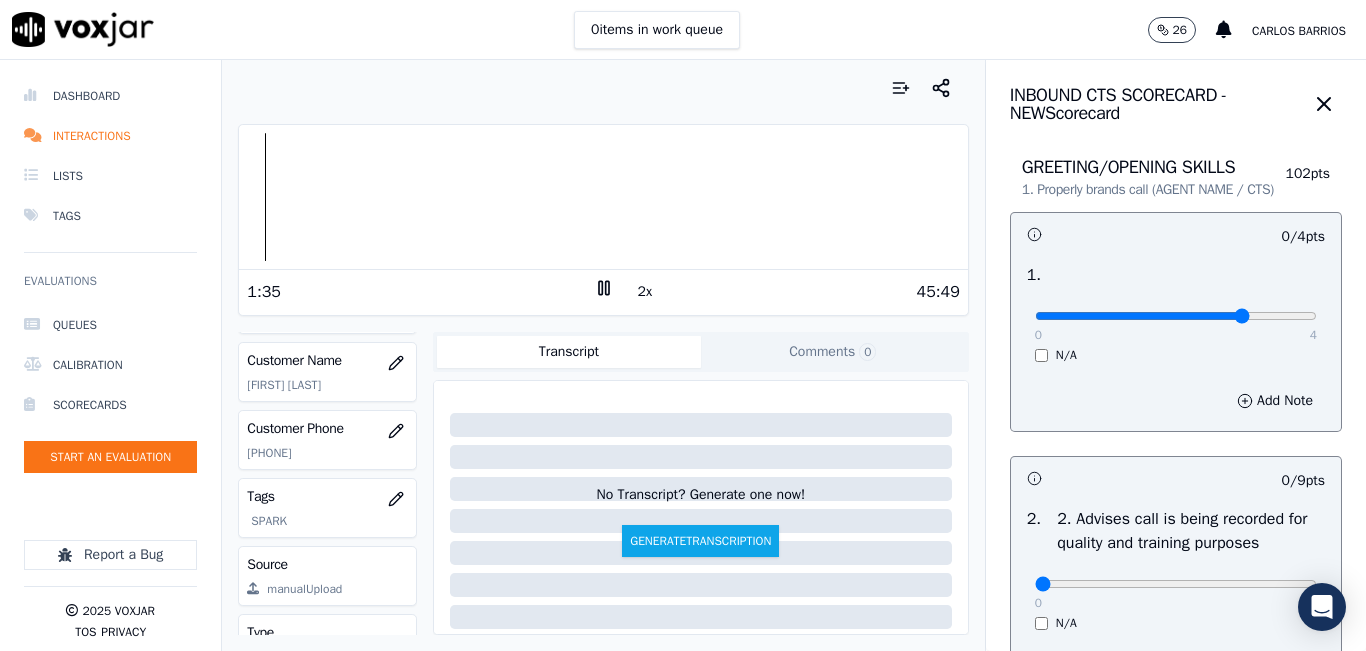 type on "3" 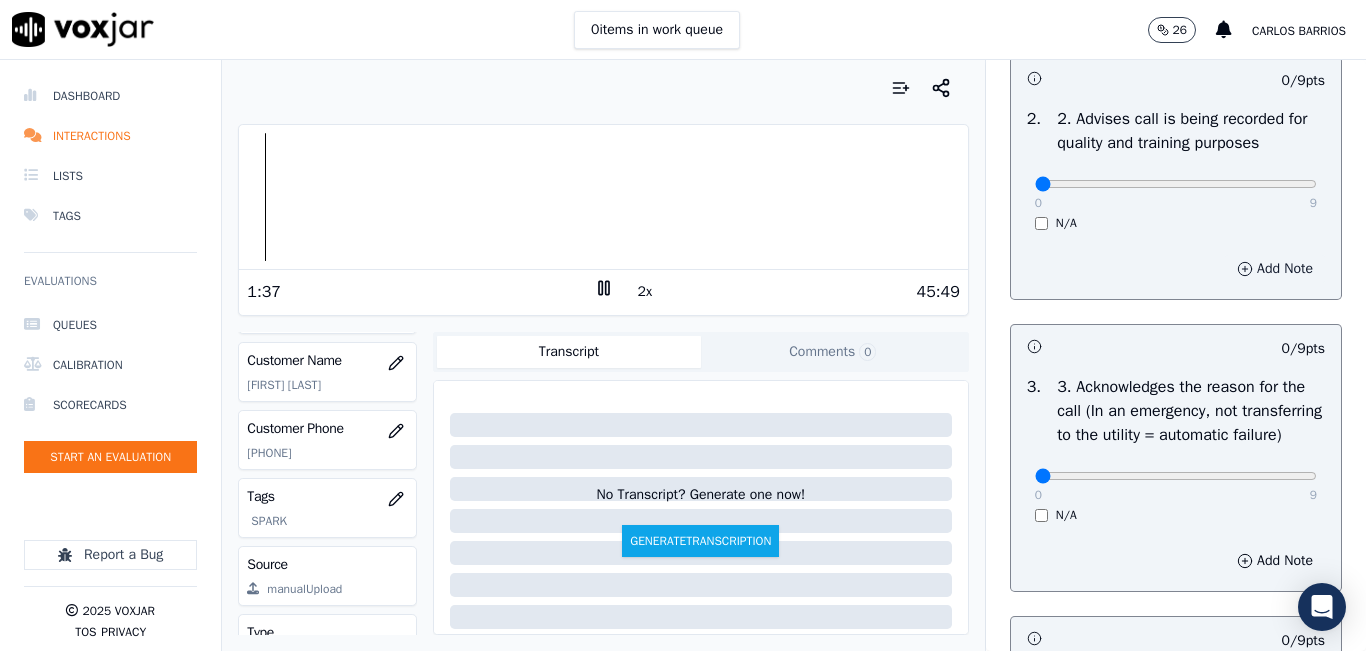 scroll, scrollTop: 500, scrollLeft: 0, axis: vertical 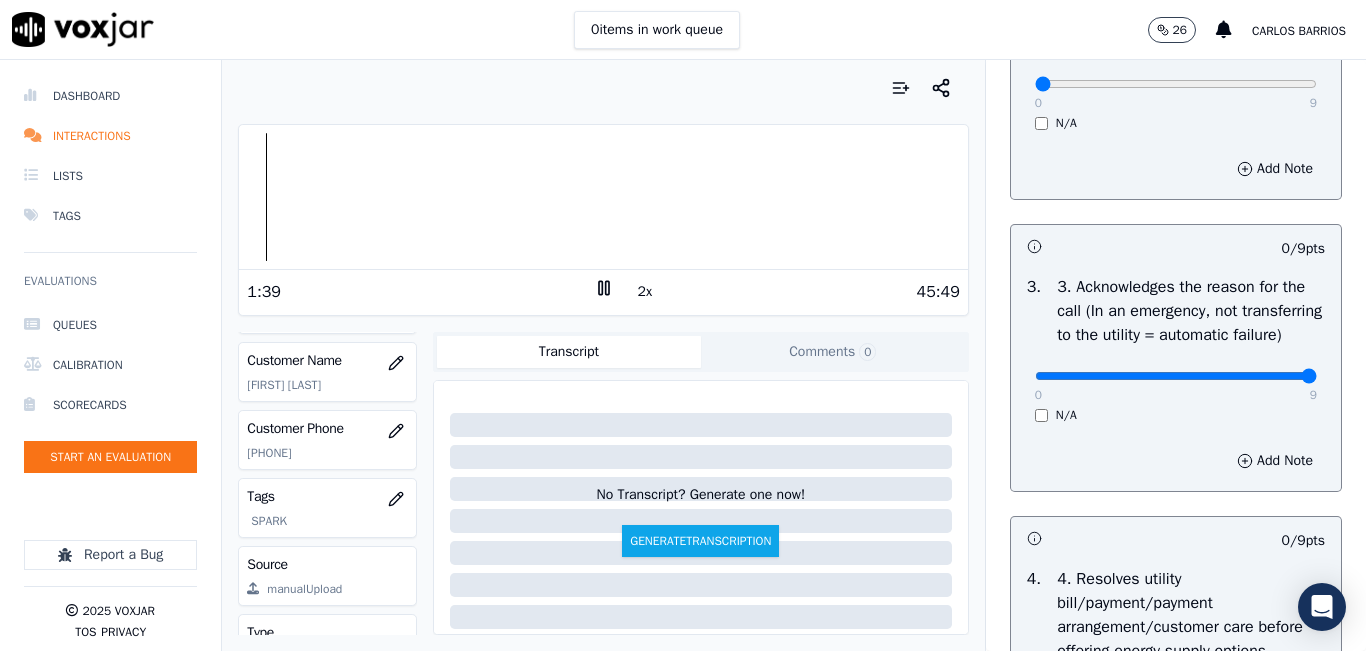 type on "9" 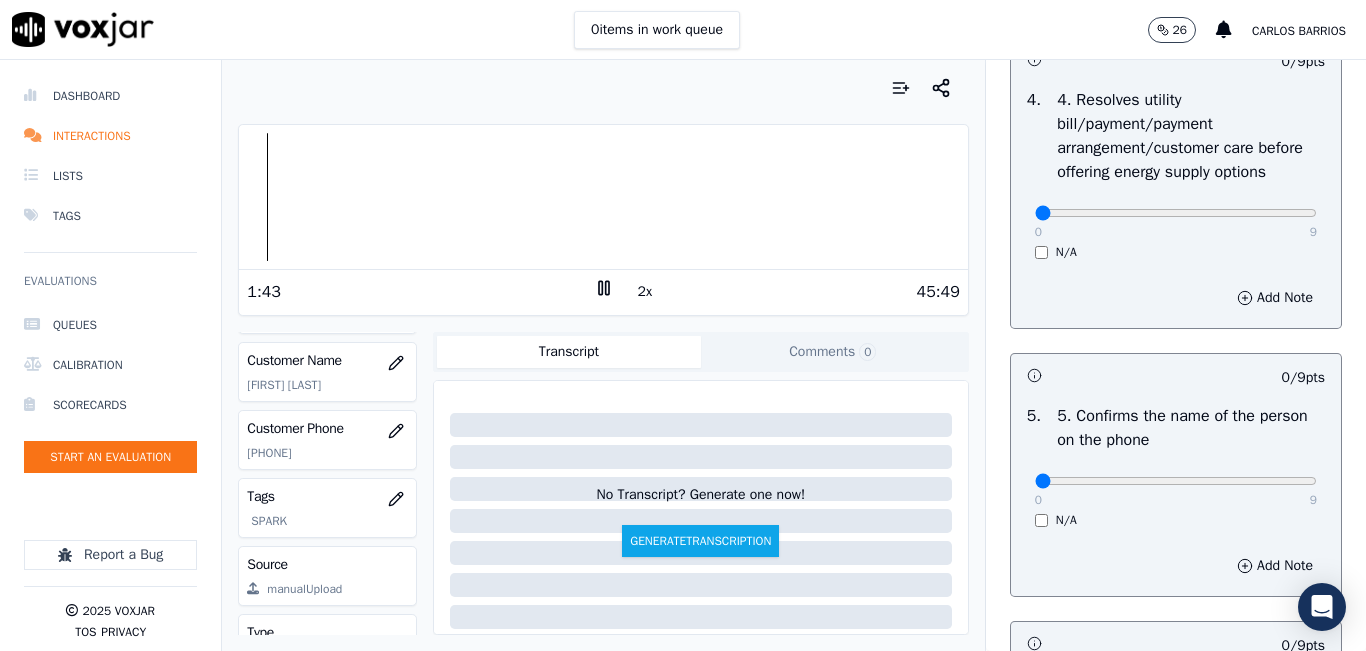 scroll, scrollTop: 1100, scrollLeft: 0, axis: vertical 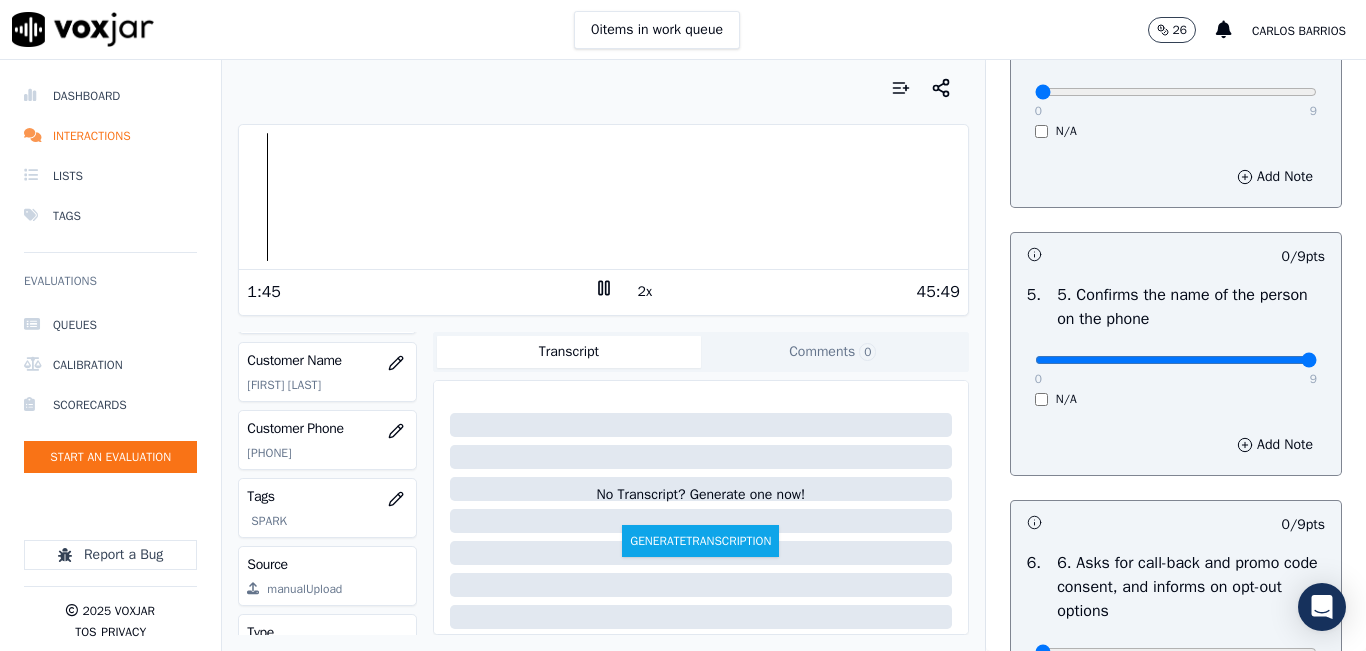 drag, startPoint x: 1245, startPoint y: 432, endPoint x: 1260, endPoint y: 434, distance: 15.132746 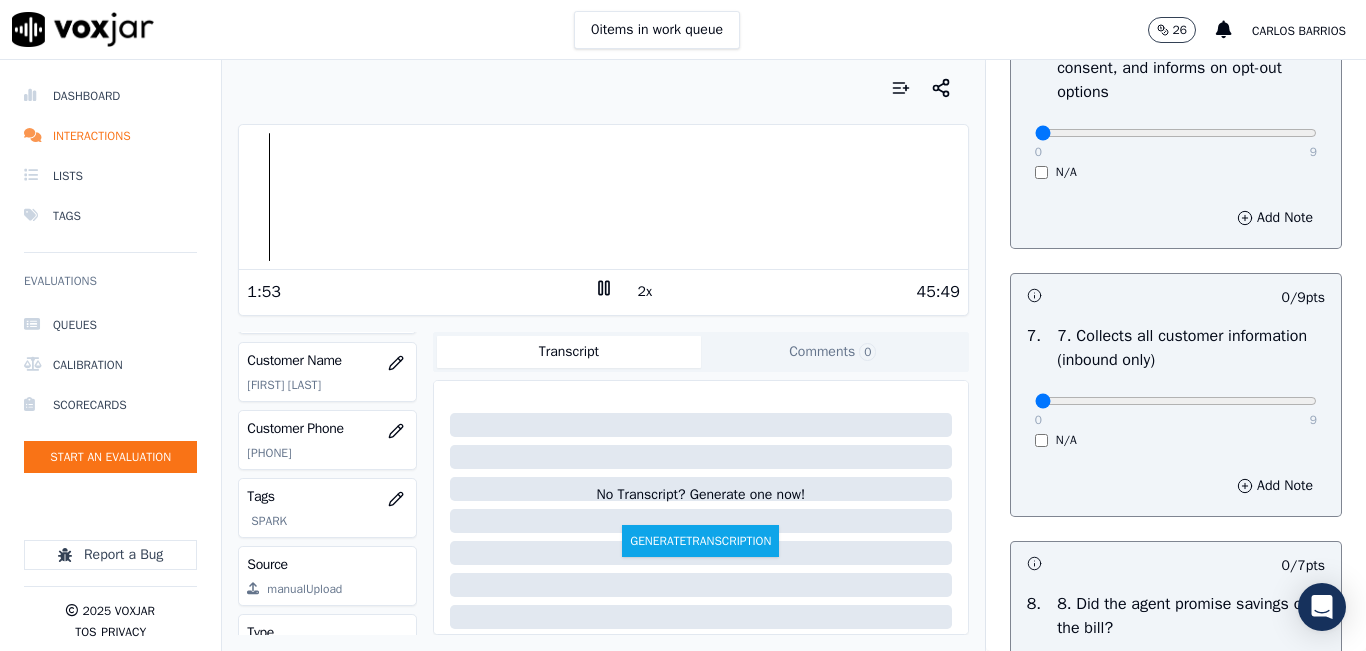 scroll, scrollTop: 1700, scrollLeft: 0, axis: vertical 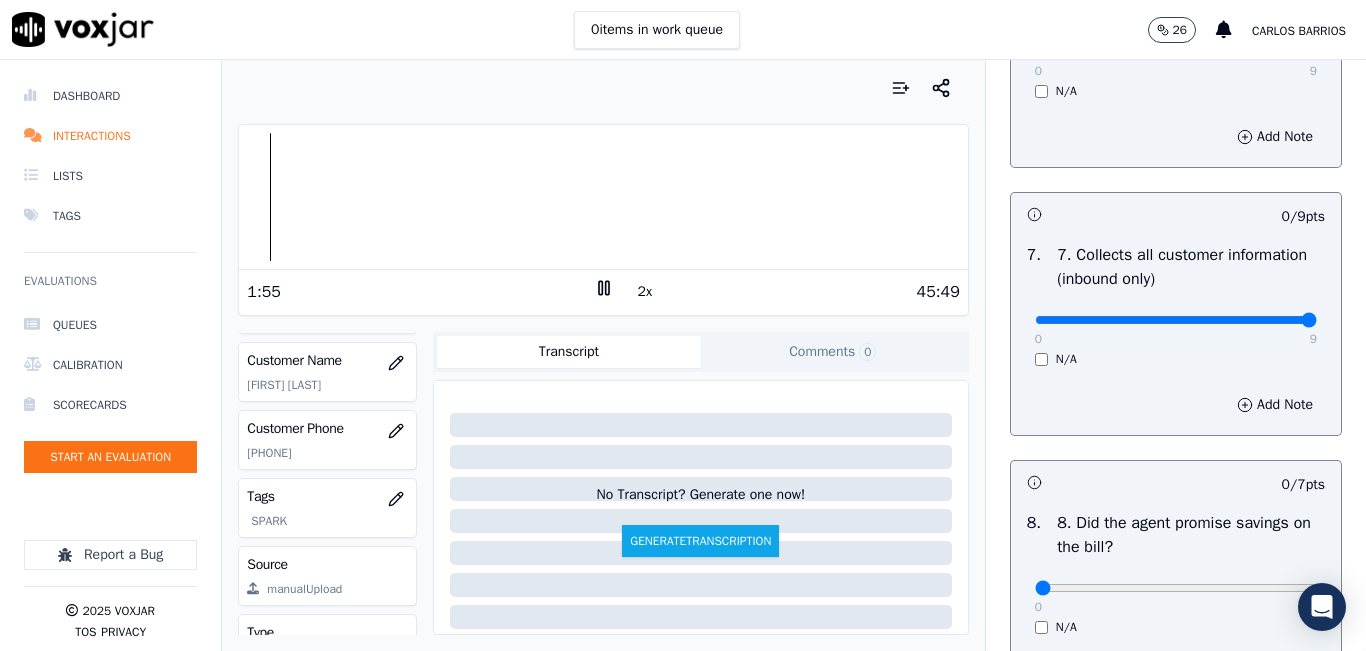 type on "9" 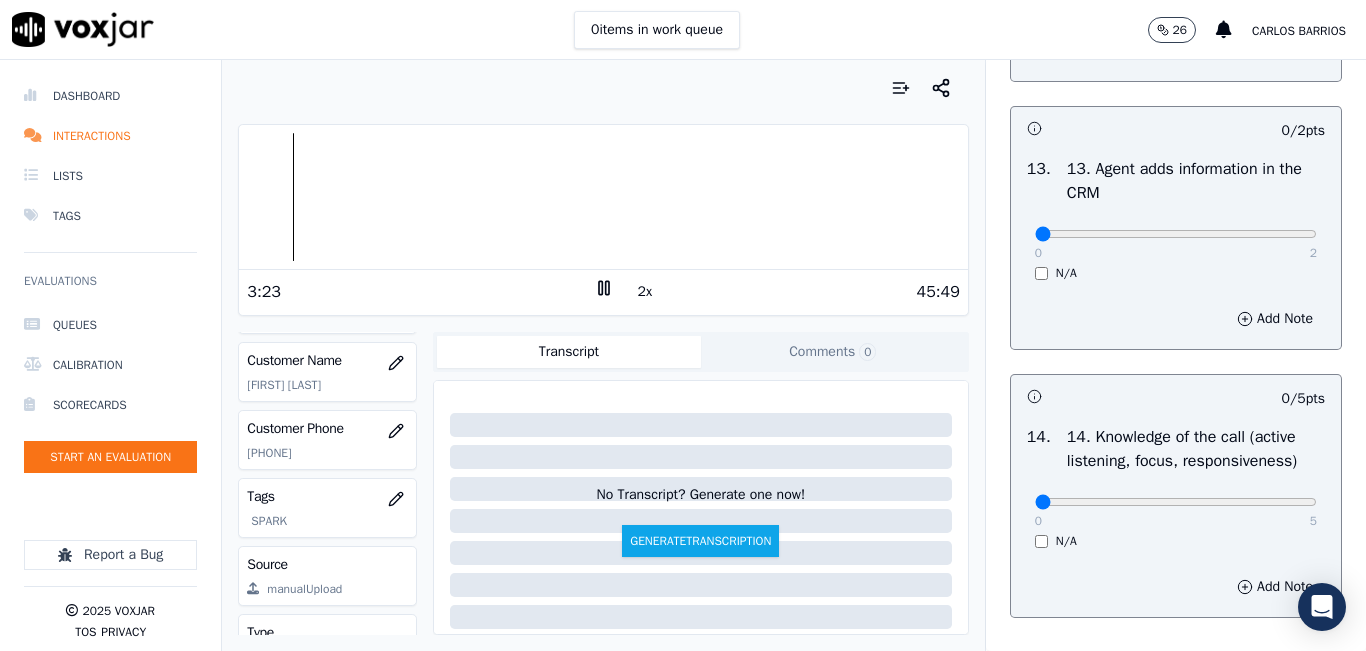 scroll, scrollTop: 3242, scrollLeft: 0, axis: vertical 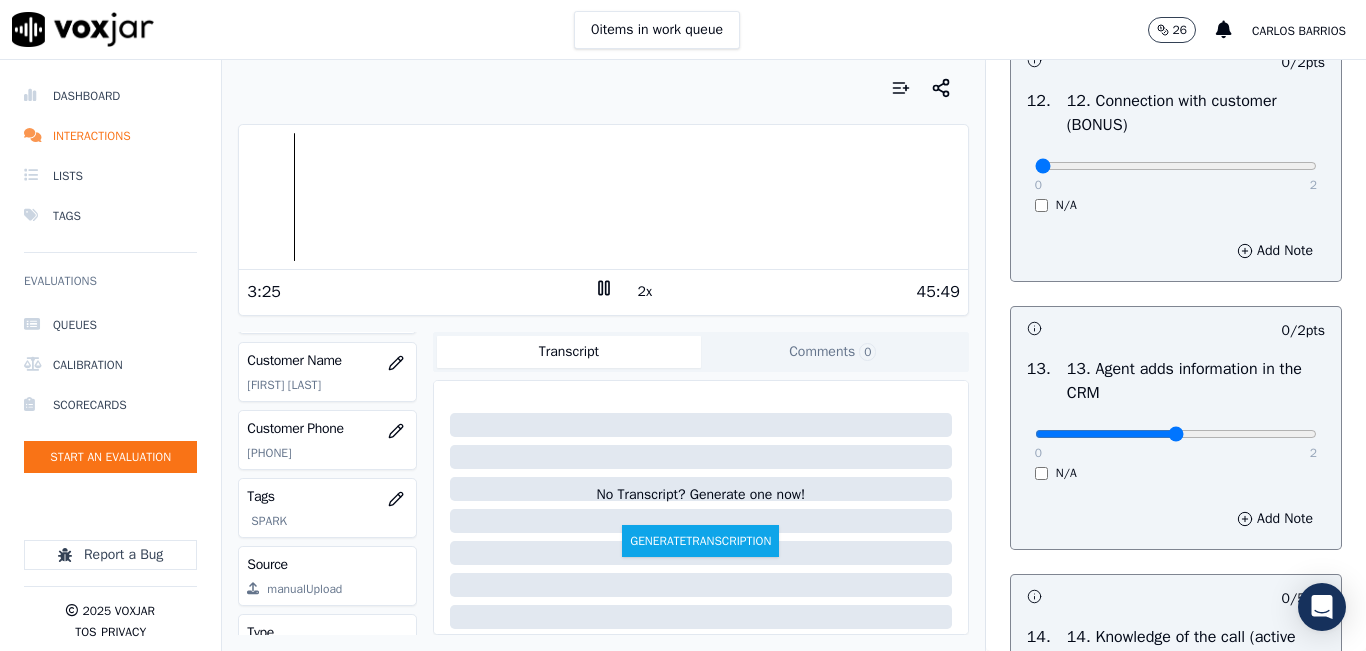 type on "1" 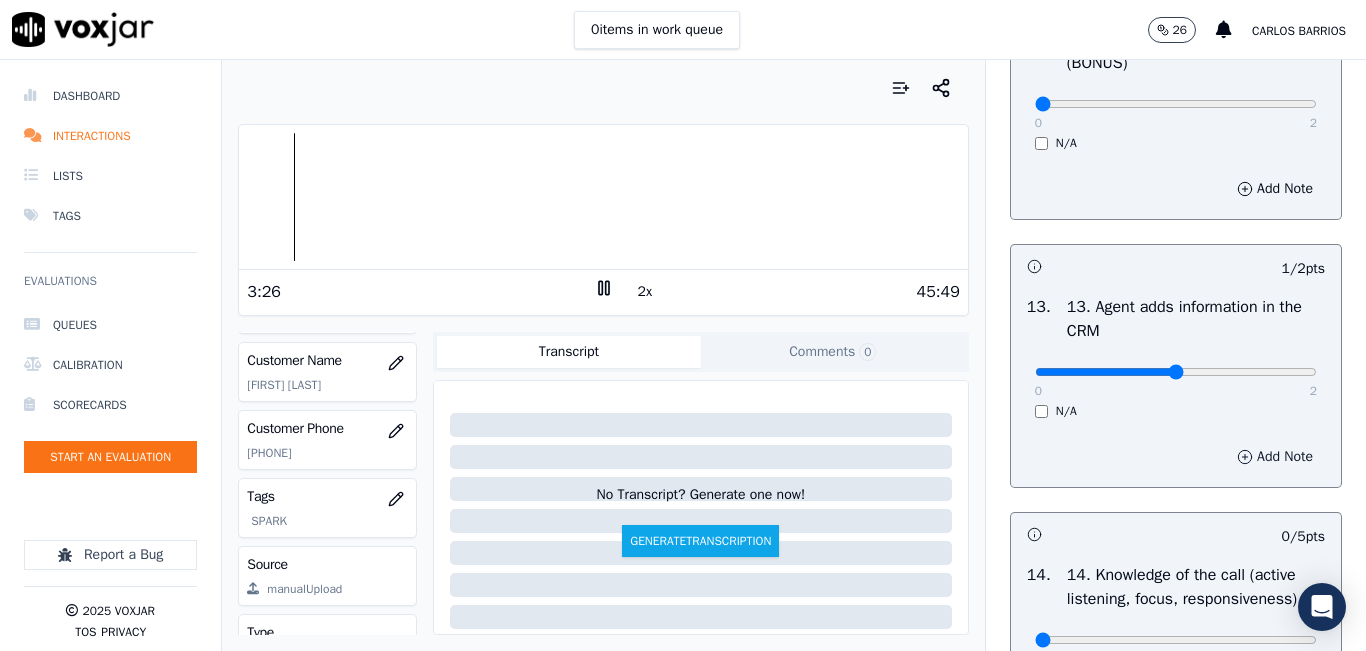 scroll, scrollTop: 3342, scrollLeft: 0, axis: vertical 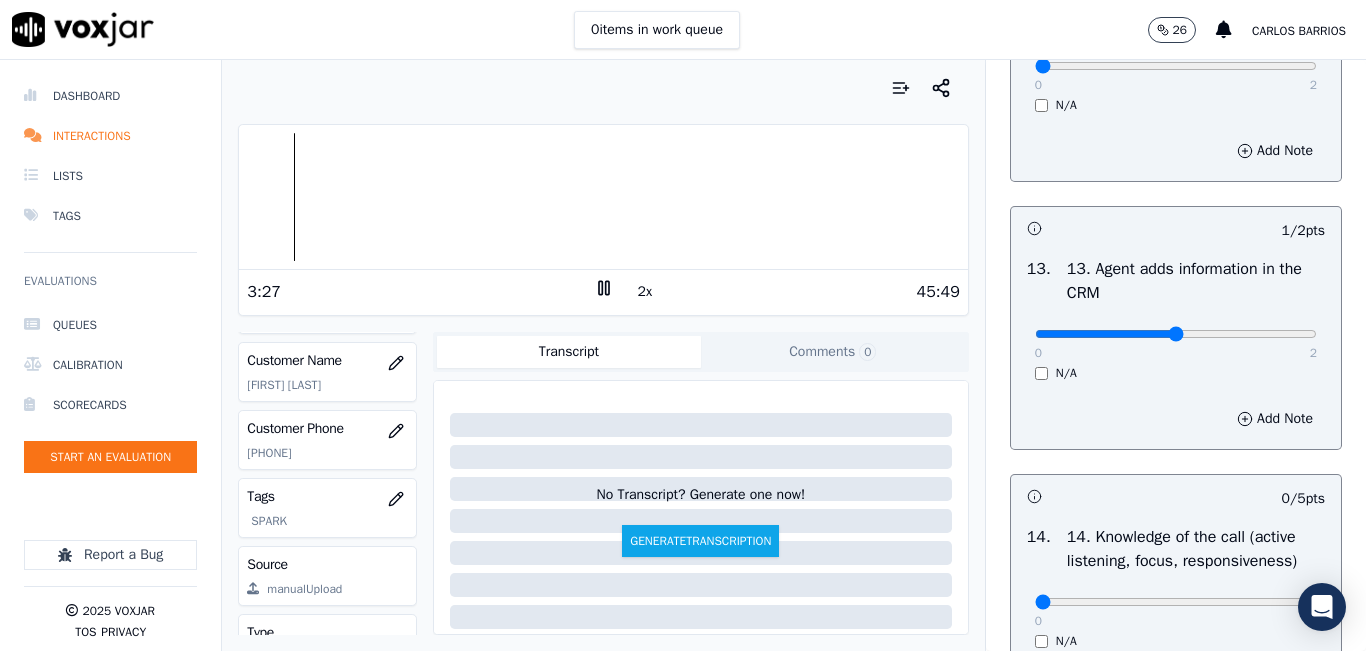 click on "Add Note" at bounding box center [1176, 419] 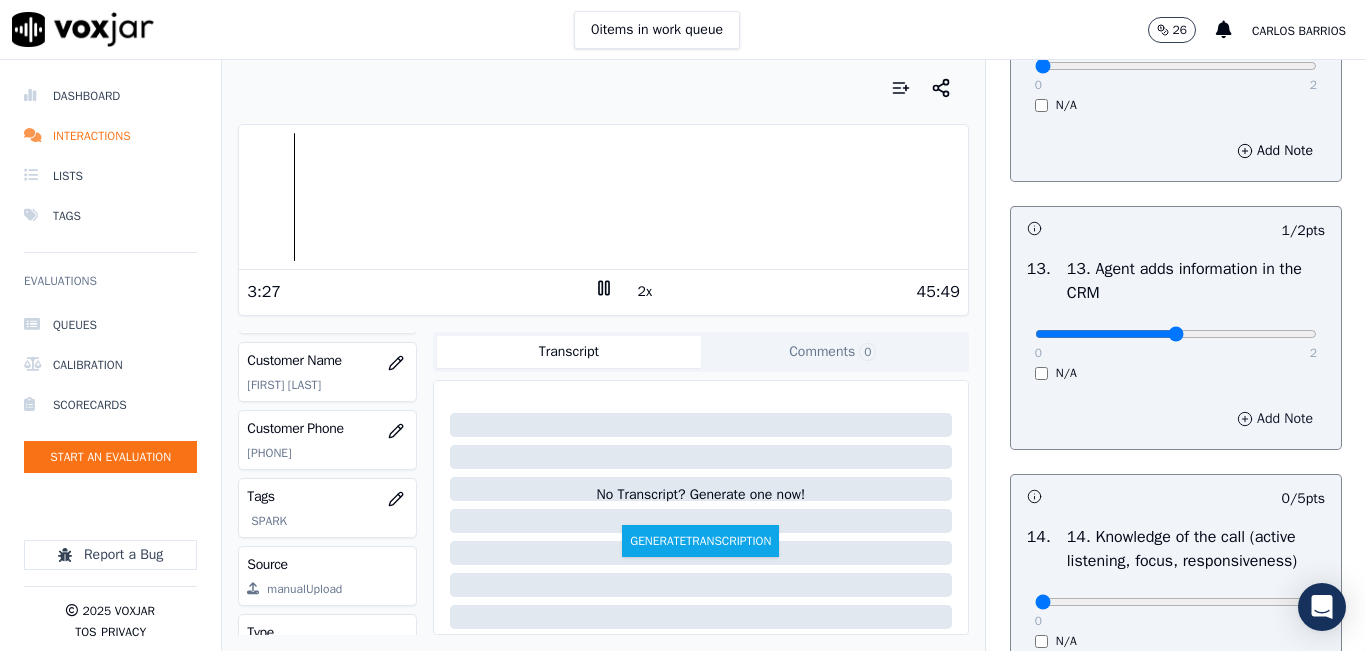 click on "Add Note" at bounding box center [1275, 419] 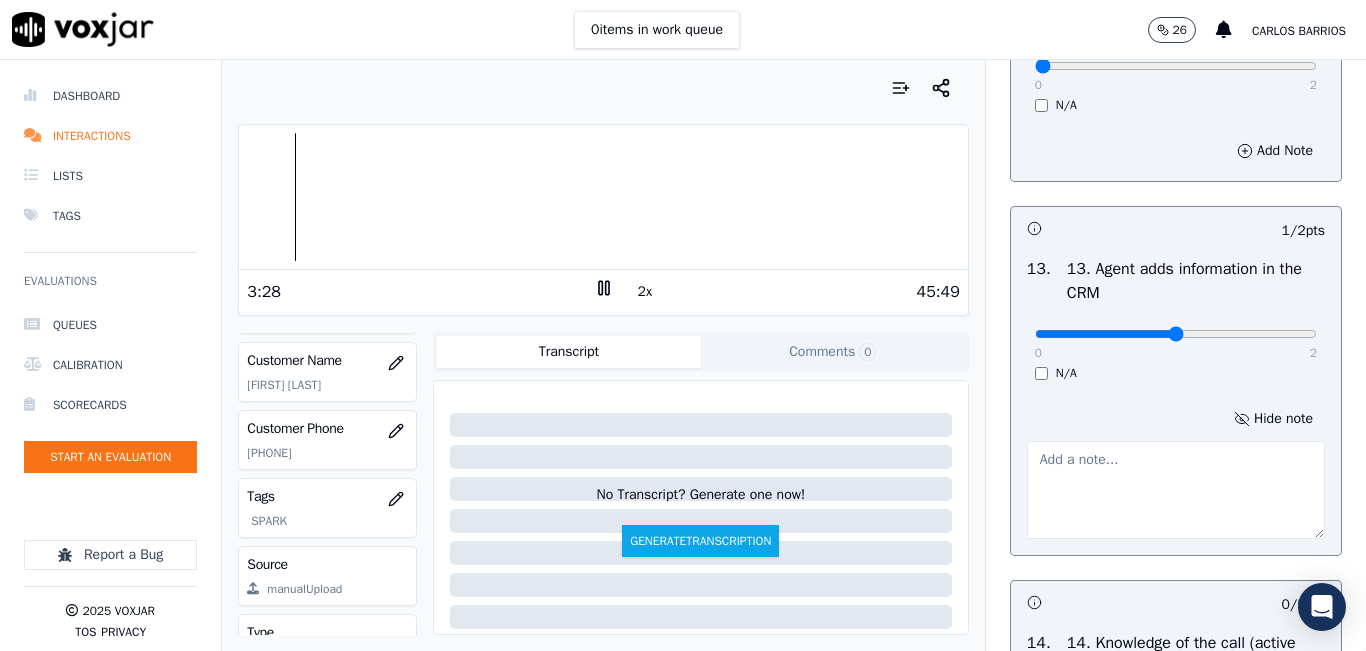 click at bounding box center [1176, 490] 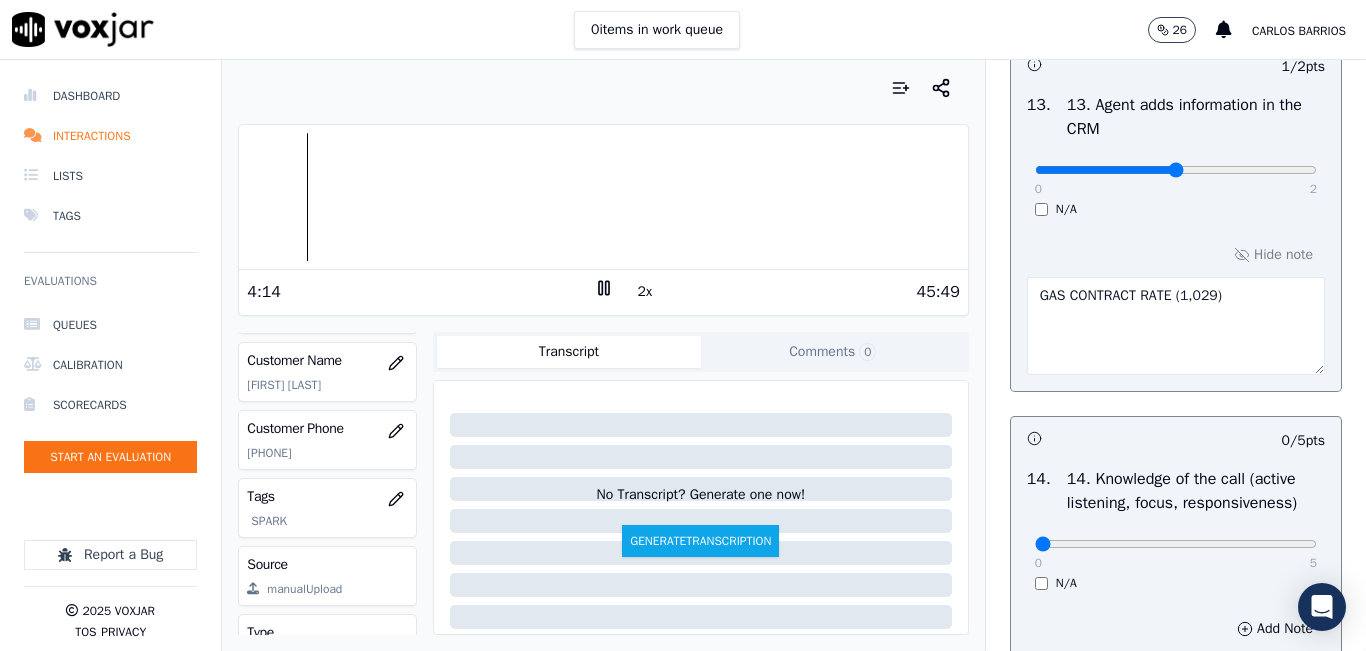 scroll, scrollTop: 3542, scrollLeft: 0, axis: vertical 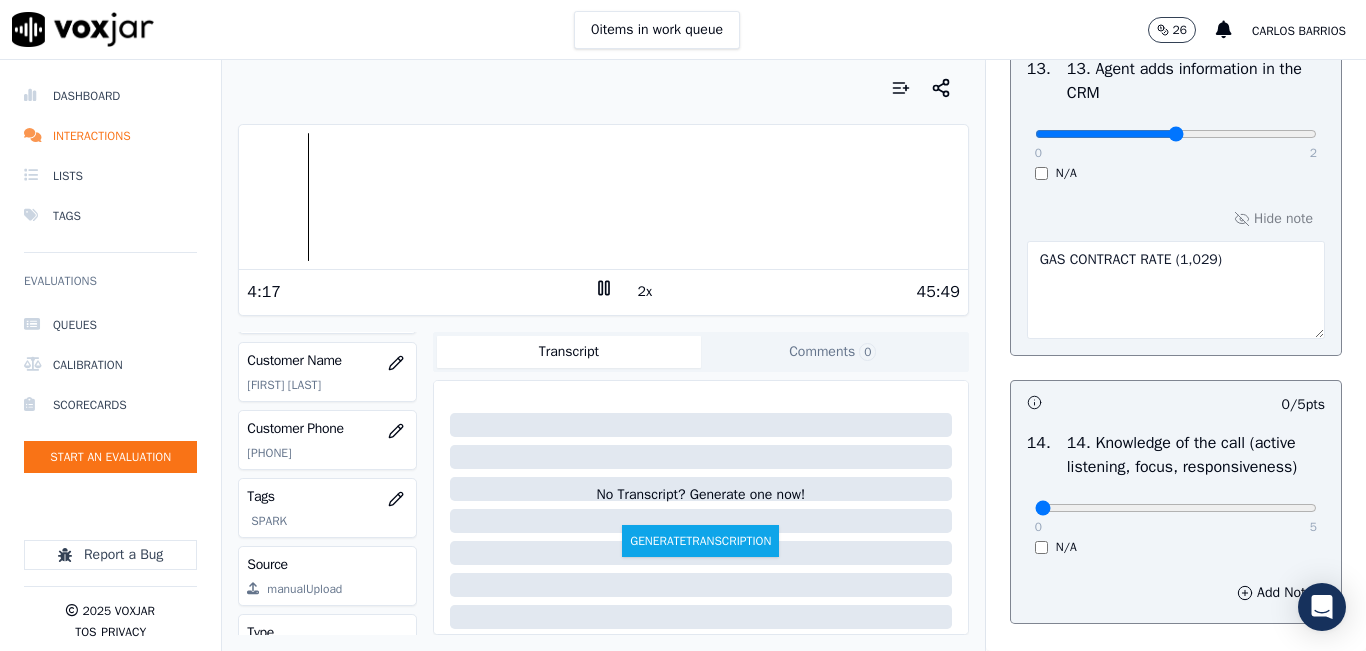 type on "GAS CONTRACT RATE (1,029)" 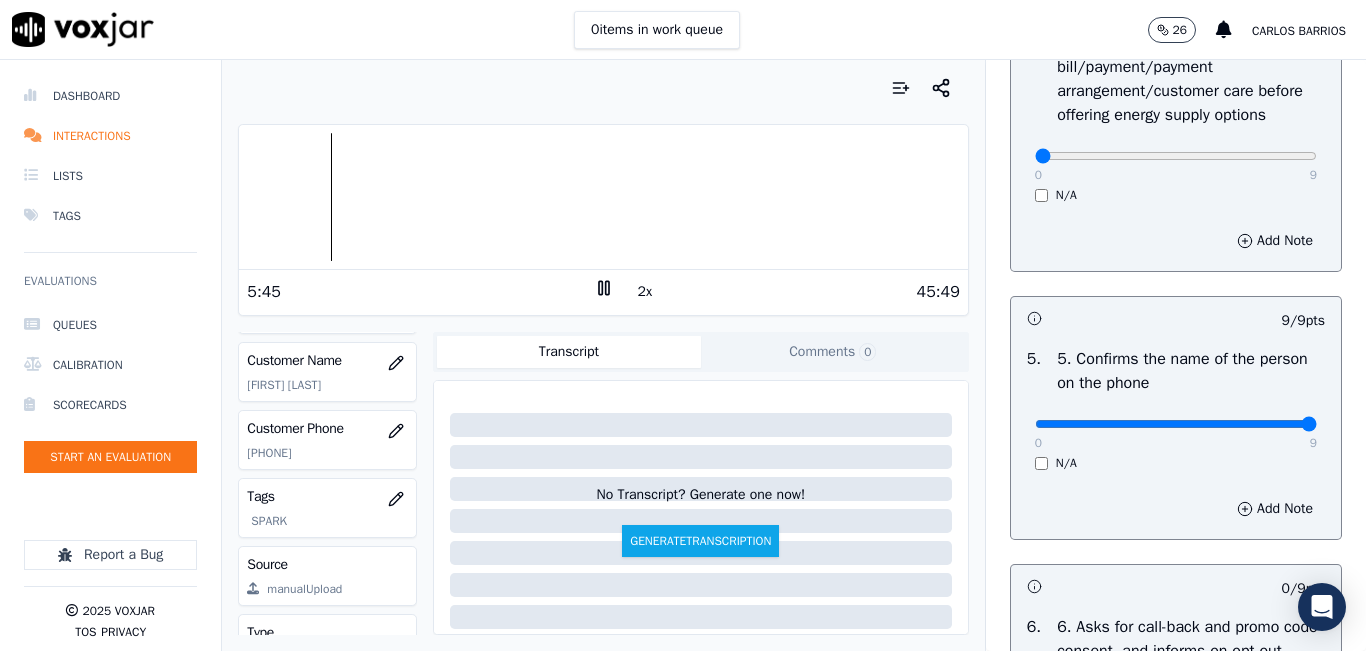scroll, scrollTop: 1042, scrollLeft: 0, axis: vertical 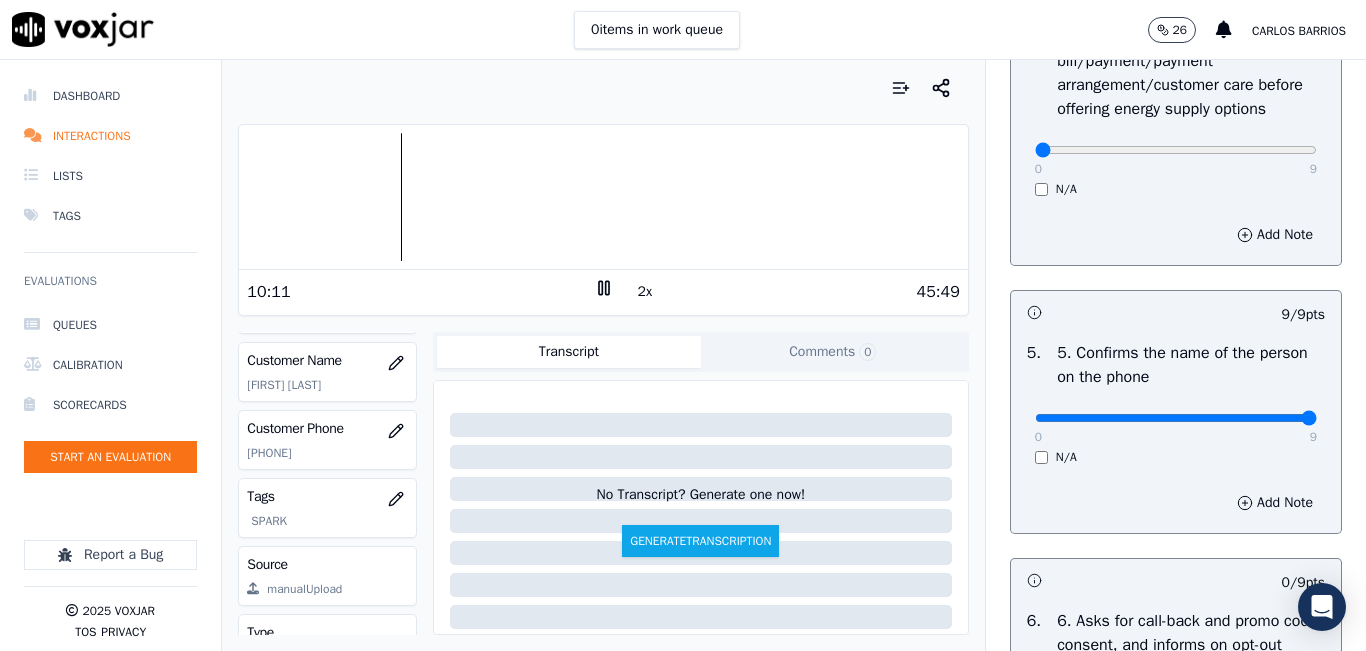 click on "Your browser does not support the audio element.   10:11     2x   45:49   Voxjar ID   af1b56e2-6824-46da-af4a-1b0ae934426f   Source ID   8452701155-all.mp3   Timestamp
08/06/2025 05:28 pm     Agent
Hans Soruco_HSorucoNWFG     Customer Name     MARIA ROSELIA FLOREZ     Customer Phone     8452701155     Tags
SPARK     Source     manualUpload   Type     AUDIO       Transcript   Comments  0   No Transcript? Generate one now!   Generate  Transcription         Add Comment" at bounding box center [603, 355] 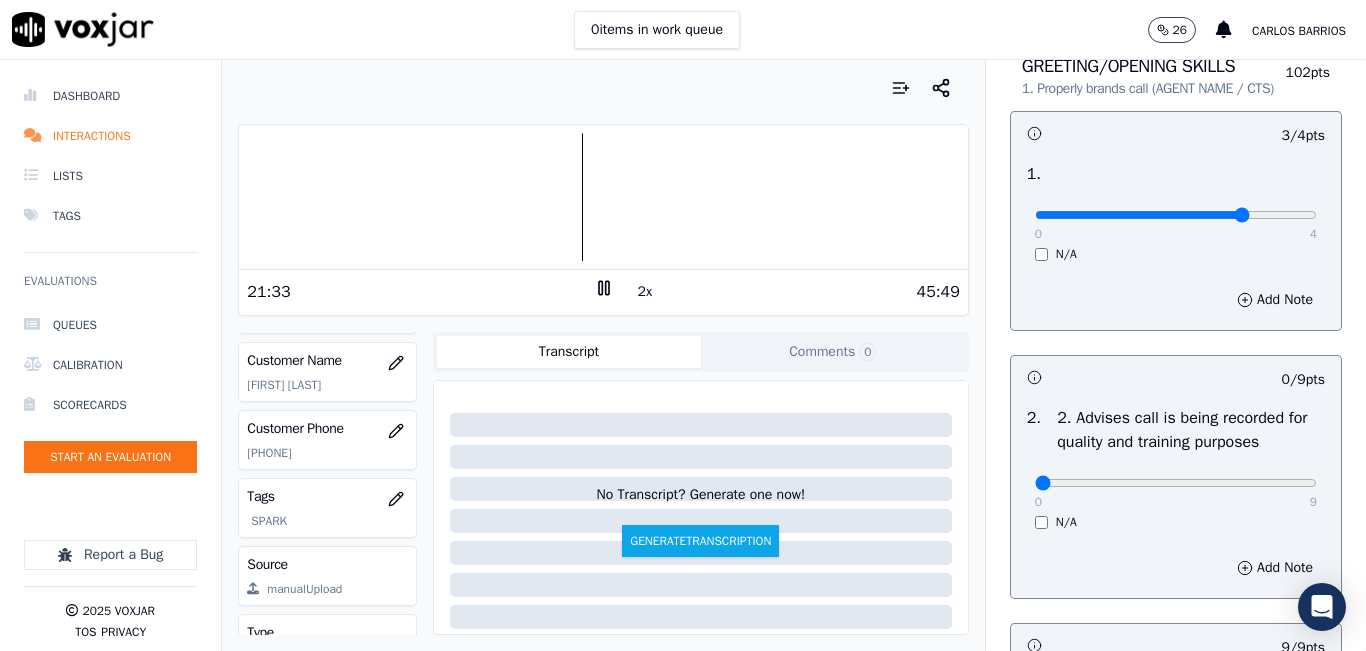 scroll, scrollTop: 142, scrollLeft: 0, axis: vertical 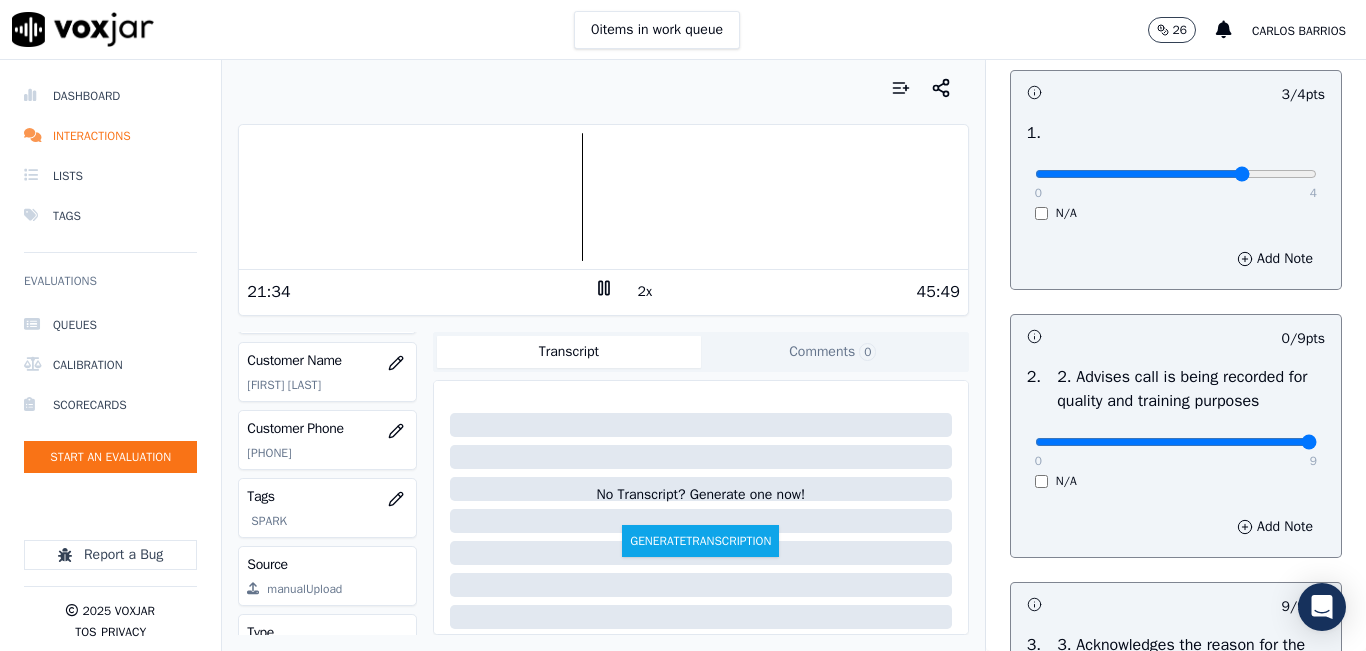 drag, startPoint x: 1249, startPoint y: 467, endPoint x: 1295, endPoint y: 447, distance: 50.159744 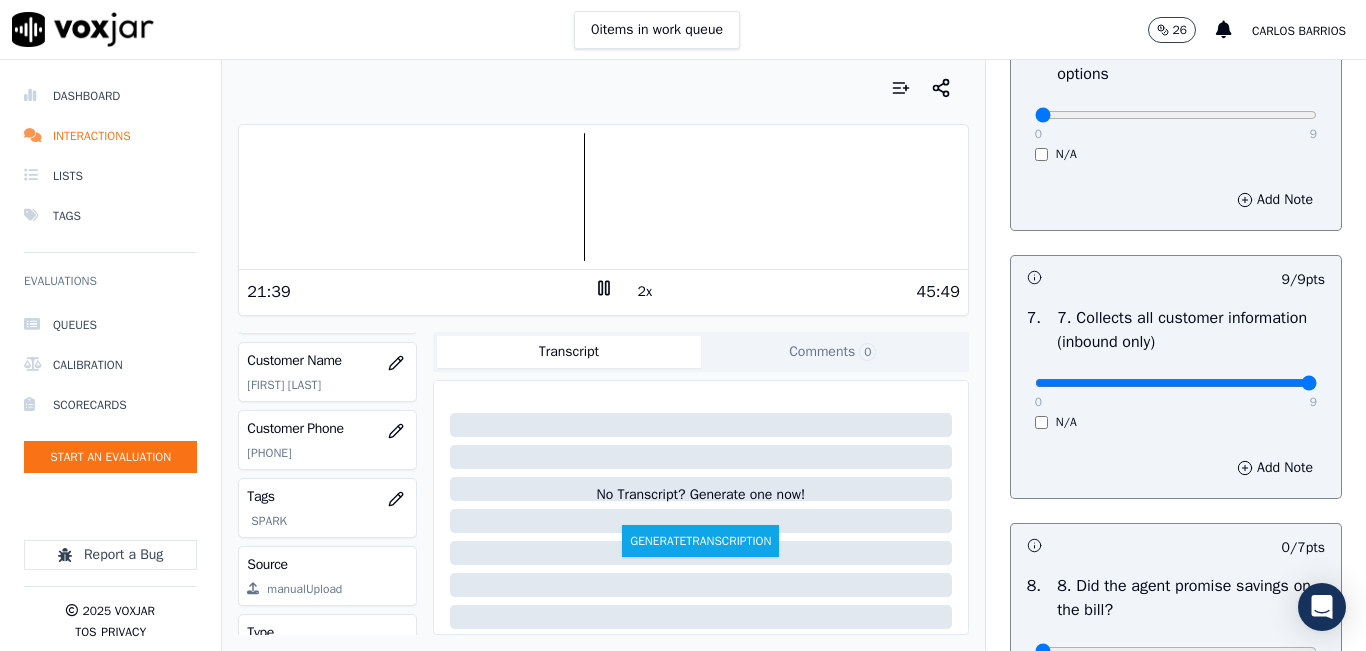 scroll, scrollTop: 1642, scrollLeft: 0, axis: vertical 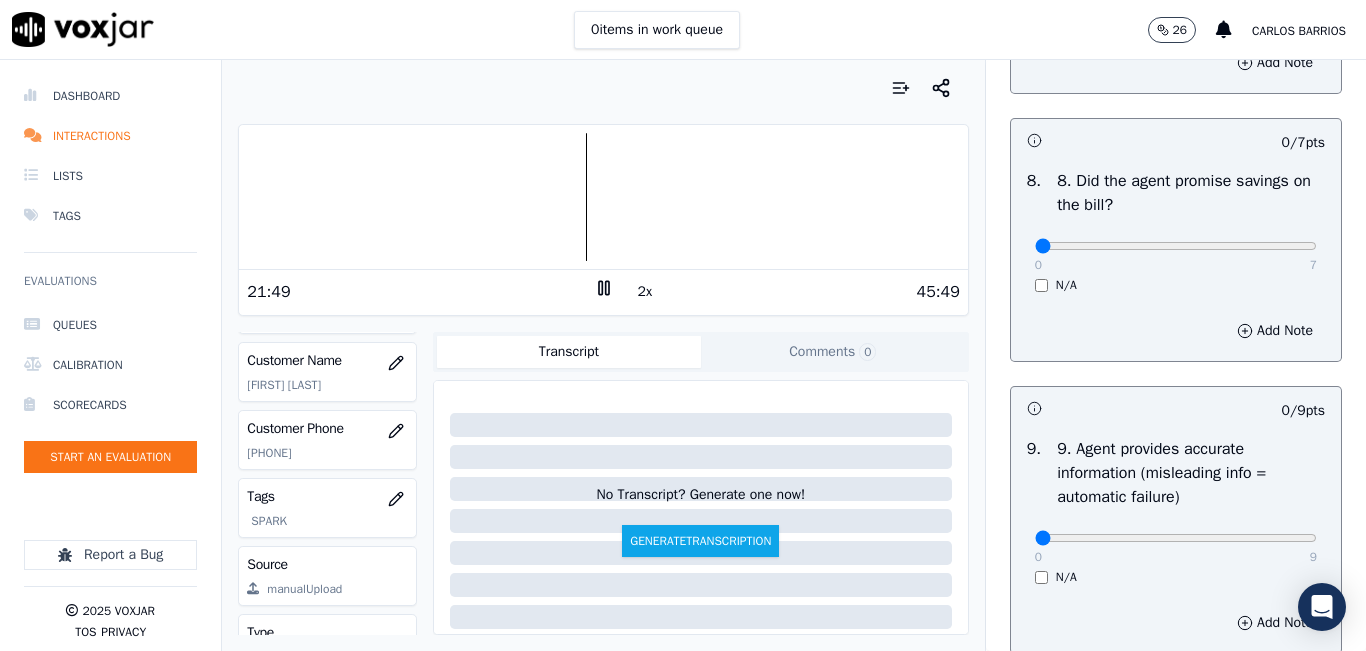 click on "N/A" at bounding box center [1176, 285] 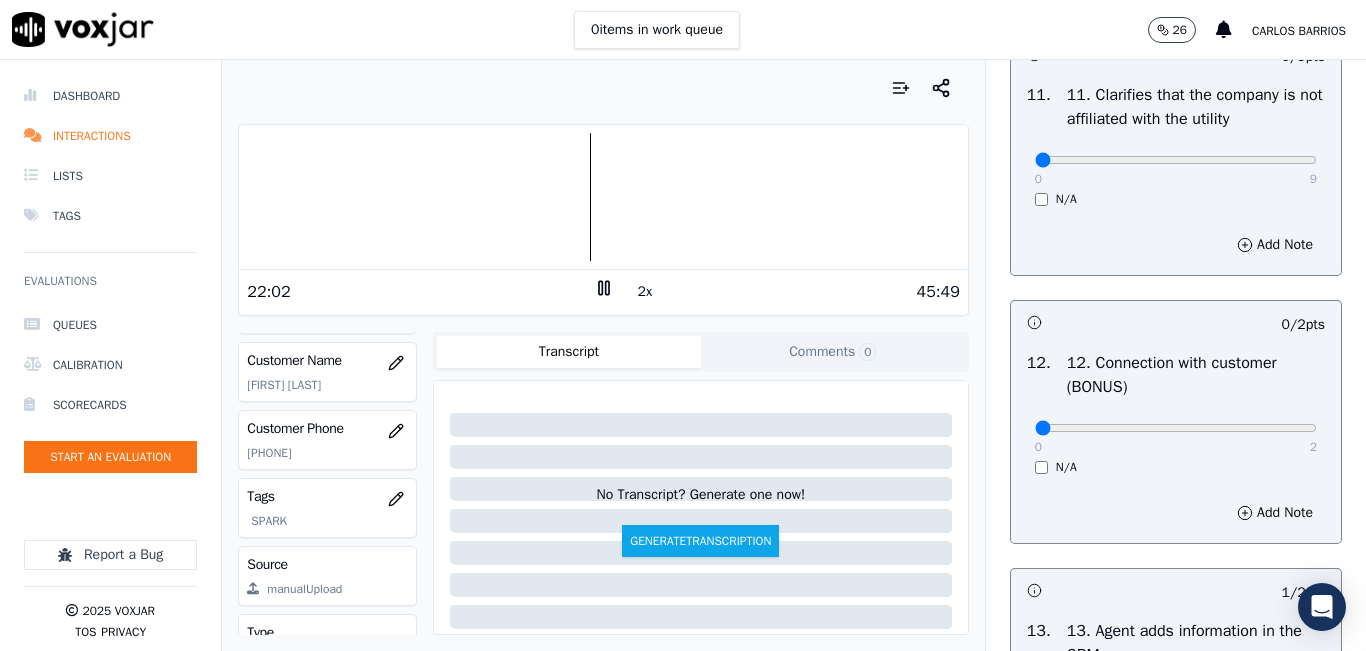 scroll, scrollTop: 2942, scrollLeft: 0, axis: vertical 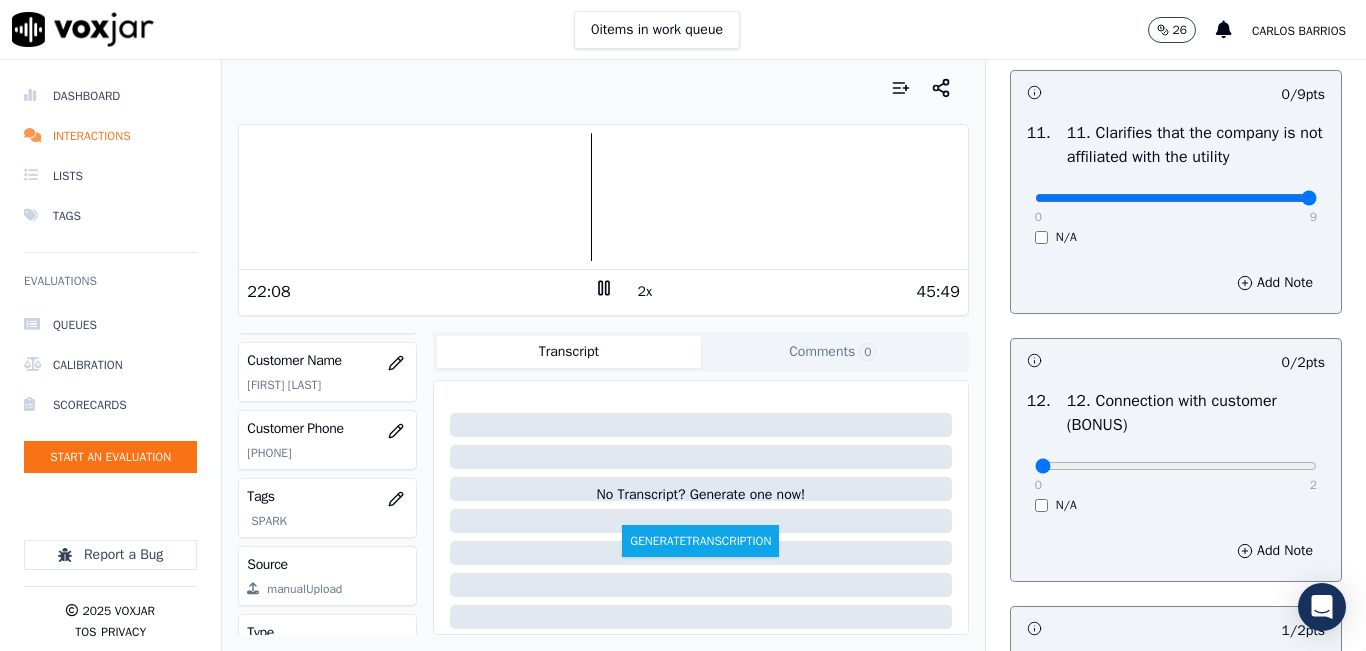 type on "9" 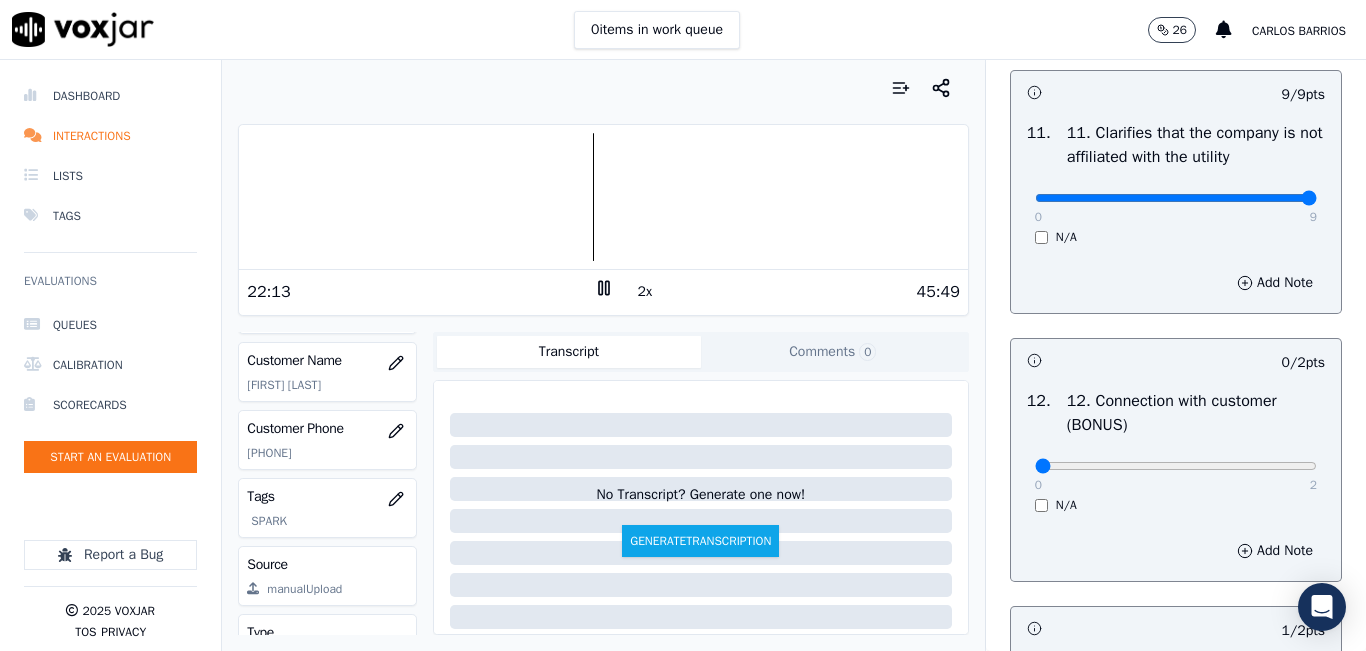 click at bounding box center [603, 197] 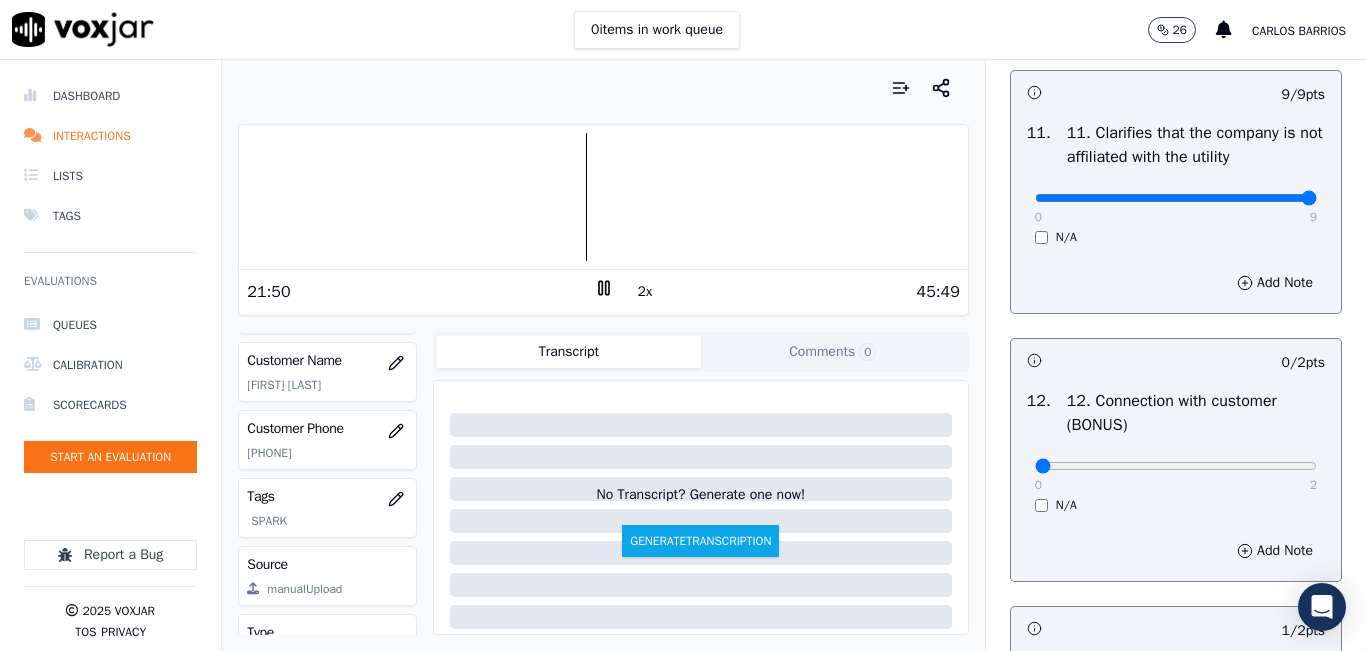 click at bounding box center (603, 197) 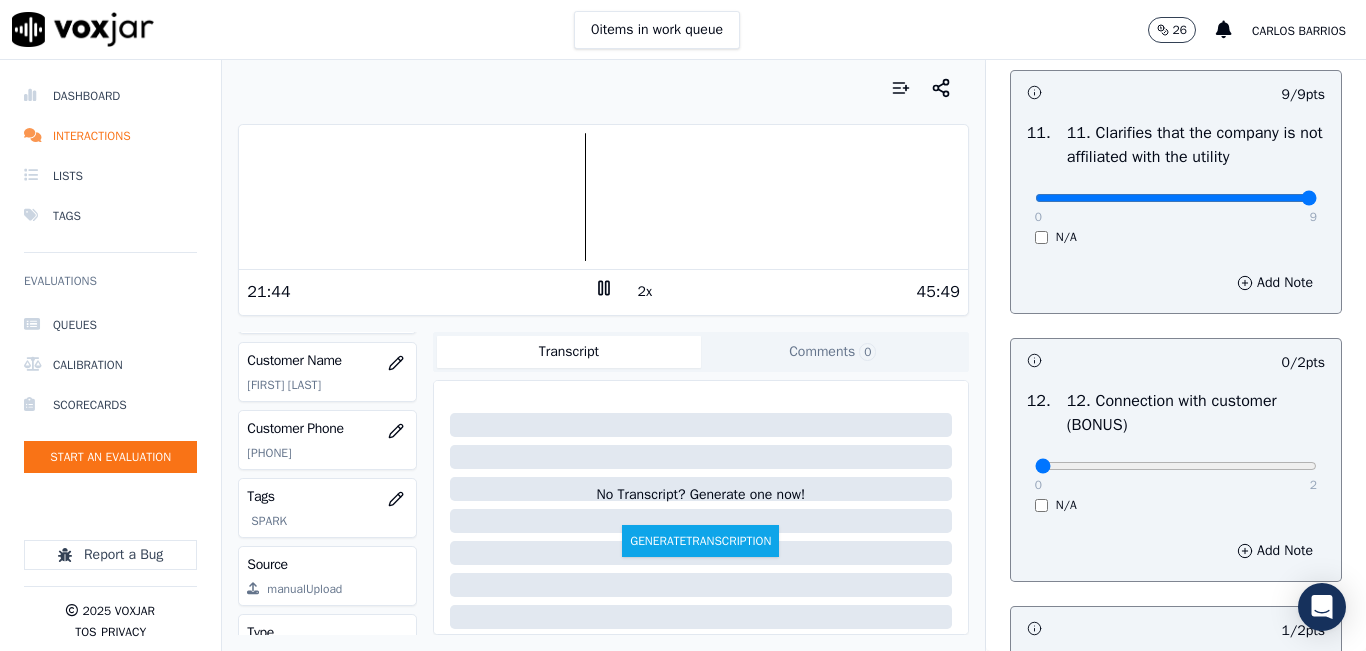 click at bounding box center [603, 88] 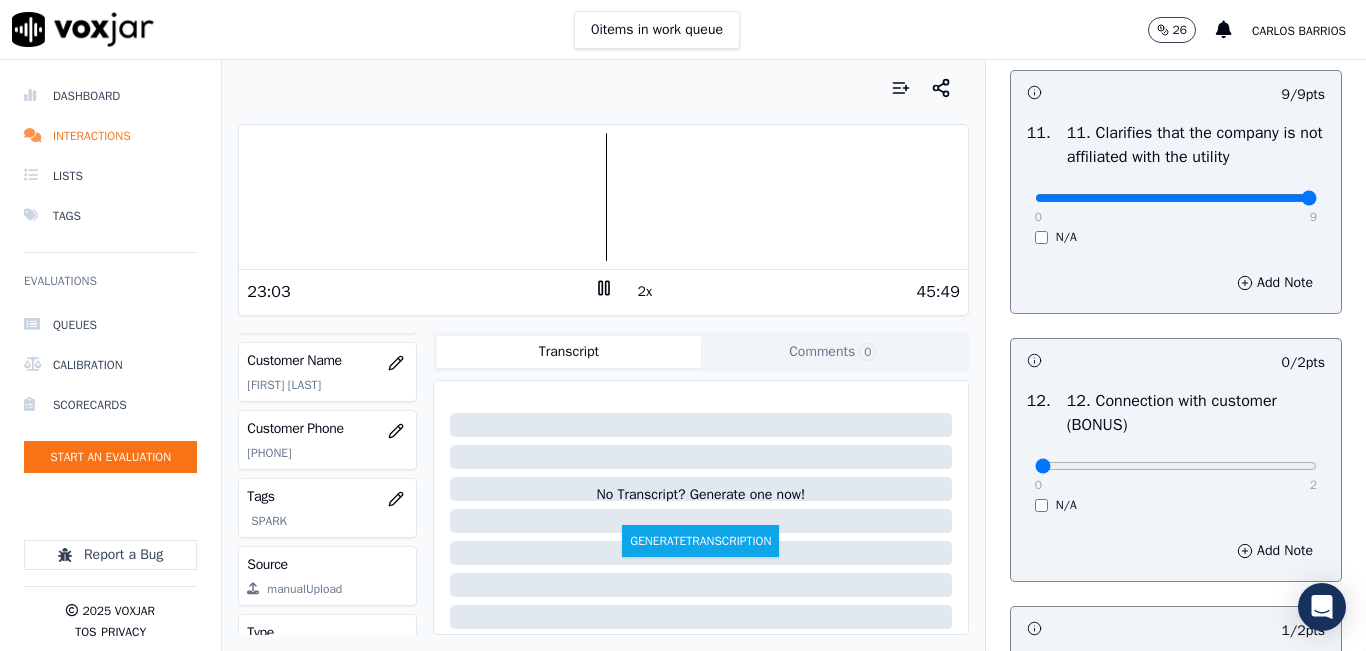 click at bounding box center (603, 197) 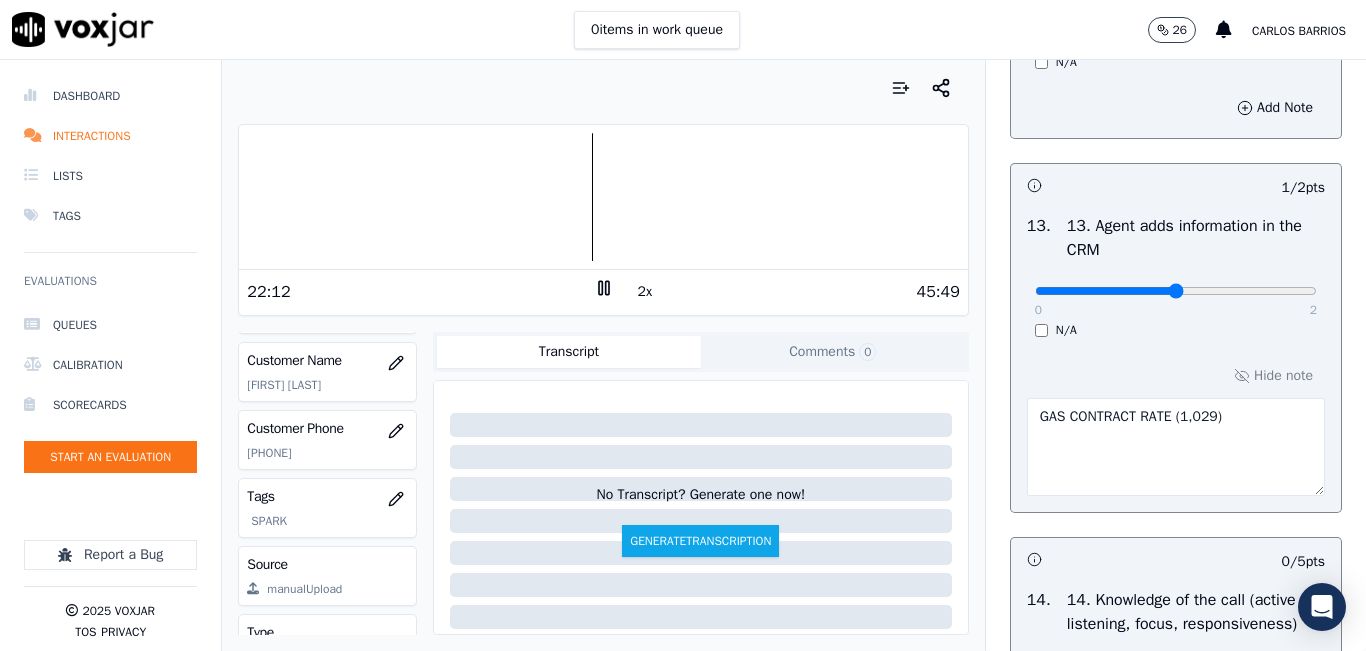 scroll, scrollTop: 3442, scrollLeft: 0, axis: vertical 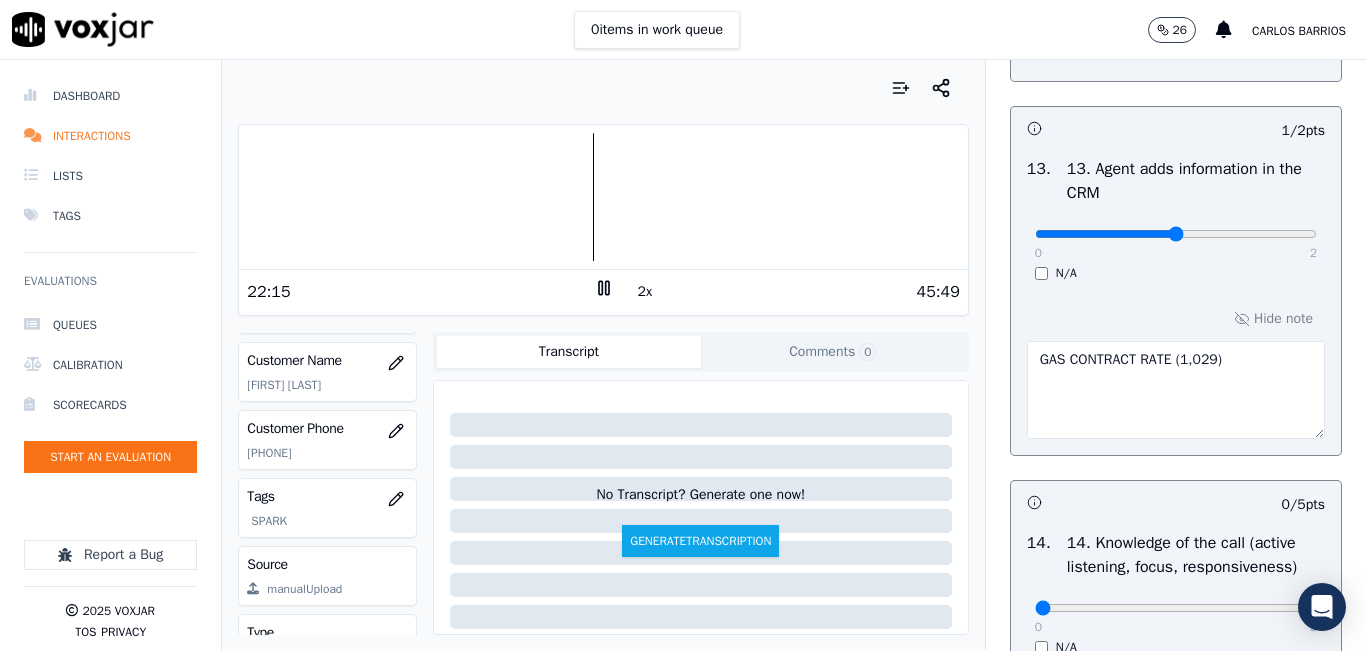 click on "2x" at bounding box center (645, 292) 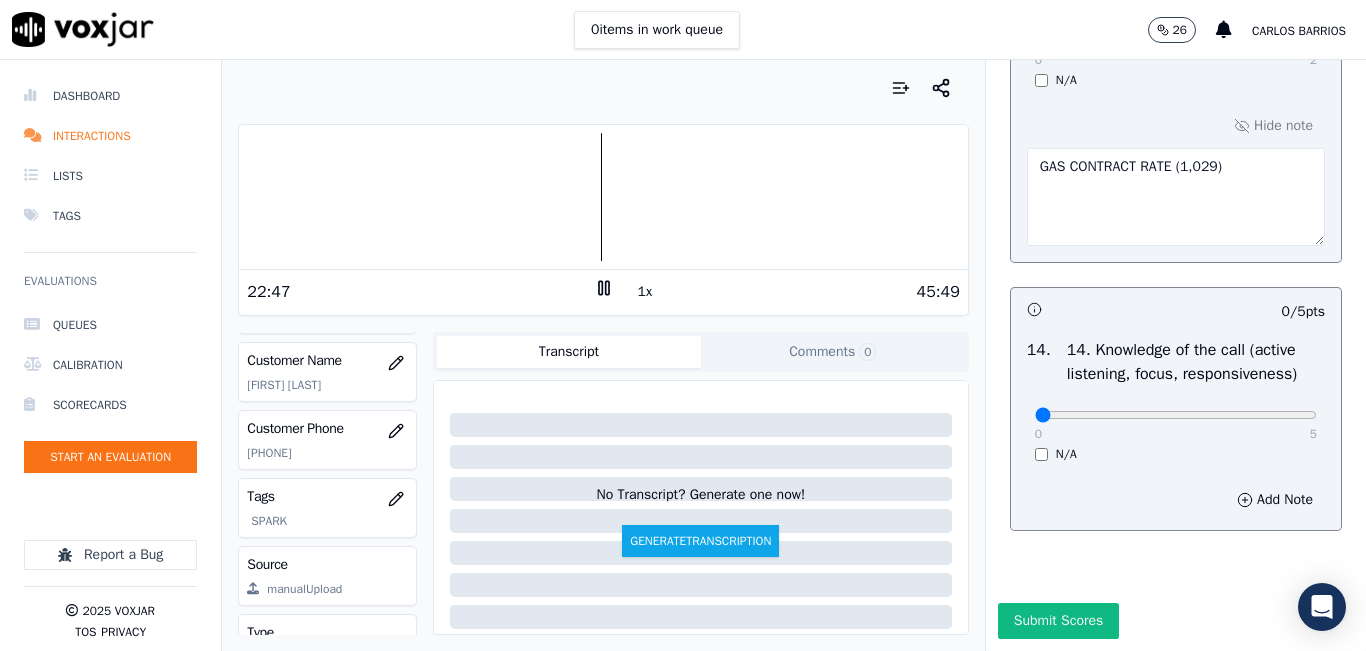 scroll, scrollTop: 3748, scrollLeft: 0, axis: vertical 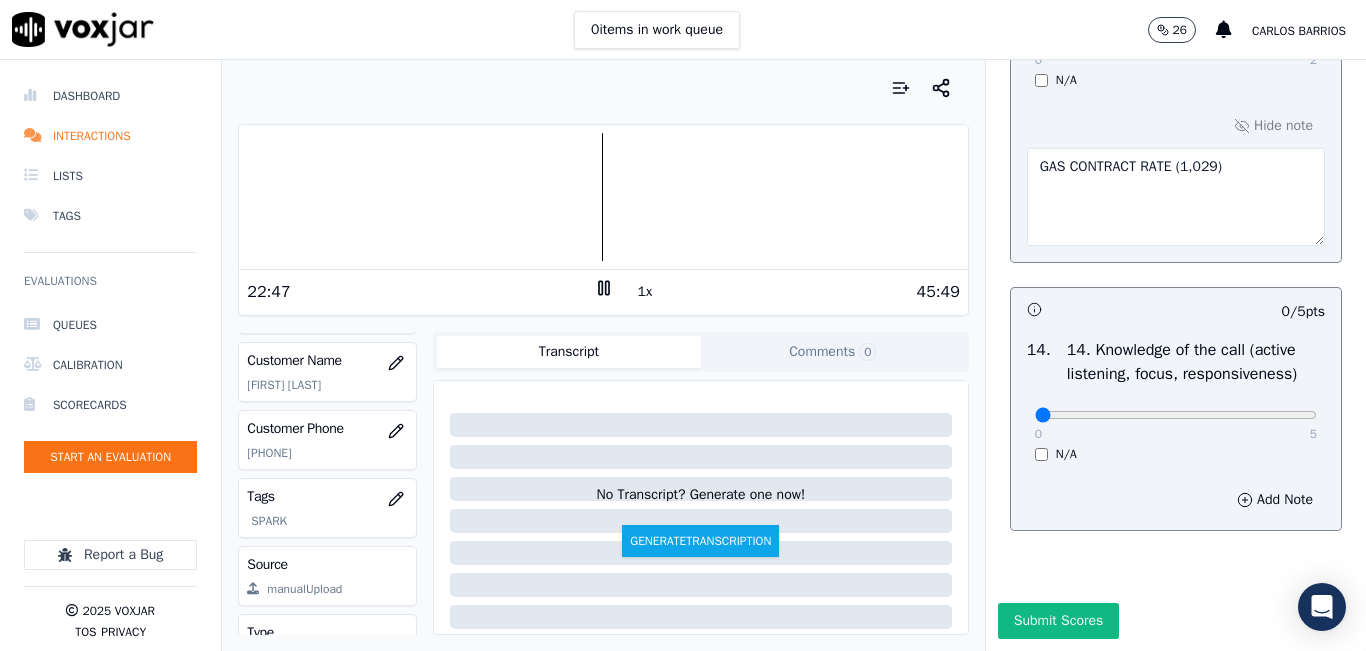 click on "0   5" at bounding box center (1176, 414) 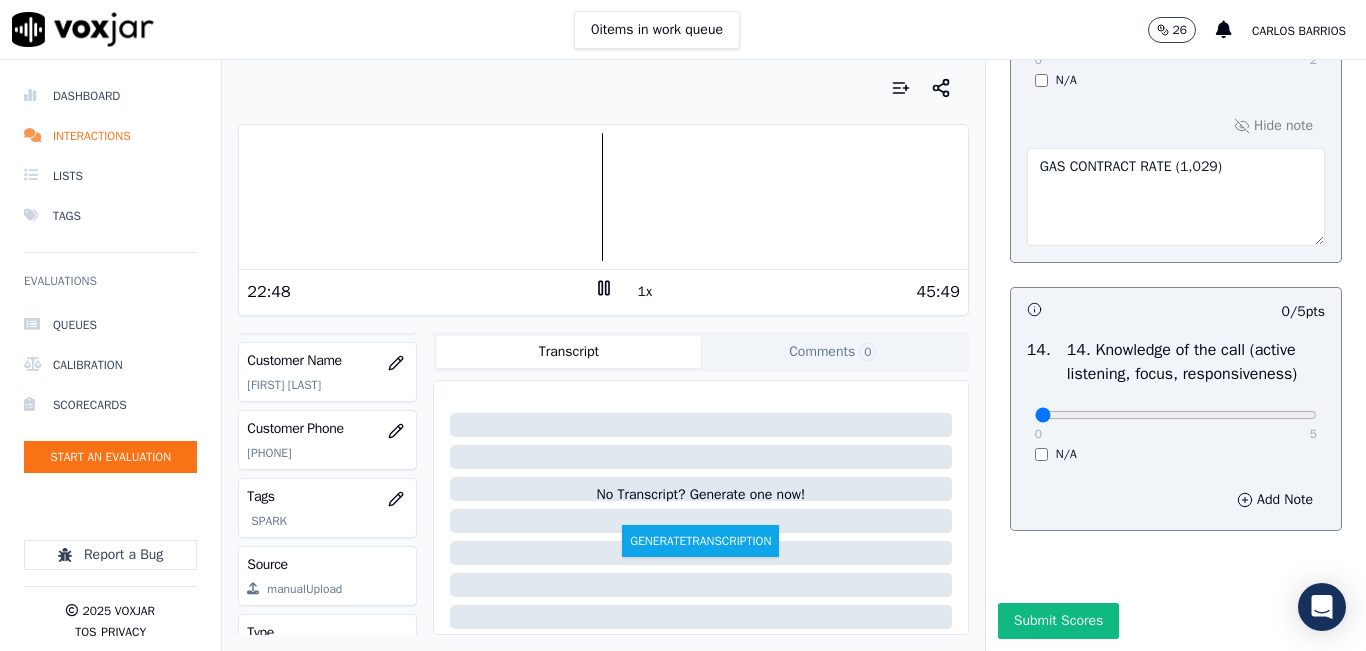 click on "0   5" at bounding box center (1176, 414) 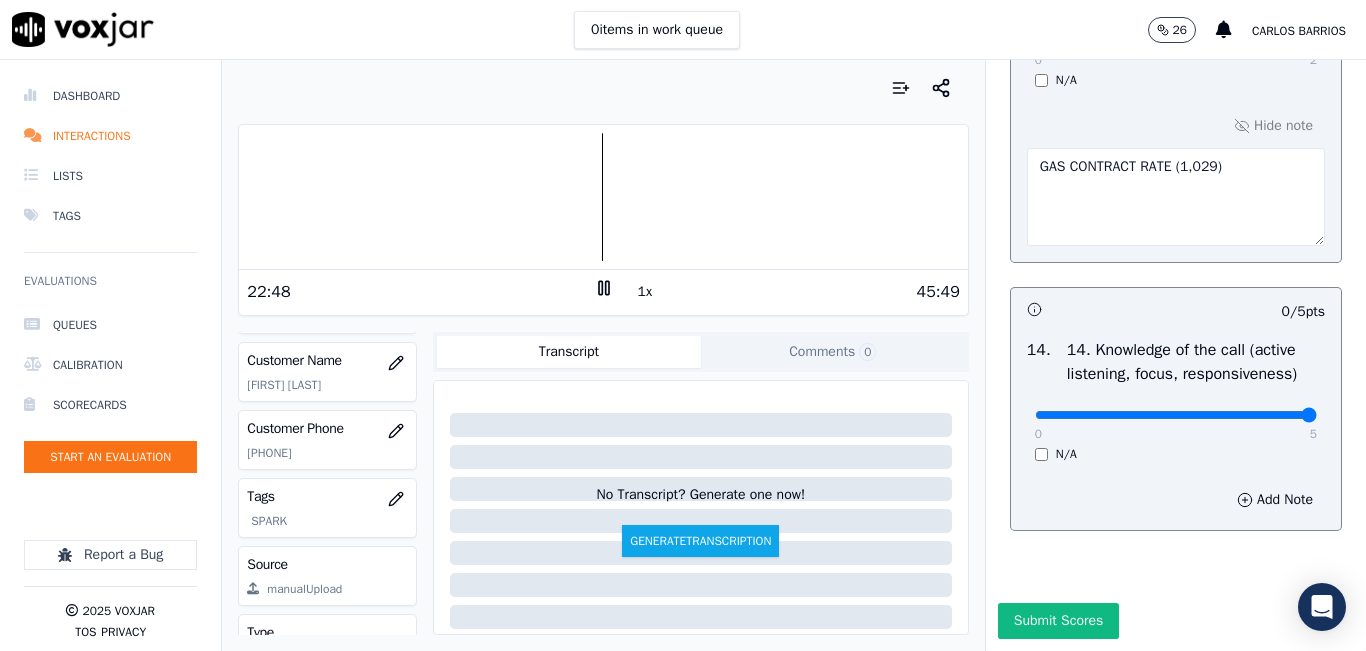 type on "5" 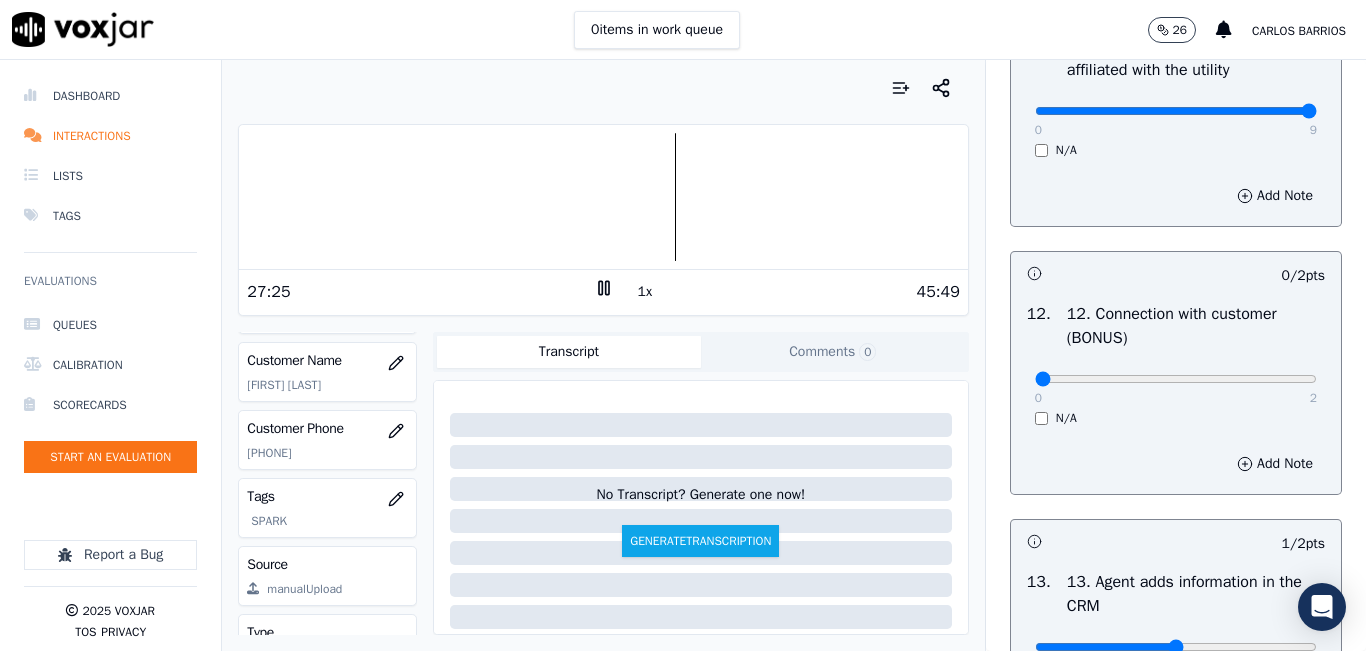 scroll, scrollTop: 3148, scrollLeft: 0, axis: vertical 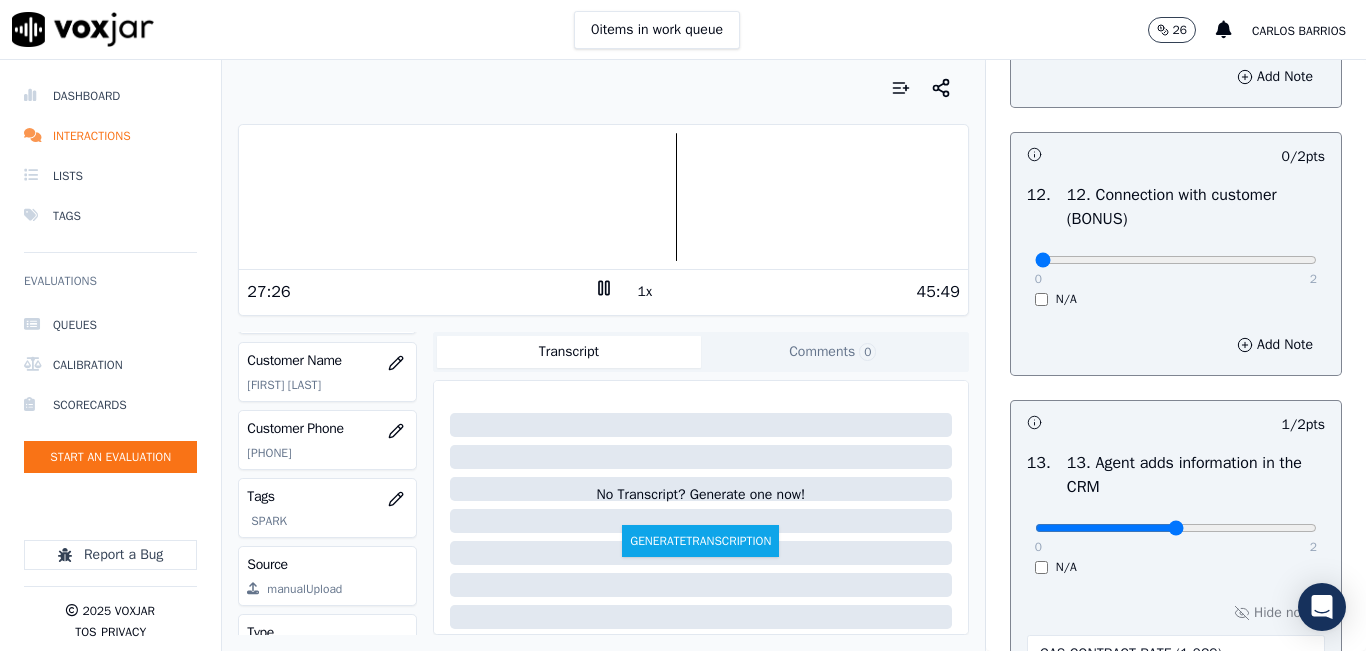 click on "0   2" at bounding box center [1176, 259] 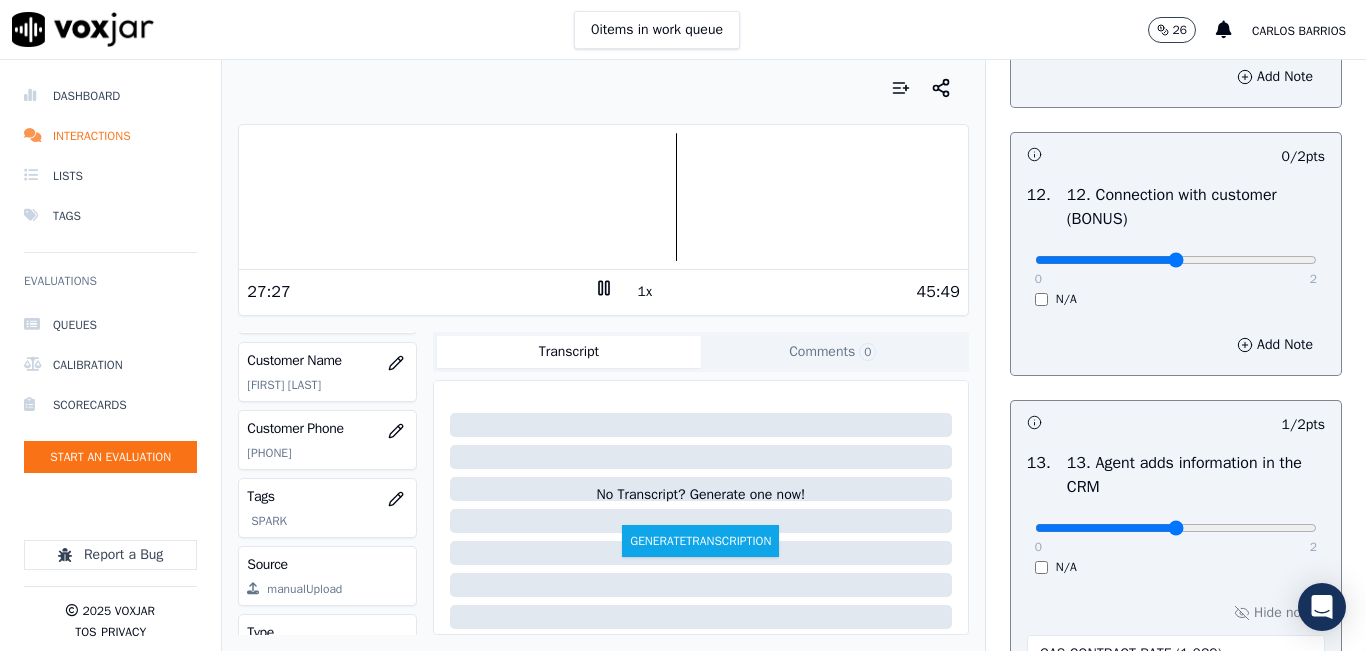 type on "1" 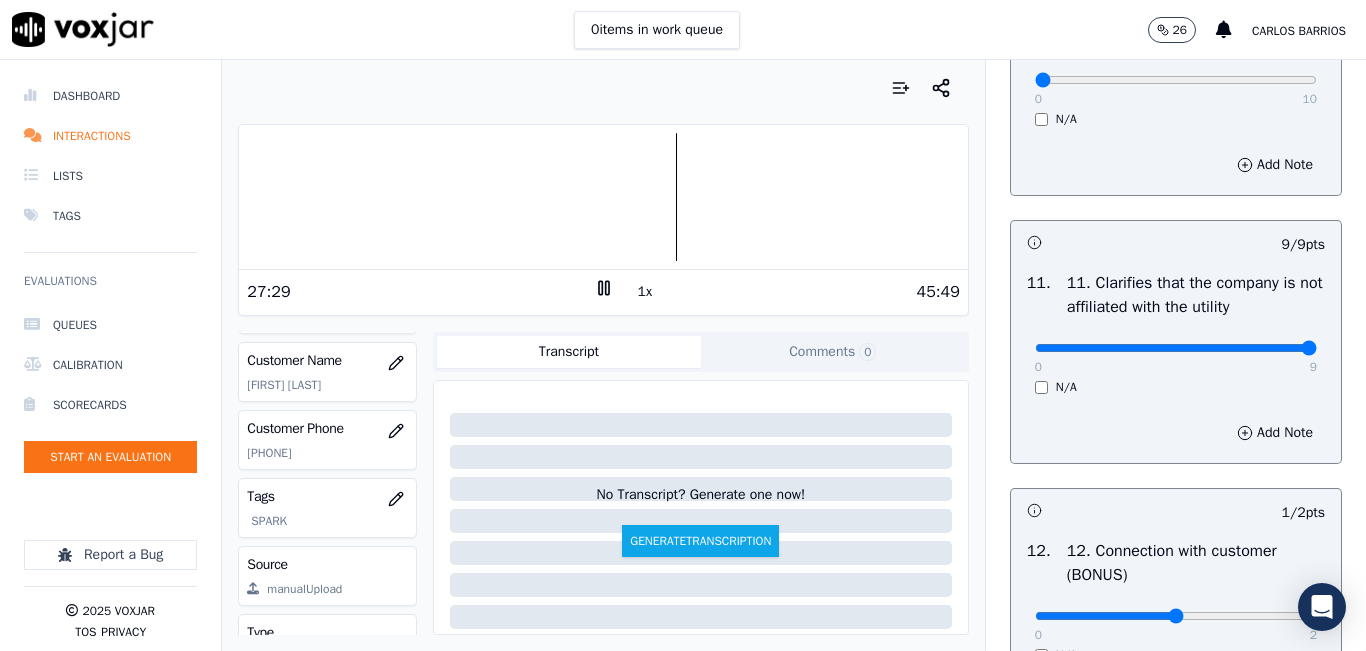 scroll, scrollTop: 2648, scrollLeft: 0, axis: vertical 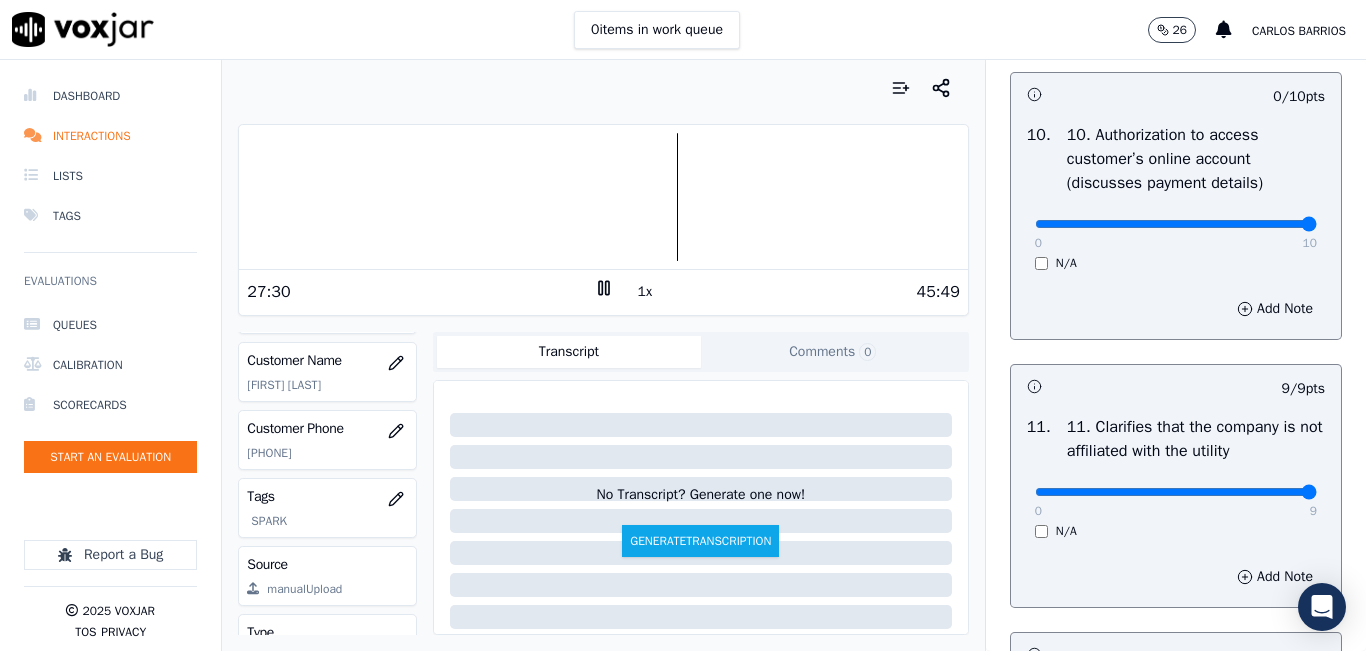 drag, startPoint x: 1249, startPoint y: 297, endPoint x: 1272, endPoint y: 301, distance: 23.345236 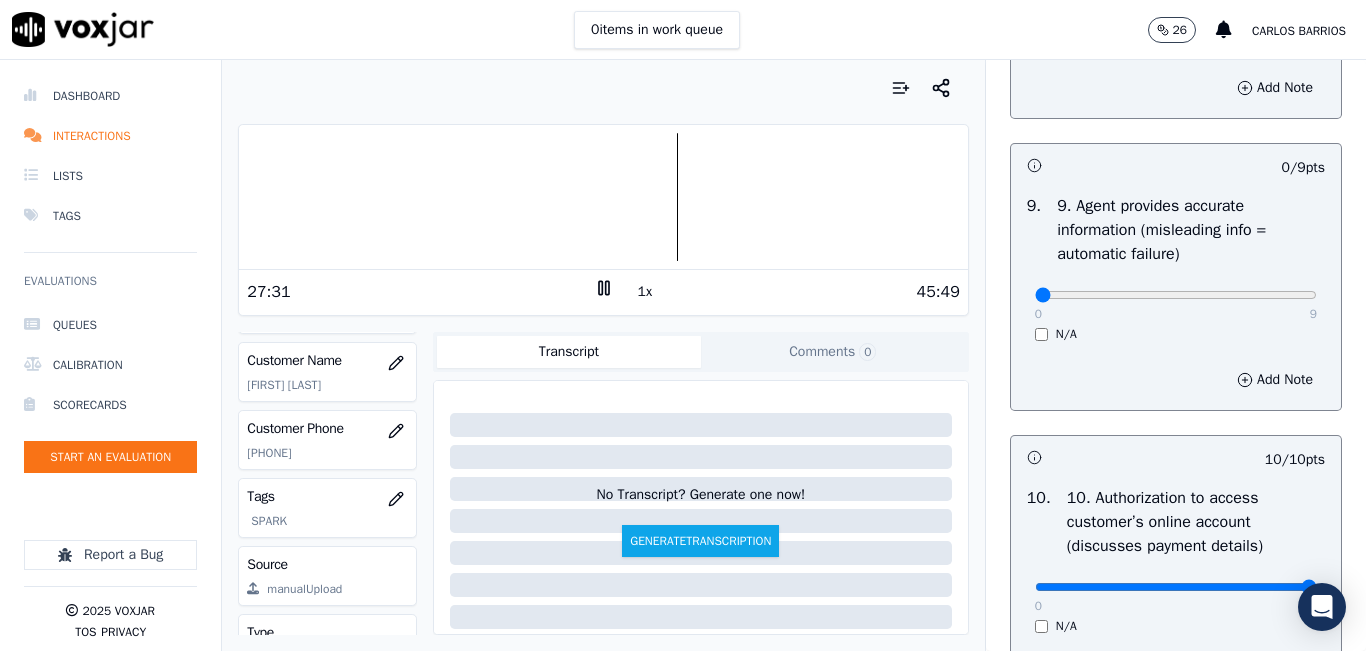 scroll, scrollTop: 2248, scrollLeft: 0, axis: vertical 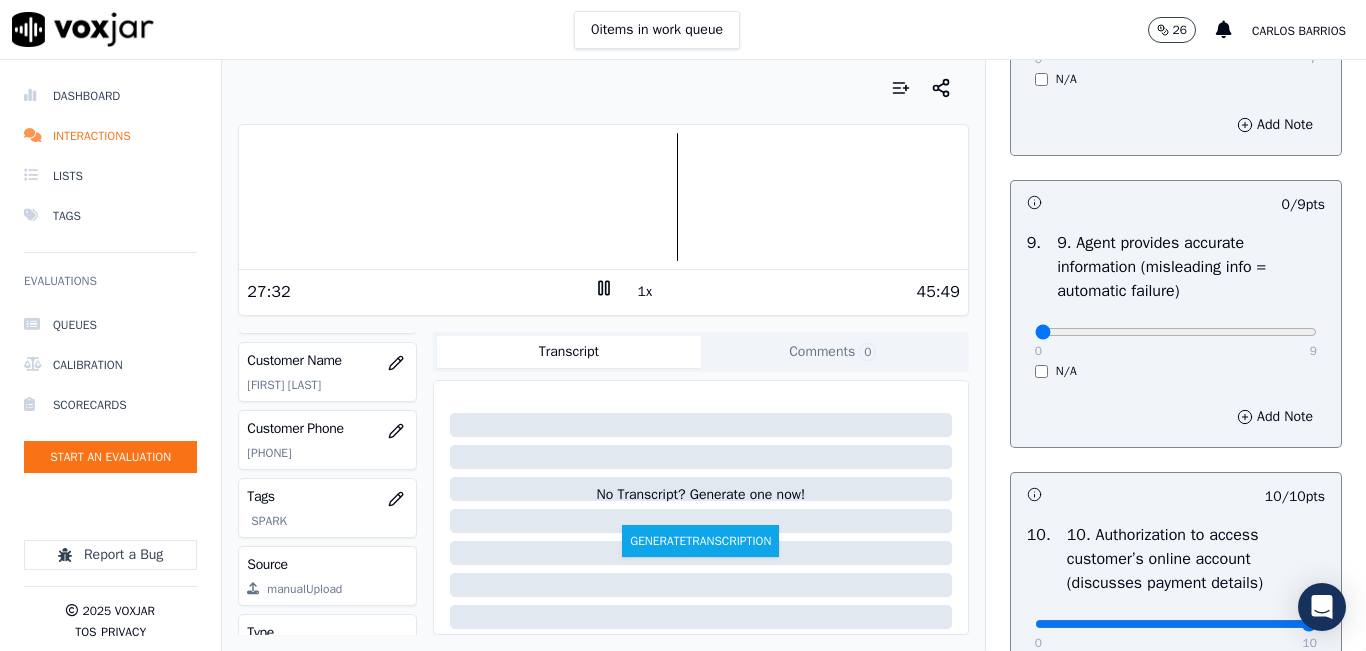 click on "0   9" at bounding box center [1176, 331] 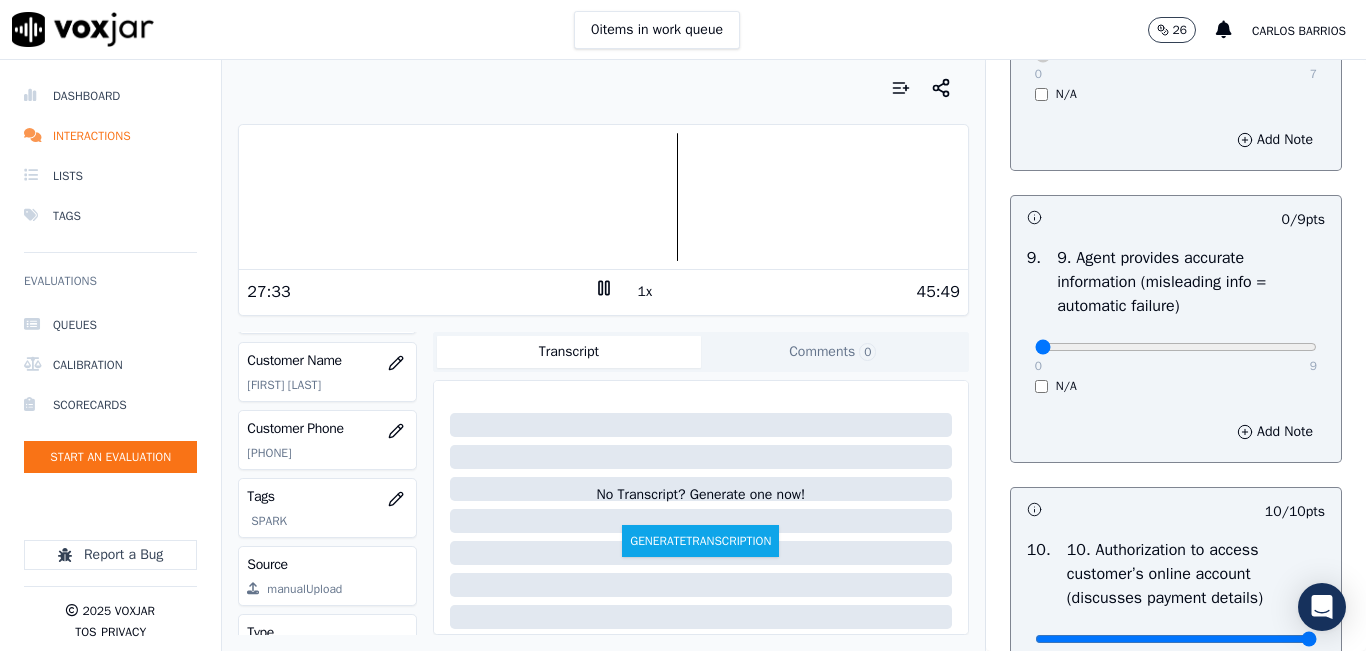 scroll, scrollTop: 2248, scrollLeft: 0, axis: vertical 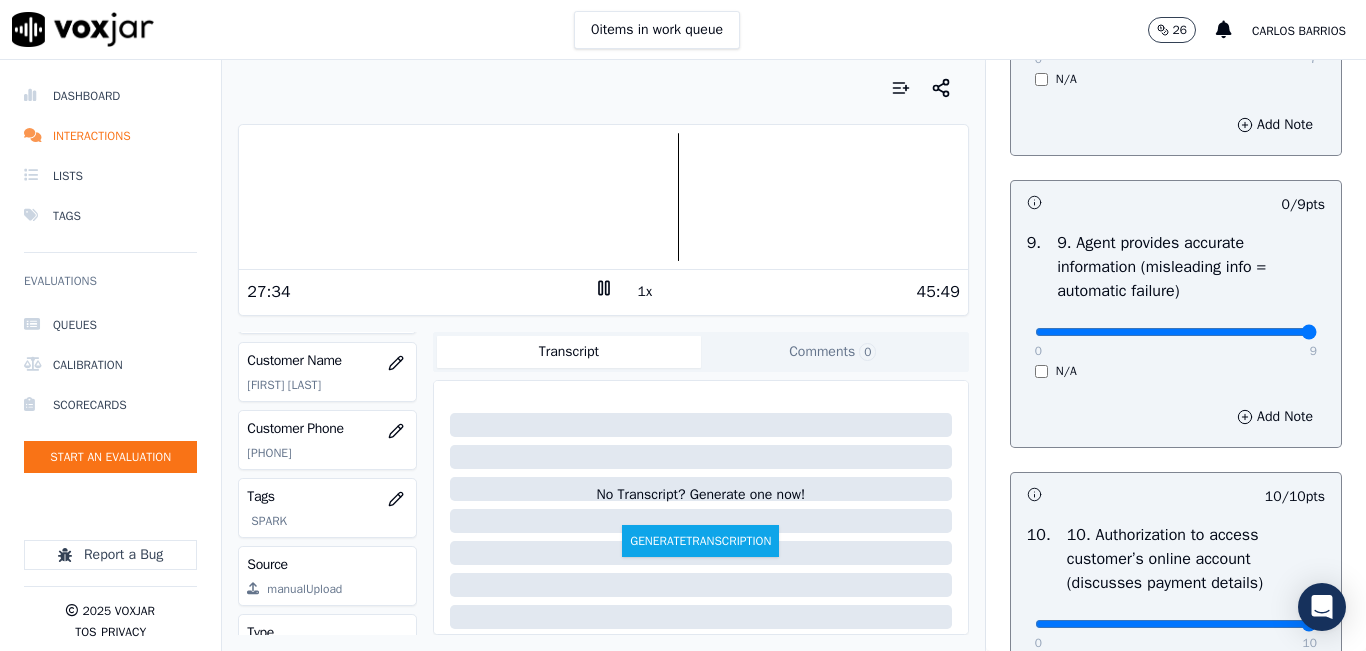 type on "9" 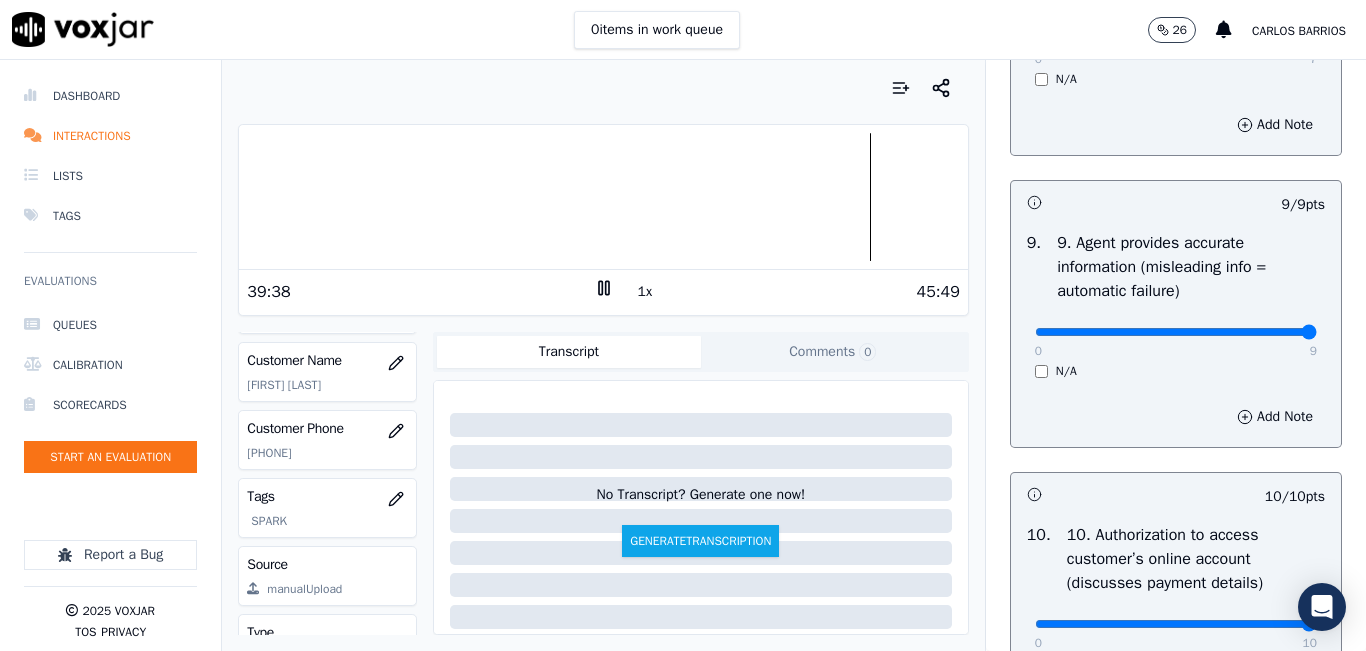 click at bounding box center [603, 197] 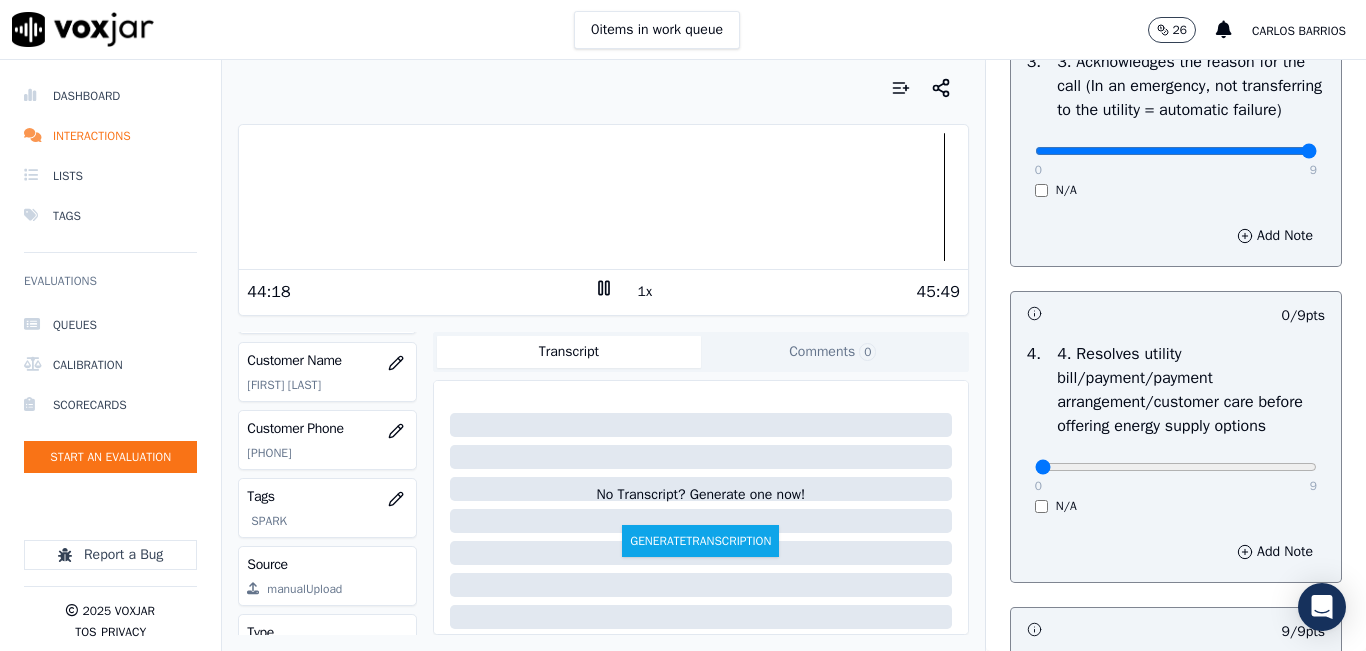 scroll, scrollTop: 848, scrollLeft: 0, axis: vertical 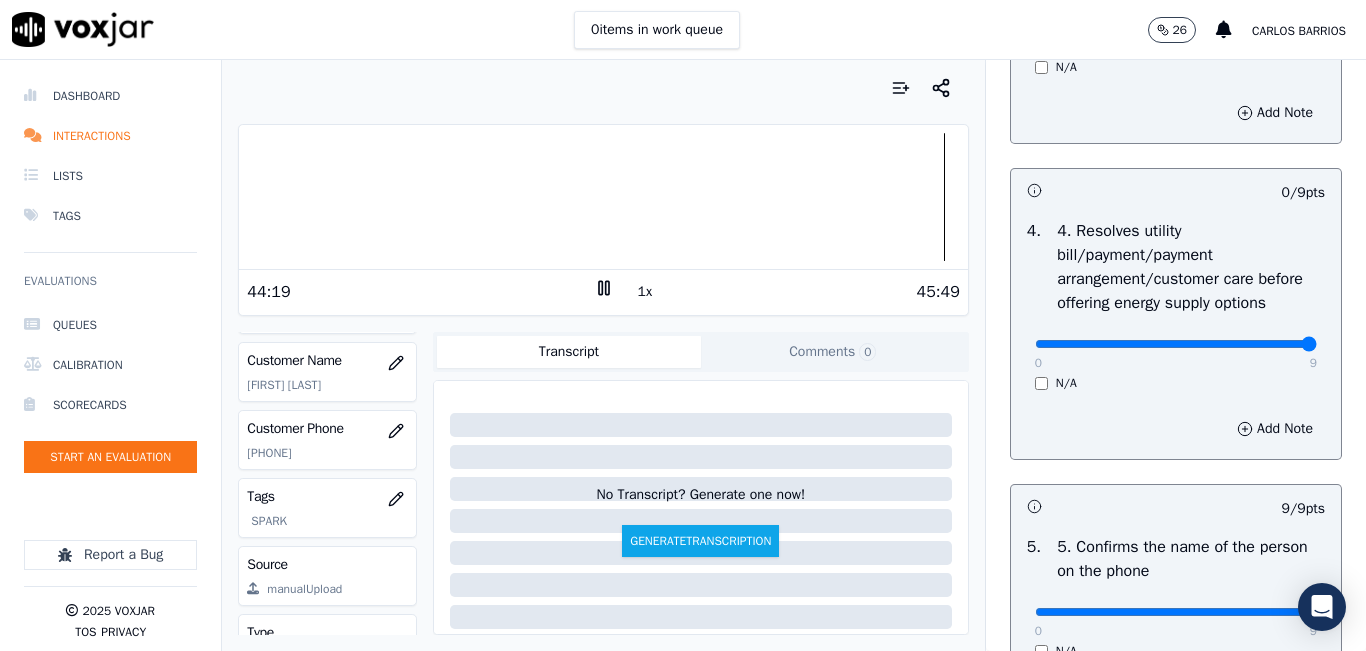 type on "9" 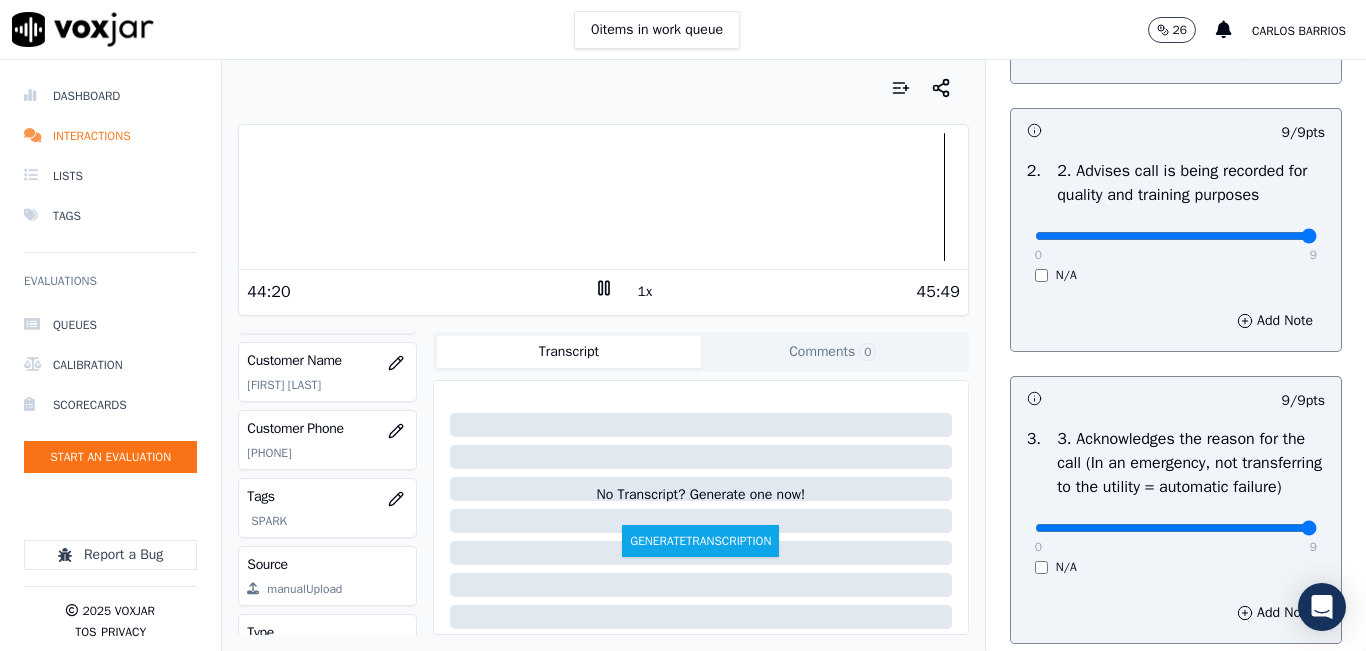 scroll, scrollTop: 0, scrollLeft: 0, axis: both 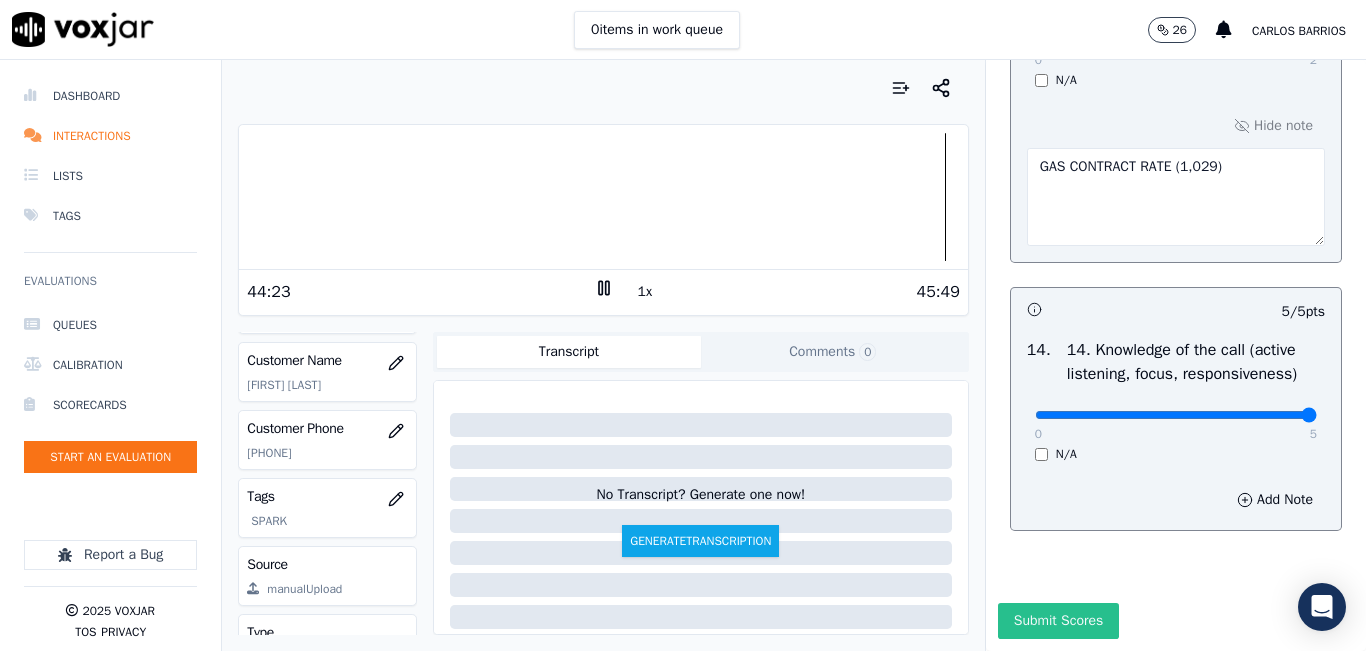 click on "Submit Scores" at bounding box center [1058, 621] 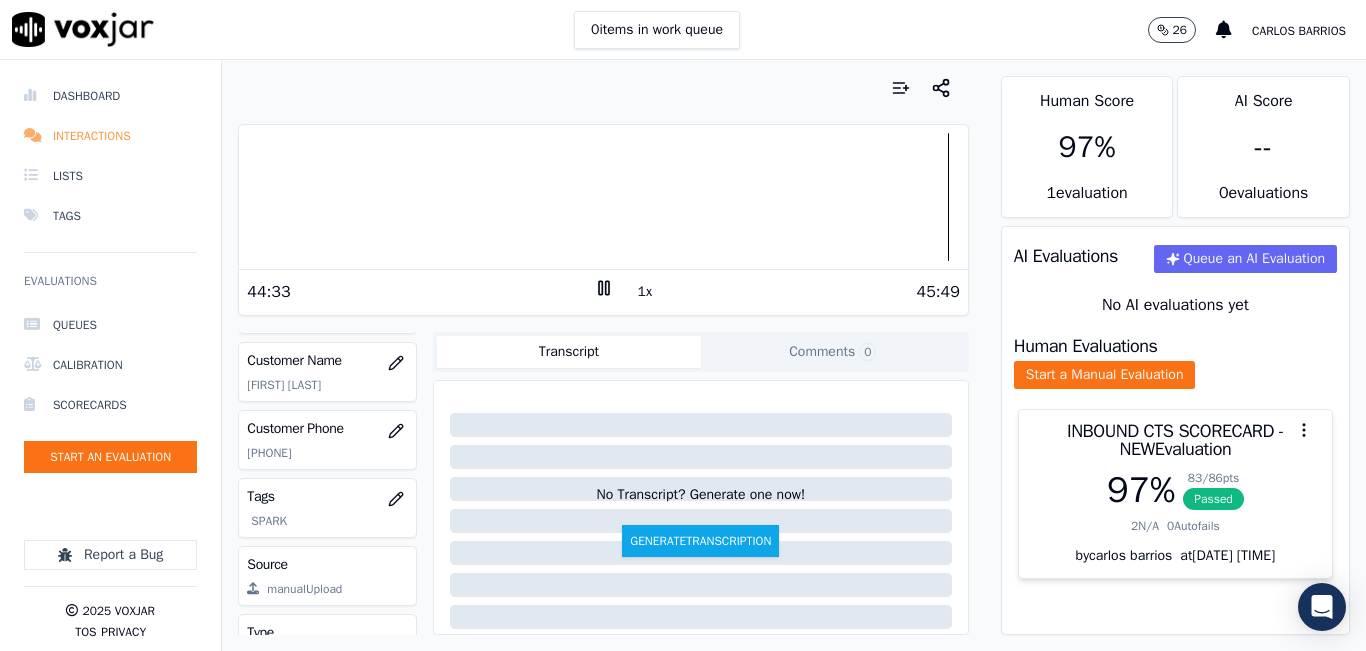 click on "Interactions" at bounding box center [110, 136] 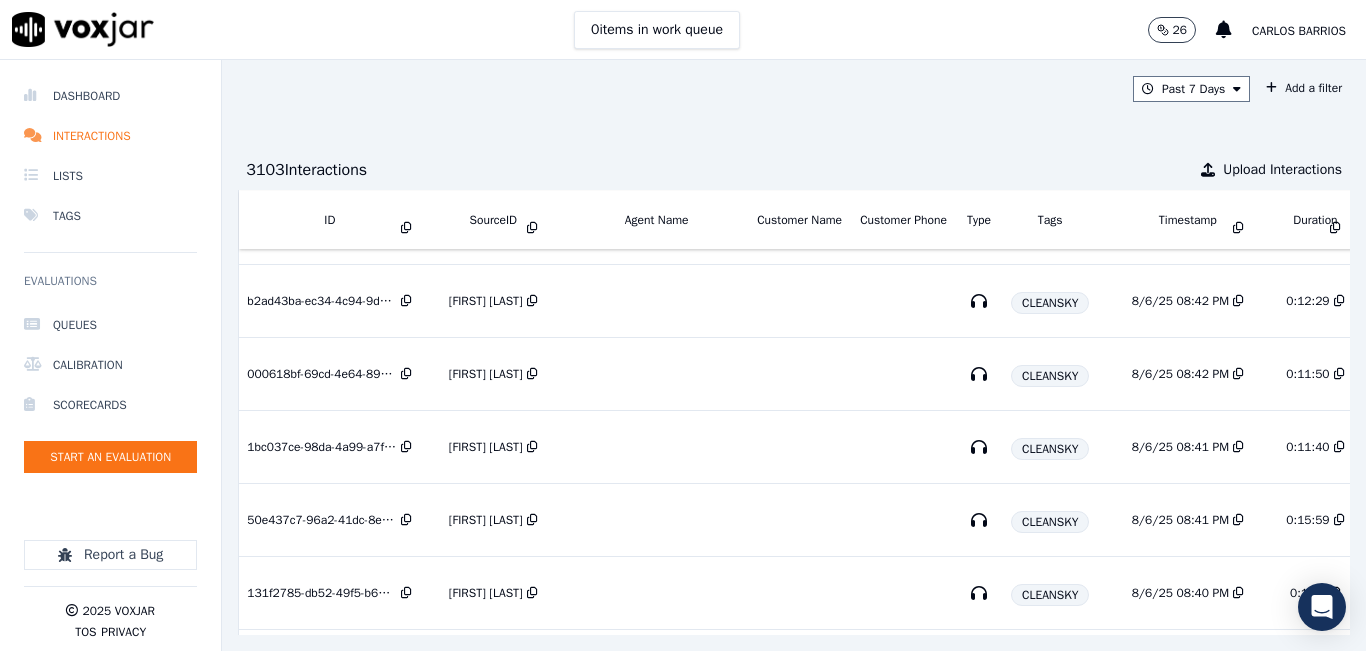 scroll, scrollTop: 400, scrollLeft: 0, axis: vertical 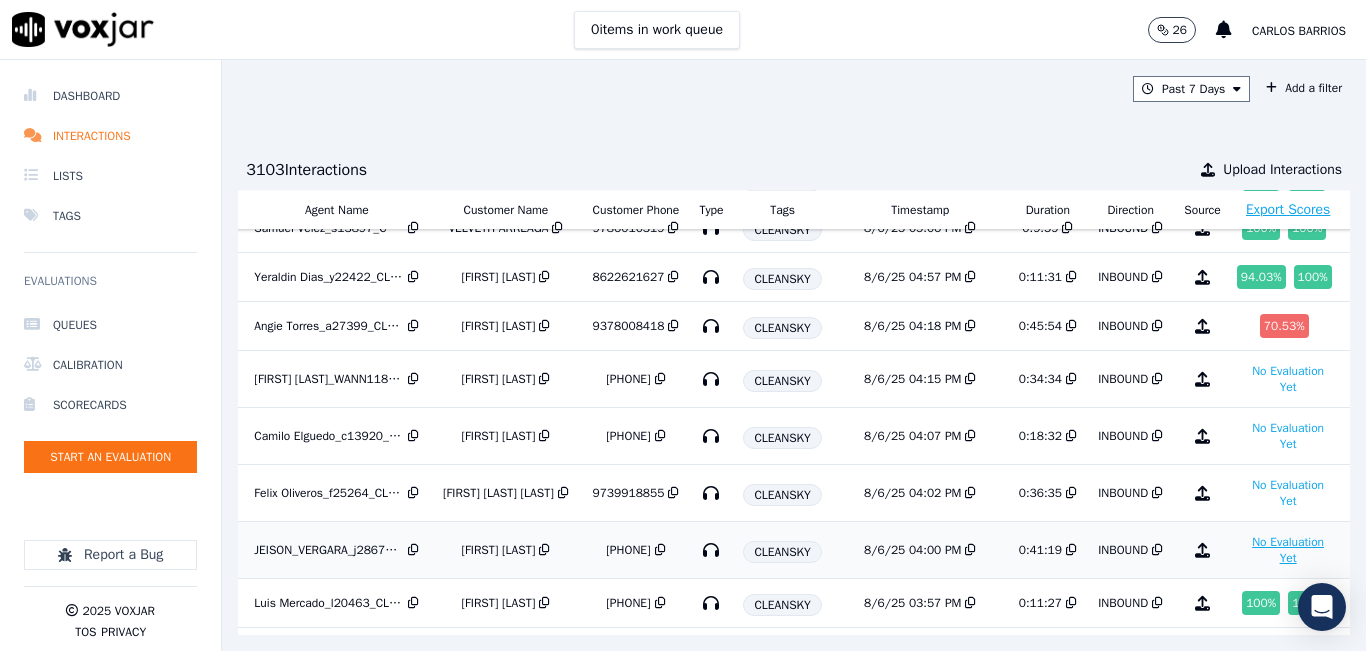 click on "No Evaluation Yet" at bounding box center (1288, 550) 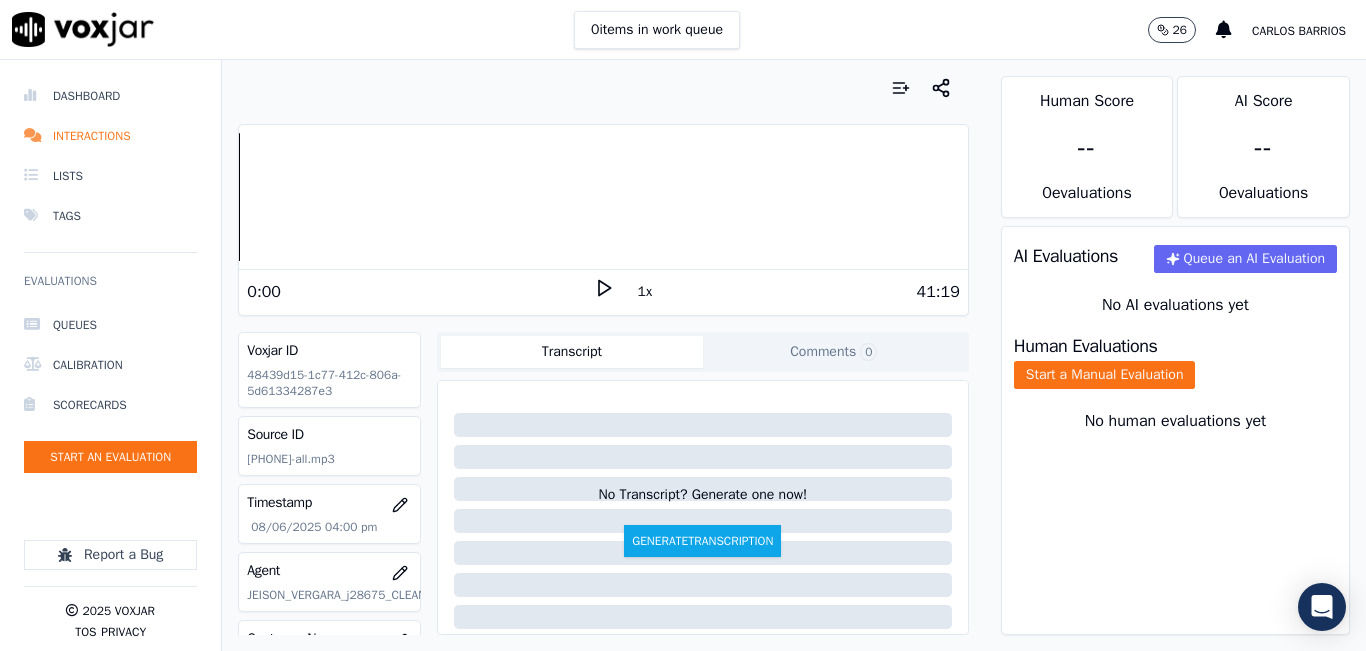 click 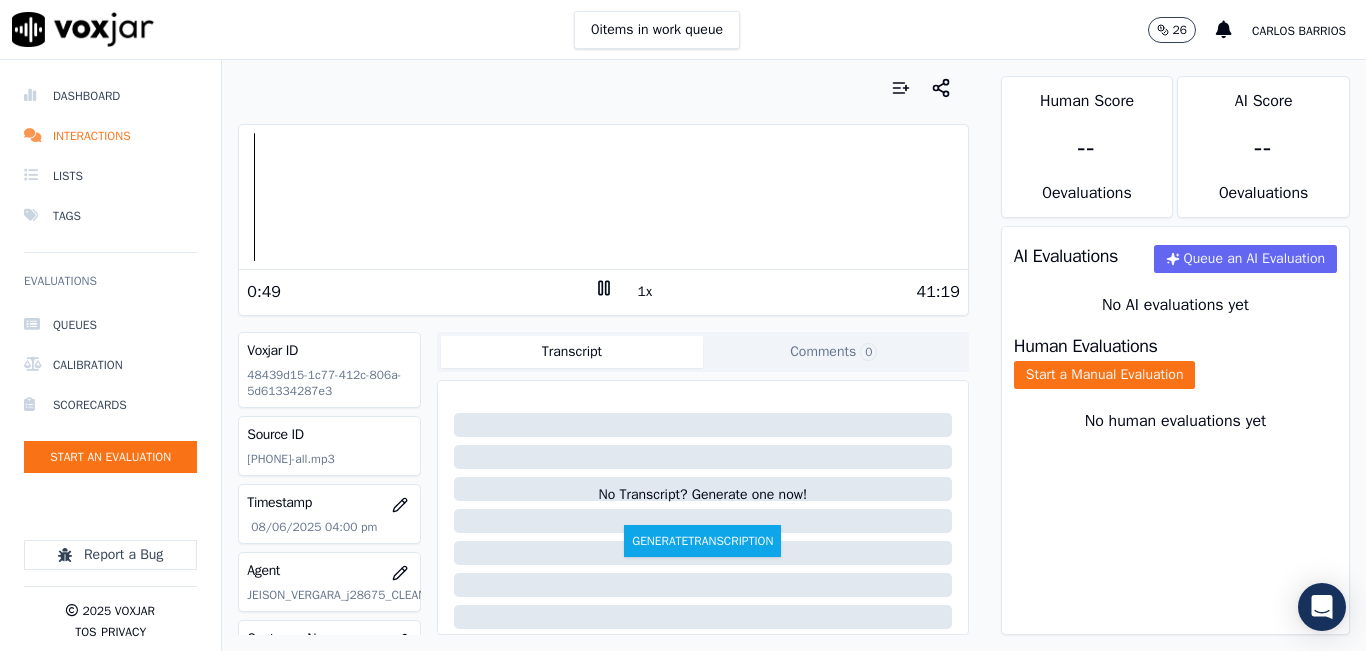 click on "1x" at bounding box center [645, 292] 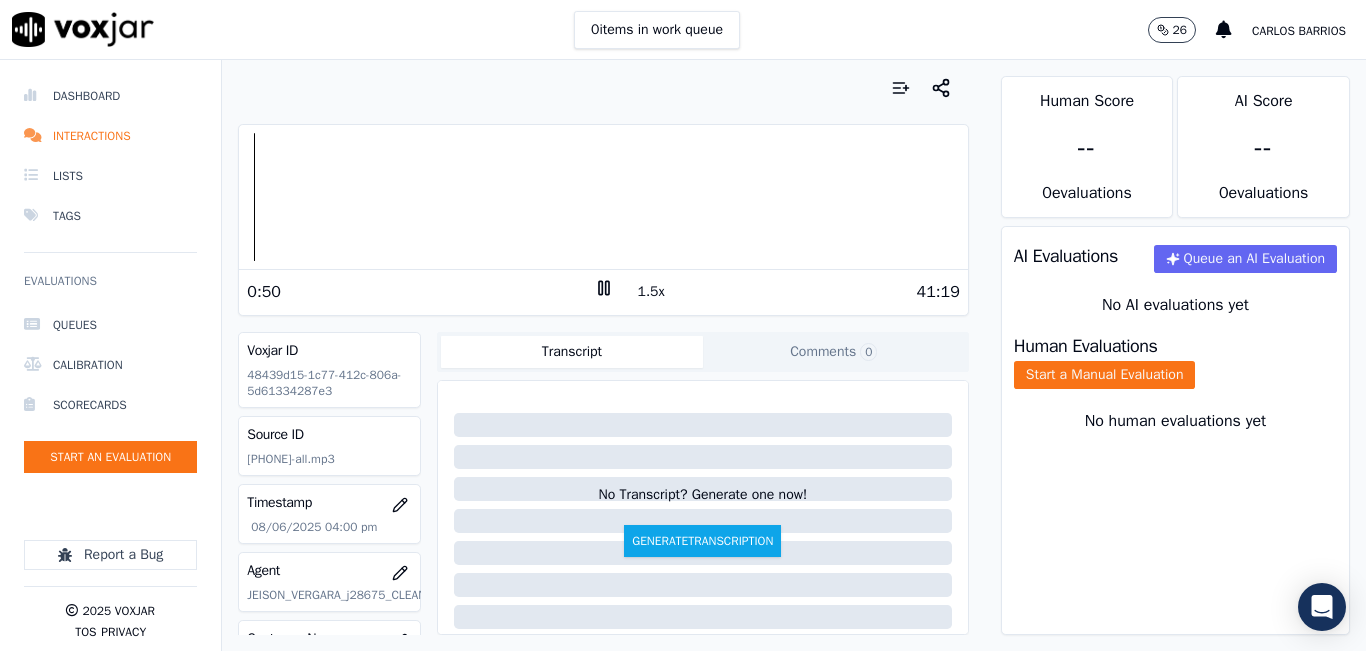 click on "1.5x" at bounding box center [651, 292] 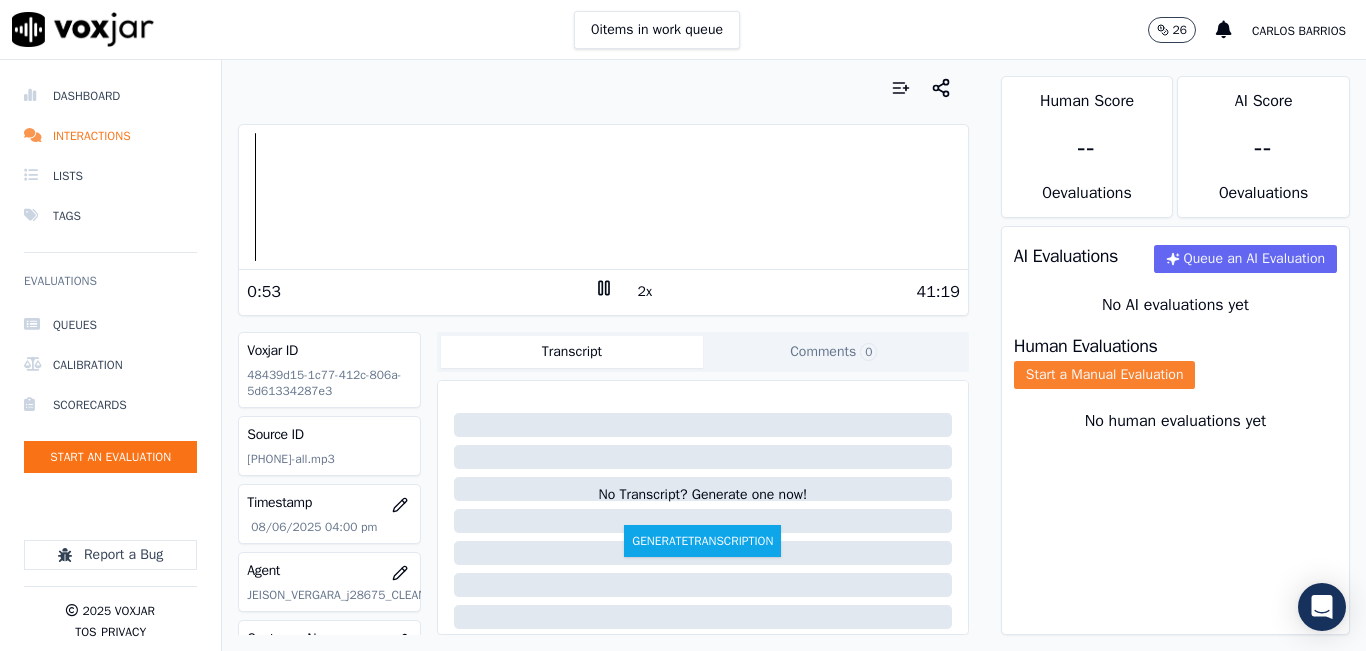 click on "Start a Manual Evaluation" 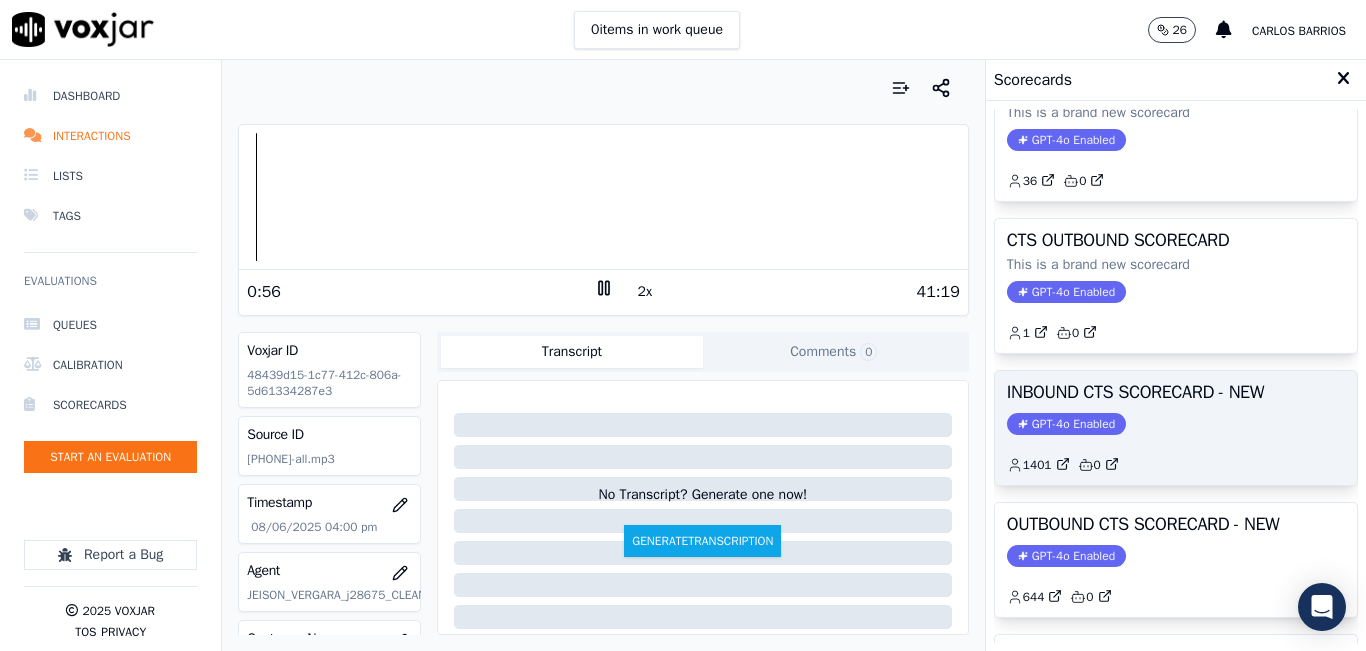 scroll, scrollTop: 100, scrollLeft: 0, axis: vertical 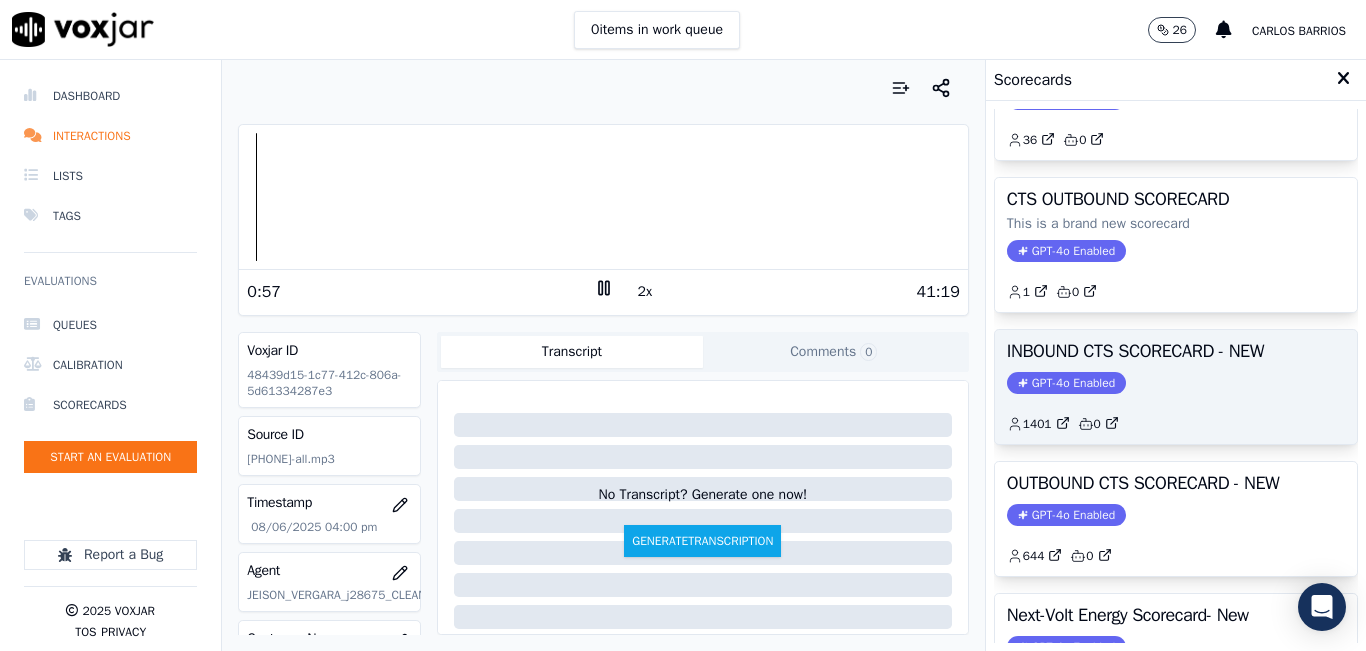 click on "GPT-4o Enabled" 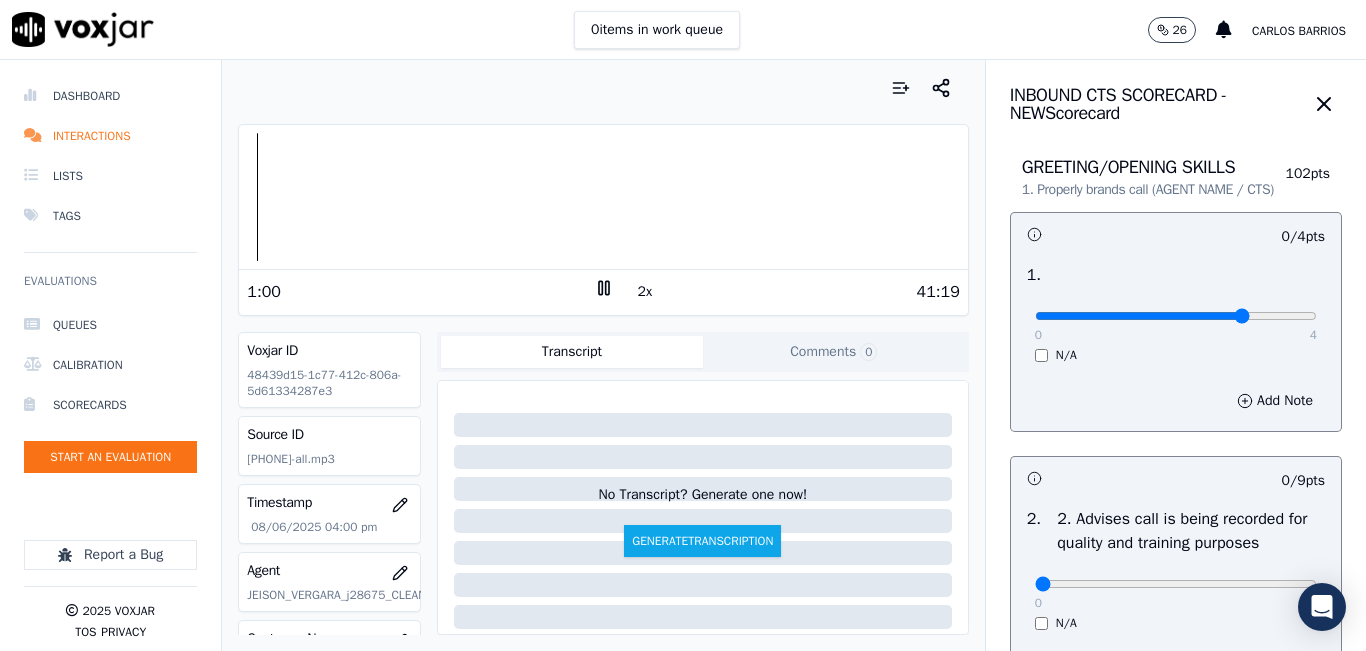 click at bounding box center (1176, 316) 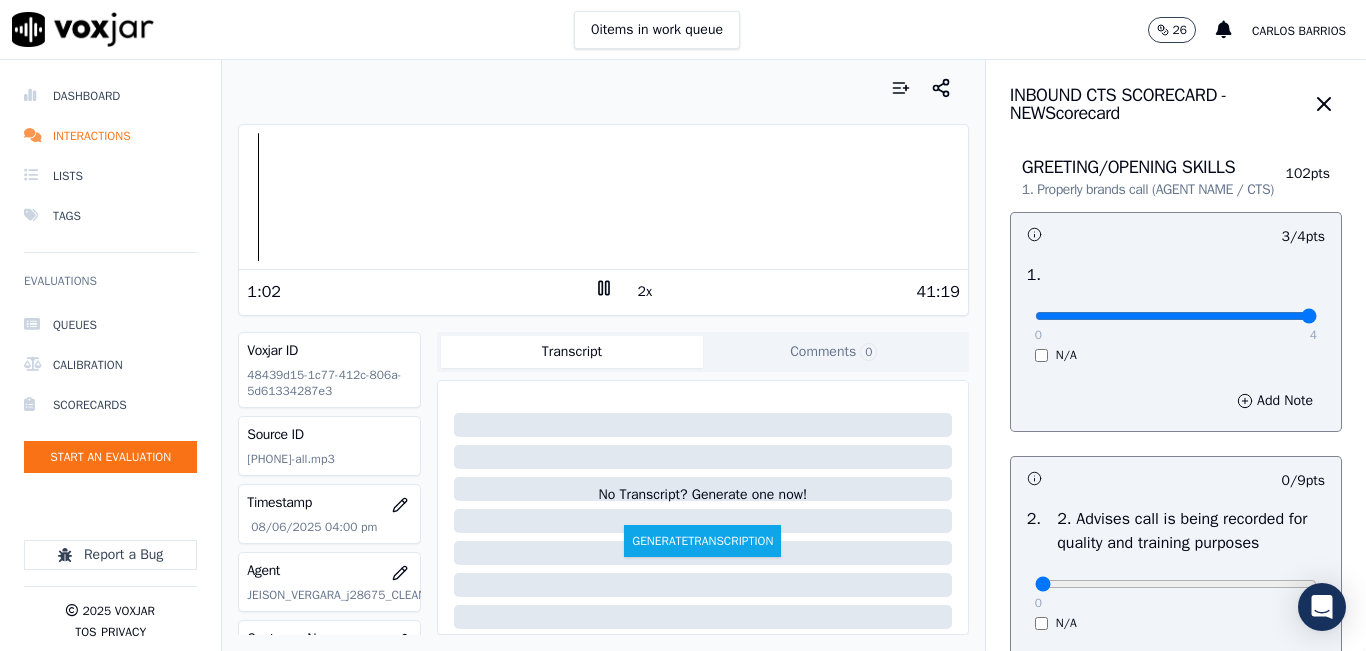 drag, startPoint x: 1223, startPoint y: 333, endPoint x: 1268, endPoint y: 333, distance: 45 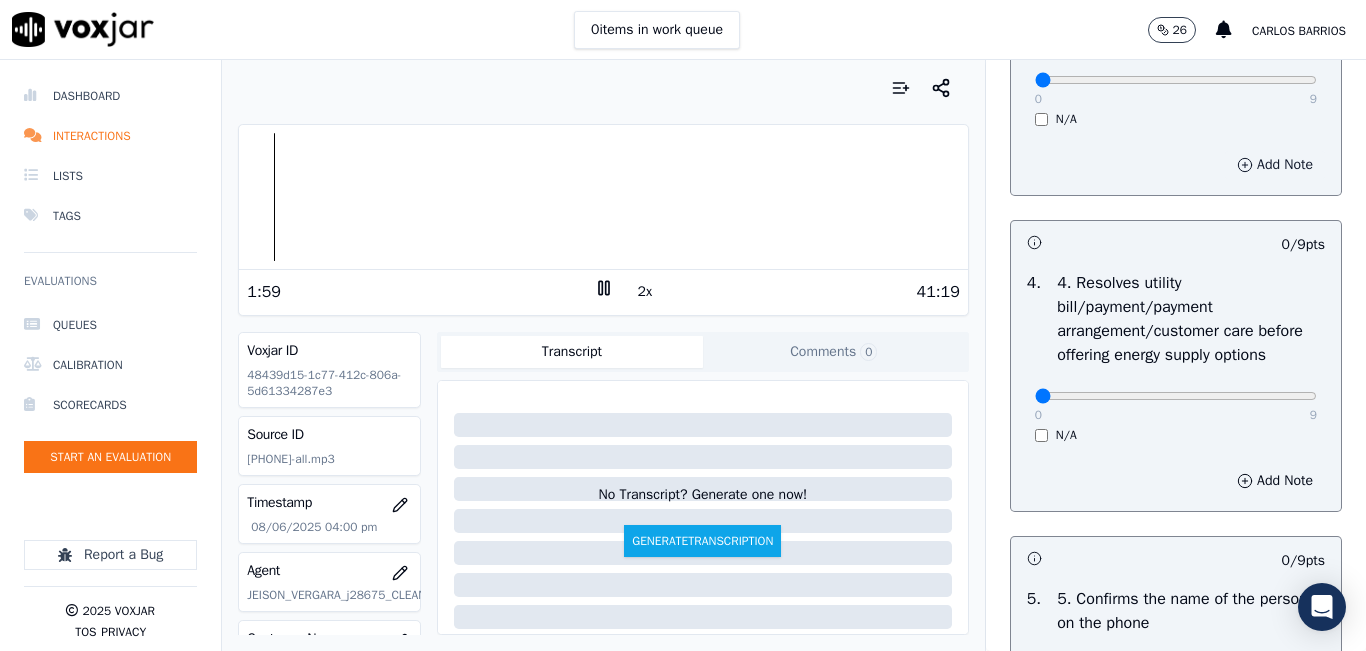 scroll, scrollTop: 800, scrollLeft: 0, axis: vertical 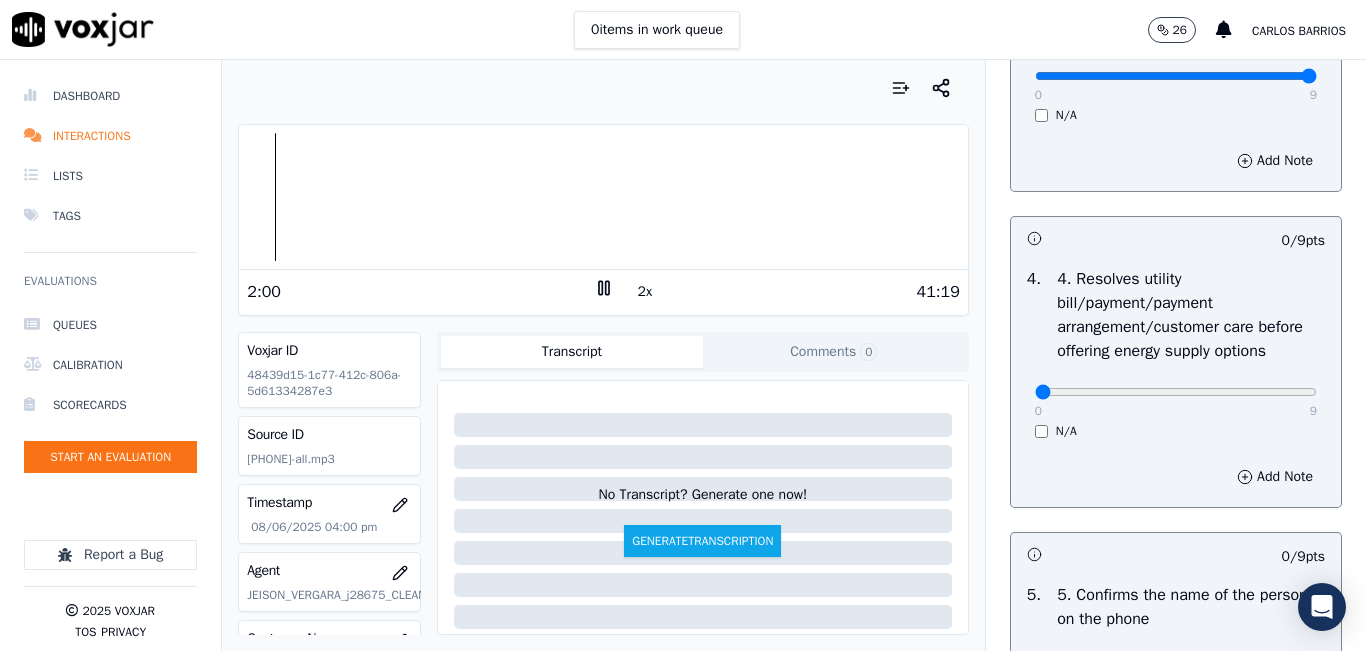 type on "9" 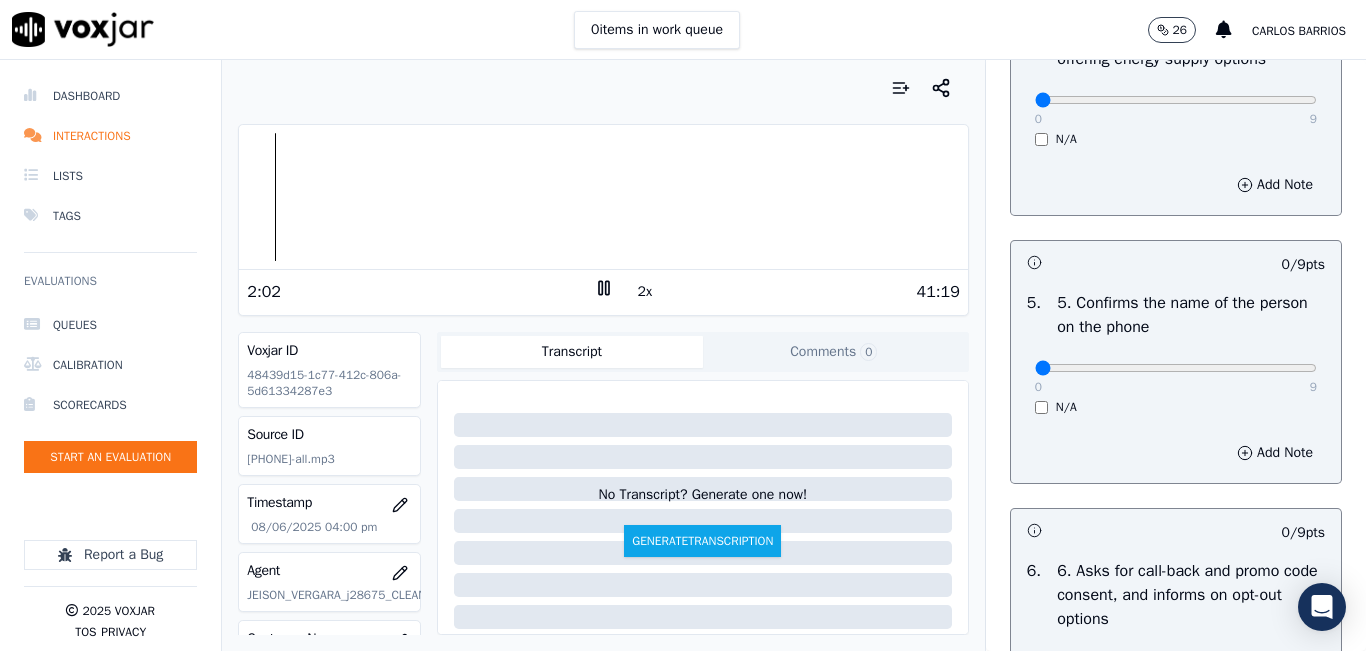 scroll, scrollTop: 1300, scrollLeft: 0, axis: vertical 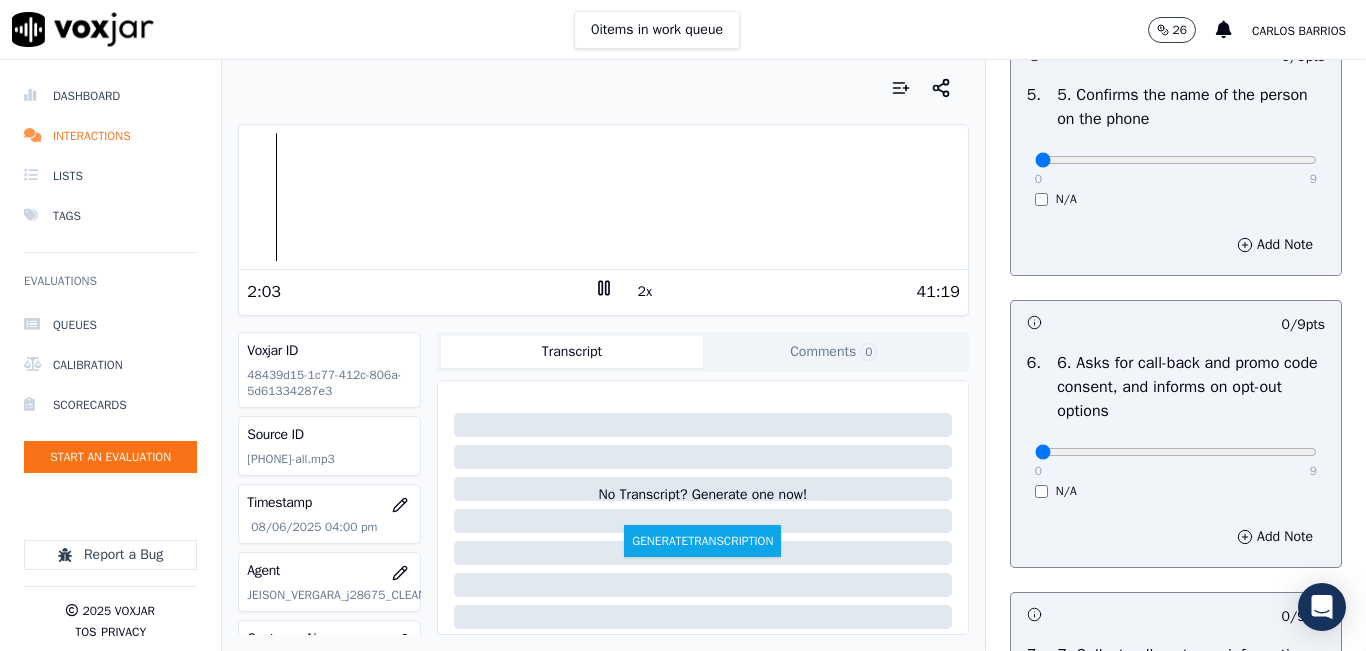 click on "0   9     N/A" at bounding box center (1176, 169) 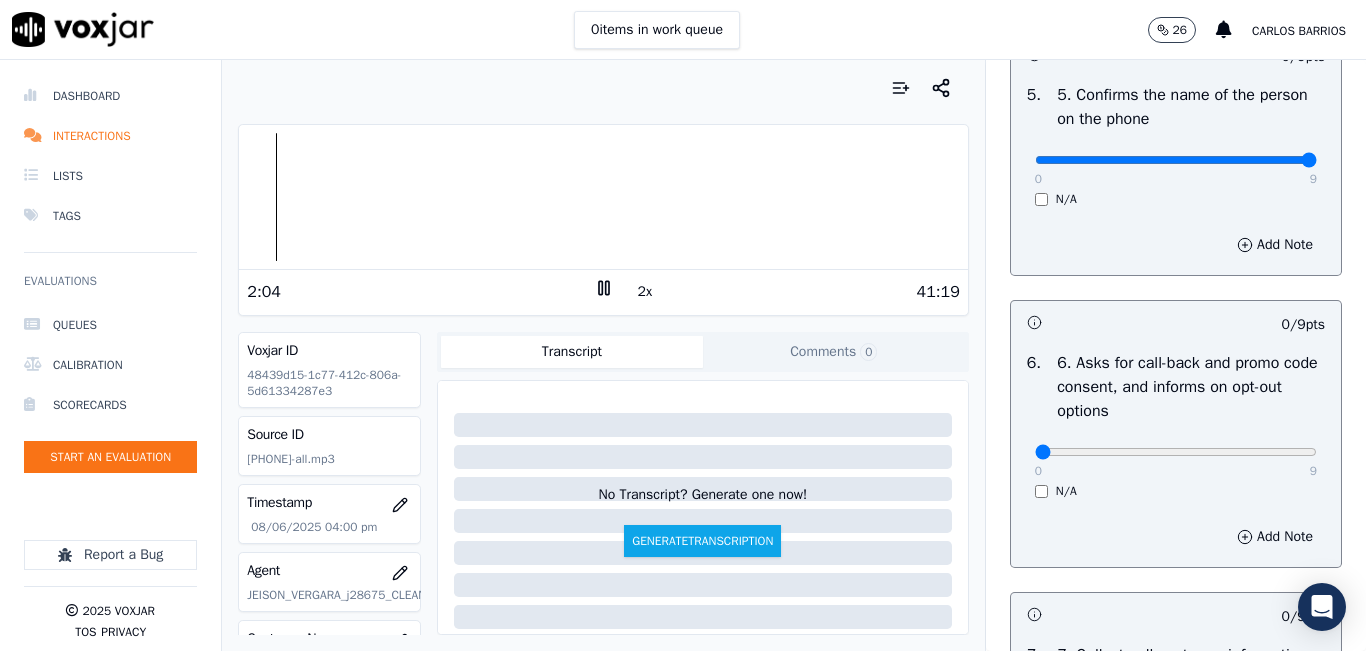 type on "9" 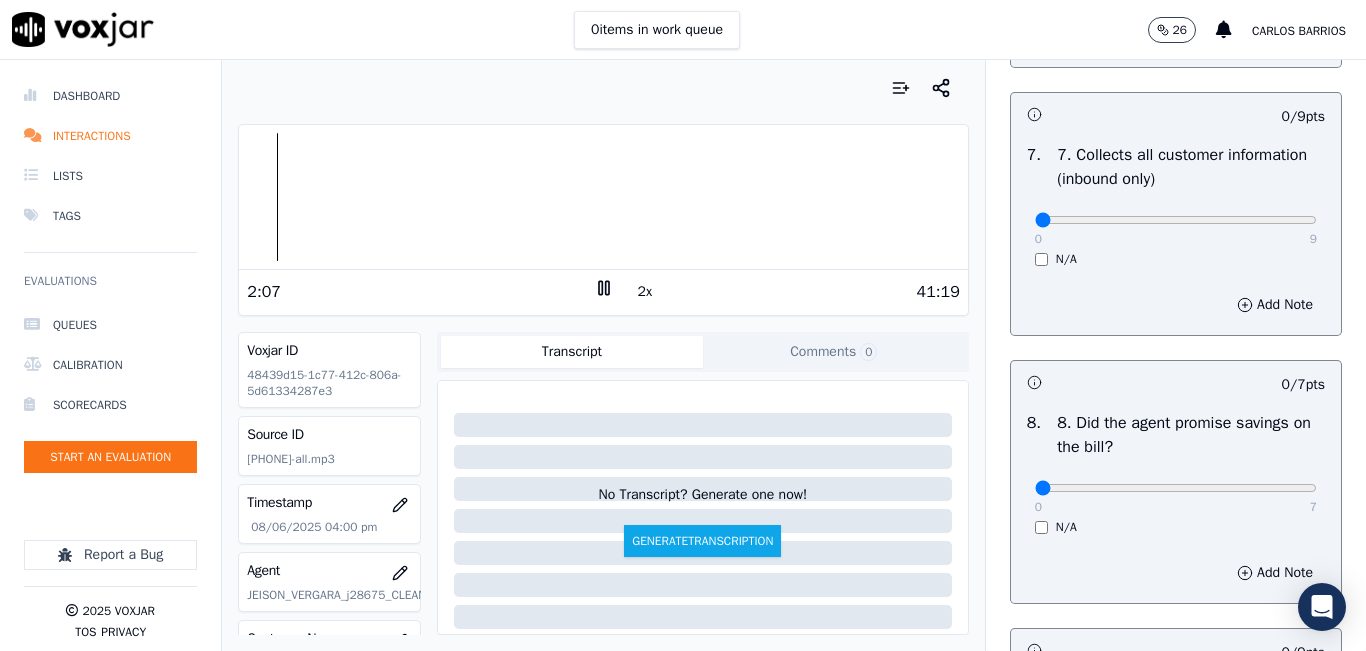 scroll, scrollTop: 1600, scrollLeft: 0, axis: vertical 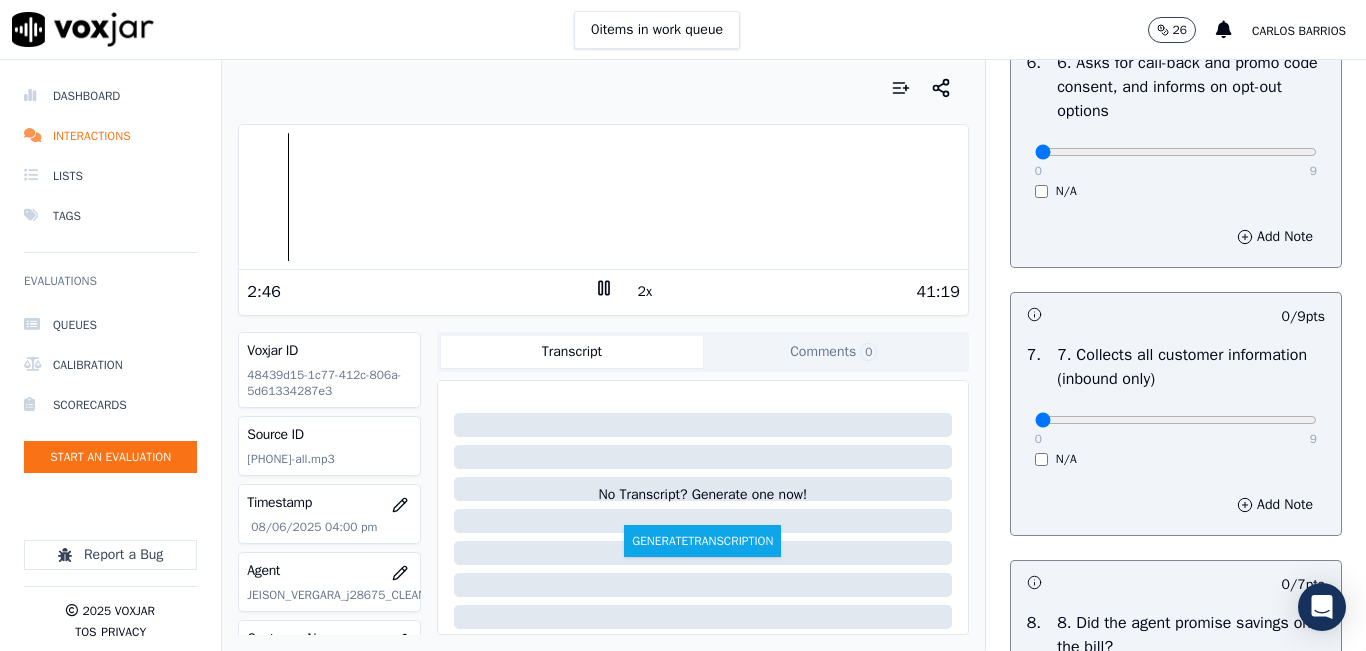 click at bounding box center [603, 88] 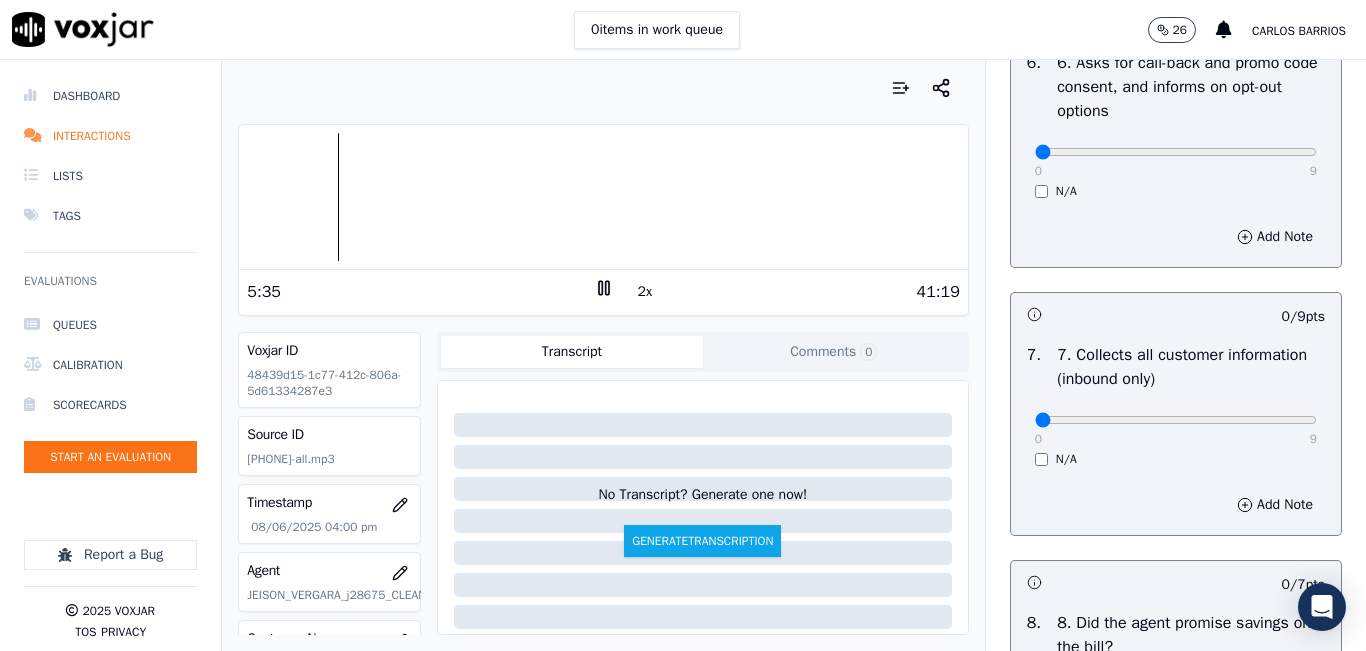 click on "0  items in work queue     26         carlos barrios" at bounding box center [683, 30] 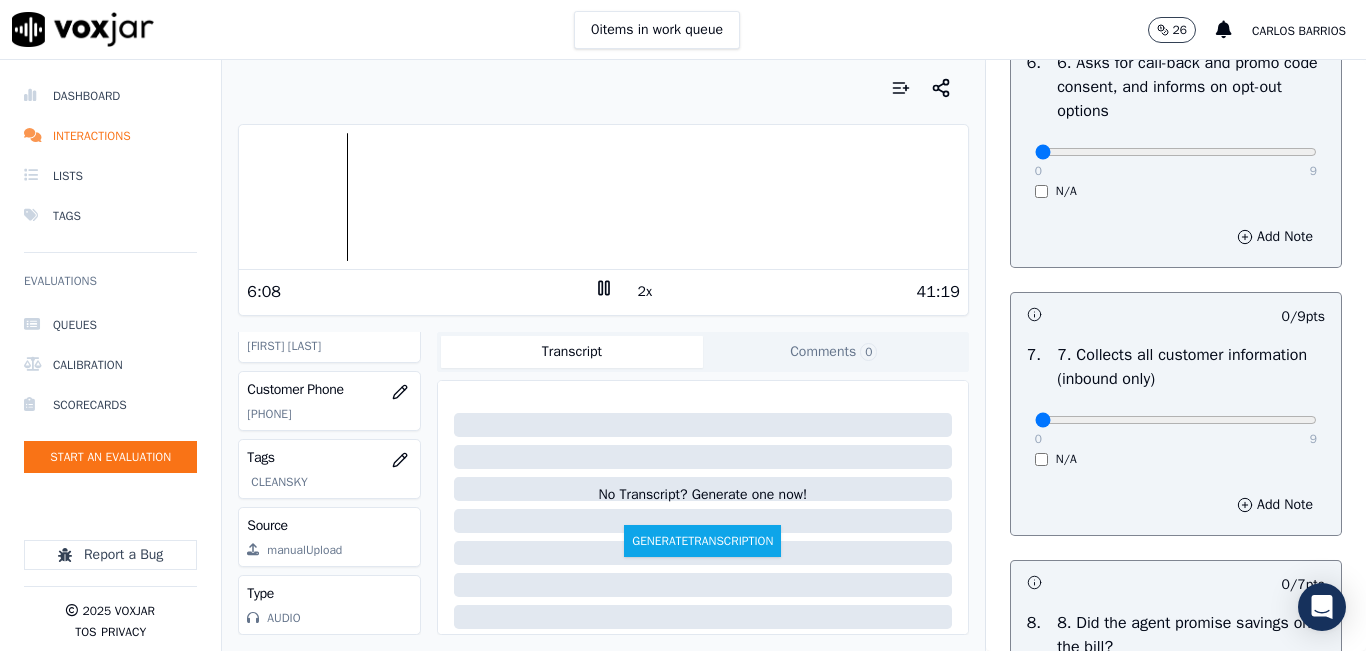 scroll, scrollTop: 262, scrollLeft: 0, axis: vertical 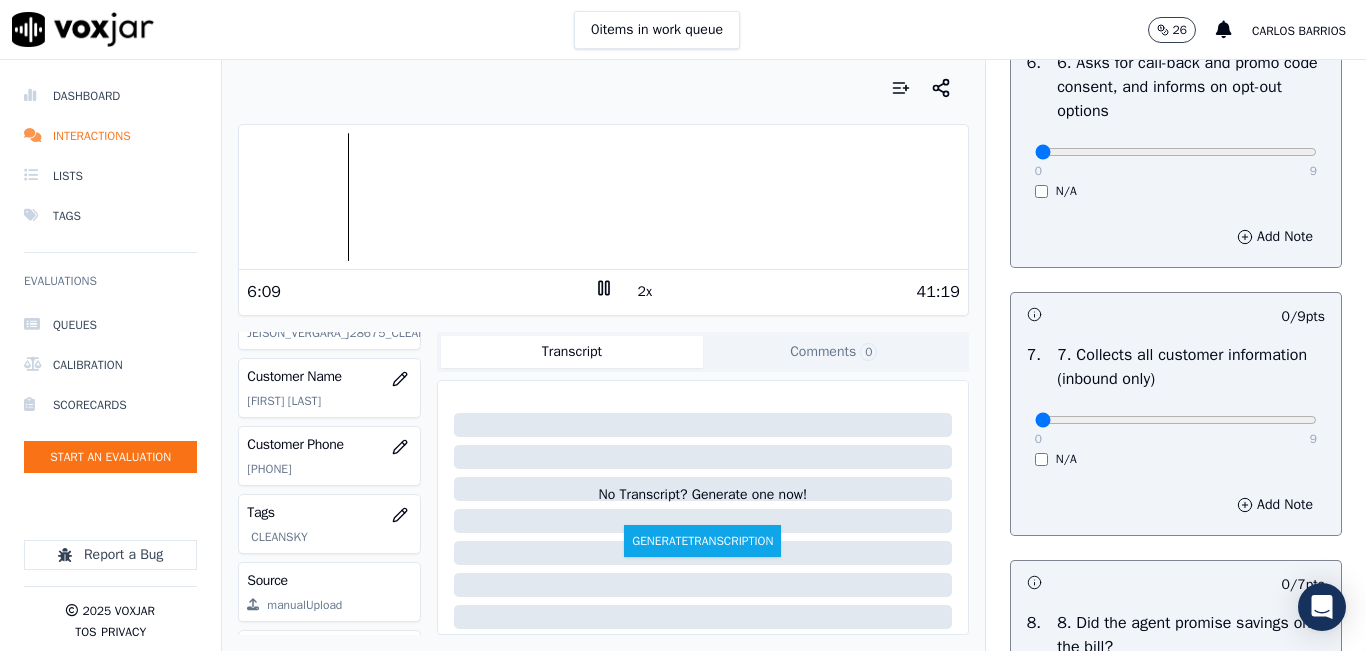 click on "Customer Phone     6469860418" at bounding box center [329, 456] 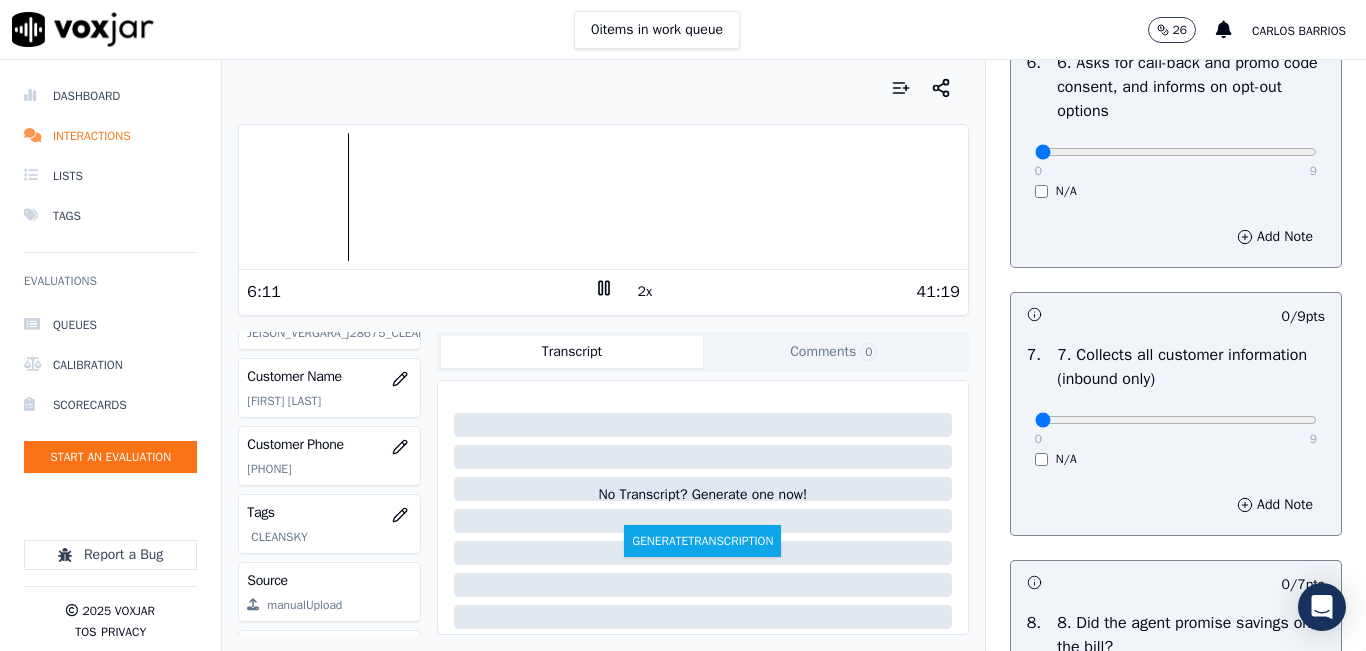 click on "[PHONE]" 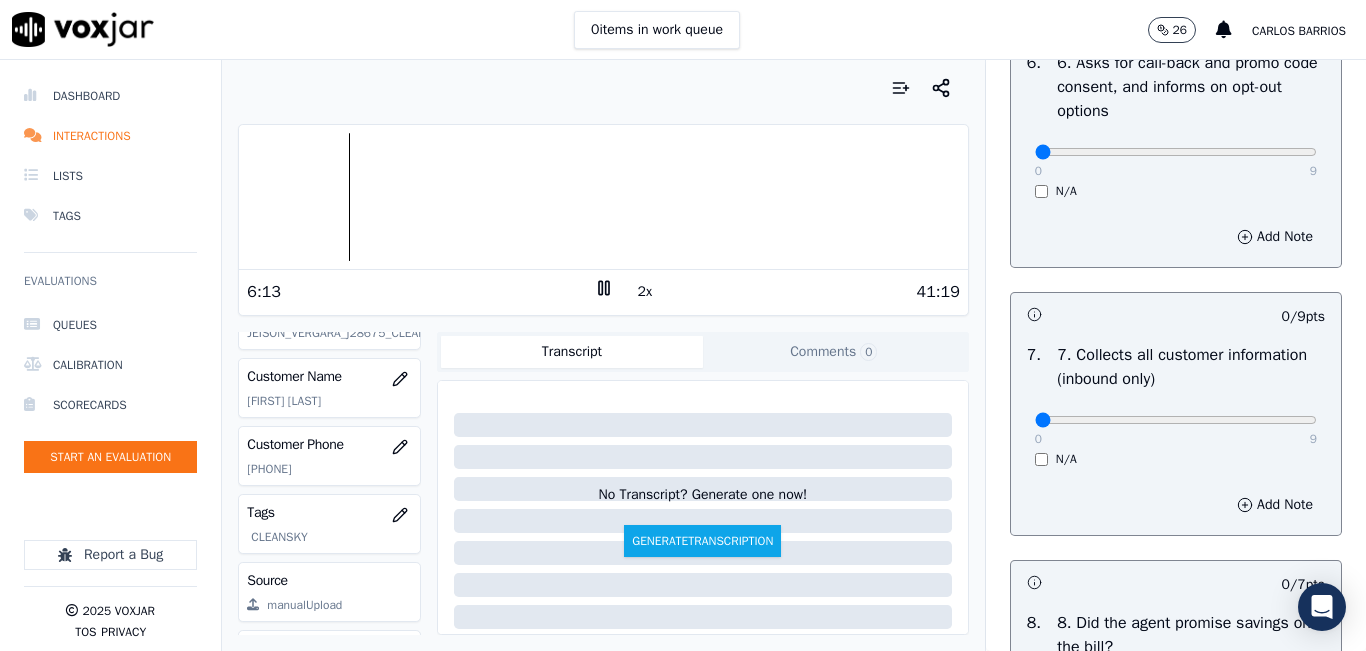copy on "[PHONE]" 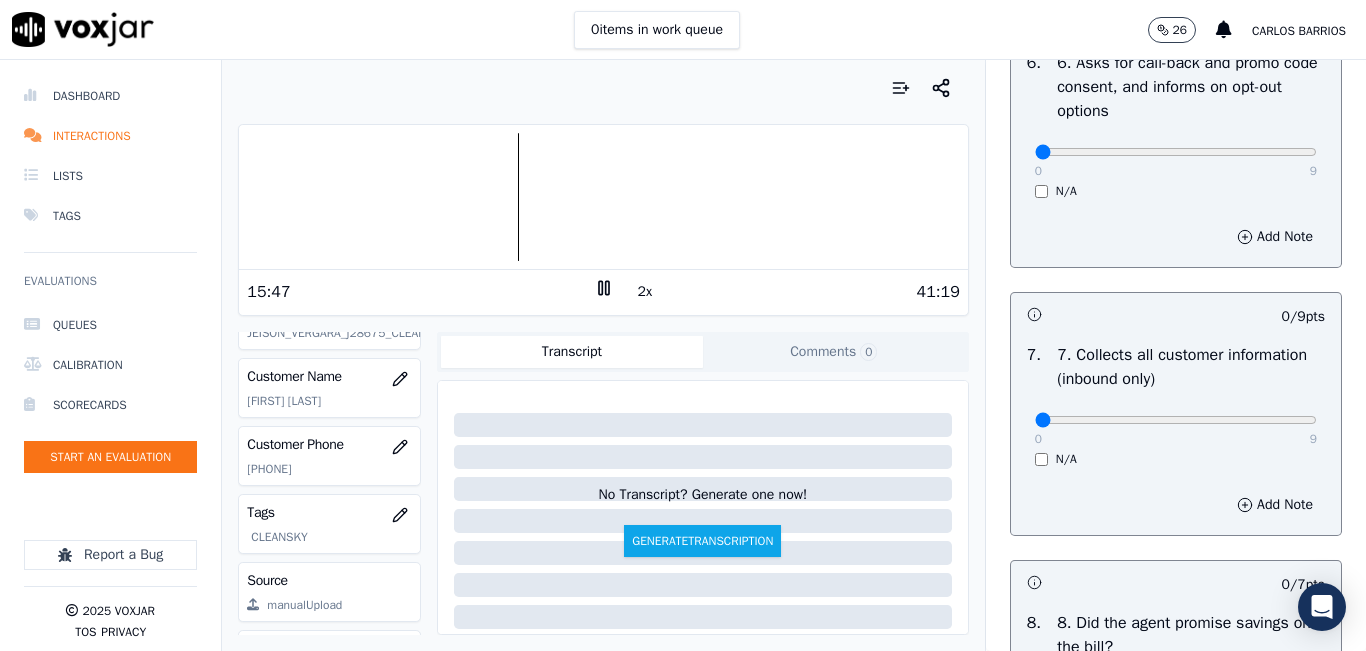 click at bounding box center (603, 88) 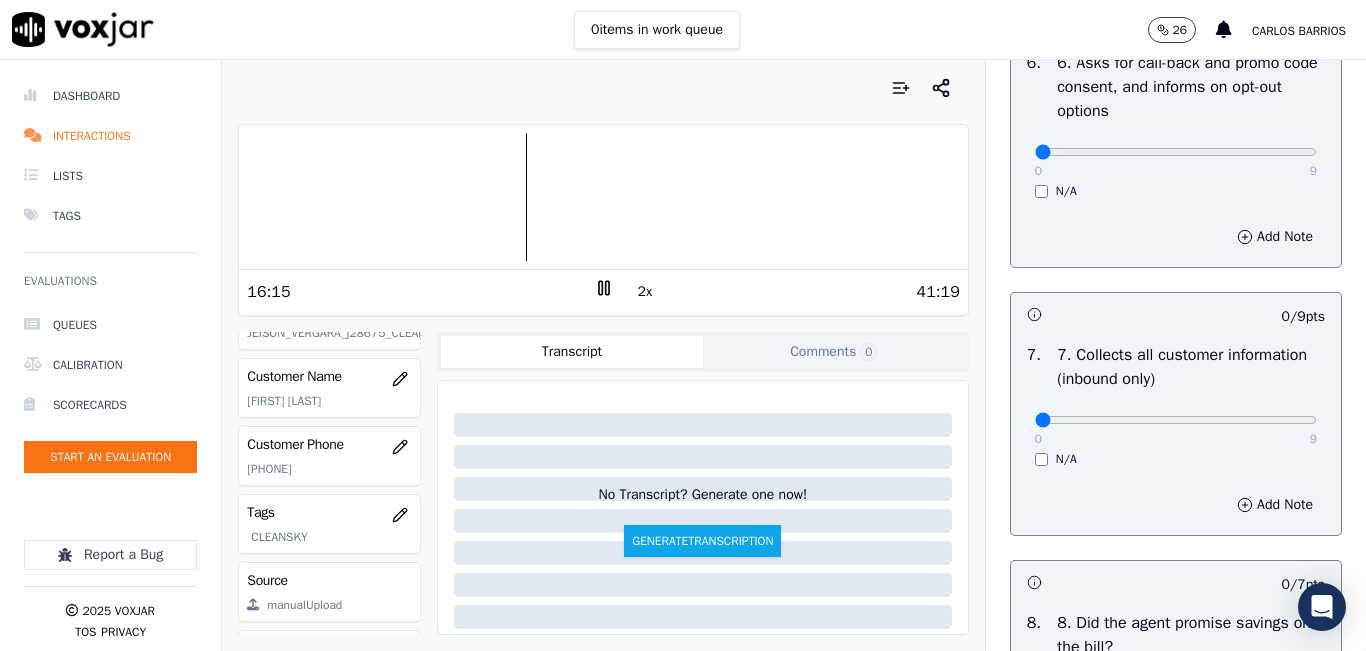 click at bounding box center (603, 197) 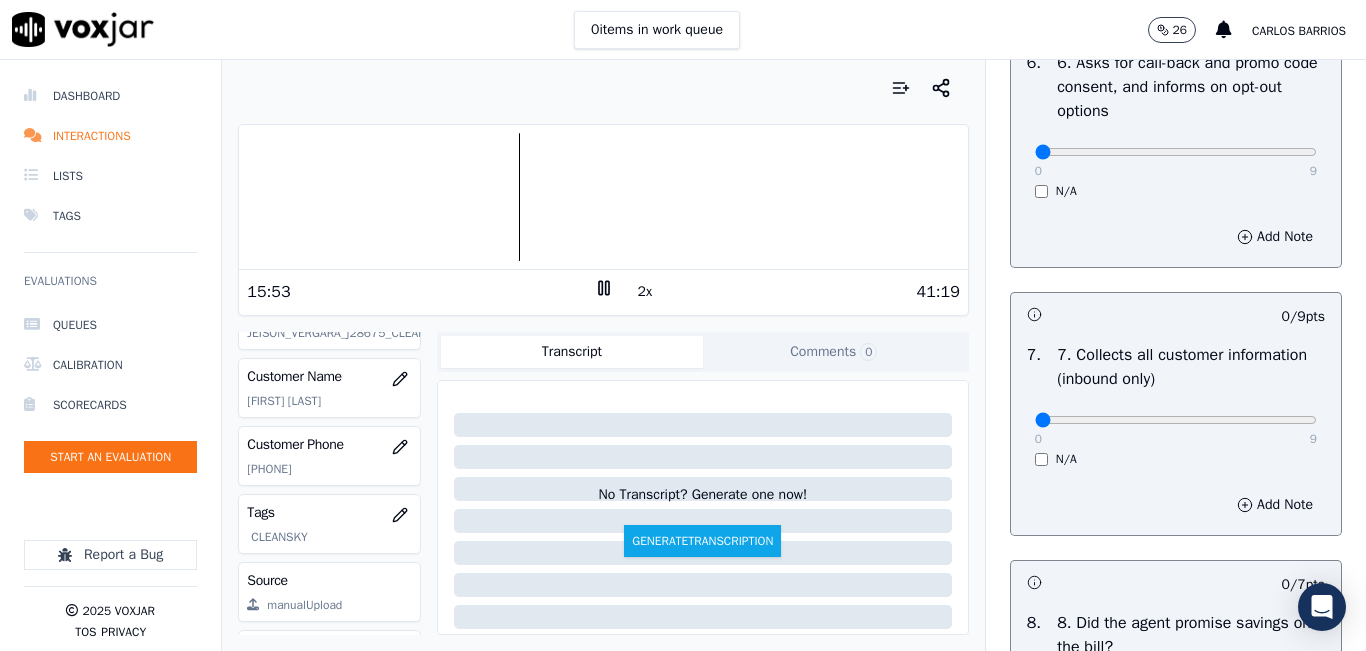 click at bounding box center (603, 197) 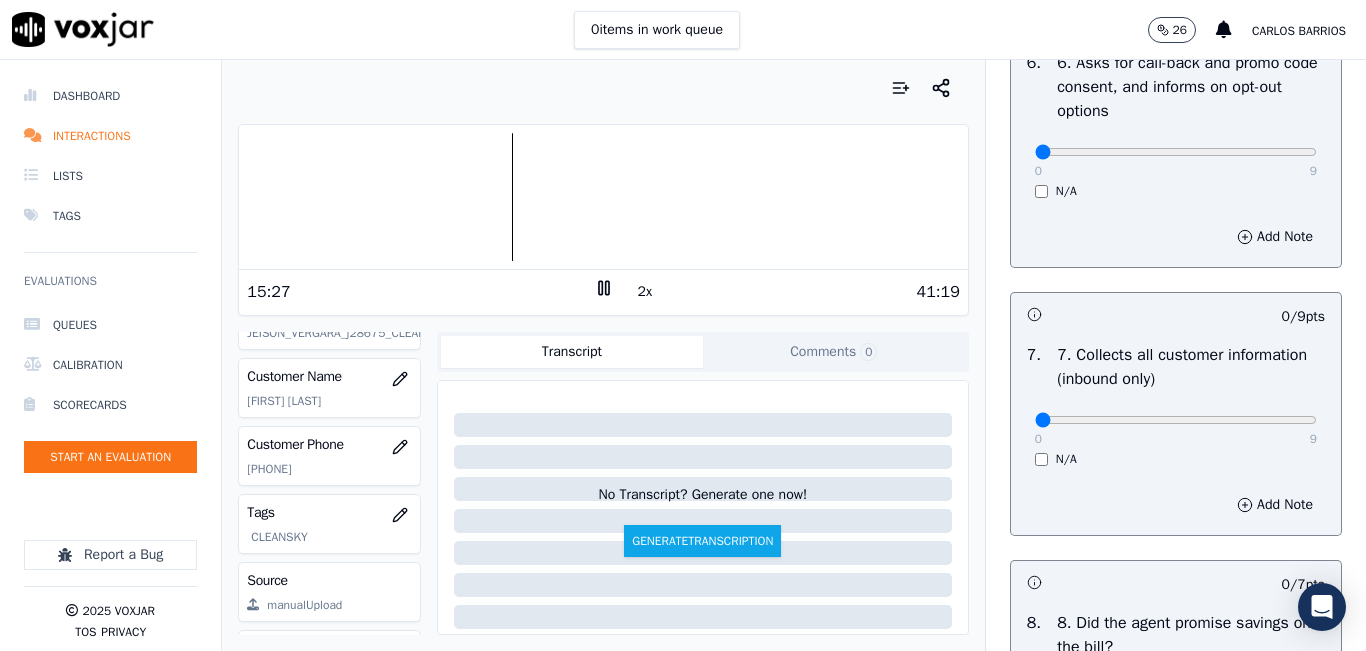 click at bounding box center [603, 197] 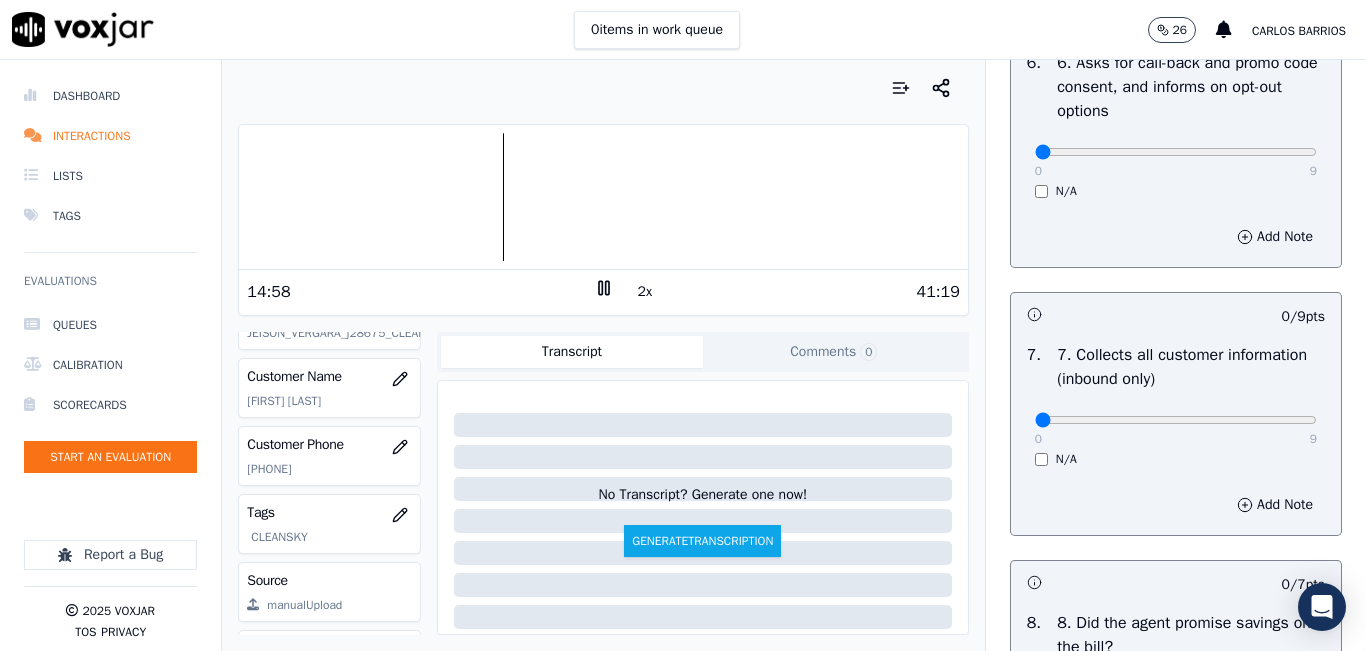 click at bounding box center (603, 197) 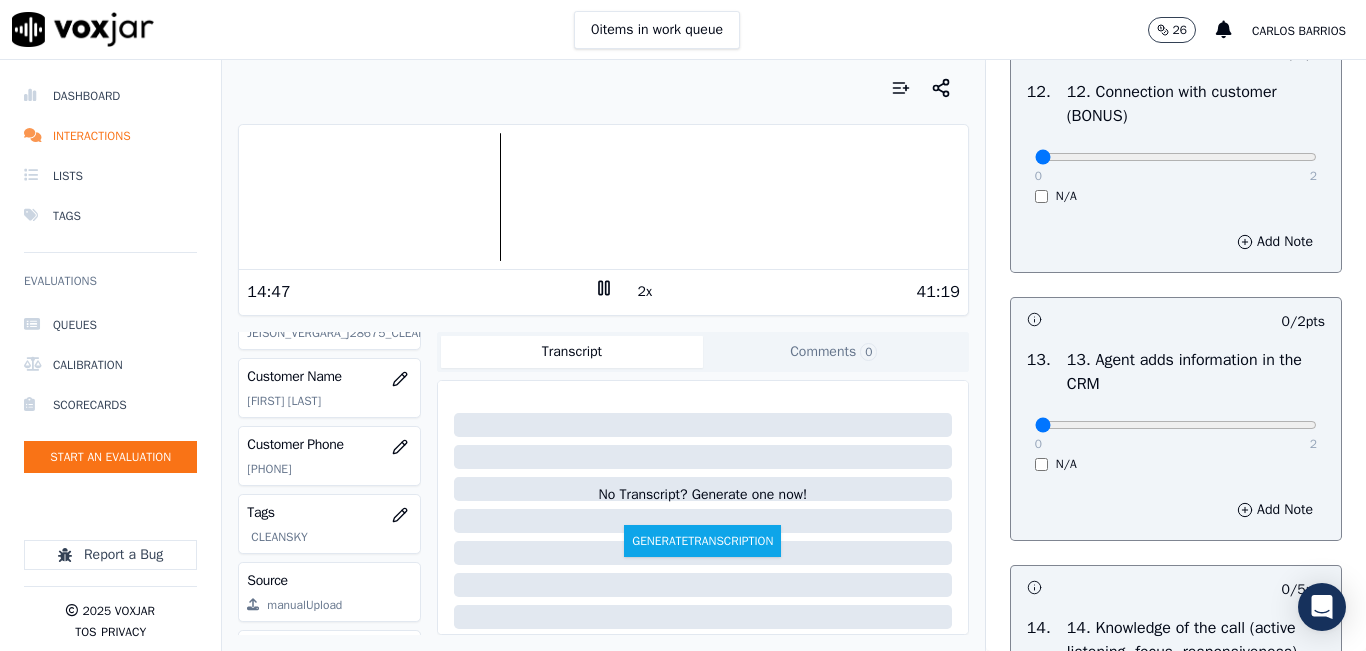 scroll, scrollTop: 3600, scrollLeft: 0, axis: vertical 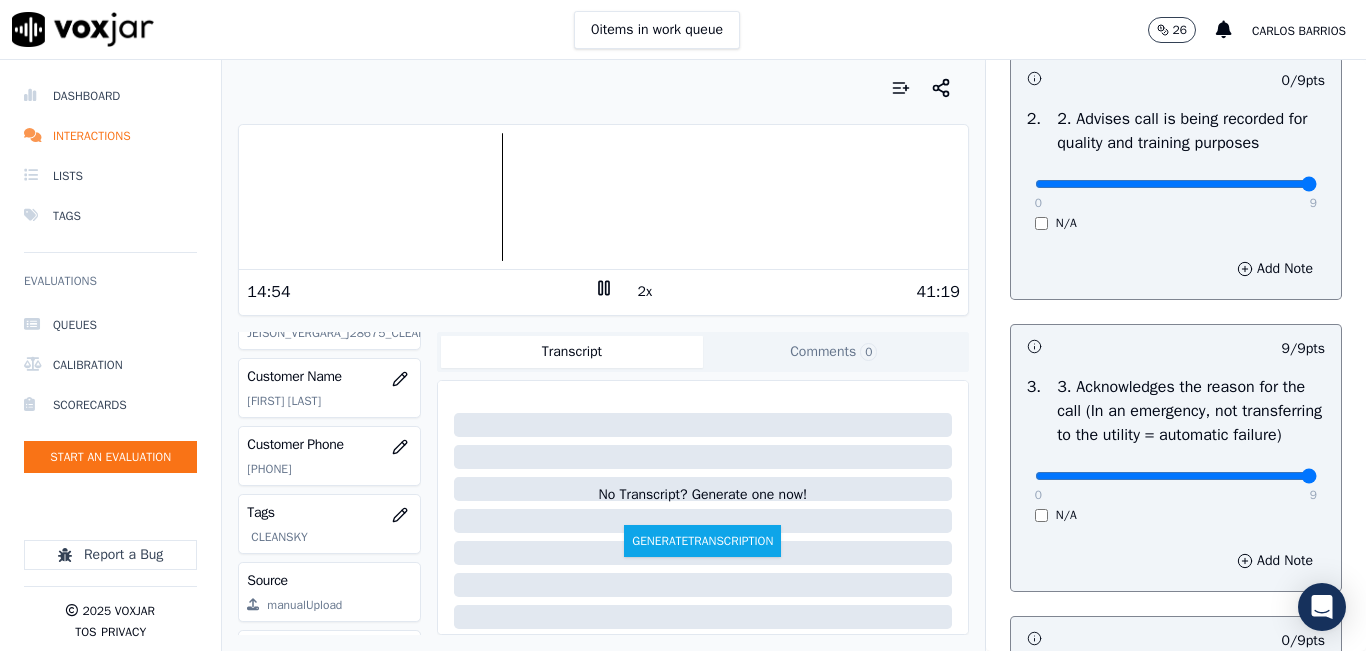 type on "9" 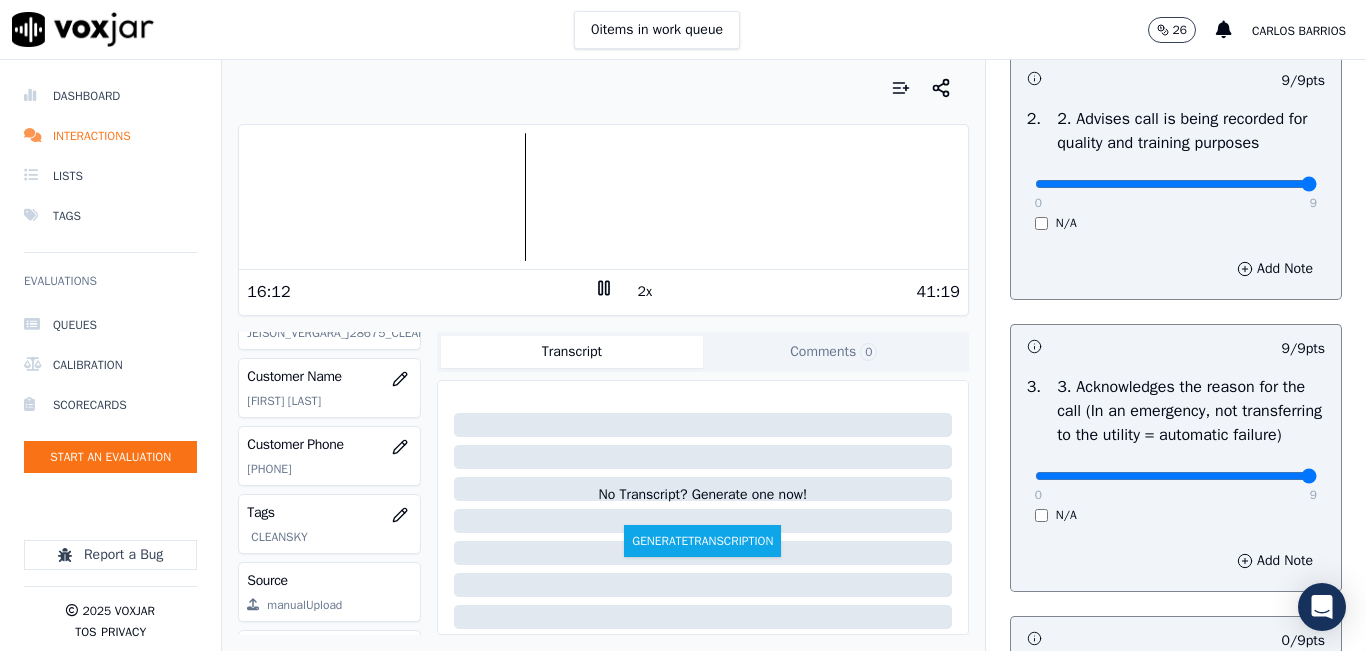 click on "2x" at bounding box center (645, 292) 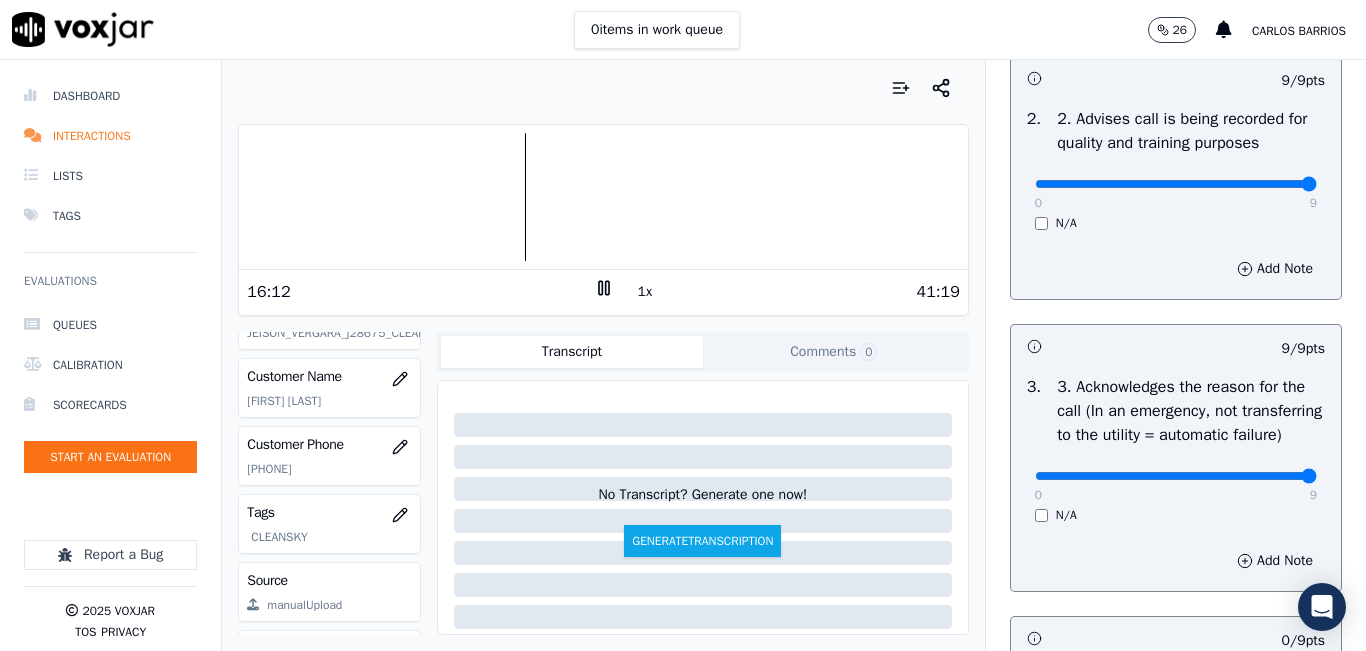 click on "1x" at bounding box center (645, 292) 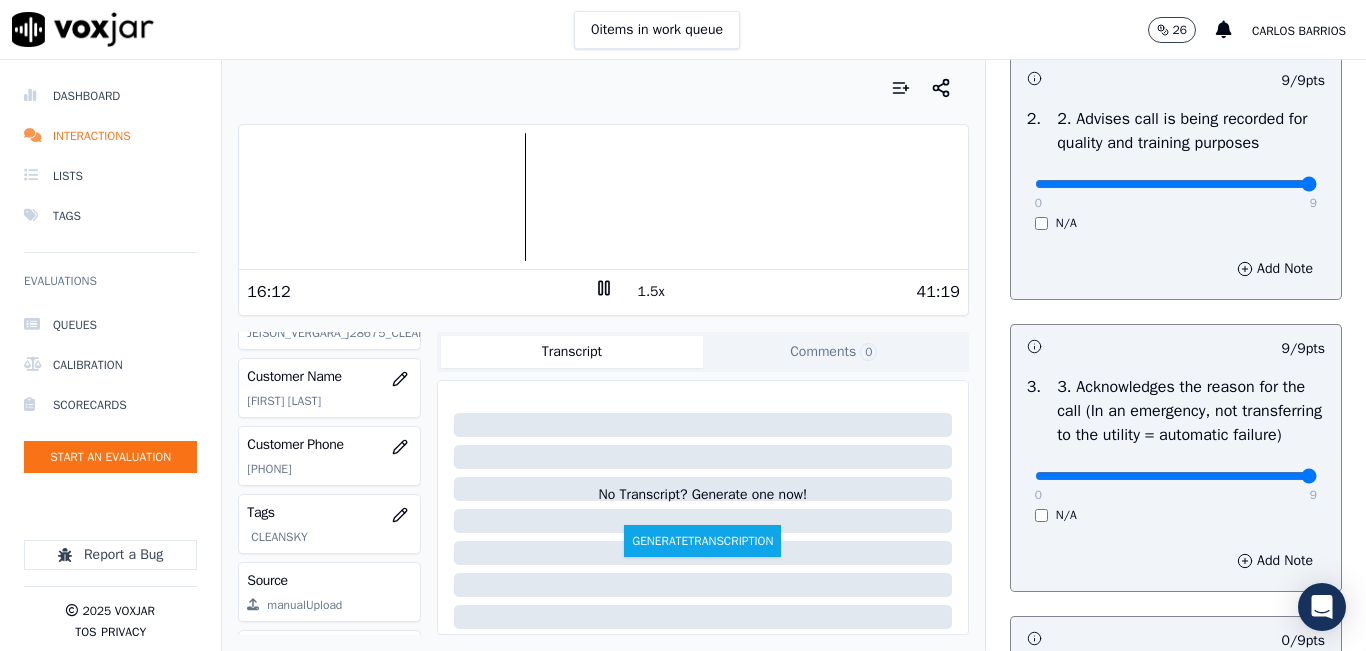 click on "1.5x" at bounding box center (651, 292) 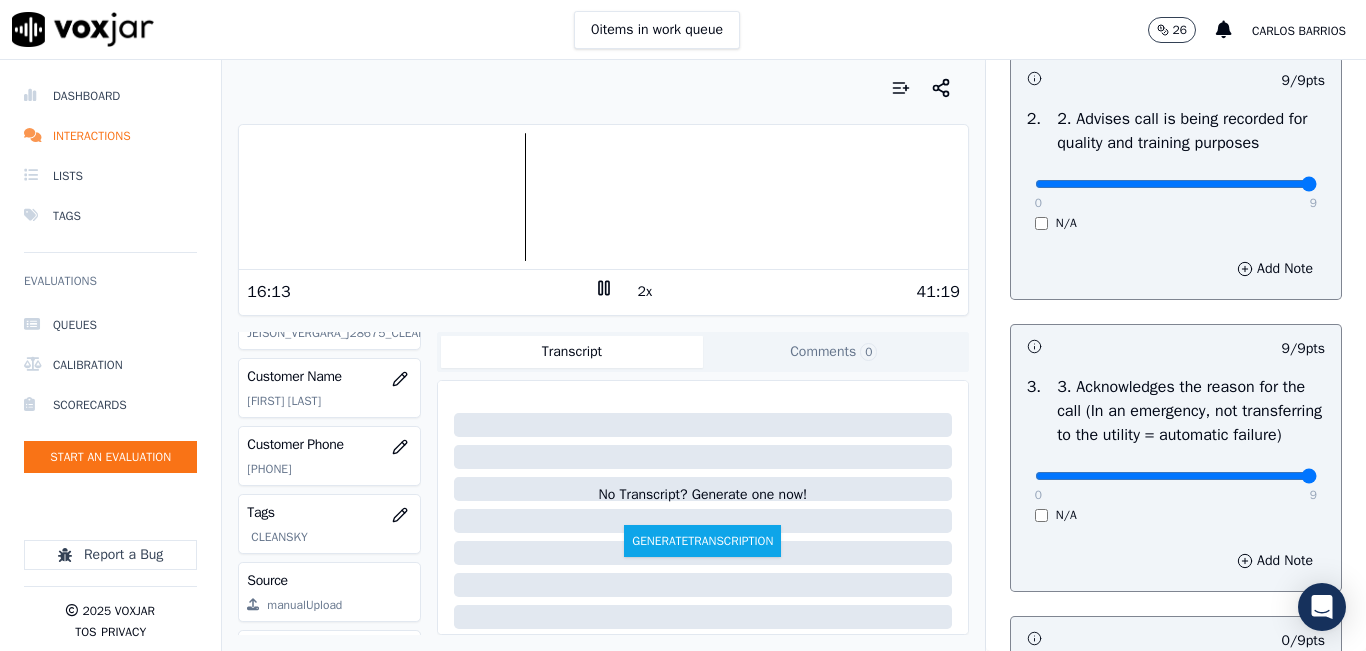 click on "2x" at bounding box center (645, 292) 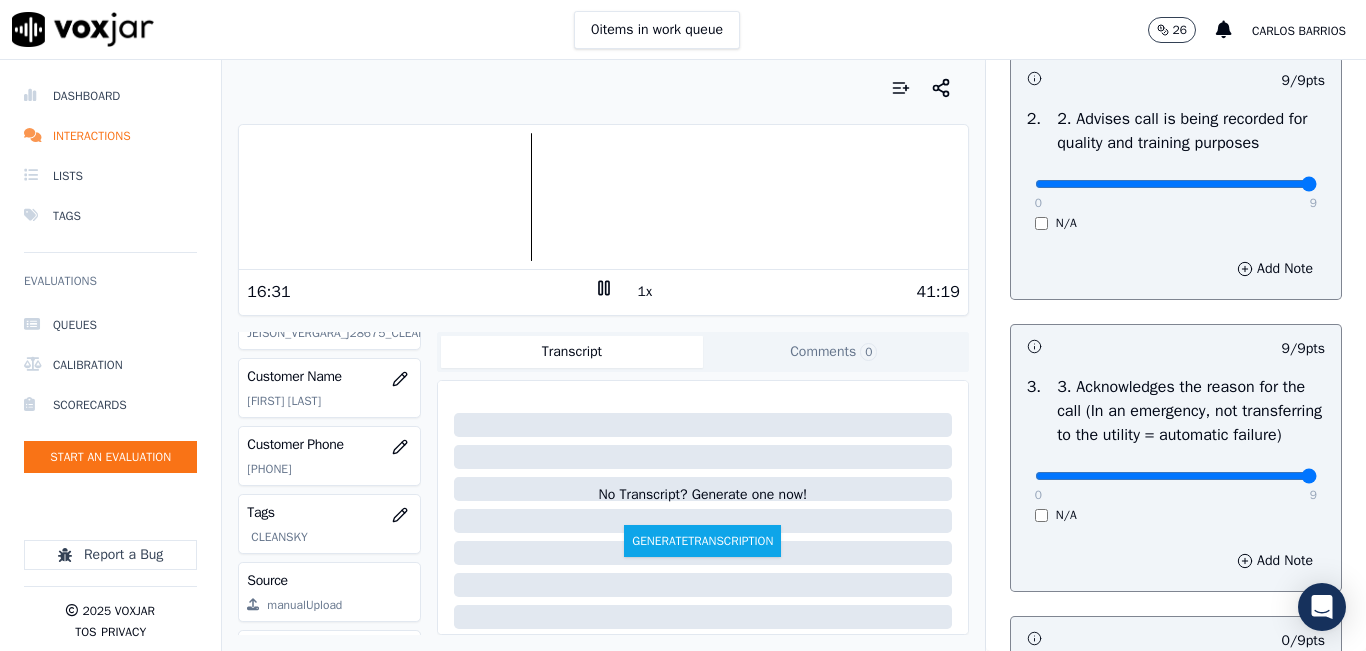 click on "1x" at bounding box center (645, 292) 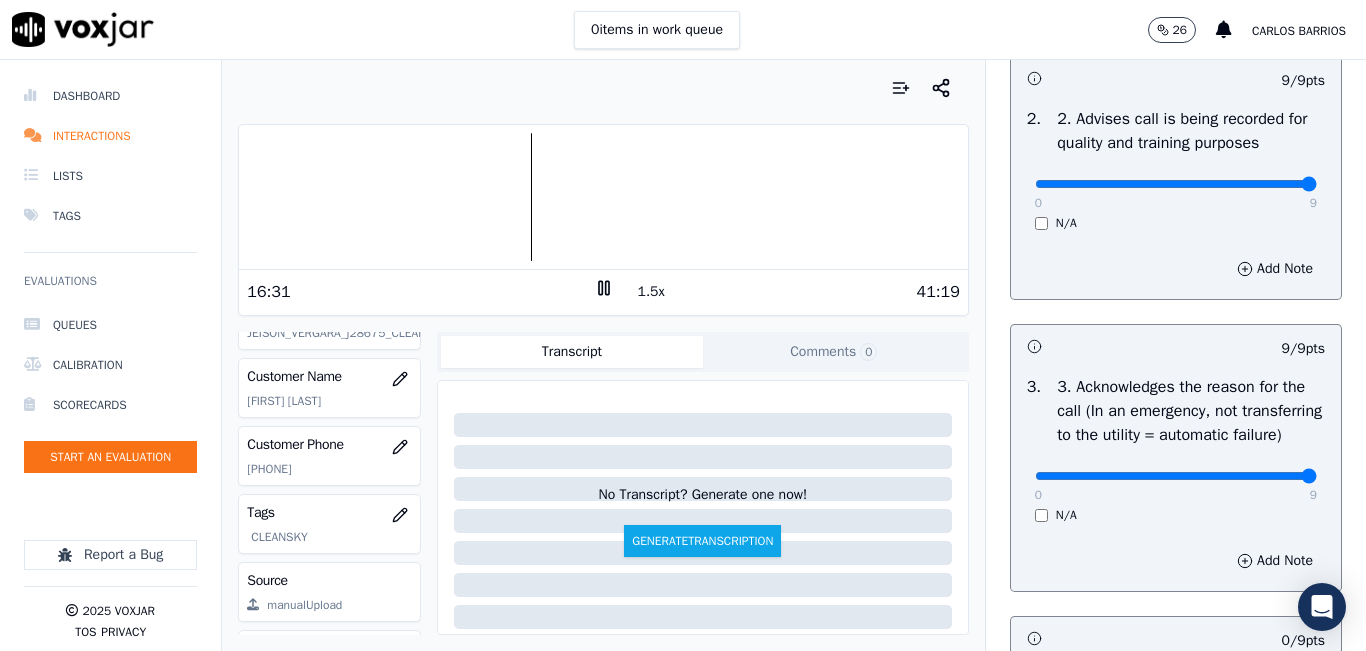 click on "1.5x" at bounding box center [651, 292] 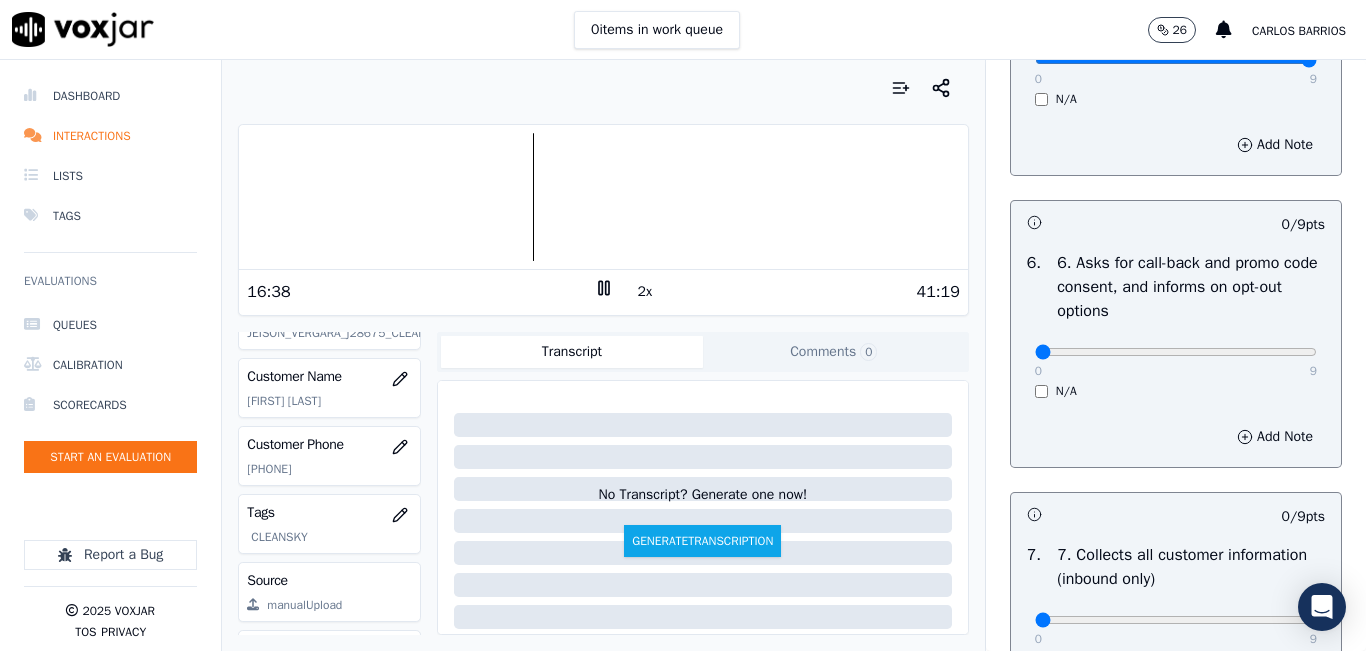 scroll, scrollTop: 1500, scrollLeft: 0, axis: vertical 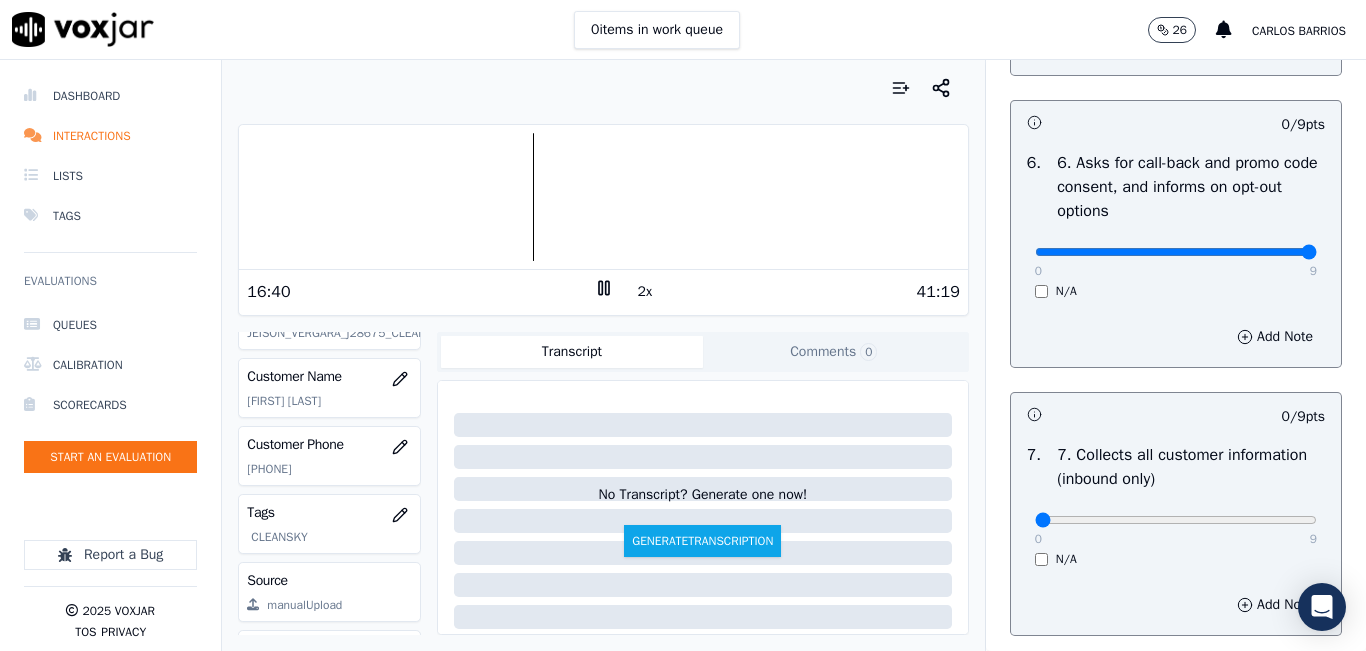drag, startPoint x: 1251, startPoint y: 318, endPoint x: 1308, endPoint y: 318, distance: 57 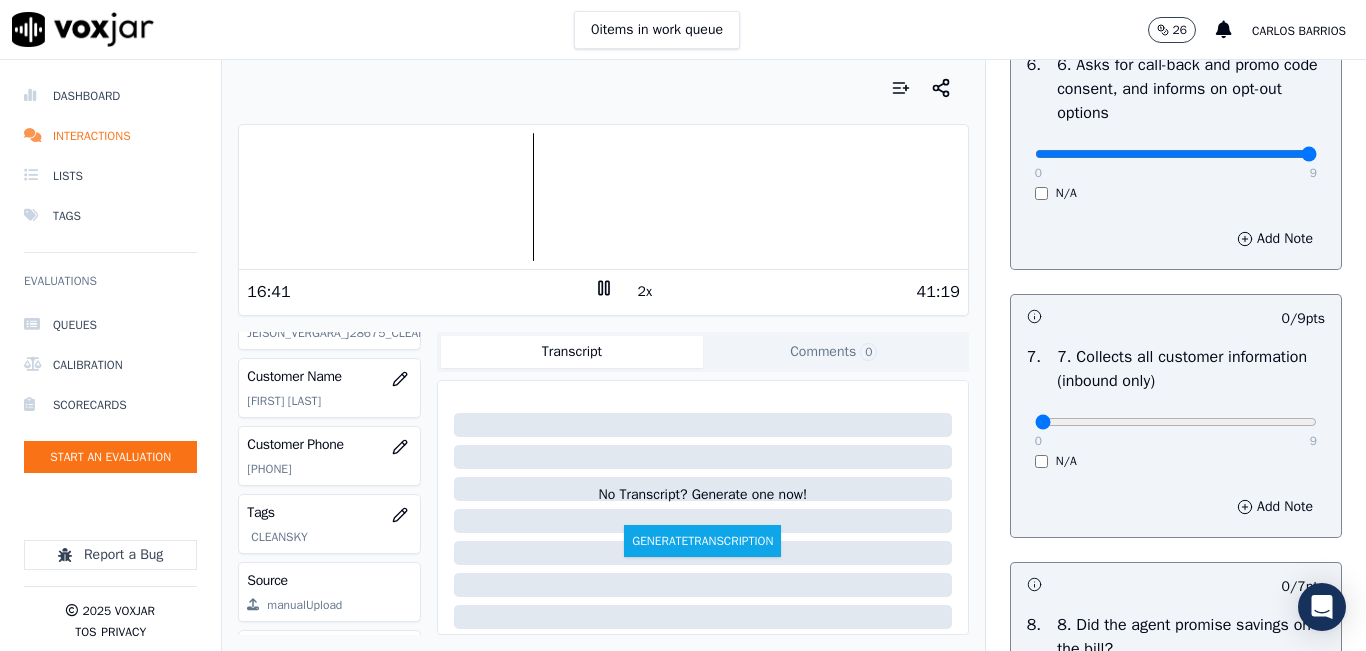 scroll, scrollTop: 1900, scrollLeft: 0, axis: vertical 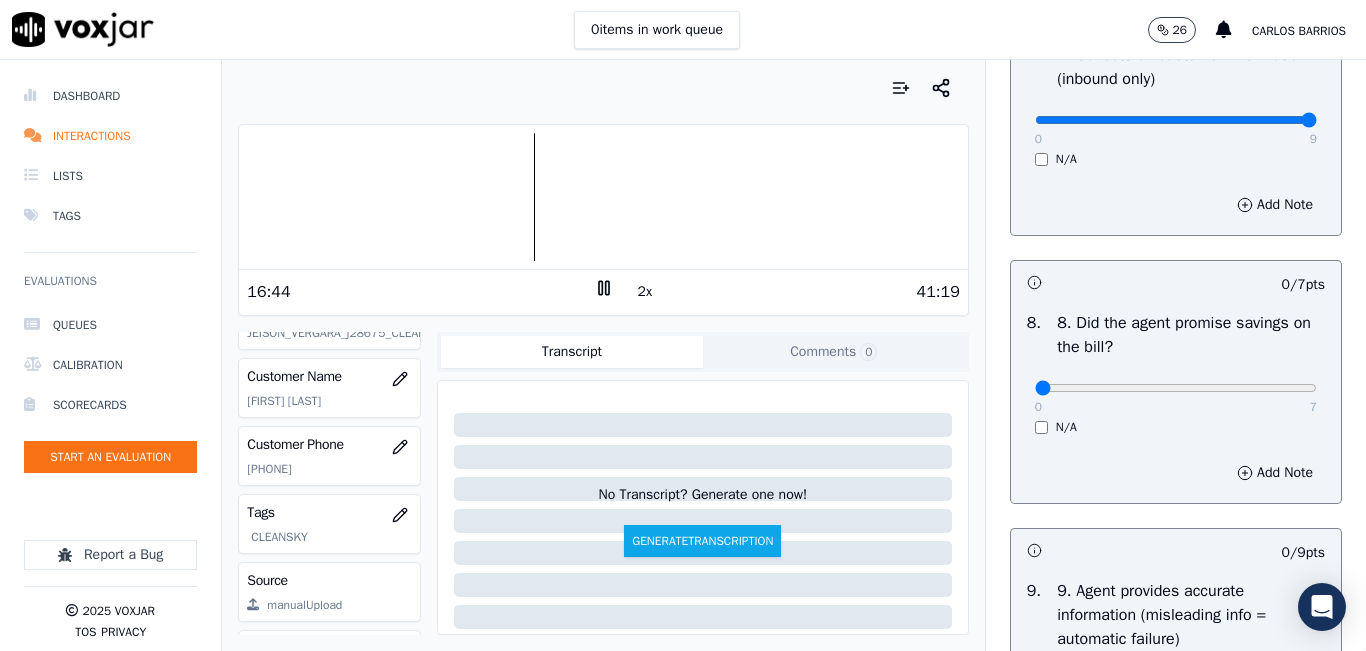 click at bounding box center [1176, -1584] 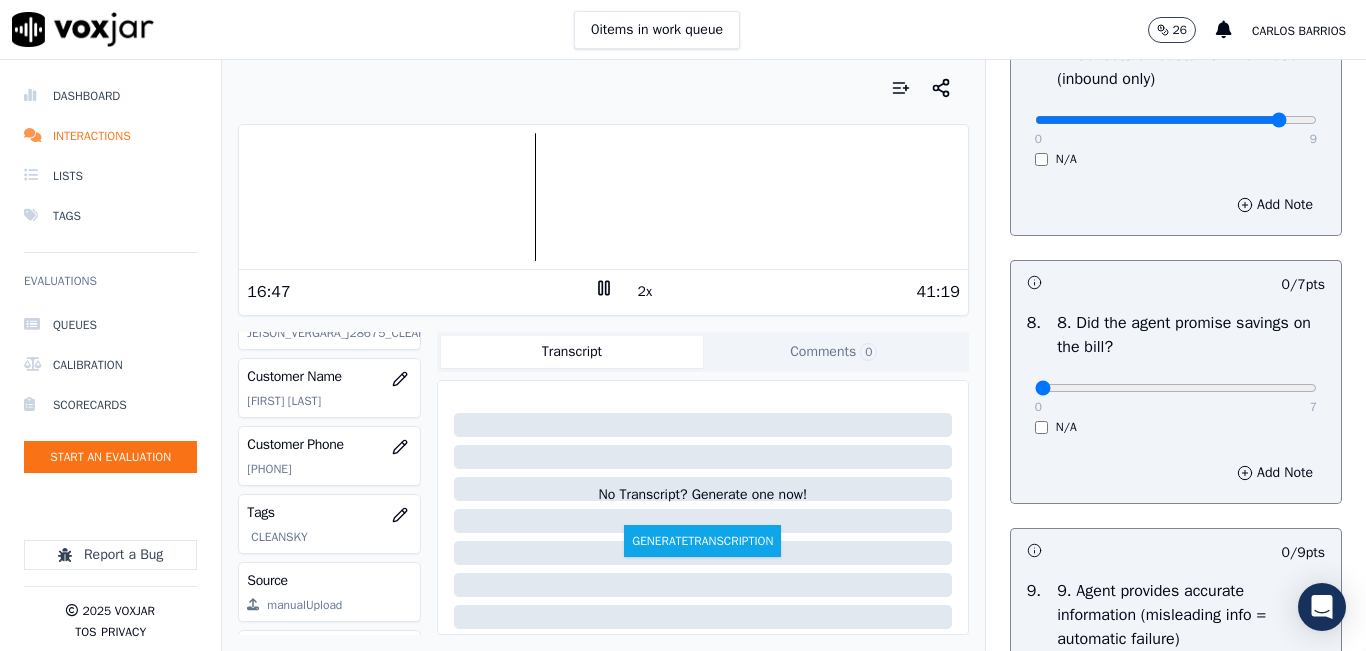 click at bounding box center [1176, -1584] 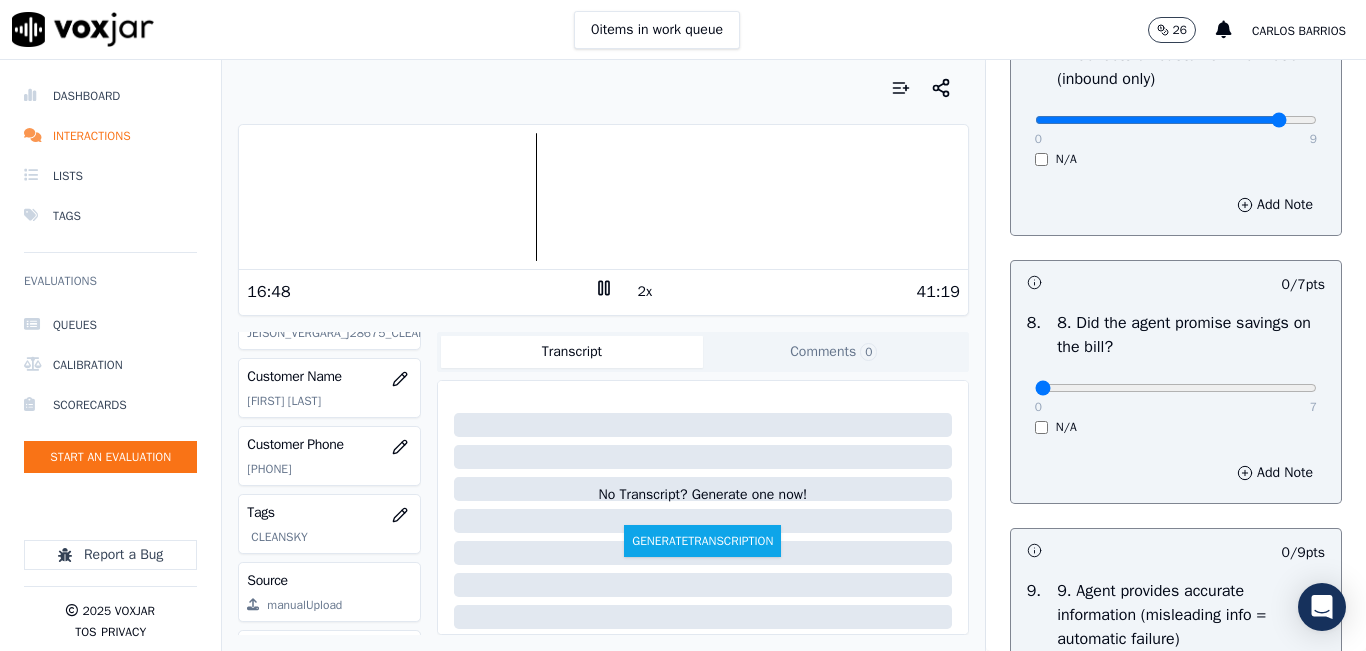 click on "0   9" at bounding box center (1176, 119) 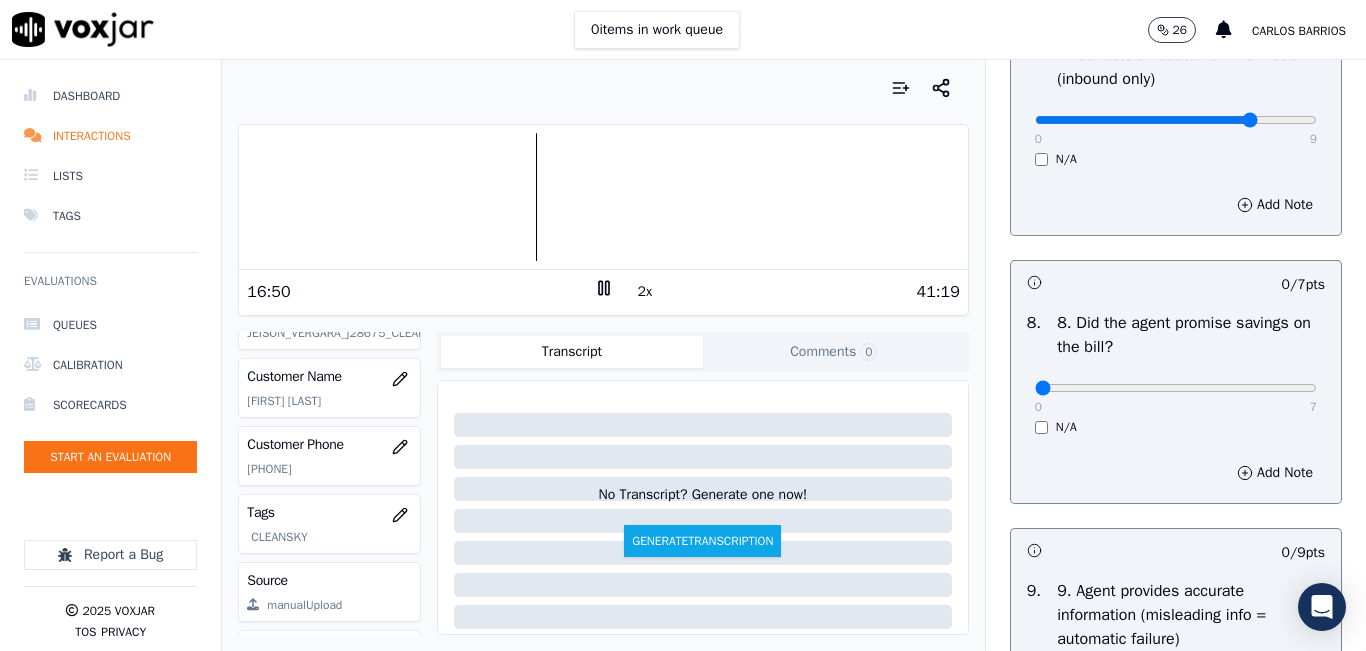 type on "7" 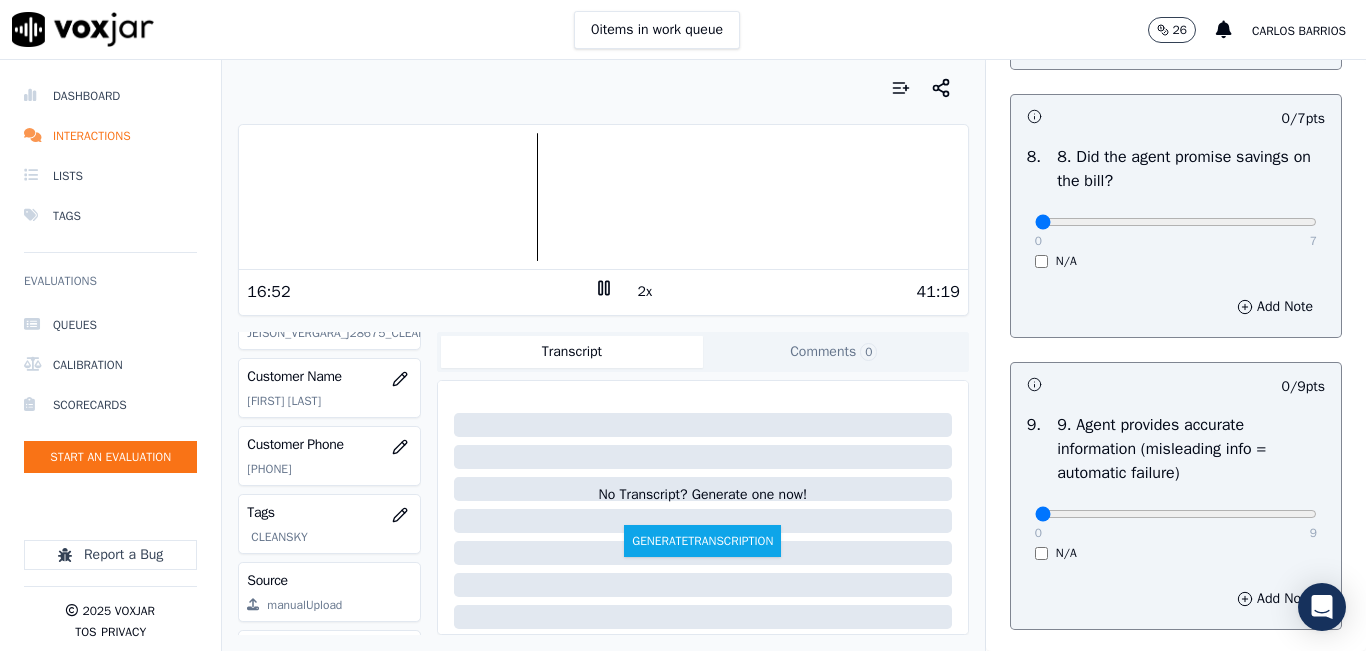 scroll, scrollTop: 2100, scrollLeft: 0, axis: vertical 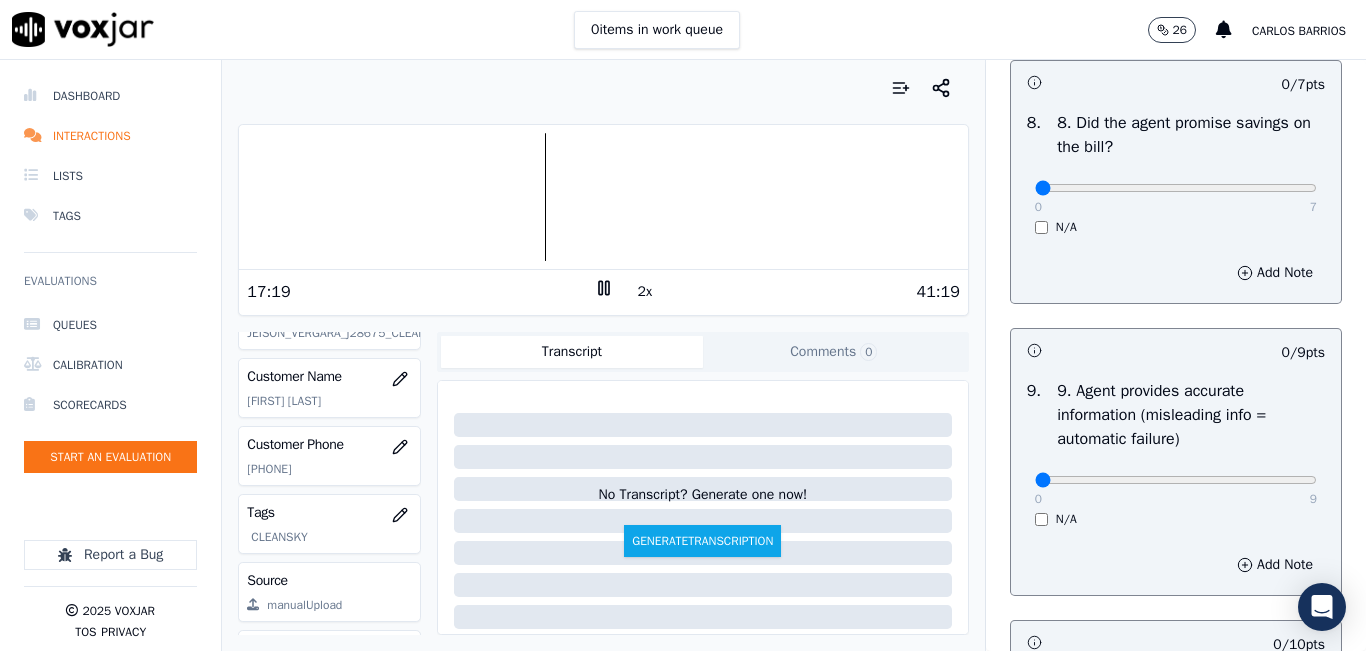 click at bounding box center (603, 197) 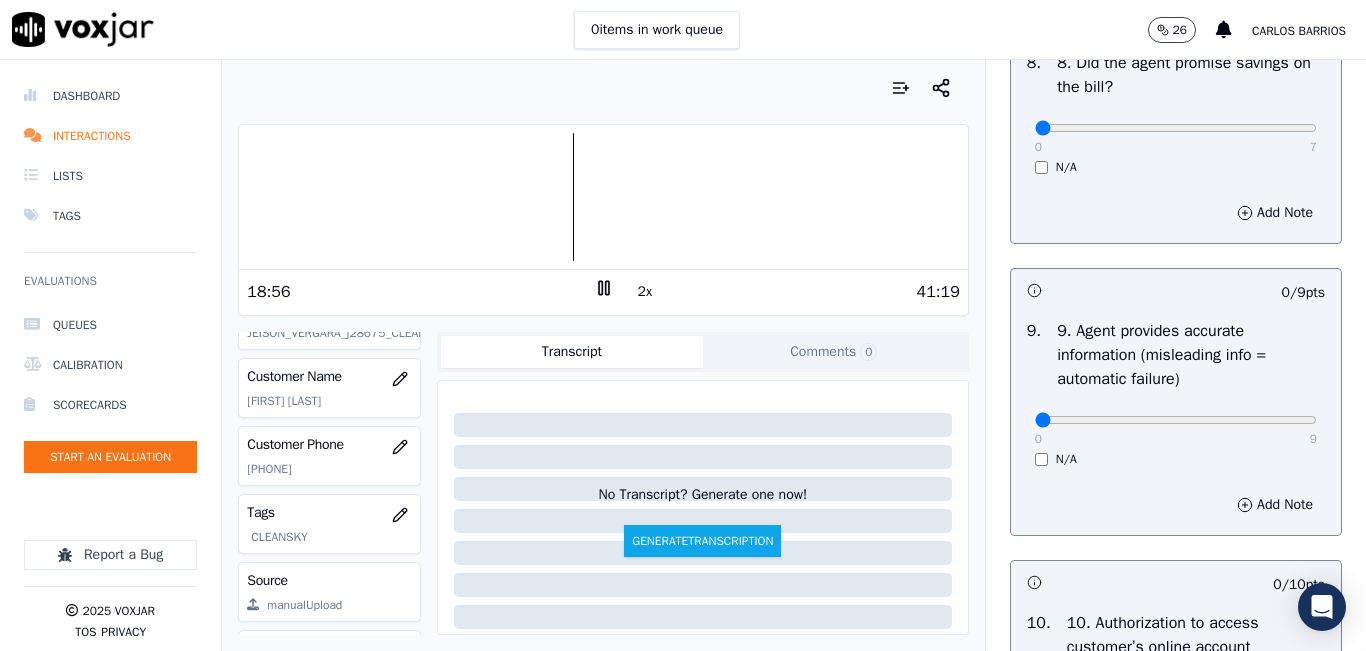 scroll, scrollTop: 2200, scrollLeft: 0, axis: vertical 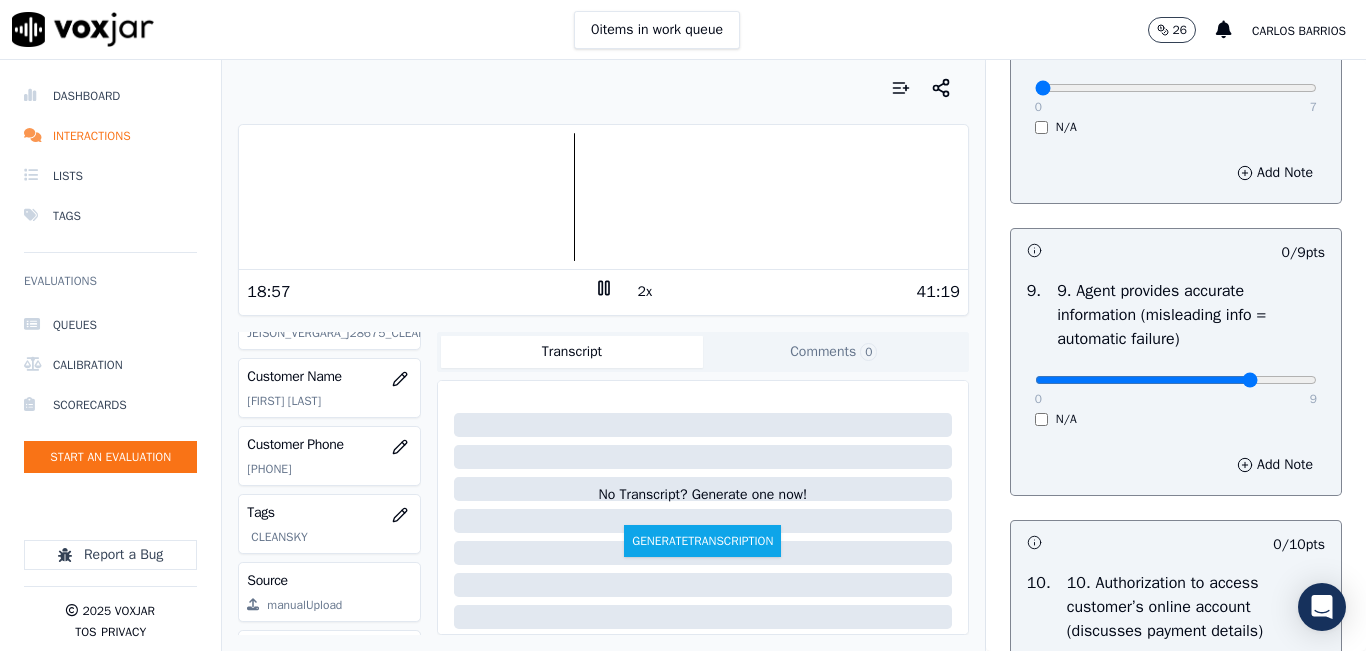 click at bounding box center [1176, -1884] 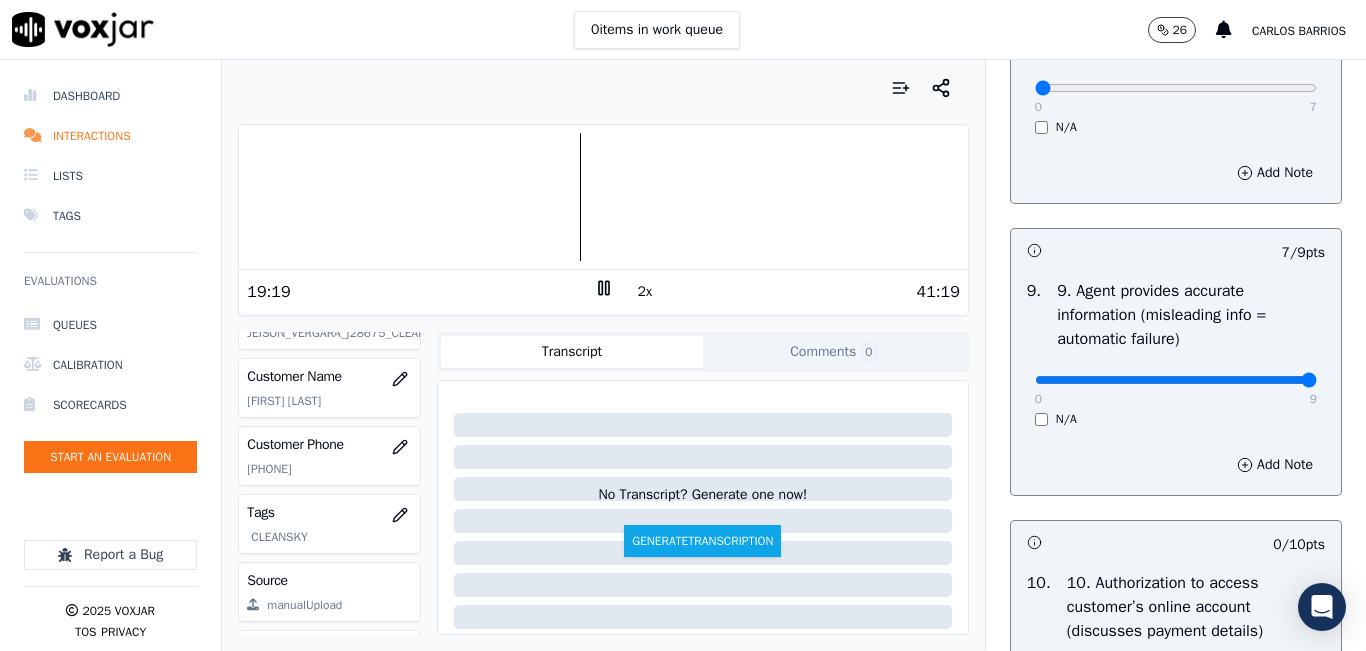 drag, startPoint x: 1249, startPoint y: 449, endPoint x: 1278, endPoint y: 450, distance: 29.017237 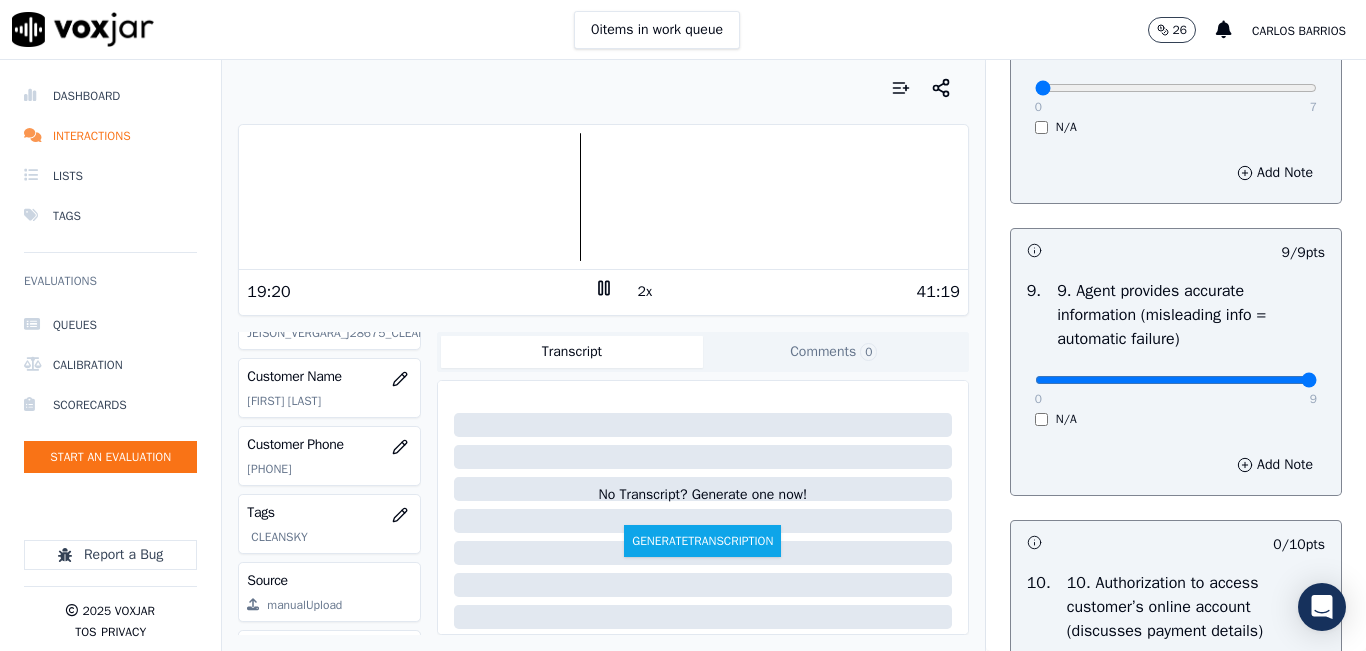 scroll, scrollTop: 2100, scrollLeft: 0, axis: vertical 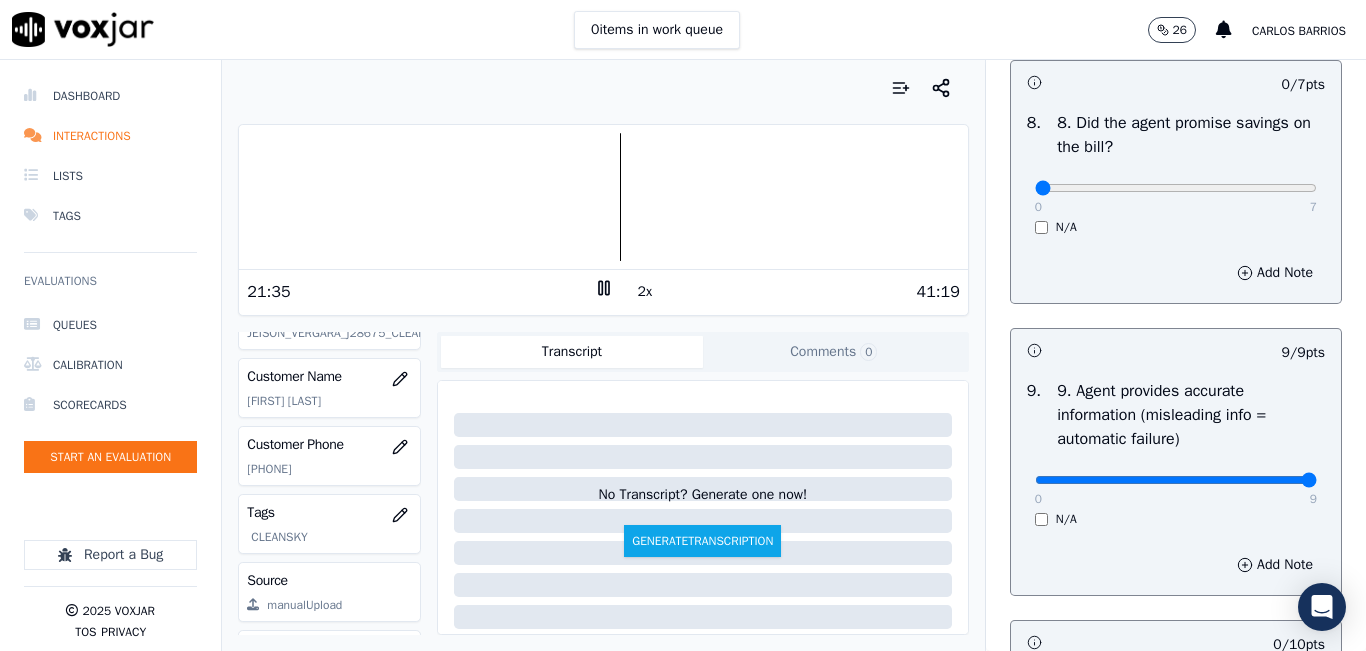 click at bounding box center (603, 88) 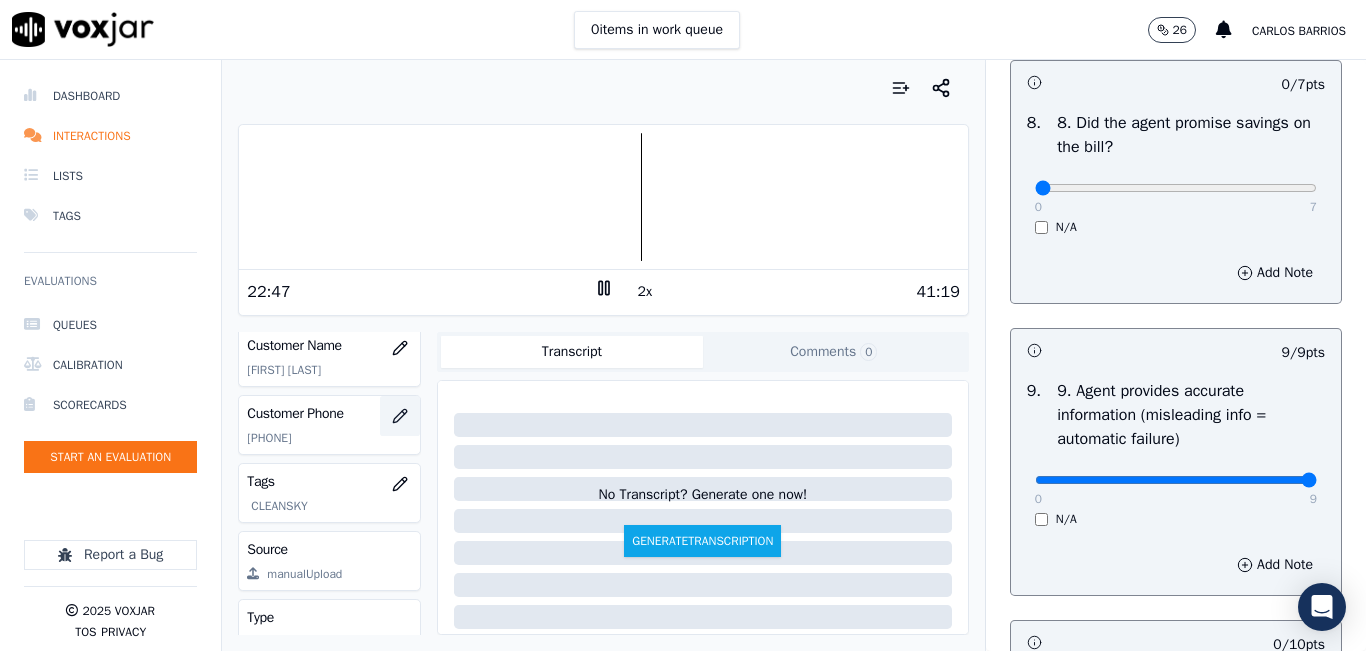 scroll, scrollTop: 362, scrollLeft: 0, axis: vertical 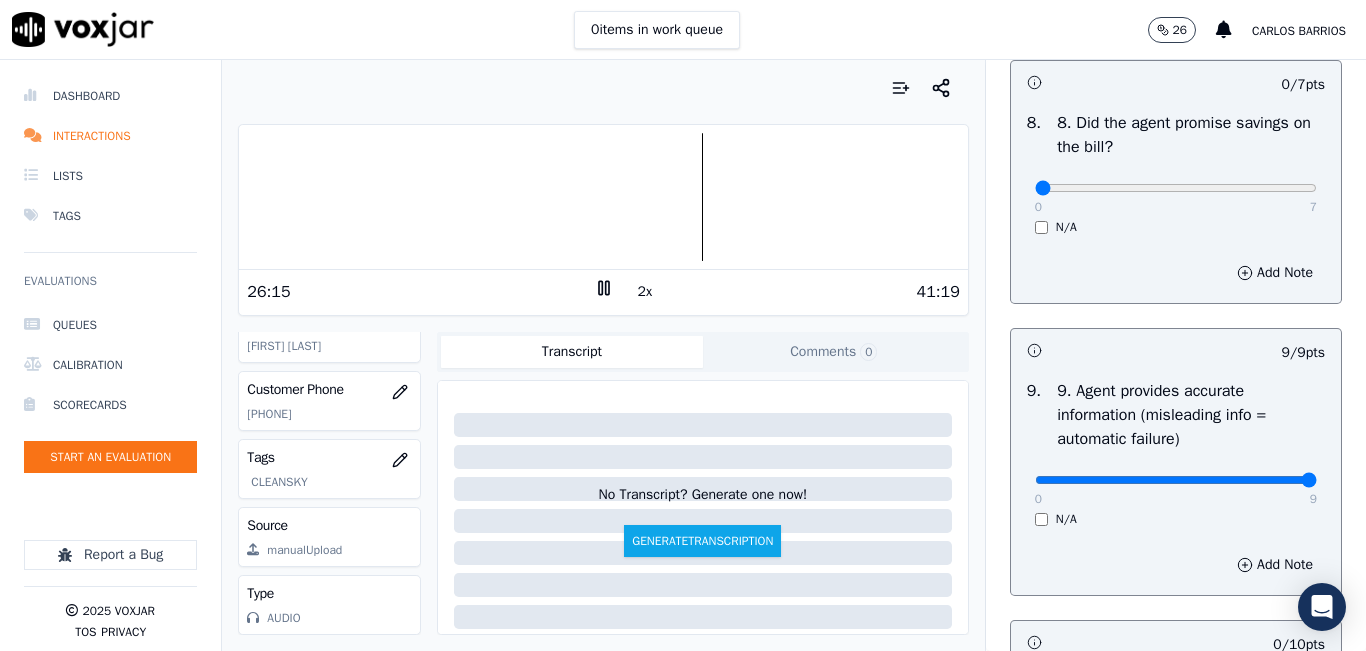 click at bounding box center [603, 197] 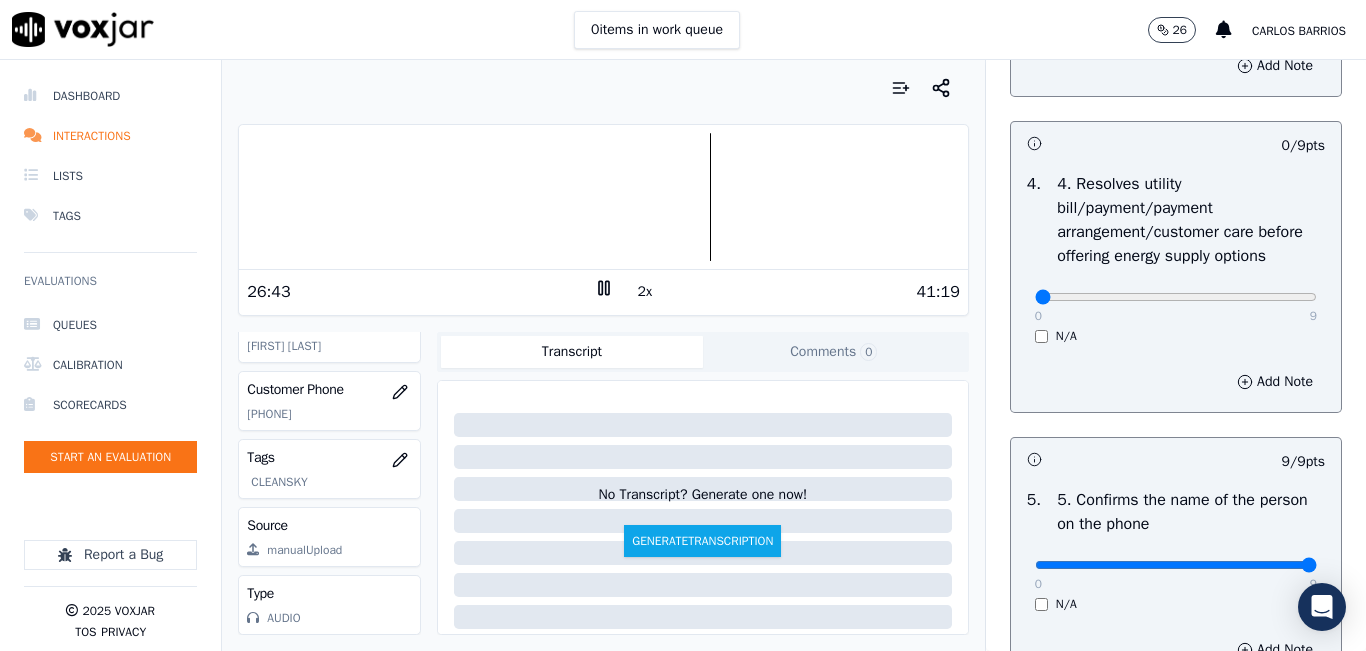 scroll, scrollTop: 900, scrollLeft: 0, axis: vertical 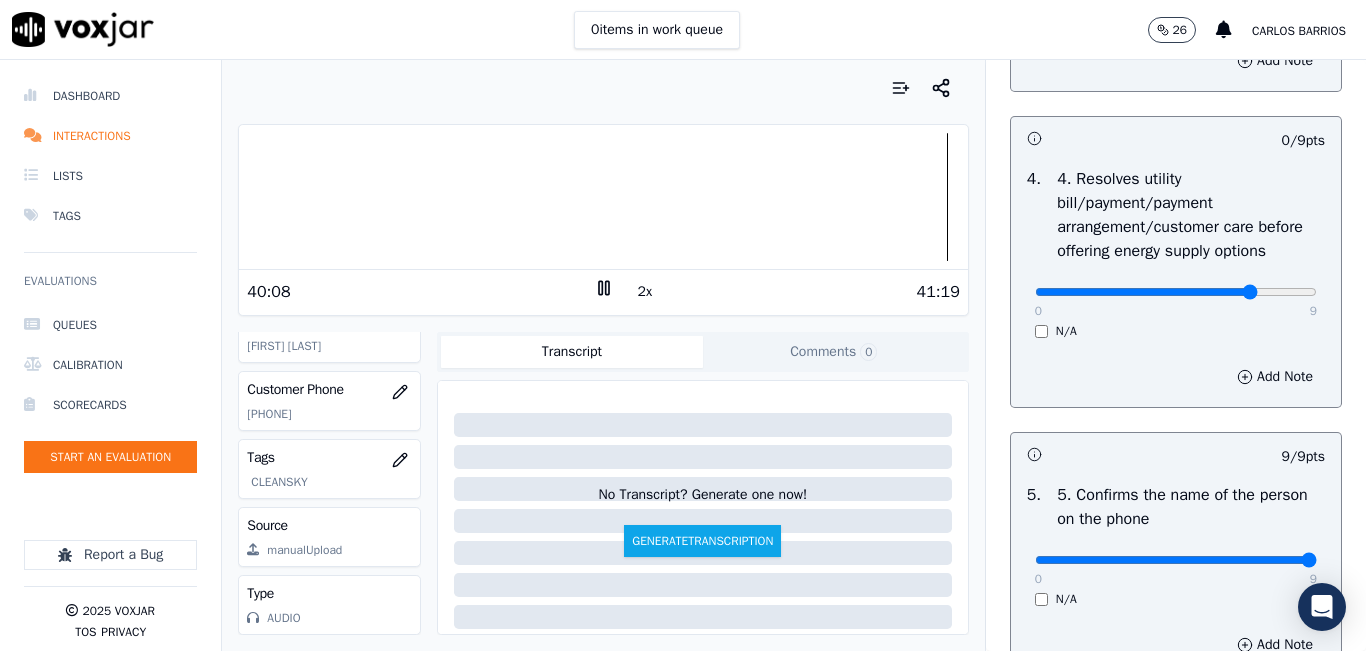 type on "7" 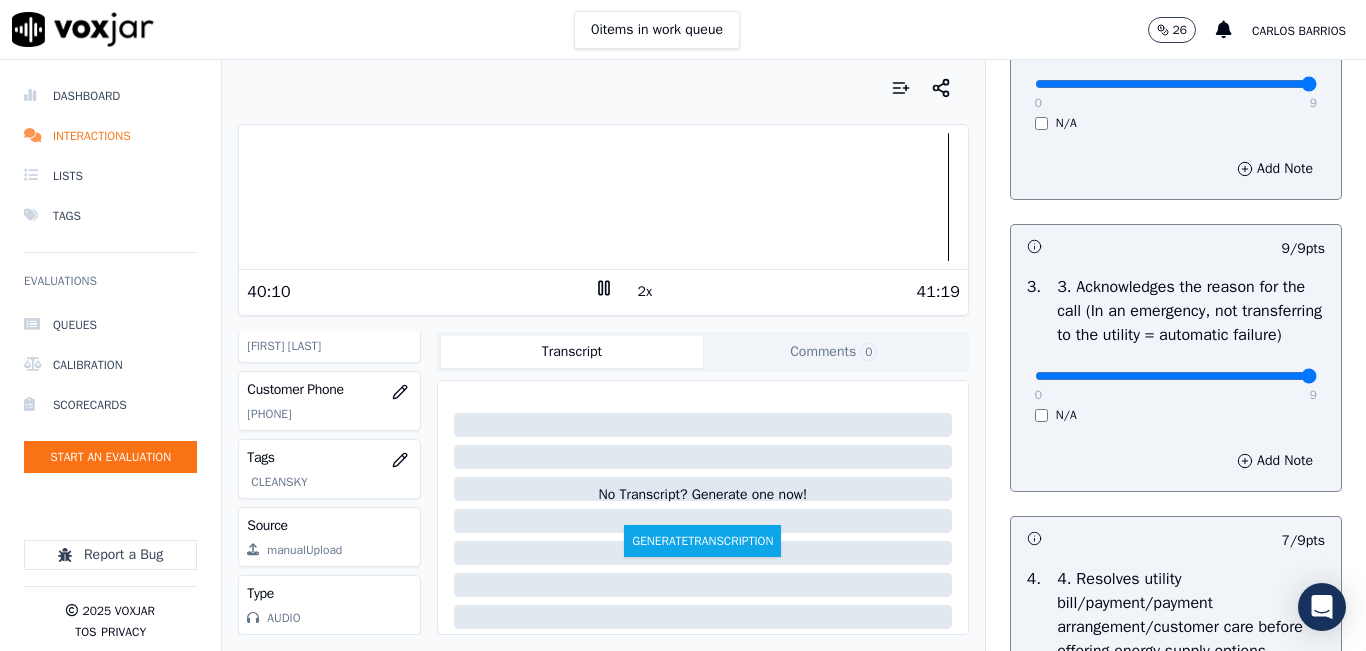 scroll, scrollTop: 0, scrollLeft: 0, axis: both 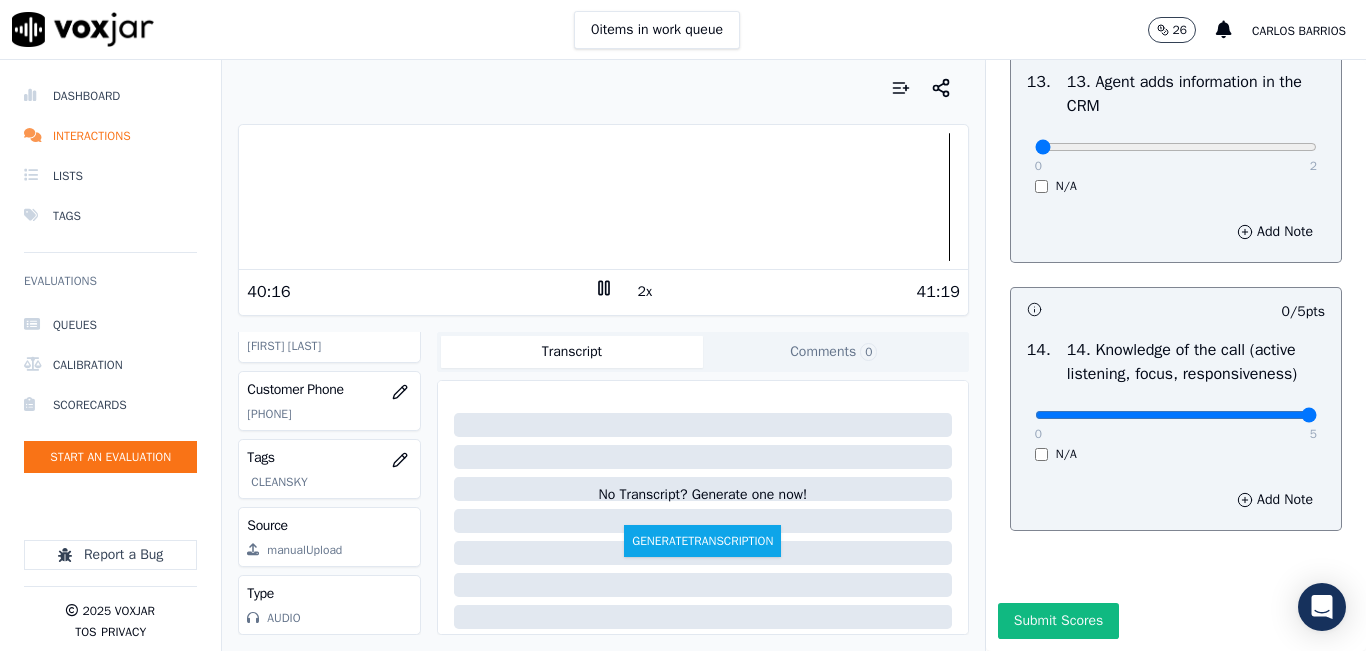 drag, startPoint x: 1246, startPoint y: 377, endPoint x: 1268, endPoint y: 372, distance: 22.561028 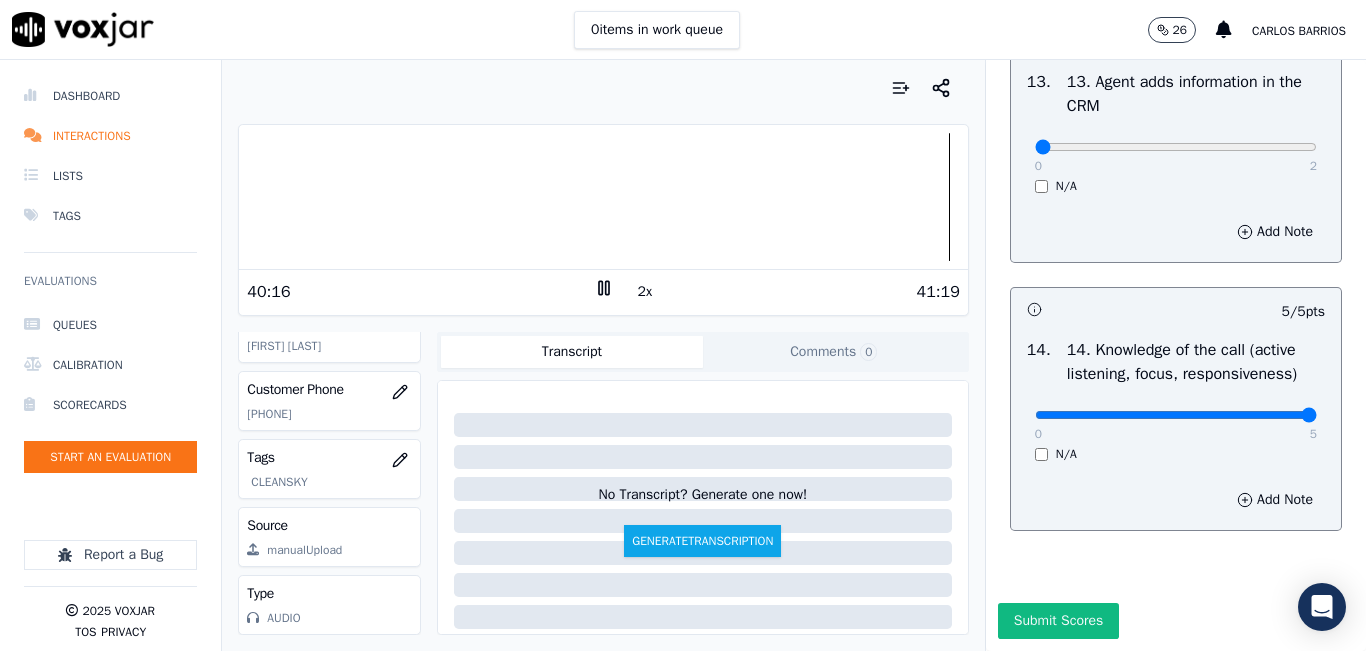 scroll, scrollTop: 3342, scrollLeft: 0, axis: vertical 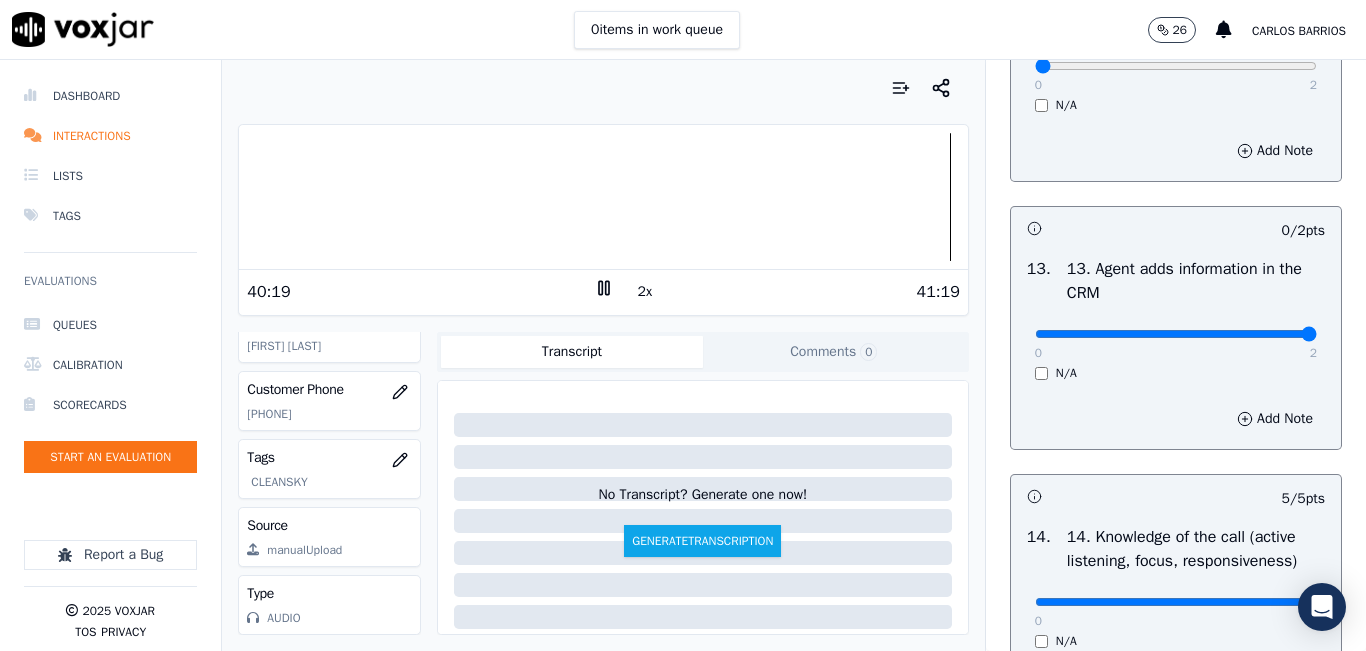 type on "2" 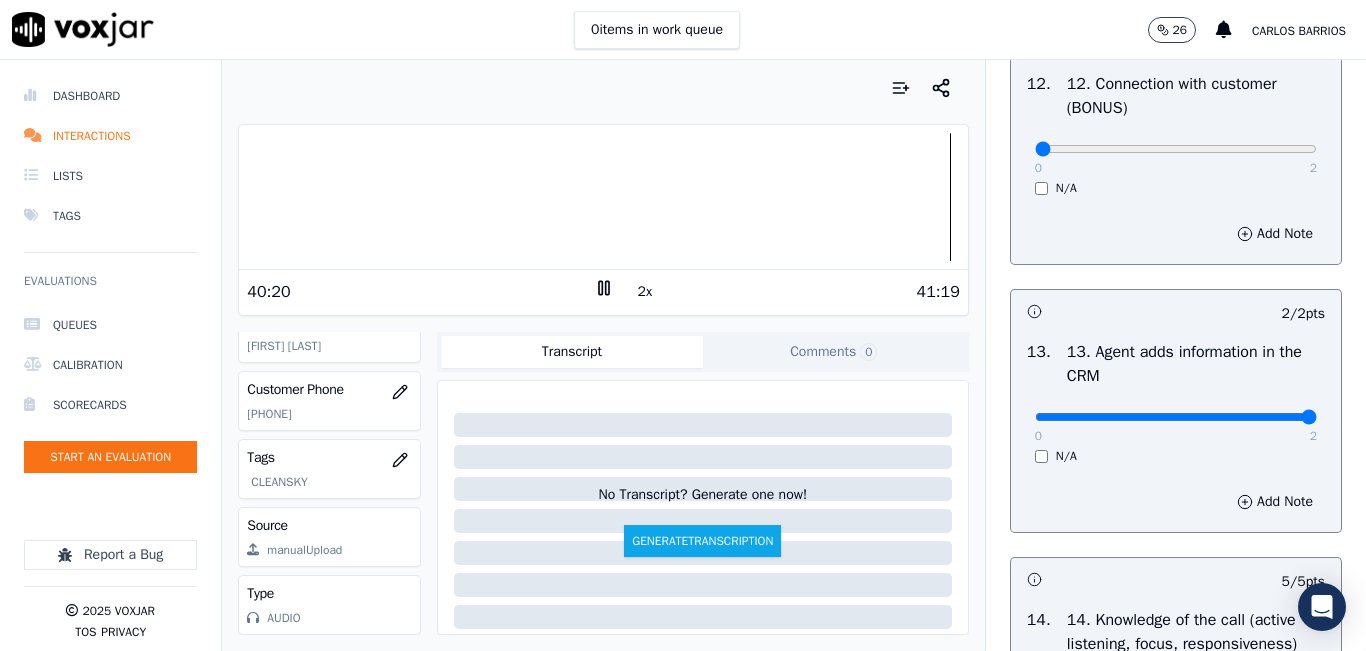 scroll, scrollTop: 3142, scrollLeft: 0, axis: vertical 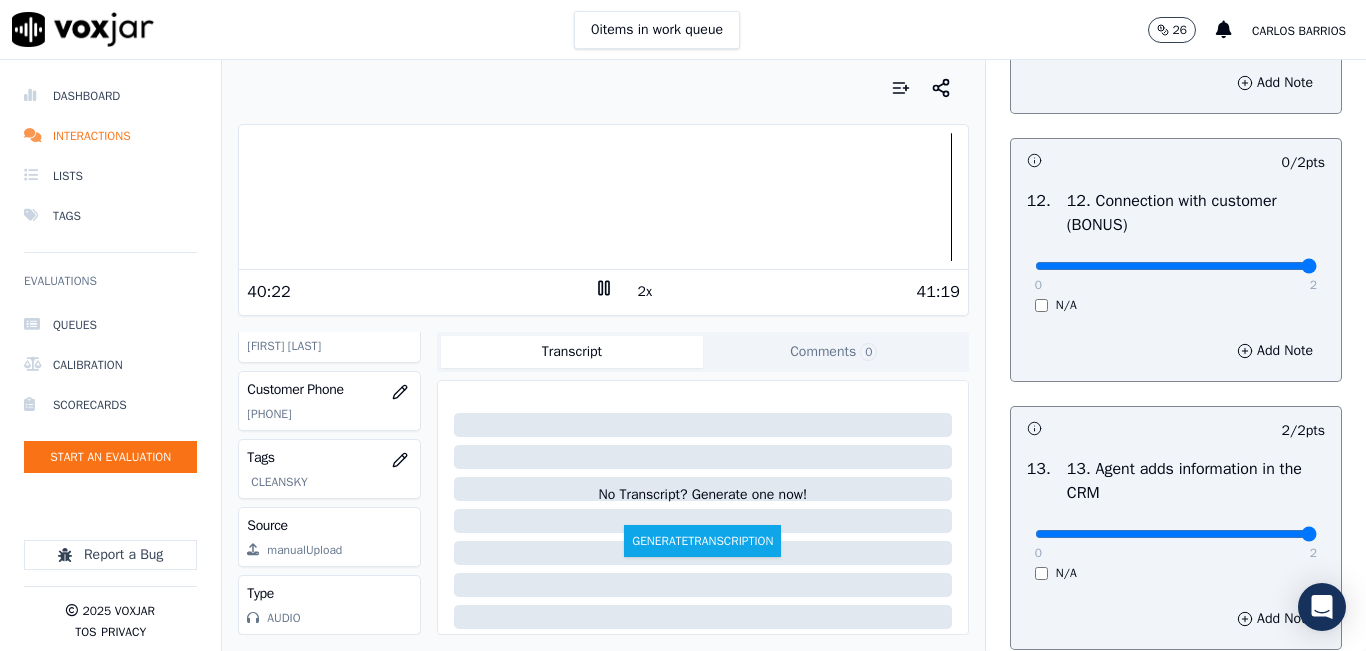 type on "2" 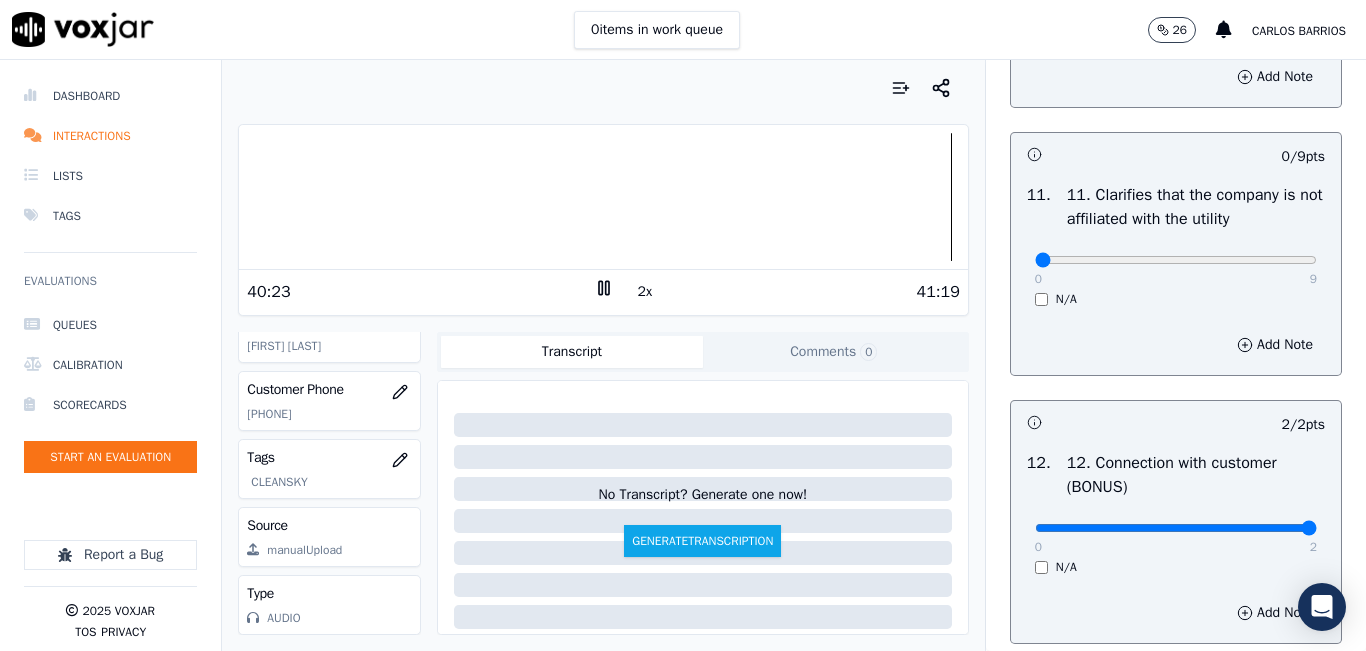 scroll, scrollTop: 2842, scrollLeft: 0, axis: vertical 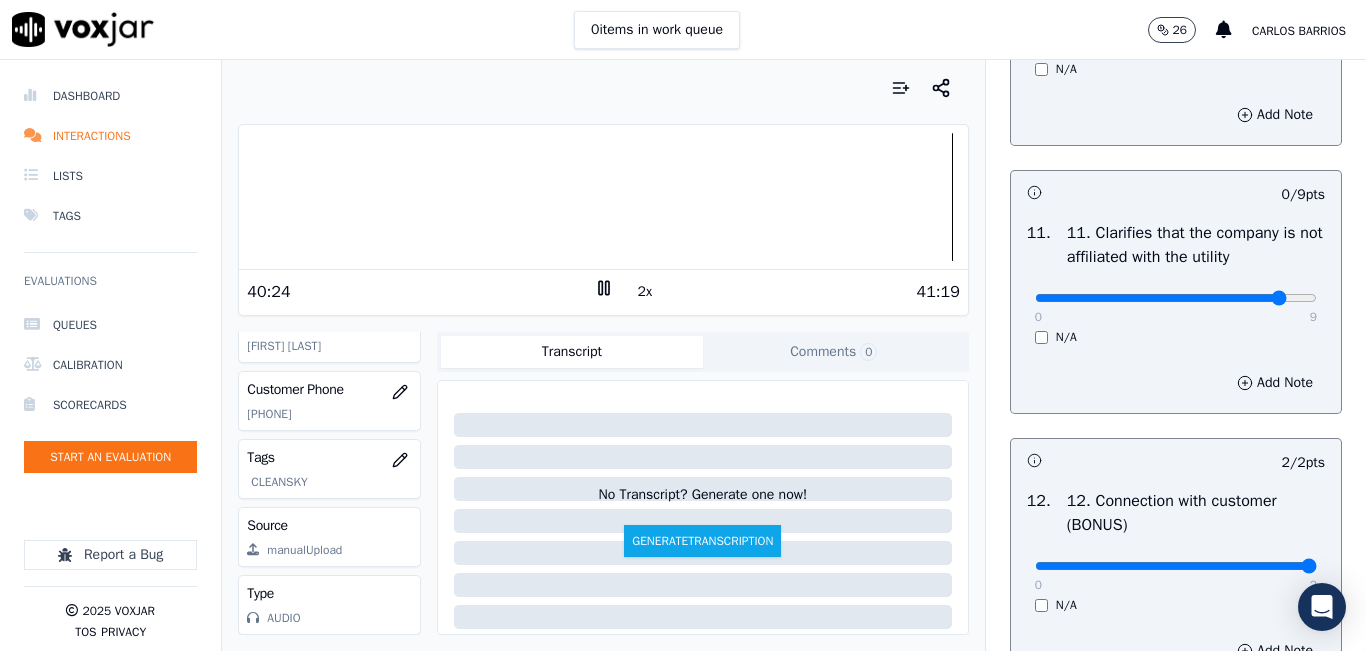 type on "8" 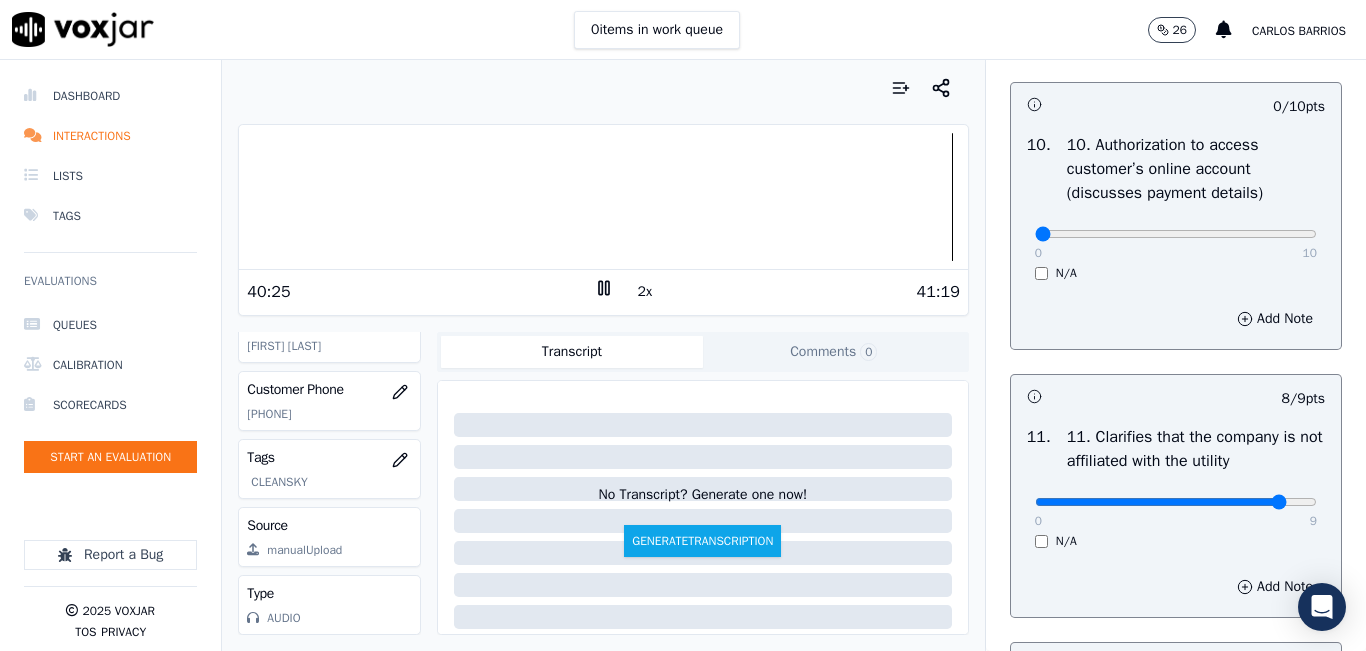 scroll, scrollTop: 2542, scrollLeft: 0, axis: vertical 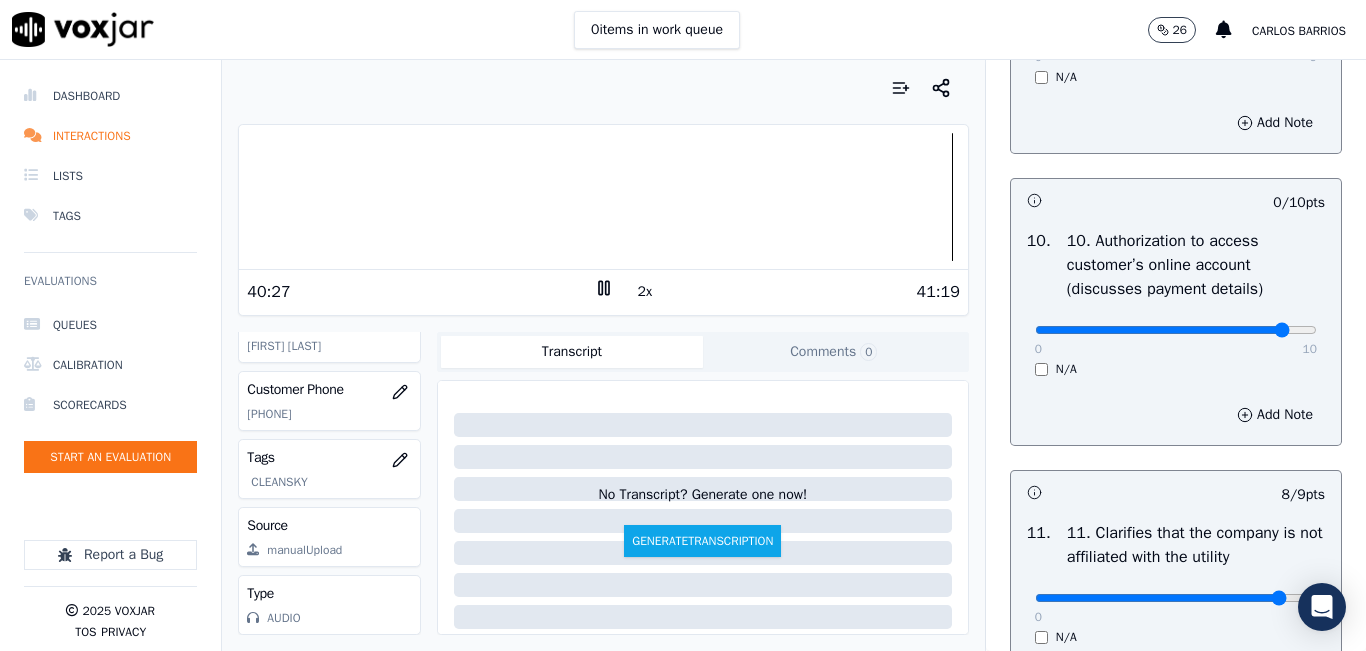 type on "9" 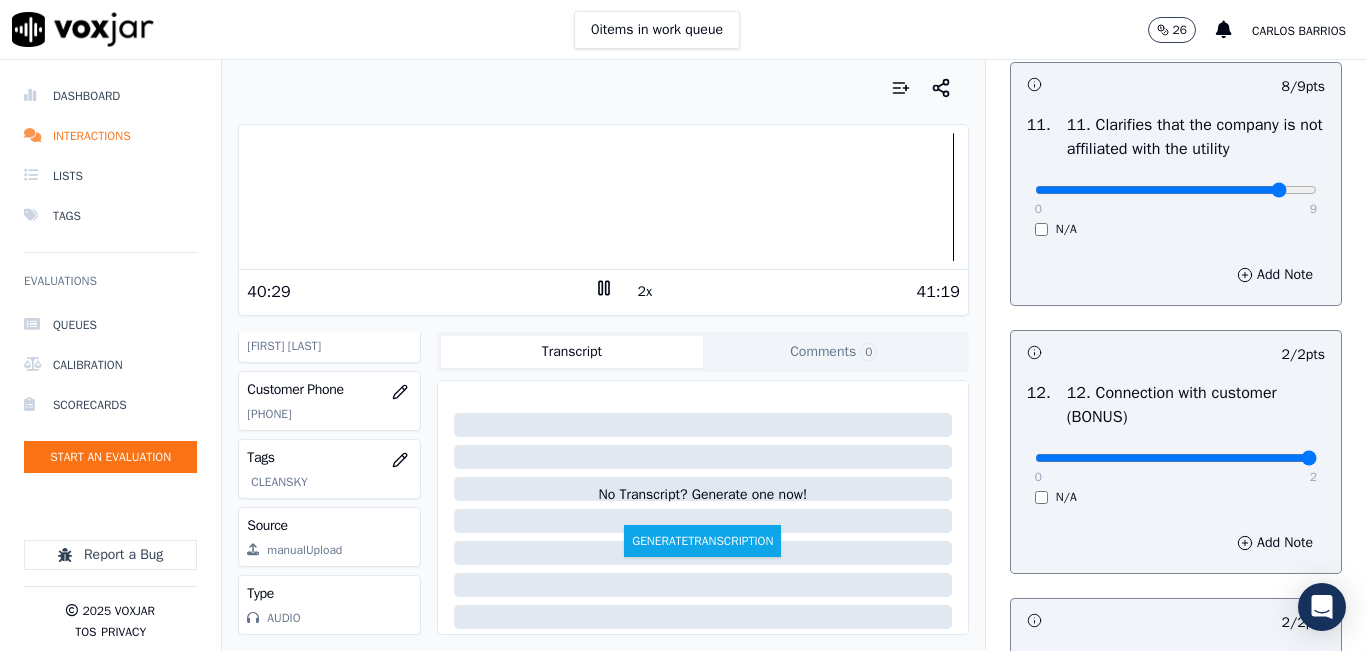 scroll, scrollTop: 2842, scrollLeft: 0, axis: vertical 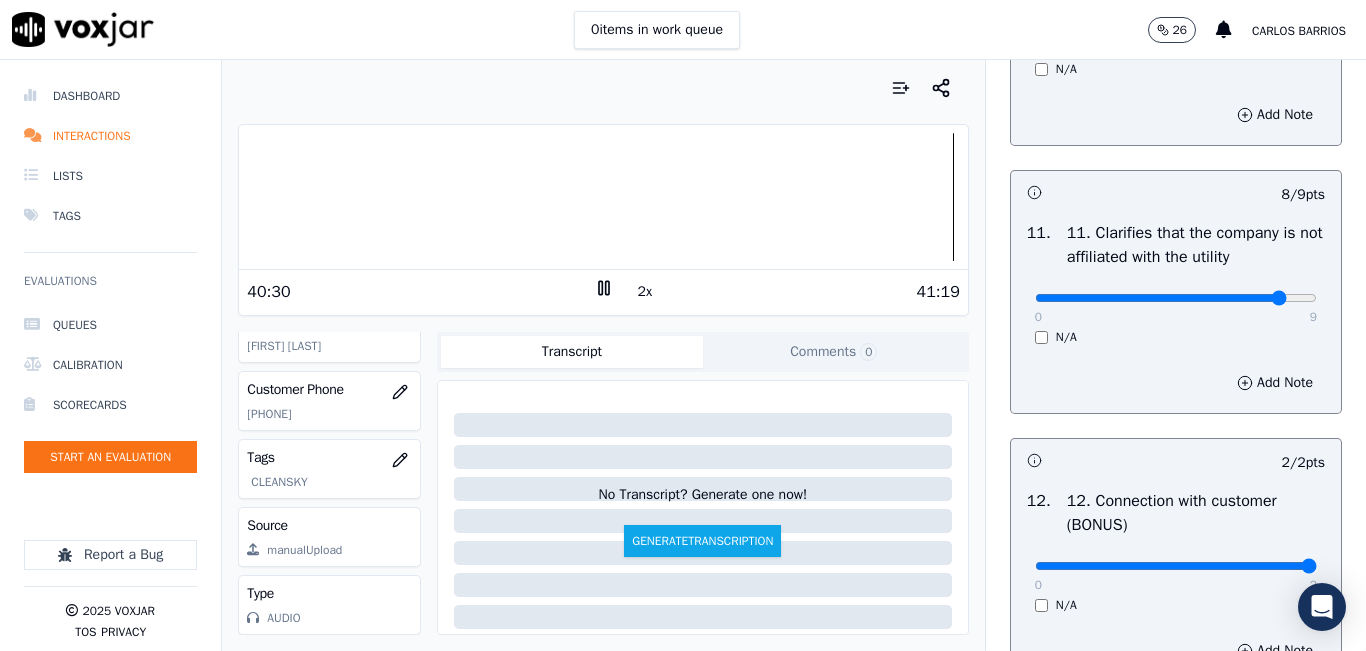 drag, startPoint x: 1250, startPoint y: 356, endPoint x: 1258, endPoint y: 368, distance: 14.422205 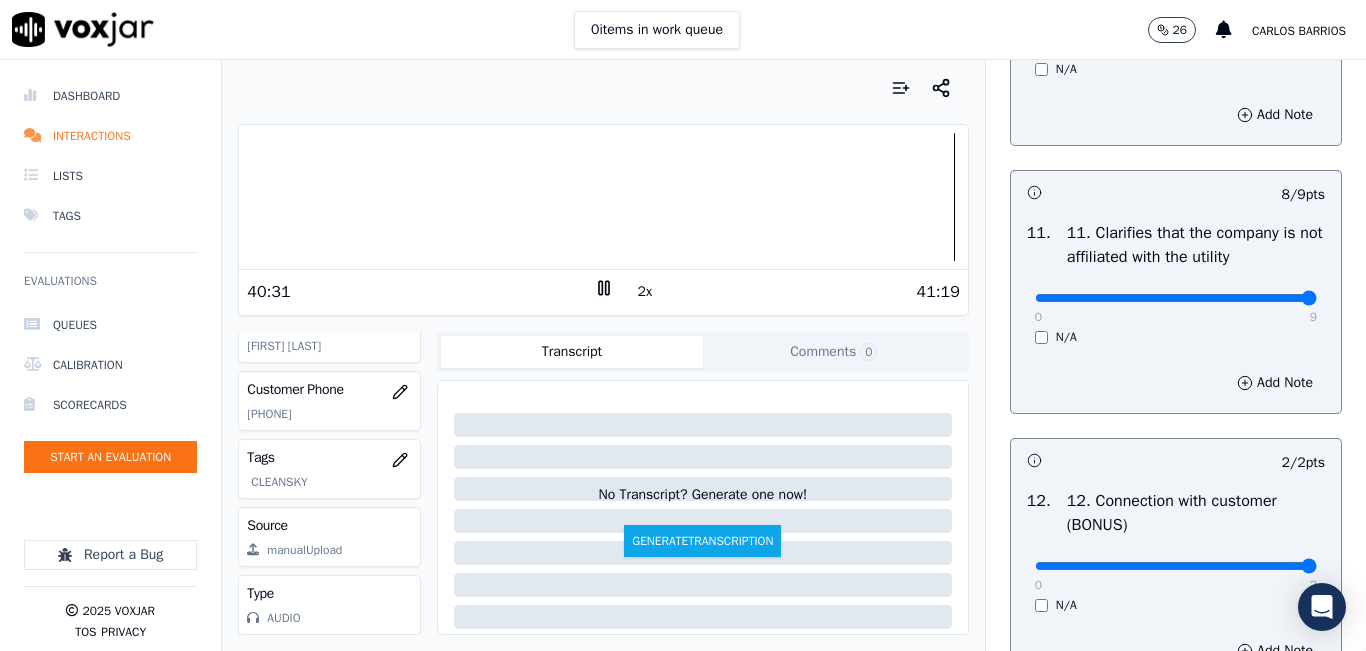 drag, startPoint x: 1261, startPoint y: 371, endPoint x: 1283, endPoint y: 379, distance: 23.409399 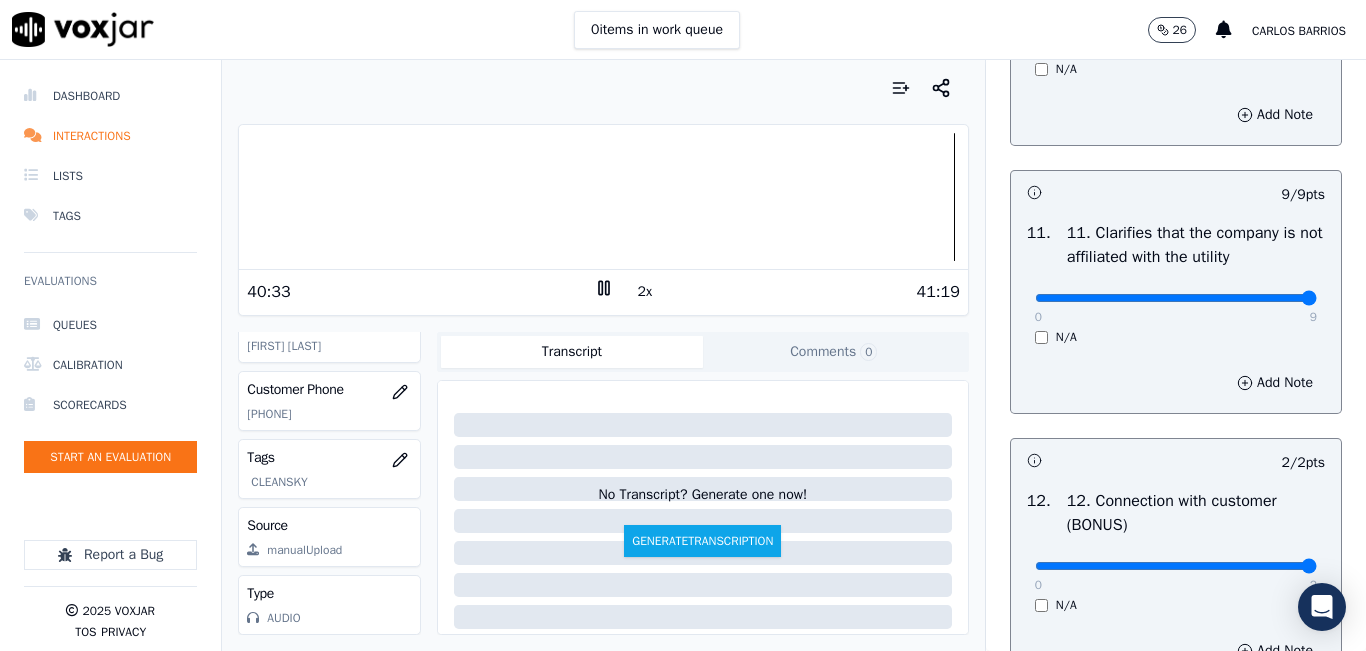 scroll, scrollTop: 3642, scrollLeft: 0, axis: vertical 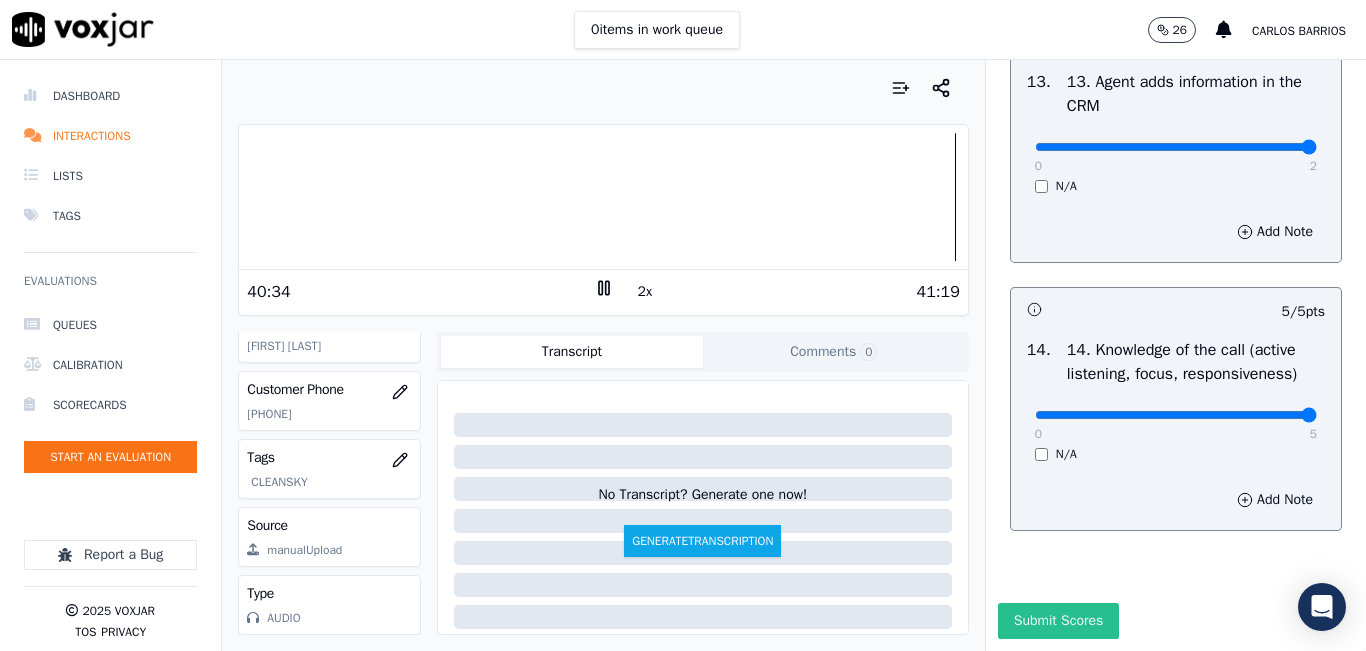 click on "Submit Scores" at bounding box center (1058, 621) 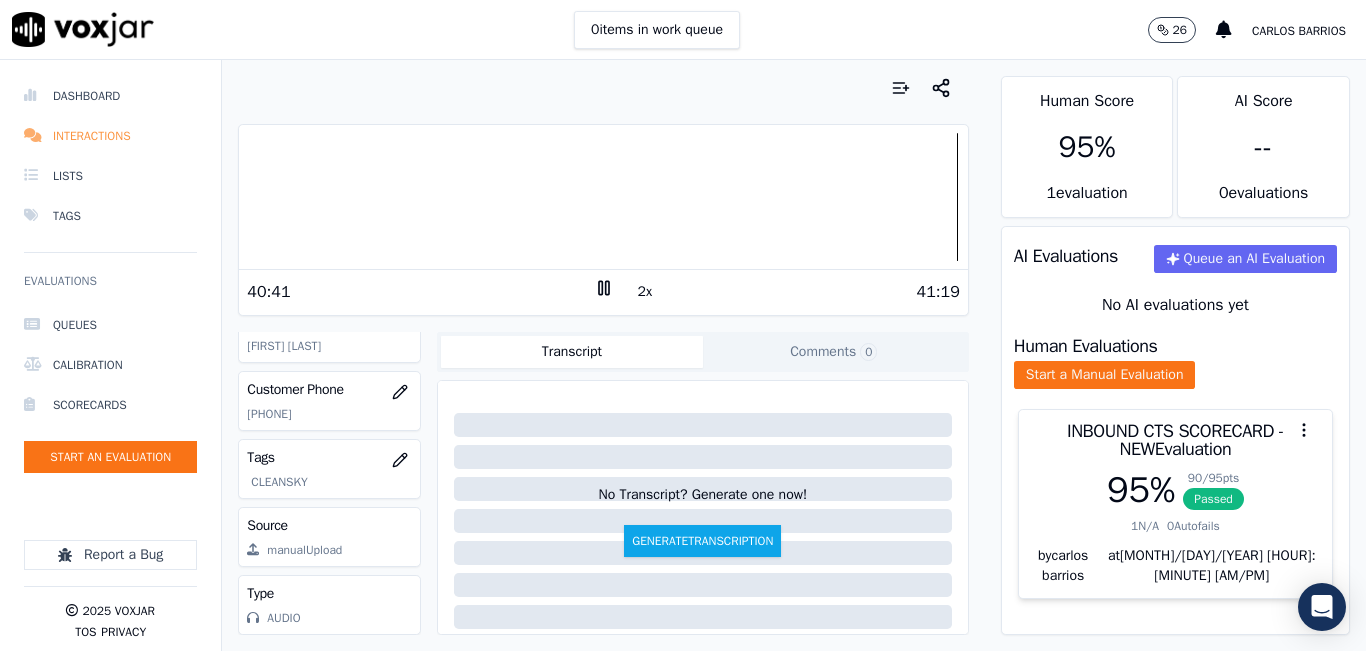 click on "Interactions" at bounding box center (110, 136) 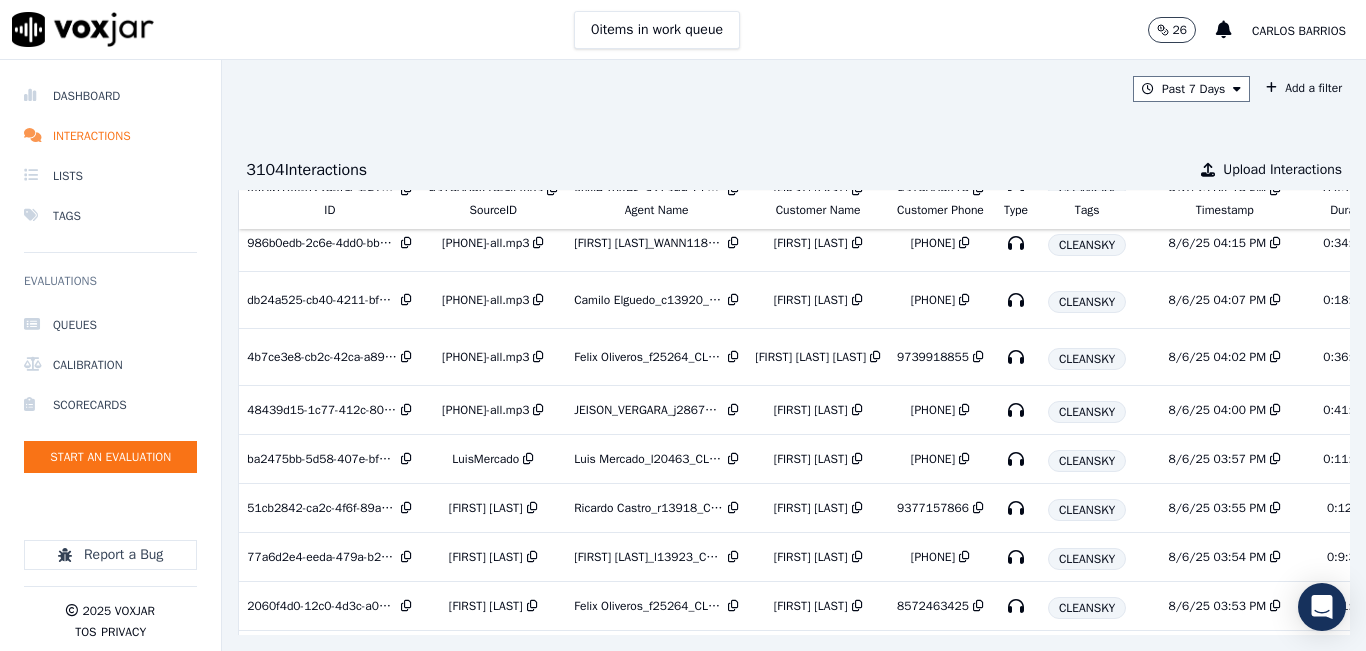 scroll, scrollTop: 1699, scrollLeft: 0, axis: vertical 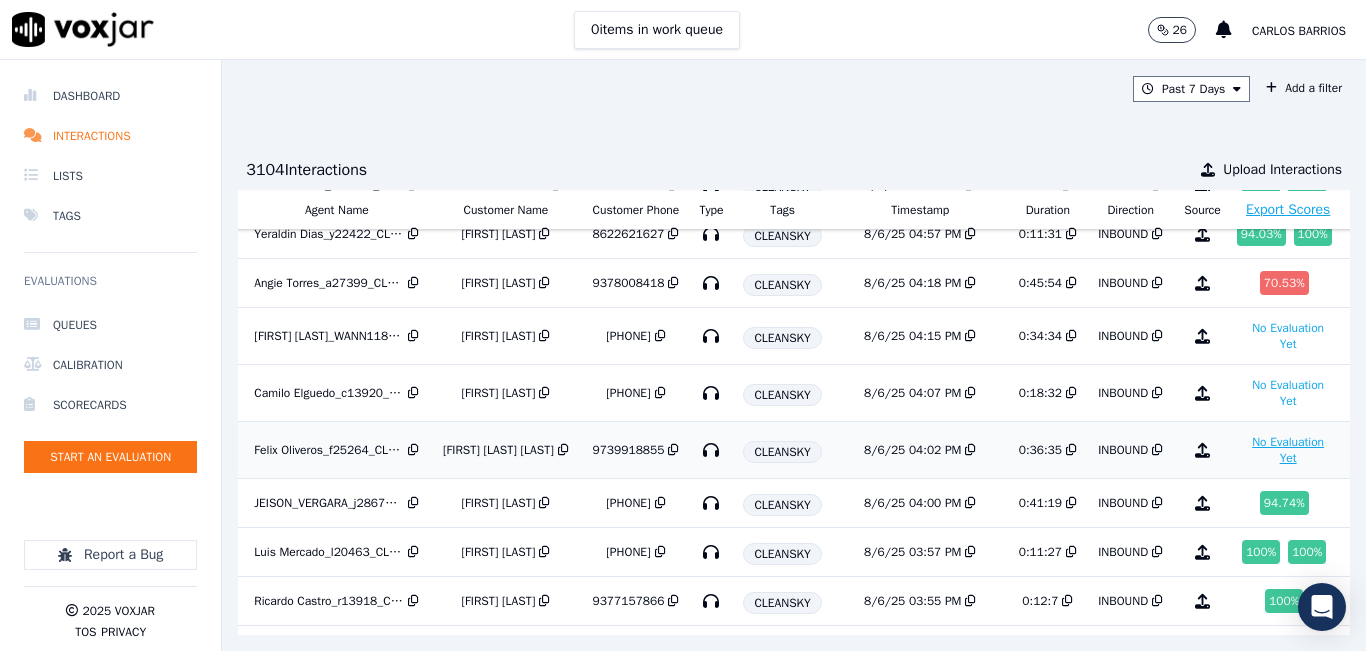 click on "No Evaluation Yet" at bounding box center [1288, 450] 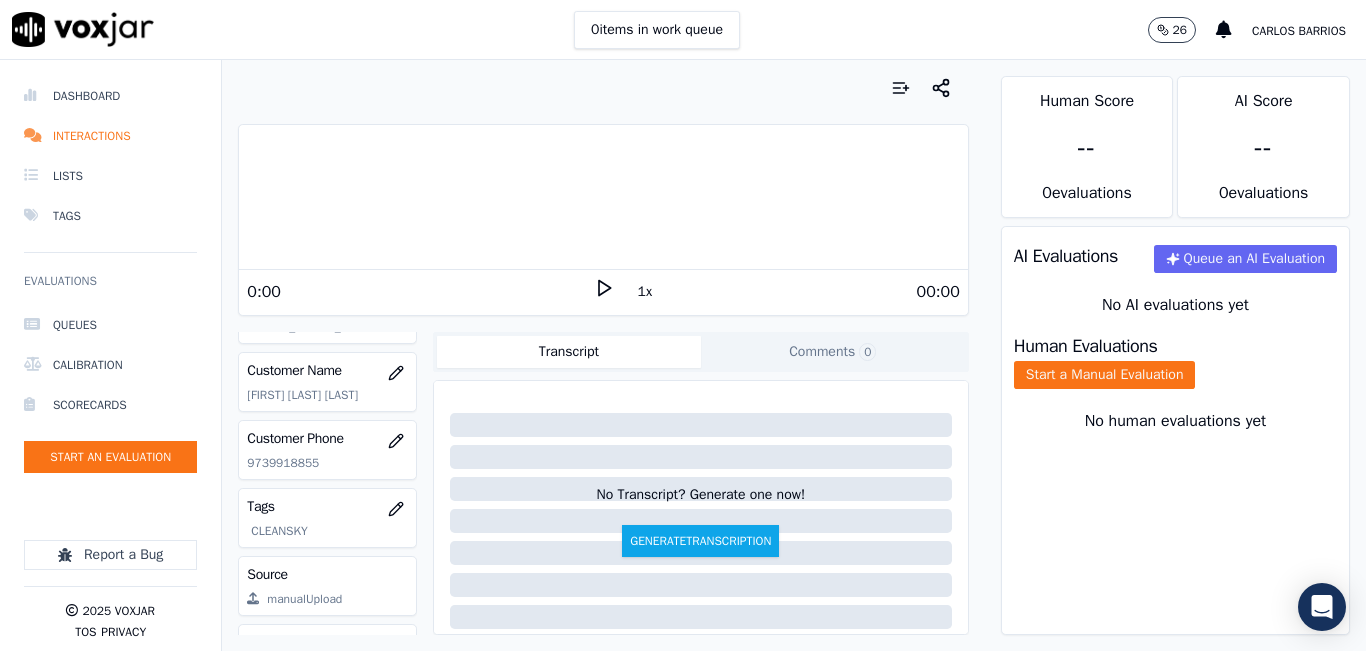 scroll, scrollTop: 394, scrollLeft: 0, axis: vertical 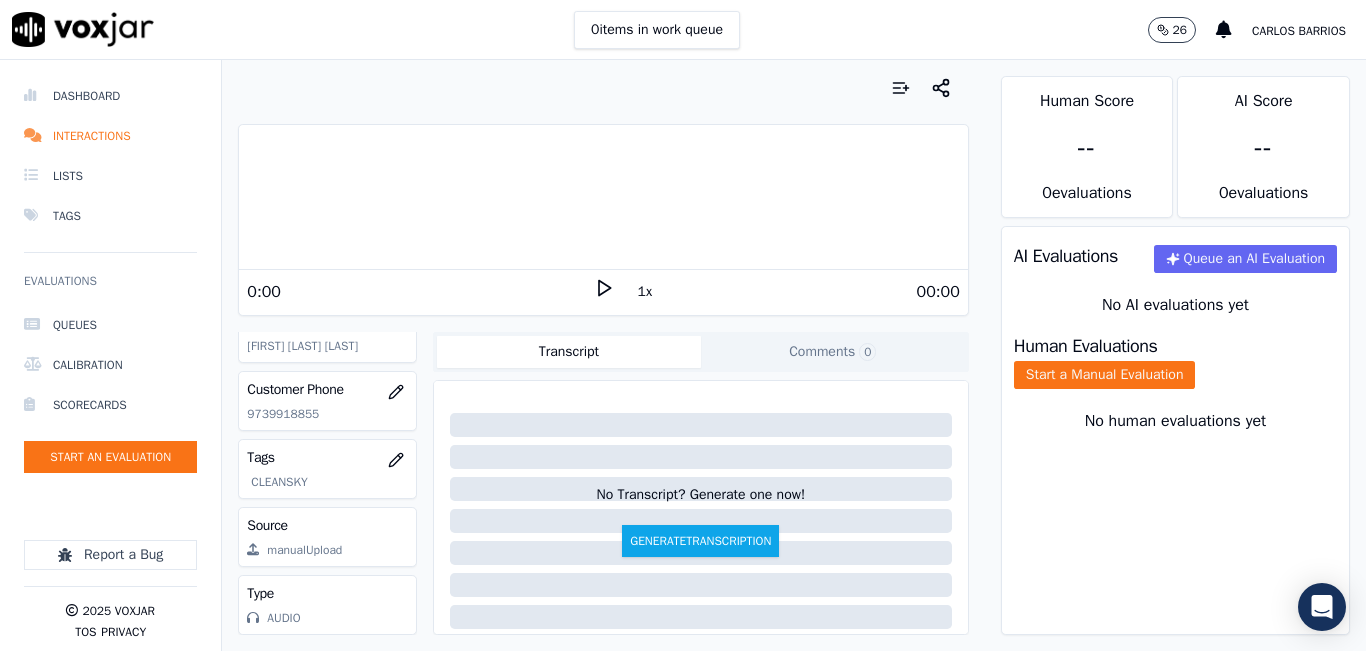 click 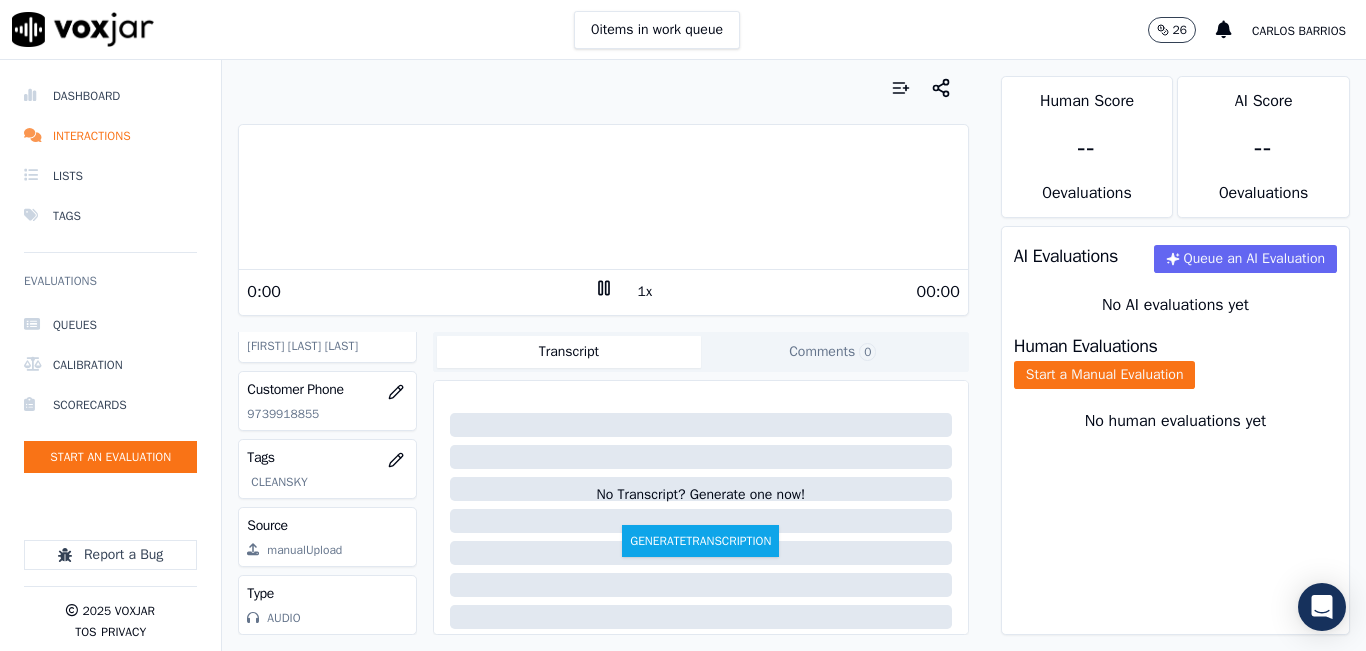 click on "00:00" at bounding box center [787, 292] 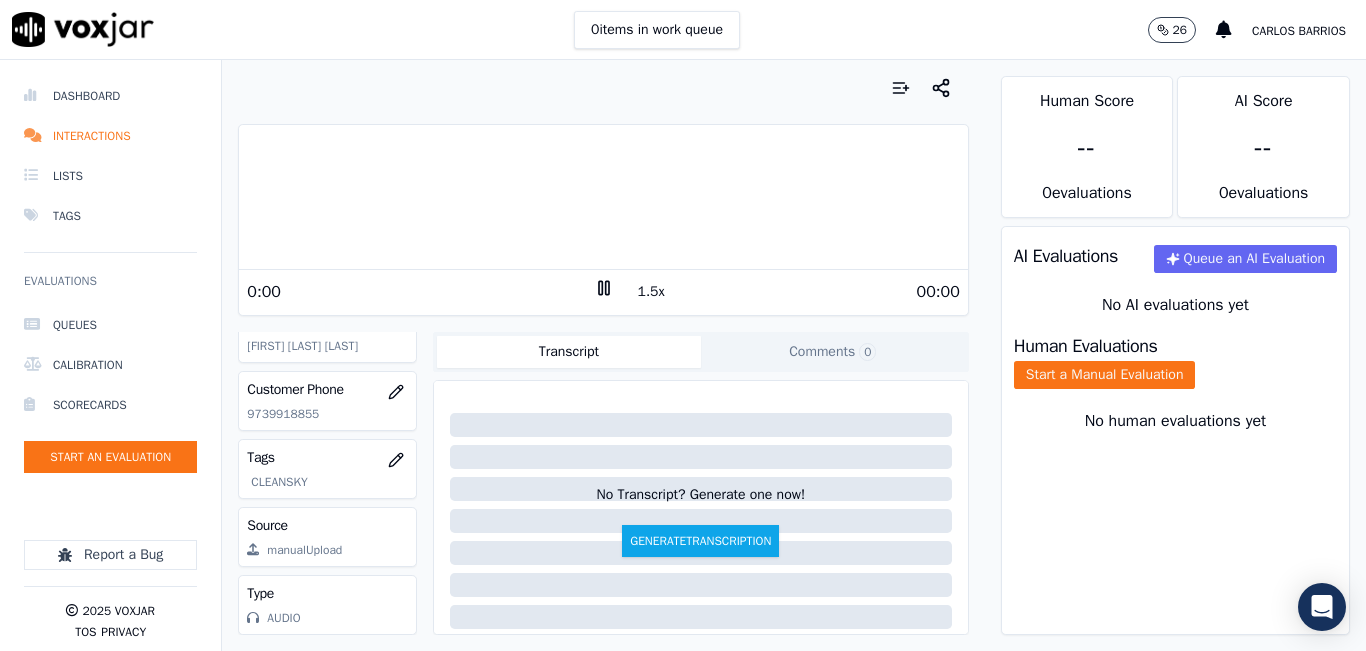 click on "1.5x" at bounding box center (651, 292) 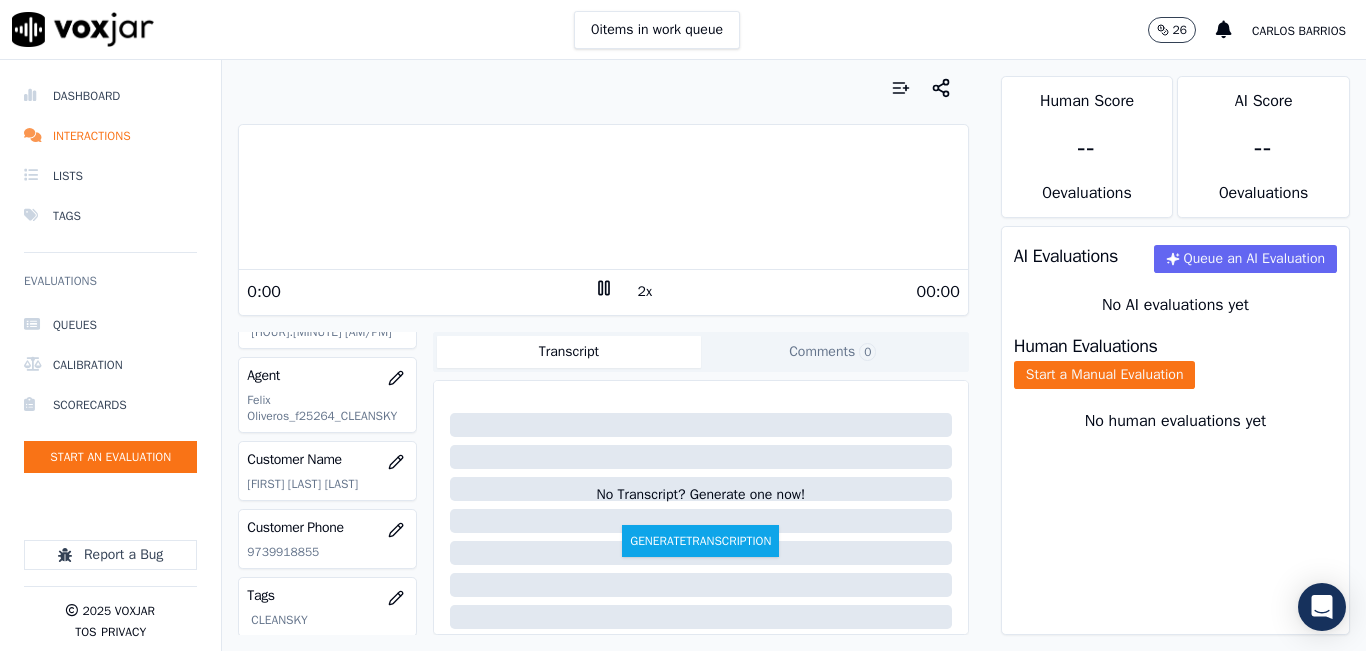 scroll, scrollTop: 194, scrollLeft: 0, axis: vertical 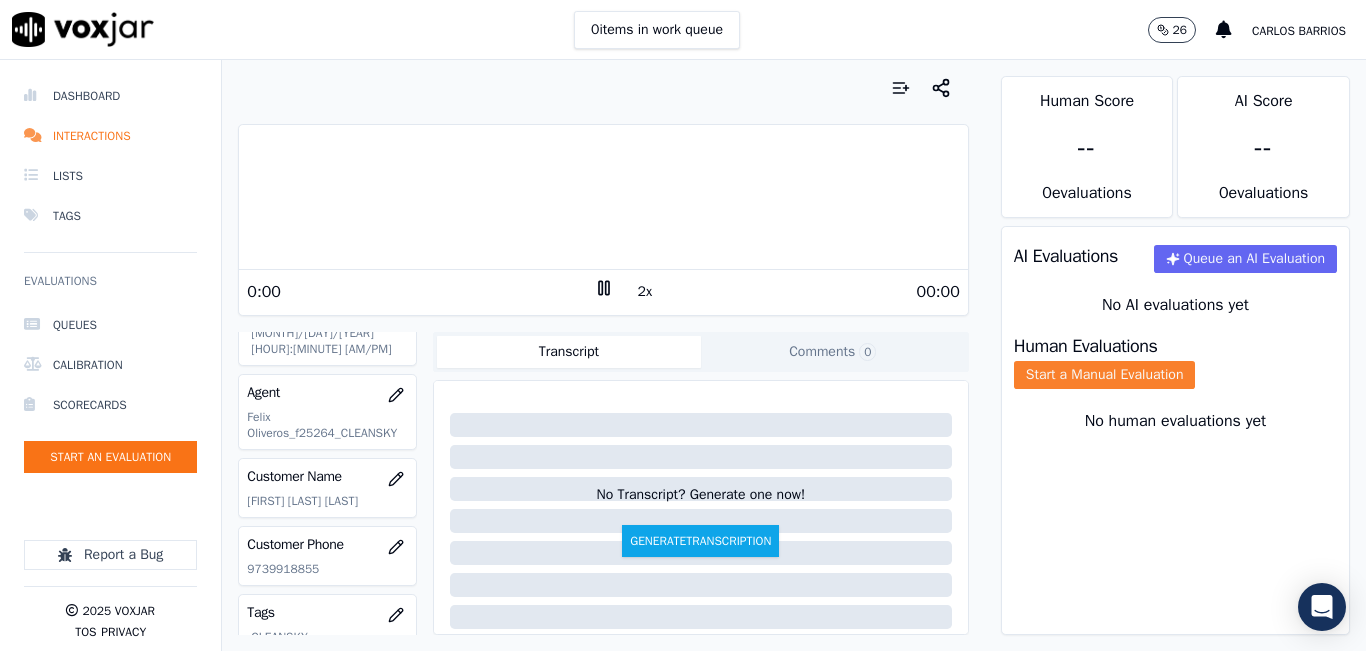 click on "Start a Manual Evaluation" 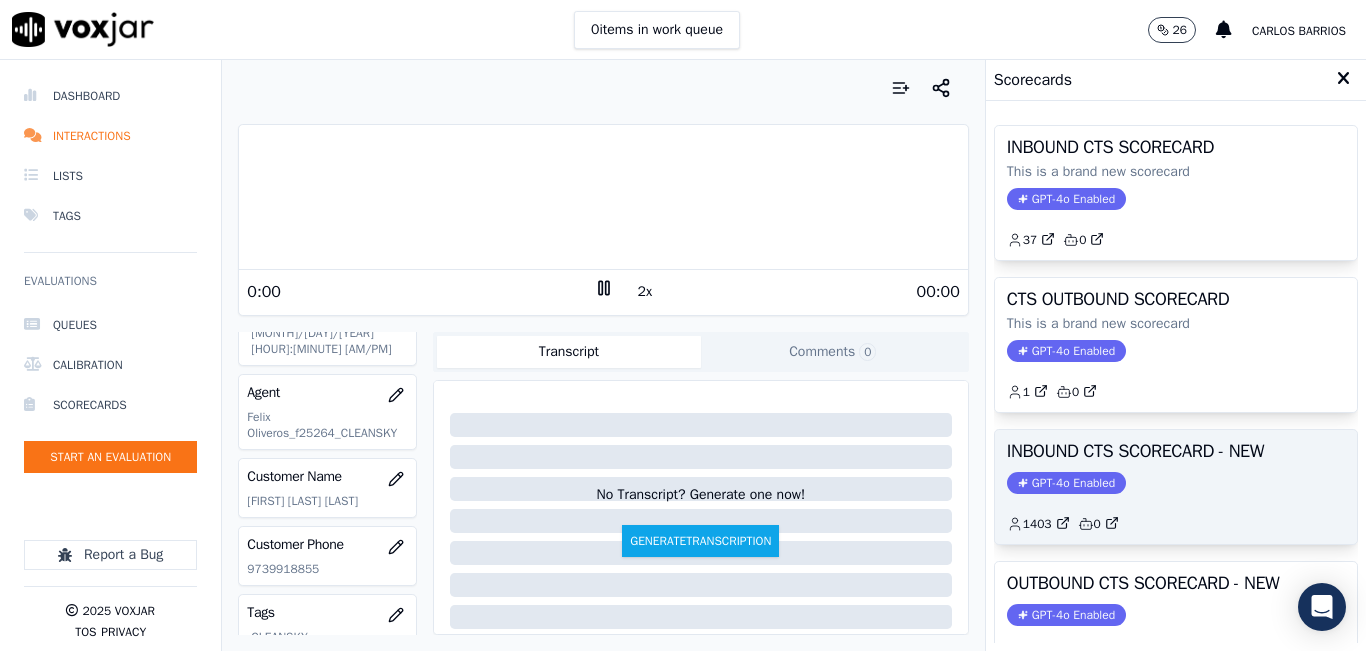 click on "GPT-4o Enabled" 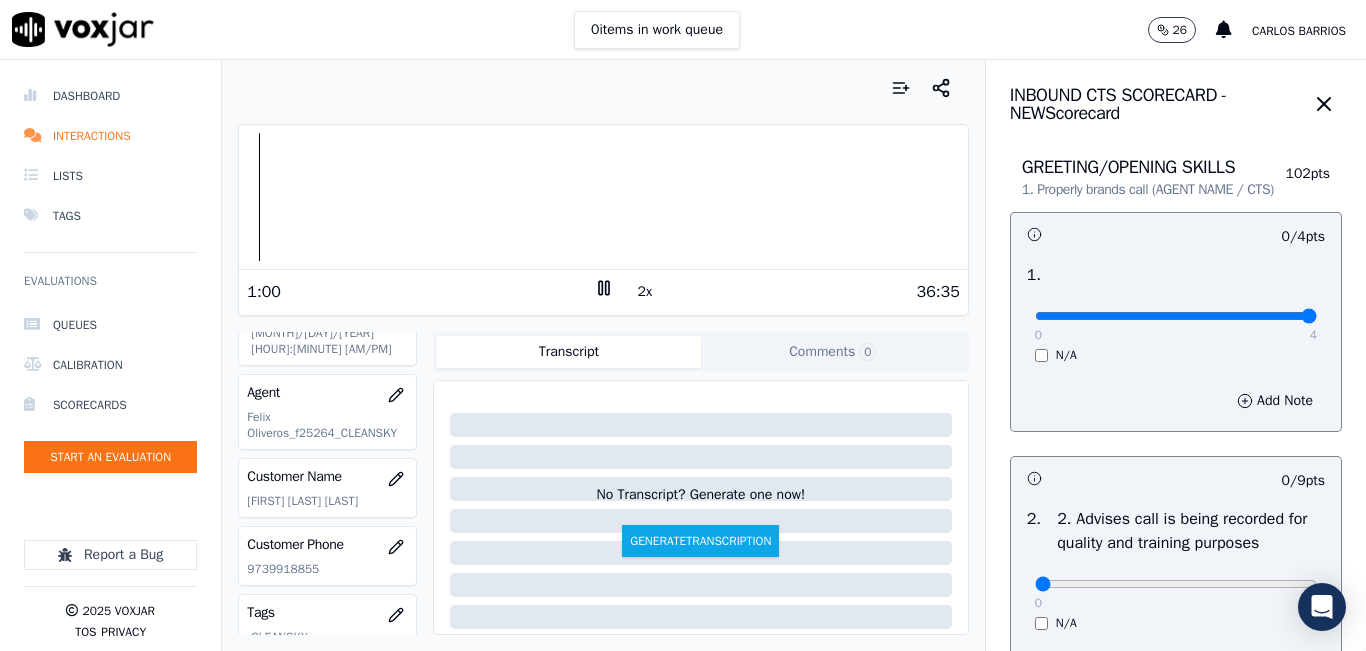 drag, startPoint x: 1243, startPoint y: 339, endPoint x: 1272, endPoint y: 333, distance: 29.614185 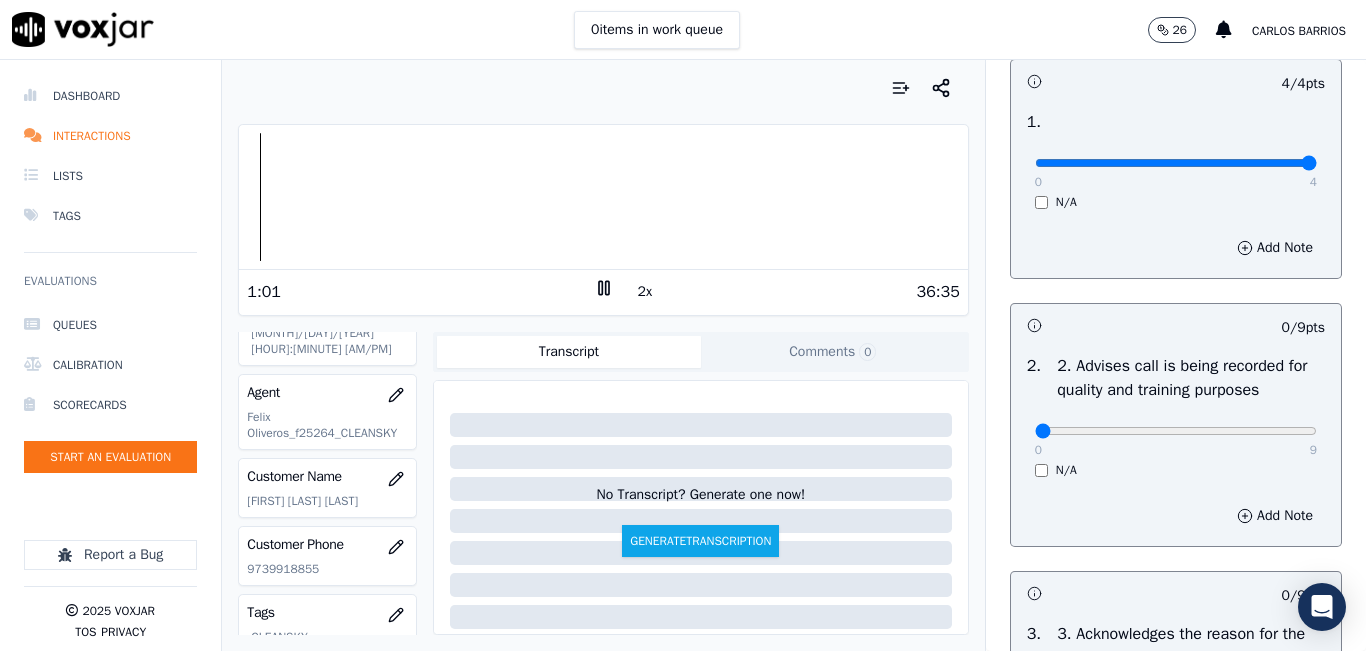 scroll, scrollTop: 400, scrollLeft: 0, axis: vertical 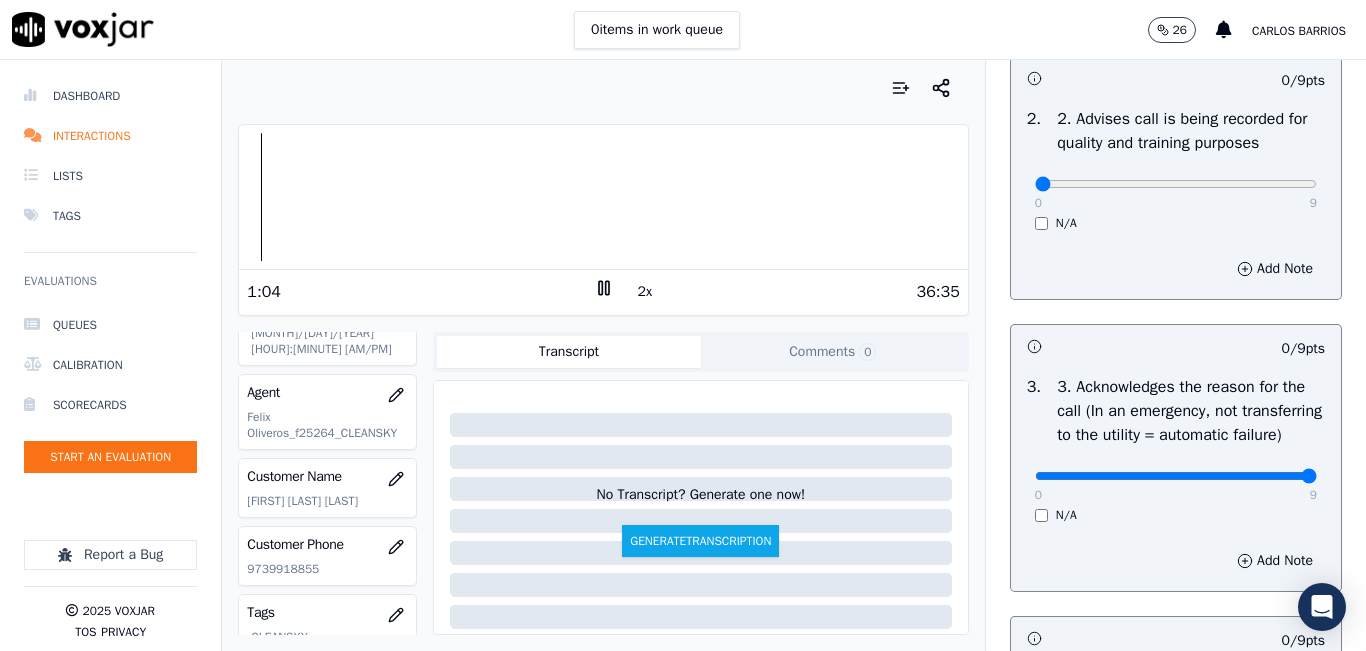 type on "9" 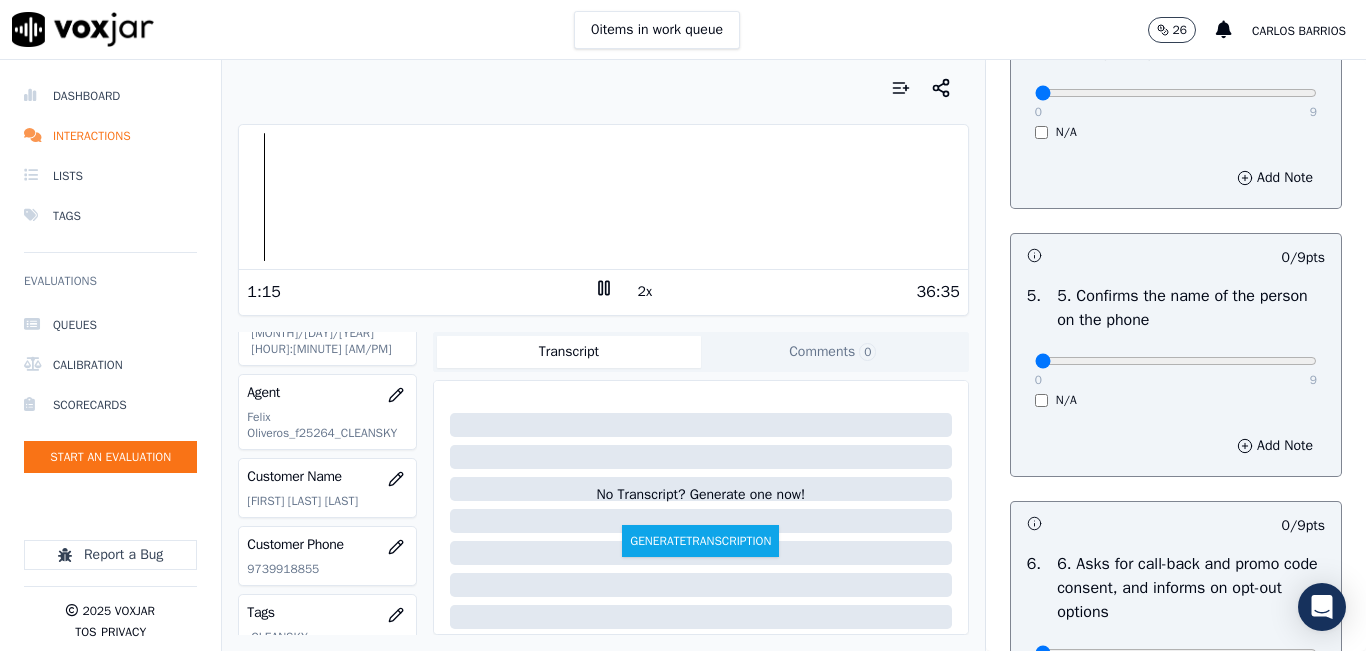 scroll, scrollTop: 1100, scrollLeft: 0, axis: vertical 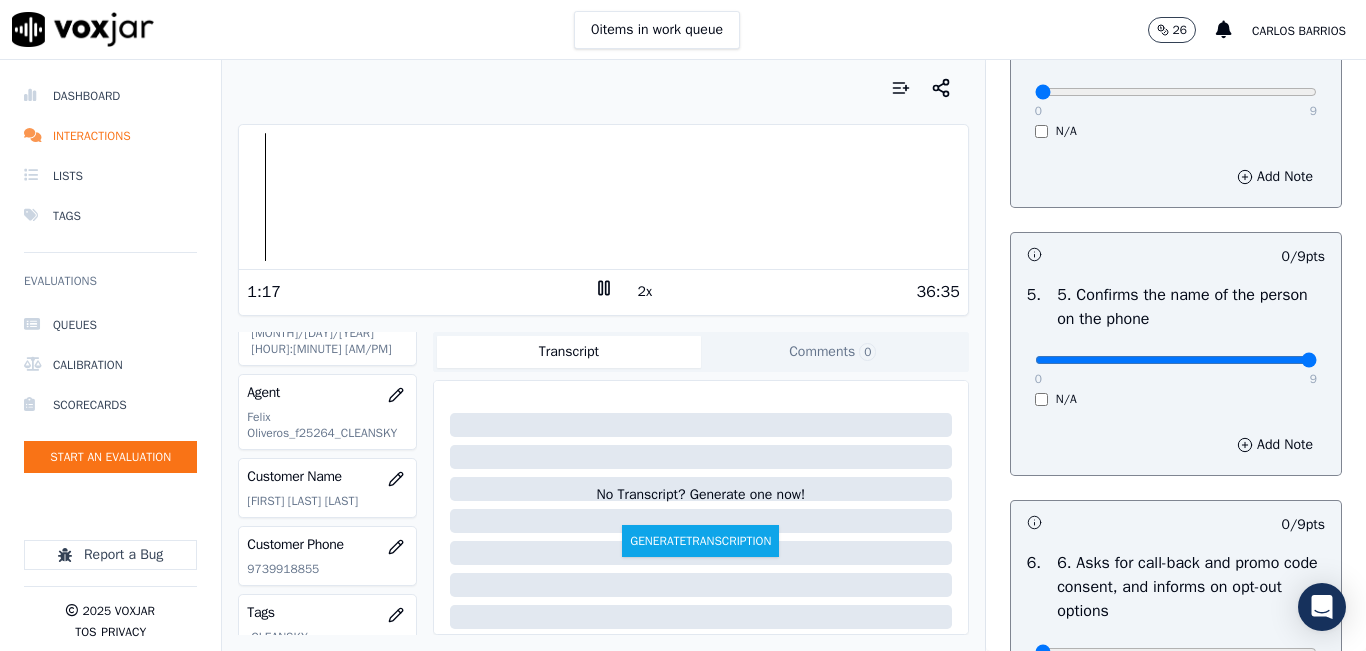 type on "9" 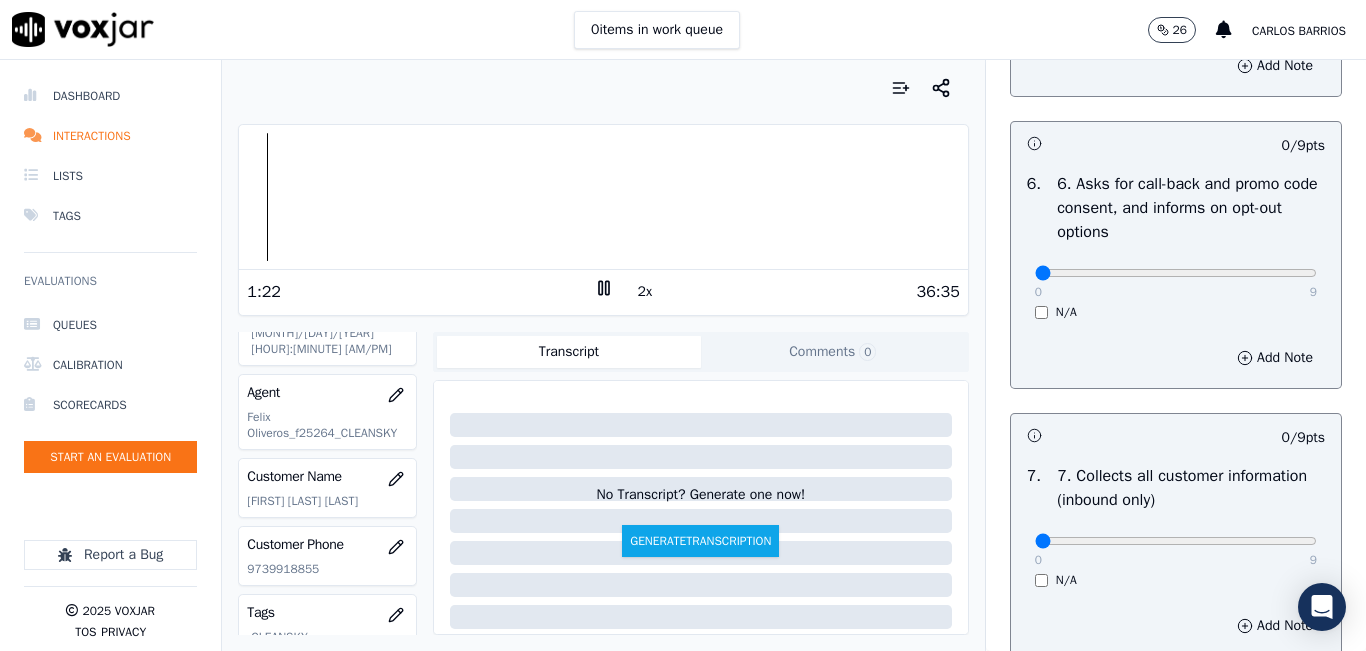 scroll, scrollTop: 1500, scrollLeft: 0, axis: vertical 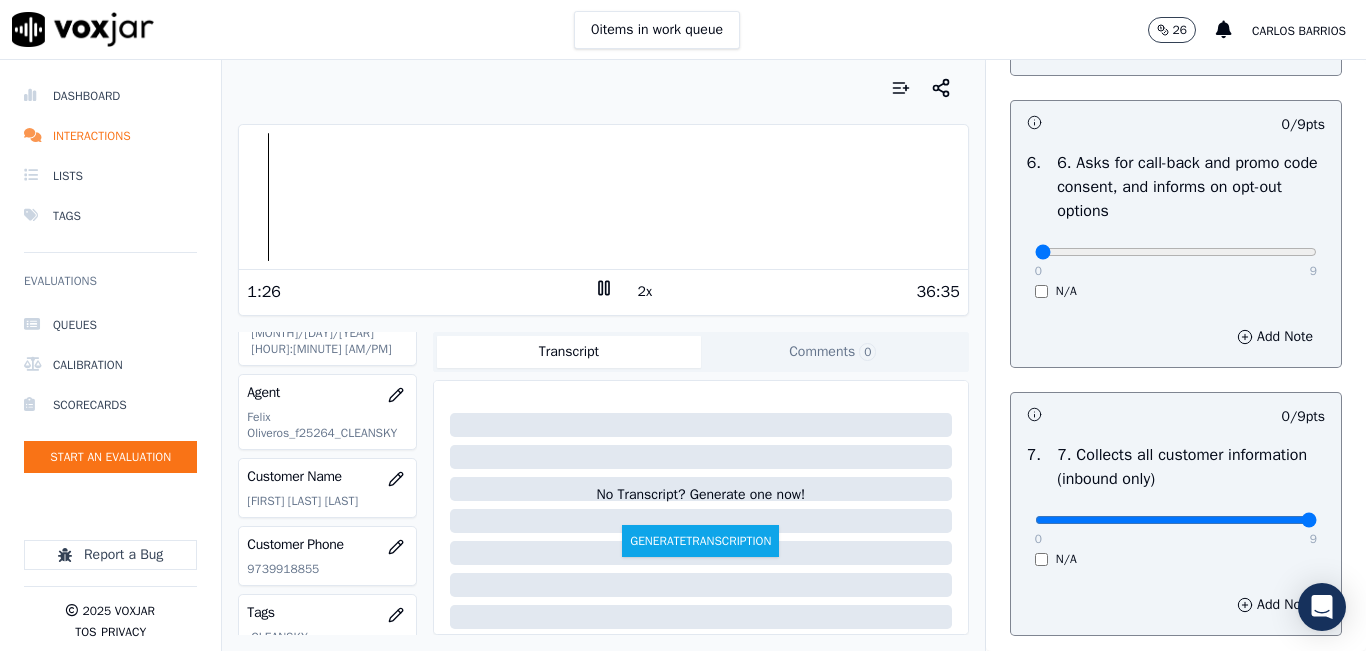 type on "9" 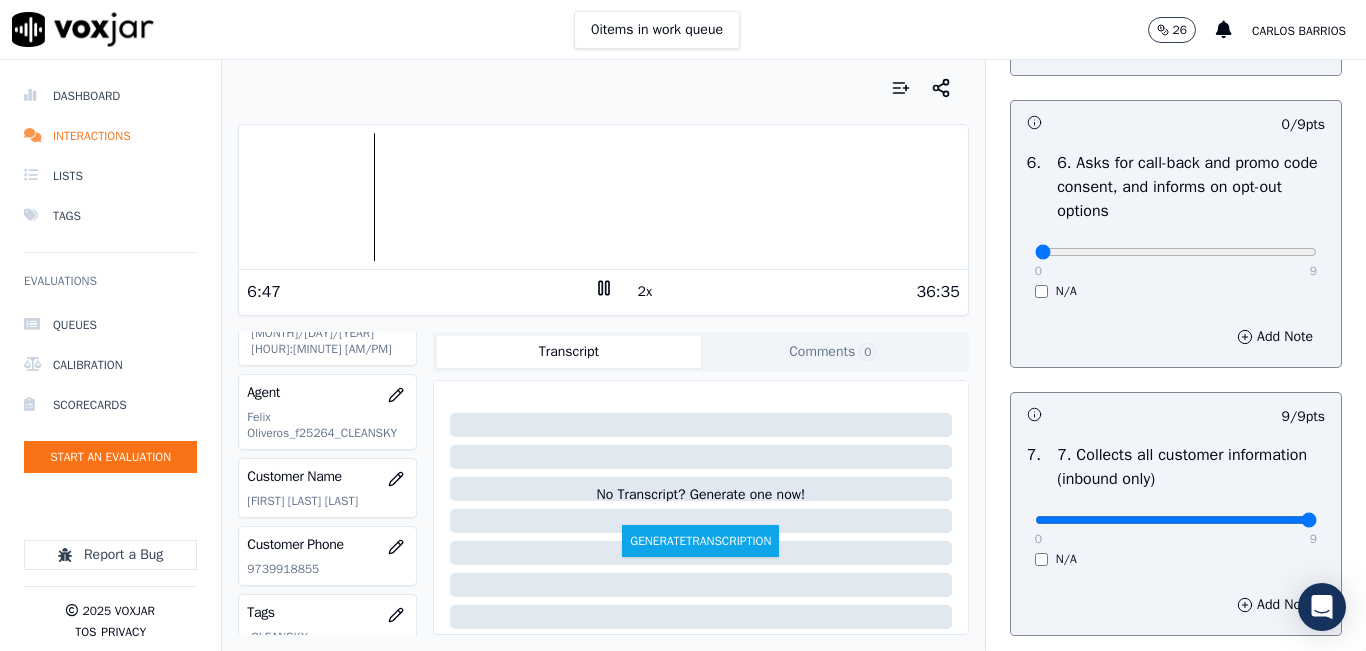 click at bounding box center [603, 88] 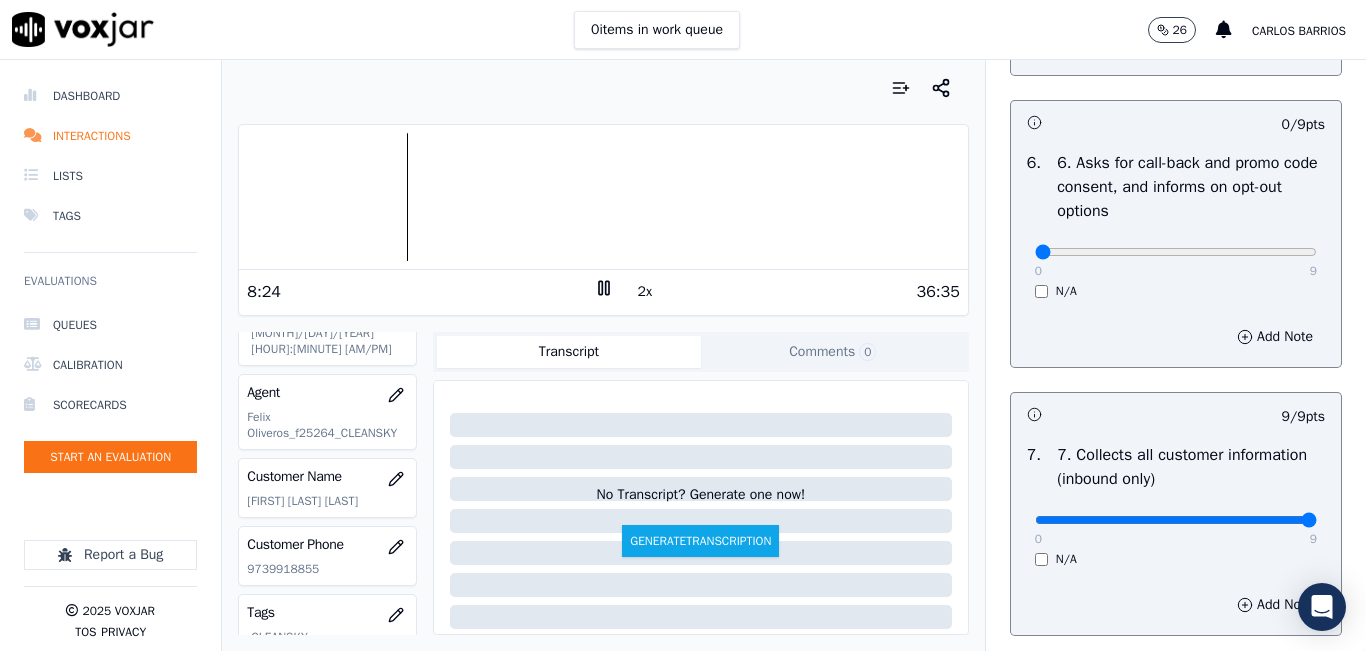 click at bounding box center (603, 197) 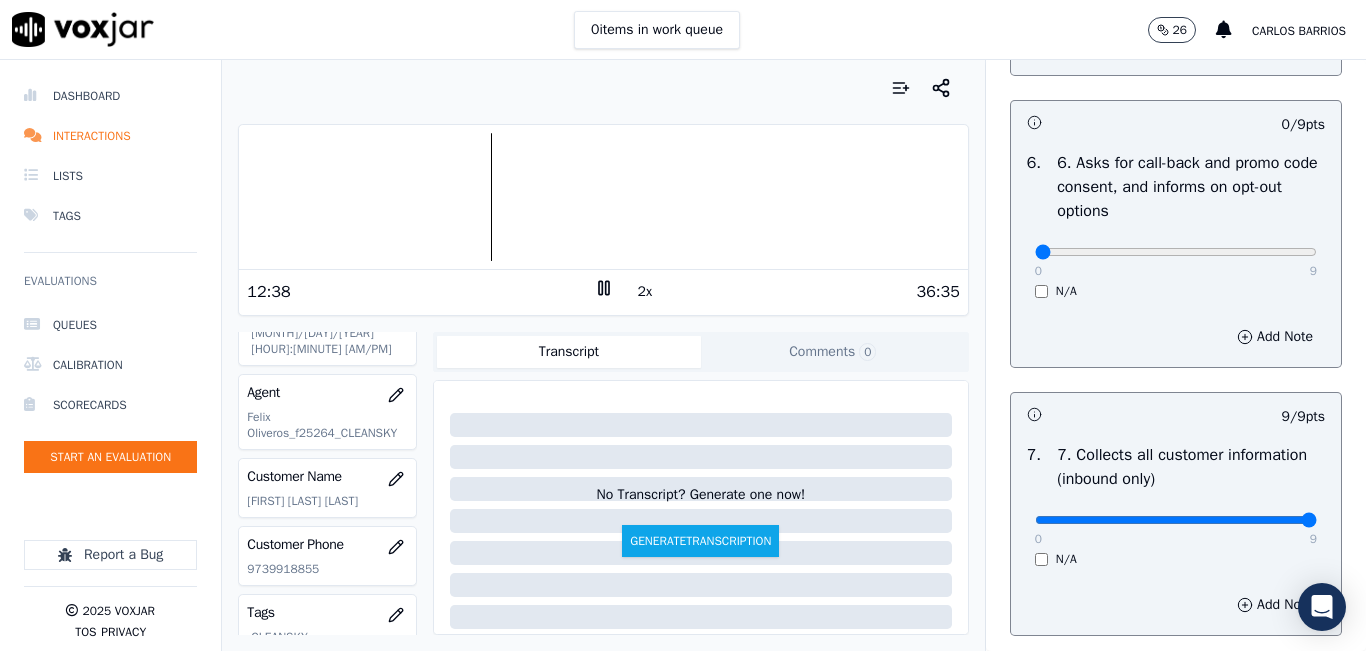 click at bounding box center (603, 197) 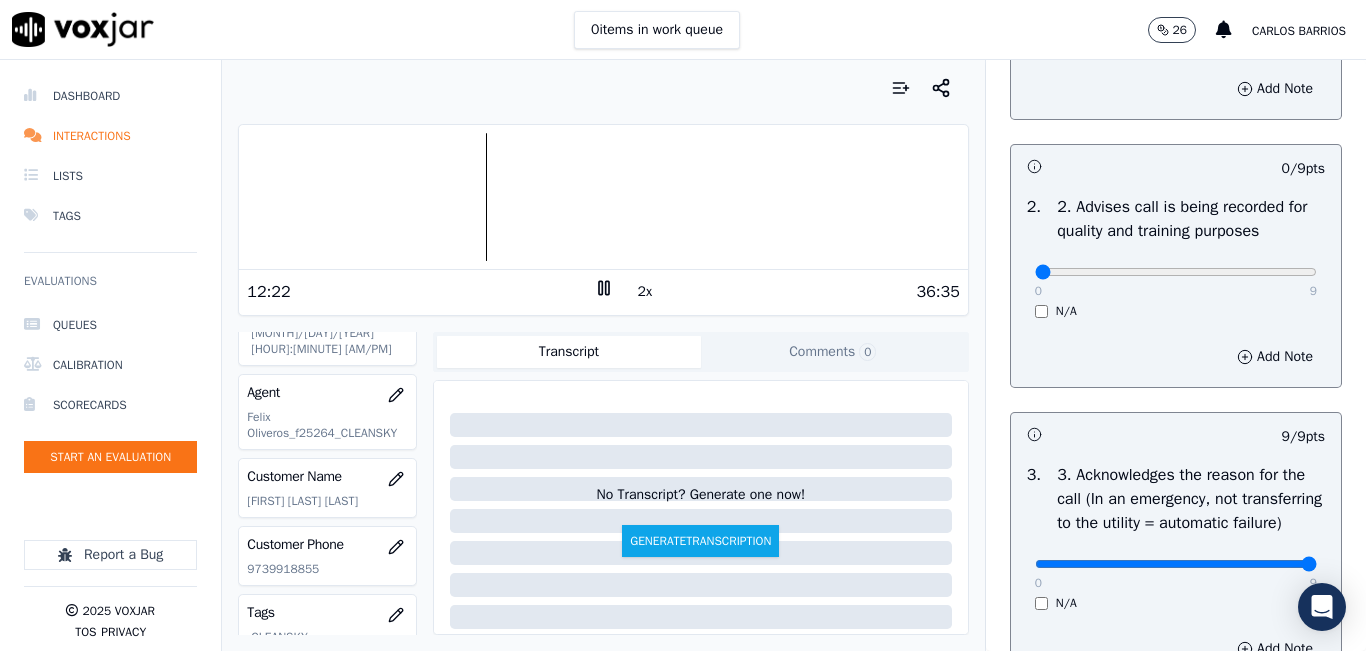 scroll, scrollTop: 200, scrollLeft: 0, axis: vertical 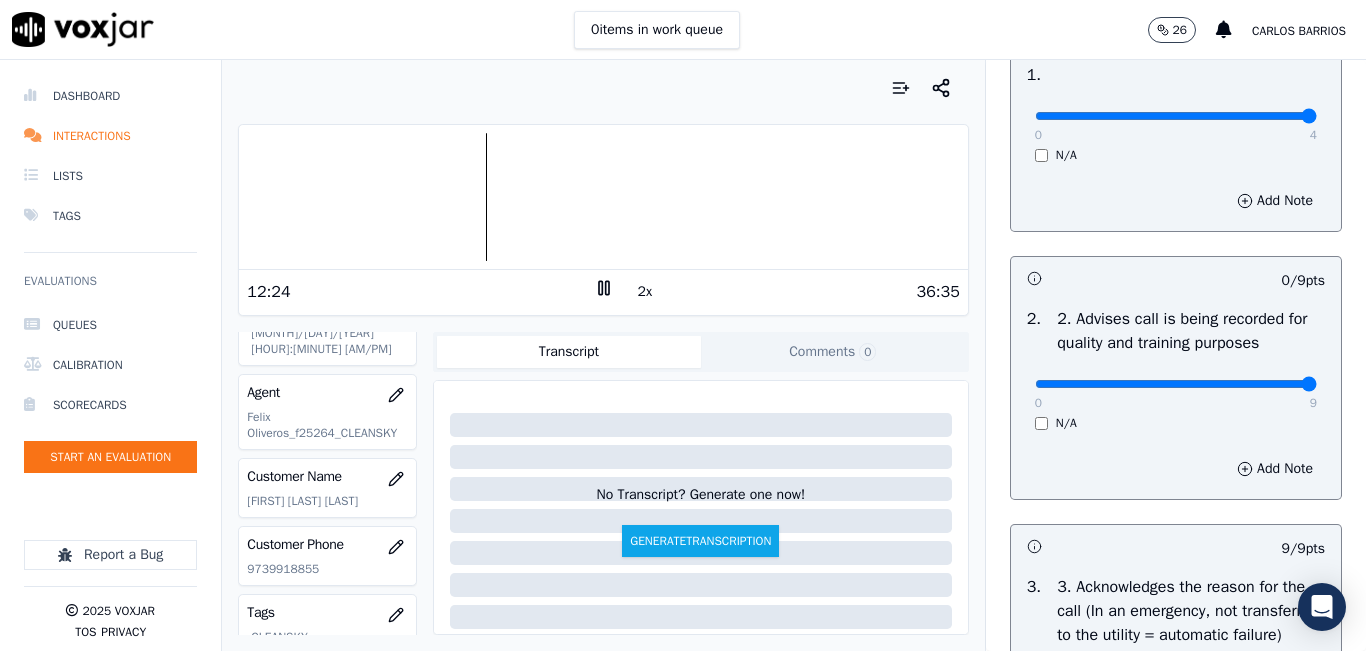 type on "9" 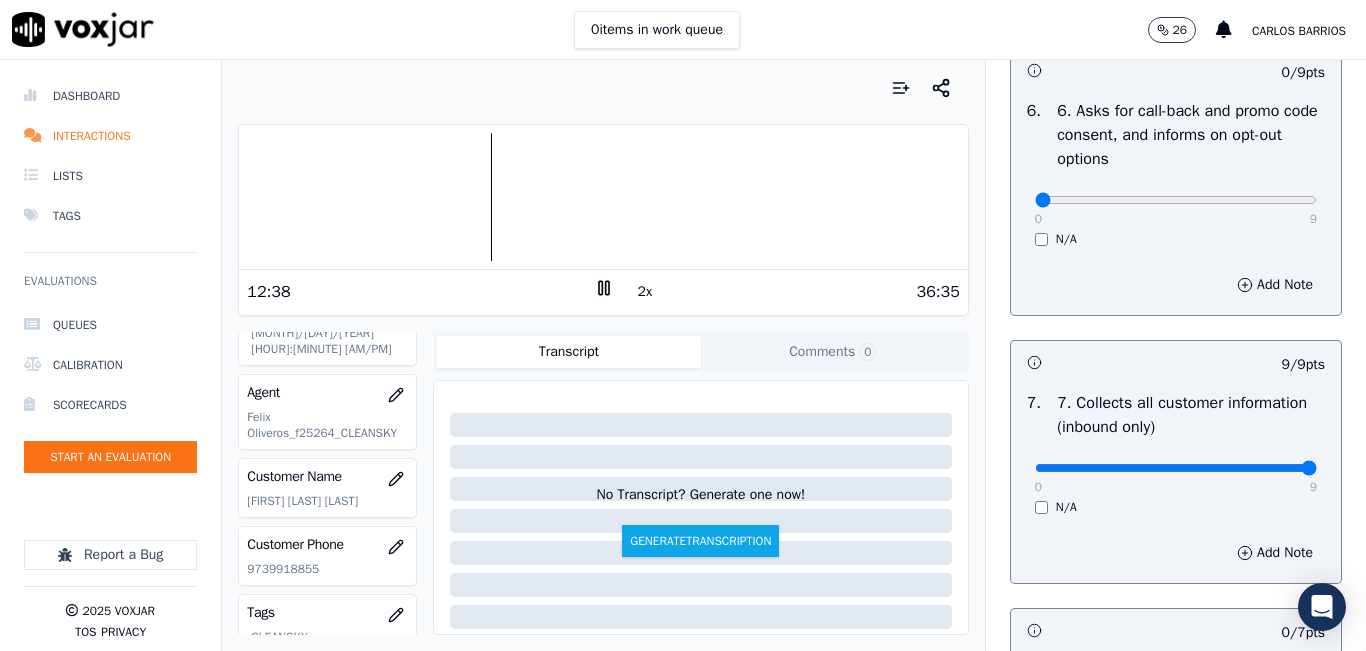scroll, scrollTop: 1500, scrollLeft: 0, axis: vertical 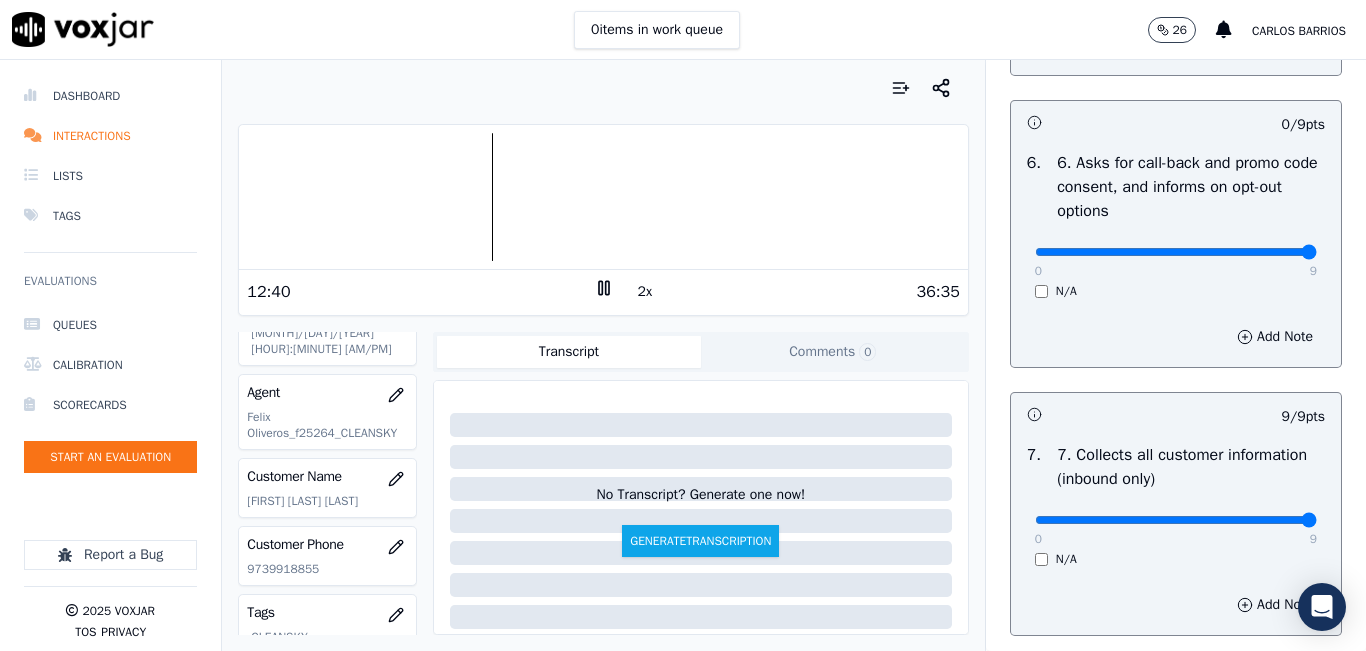 drag, startPoint x: 1253, startPoint y: 328, endPoint x: 1296, endPoint y: 313, distance: 45.54119 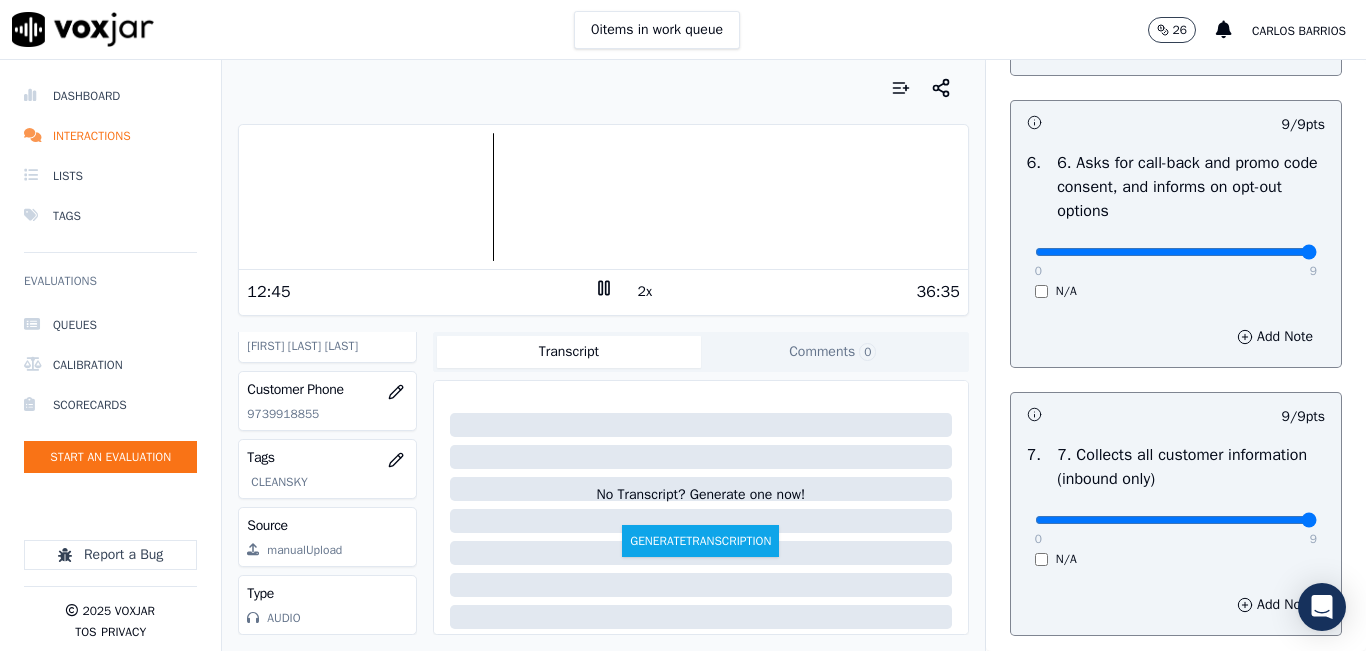scroll, scrollTop: 394, scrollLeft: 0, axis: vertical 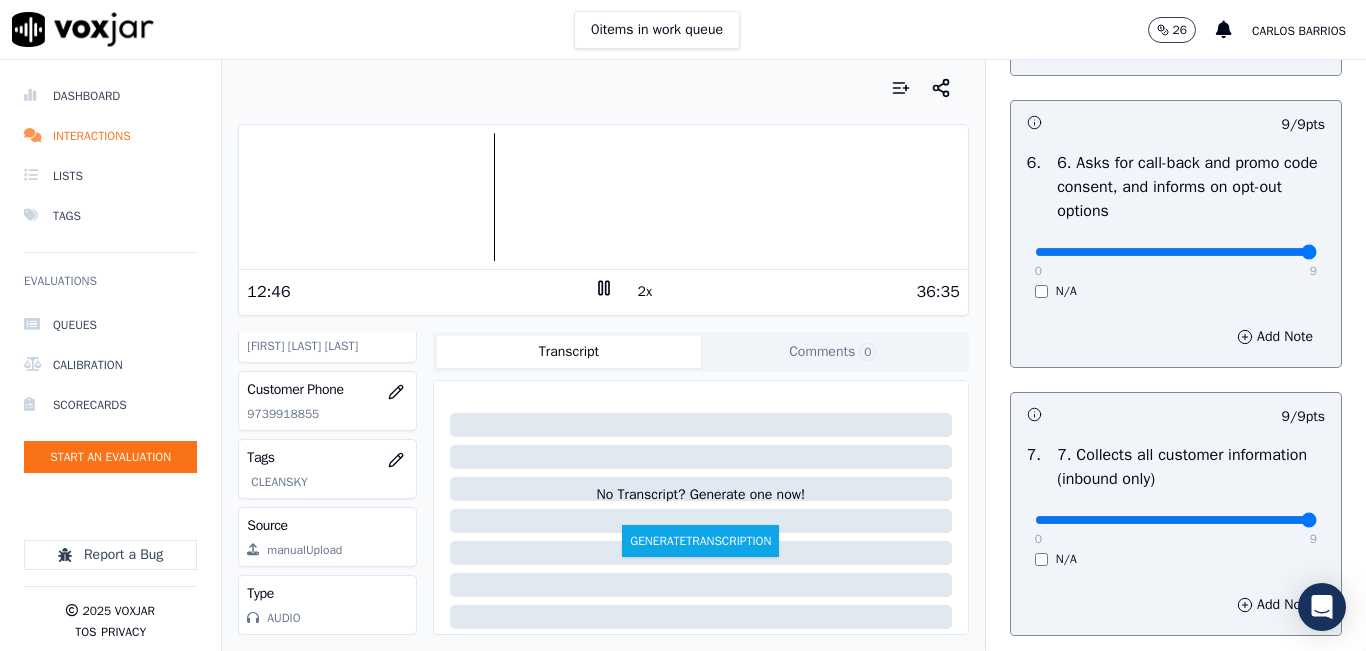 click on "9739918855" 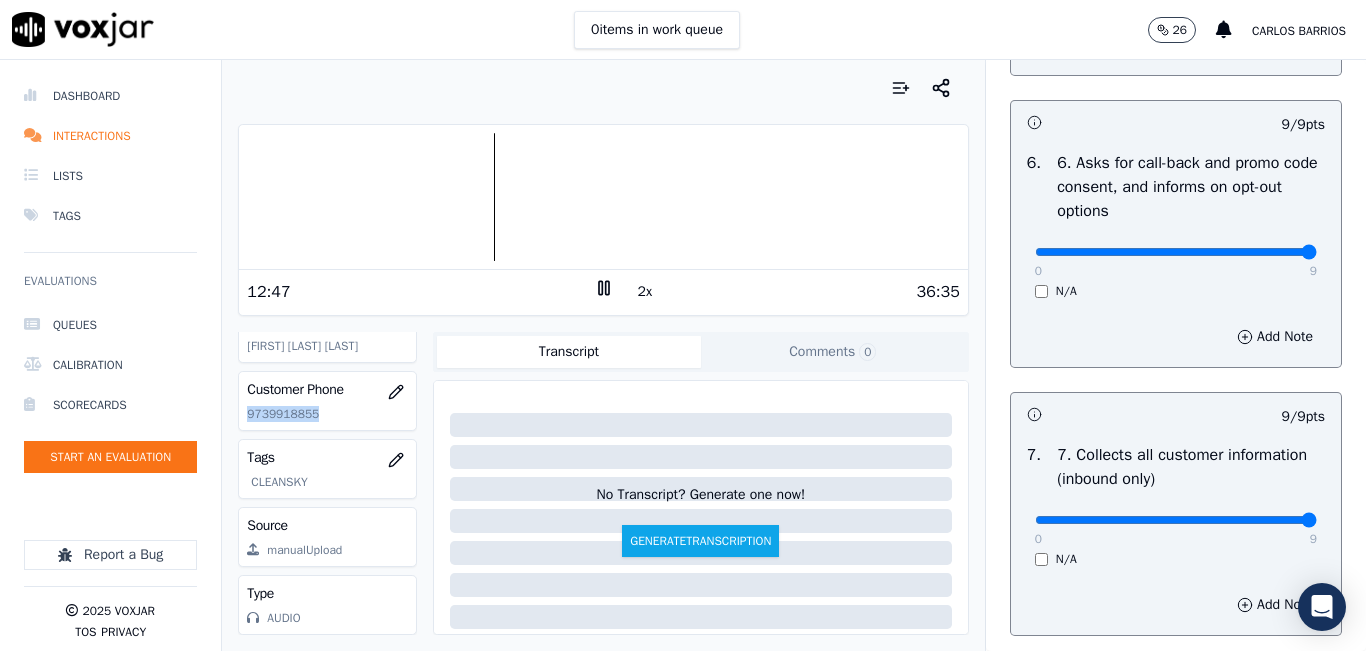 click on "9739918855" 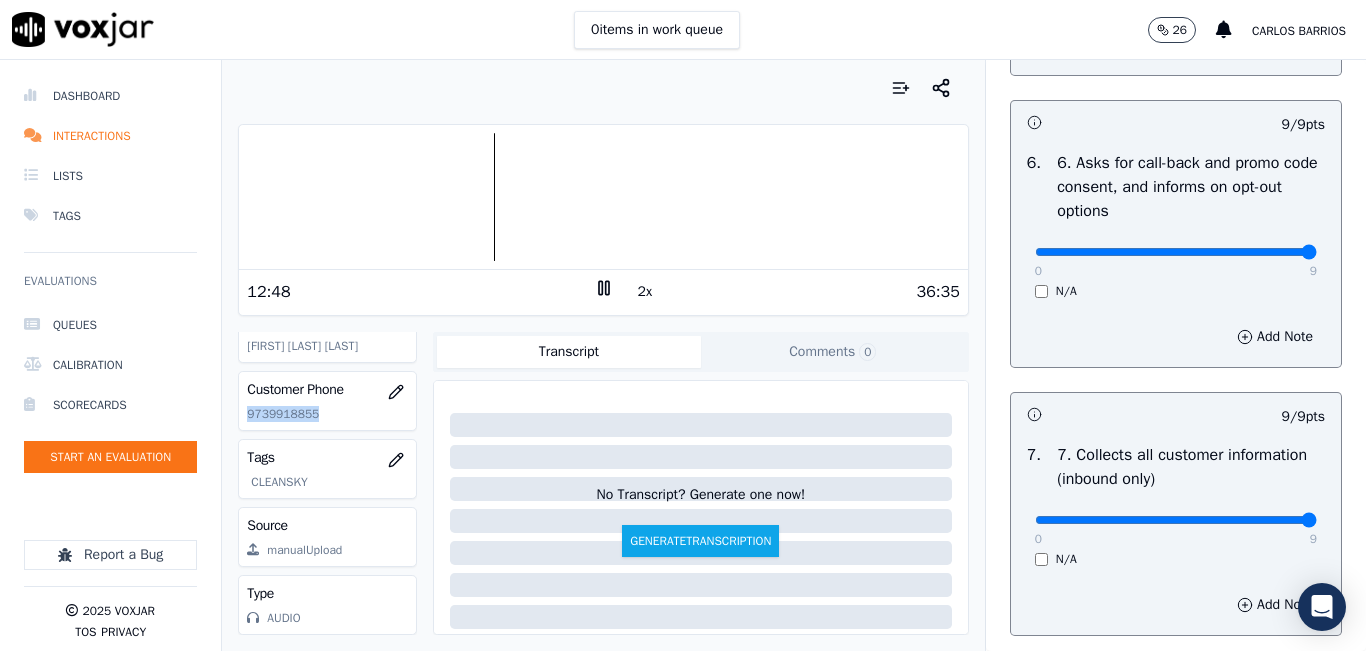 copy on "9739918855" 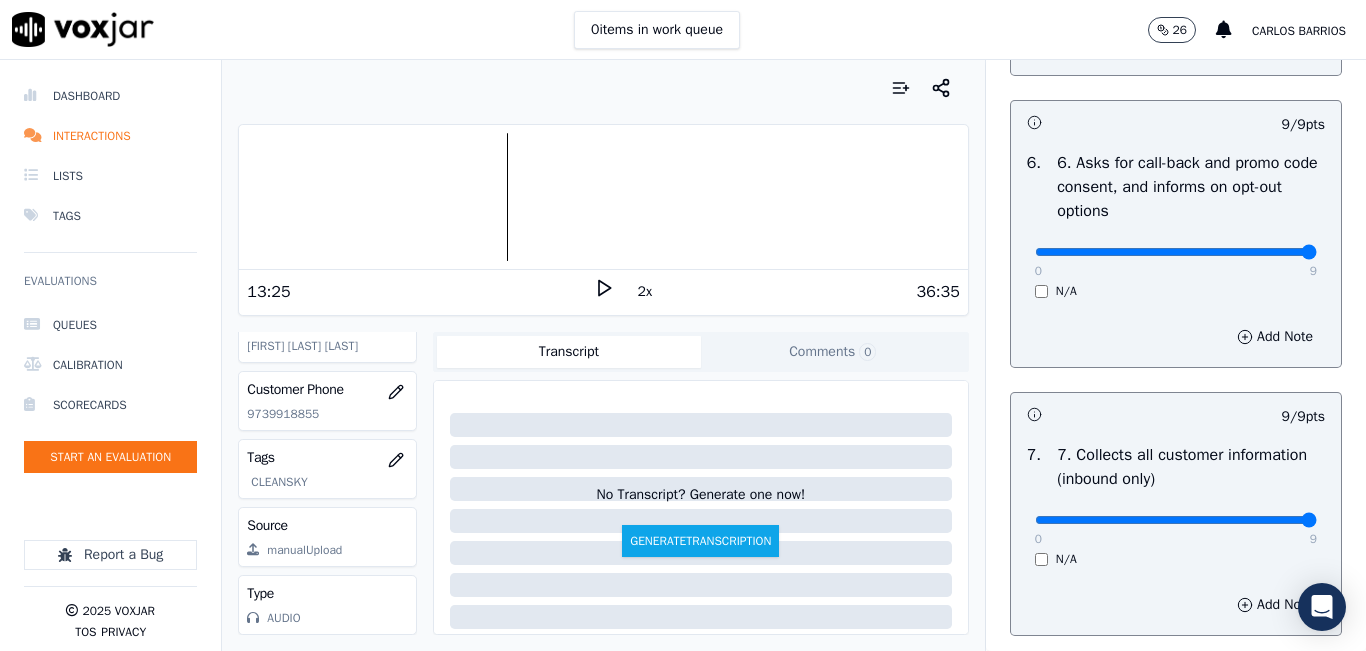 click on "13:25     2x   36:35" at bounding box center [603, 291] 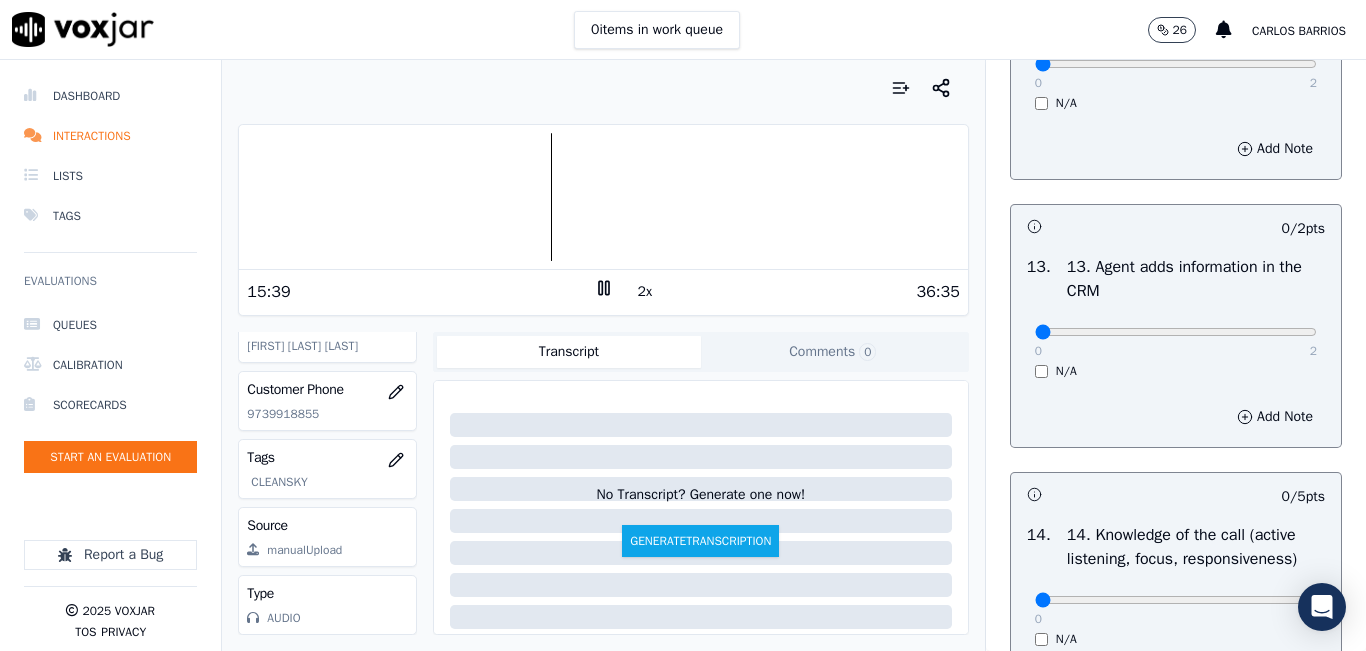 scroll, scrollTop: 3342, scrollLeft: 0, axis: vertical 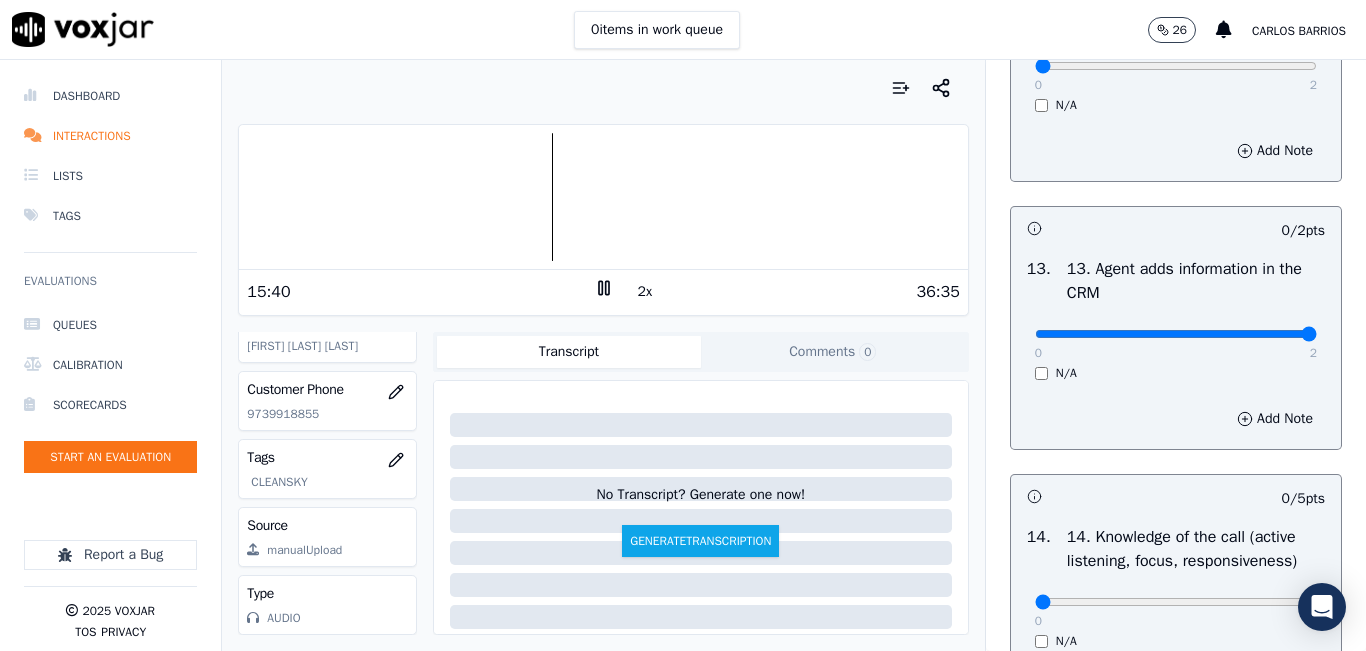type on "2" 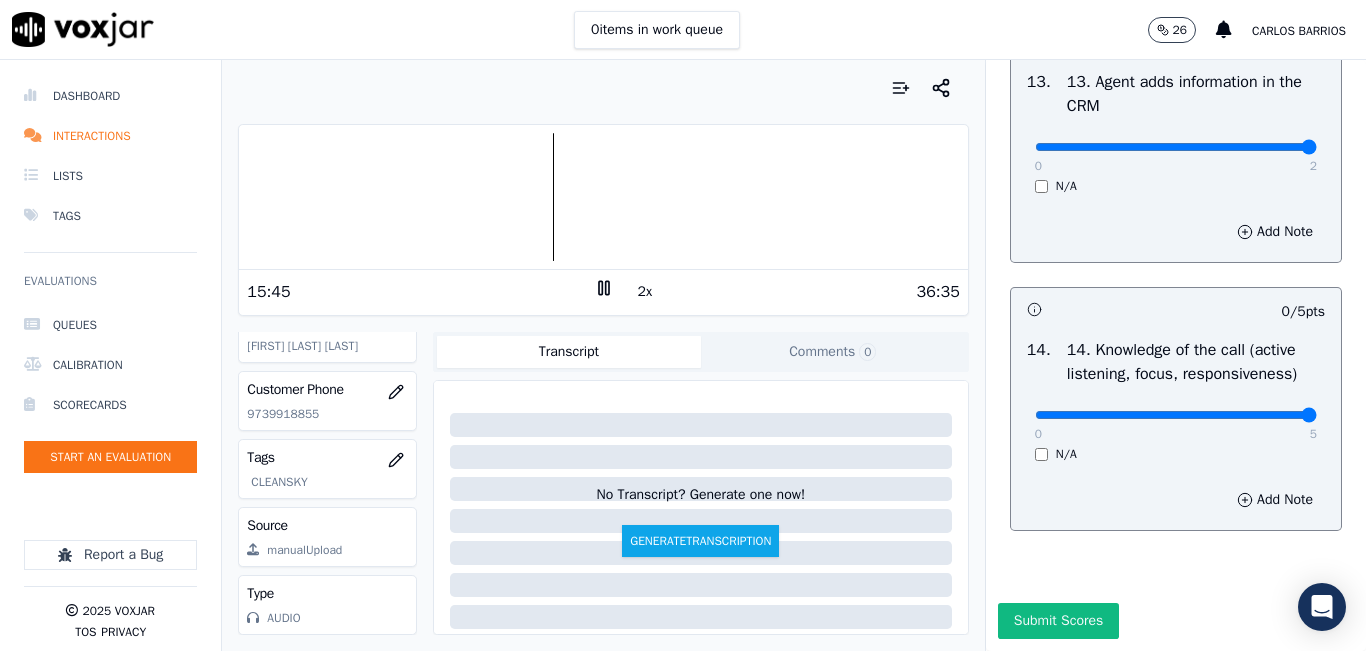 type on "5" 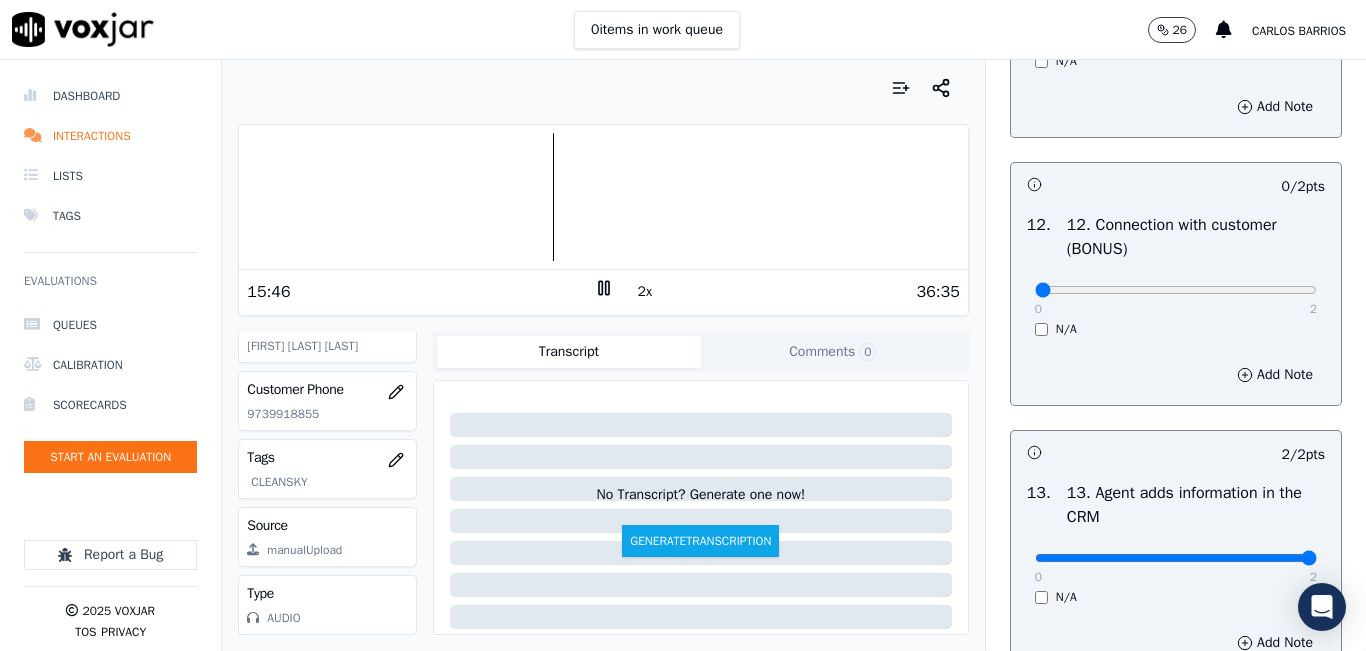scroll, scrollTop: 3042, scrollLeft: 0, axis: vertical 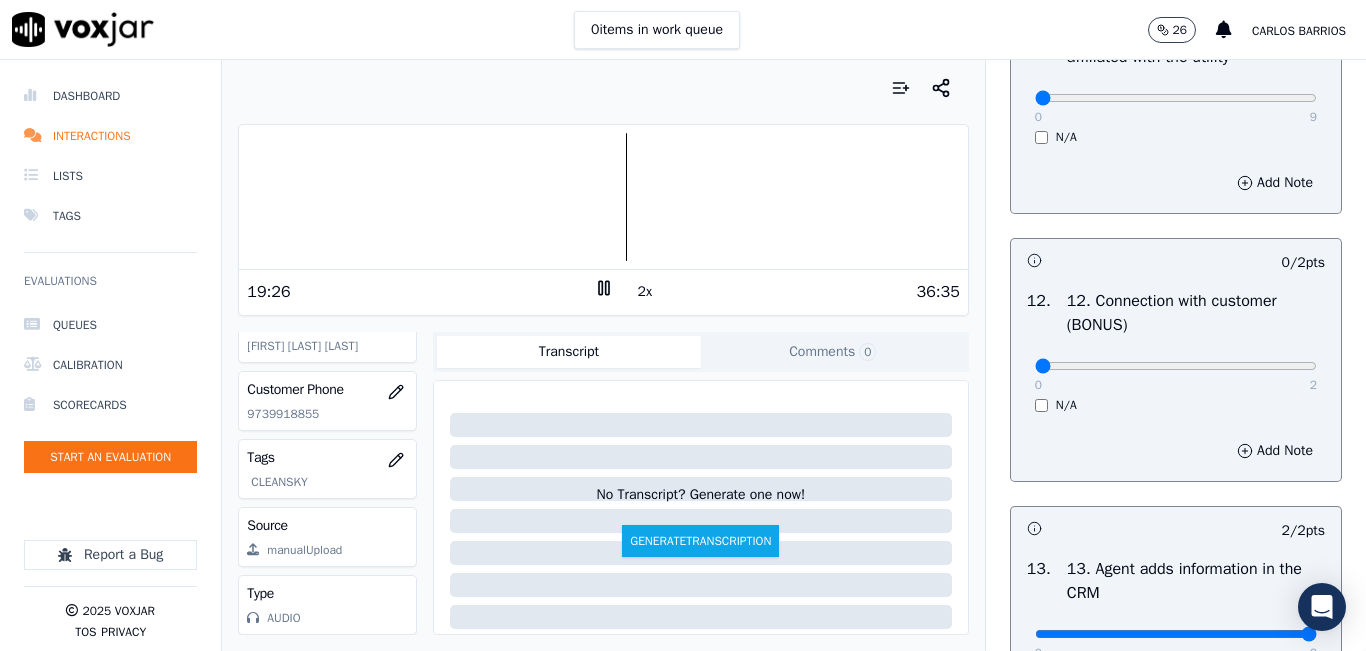 click at bounding box center [603, 197] 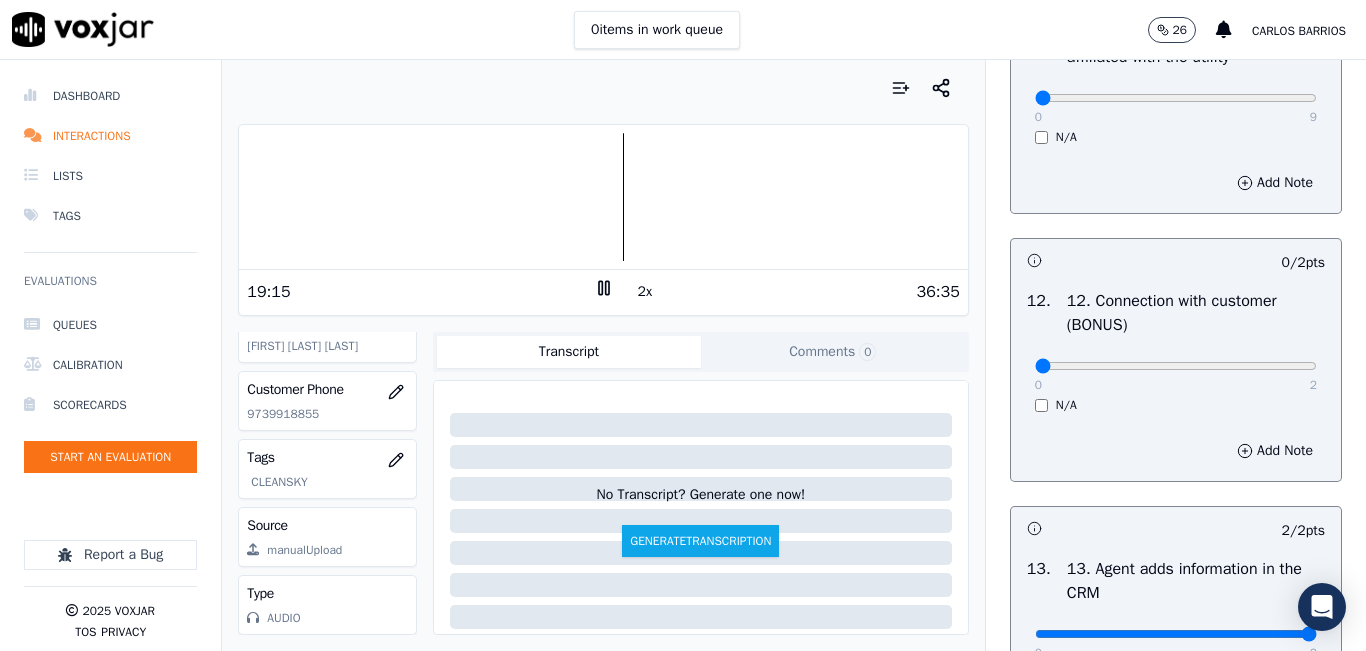 click at bounding box center [603, 197] 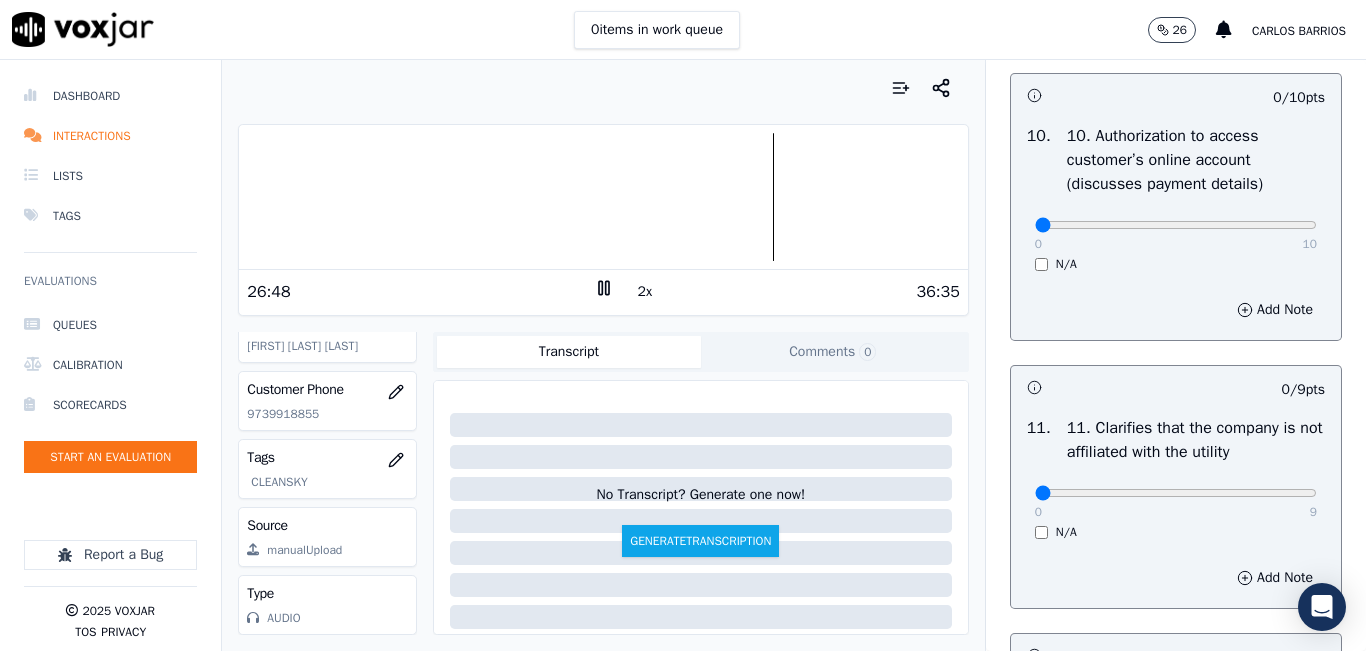 scroll, scrollTop: 2842, scrollLeft: 0, axis: vertical 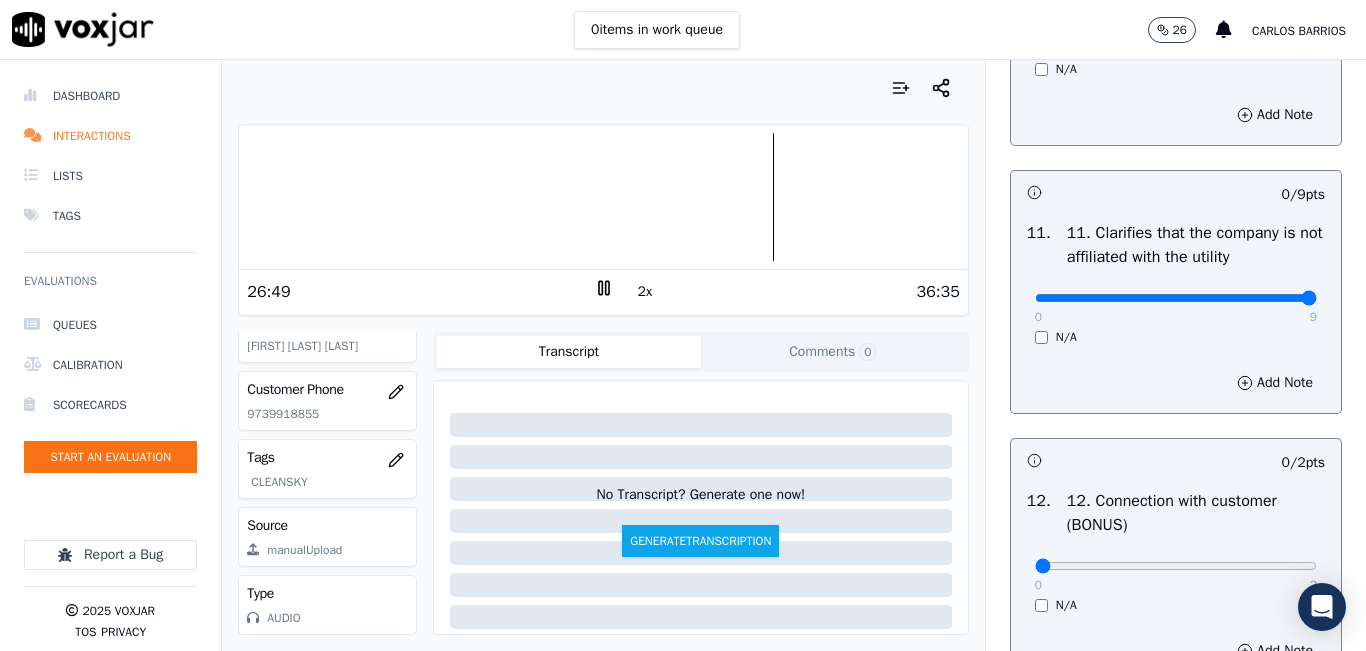 drag, startPoint x: 1241, startPoint y: 360, endPoint x: 1283, endPoint y: 353, distance: 42.579338 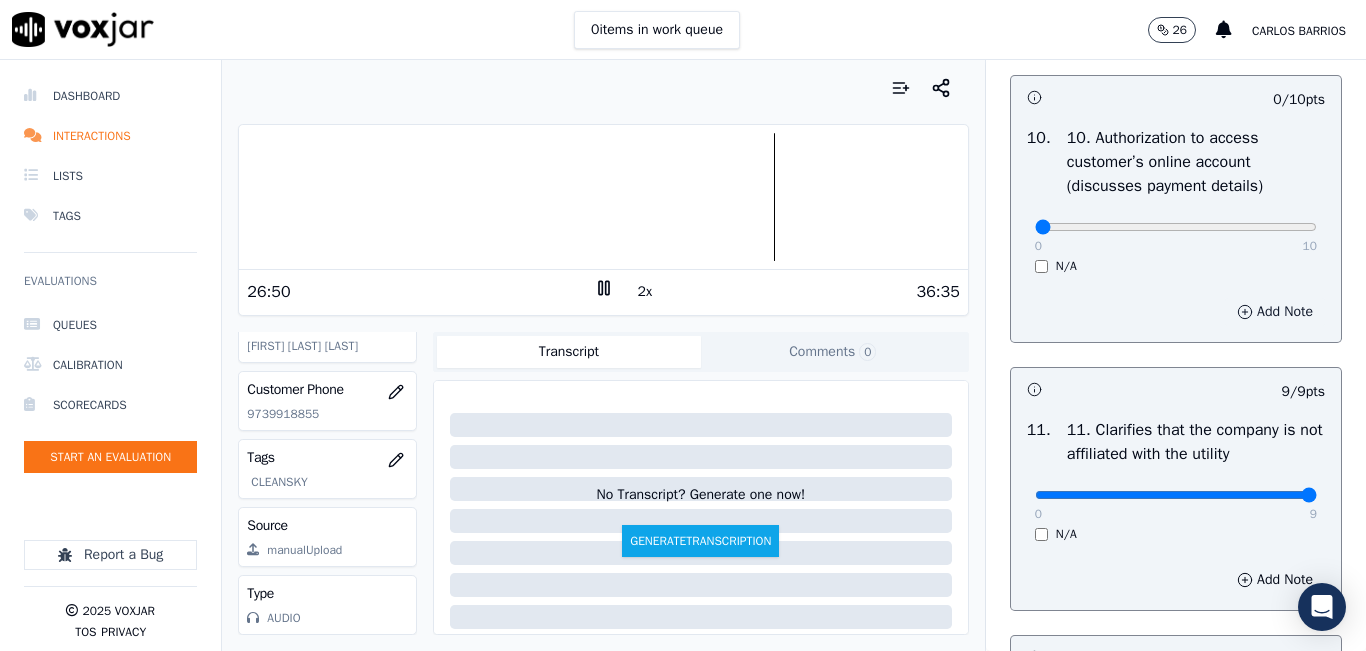 scroll, scrollTop: 2642, scrollLeft: 0, axis: vertical 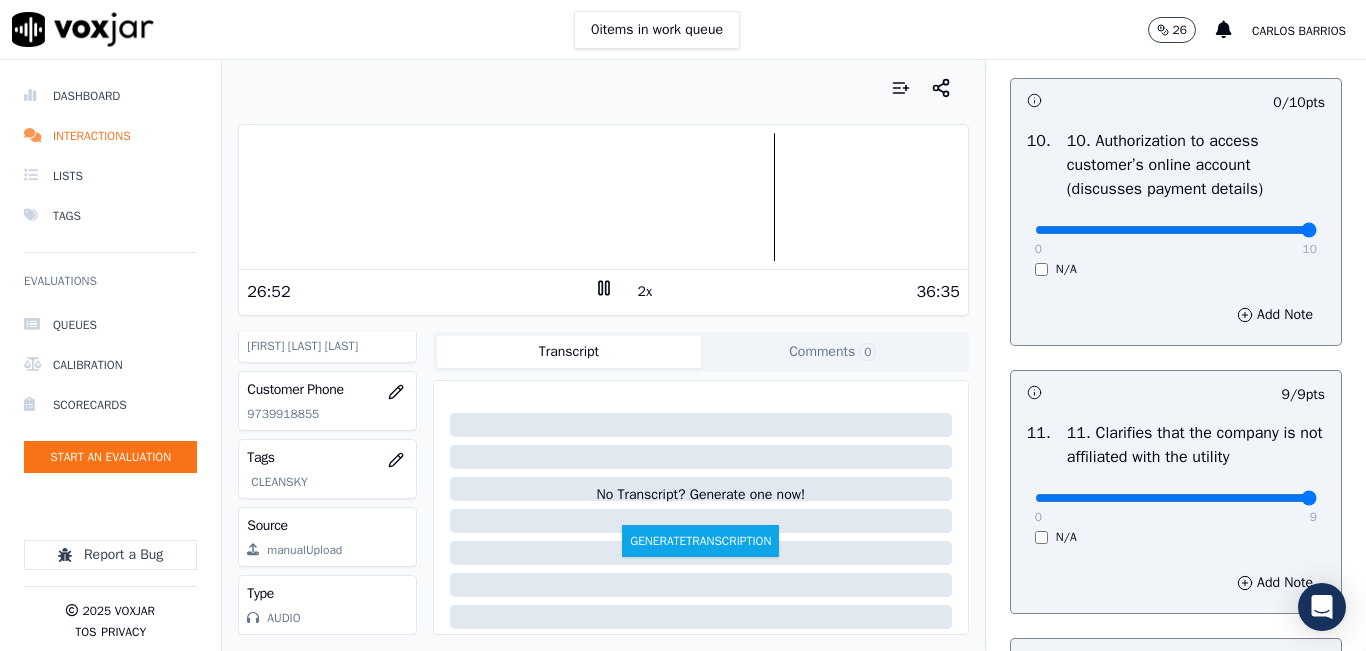 type on "10" 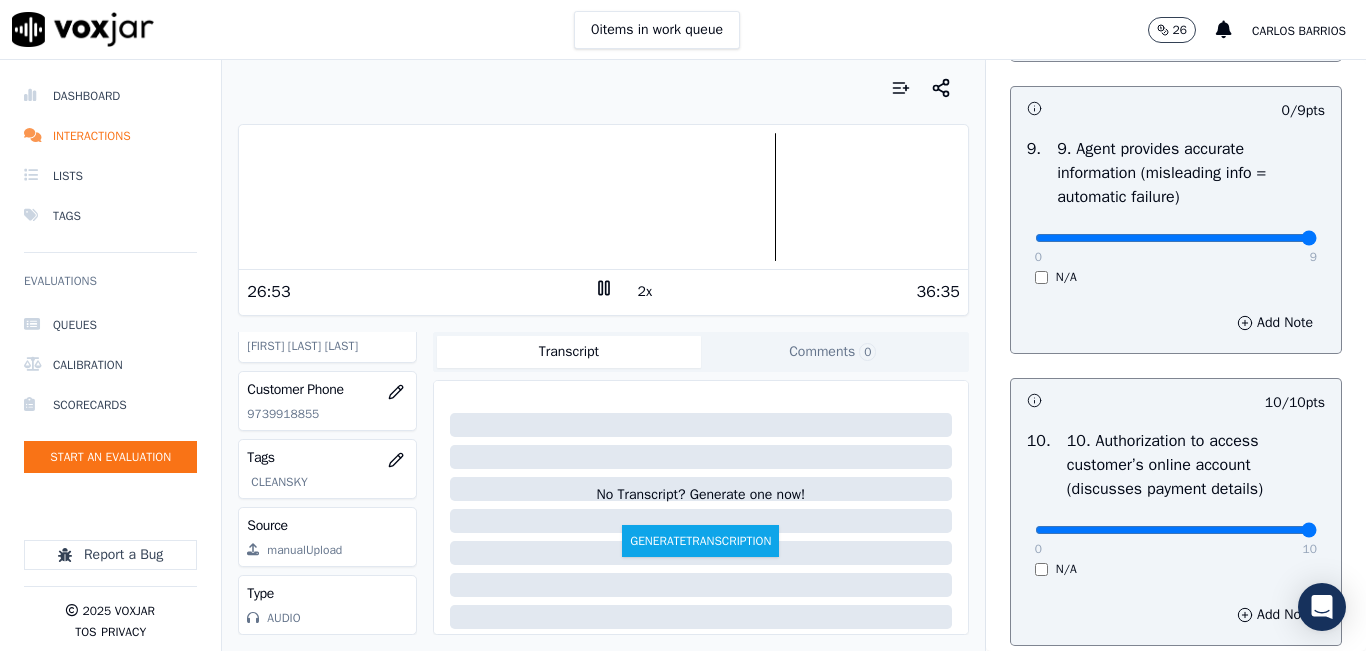 type on "9" 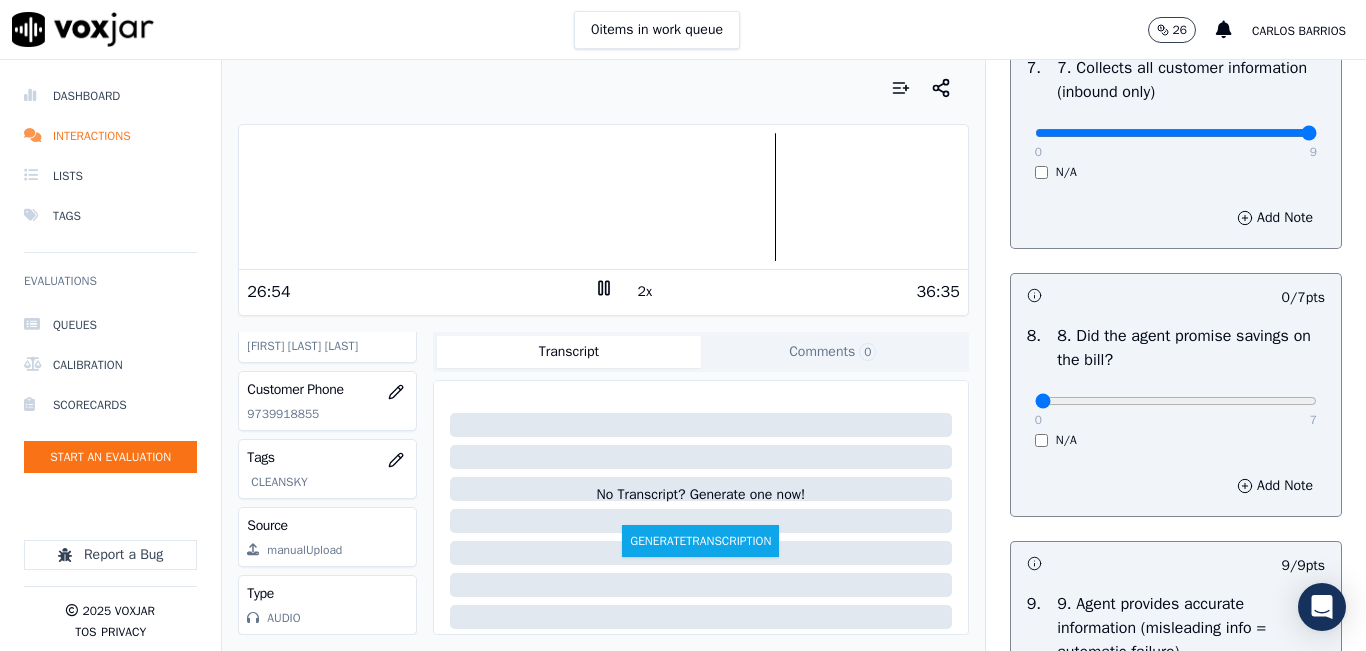 scroll, scrollTop: 1842, scrollLeft: 0, axis: vertical 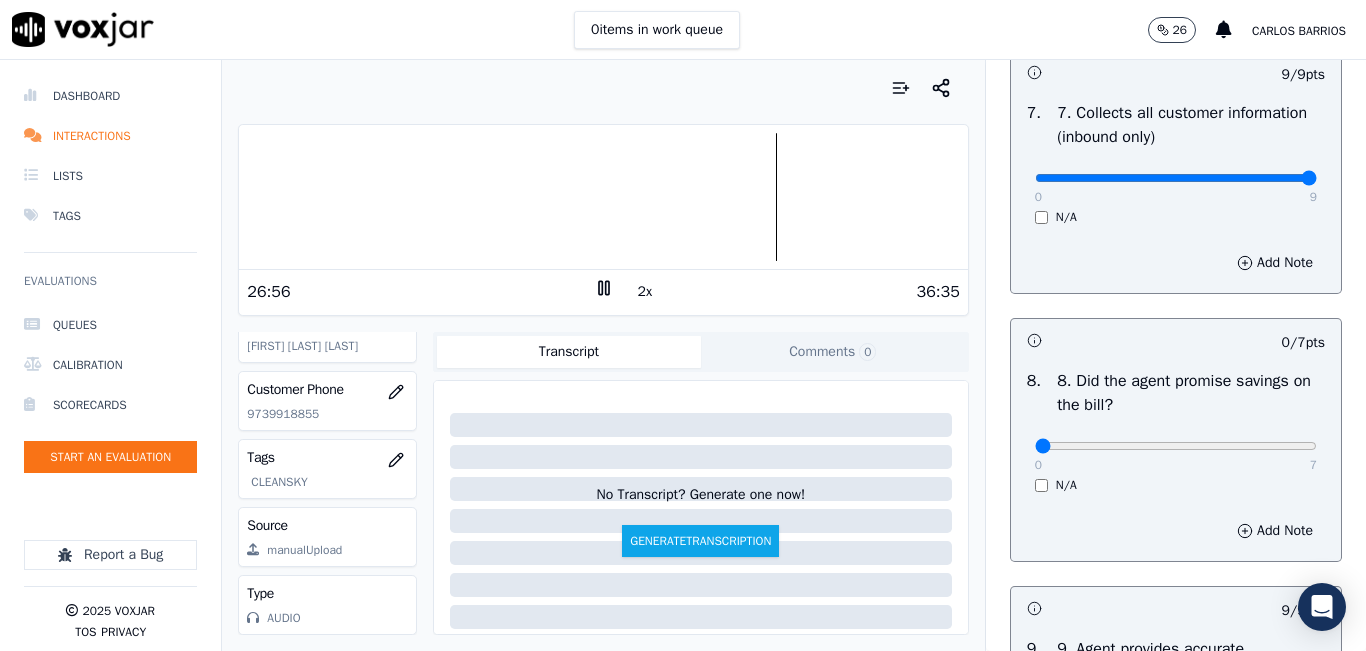 click on "8 .   8. Did the agent promise savings on the bill?     0   7     N/A" at bounding box center (1176, 431) 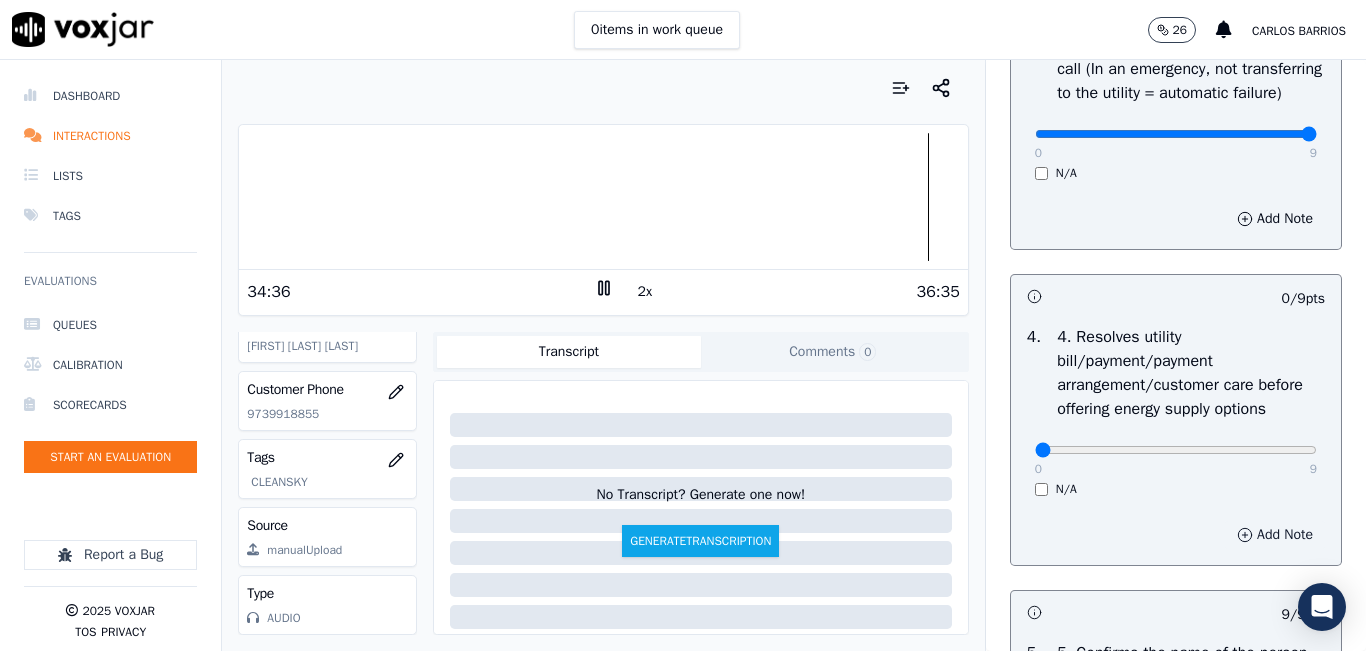 scroll, scrollTop: 942, scrollLeft: 0, axis: vertical 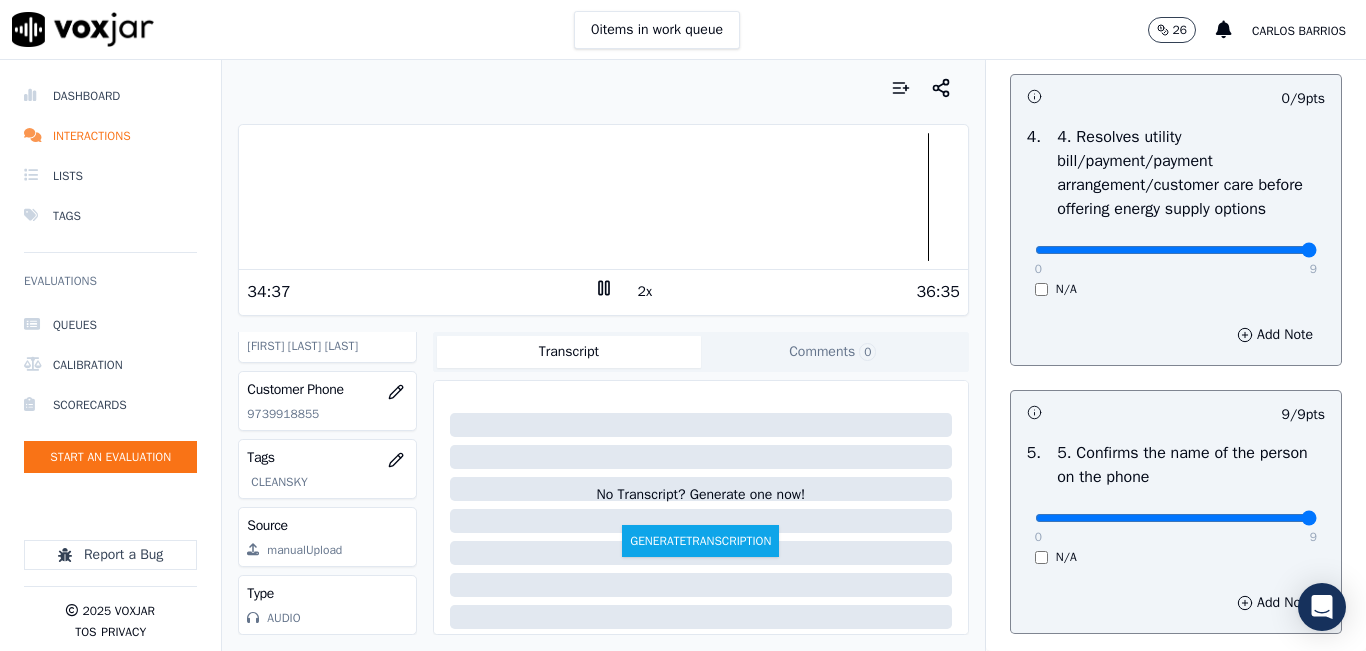 drag, startPoint x: 1249, startPoint y: 320, endPoint x: 1277, endPoint y: 310, distance: 29.732138 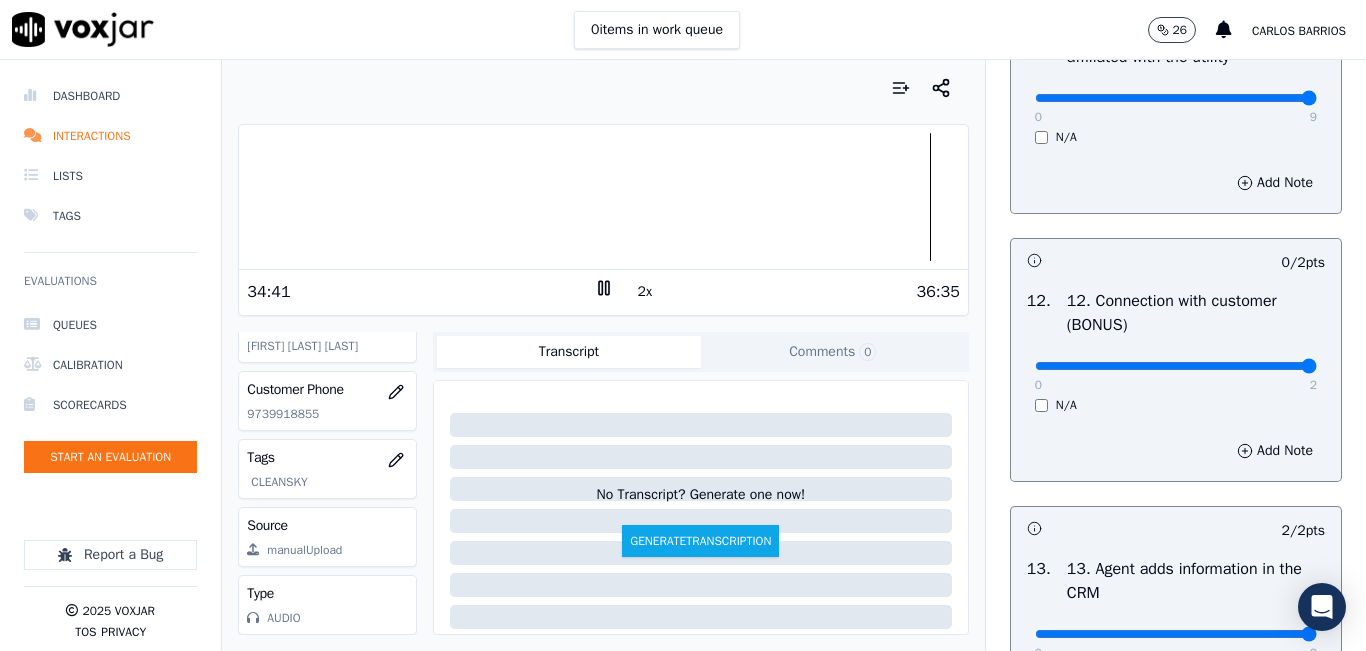 type on "2" 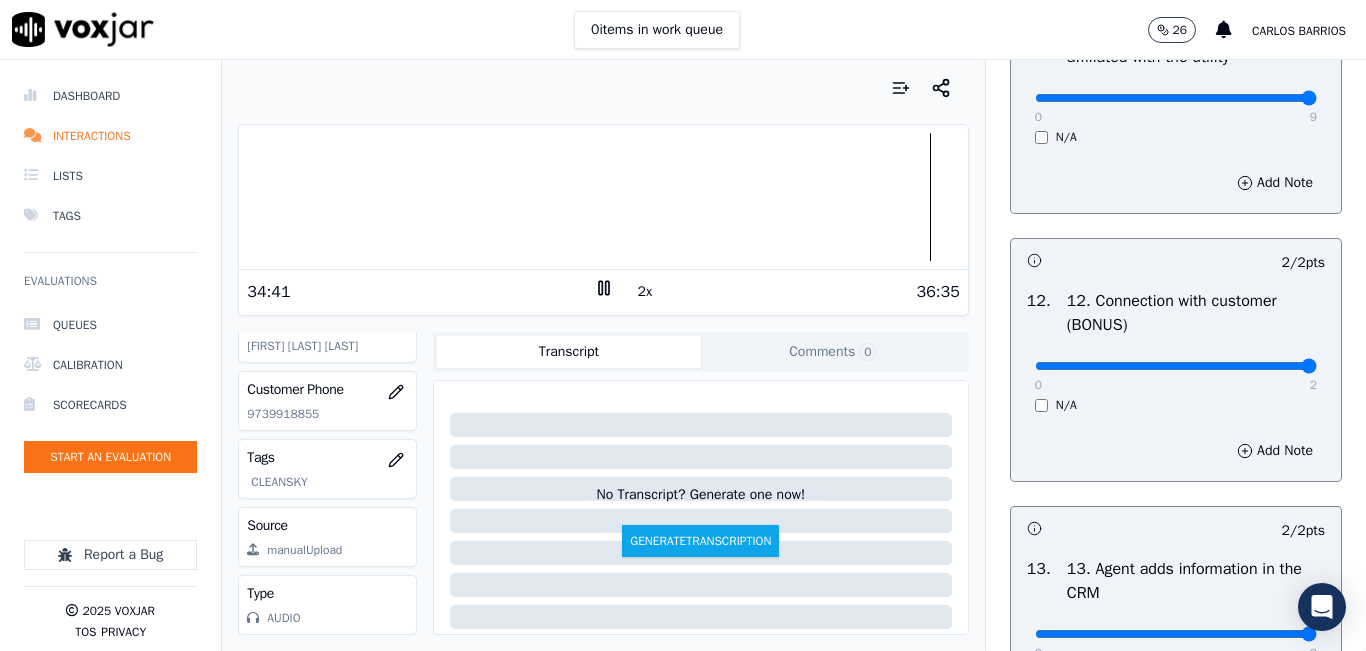scroll, scrollTop: 3642, scrollLeft: 0, axis: vertical 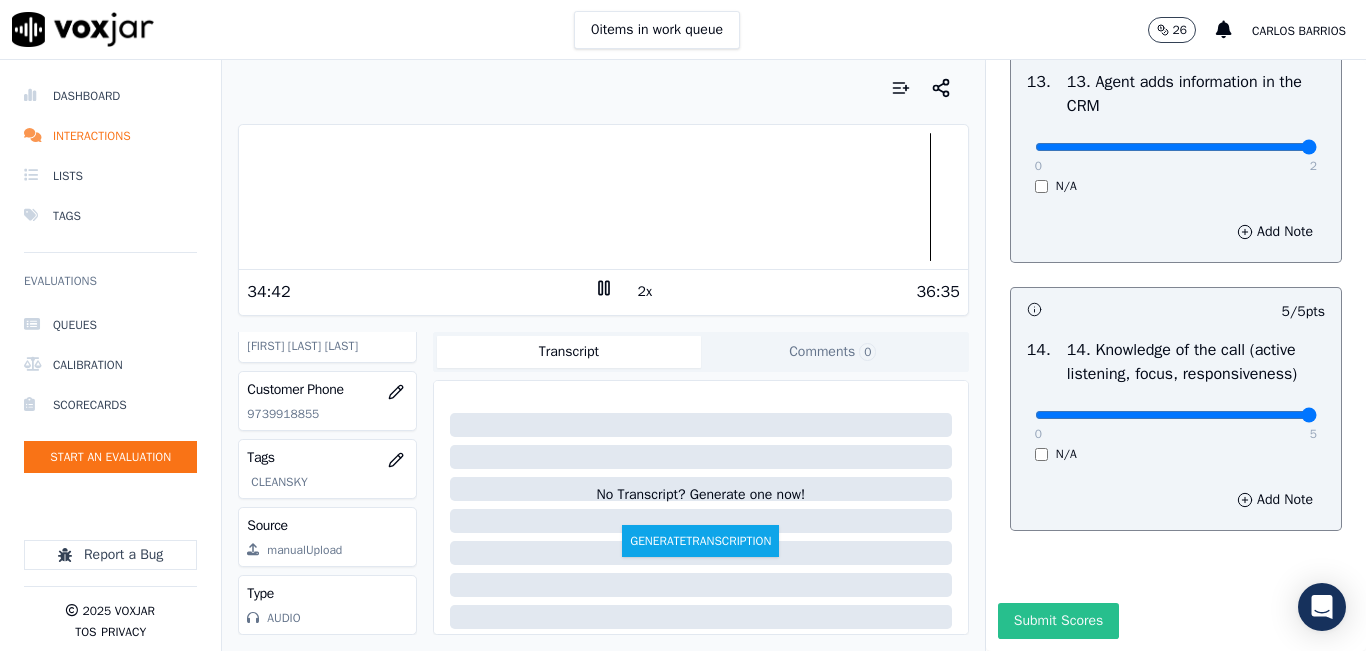 click on "Submit Scores" at bounding box center (1058, 621) 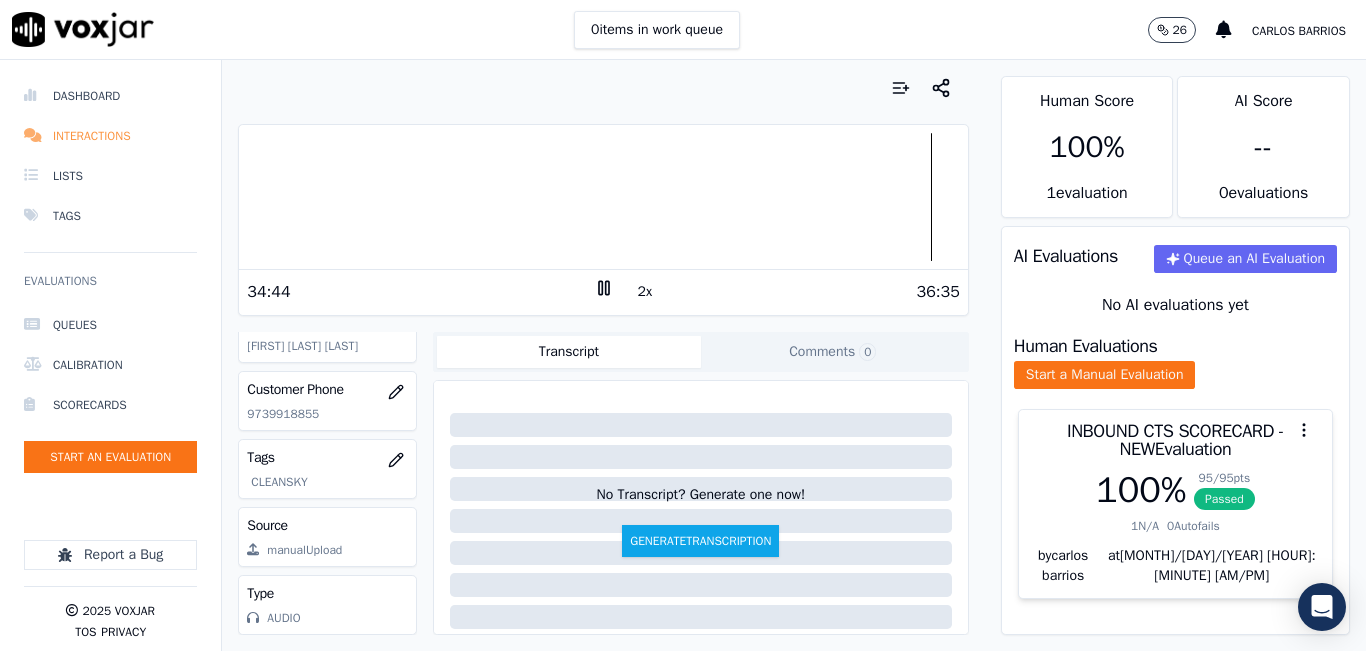 click on "Interactions" at bounding box center [110, 136] 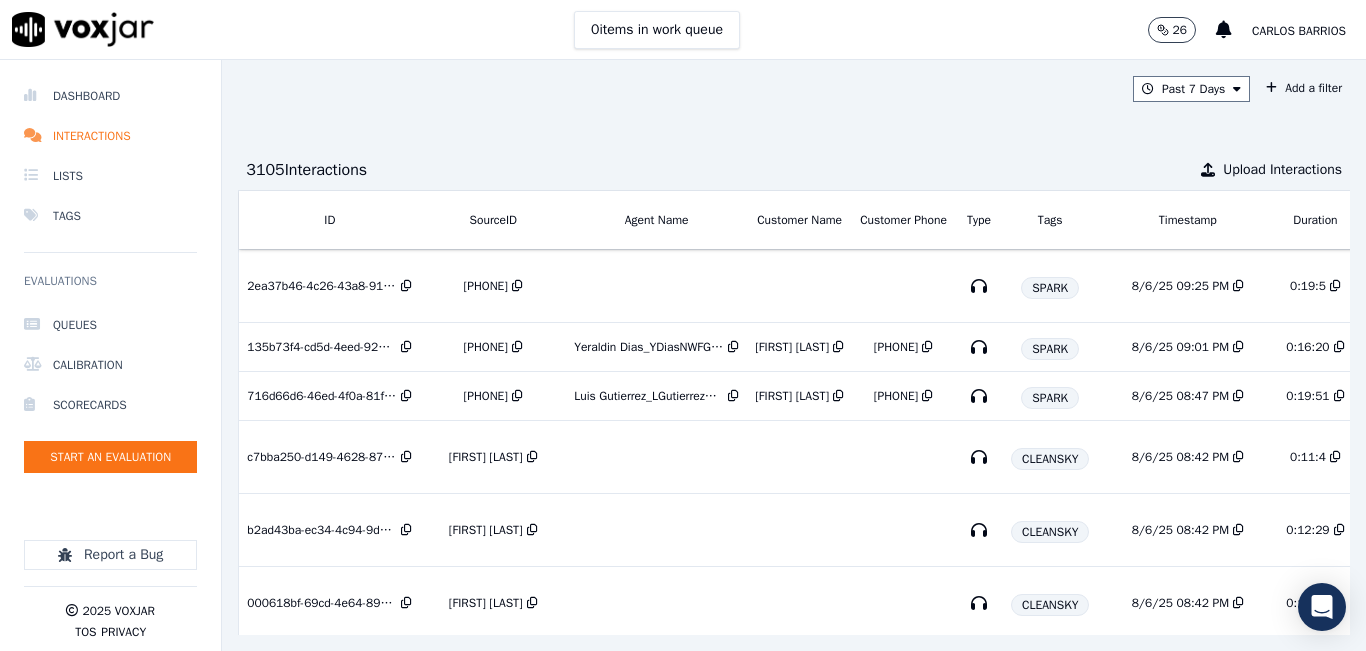 scroll, scrollTop: 0, scrollLeft: 323, axis: horizontal 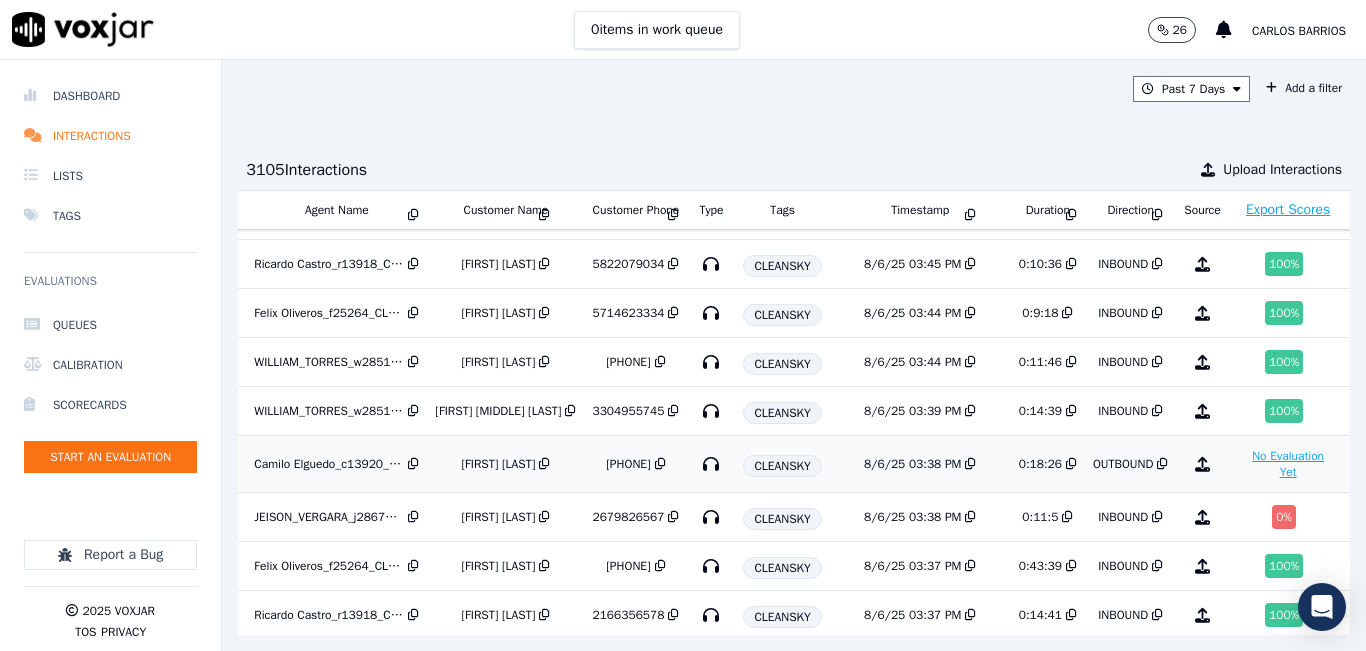 click on "No Evaluation Yet" at bounding box center (1288, 464) 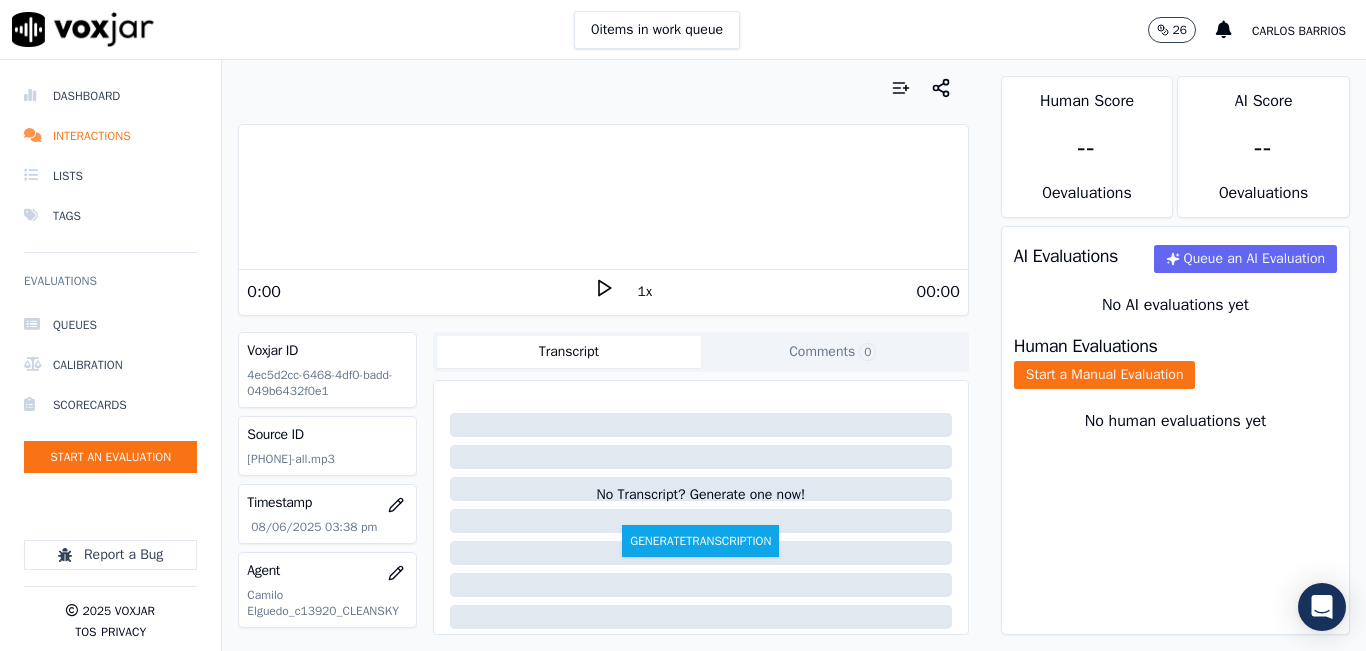 click 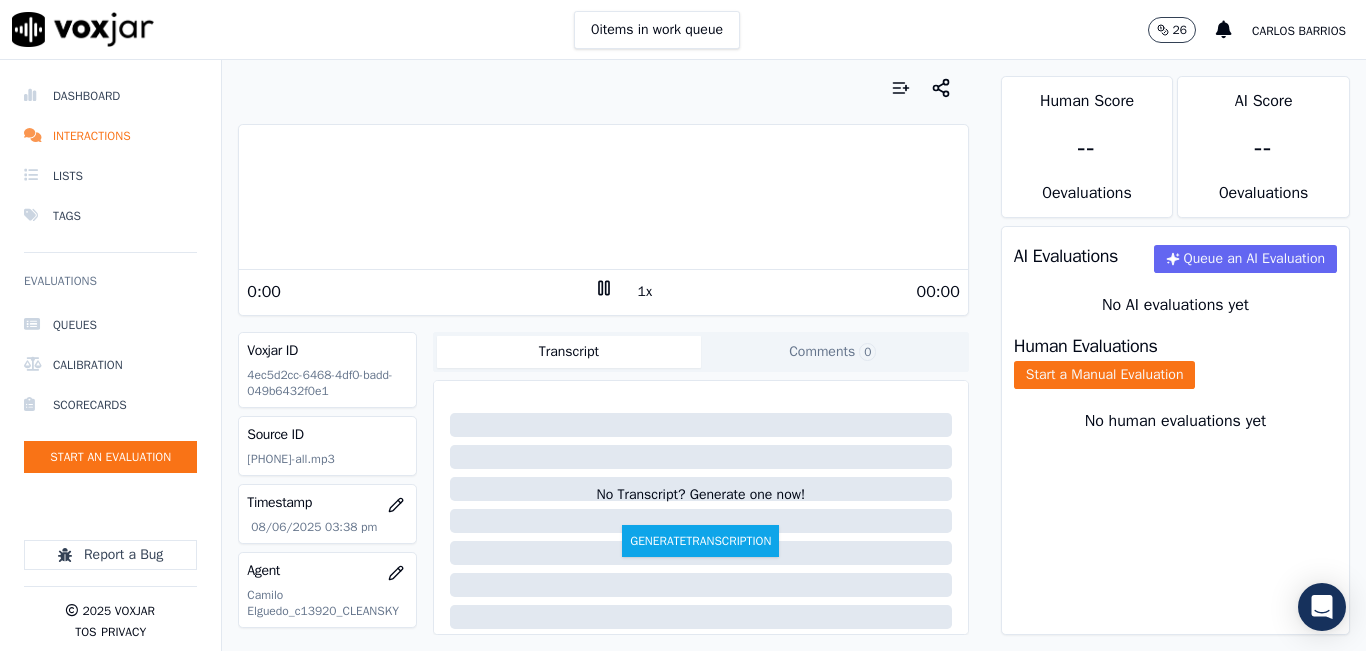 click on "1x" at bounding box center [645, 292] 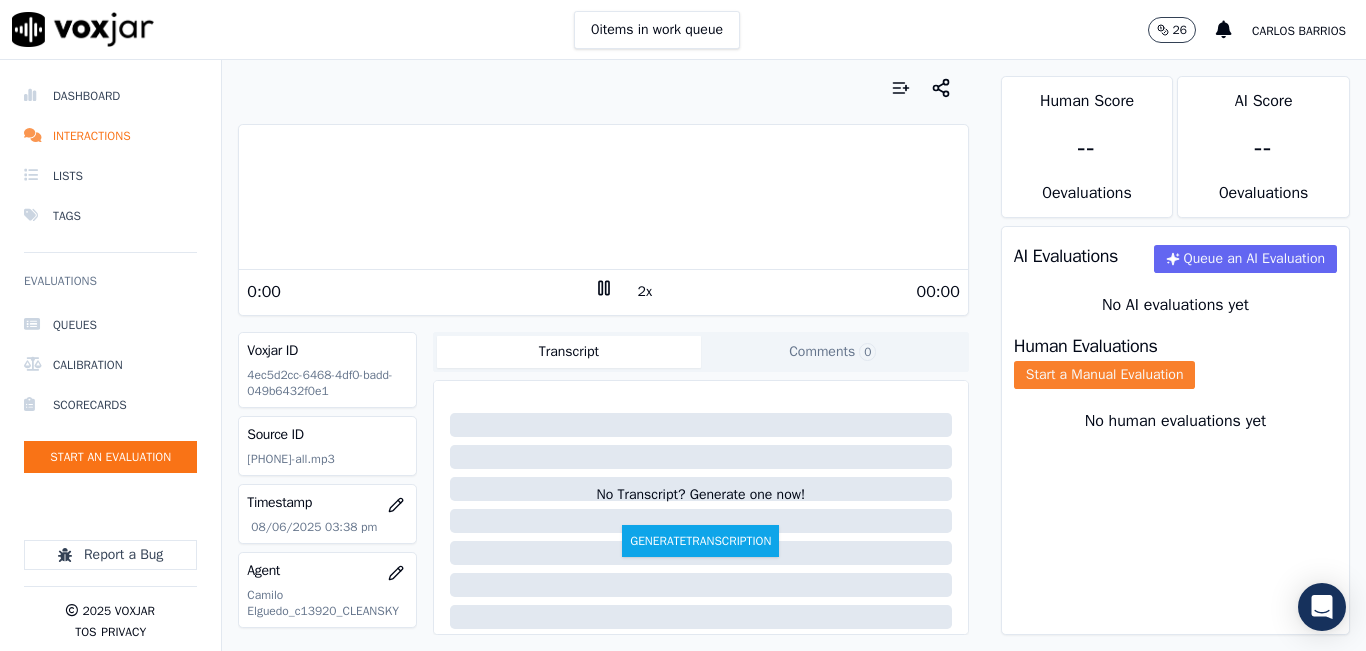 click on "Start a Manual Evaluation" 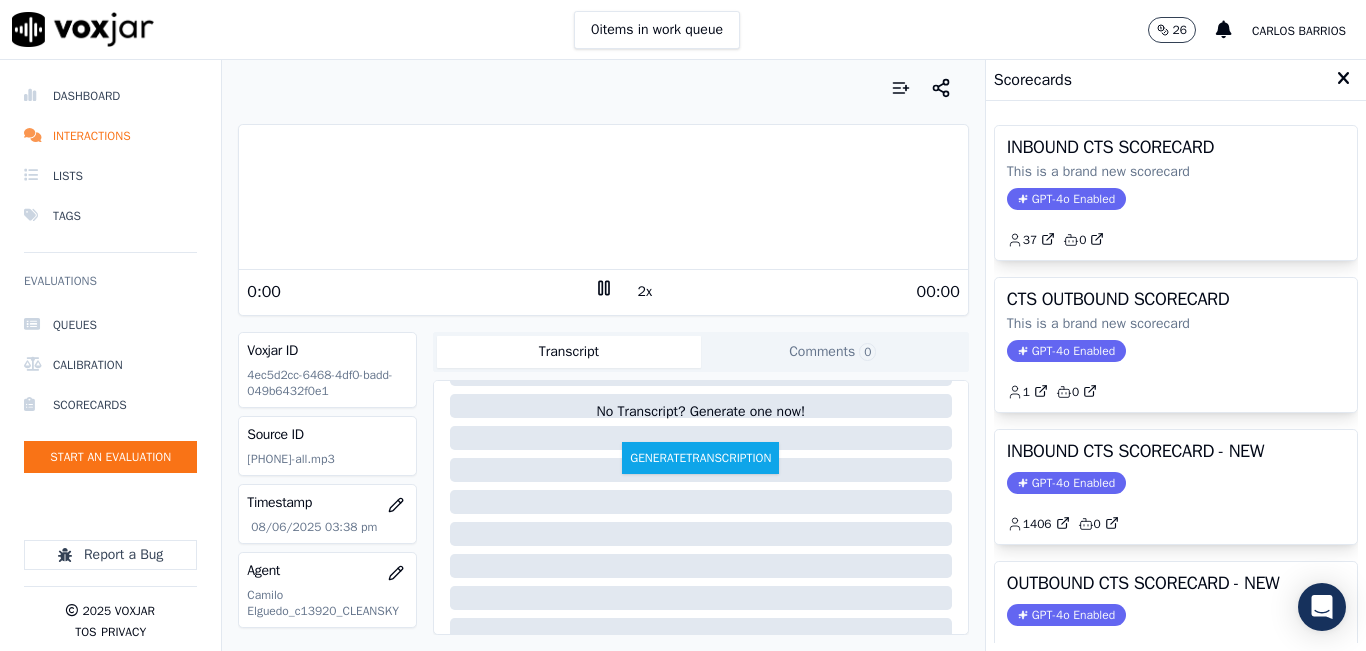 scroll, scrollTop: 100, scrollLeft: 0, axis: vertical 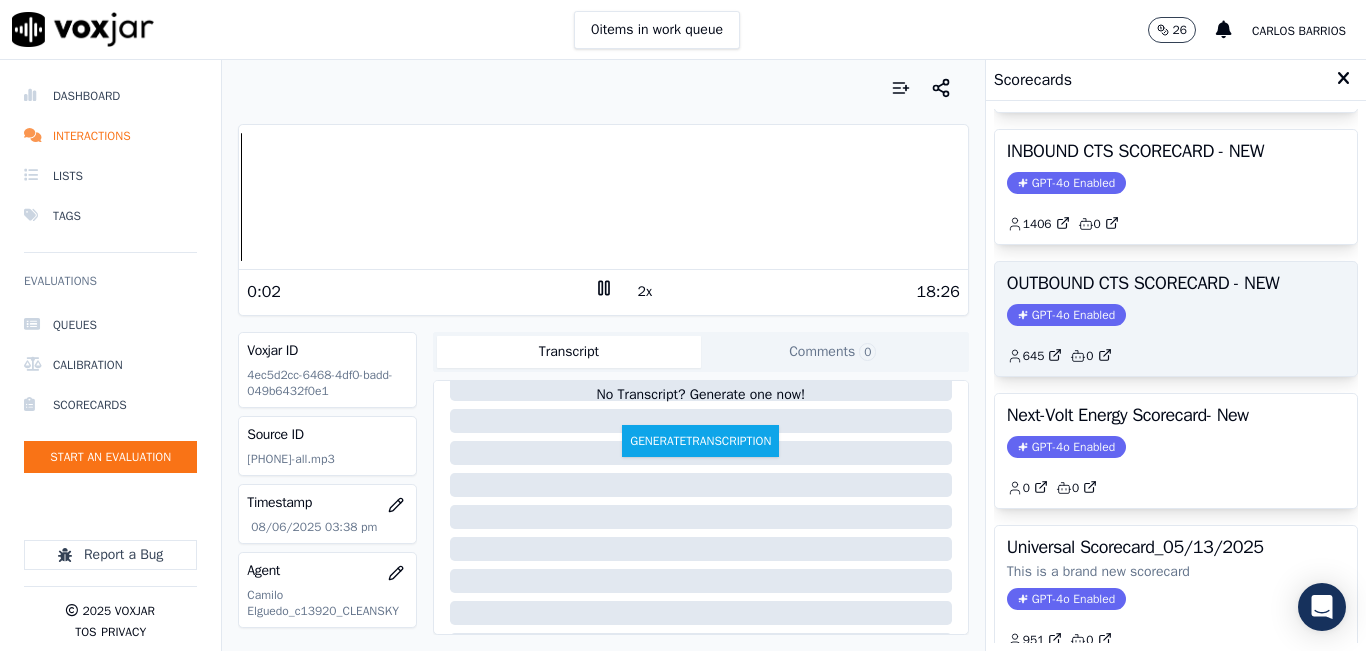 click on "GPT-4o Enabled" at bounding box center [1066, 315] 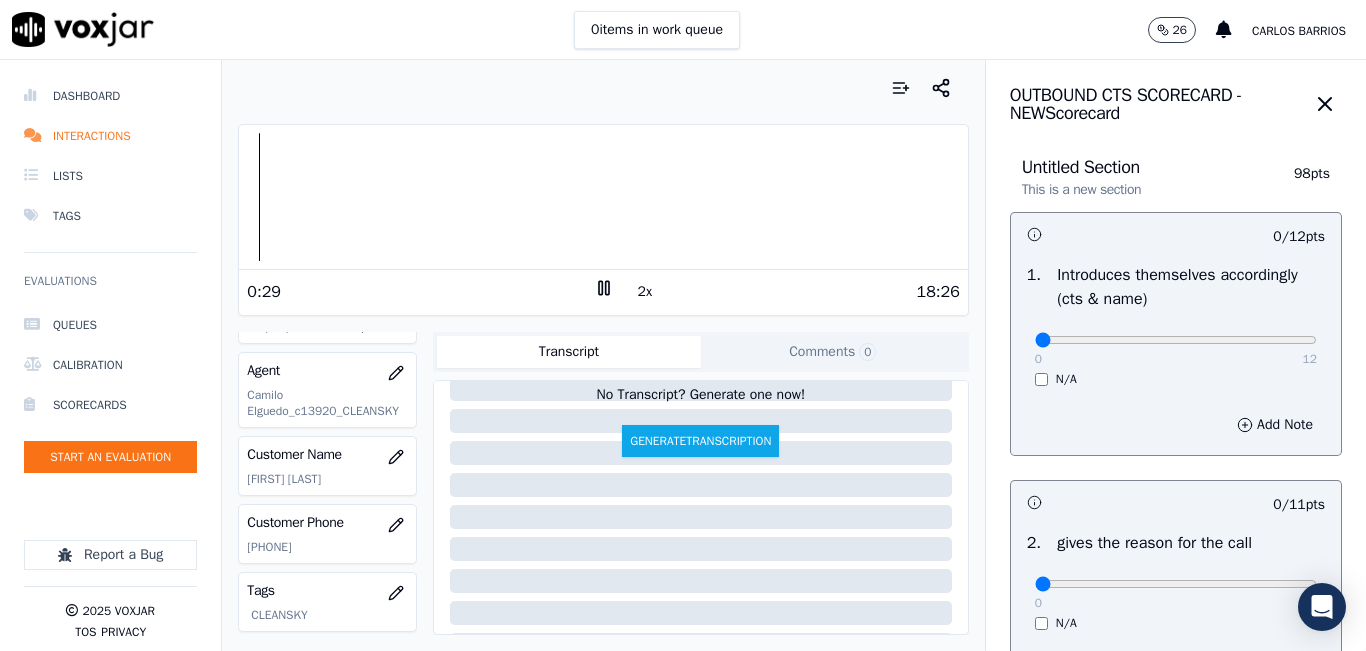 scroll, scrollTop: 300, scrollLeft: 0, axis: vertical 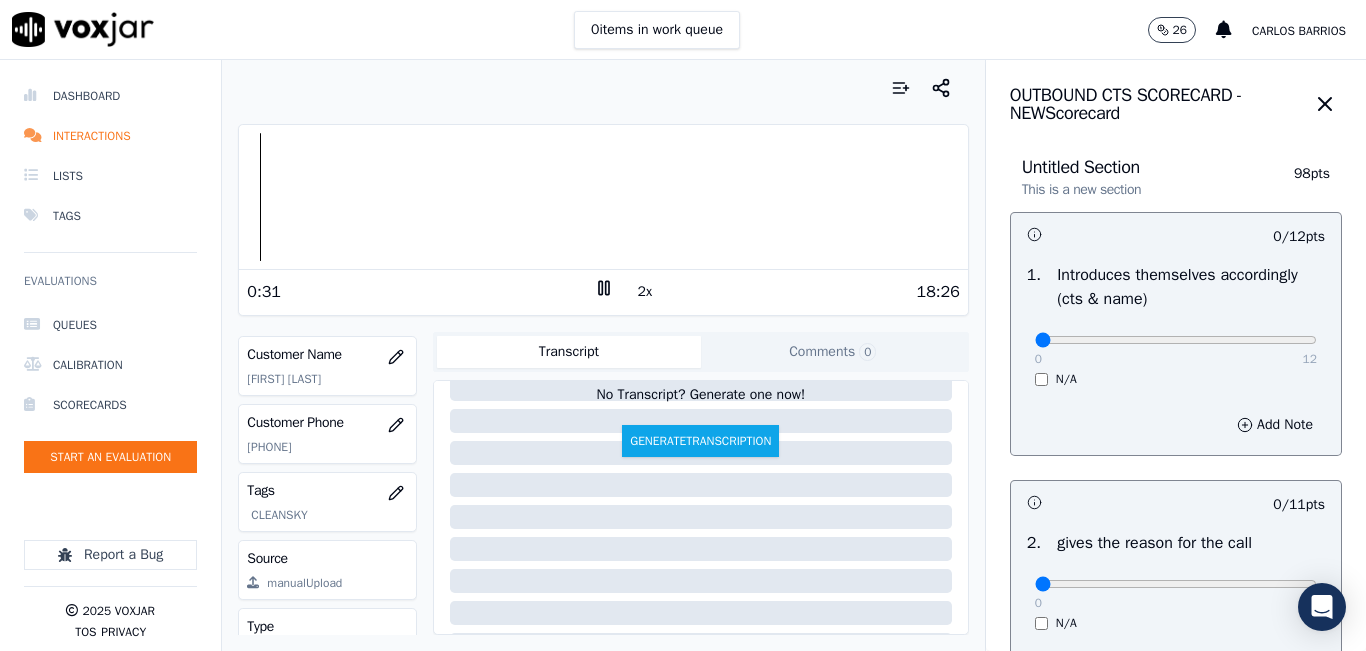 click on "[PHONE]" 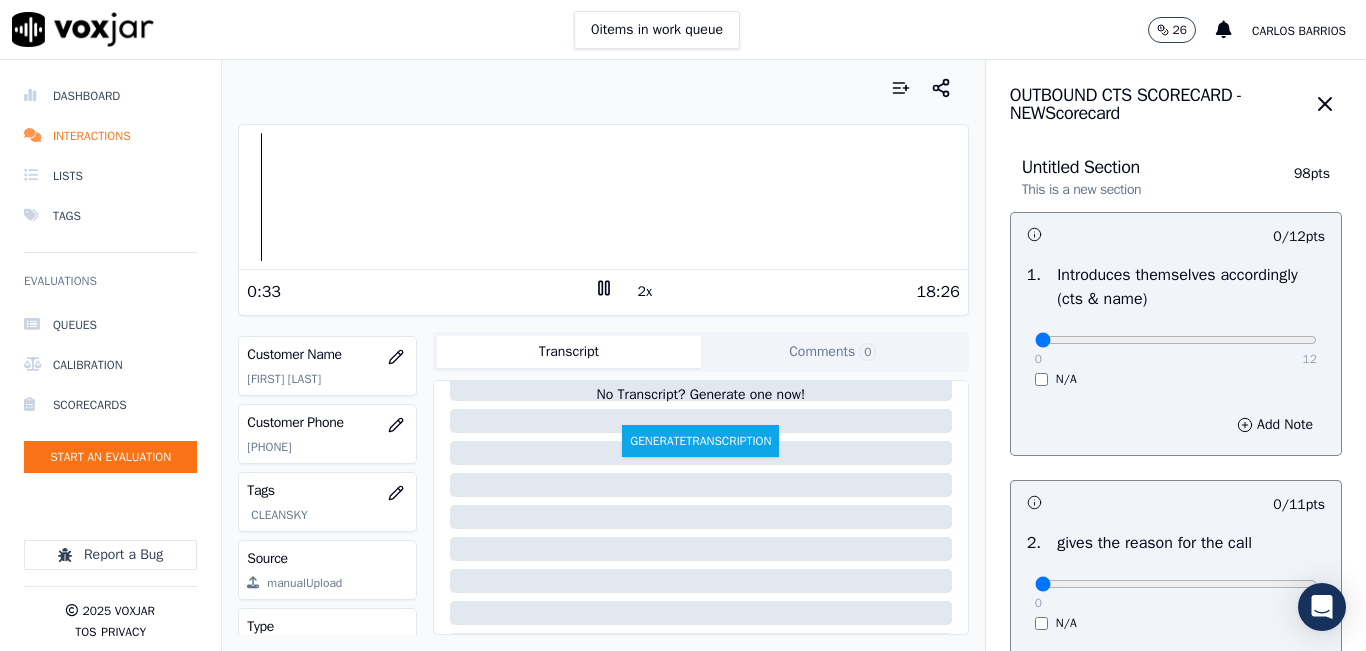 copy on "[PHONE]" 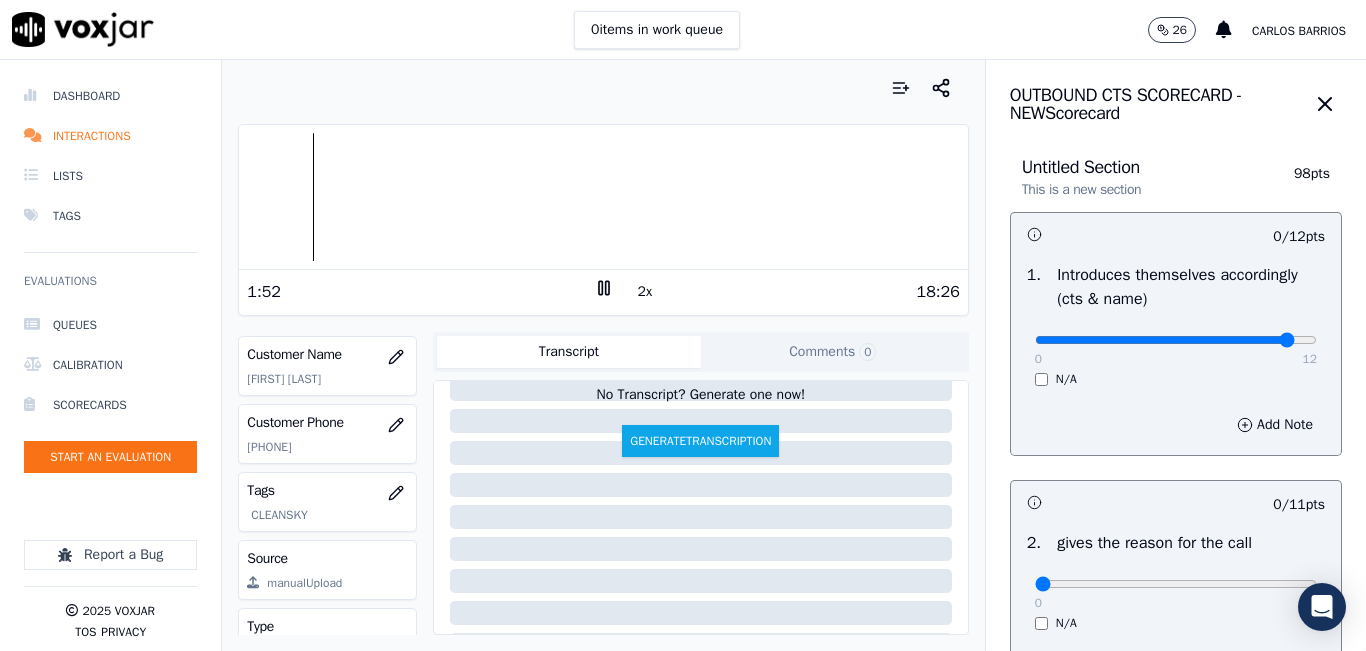 drag, startPoint x: 1229, startPoint y: 333, endPoint x: 1262, endPoint y: 338, distance: 33.37664 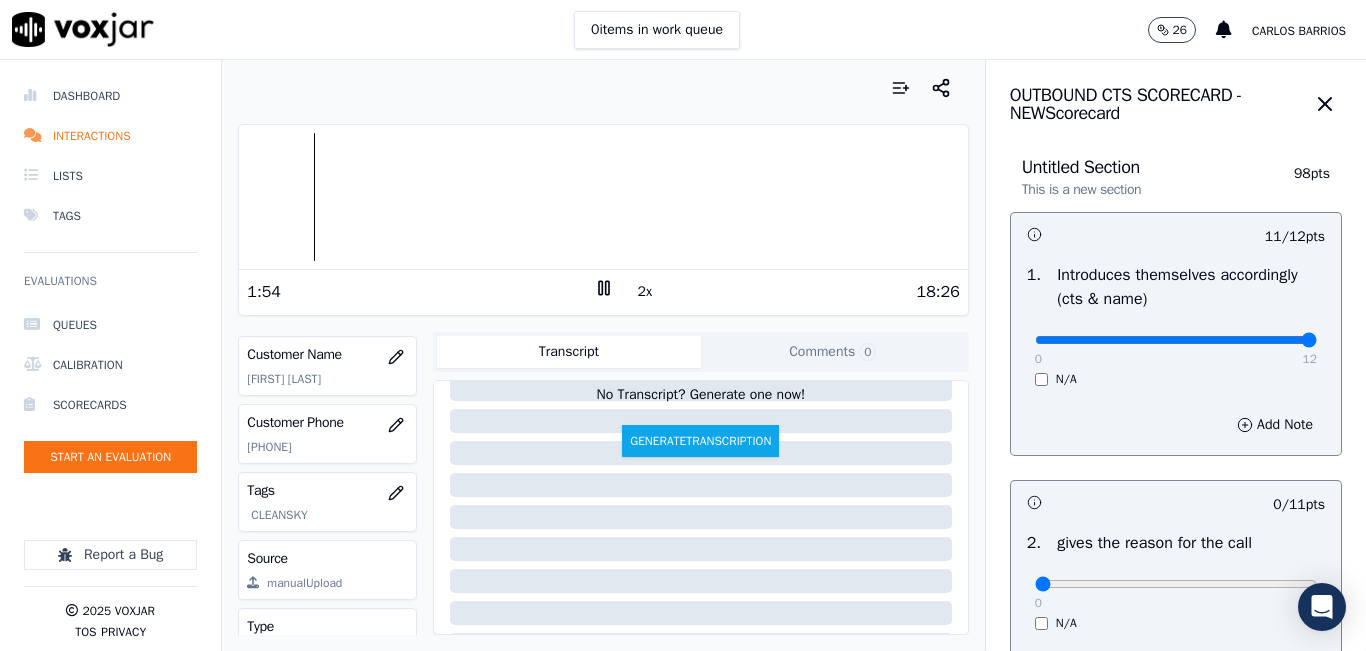 type on "12" 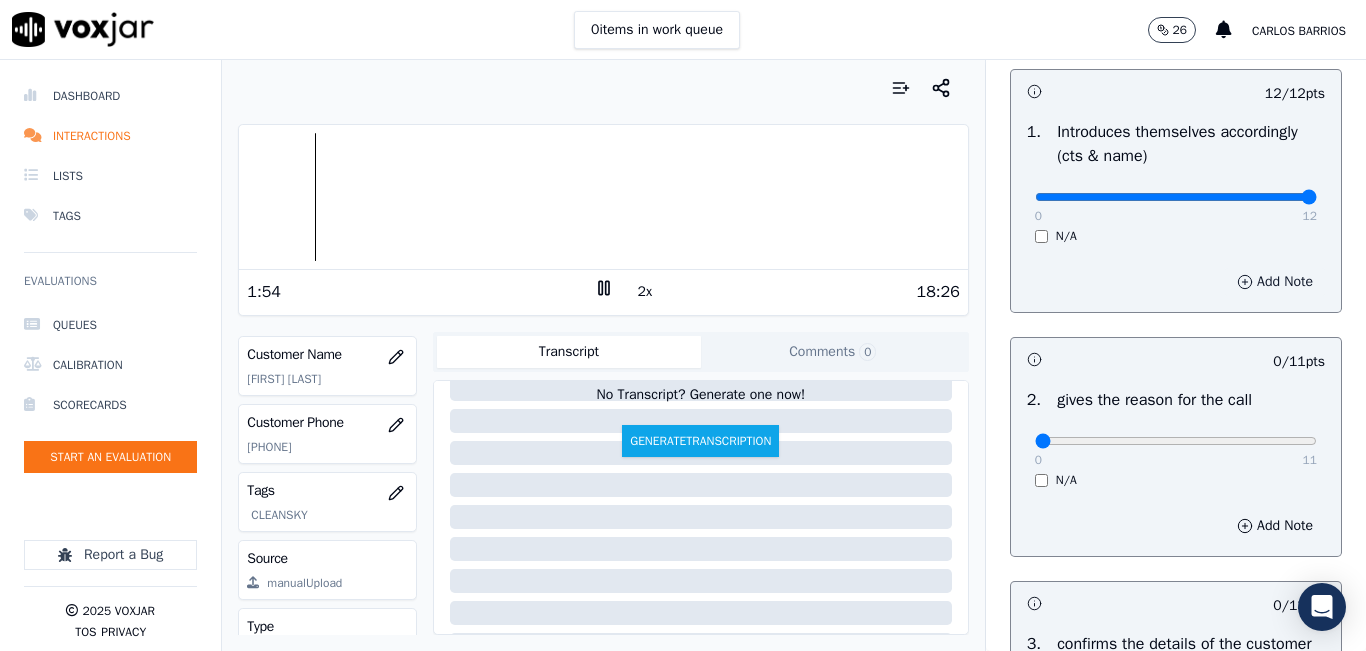 scroll, scrollTop: 400, scrollLeft: 0, axis: vertical 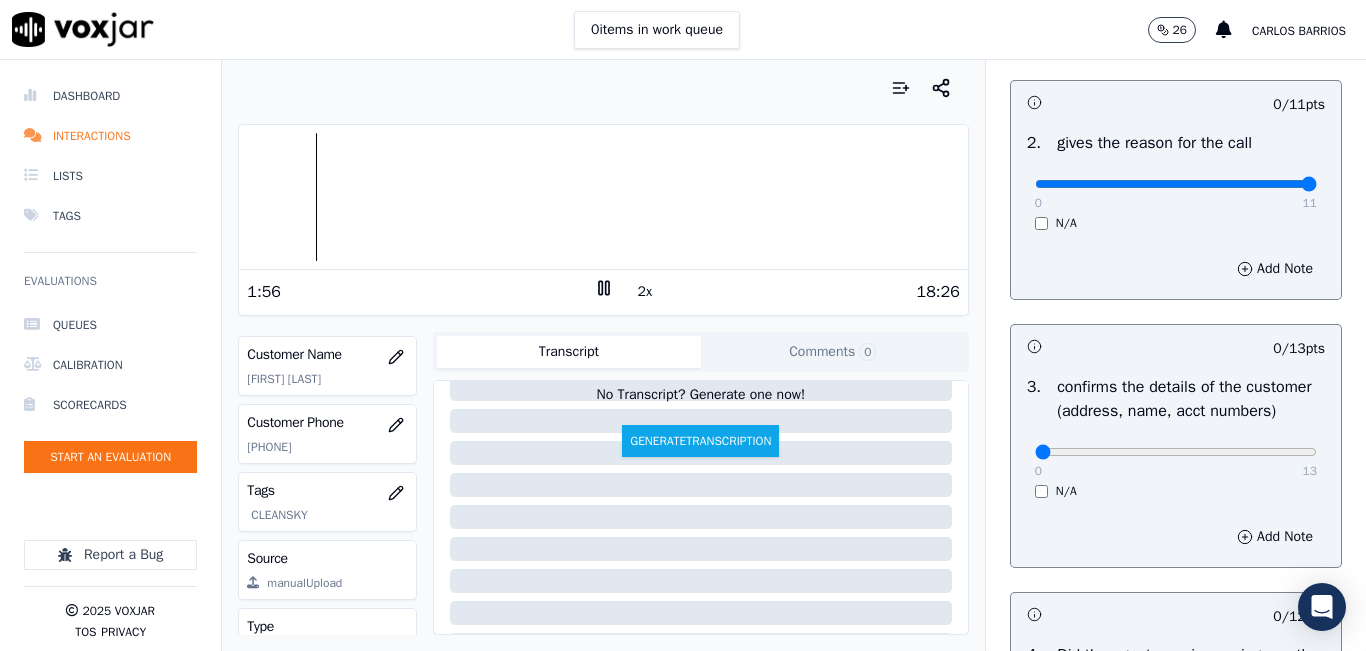 type on "11" 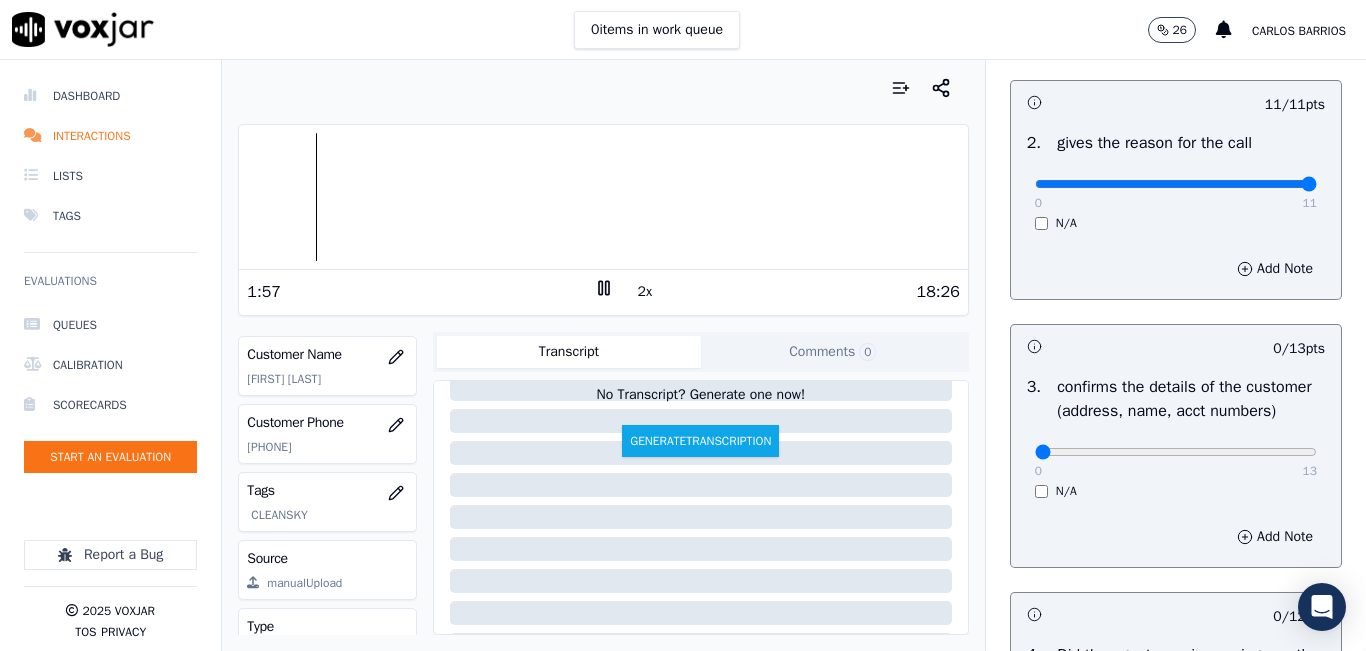 scroll, scrollTop: 500, scrollLeft: 0, axis: vertical 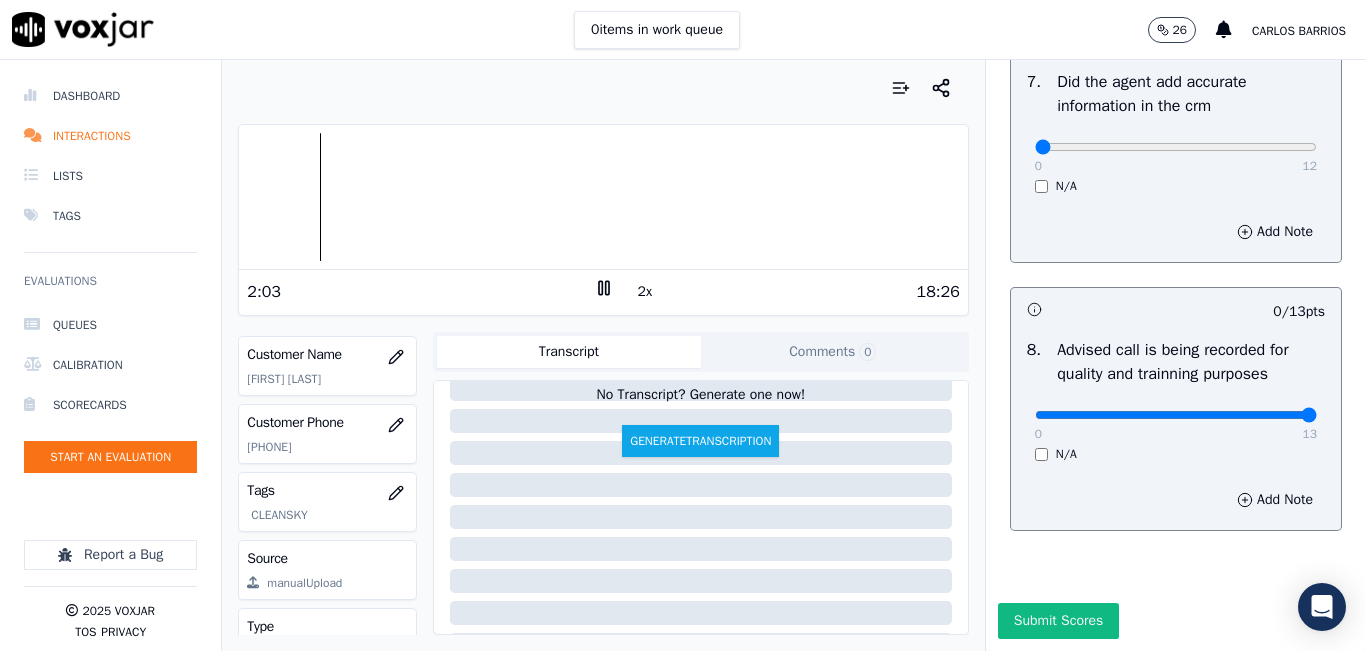 drag, startPoint x: 1275, startPoint y: 367, endPoint x: 1295, endPoint y: 364, distance: 20.22375 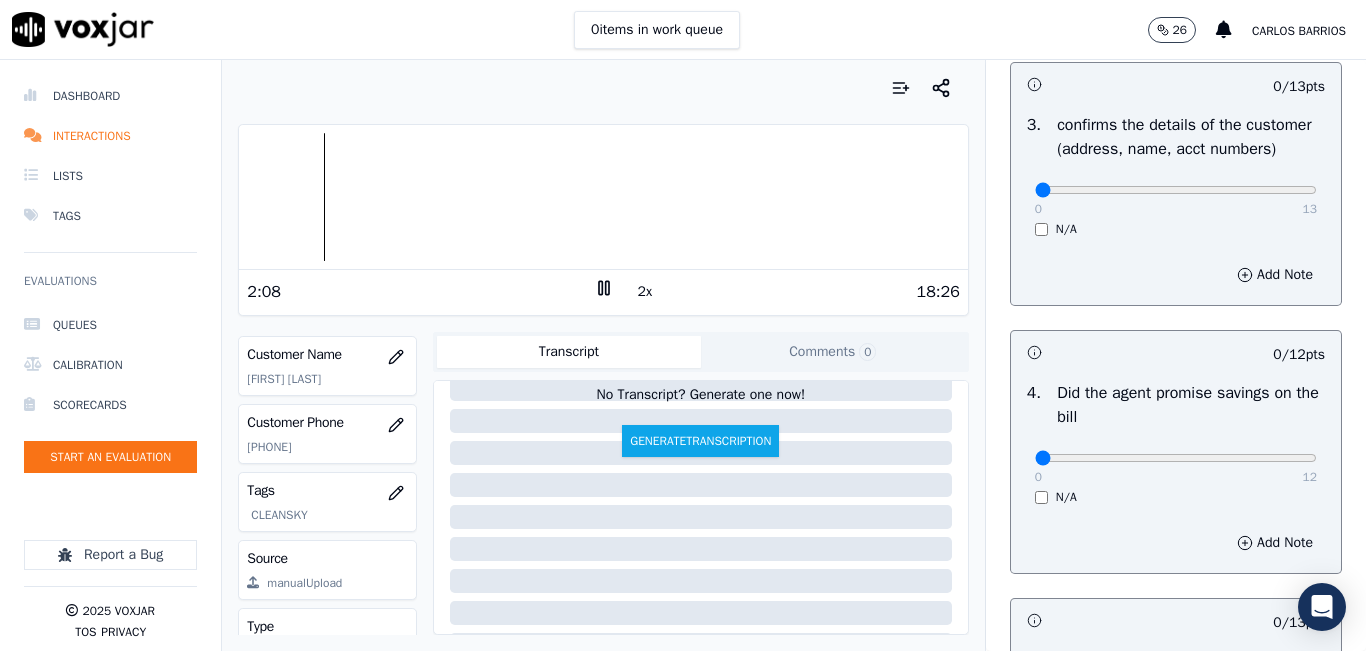 scroll, scrollTop: 667, scrollLeft: 0, axis: vertical 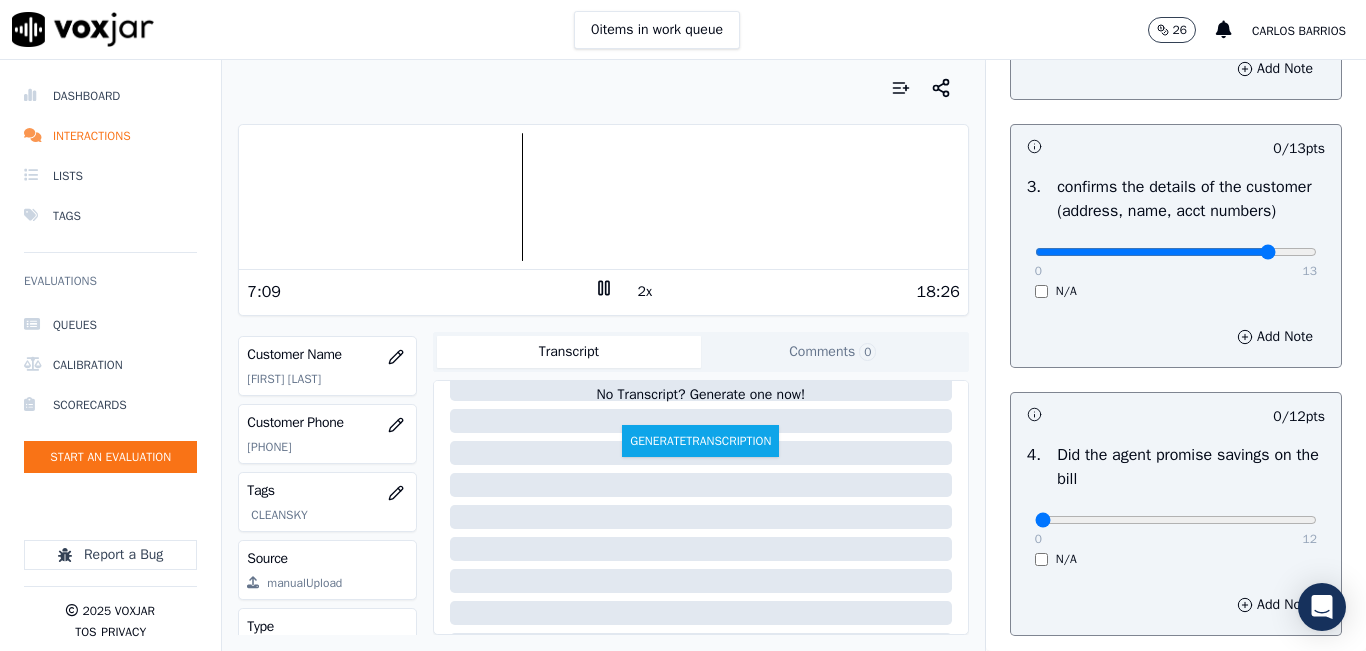 click at bounding box center [1176, -260] 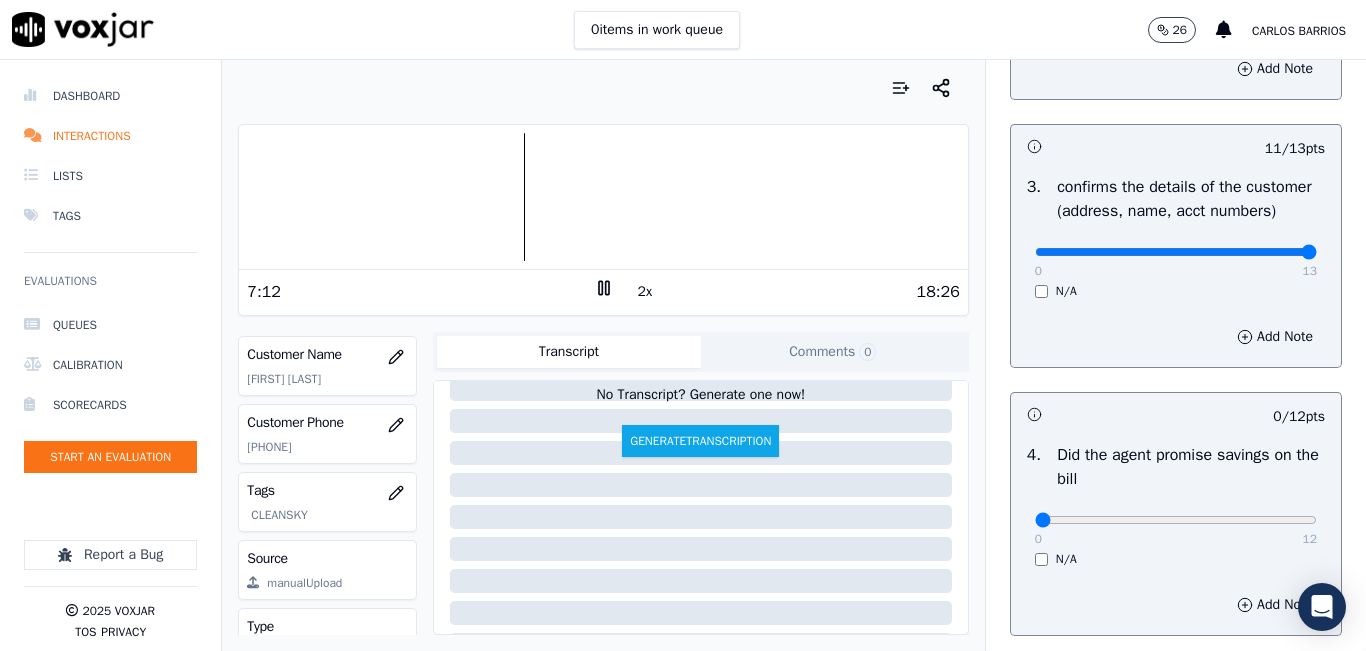 drag, startPoint x: 1281, startPoint y: 263, endPoint x: 1274, endPoint y: 287, distance: 25 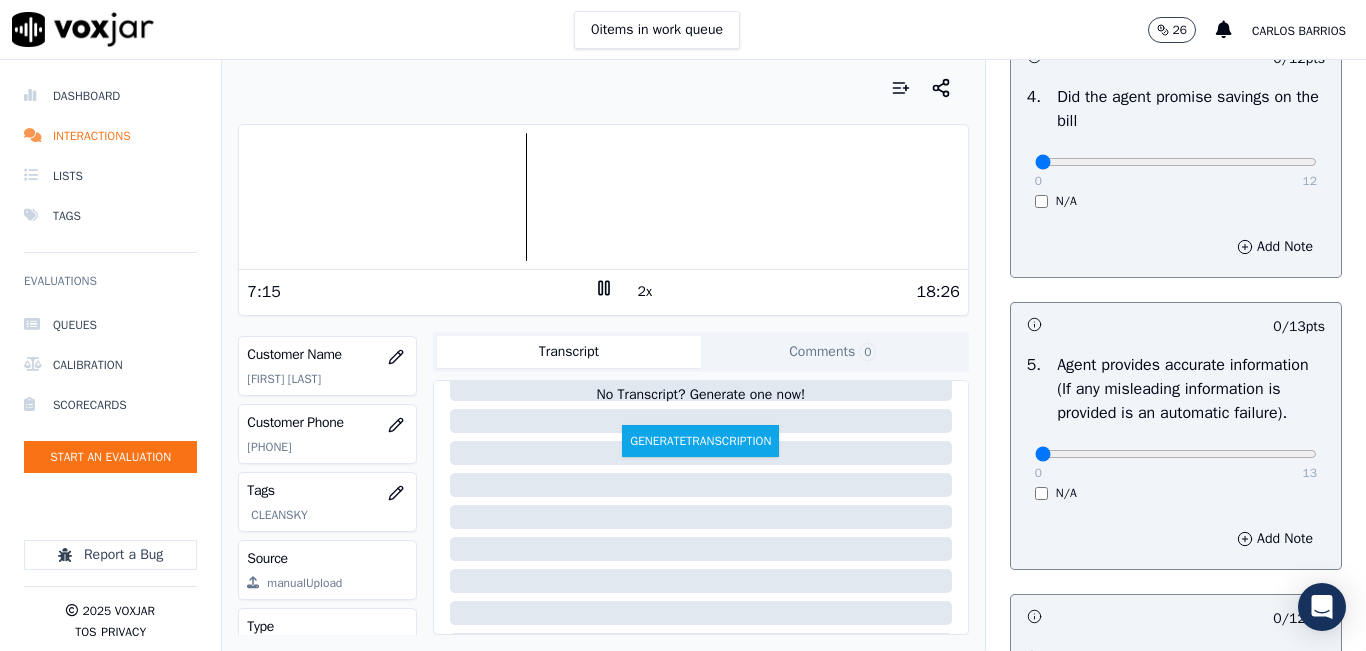 scroll, scrollTop: 1000, scrollLeft: 0, axis: vertical 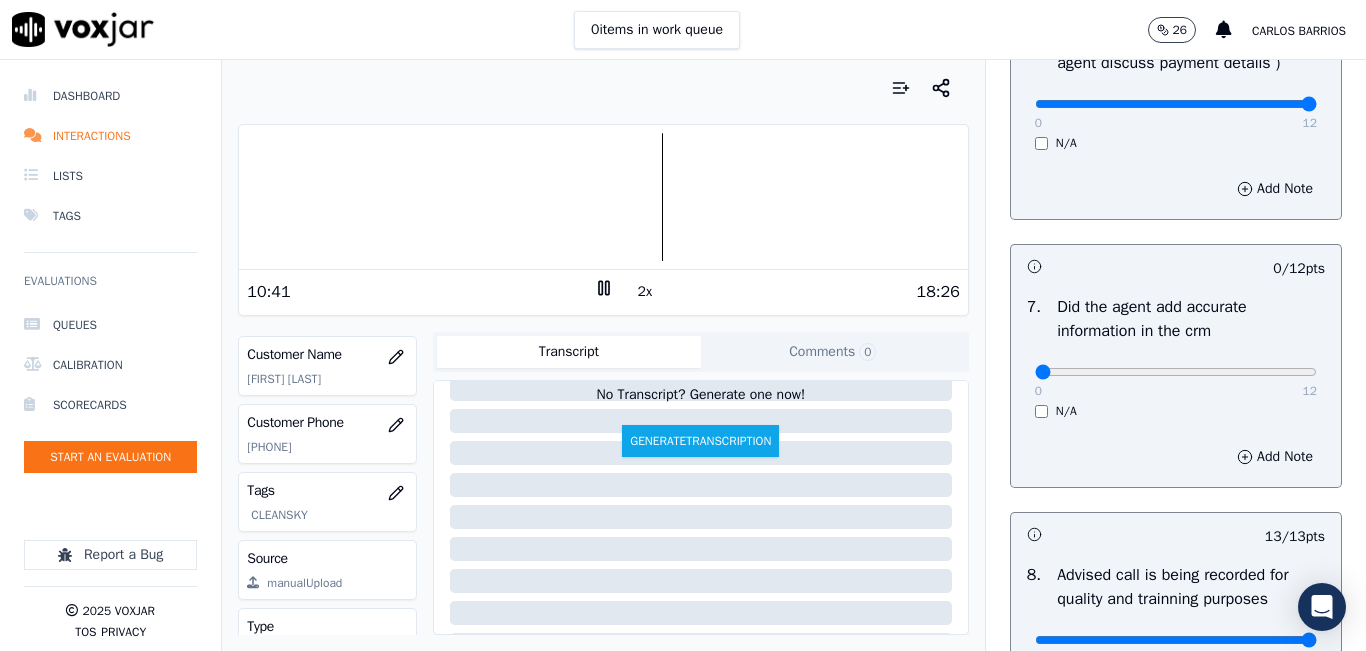 type on "12" 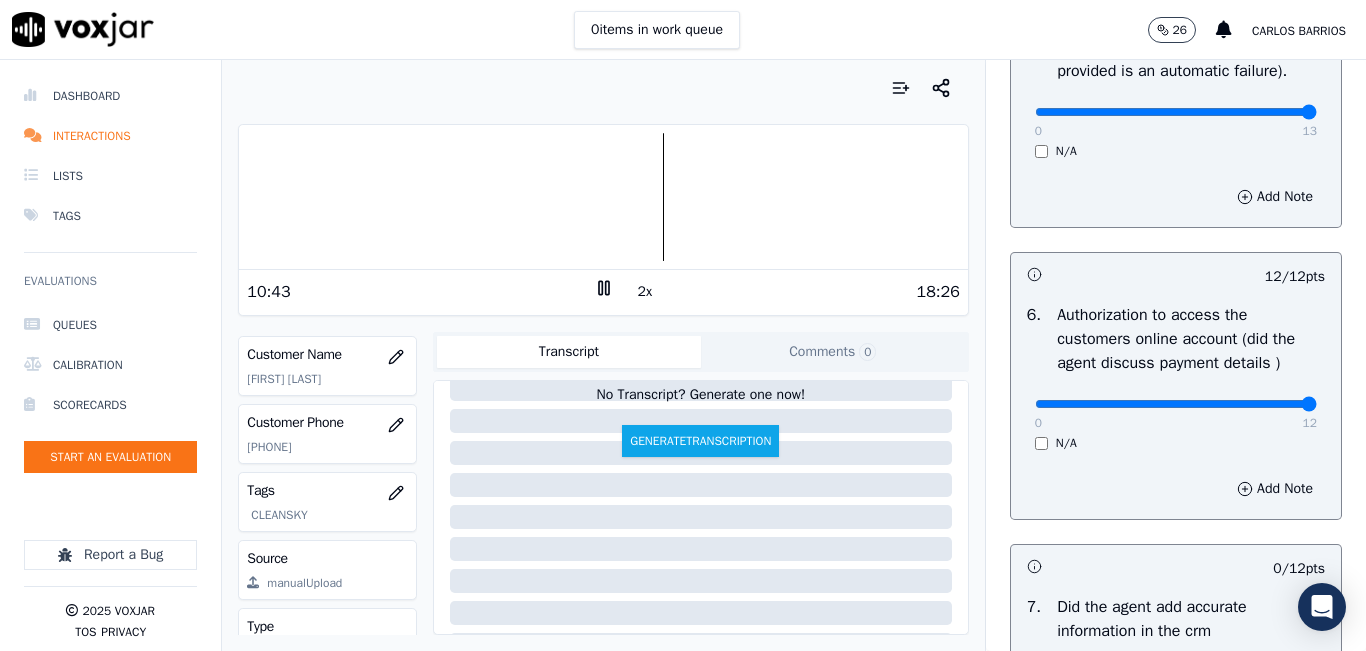 drag, startPoint x: 1261, startPoint y: 156, endPoint x: 1275, endPoint y: 159, distance: 14.3178215 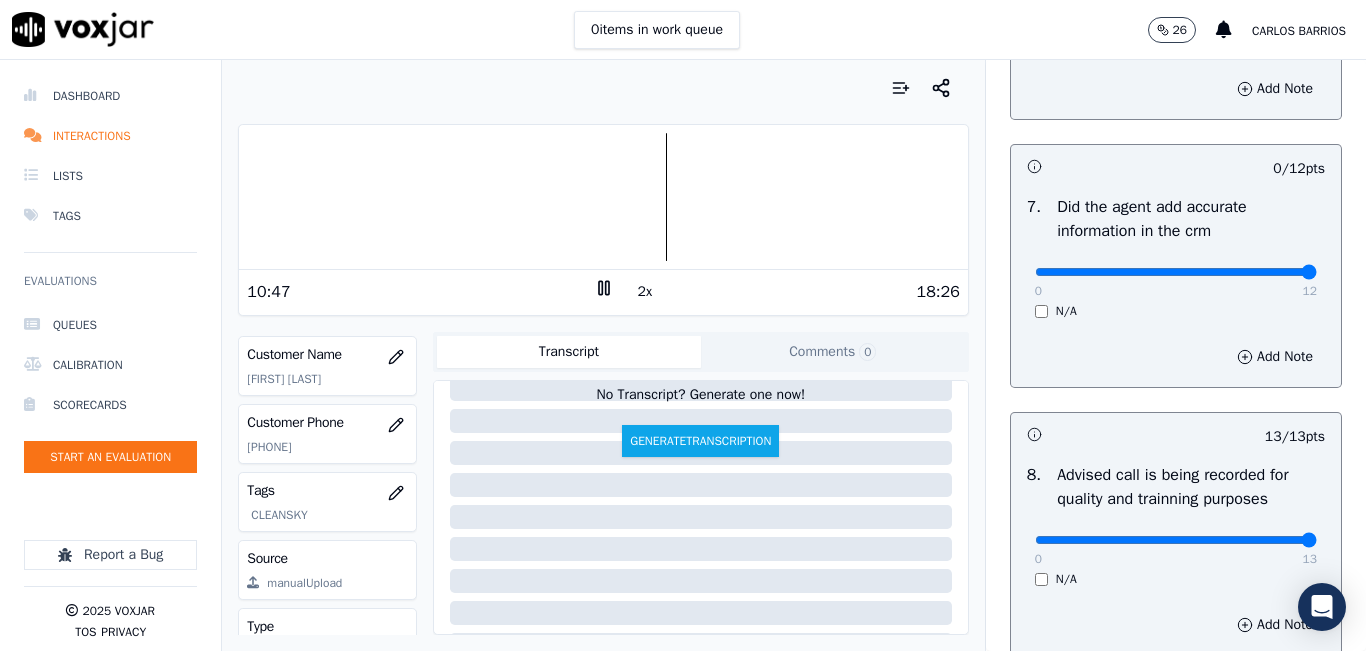 type on "12" 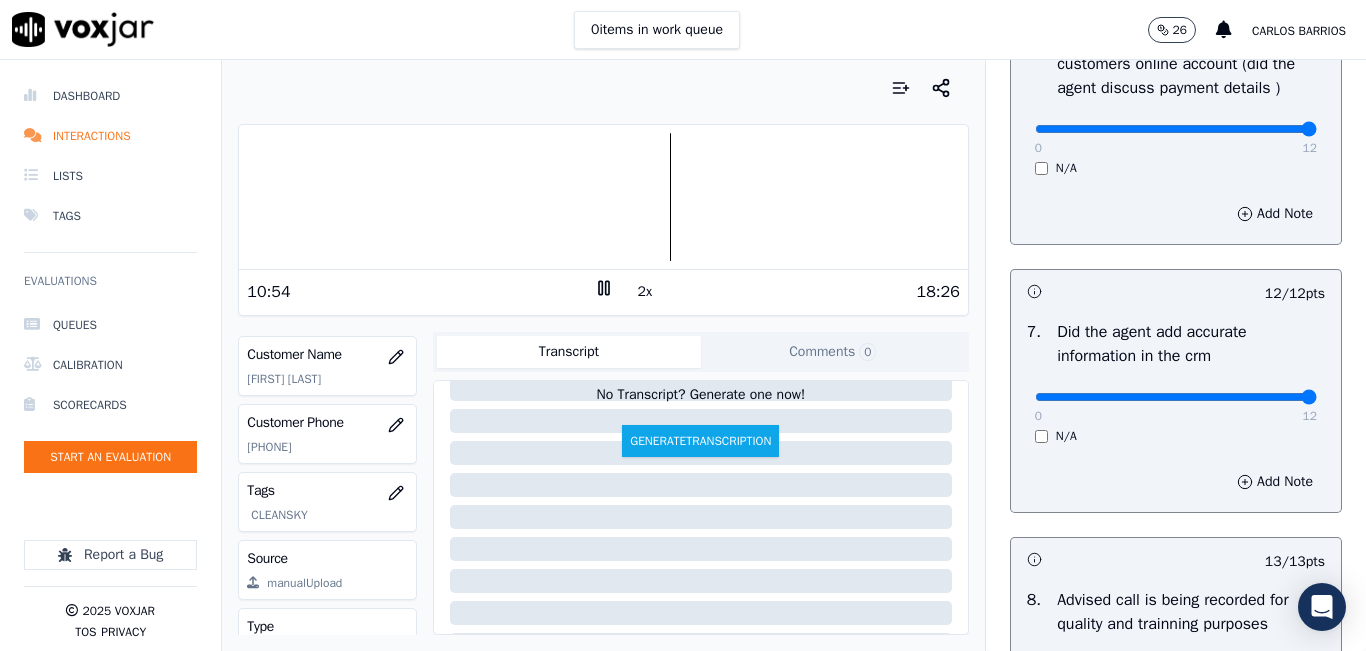 scroll, scrollTop: 1918, scrollLeft: 0, axis: vertical 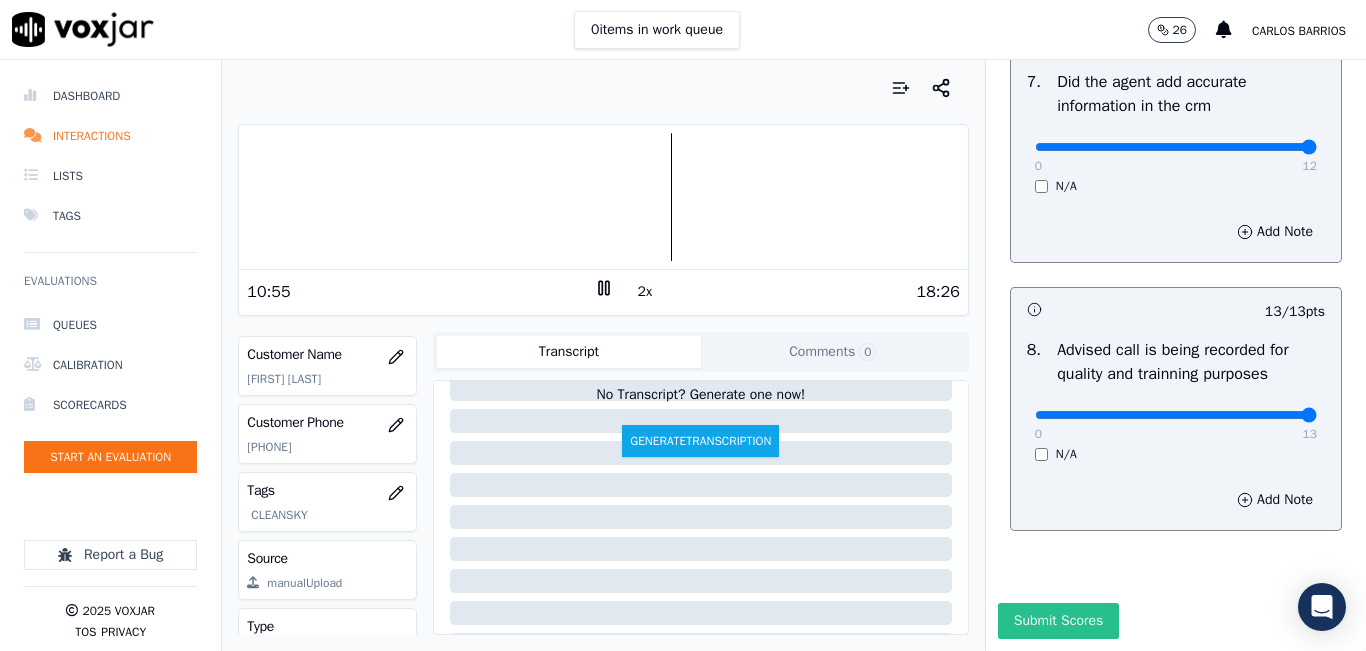 click on "Submit Scores" at bounding box center (1058, 621) 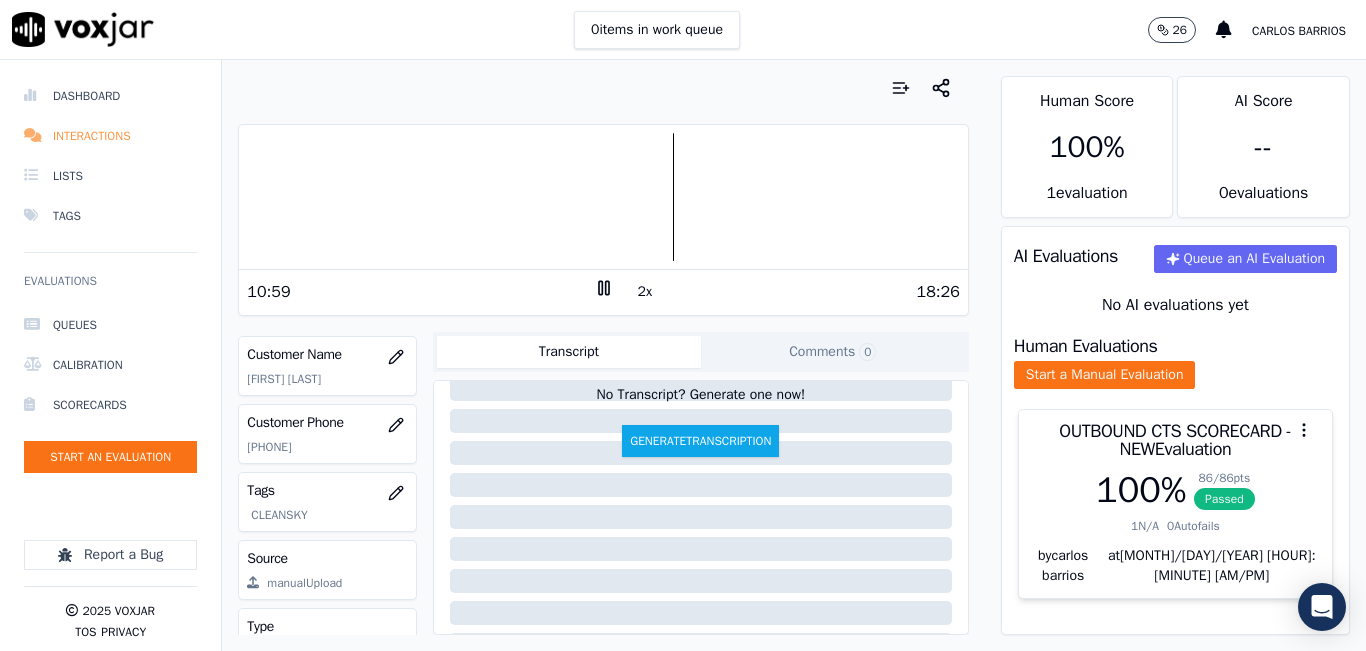 click on "Interactions" at bounding box center [110, 136] 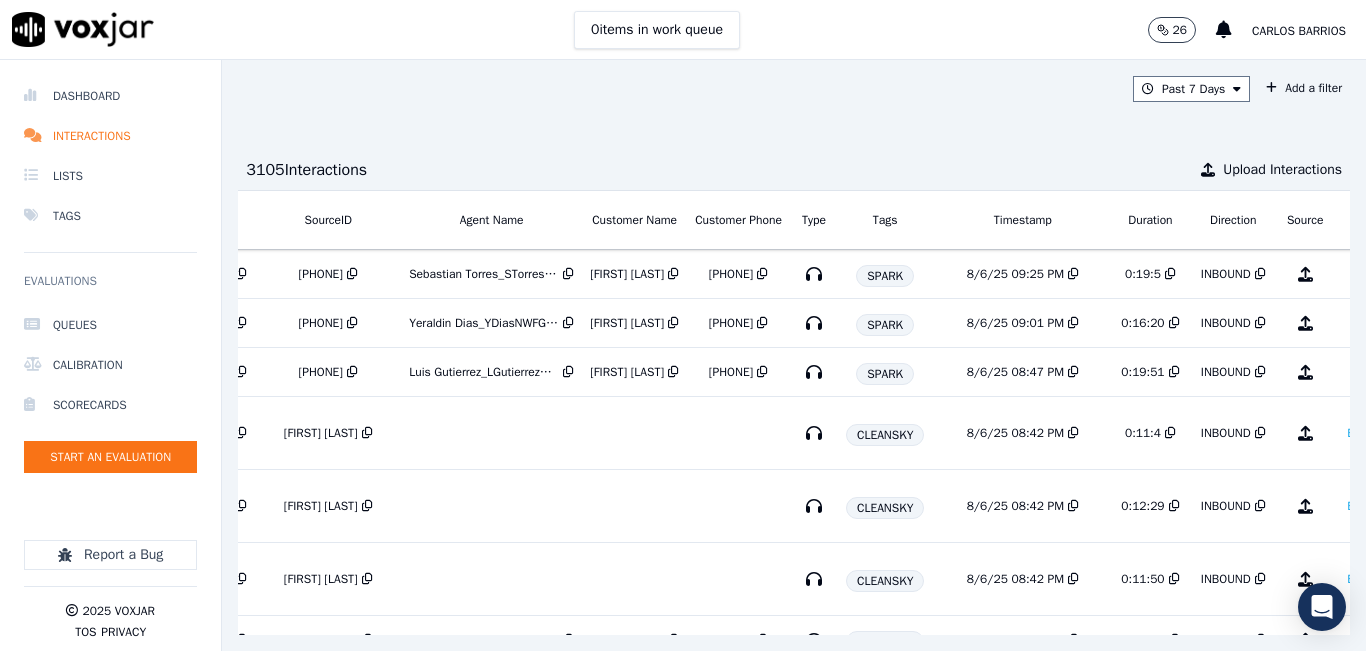 scroll, scrollTop: 0, scrollLeft: 323, axis: horizontal 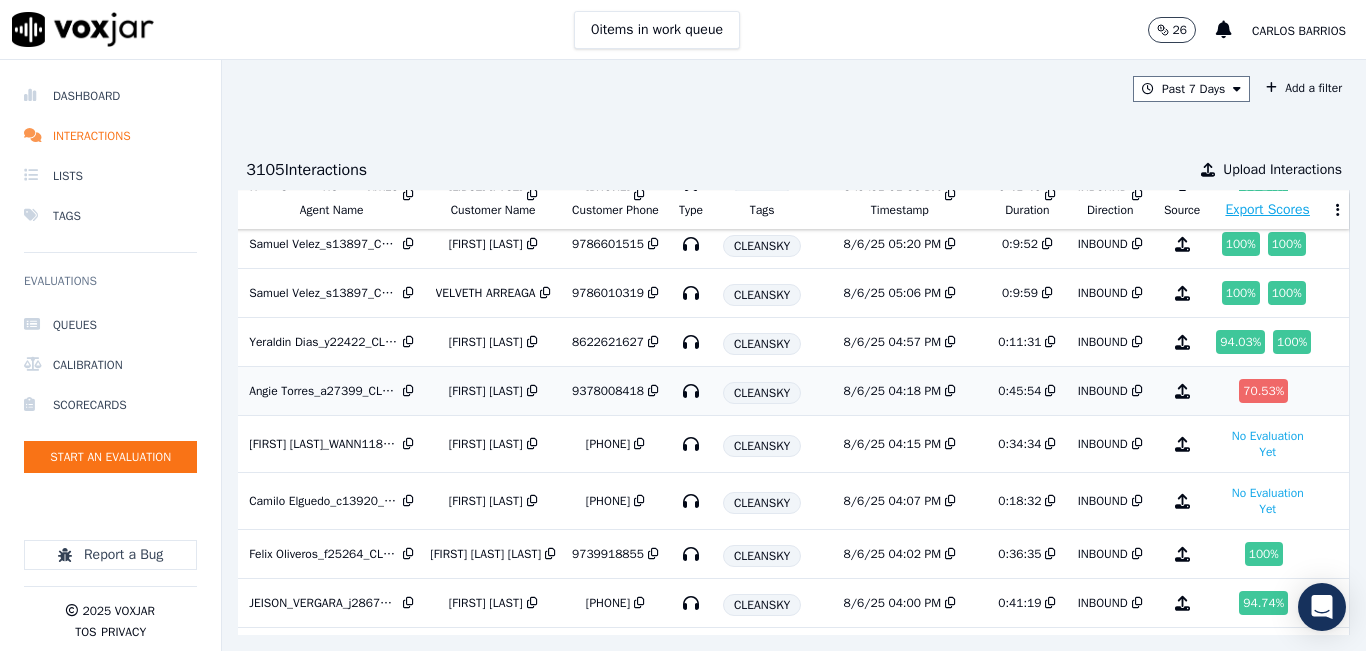 click on "INBOUND" at bounding box center [1103, 391] 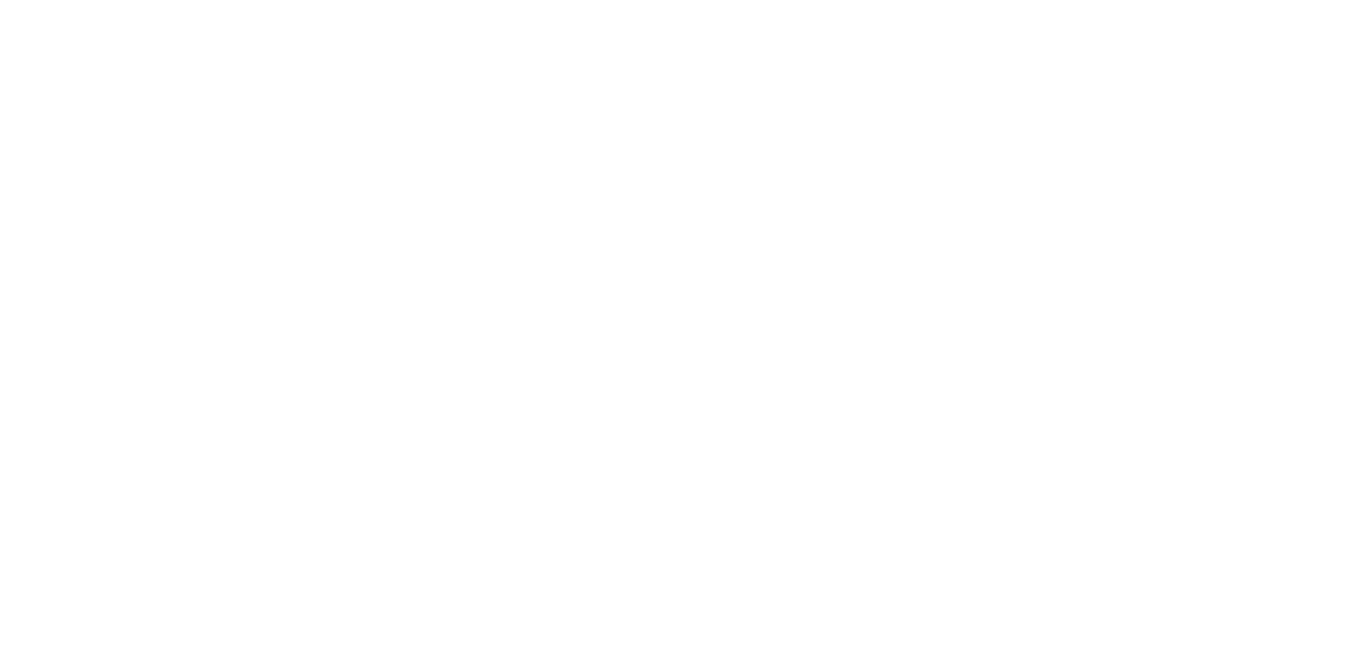 scroll, scrollTop: 0, scrollLeft: 0, axis: both 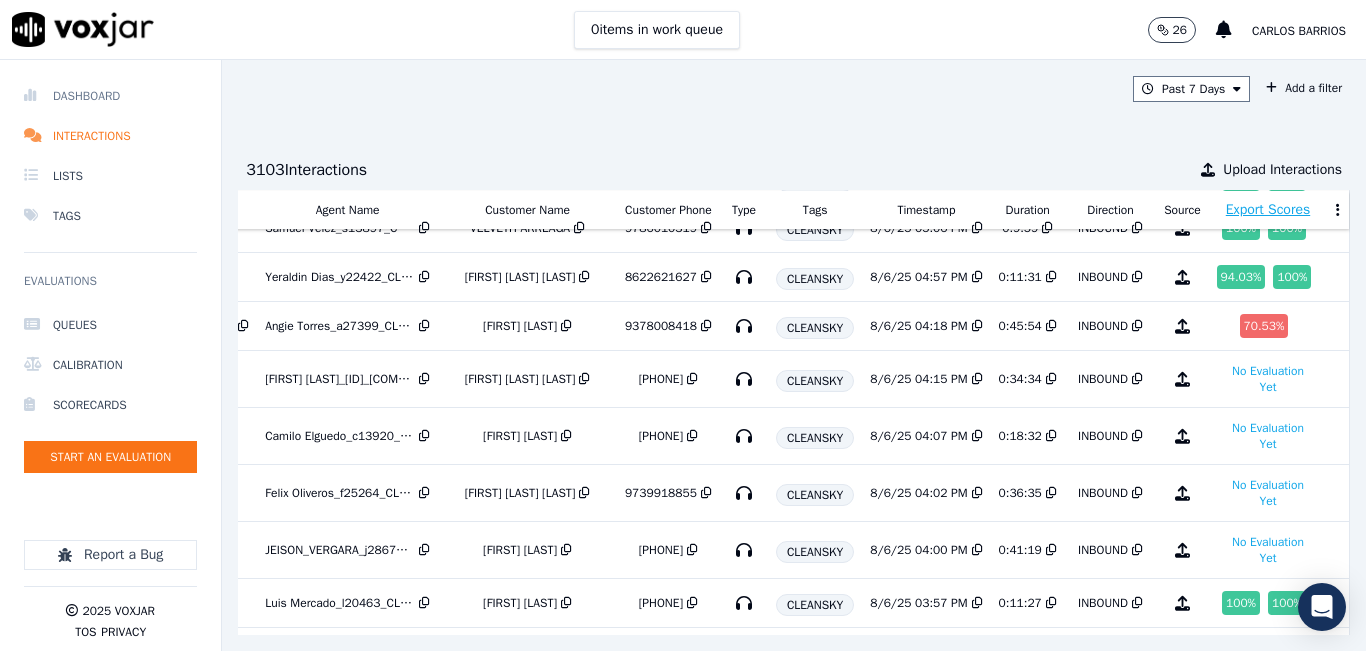 click on "Dashboard" at bounding box center [110, 96] 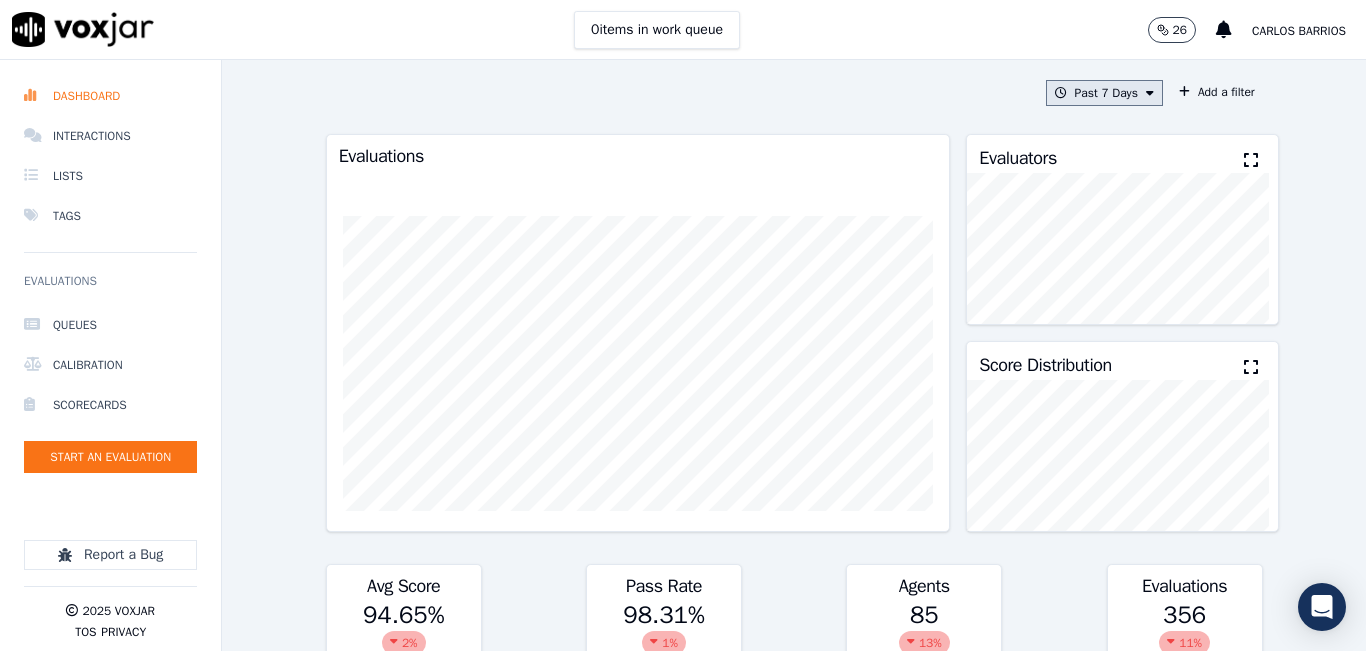 click on "Past 7 Days" at bounding box center (1104, 93) 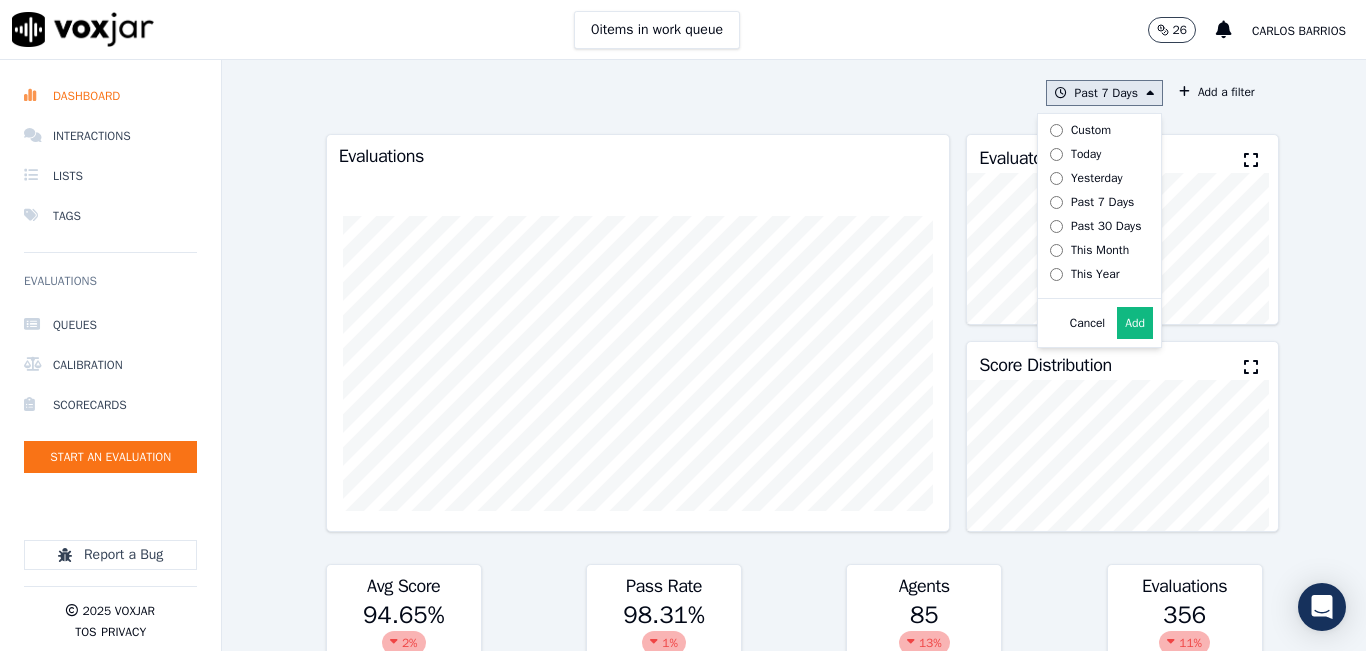 click on "Today" at bounding box center [1092, 154] 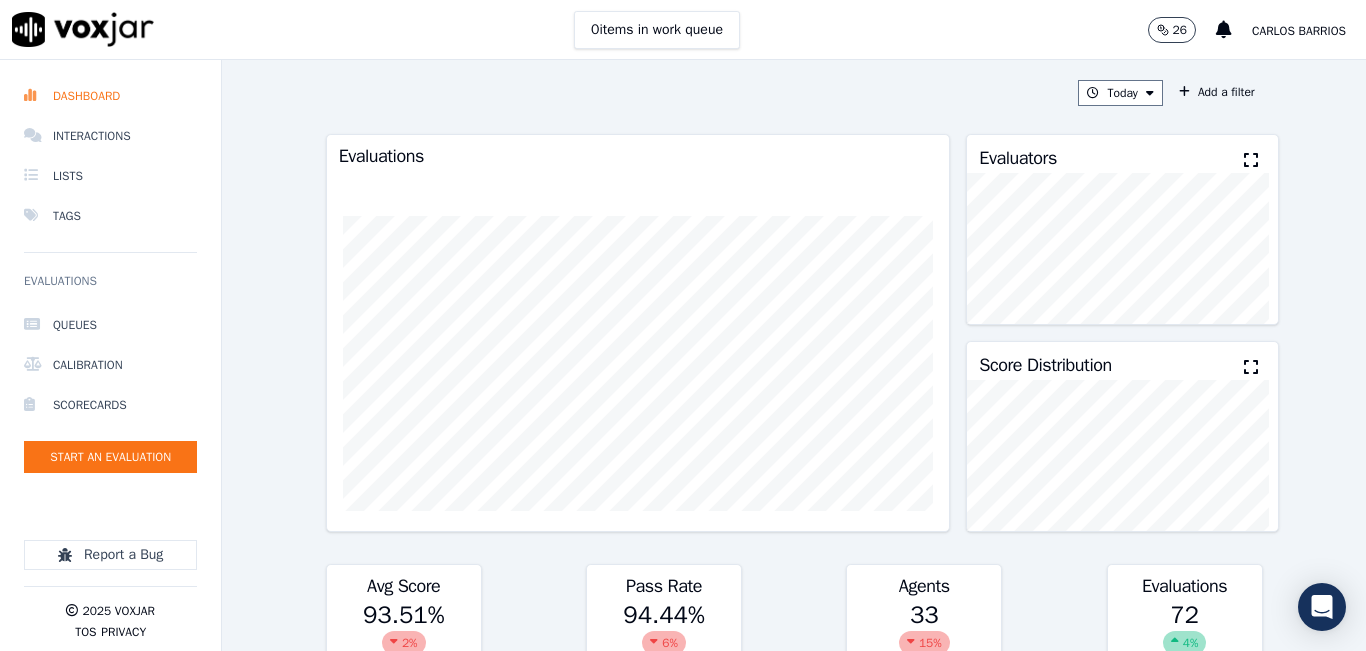 click at bounding box center (1251, 160) 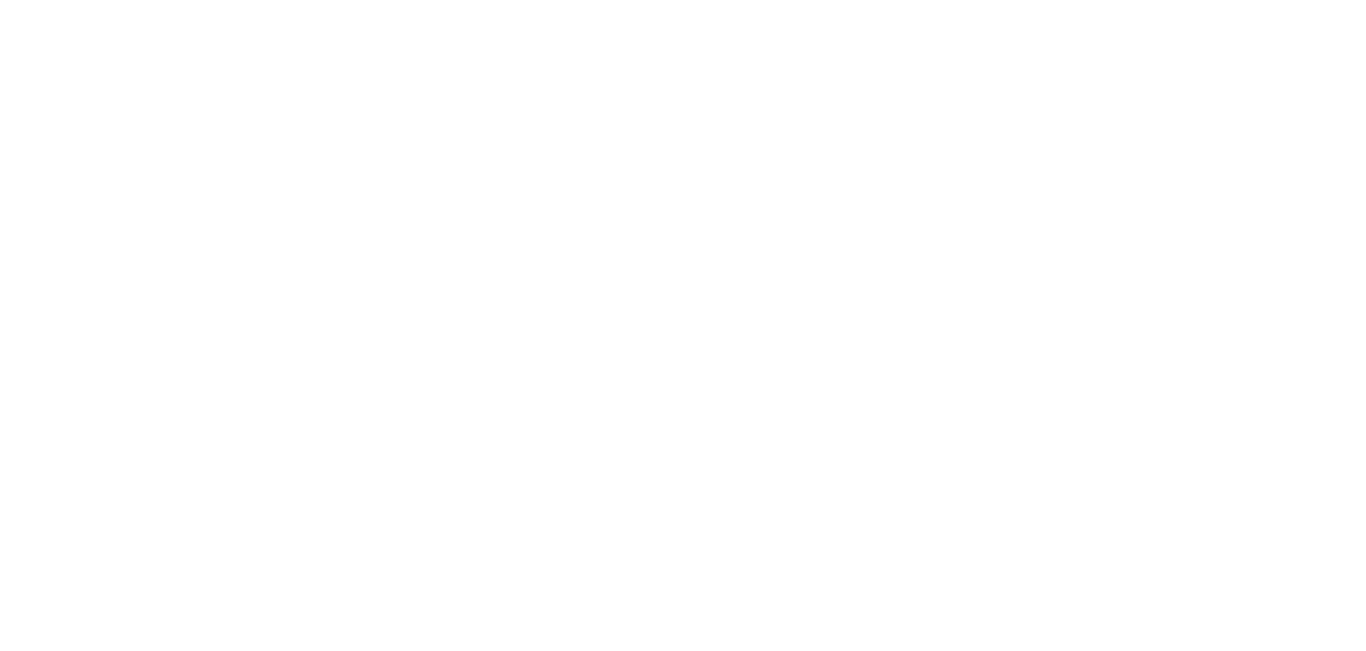 scroll, scrollTop: 0, scrollLeft: 0, axis: both 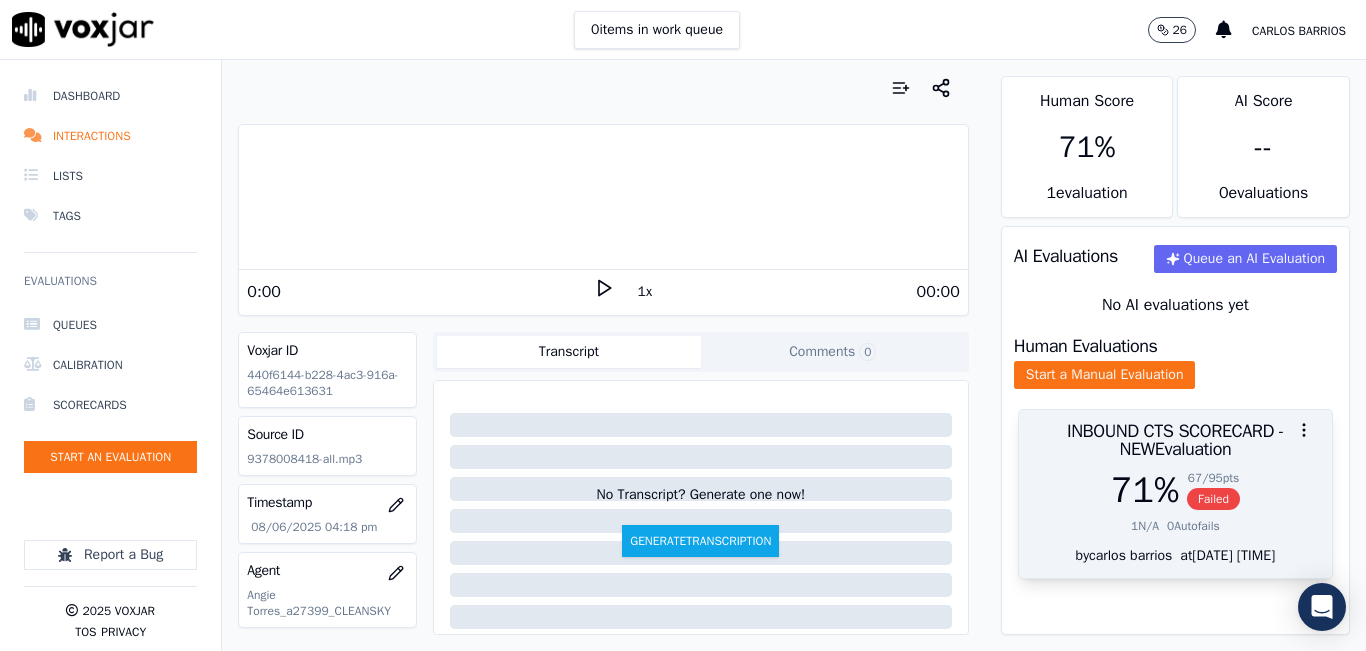click at bounding box center (1175, 430) 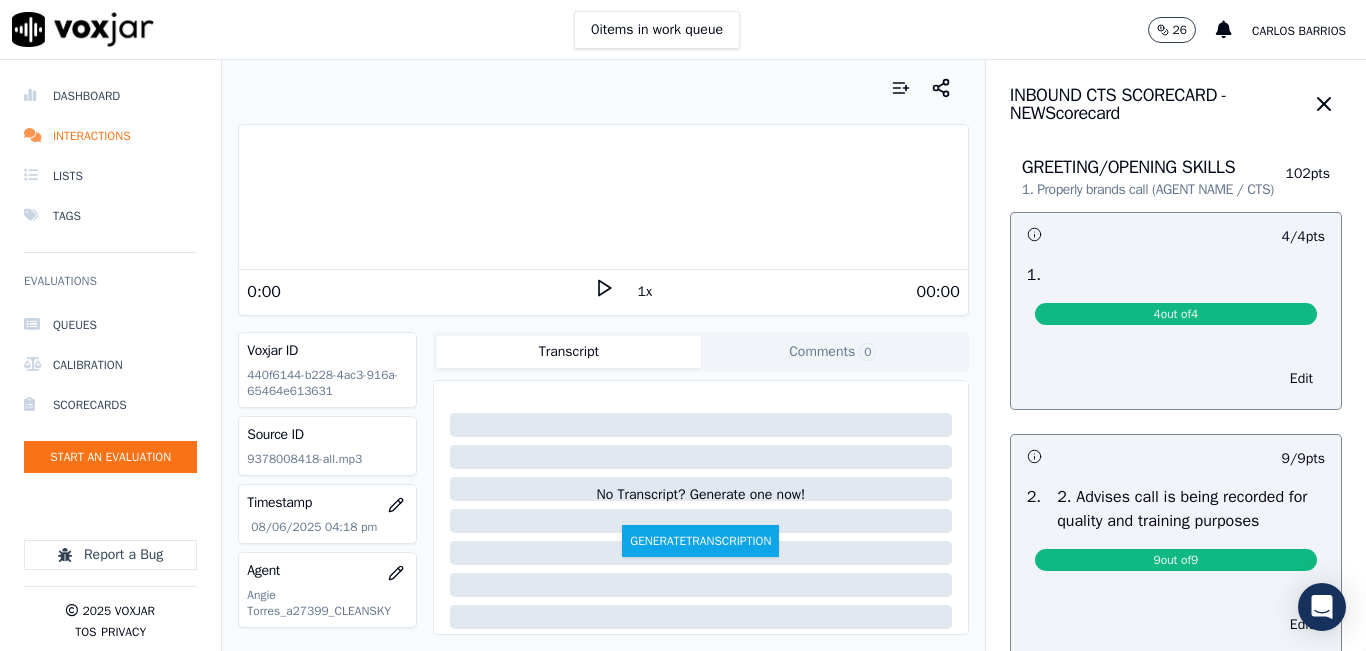 click 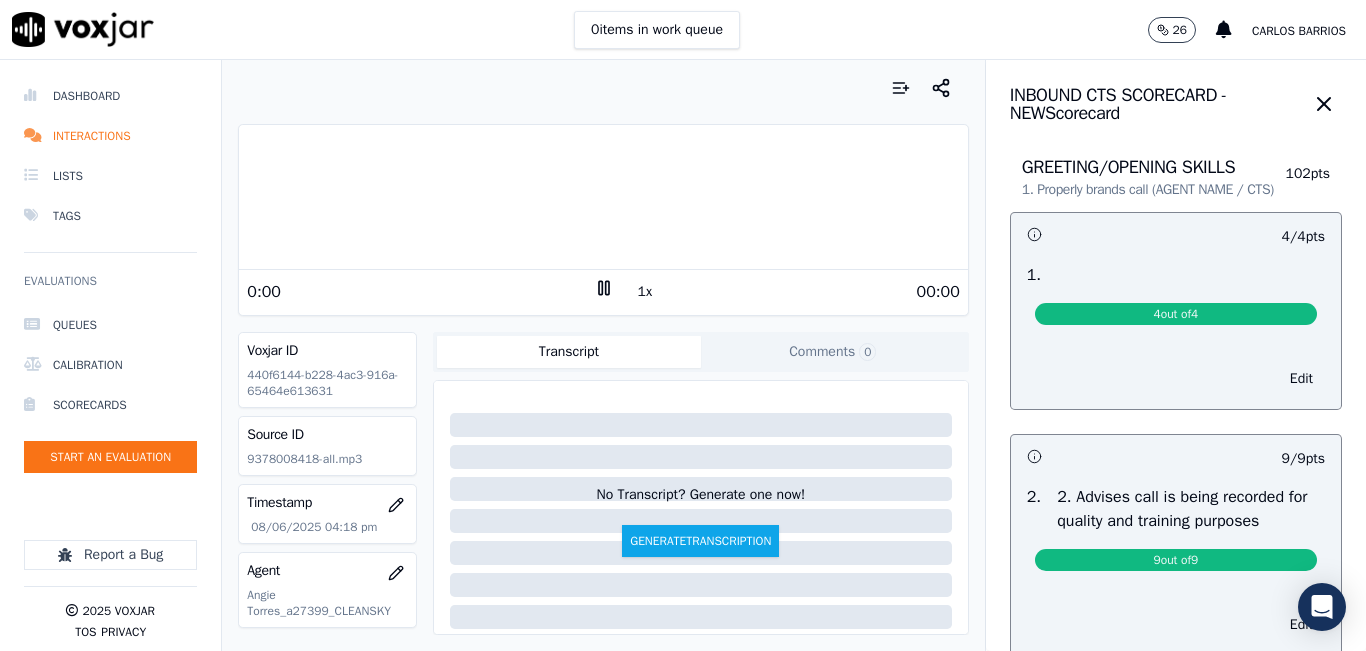 click on "00:00" at bounding box center [787, 292] 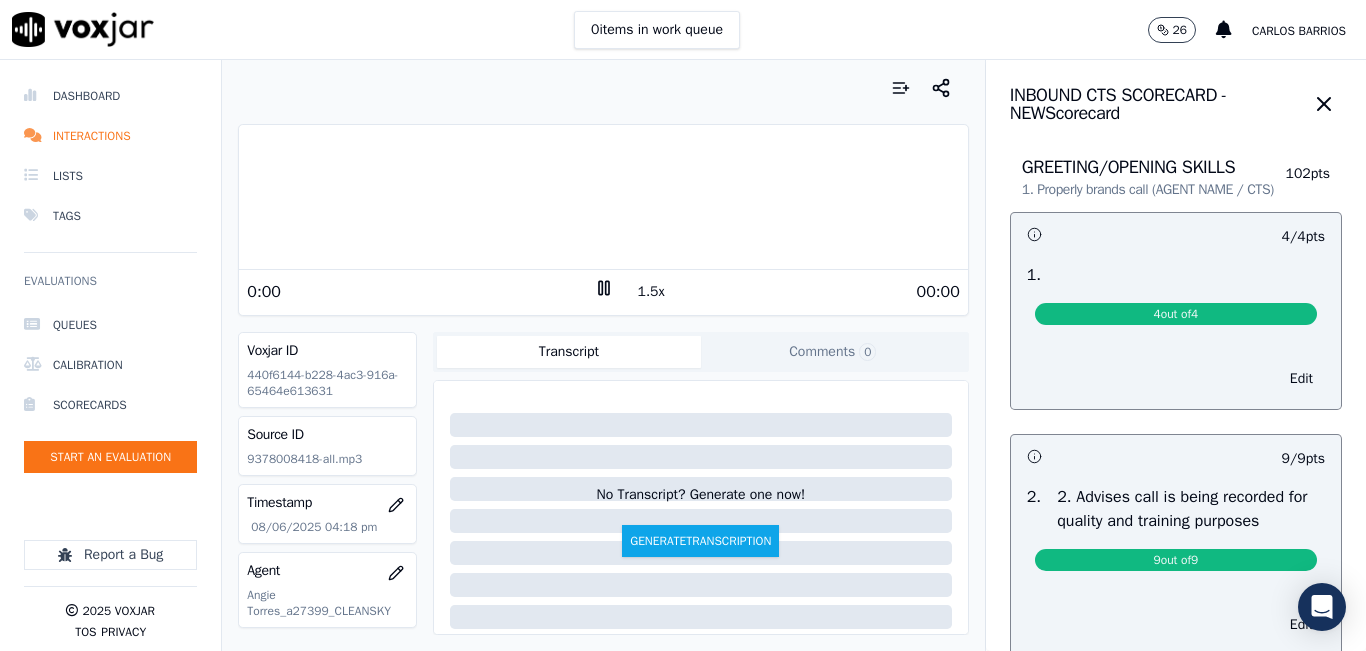 click on "1.5x" at bounding box center [651, 292] 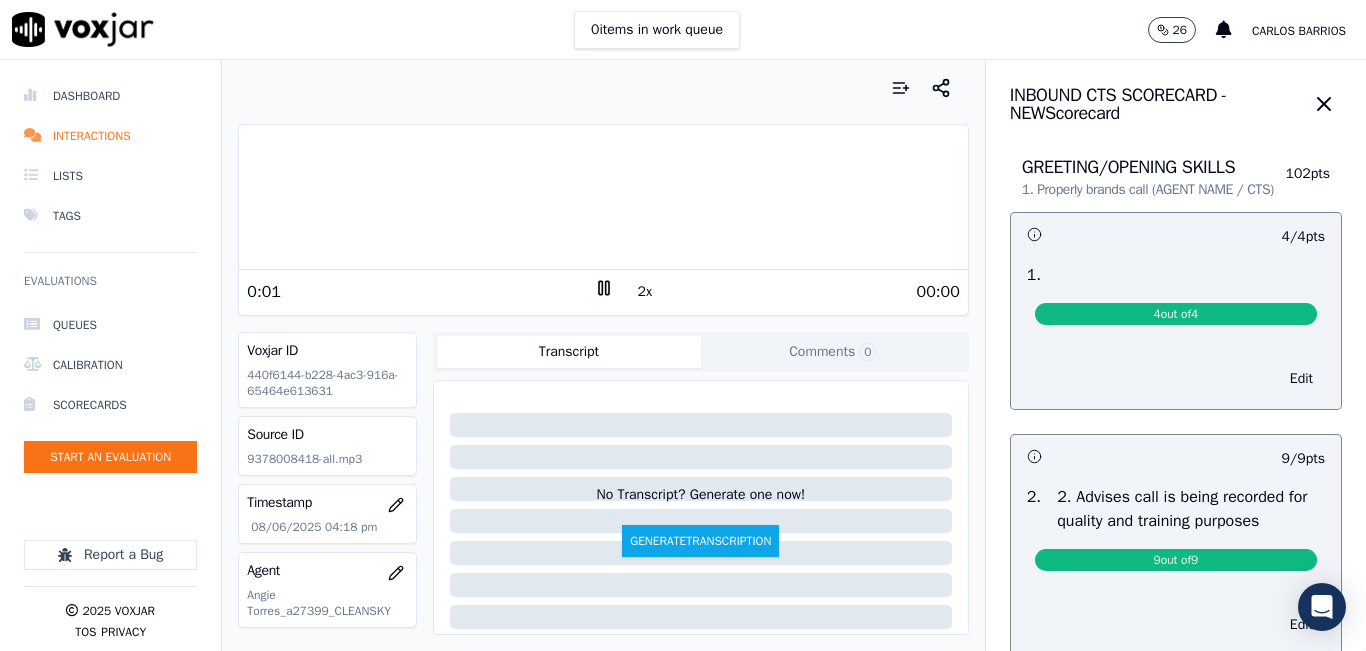 click at bounding box center (603, 197) 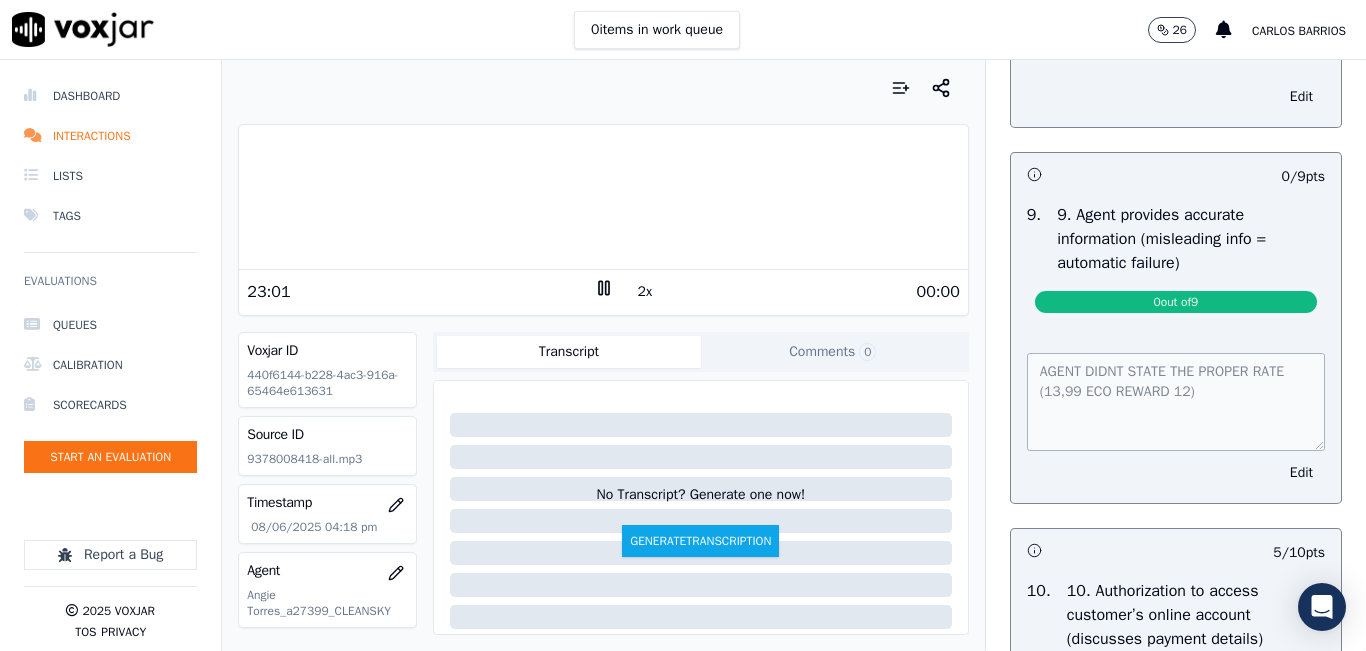 scroll, scrollTop: 2200, scrollLeft: 0, axis: vertical 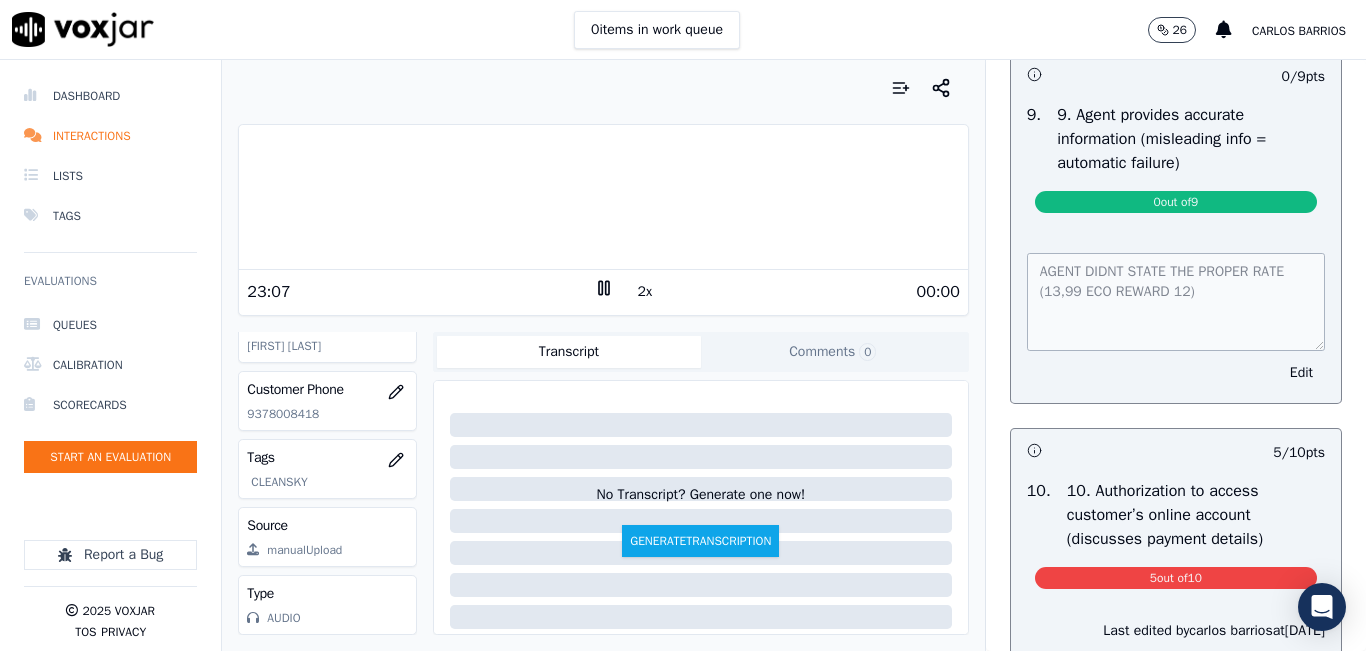 click on "9378008418" 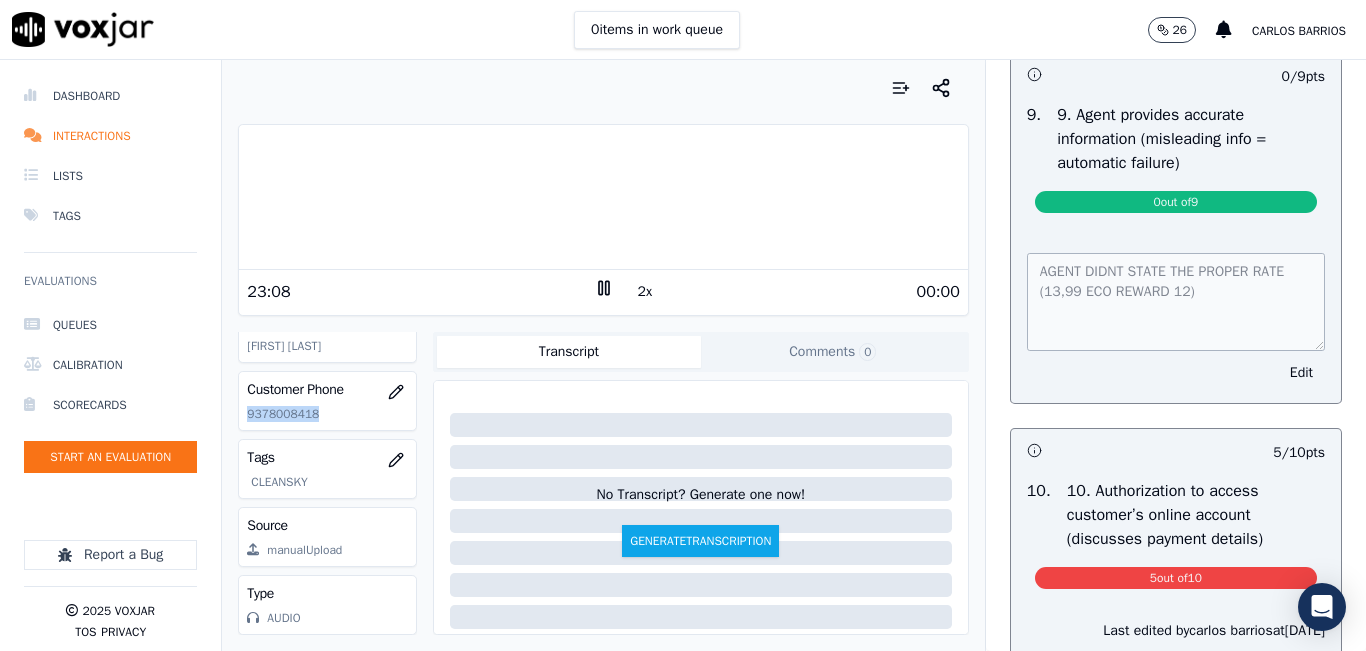 click on "9378008418" 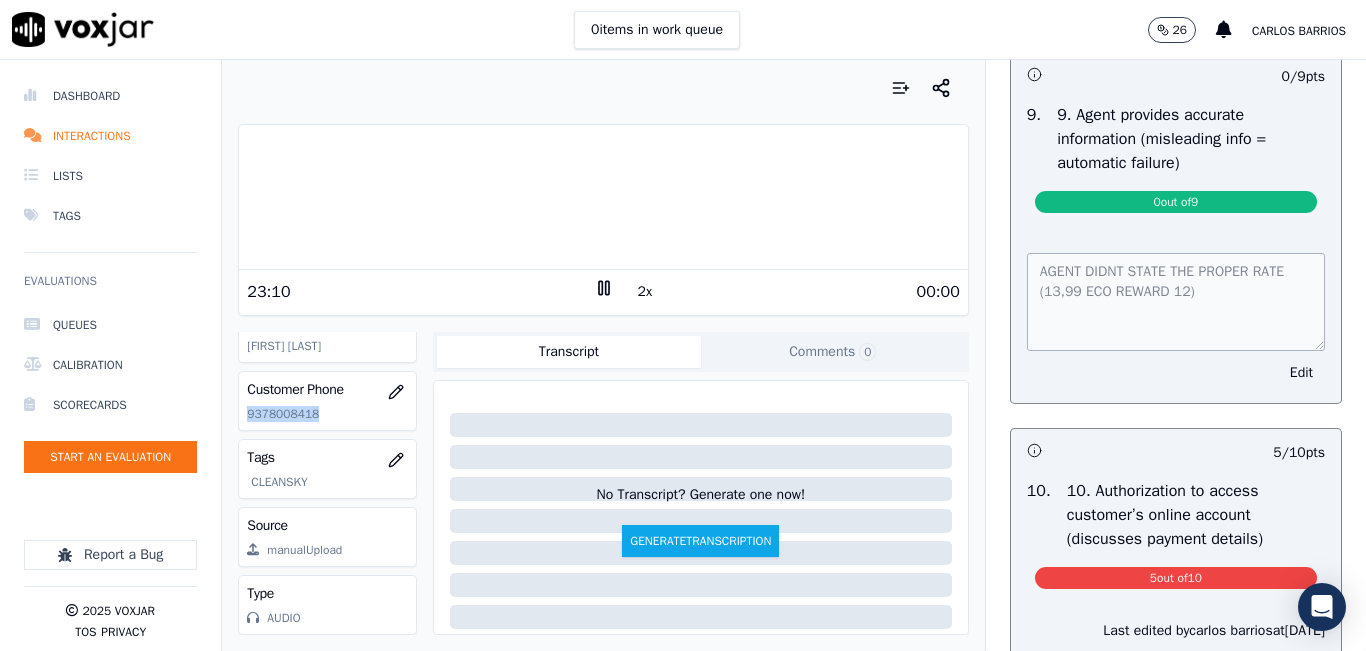 copy on "9378008418" 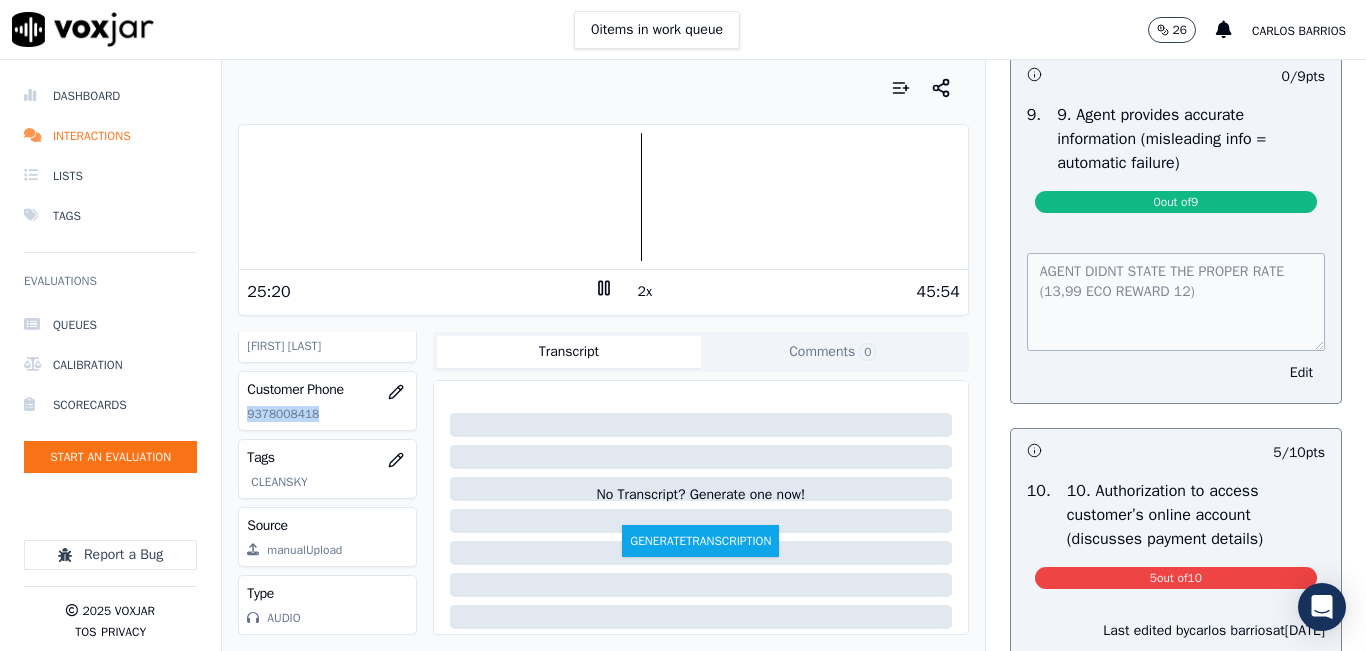 click at bounding box center [603, 197] 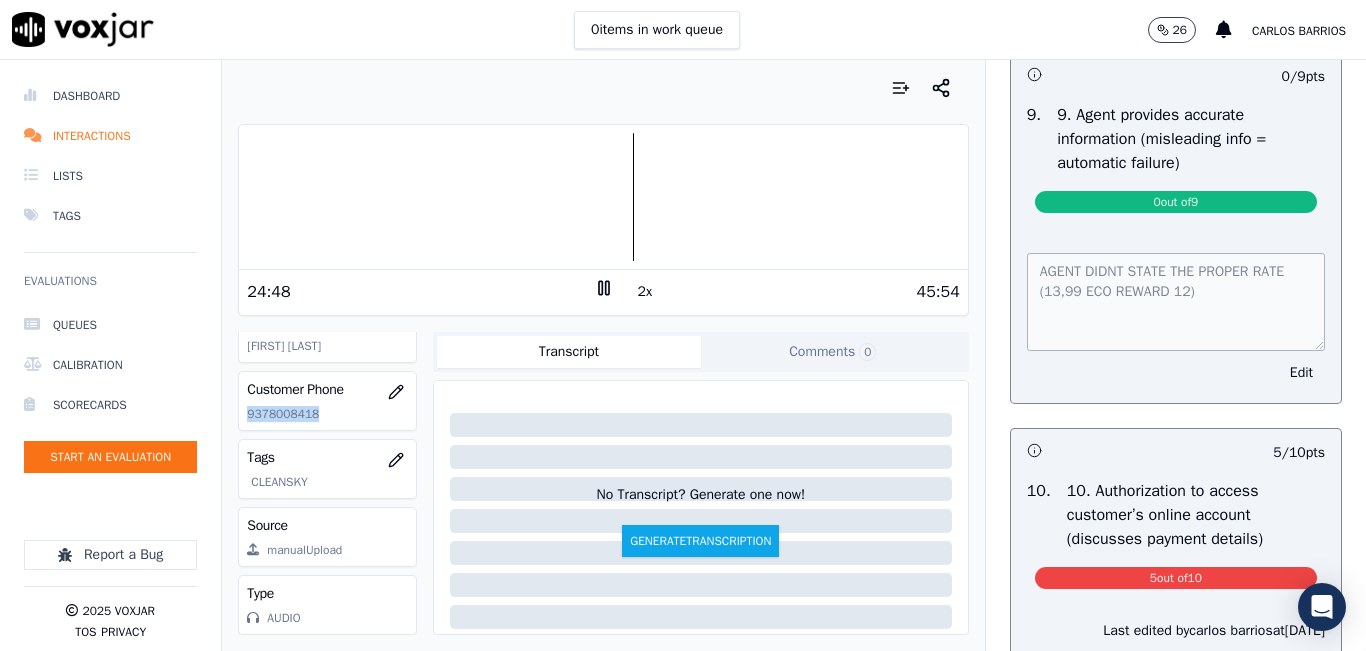 click on "2x" at bounding box center (645, 292) 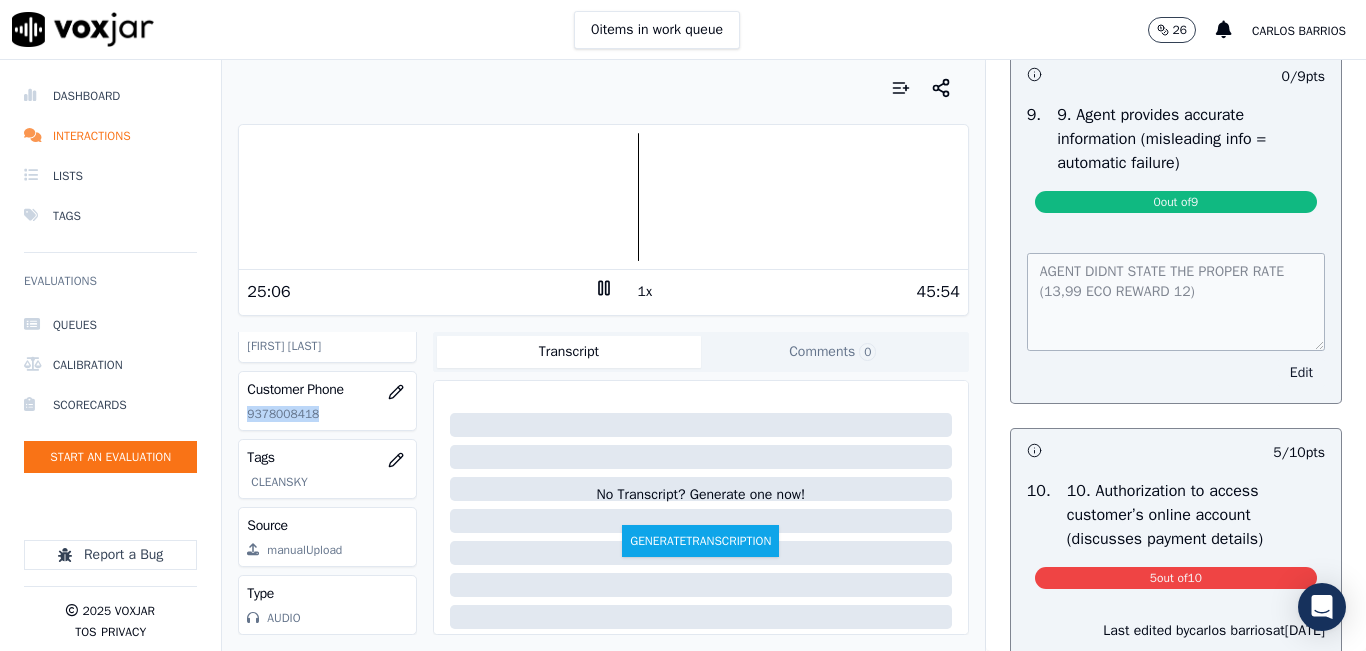 click on "Edit" at bounding box center [1301, 373] 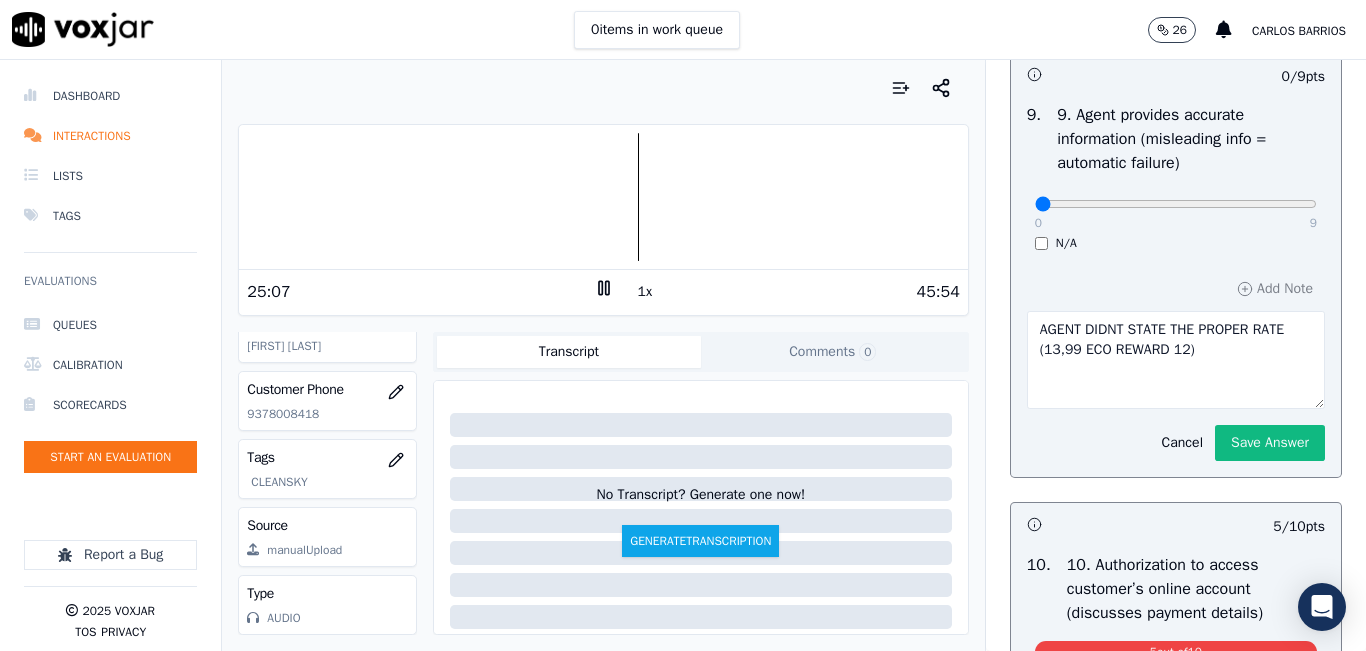 drag, startPoint x: 1248, startPoint y: 262, endPoint x: 1269, endPoint y: 263, distance: 21.023796 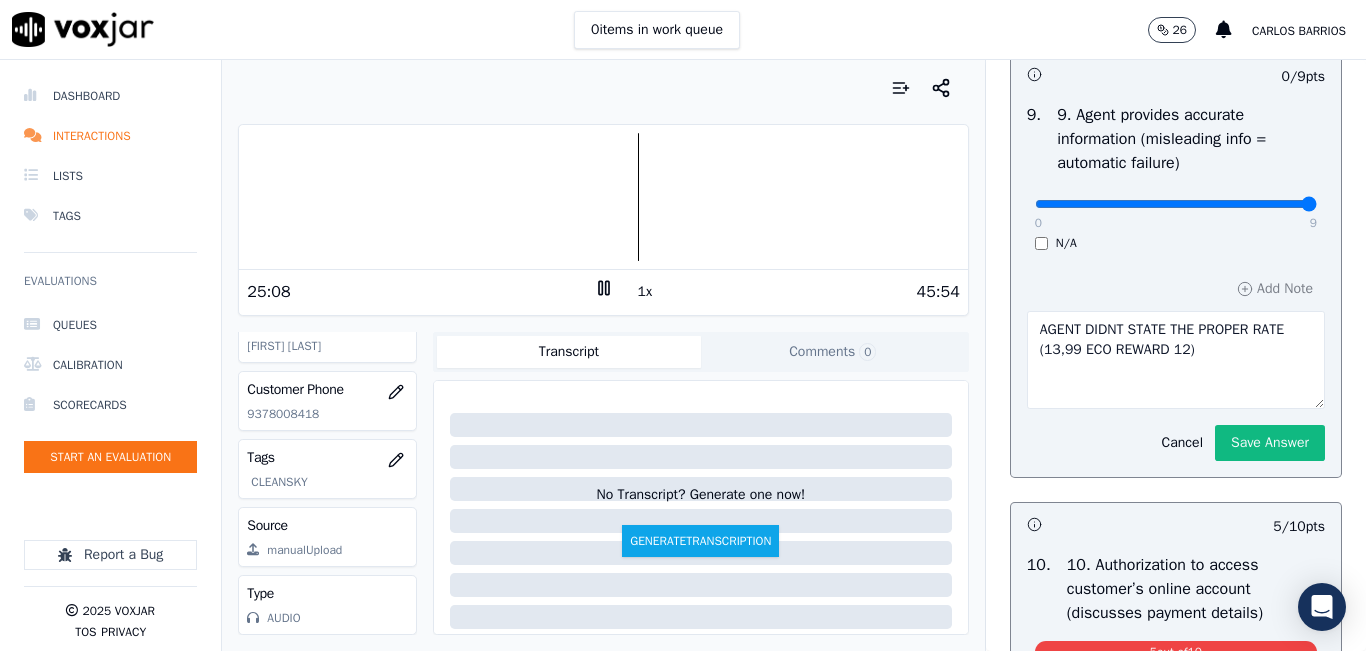 type on "9" 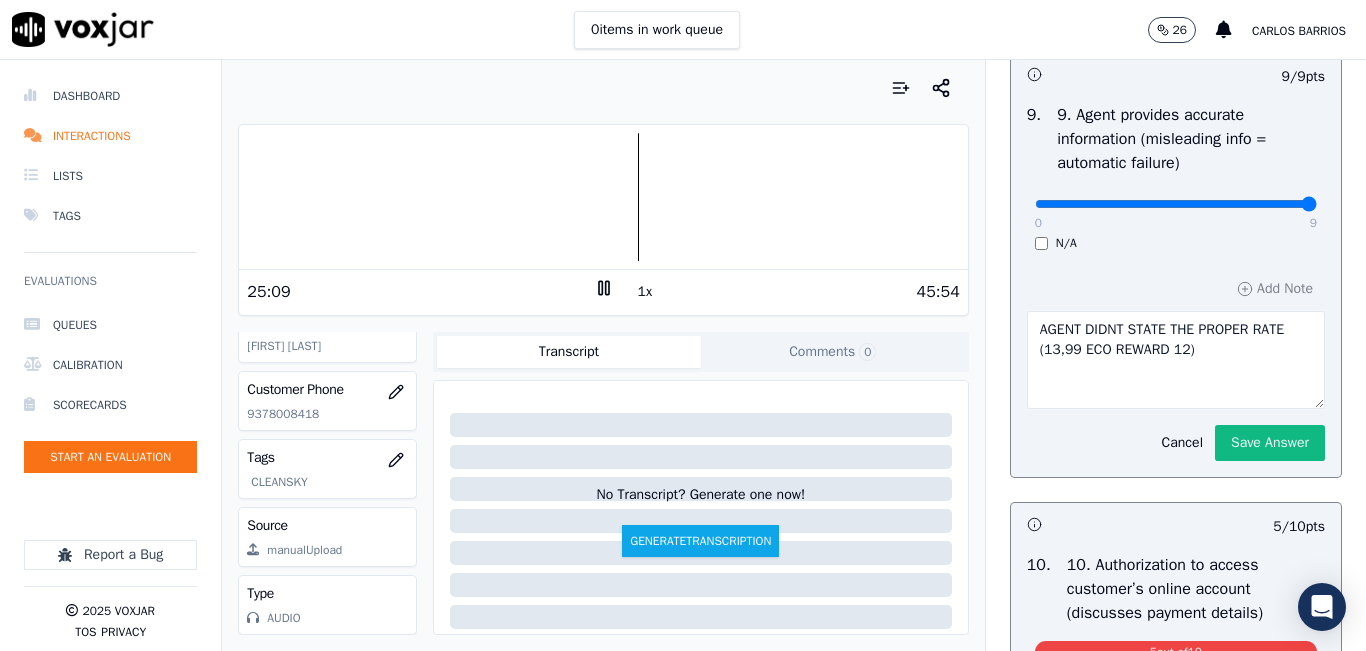 drag, startPoint x: 1191, startPoint y: 417, endPoint x: 914, endPoint y: 359, distance: 283.00708 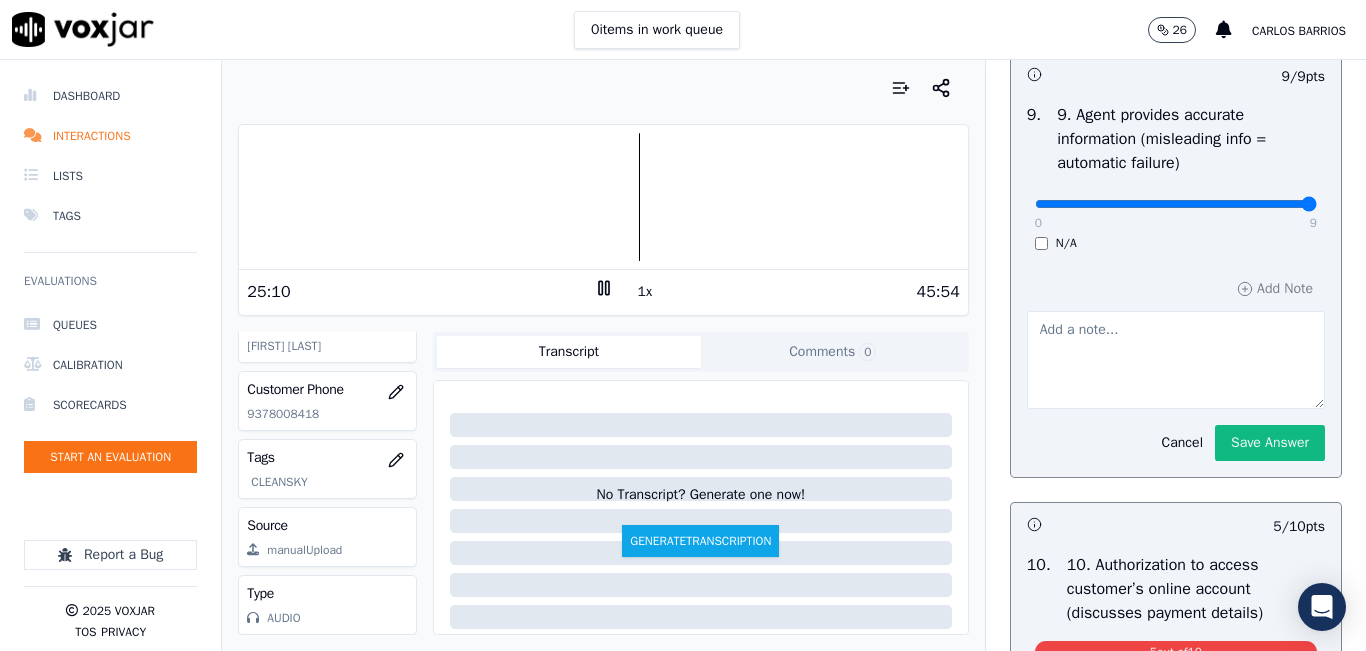 type 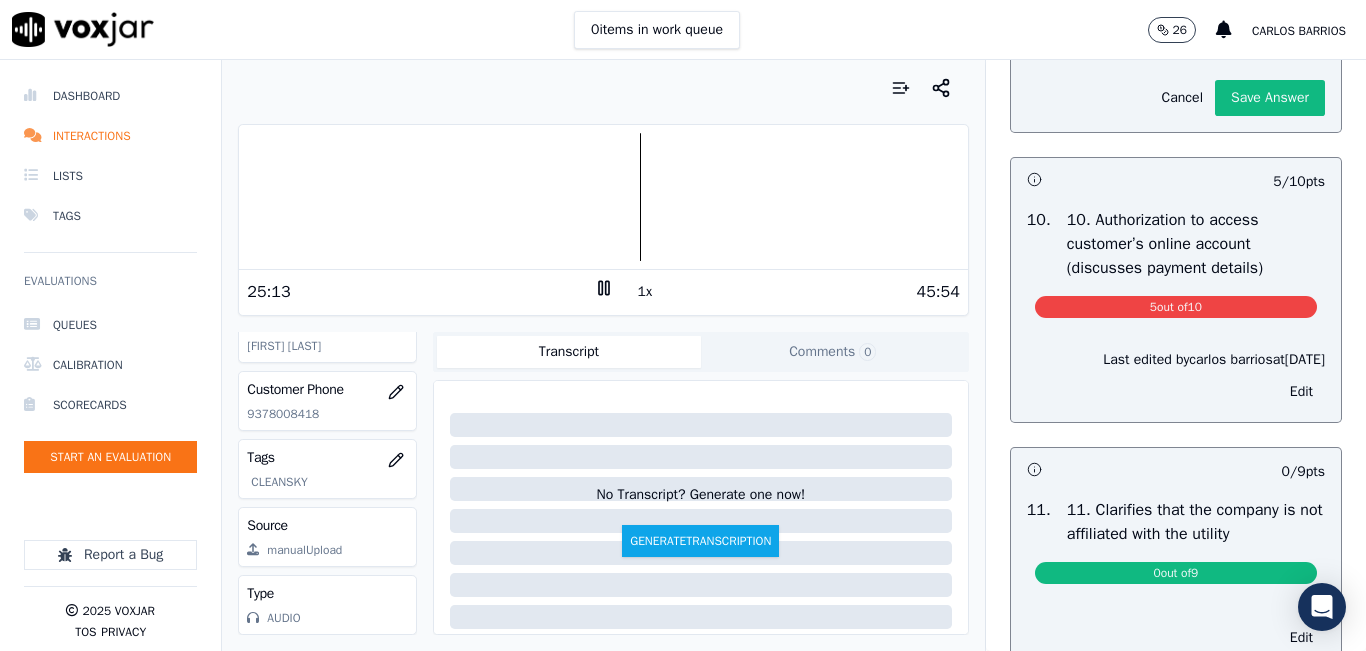 scroll, scrollTop: 2500, scrollLeft: 0, axis: vertical 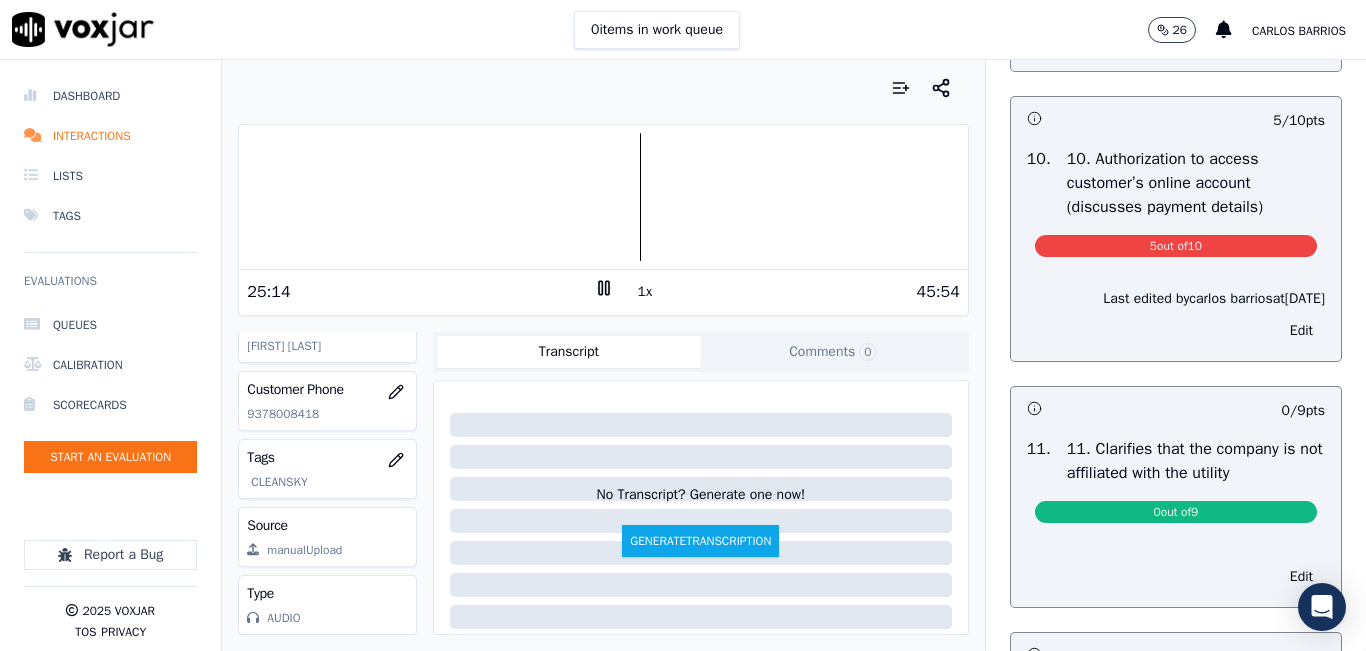 click on "Save Answer" 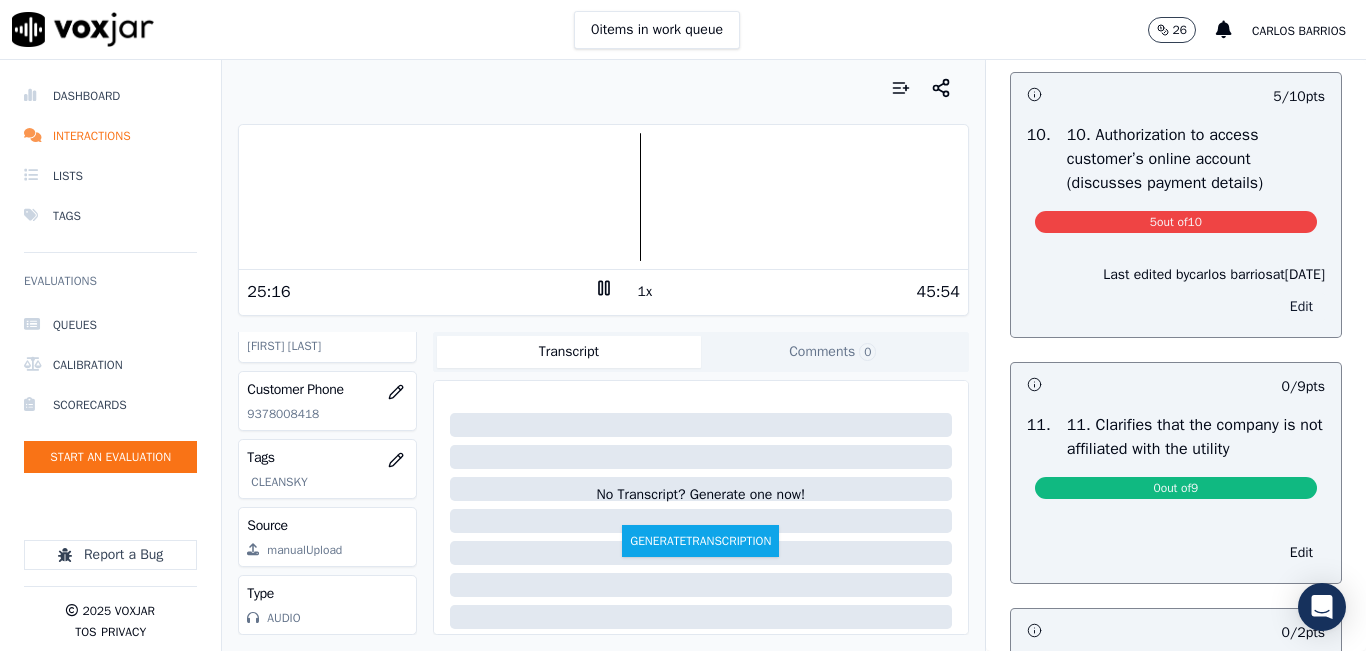 click on "Edit" at bounding box center [1301, 307] 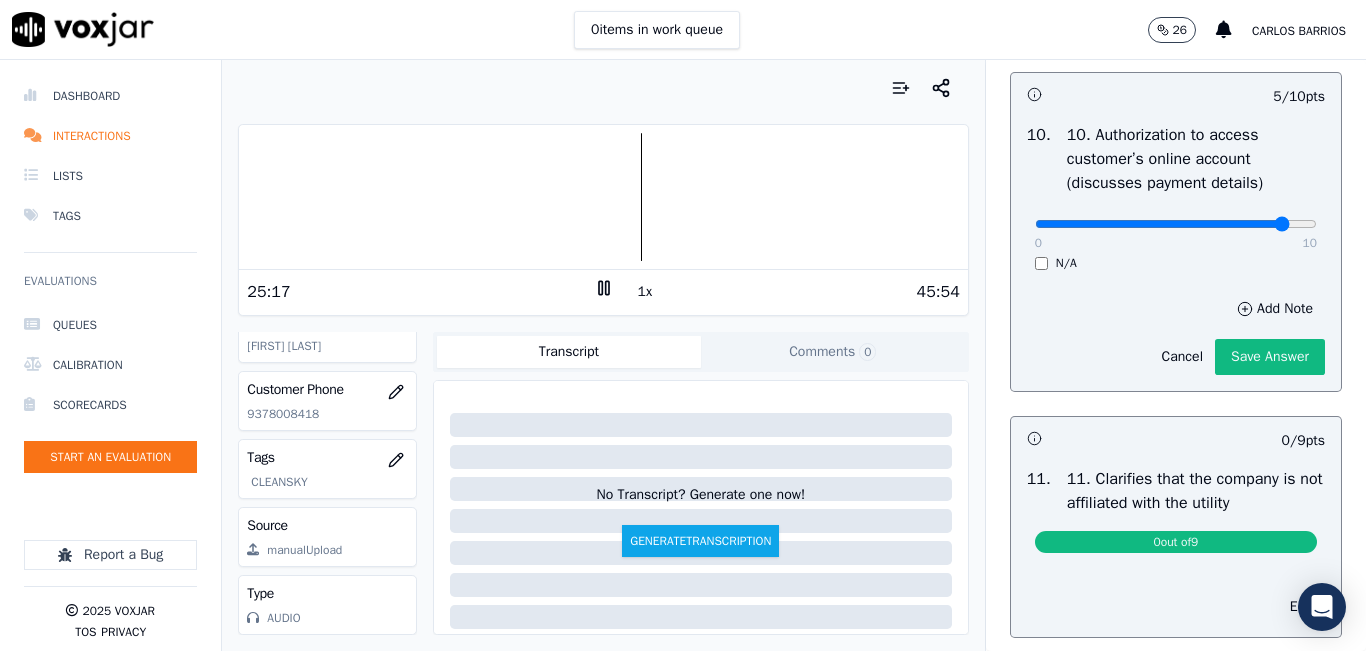 click at bounding box center [1176, 224] 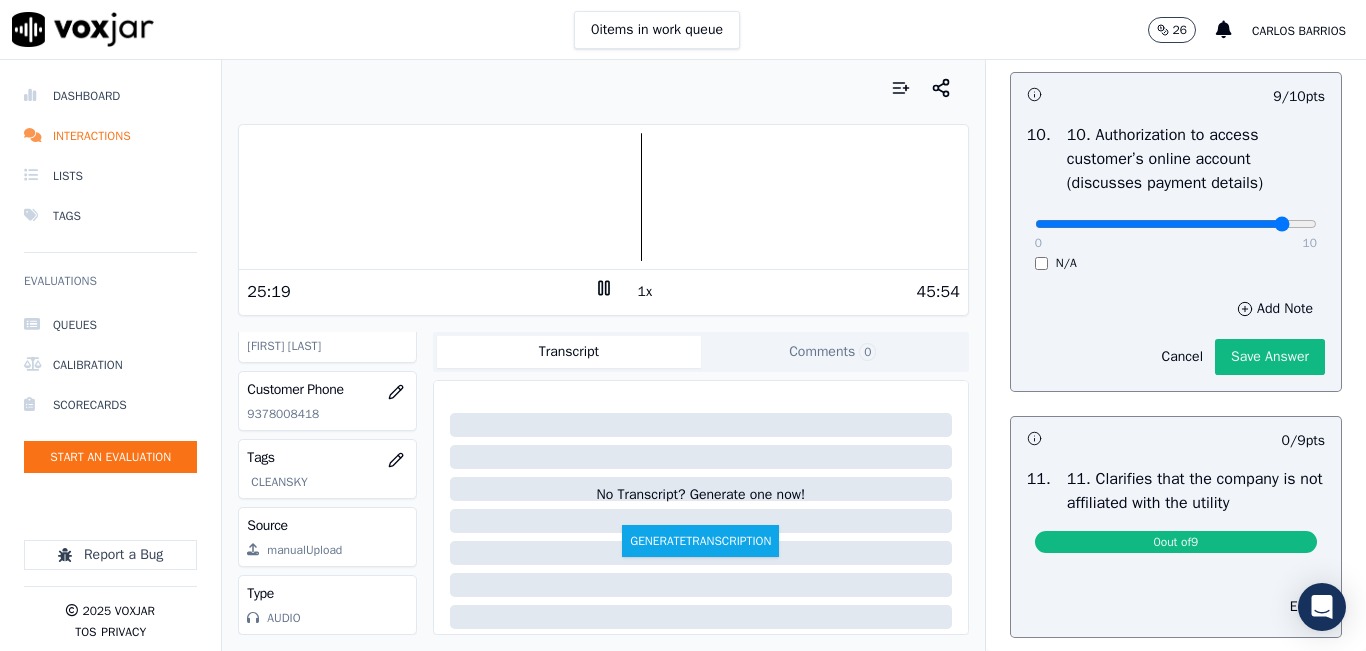scroll, scrollTop: 2470, scrollLeft: 0, axis: vertical 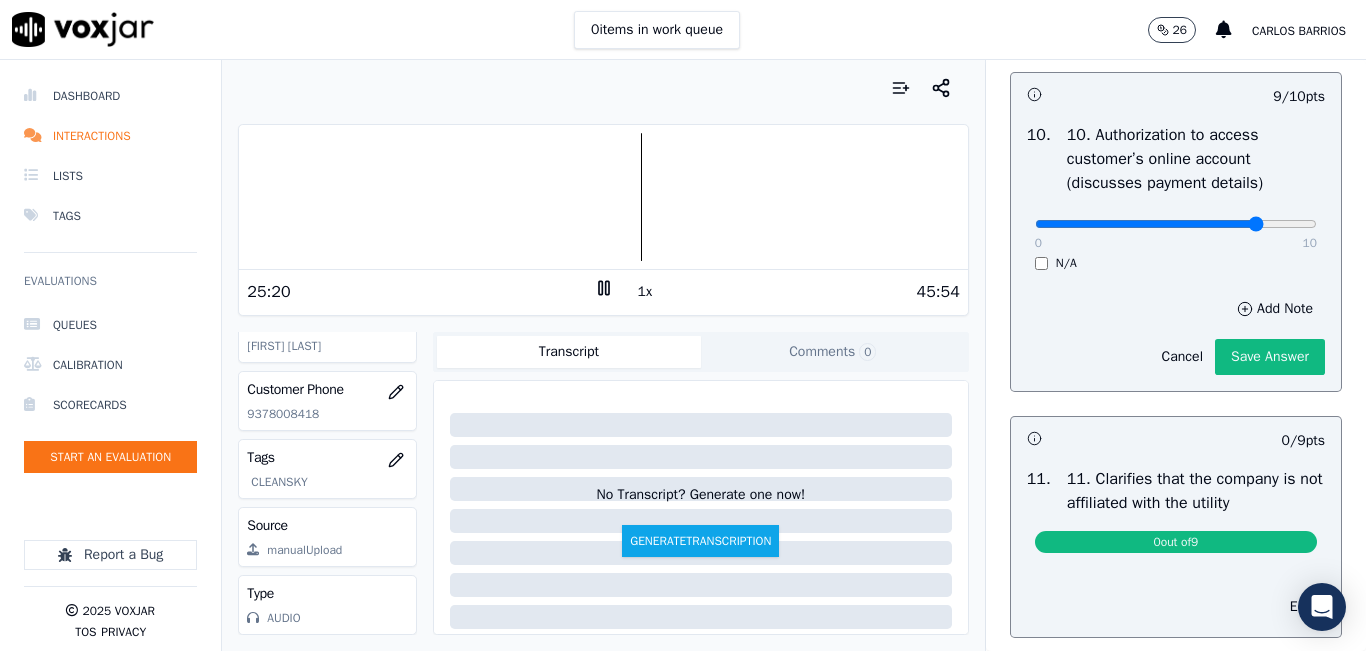 click at bounding box center [1176, 224] 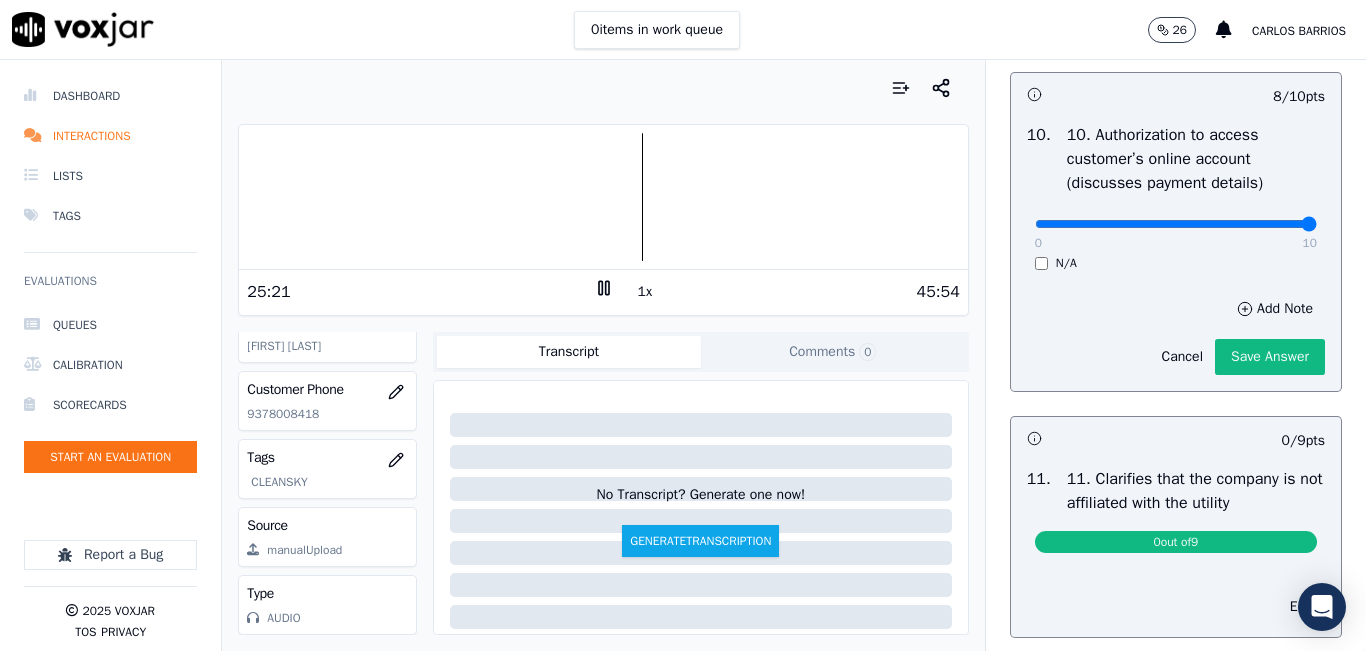 drag, startPoint x: 1234, startPoint y: 288, endPoint x: 1285, endPoint y: 282, distance: 51.351727 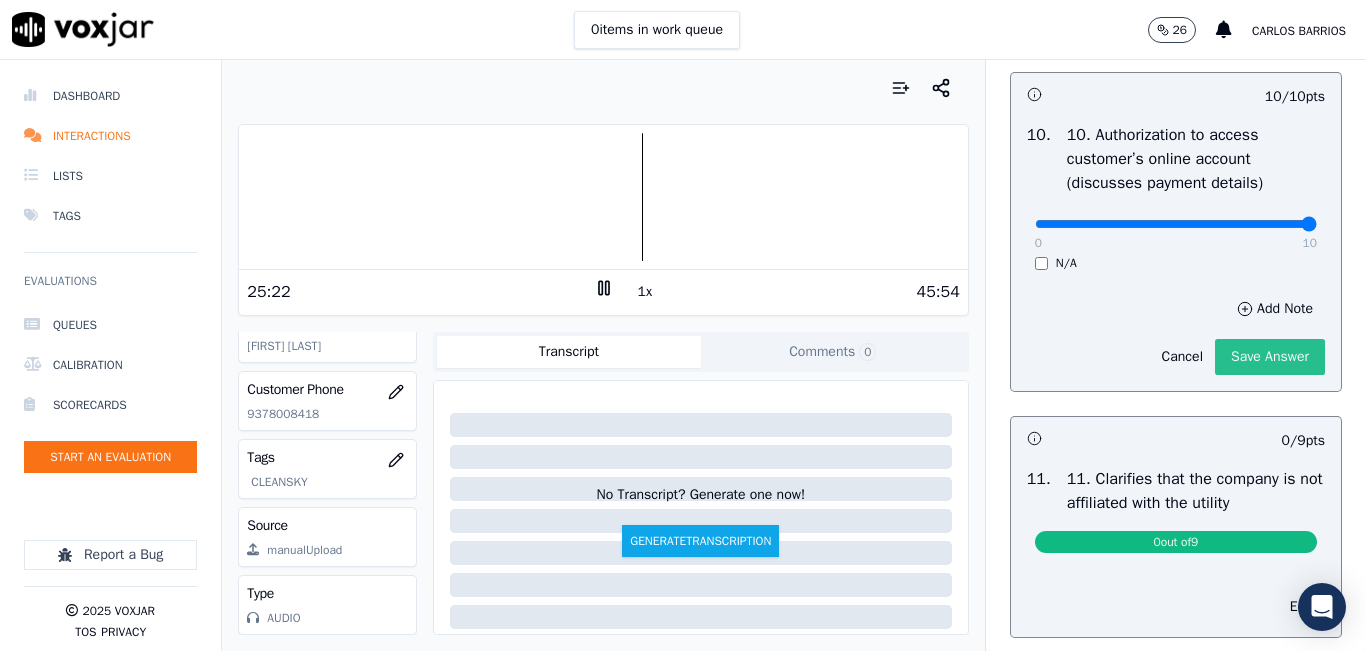 click on "Save Answer" 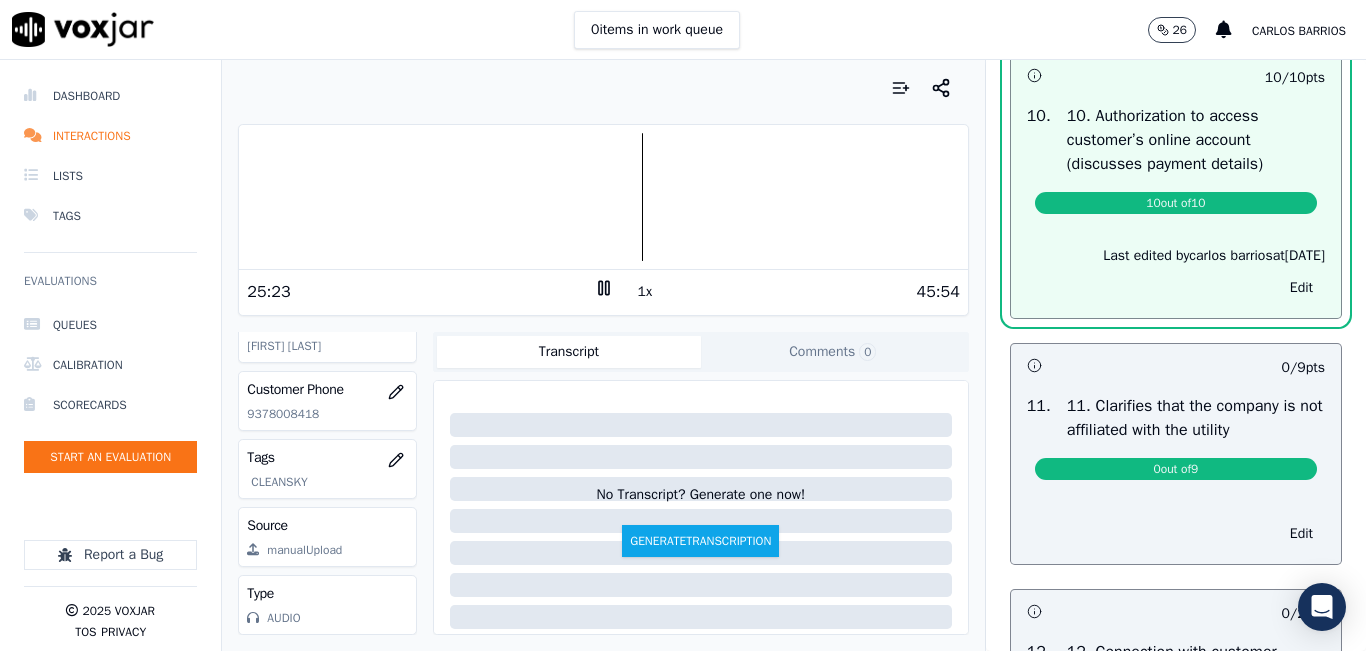 scroll, scrollTop: 2670, scrollLeft: 0, axis: vertical 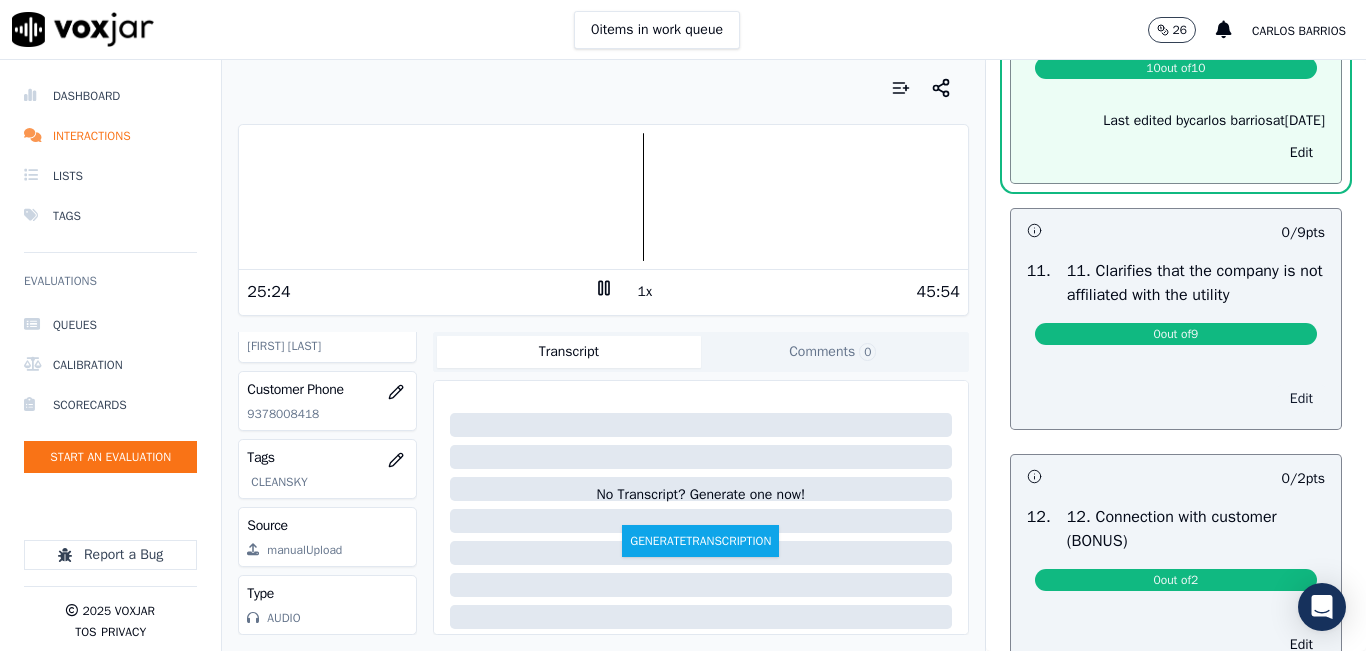 click on "Edit" at bounding box center (1301, 399) 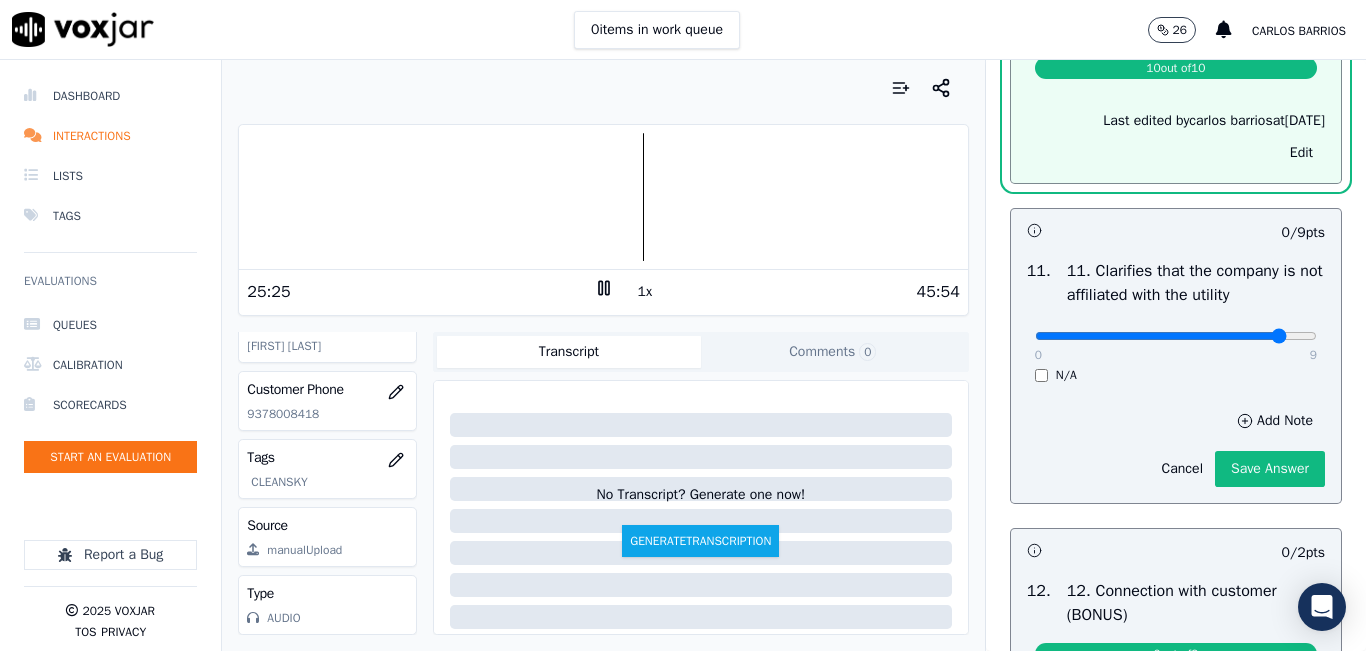 click at bounding box center (1176, 336) 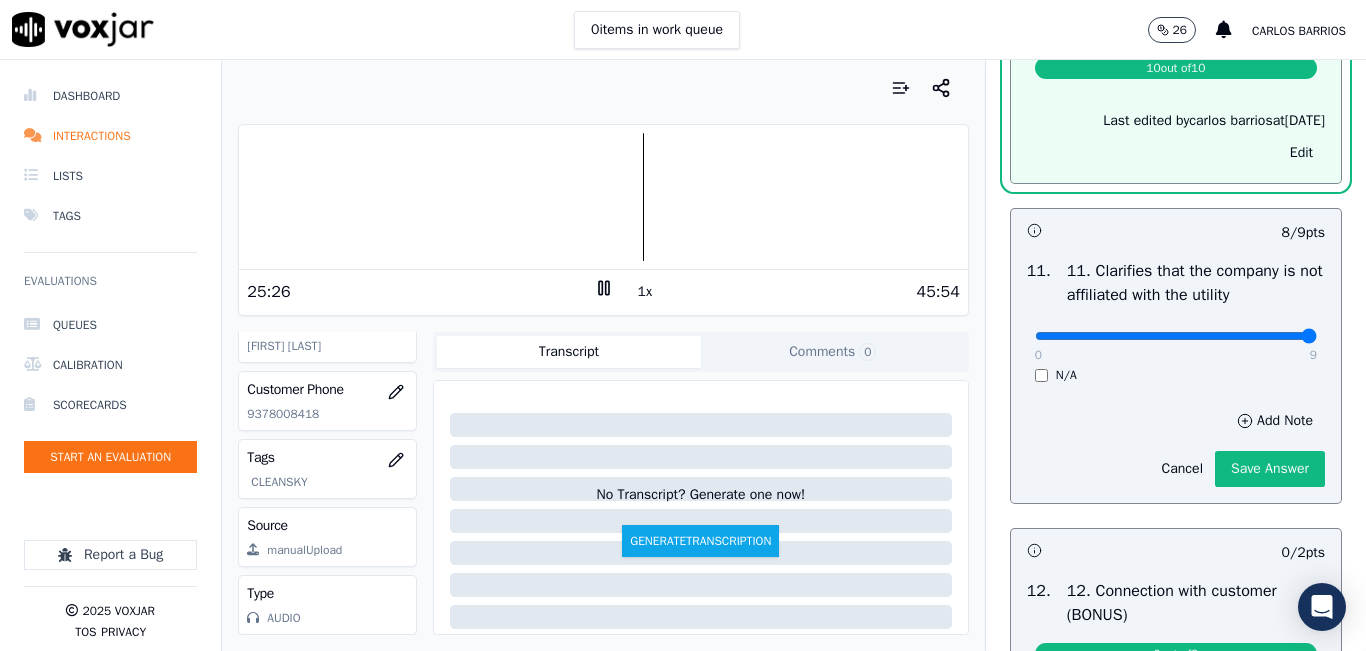 drag, startPoint x: 1249, startPoint y: 405, endPoint x: 1265, endPoint y: 402, distance: 16.27882 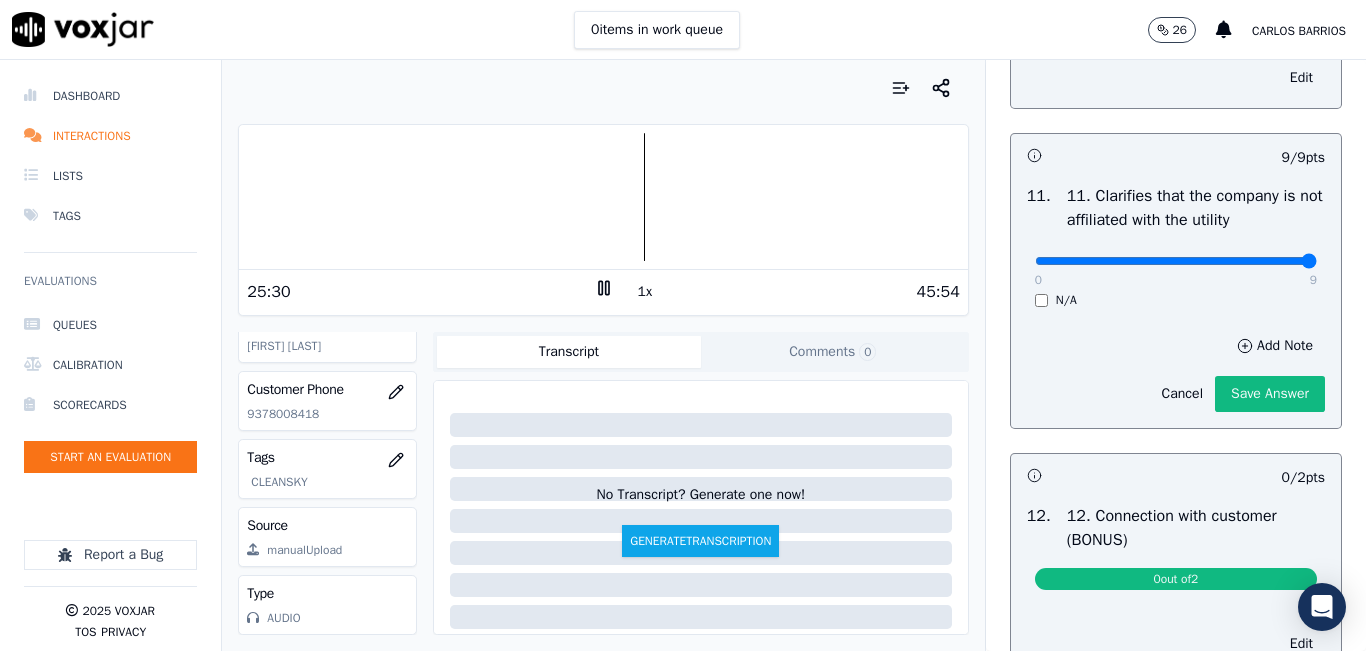 scroll, scrollTop: 2724, scrollLeft: 0, axis: vertical 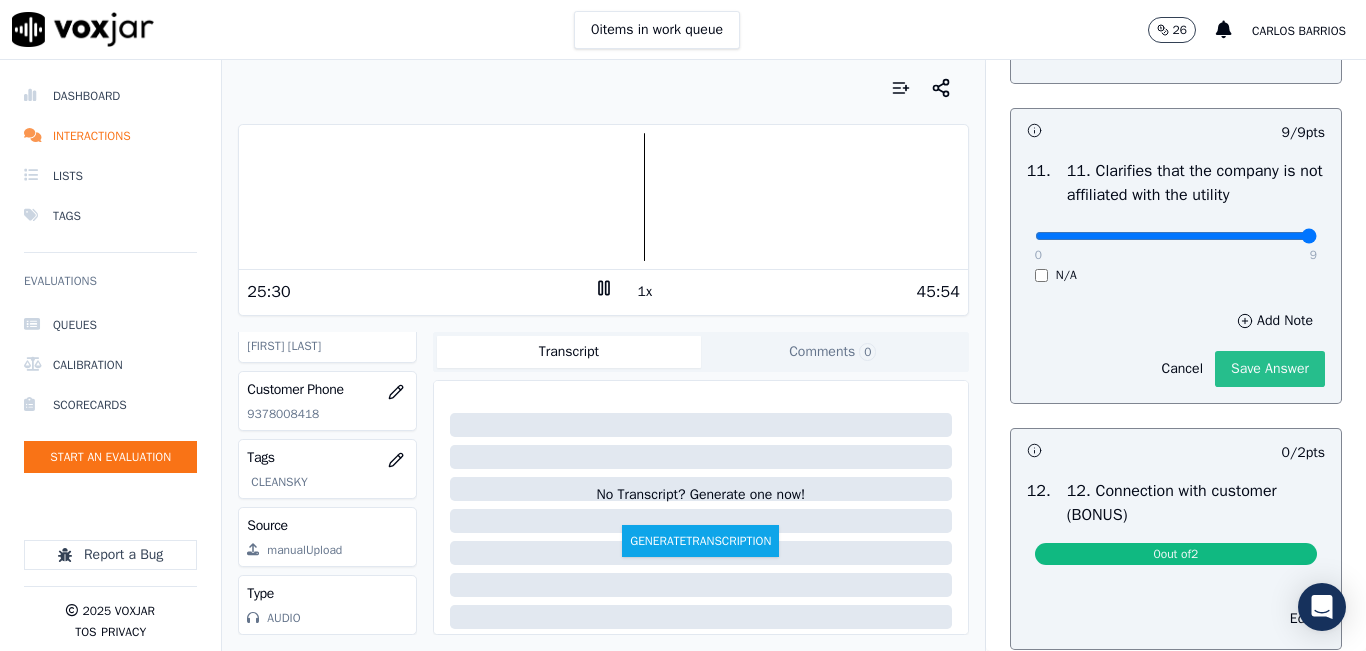 click on "Save Answer" 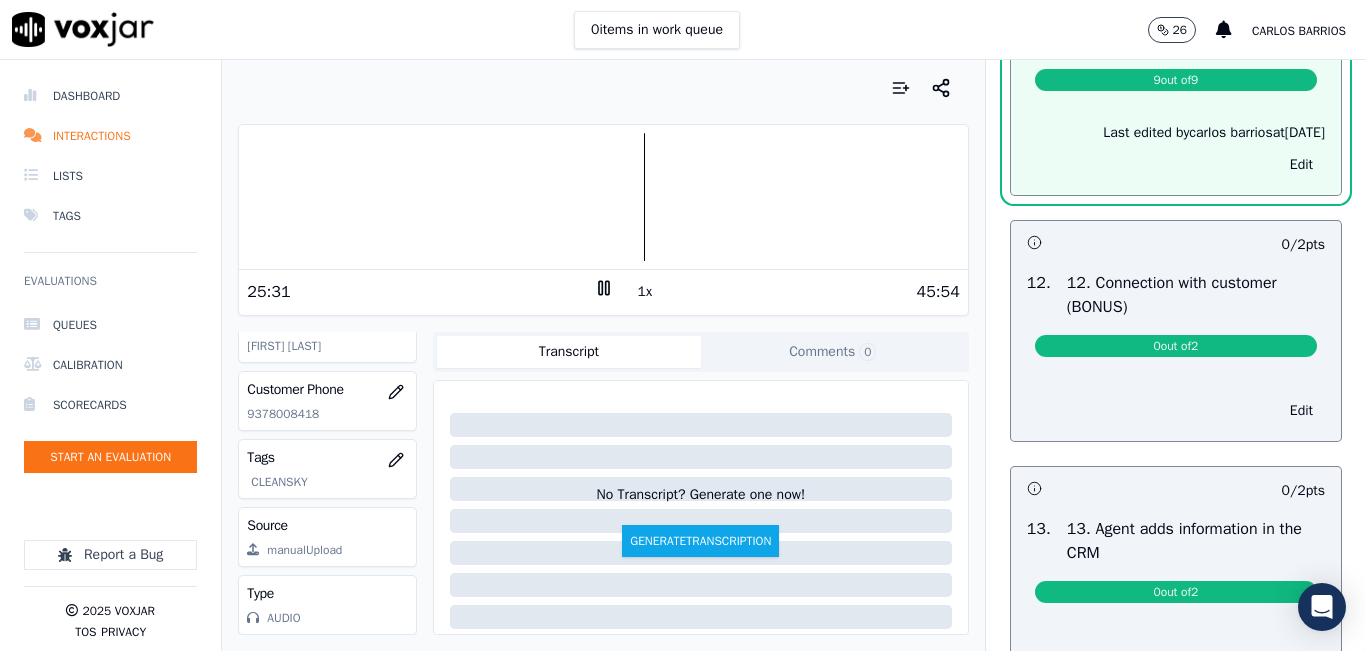 scroll, scrollTop: 2970, scrollLeft: 0, axis: vertical 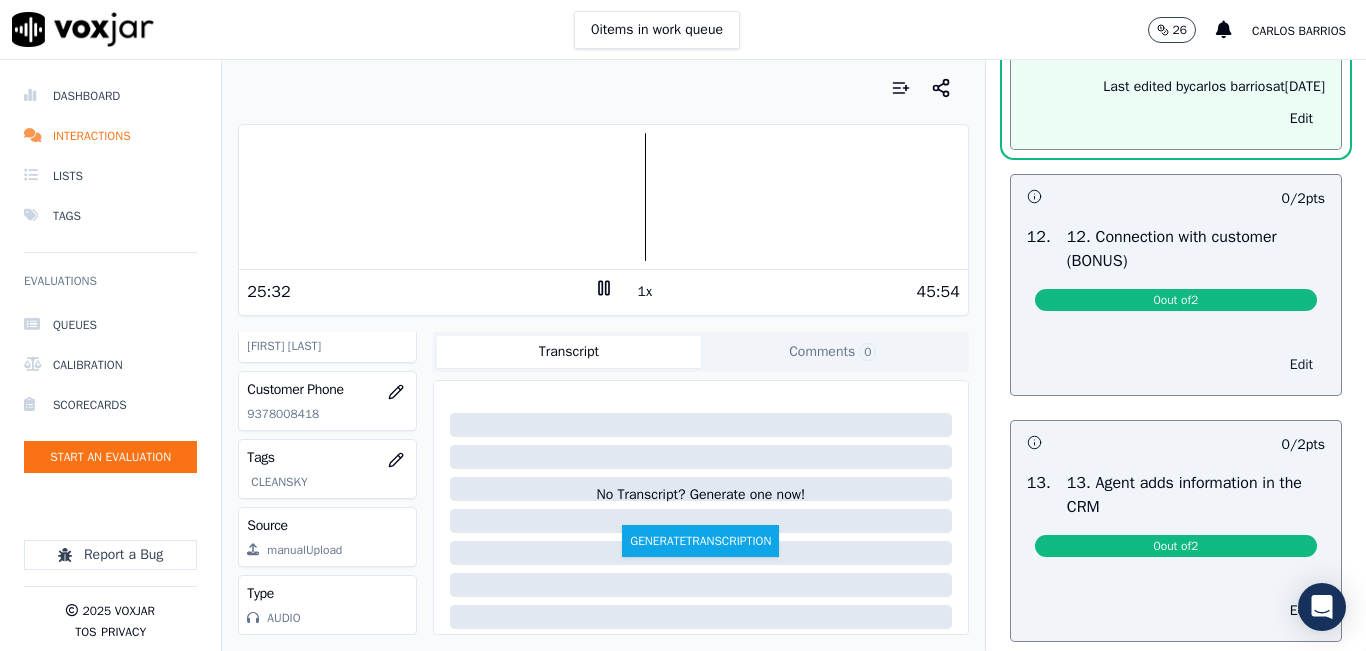 click on "Edit" at bounding box center (1301, 365) 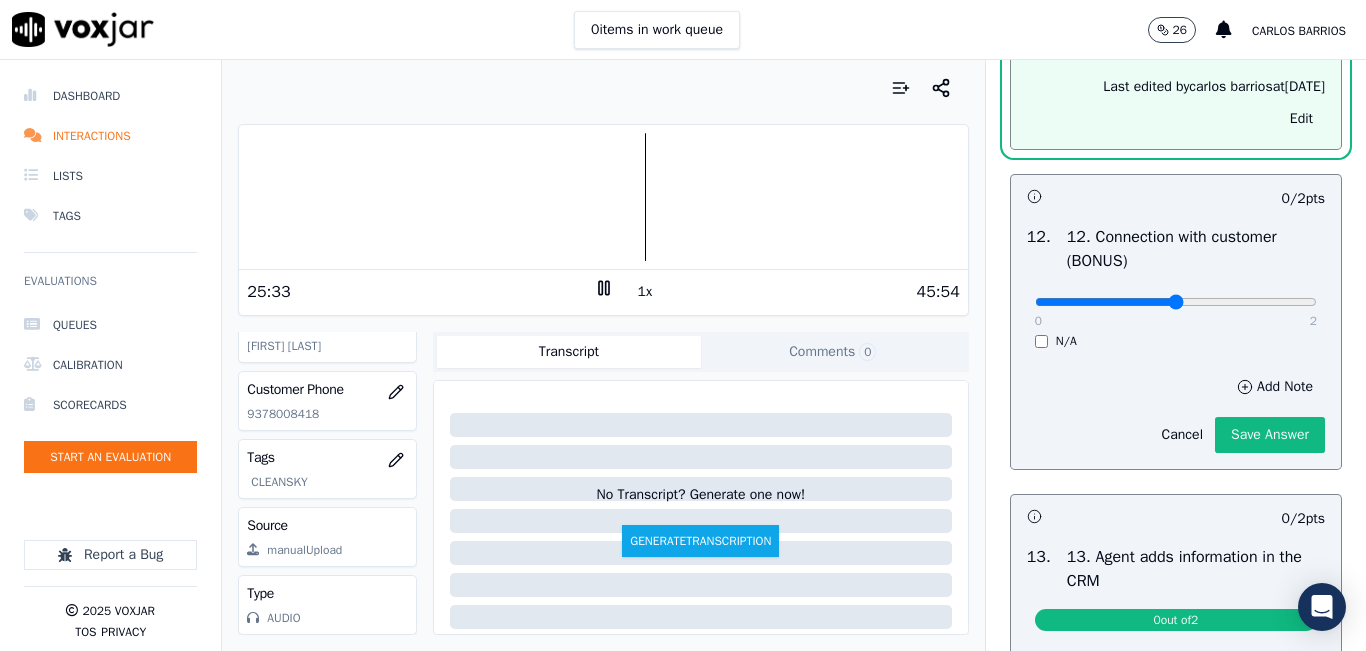 type on "1" 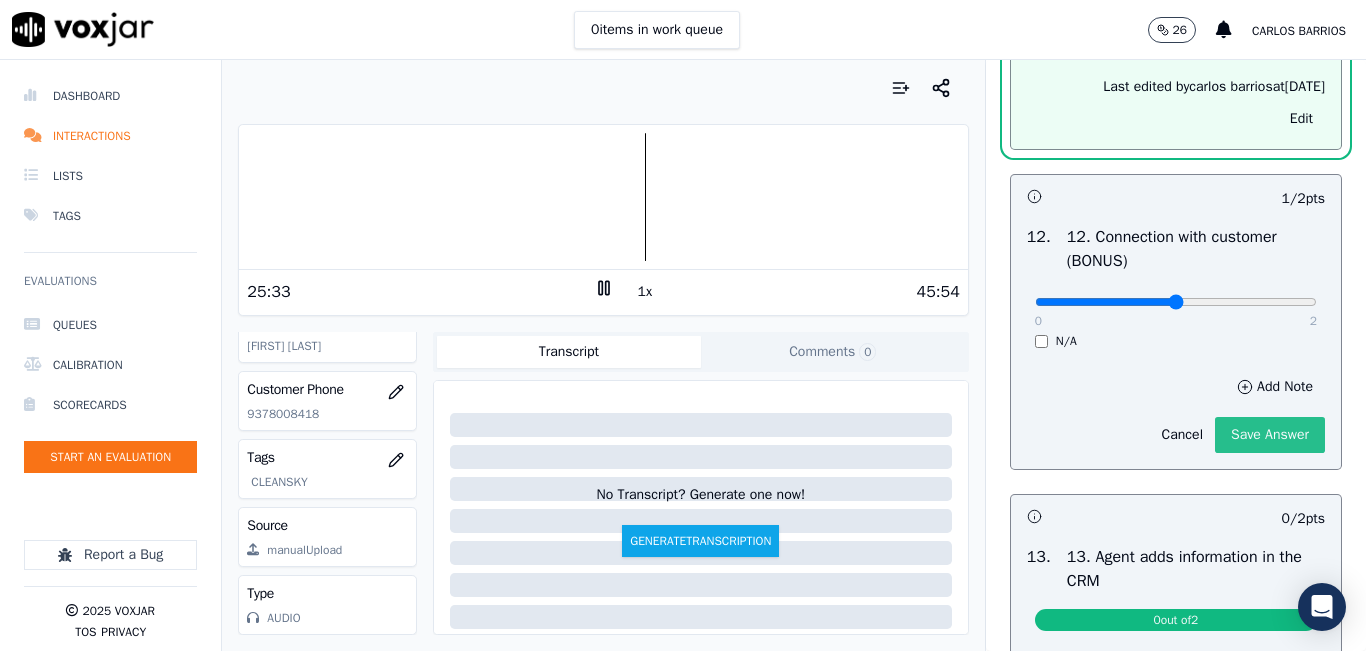 click on "Save Answer" 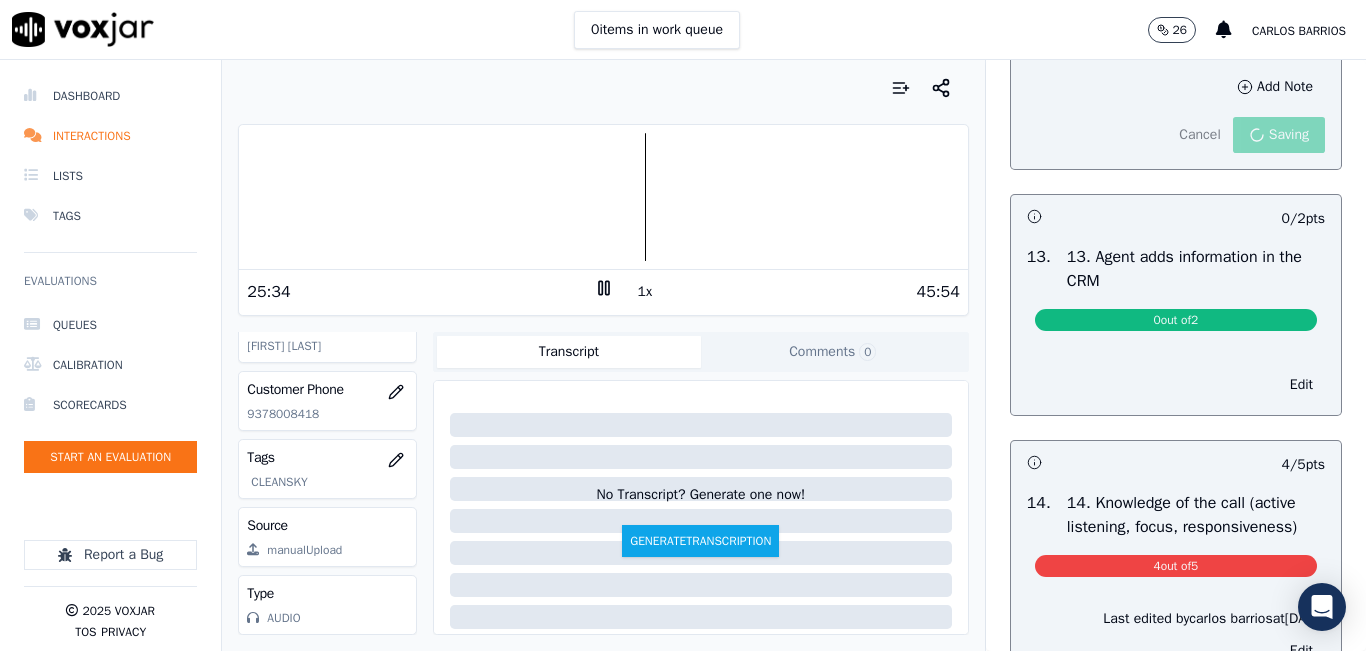 scroll, scrollTop: 3316, scrollLeft: 0, axis: vertical 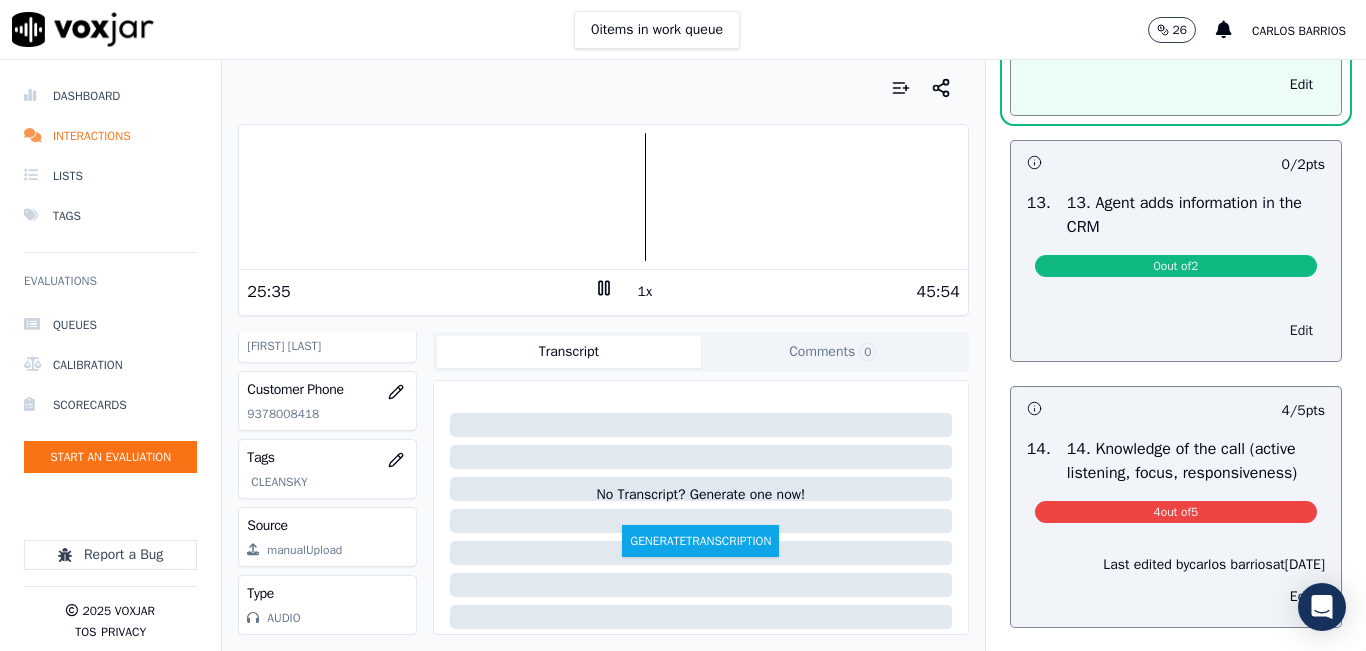 drag, startPoint x: 1265, startPoint y: 400, endPoint x: 1145, endPoint y: 359, distance: 126.81088 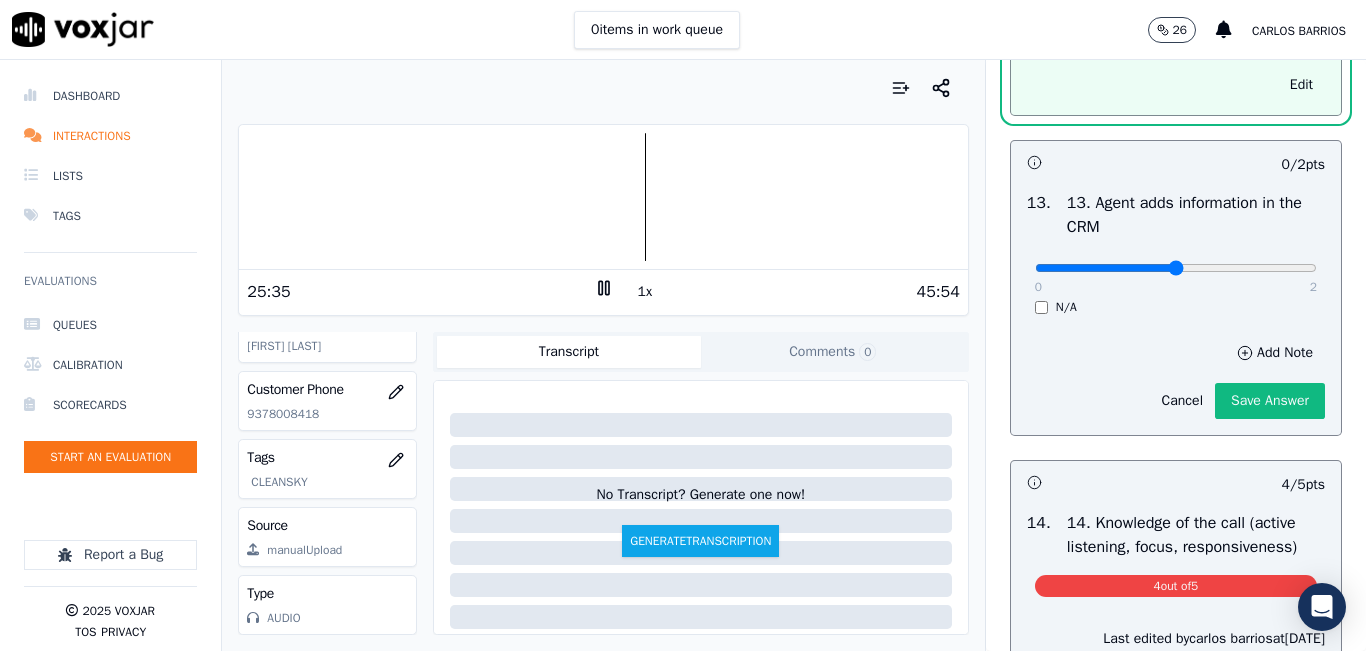 drag, startPoint x: 1160, startPoint y: 338, endPoint x: 1189, endPoint y: 394, distance: 63.06346 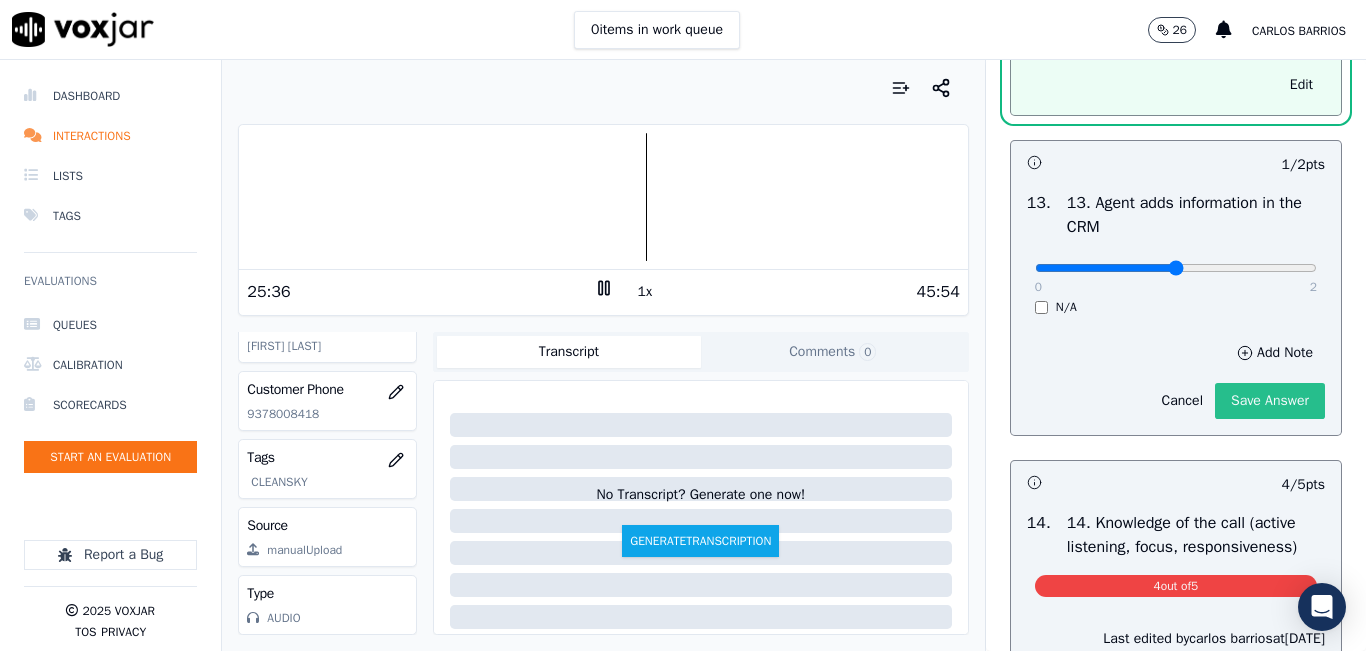 click on "Save Answer" 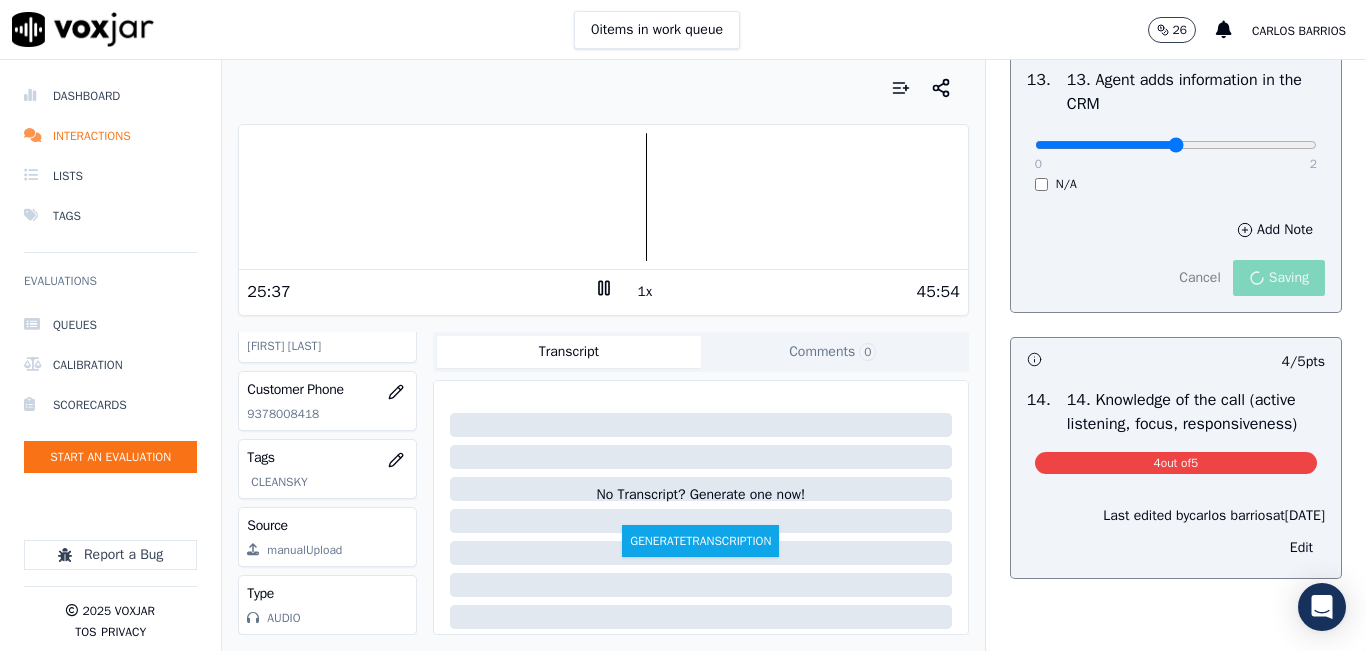 scroll, scrollTop: 3498, scrollLeft: 0, axis: vertical 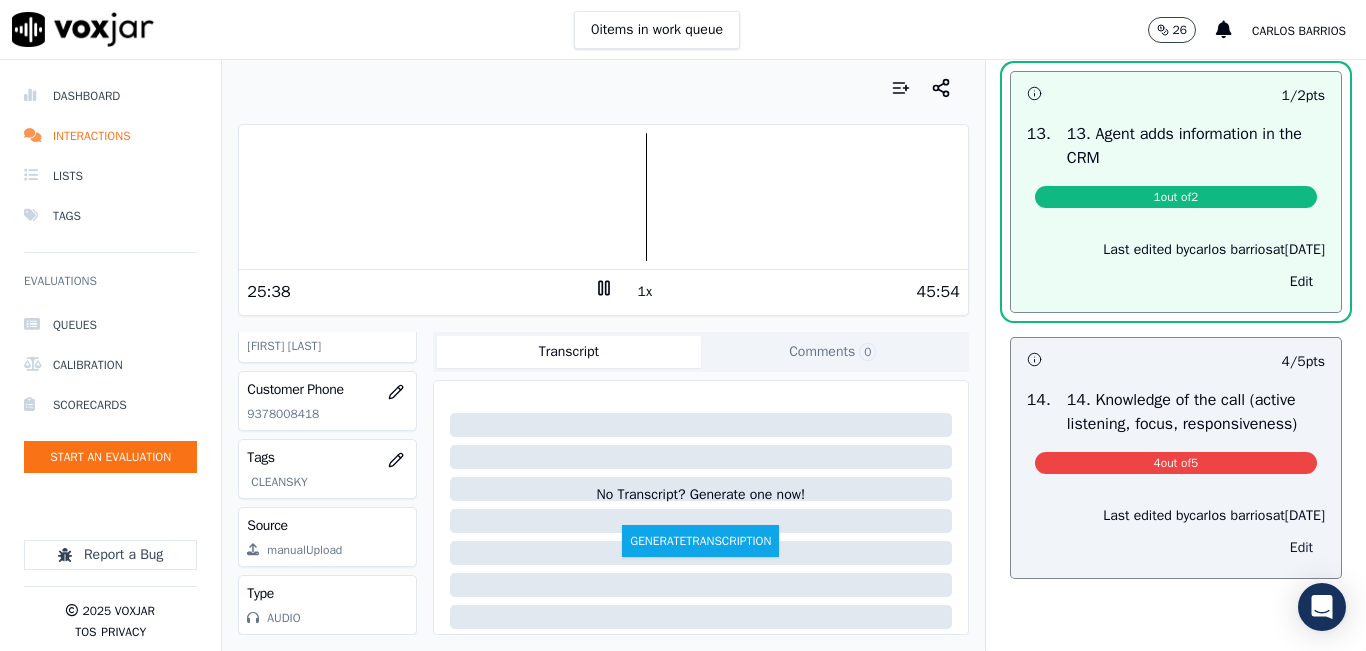 click on "Edit" at bounding box center (1301, 548) 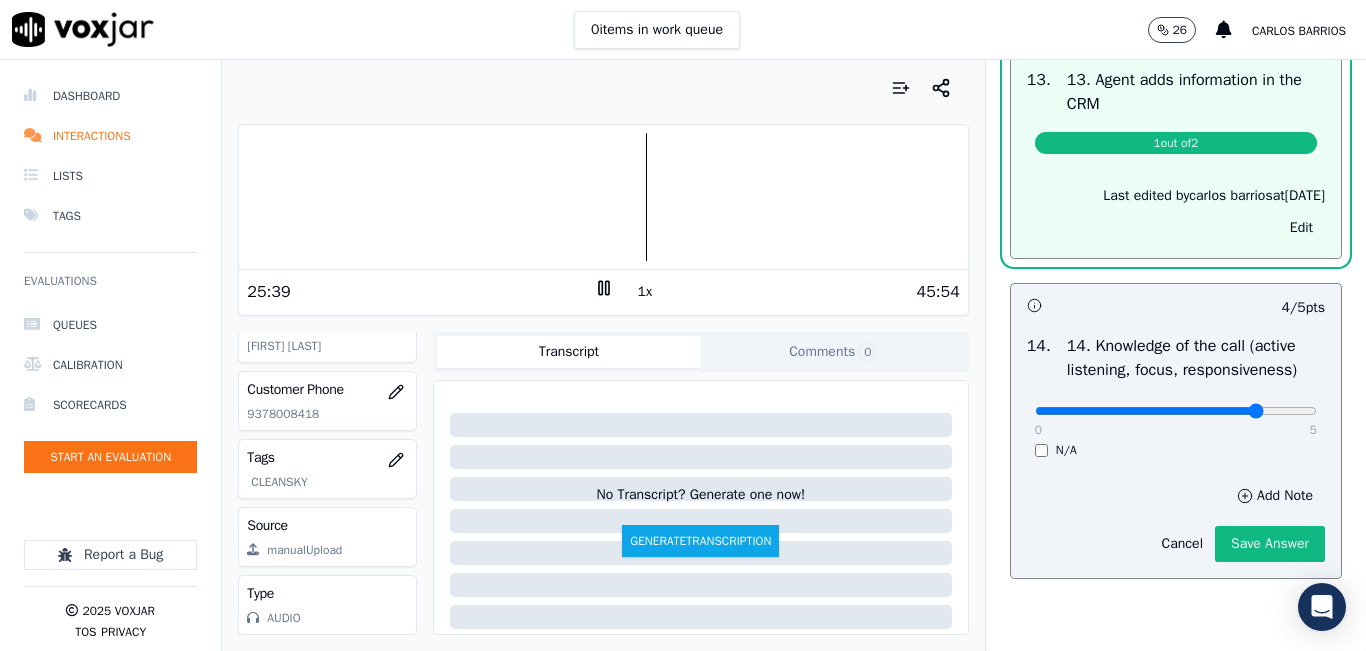 type on "4" 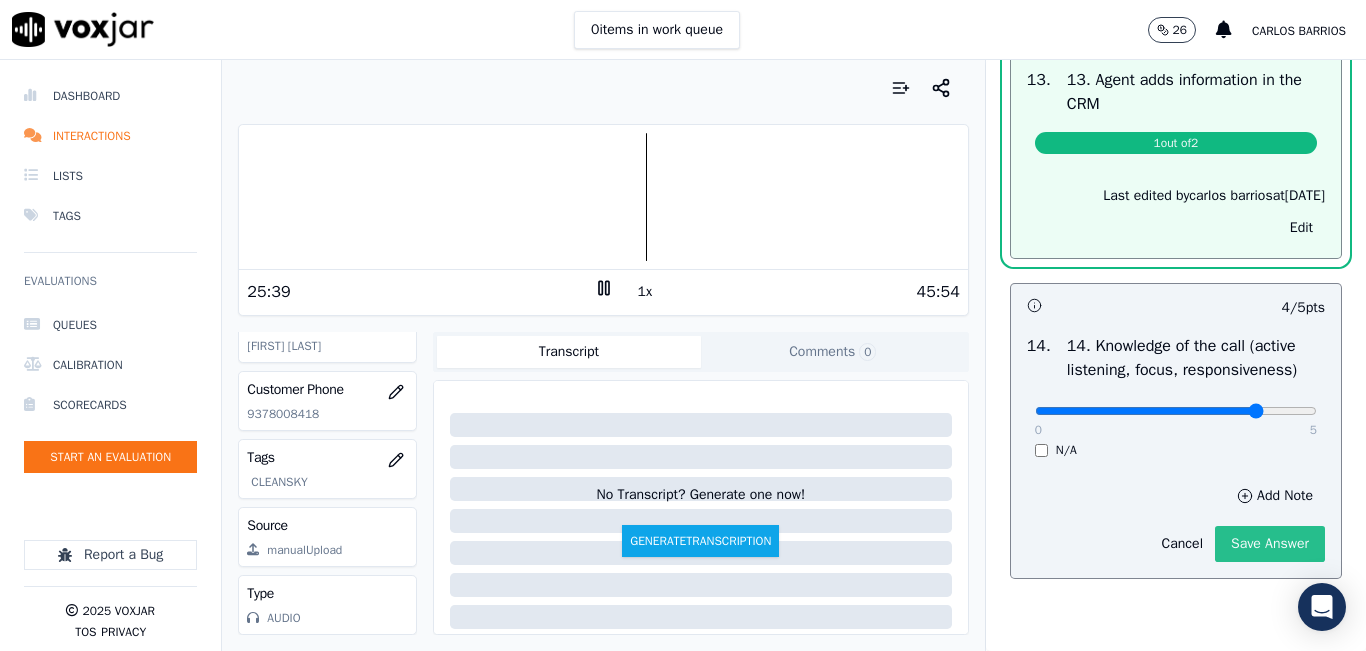 scroll, scrollTop: 3452, scrollLeft: 0, axis: vertical 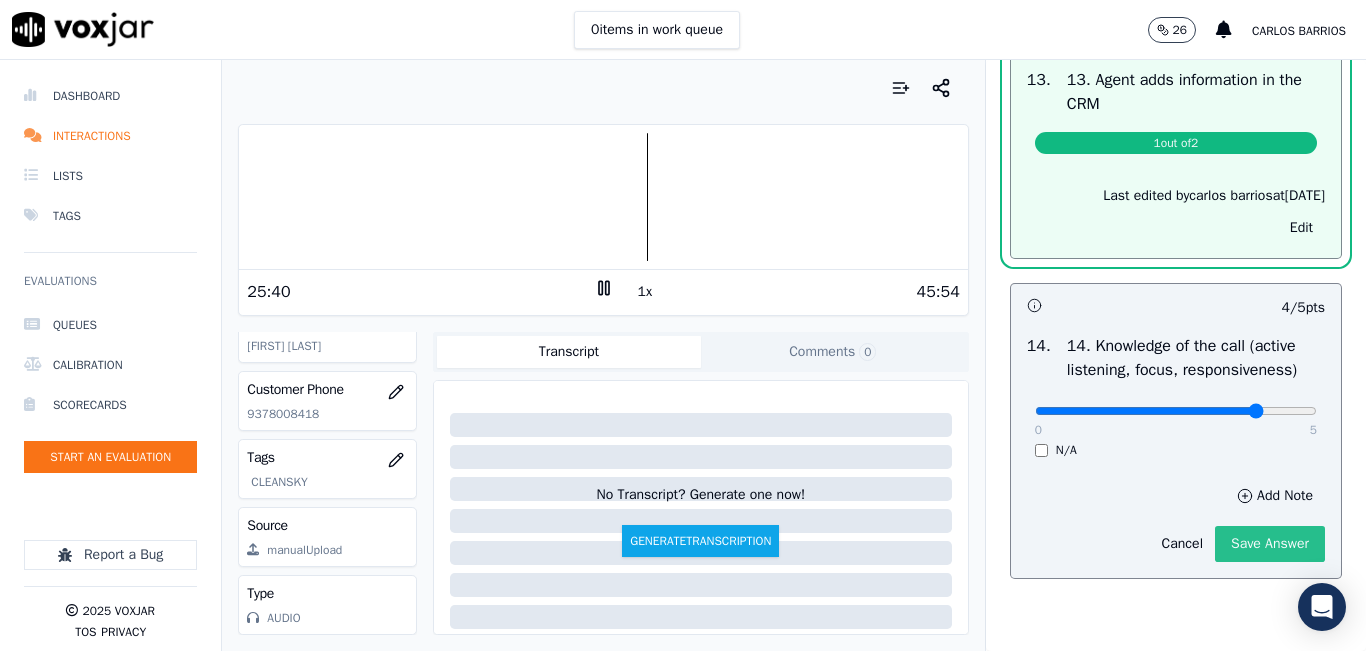 click on "Save Answer" 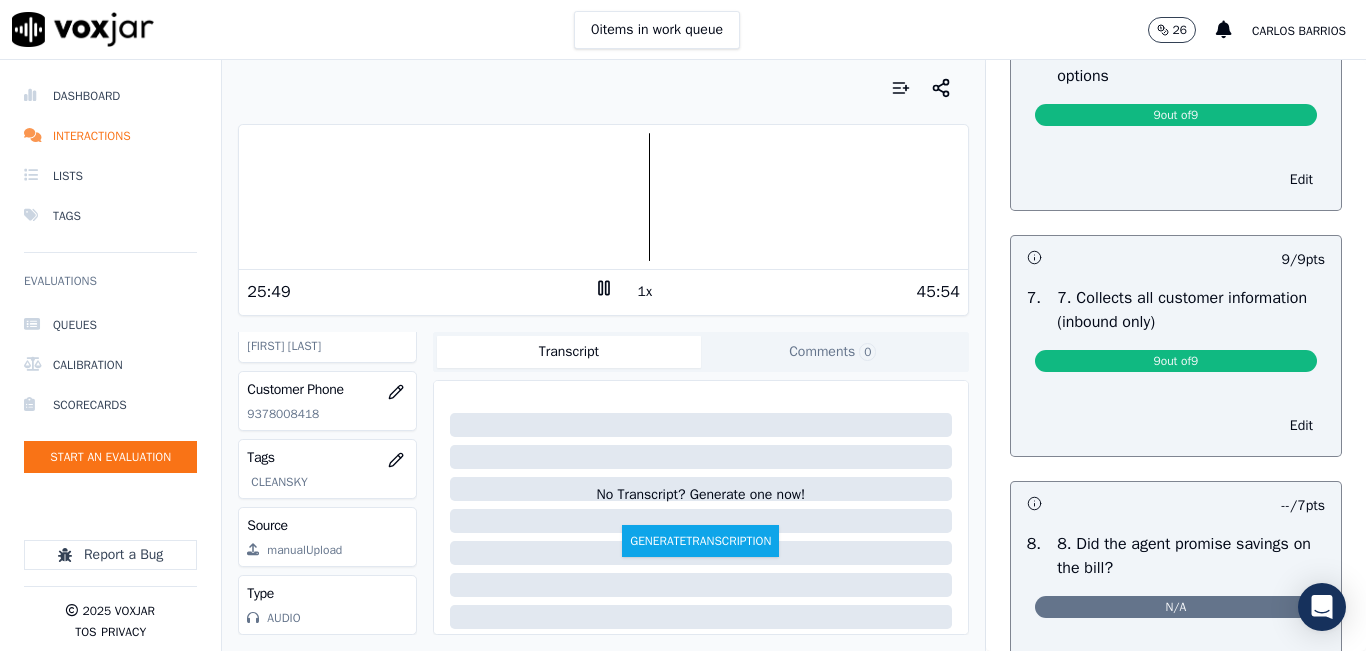 scroll, scrollTop: 0, scrollLeft: 0, axis: both 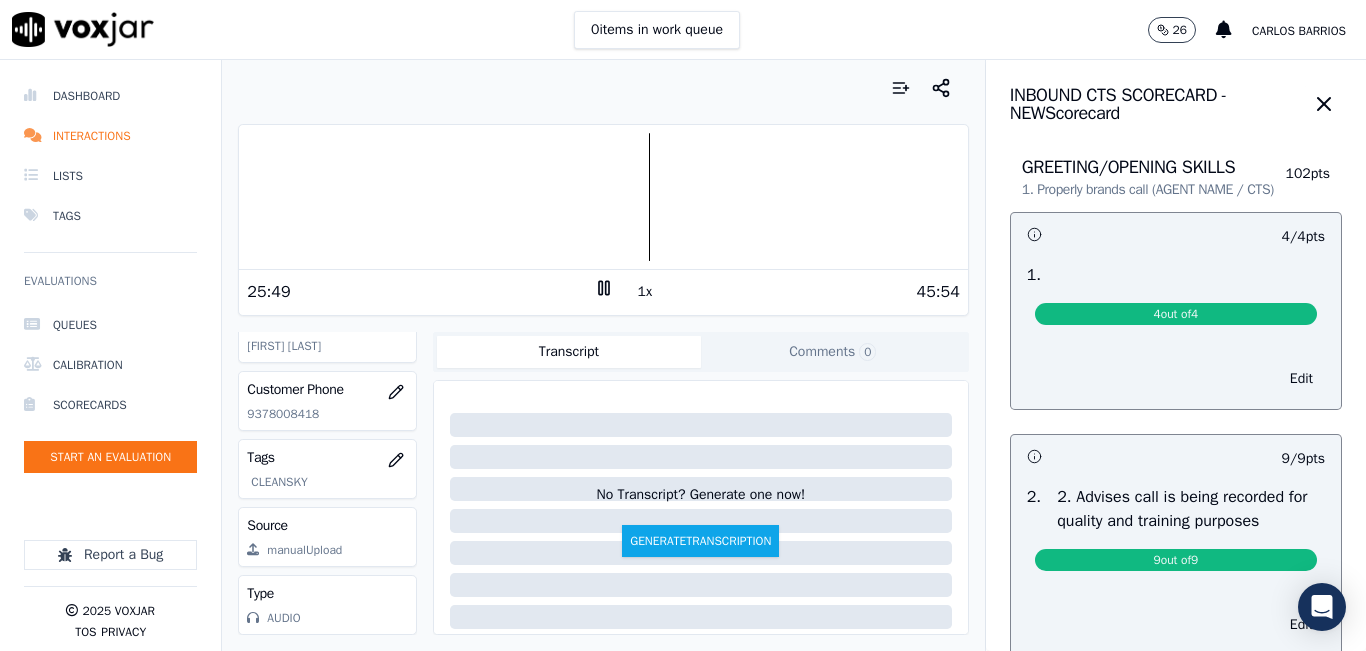 click 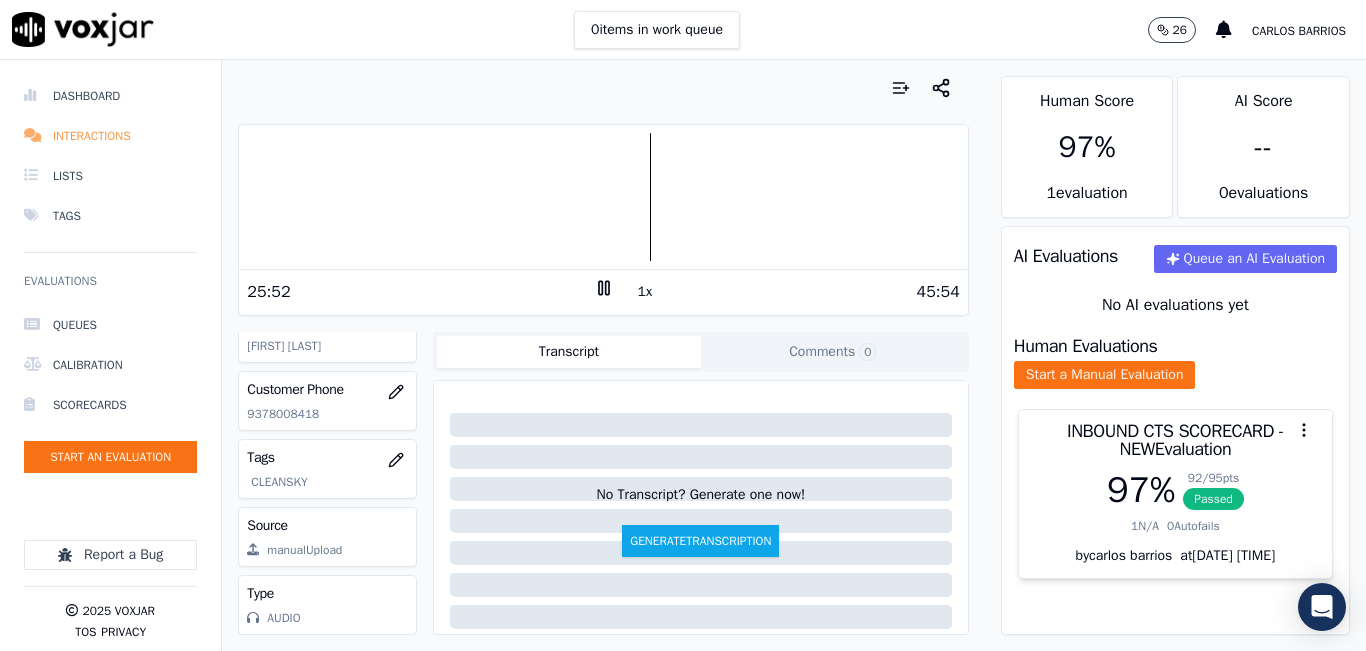 click on "Interactions" at bounding box center (110, 136) 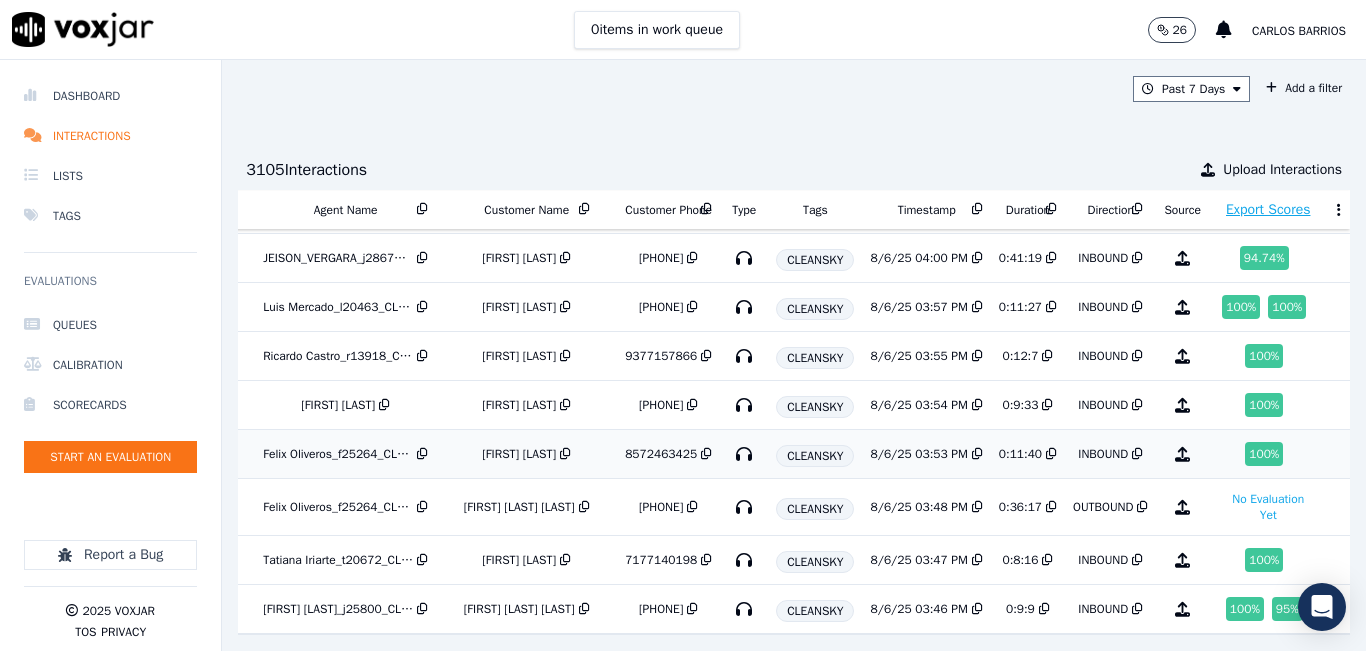 scroll, scrollTop: 1659, scrollLeft: 352, axis: both 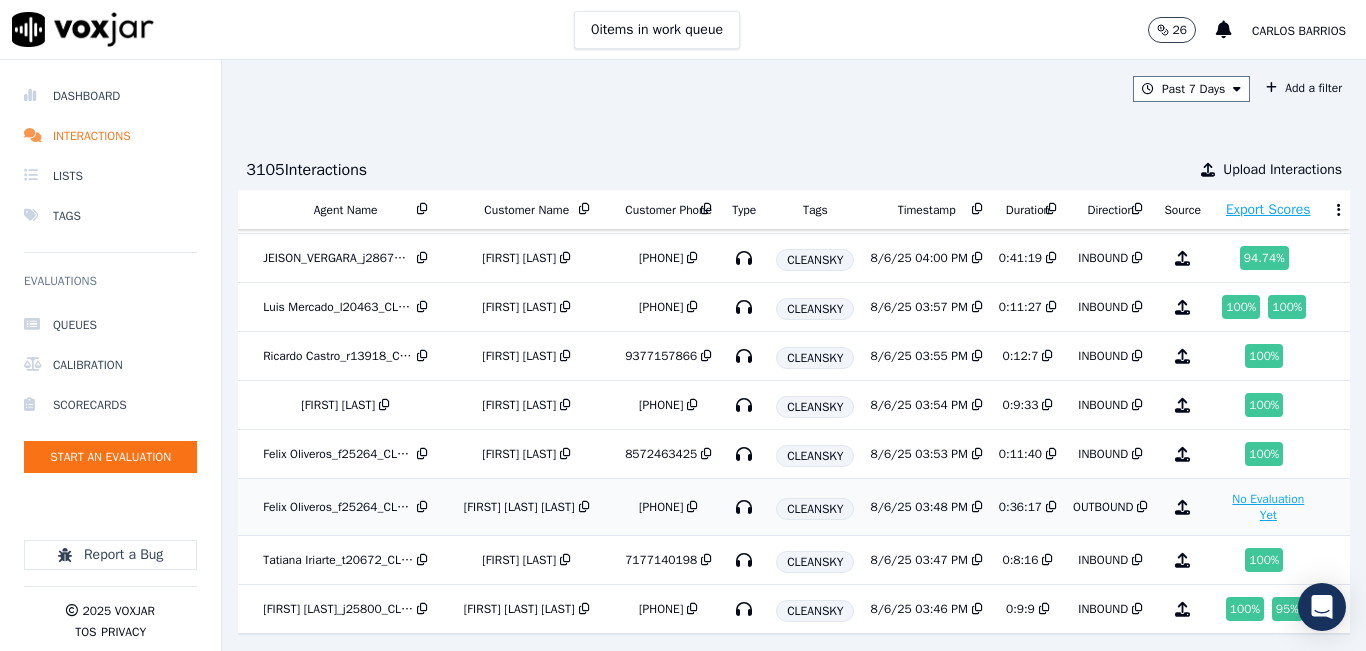 click on "No Evaluation Yet" at bounding box center [1268, 507] 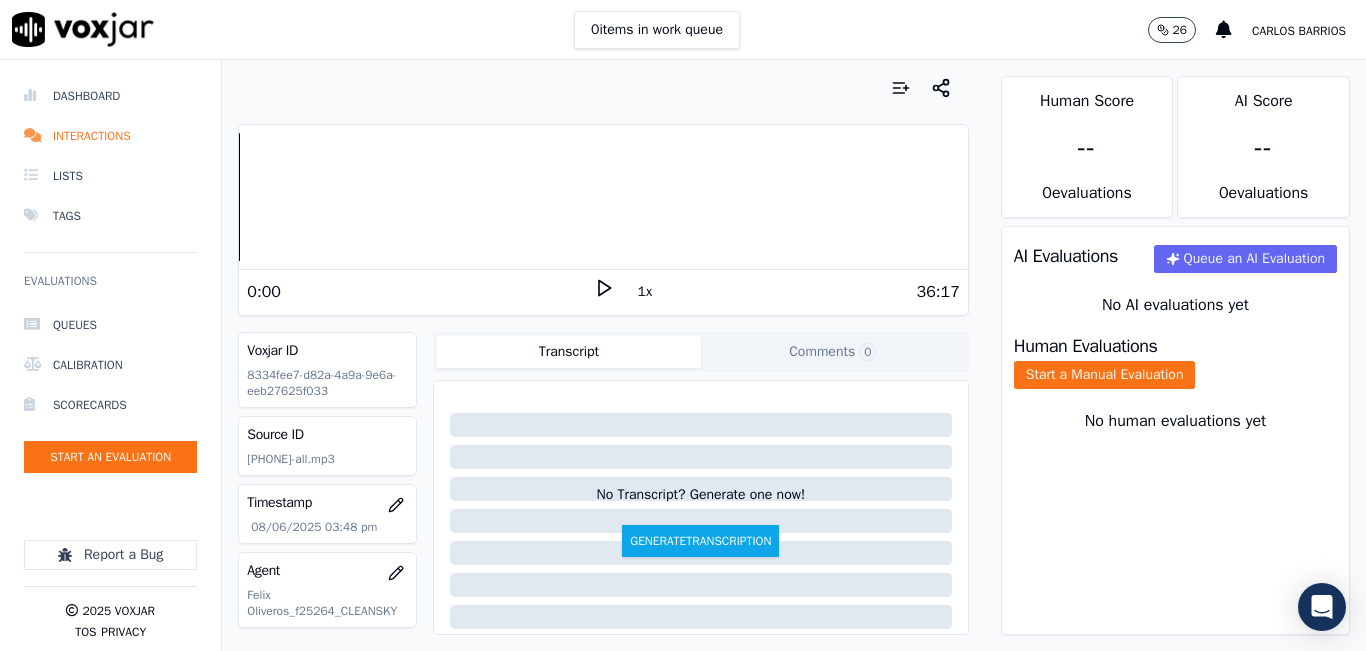 click 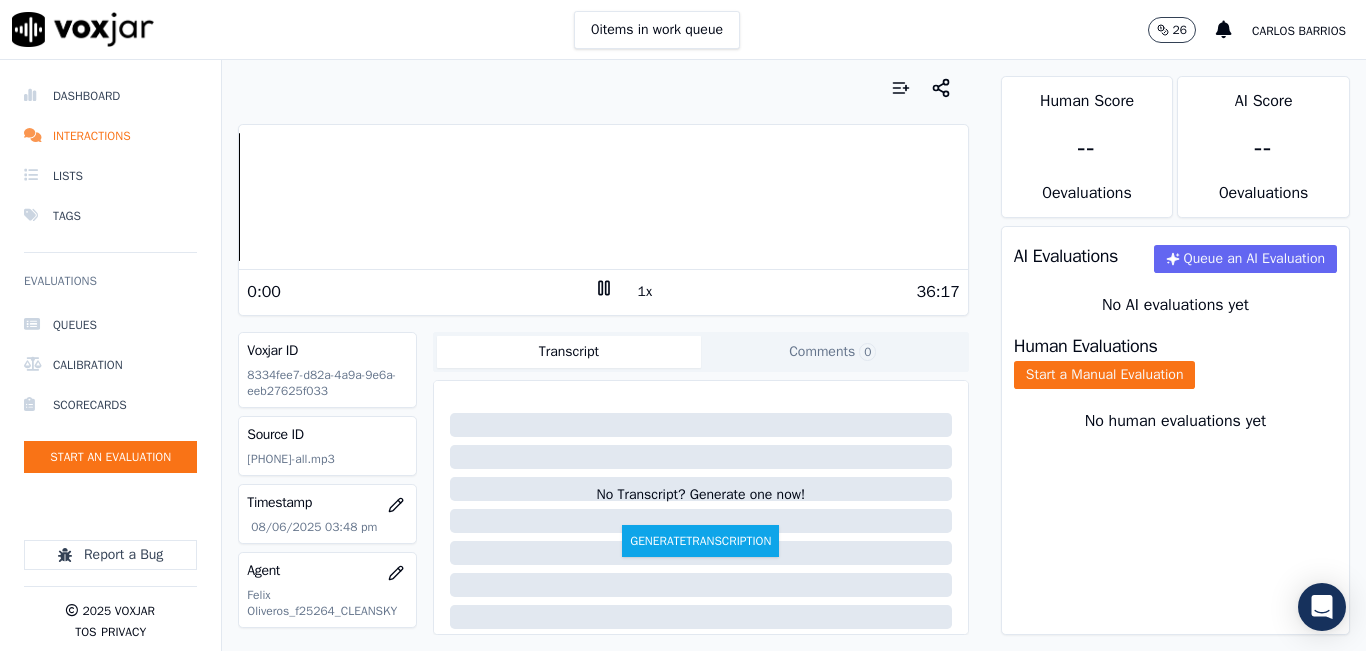 click on "1x" at bounding box center (645, 292) 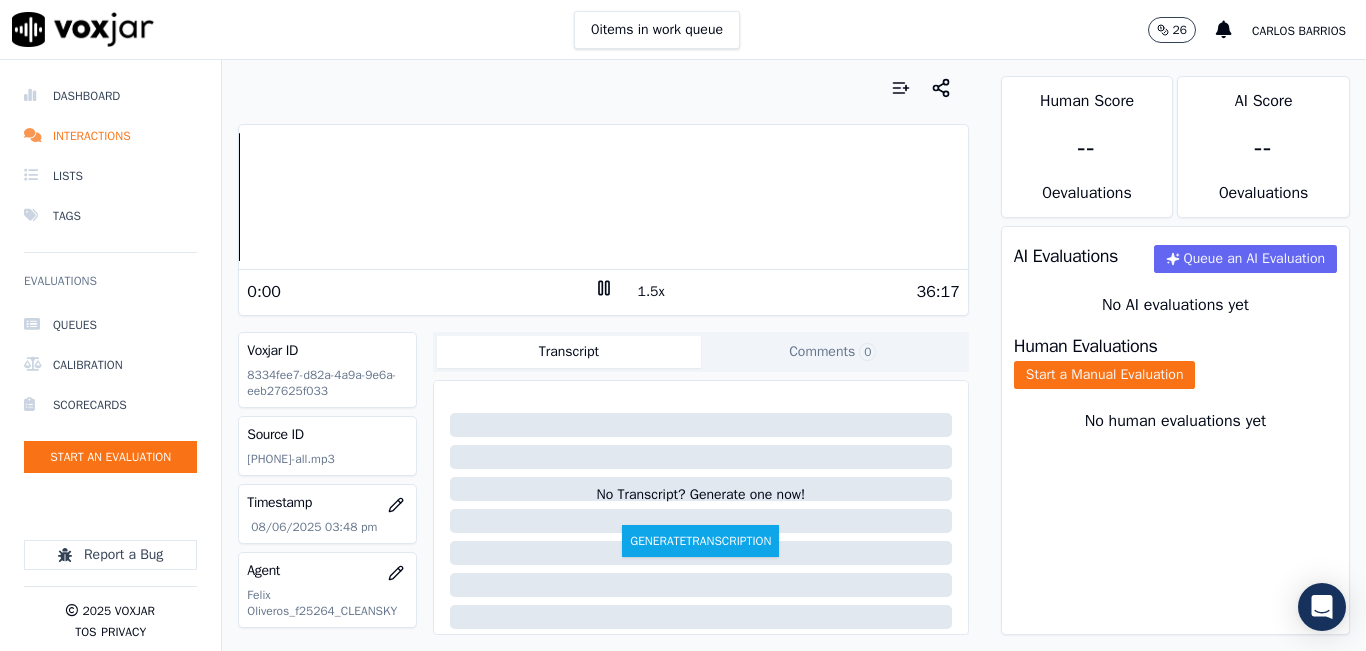 click on "1.5x" at bounding box center [651, 292] 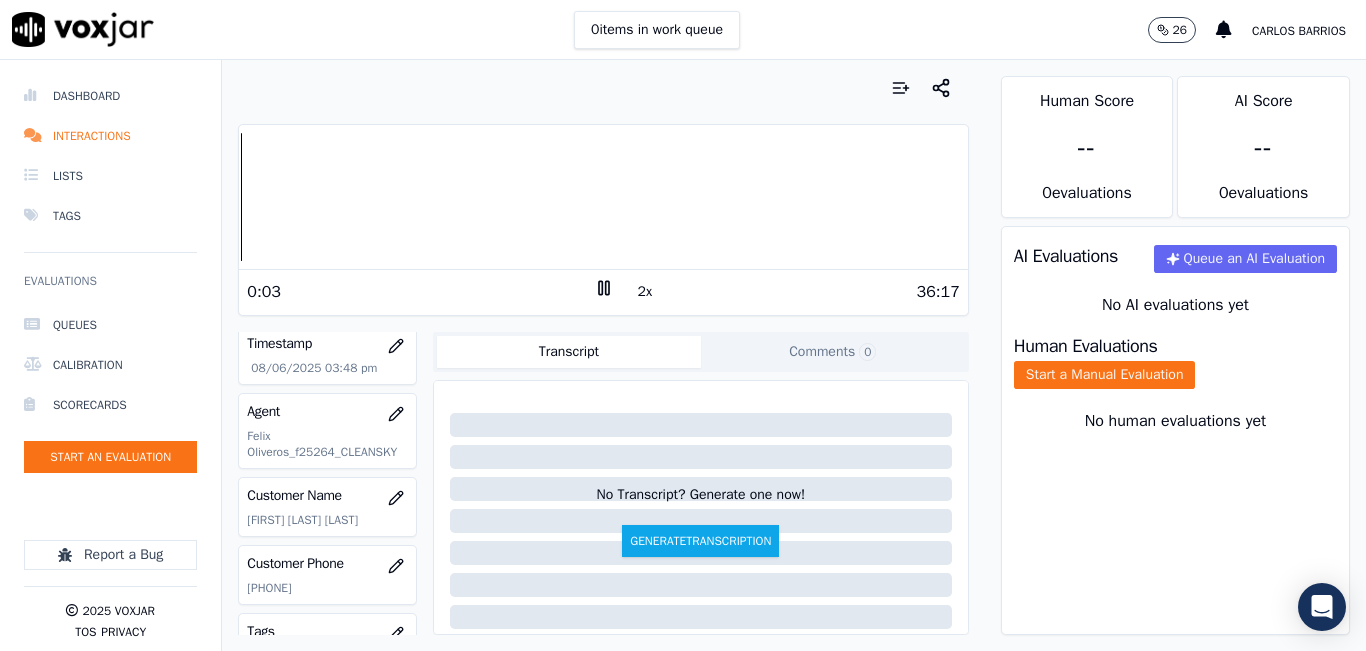 scroll, scrollTop: 200, scrollLeft: 0, axis: vertical 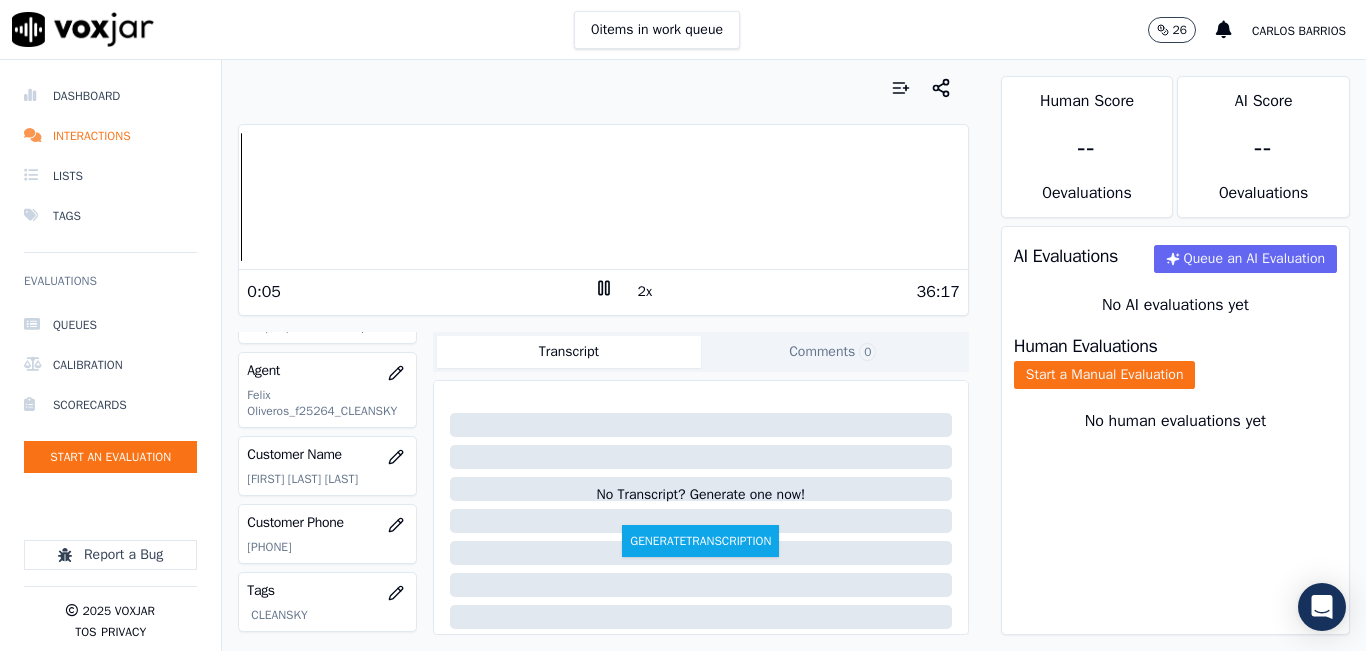 click on "[PHONE]" 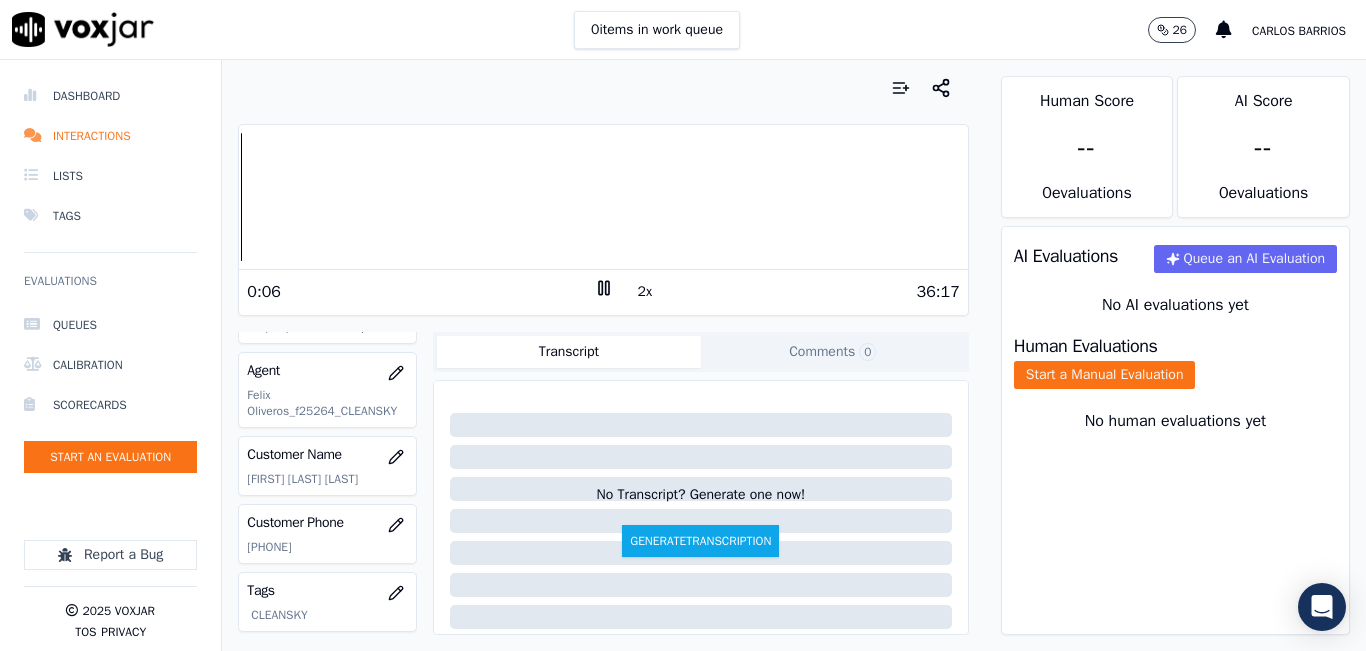 click on "[PHONE]" 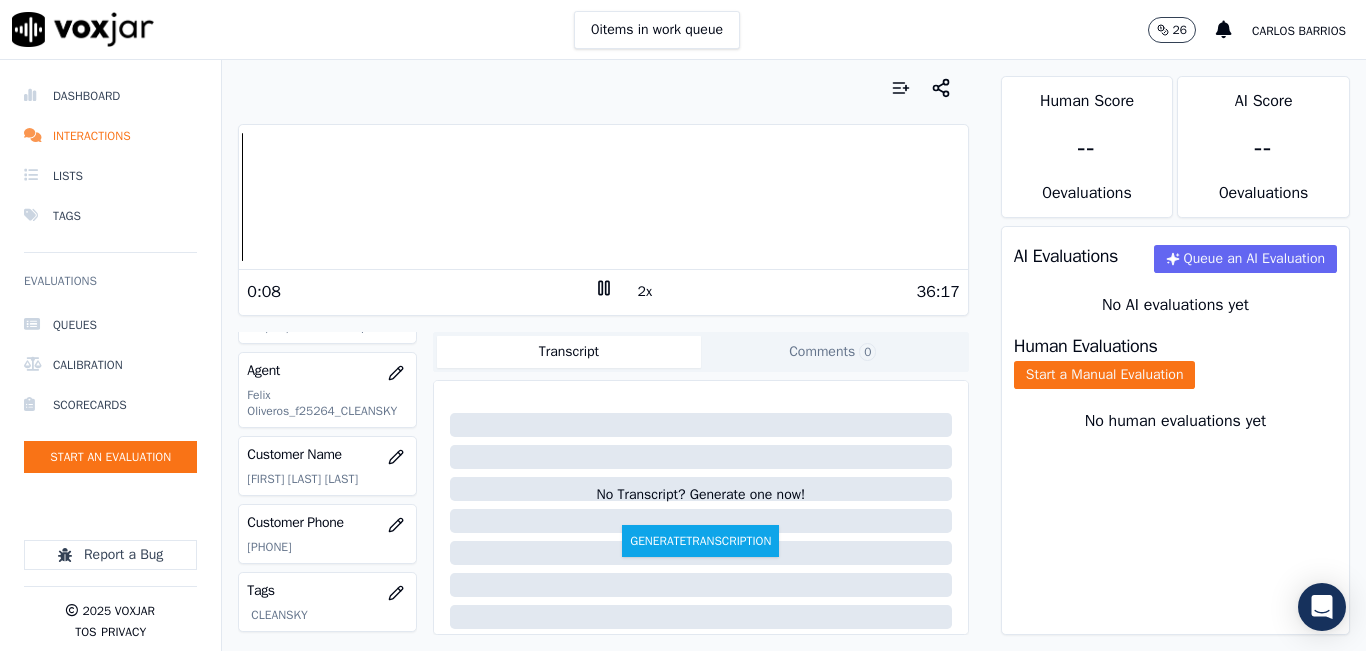 copy on "[PHONE]" 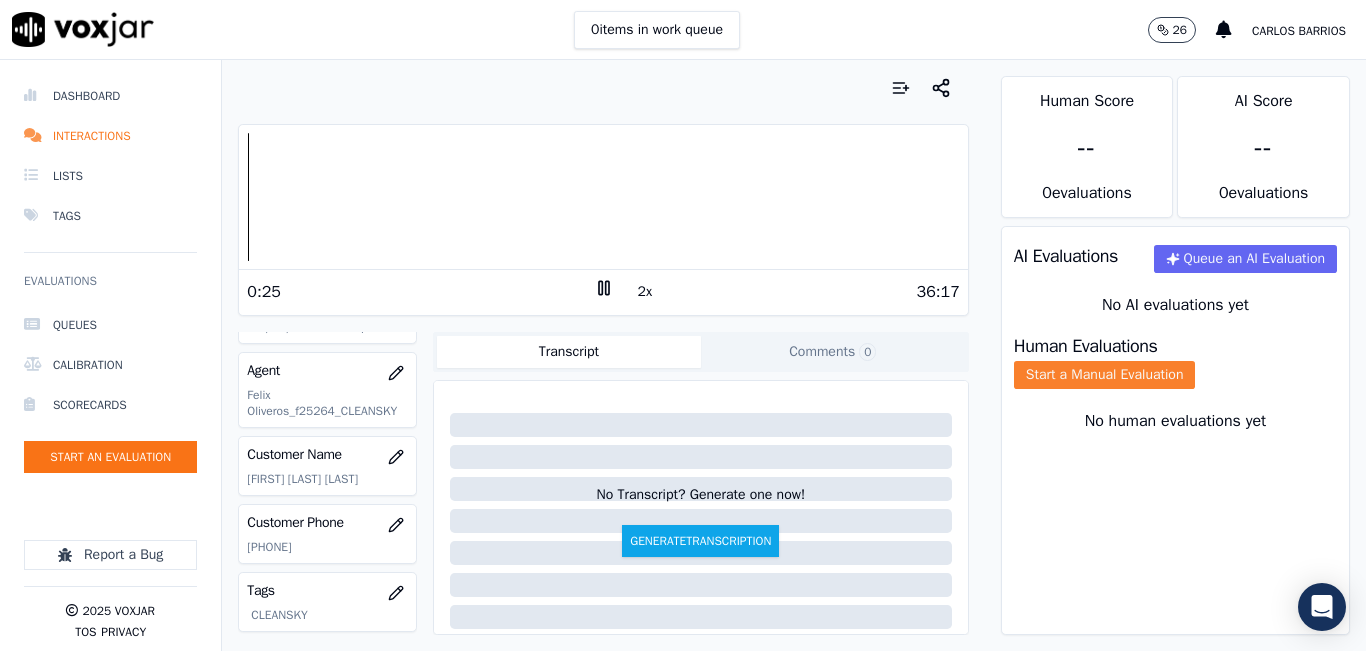 click on "Start a Manual Evaluation" 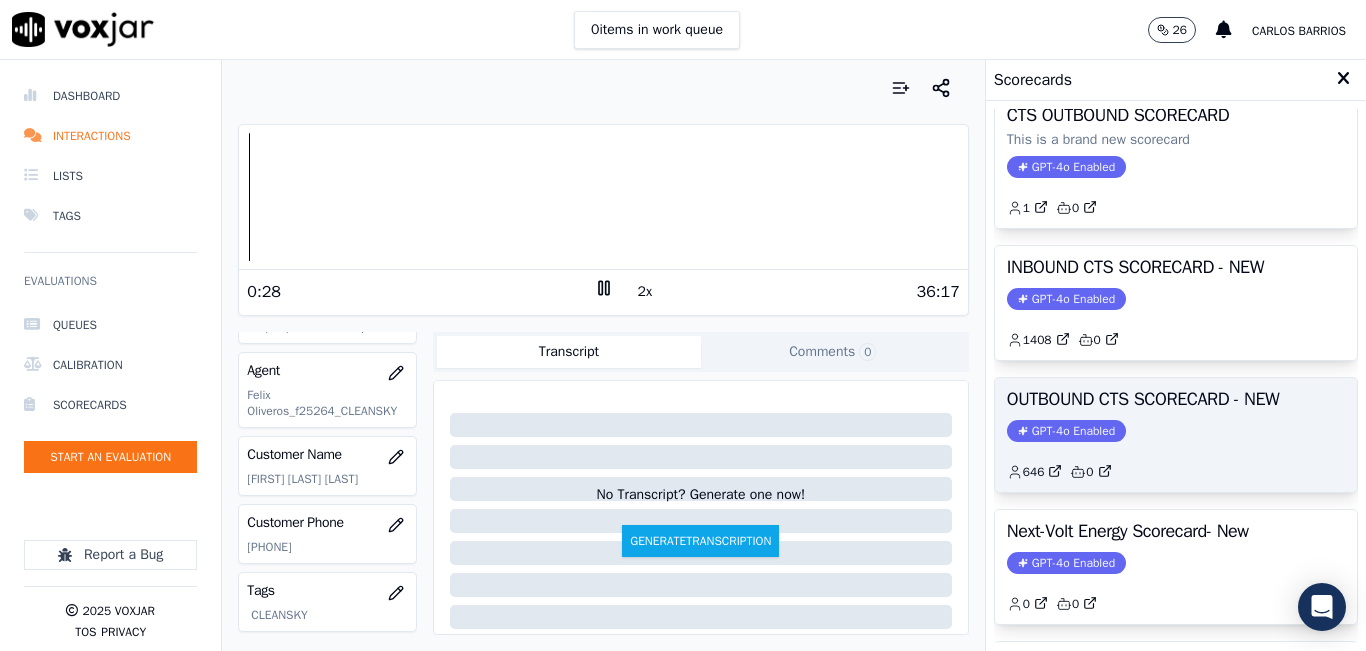 scroll, scrollTop: 200, scrollLeft: 0, axis: vertical 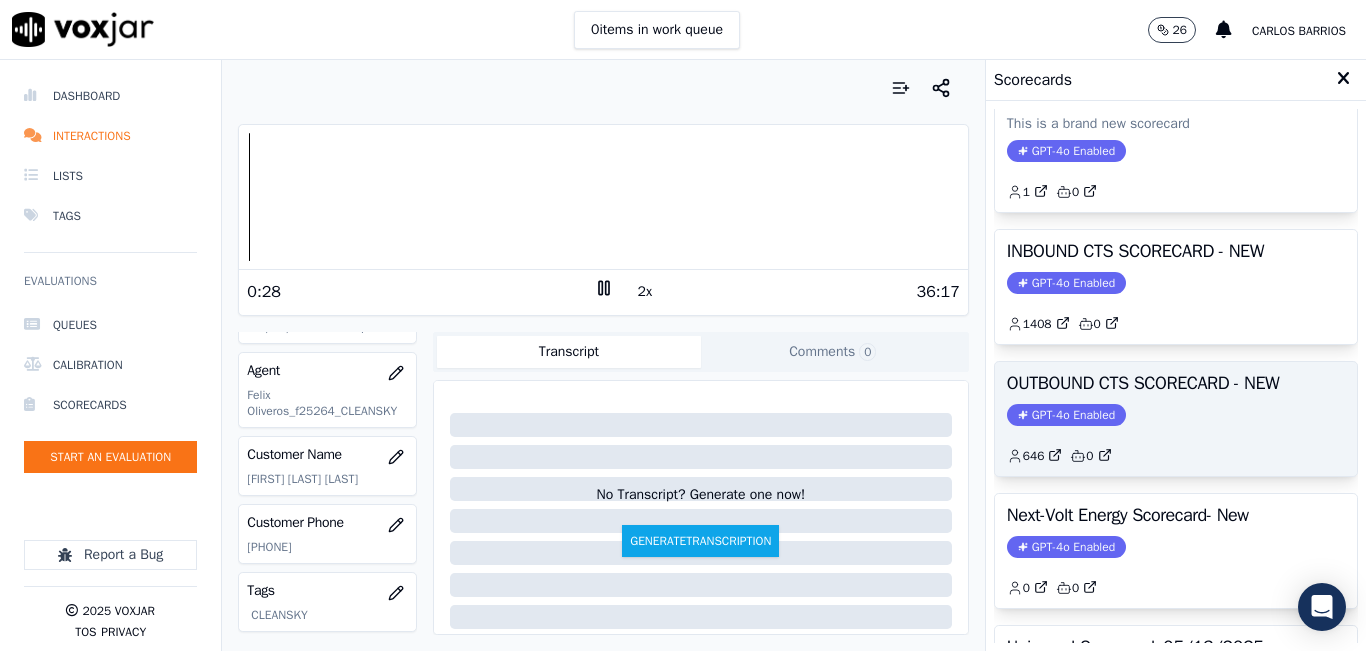 click on "[PHONE] 0" 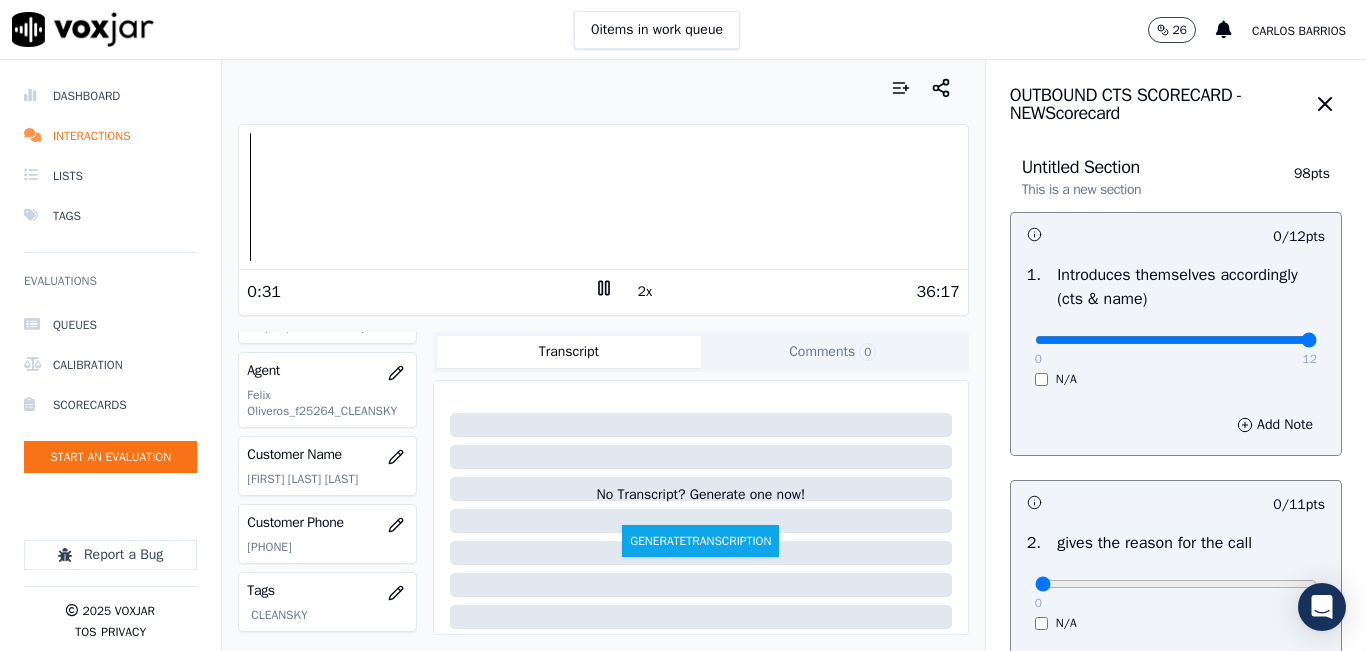 drag, startPoint x: 1252, startPoint y: 341, endPoint x: 1262, endPoint y: 338, distance: 10.440307 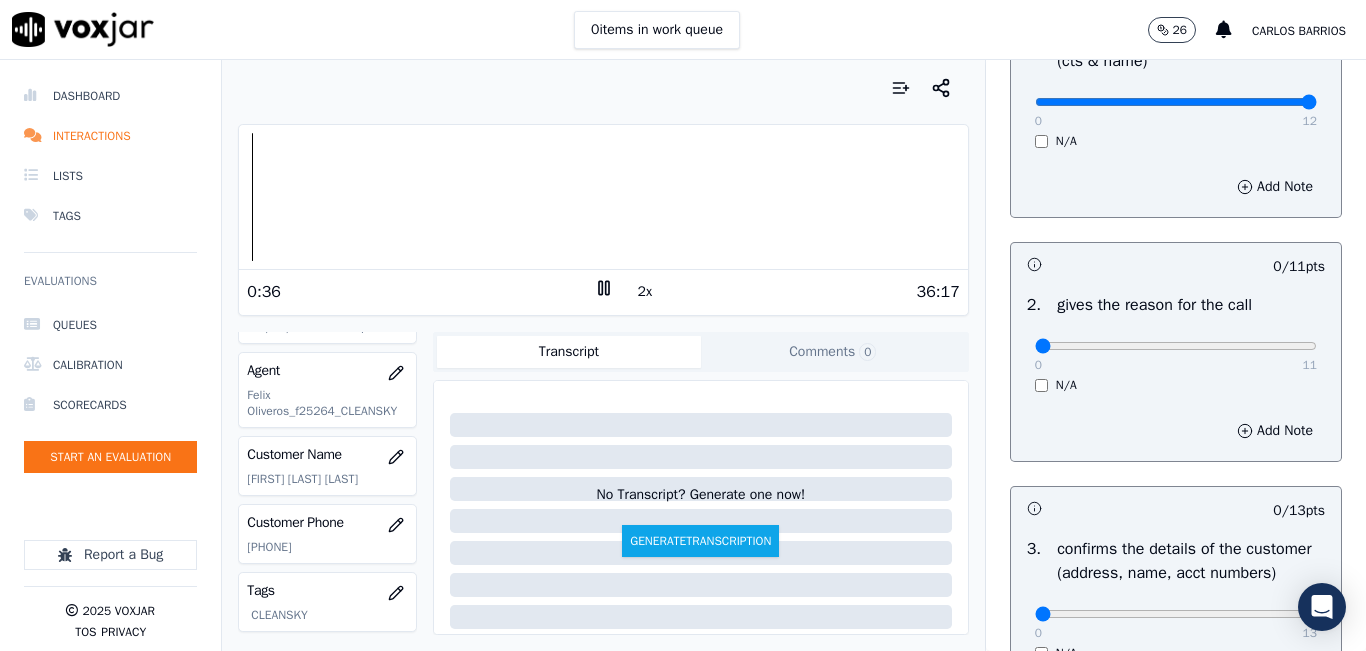 scroll, scrollTop: 300, scrollLeft: 0, axis: vertical 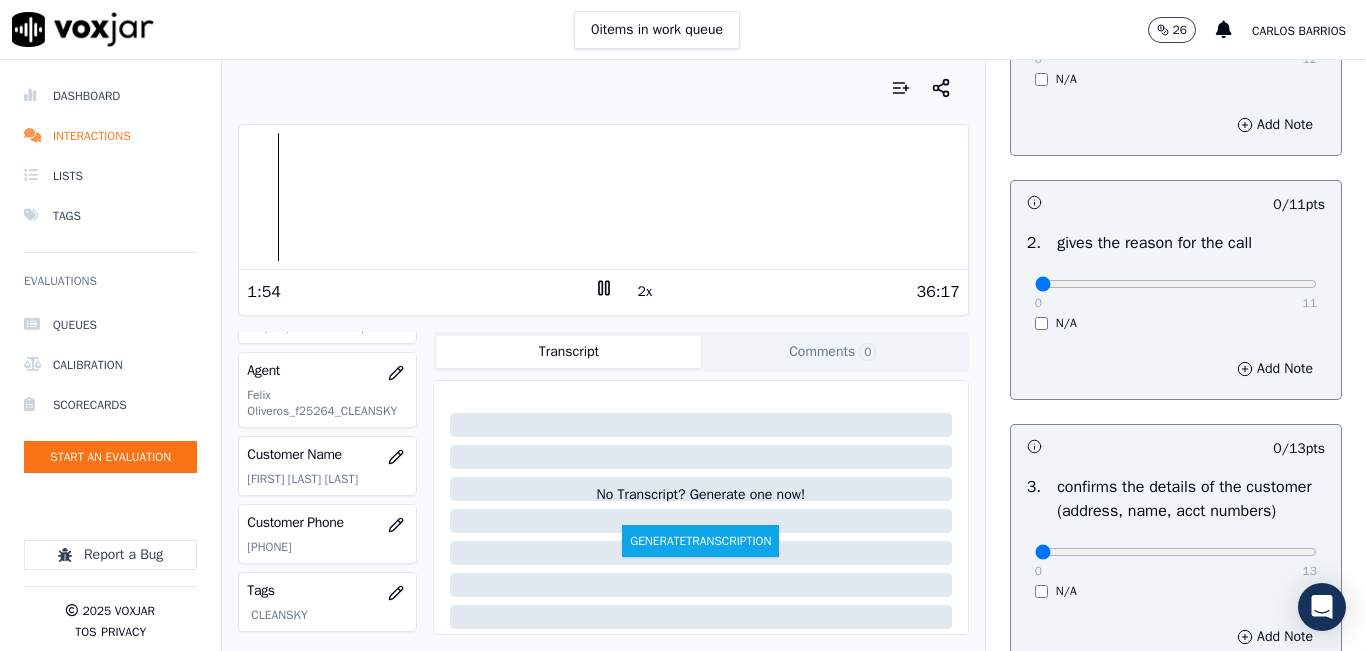 click at bounding box center [603, 88] 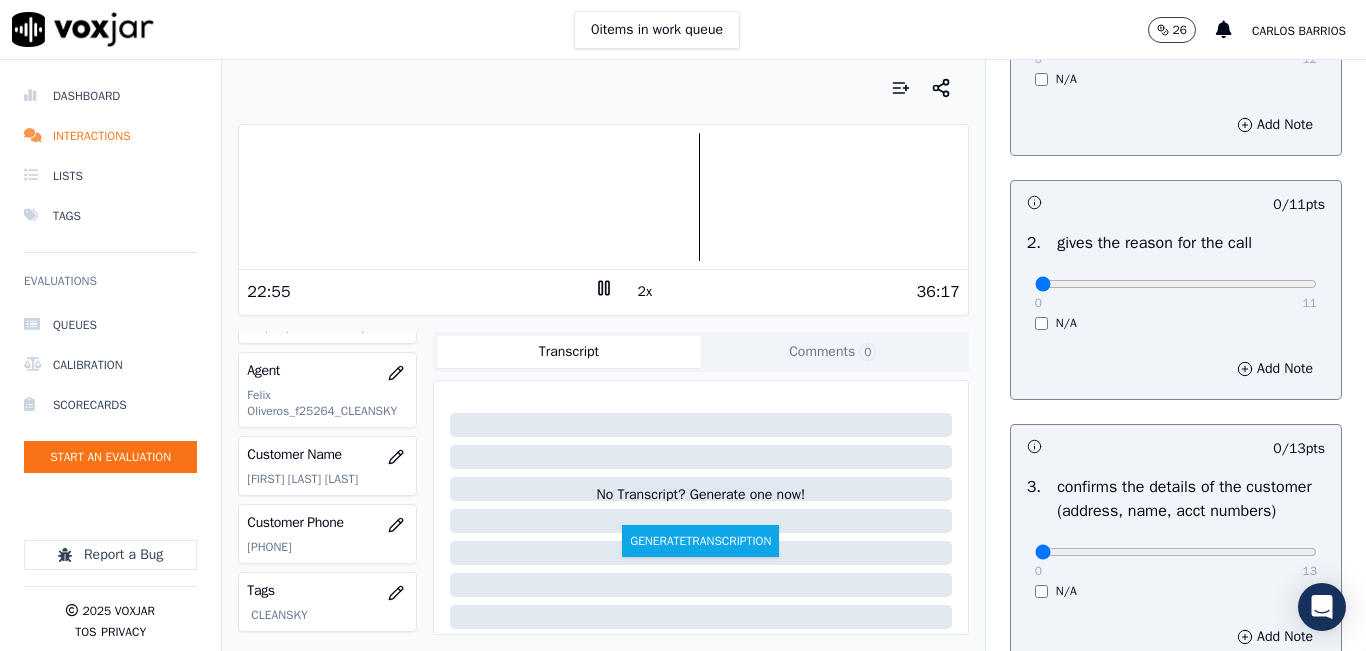 click at bounding box center (603, 197) 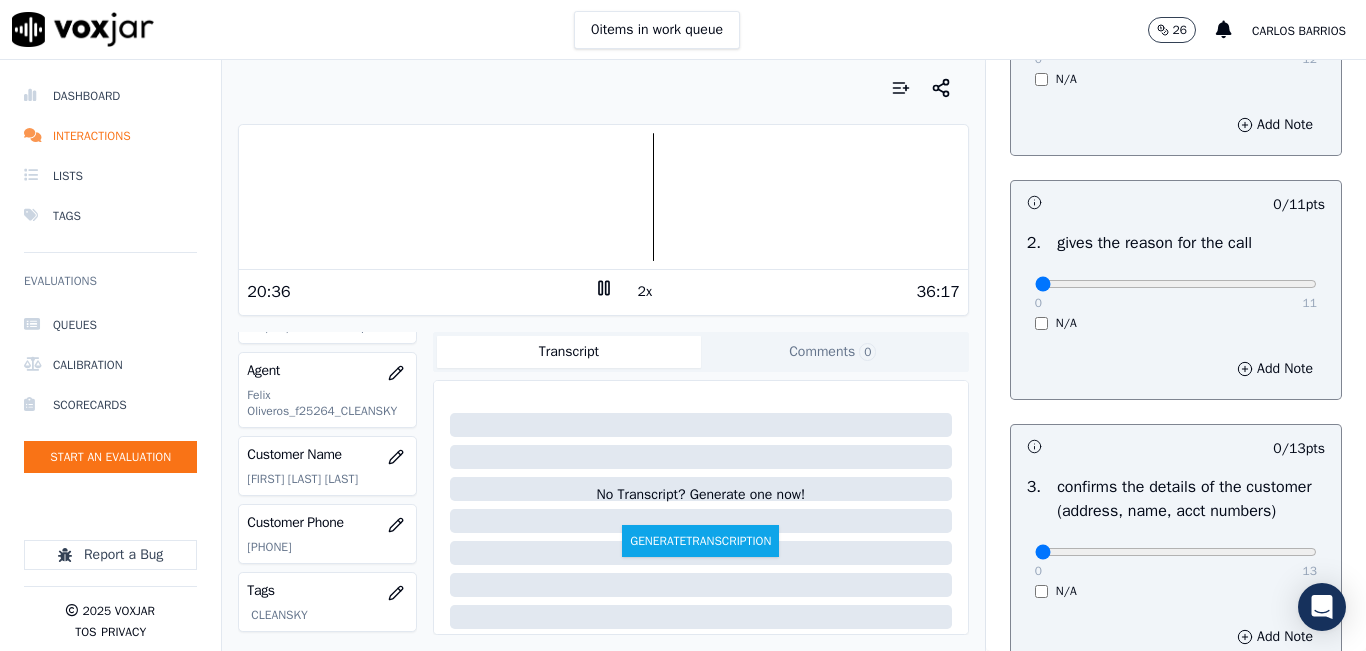 click at bounding box center [603, 197] 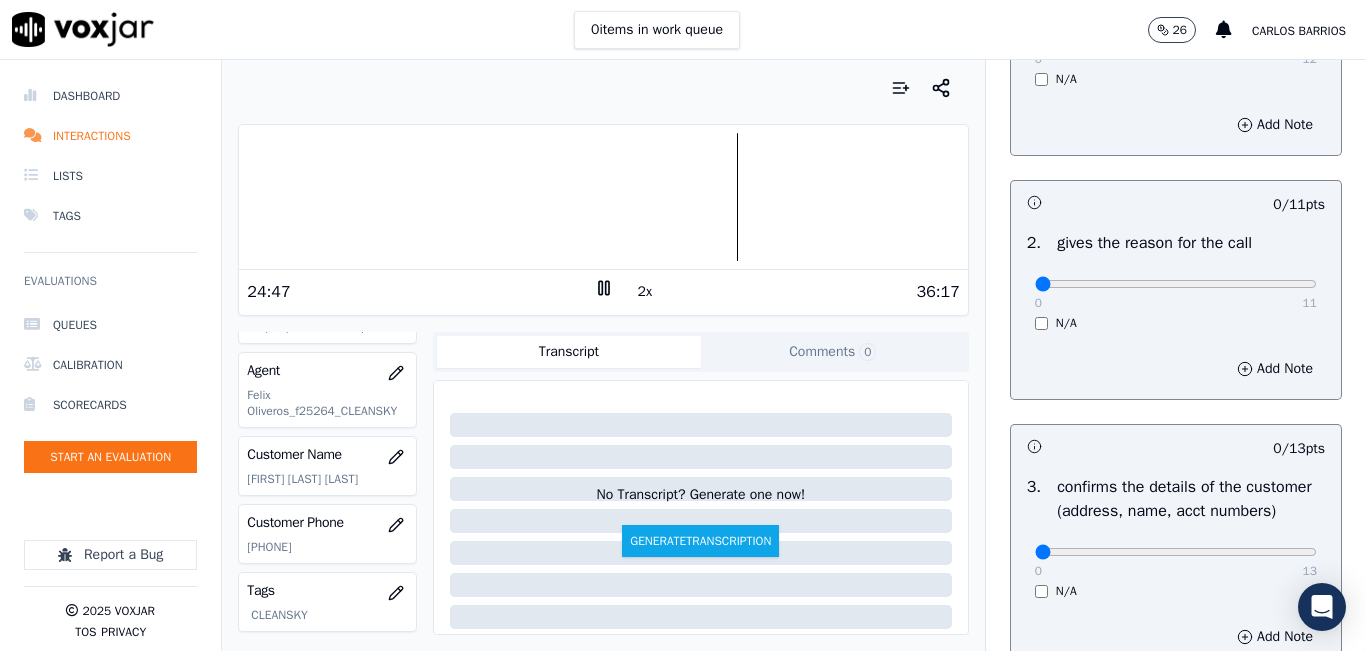 click on "2x" at bounding box center (645, 292) 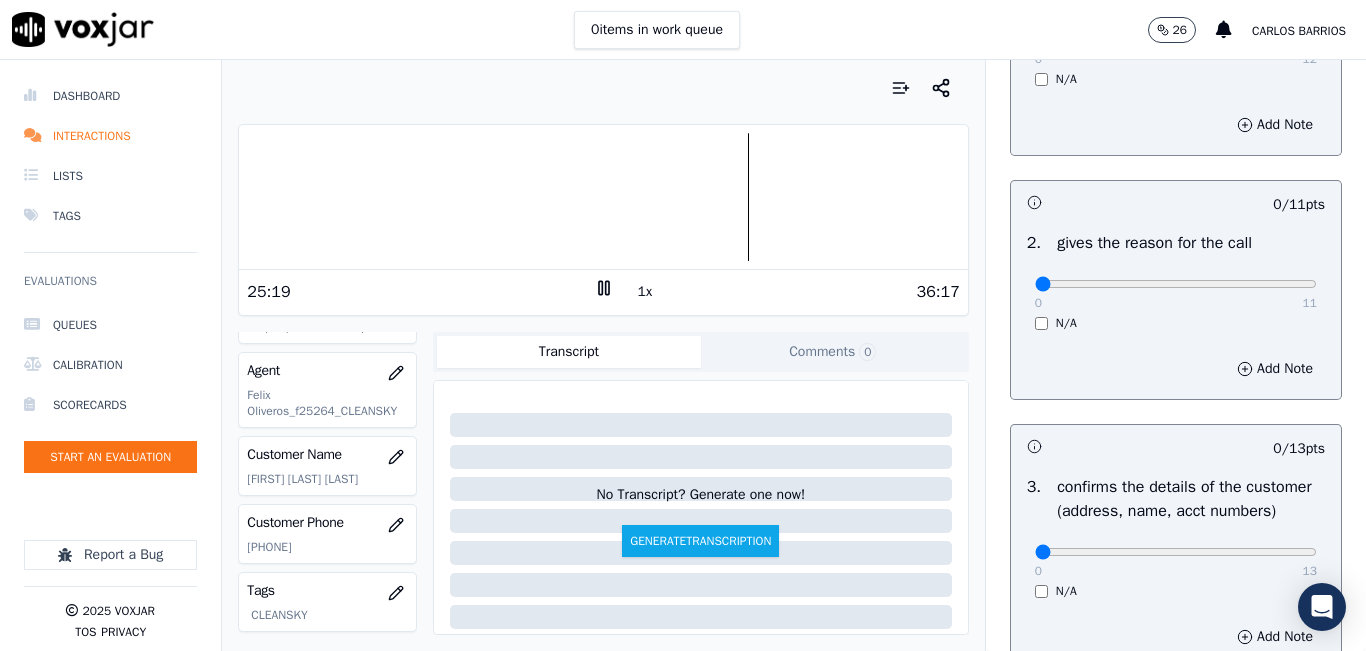 click at bounding box center (603, 197) 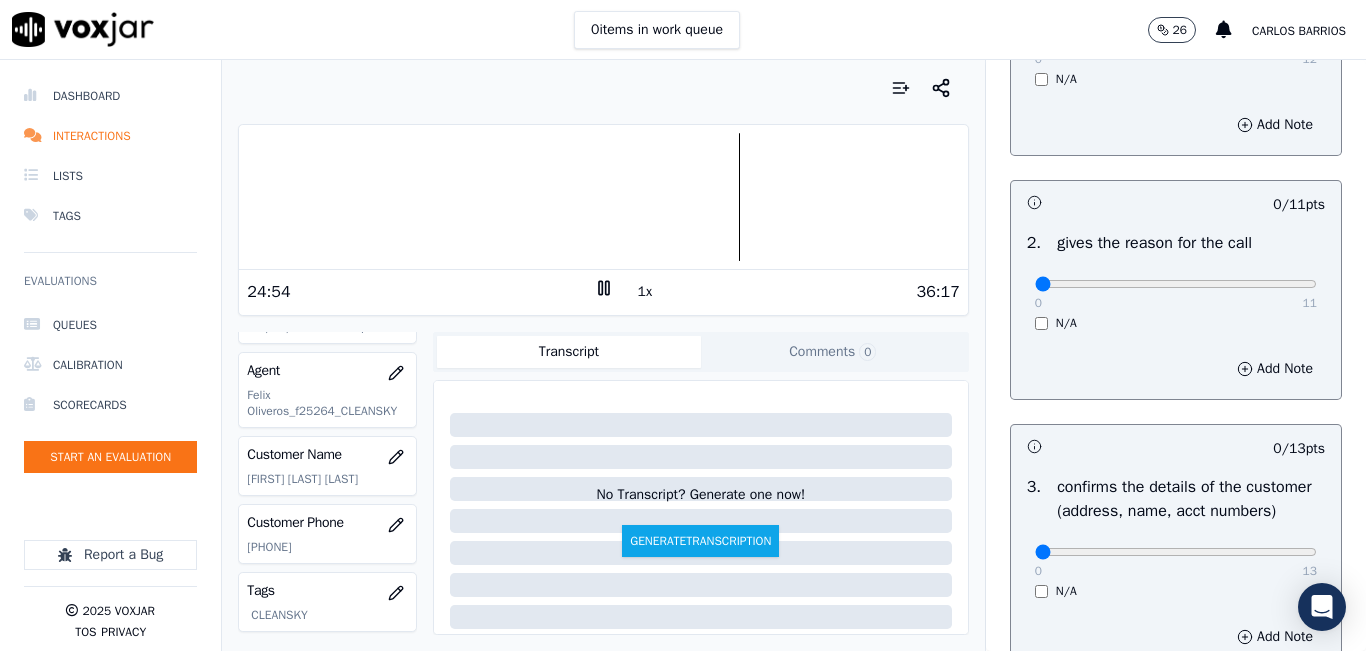 click at bounding box center (603, 197) 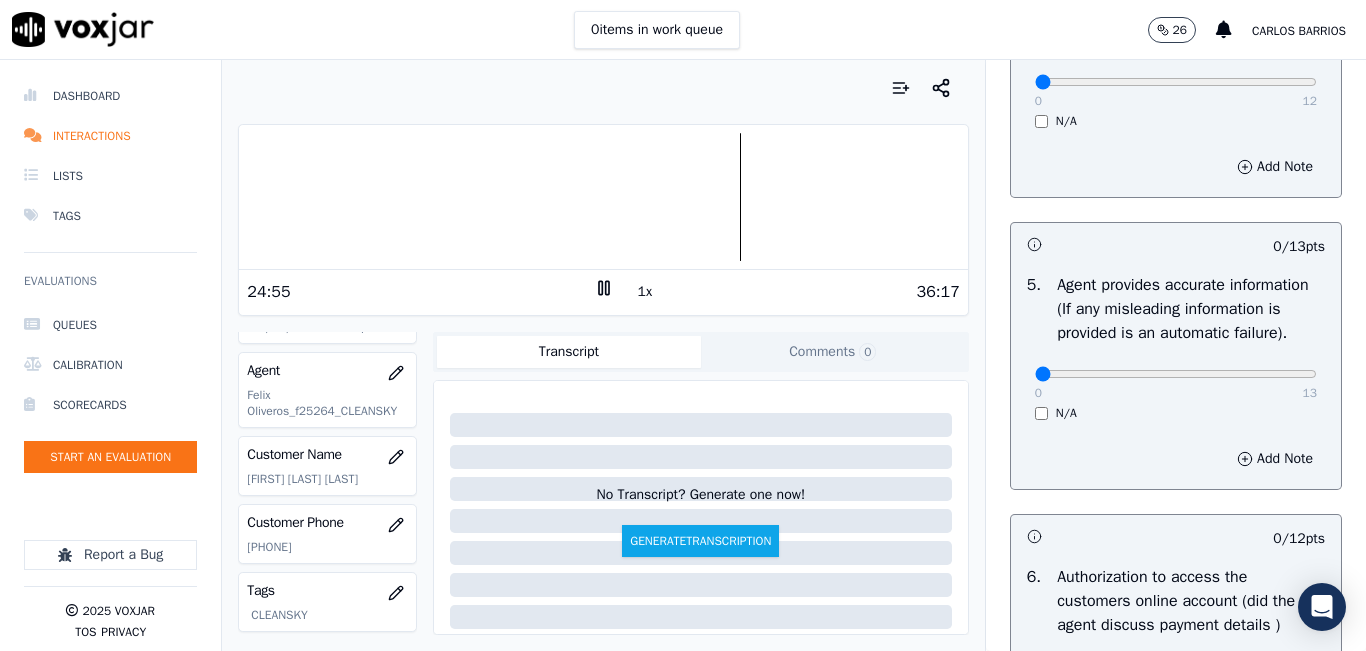 scroll, scrollTop: 1100, scrollLeft: 0, axis: vertical 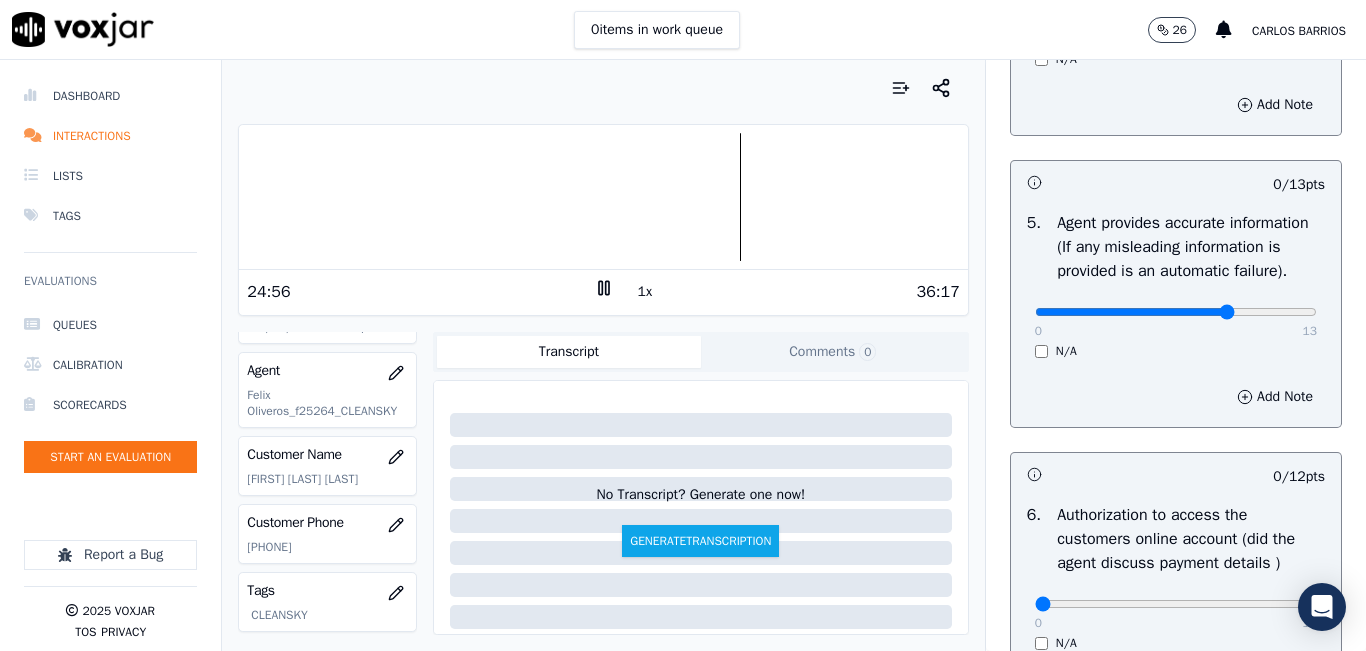 type on "9" 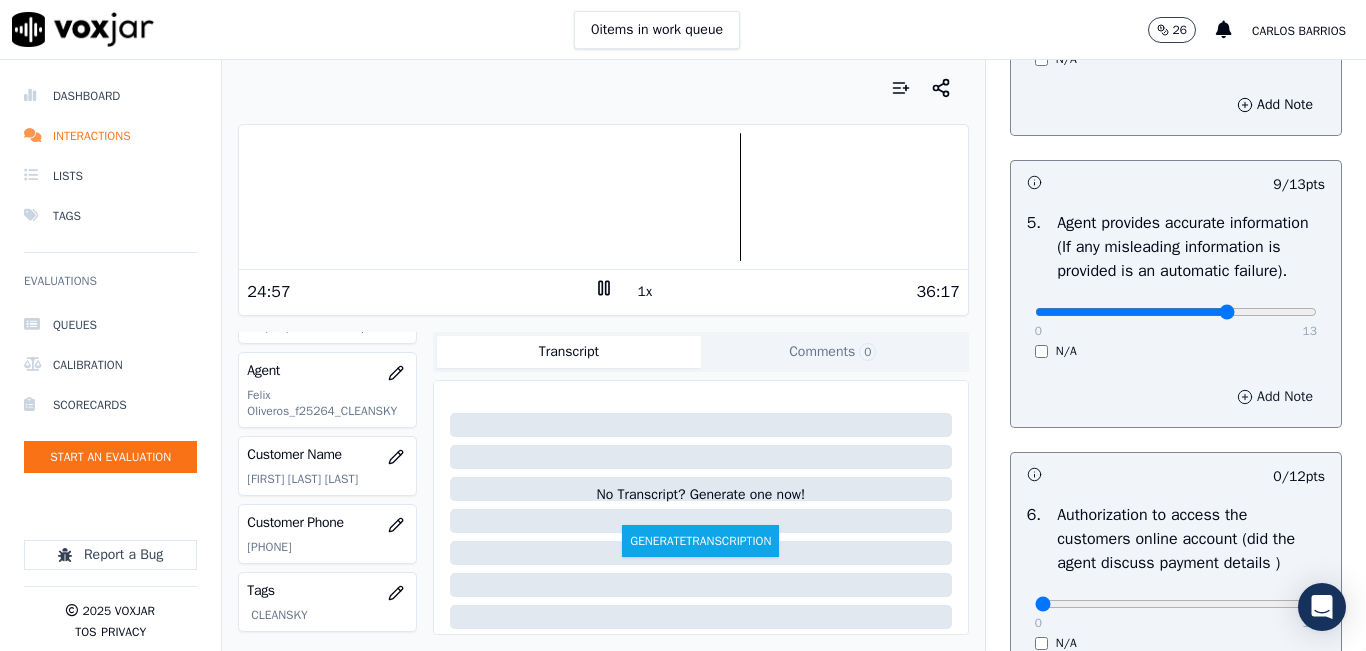 click on "Add Note" at bounding box center [1275, 397] 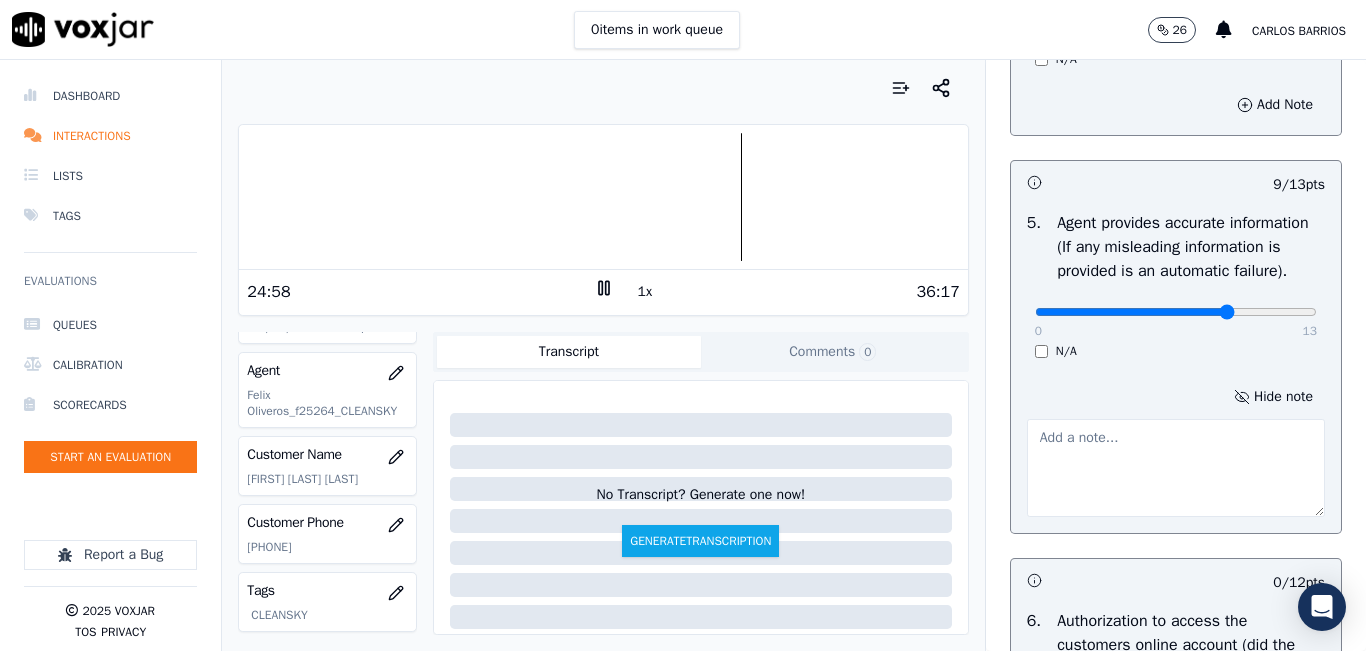click at bounding box center (1176, 468) 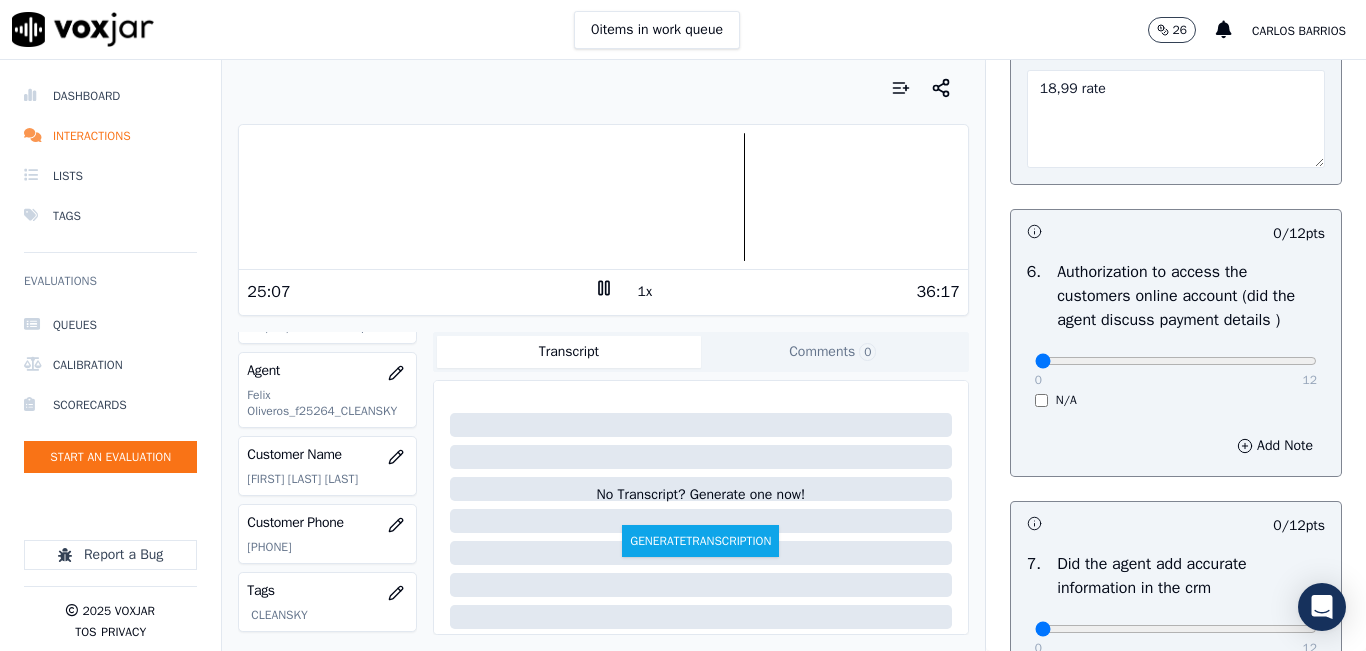 scroll, scrollTop: 1500, scrollLeft: 0, axis: vertical 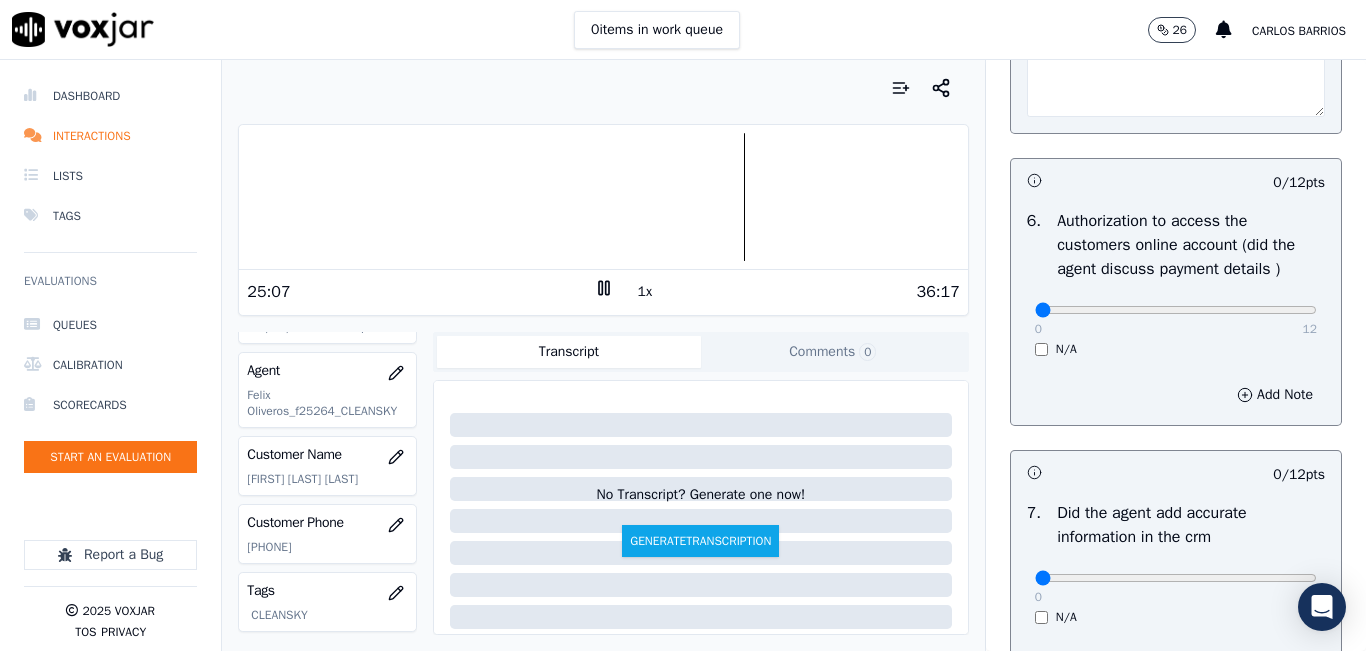 type on "18,99 rate" 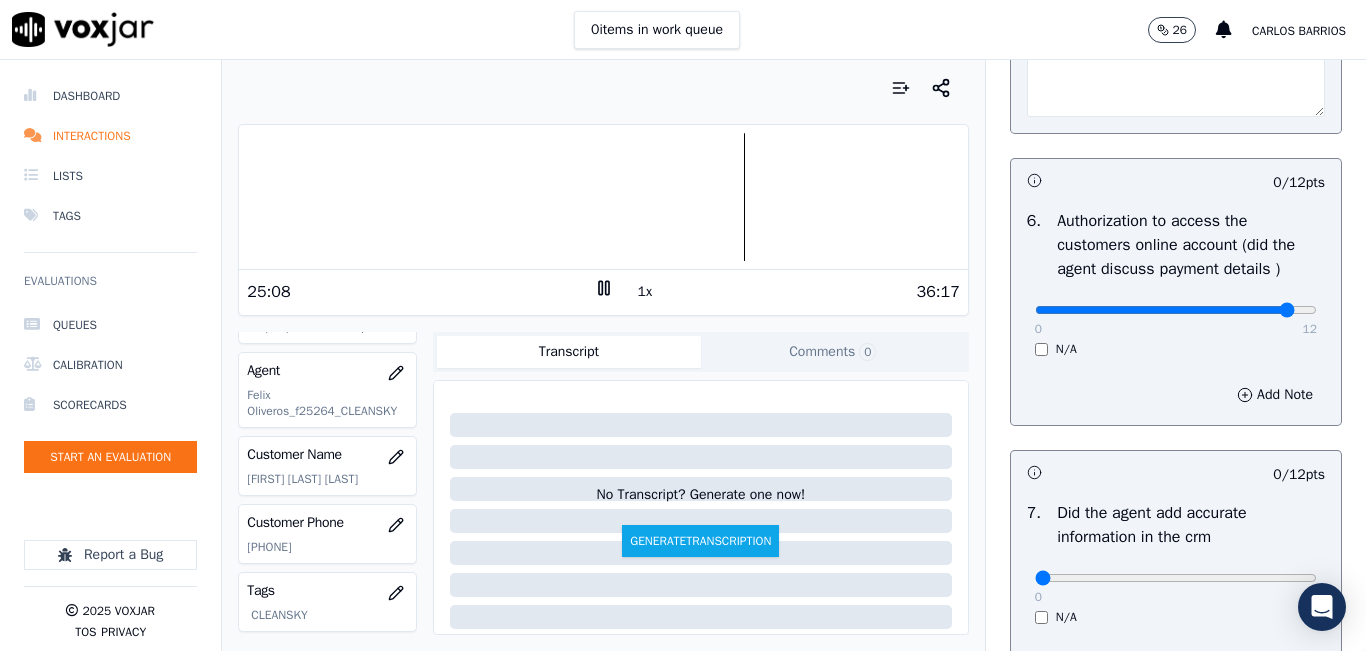 click at bounding box center [1176, -1160] 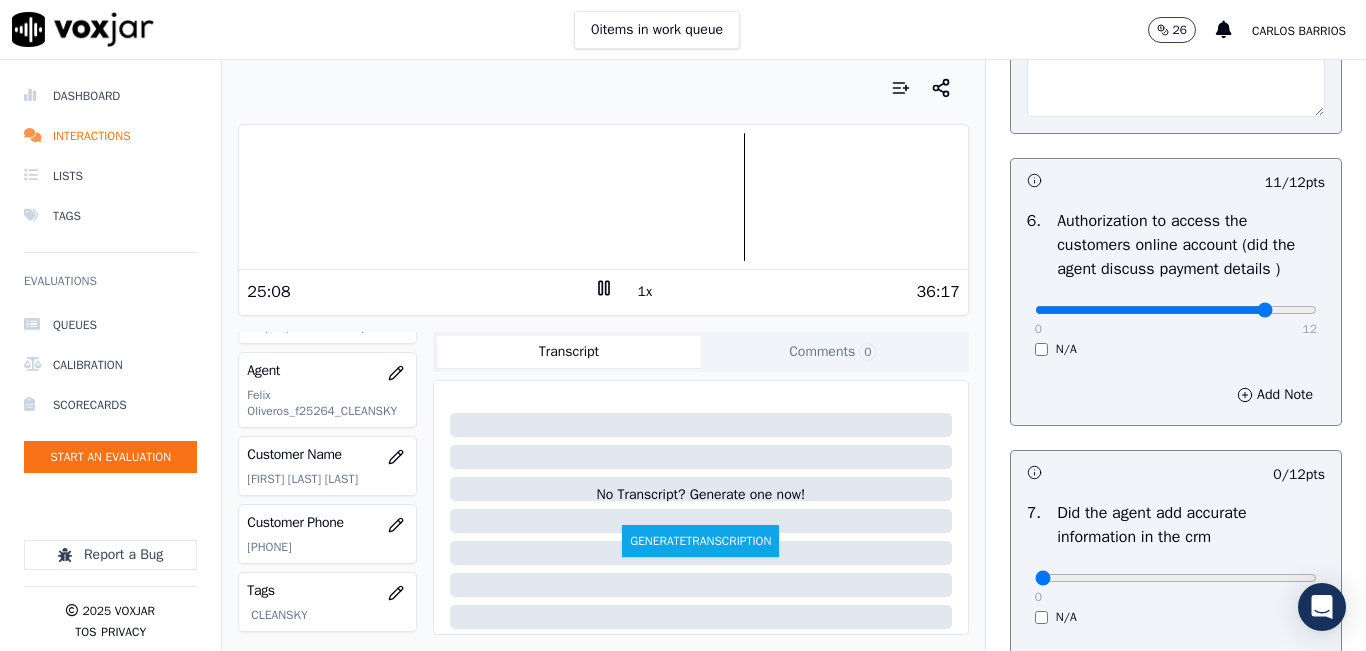 type on "10" 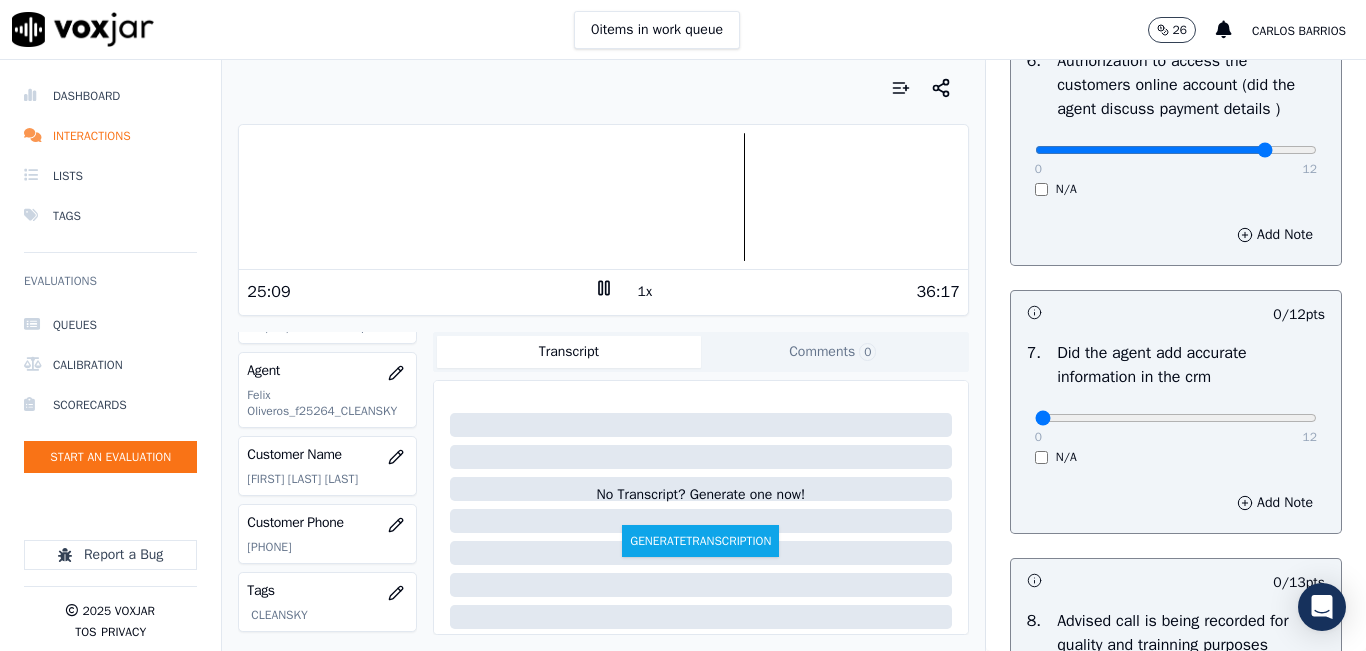 scroll, scrollTop: 1700, scrollLeft: 0, axis: vertical 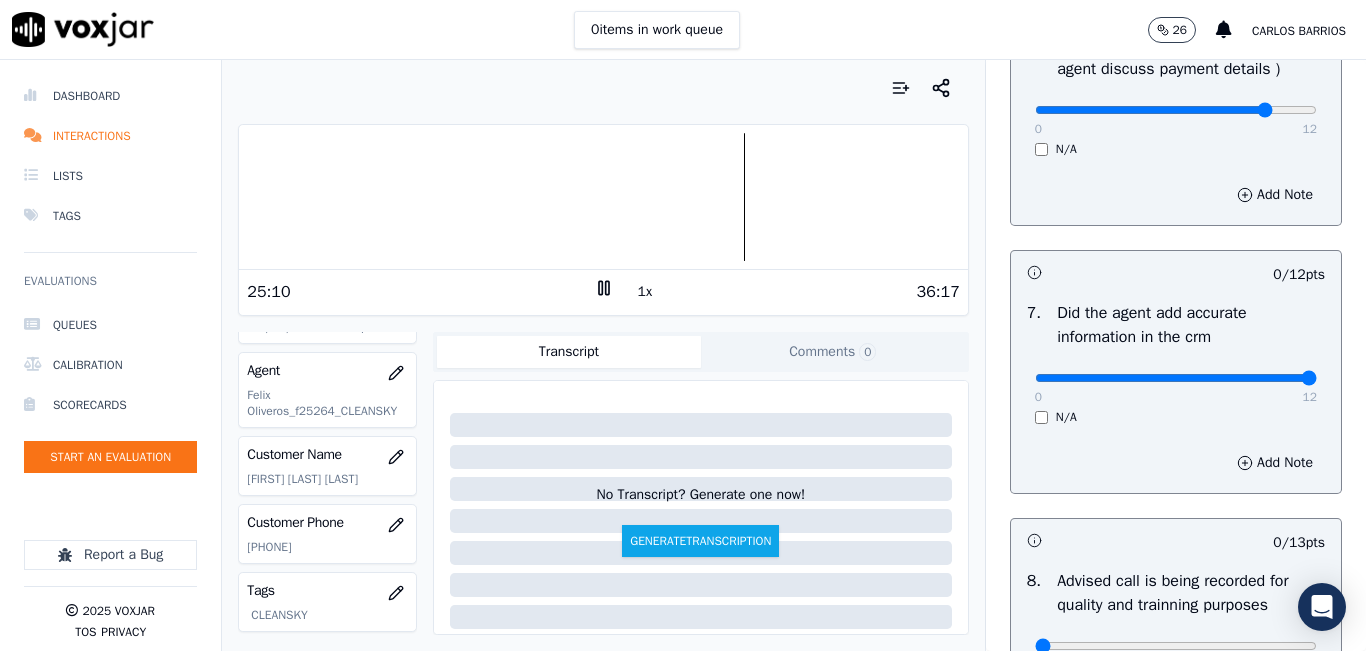 drag, startPoint x: 1259, startPoint y: 424, endPoint x: 1270, endPoint y: 421, distance: 11.401754 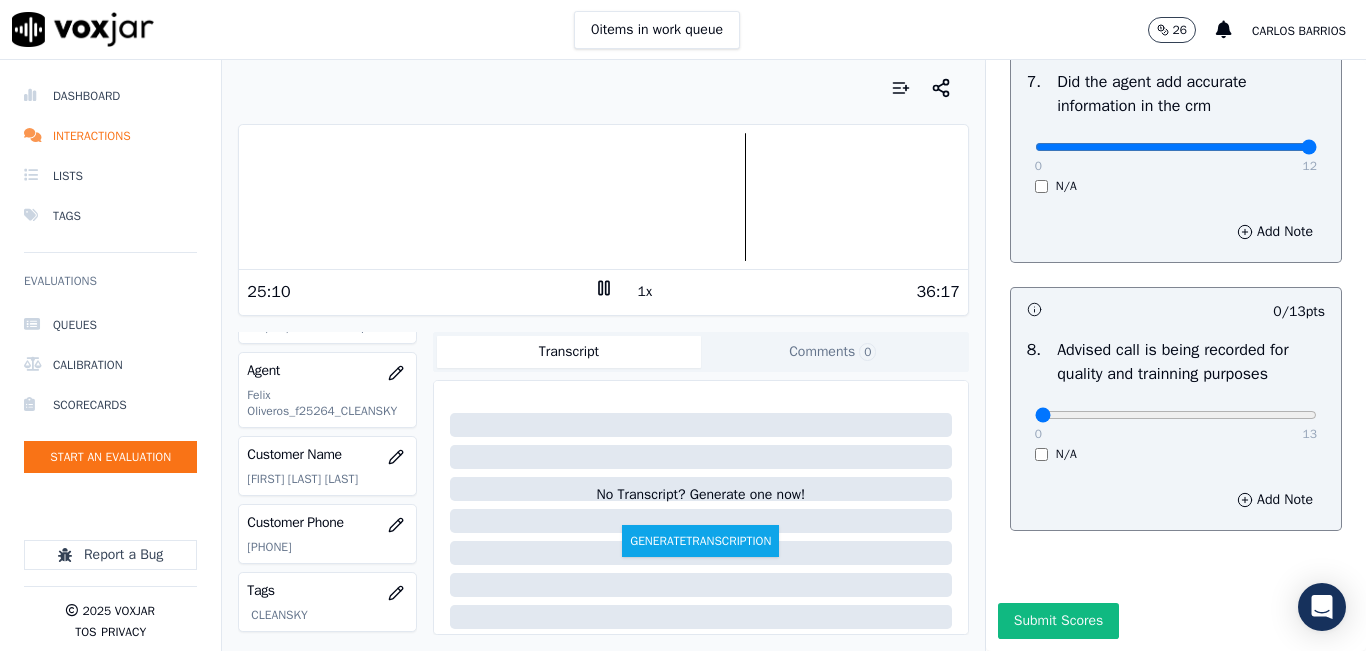 scroll, scrollTop: 2000, scrollLeft: 0, axis: vertical 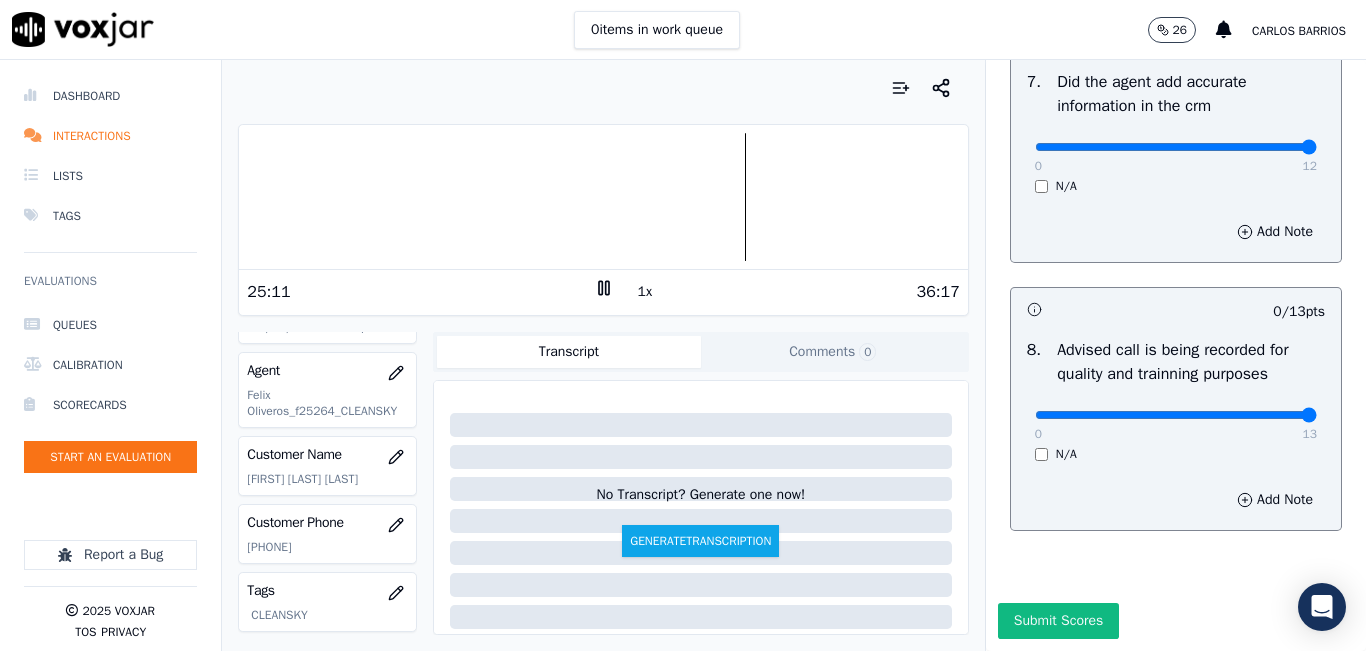 type on "13" 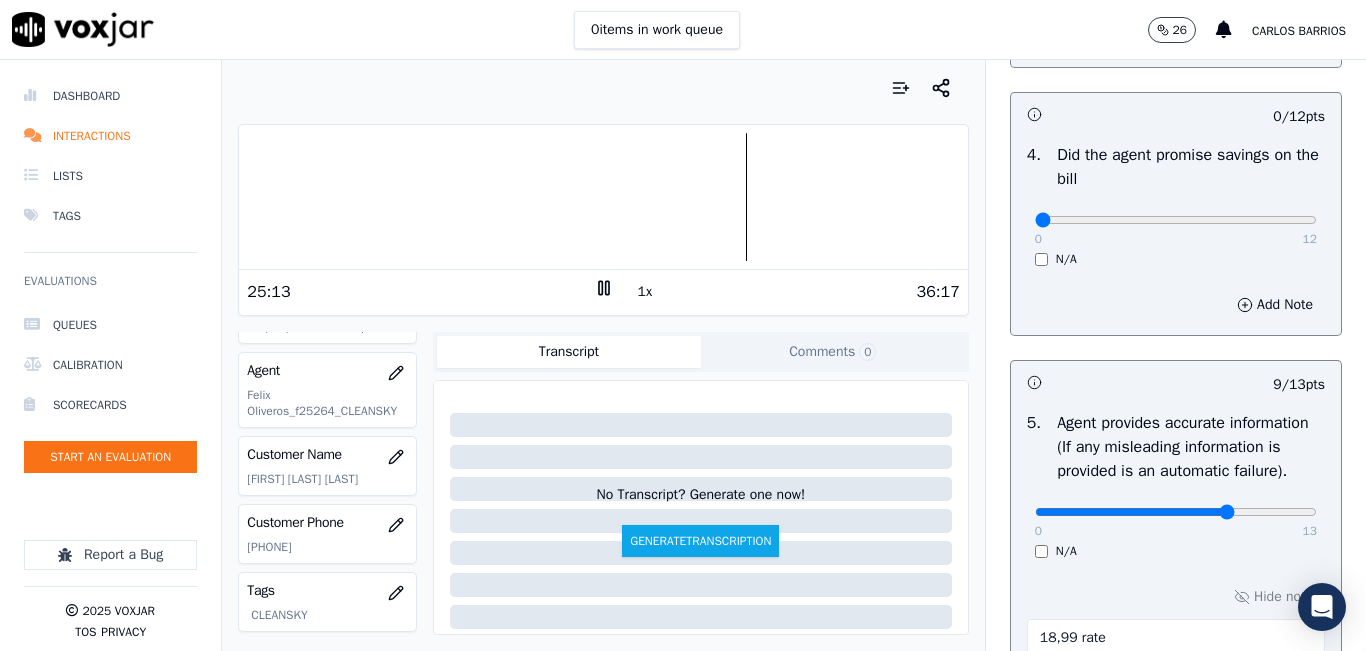 scroll, scrollTop: 700, scrollLeft: 0, axis: vertical 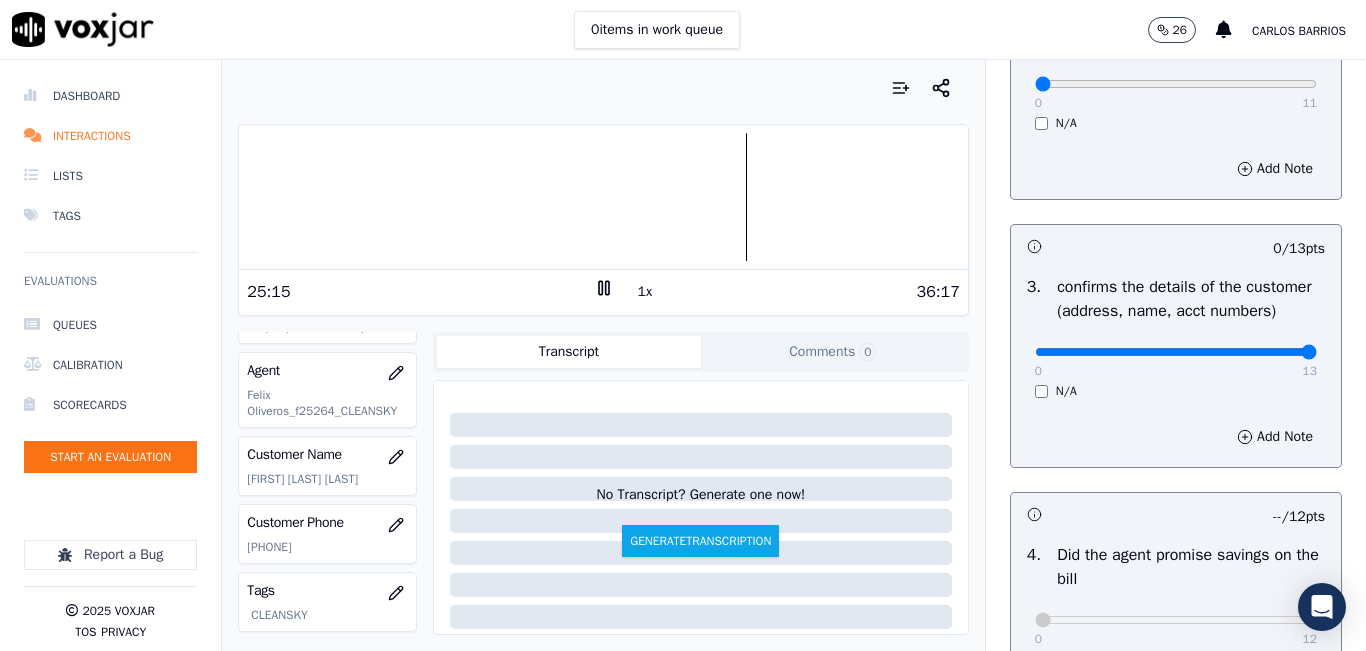 drag, startPoint x: 1258, startPoint y: 379, endPoint x: 1274, endPoint y: 382, distance: 16.27882 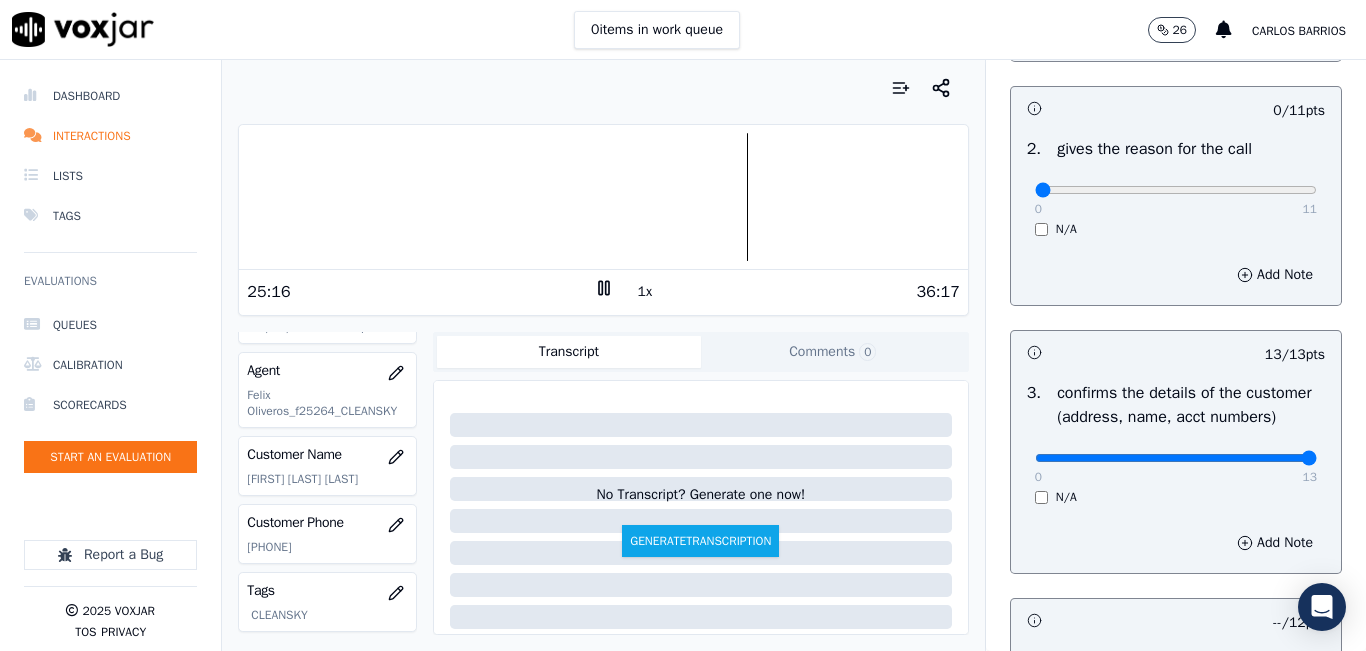 scroll, scrollTop: 200, scrollLeft: 0, axis: vertical 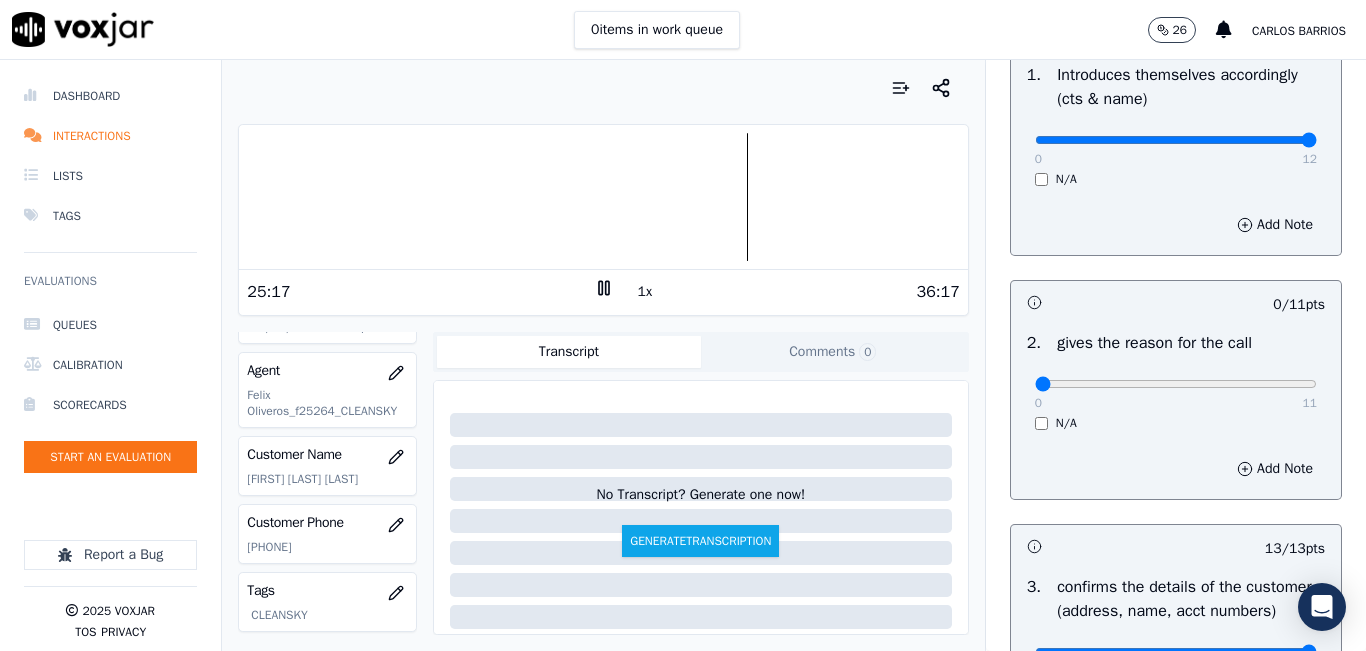 drag, startPoint x: 1258, startPoint y: 376, endPoint x: 1282, endPoint y: 376, distance: 24 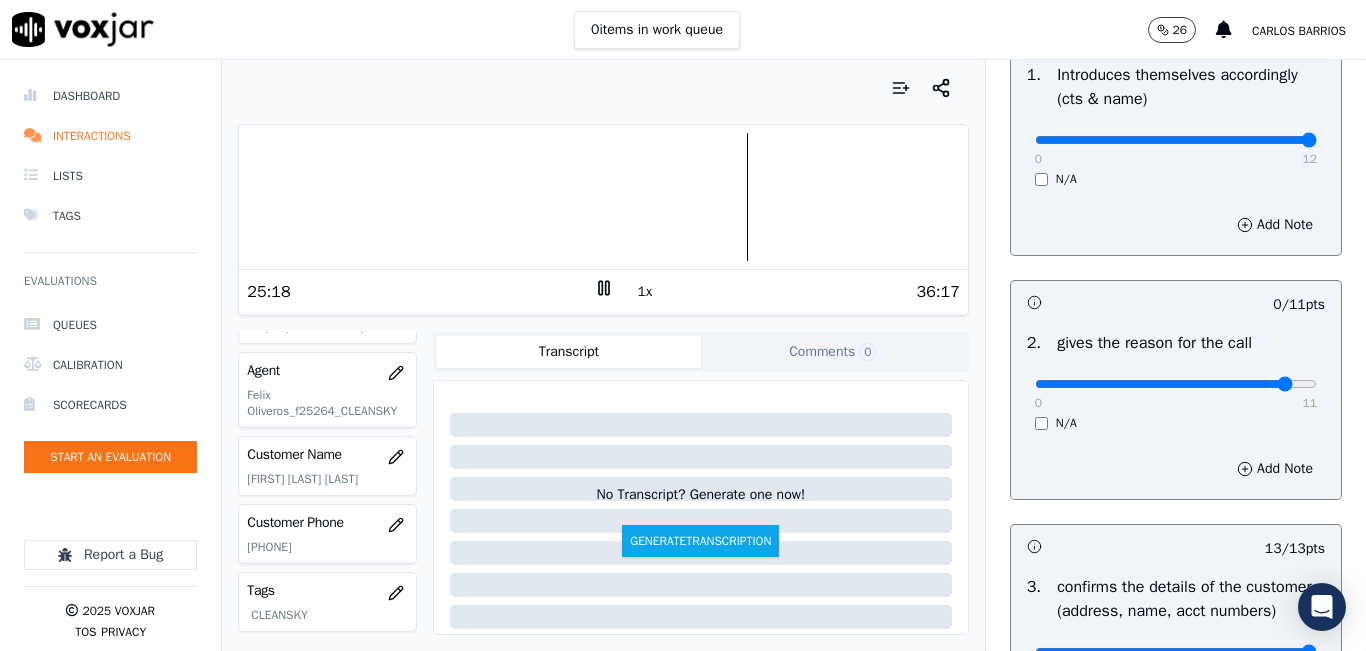 type on "11" 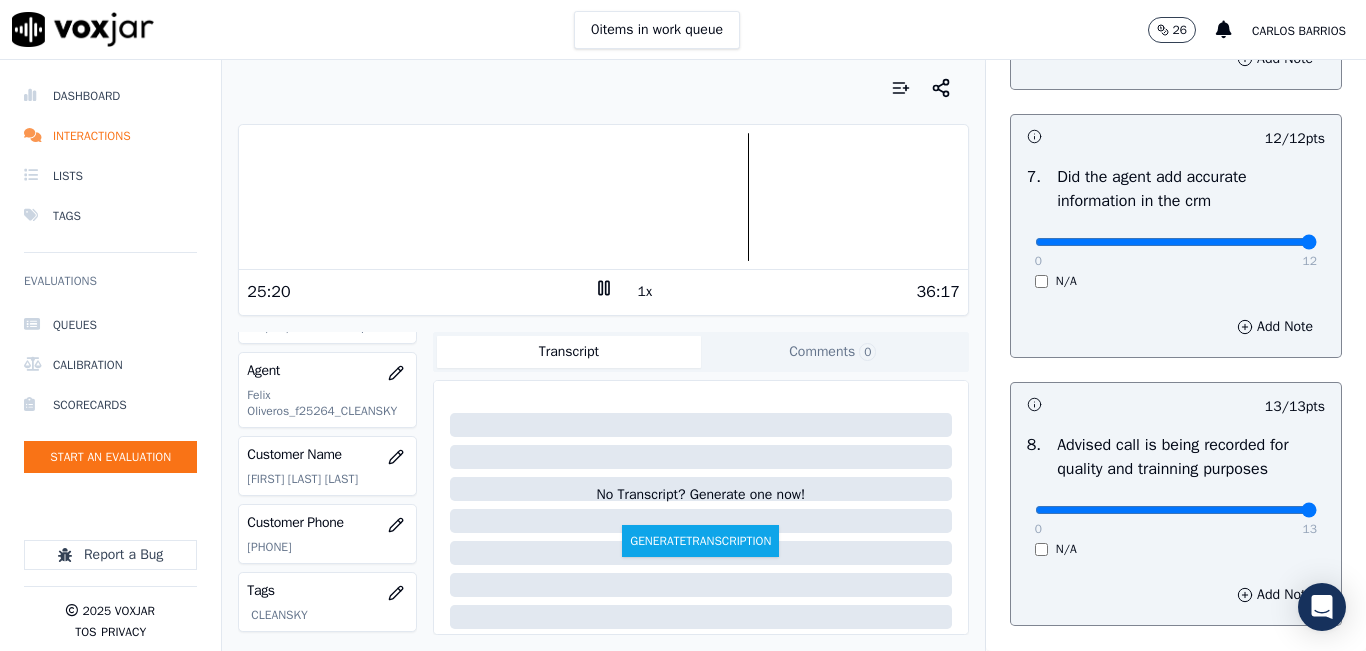 scroll, scrollTop: 2024, scrollLeft: 0, axis: vertical 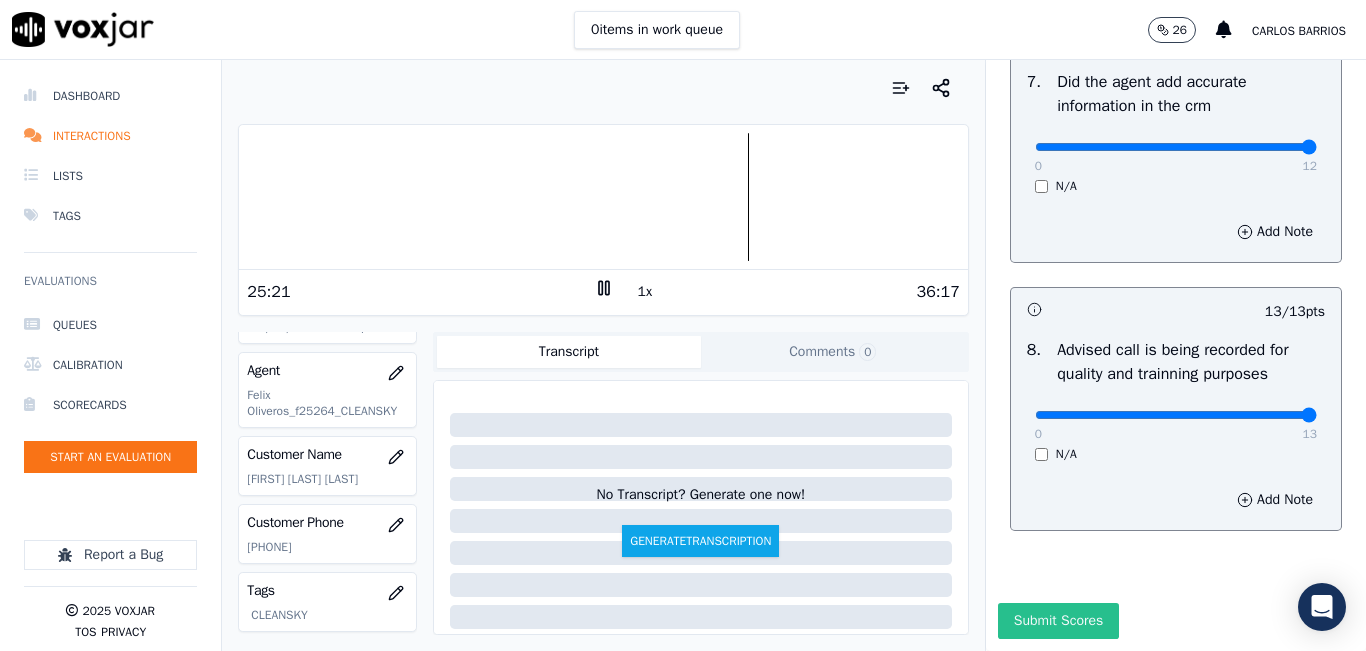 click on "Submit Scores" at bounding box center [1058, 621] 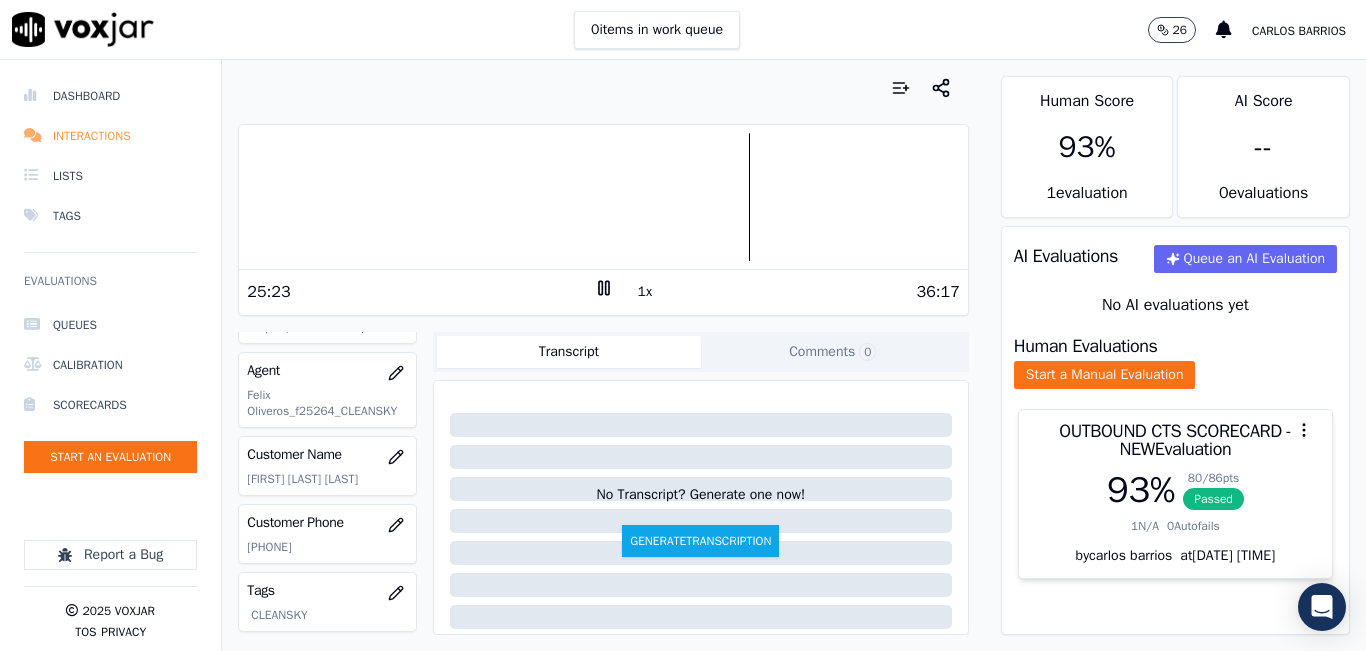 click on "Interactions" at bounding box center [110, 136] 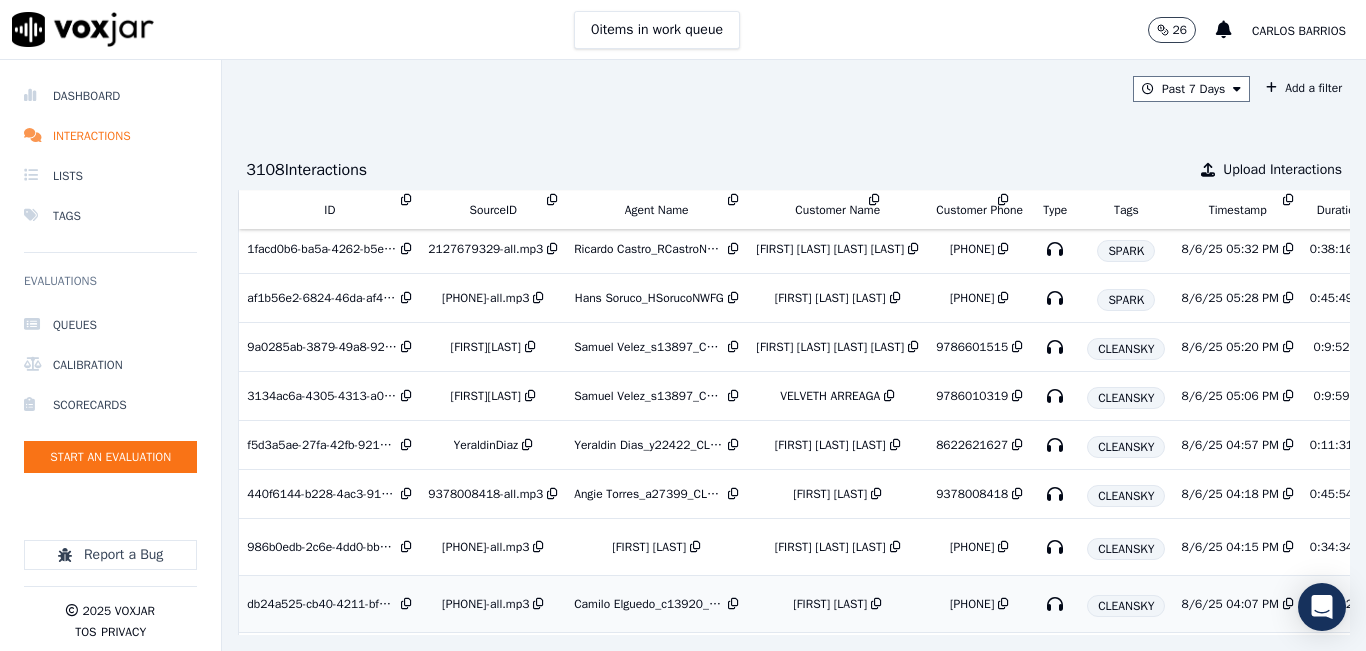 scroll, scrollTop: 1295, scrollLeft: 0, axis: vertical 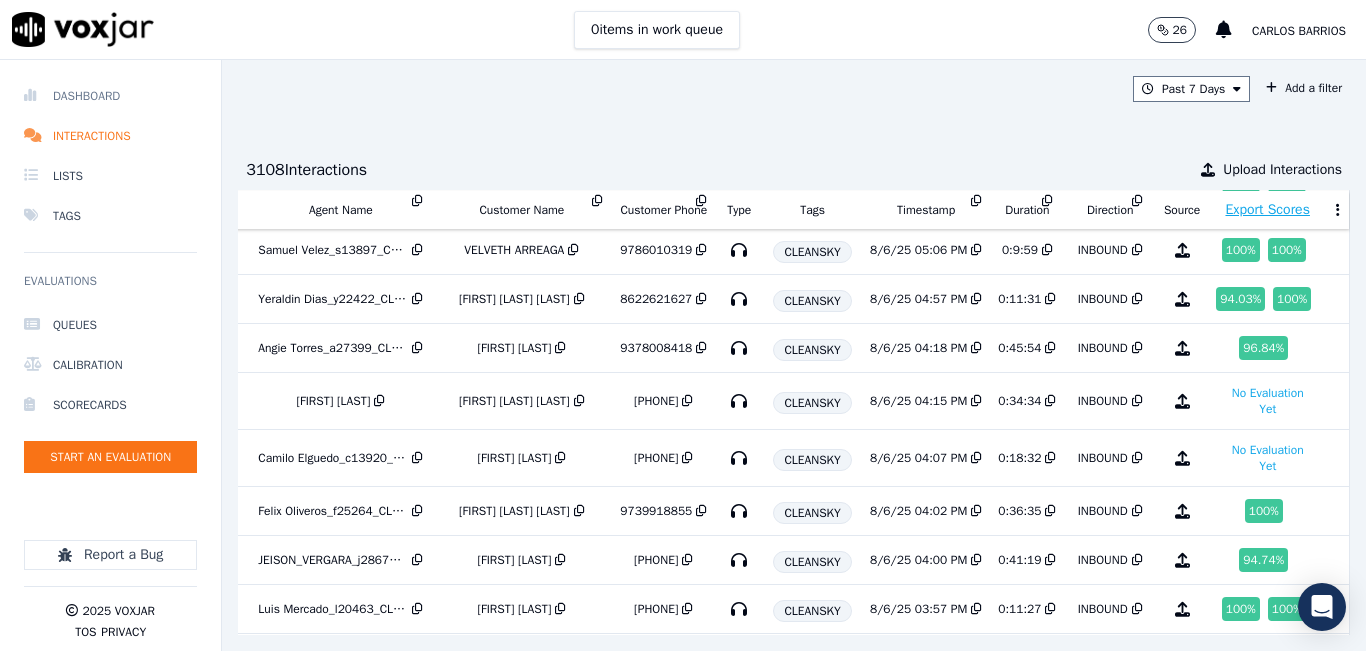 click on "Dashboard" at bounding box center (110, 96) 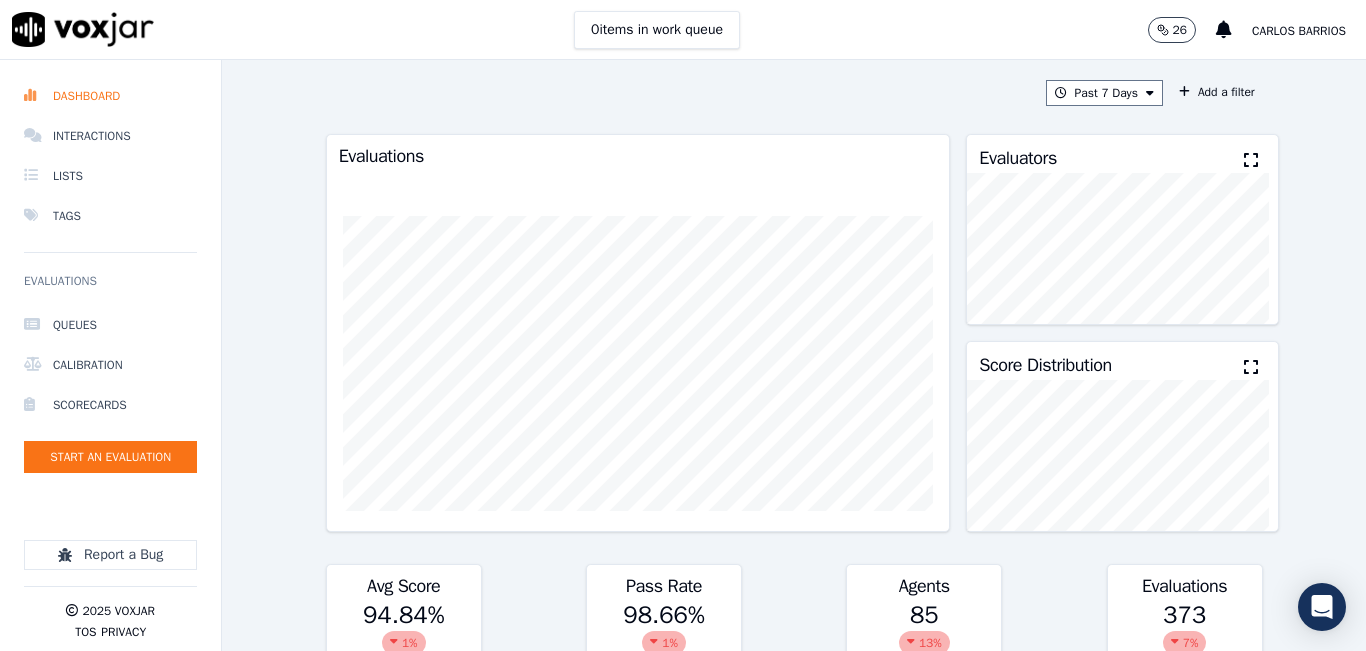 click on "Past 7 Days
Add a filter
Evaluations         Evaluators           Score Distribution             Avg Score   94.84 %
1 %   Pass Rate   98.66 %
1 %   Agents   85     13 %   Evaluations   373     7 %   Scores by Scorecard   Scorecards   Evals   Avg Score   Passrate     INBOUND CTS SCORECARD   29   93.94 %   96.55 %   export     Universal Scorecard_05/13/2025   1   0.00 %   0 %   export     INBOUND CTS SCORECARD - NEW    240   96.48 %   99.17 %   export     OUTBOUND CTS SCORECARD - NEW    103   92.18 %   99.03 %   export       Agent Leaderboard     Agents   Evals   Avg Score   Passrate   Recent Evals   [FIRST] [LAST]   1   100.00 %   100.00 %           [FIRST] [LAST]   4   100.00 %   100.00 %                       [FIRST] [LAST]   2   100.00 %   100.00 %               [FIRST] [LAST]   2   100.00 %   100.00 %               [FIRST] [LAST]   1   100.00 %   100.00 %             7   100.00 %" at bounding box center [794, 355] 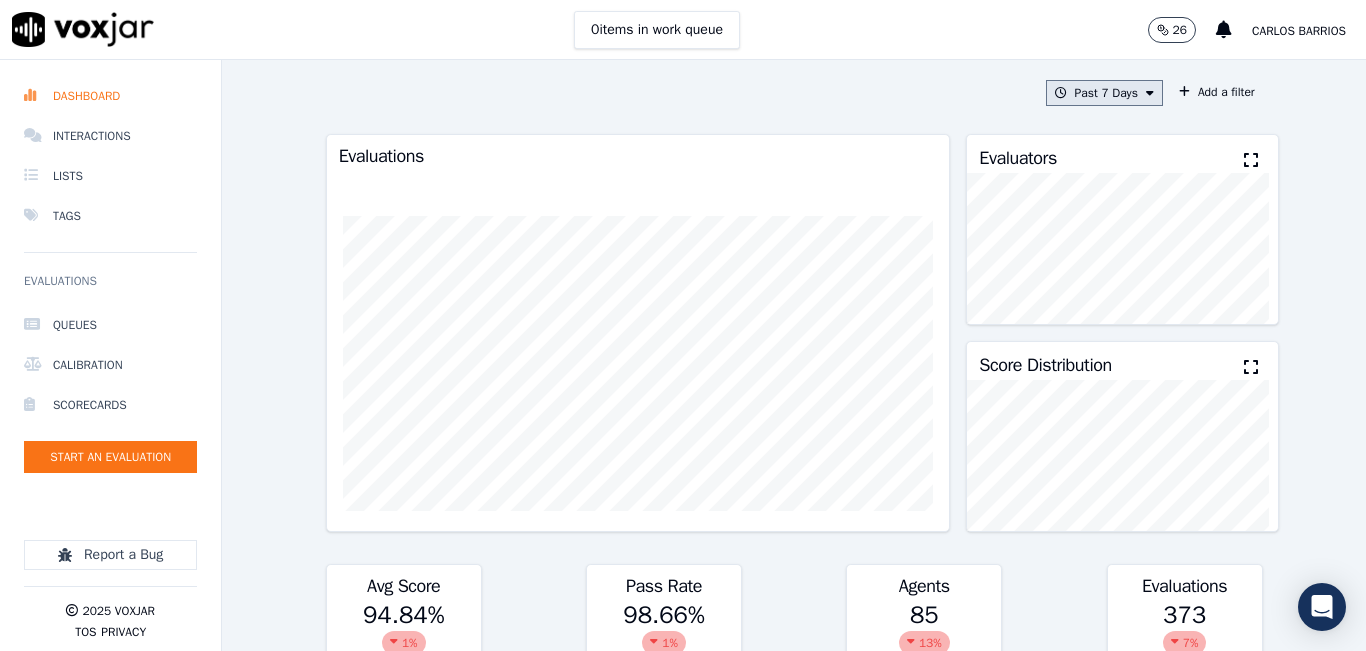 click on "Past 7 Days" at bounding box center [1104, 93] 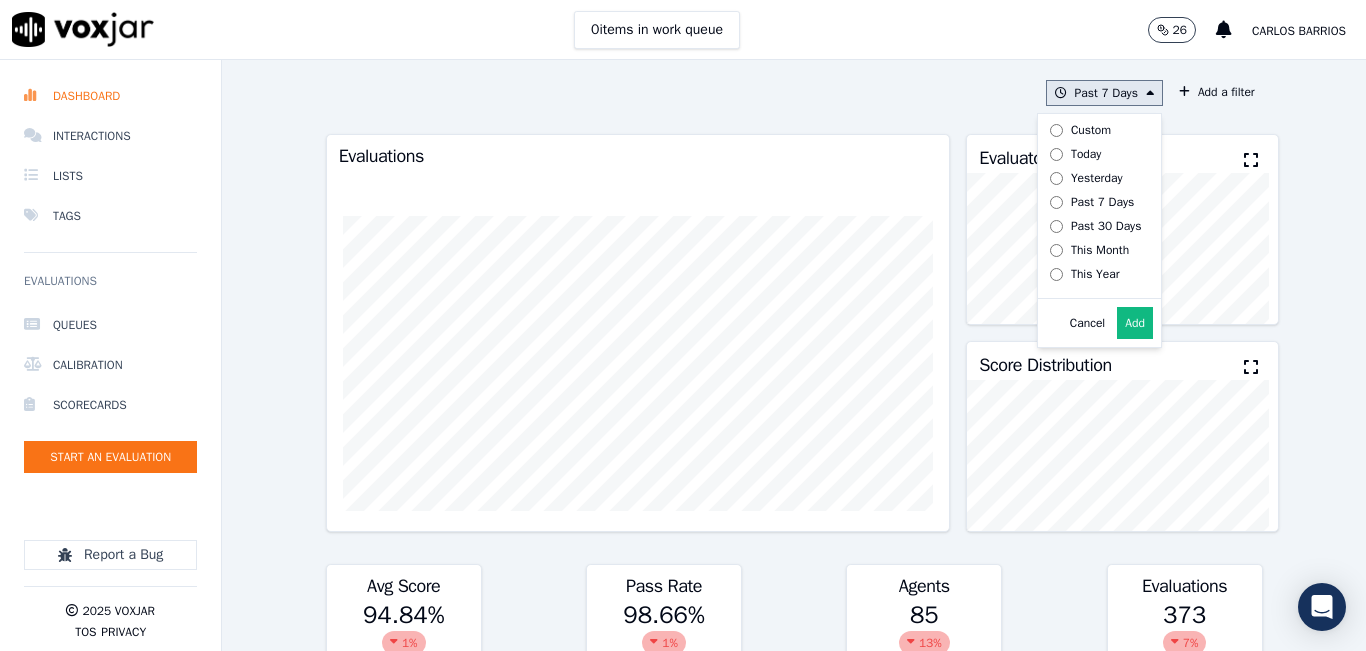 click on "Today" at bounding box center (1092, 154) 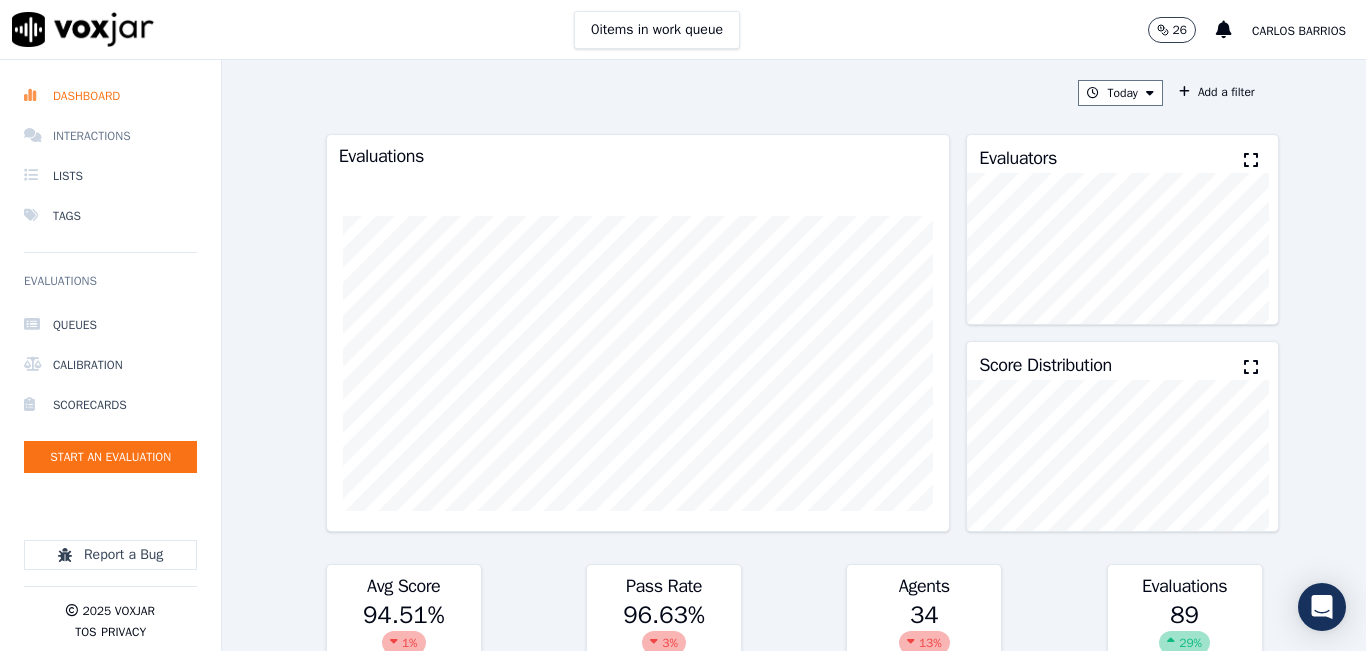 click on "Interactions" at bounding box center [110, 136] 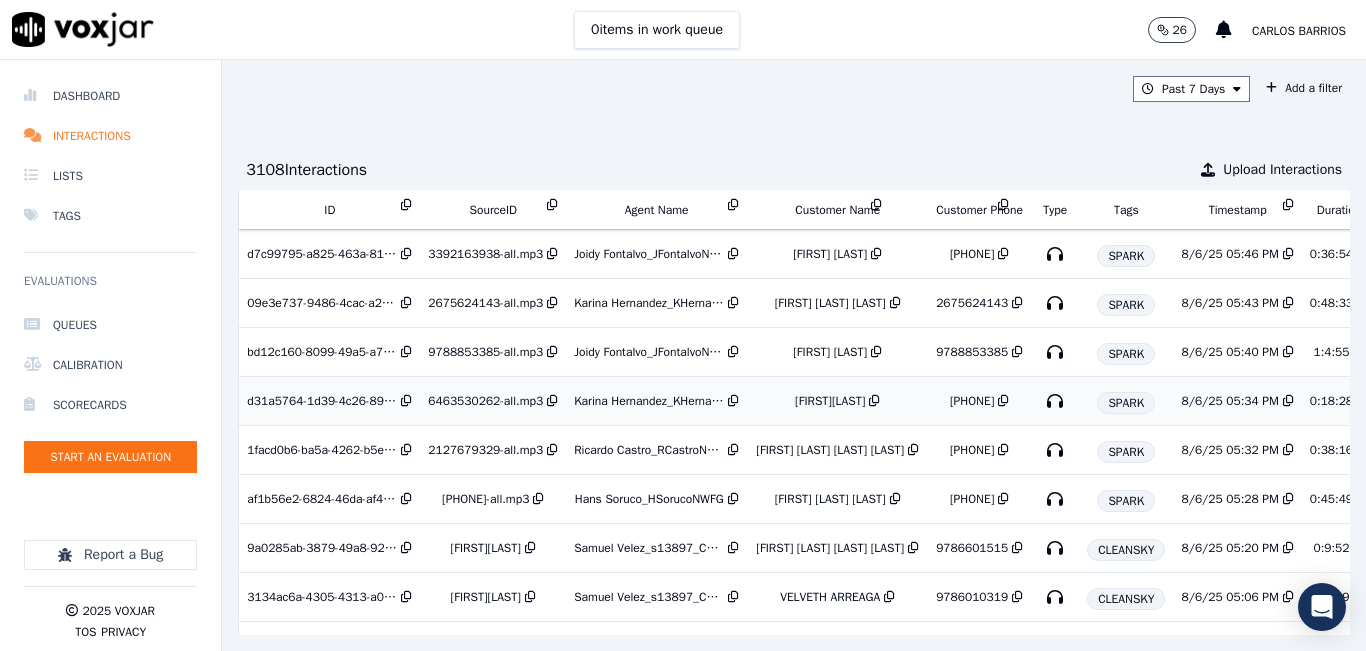 scroll, scrollTop: 1095, scrollLeft: 0, axis: vertical 